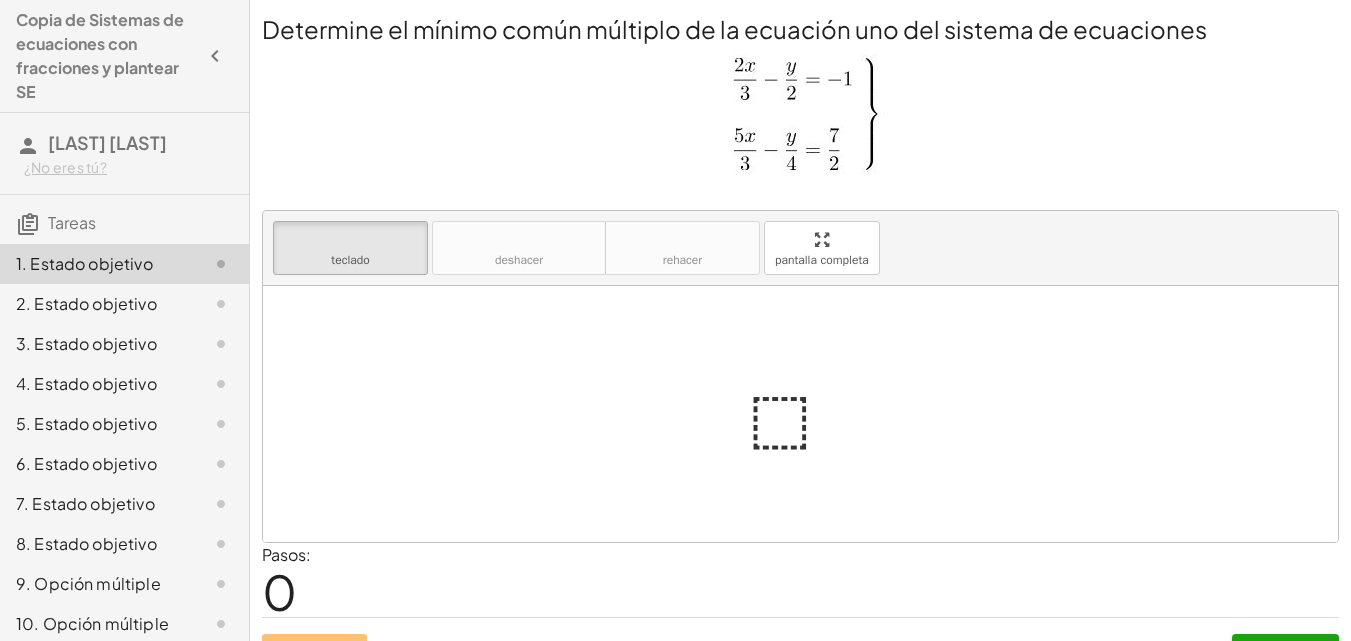scroll, scrollTop: 0, scrollLeft: 0, axis: both 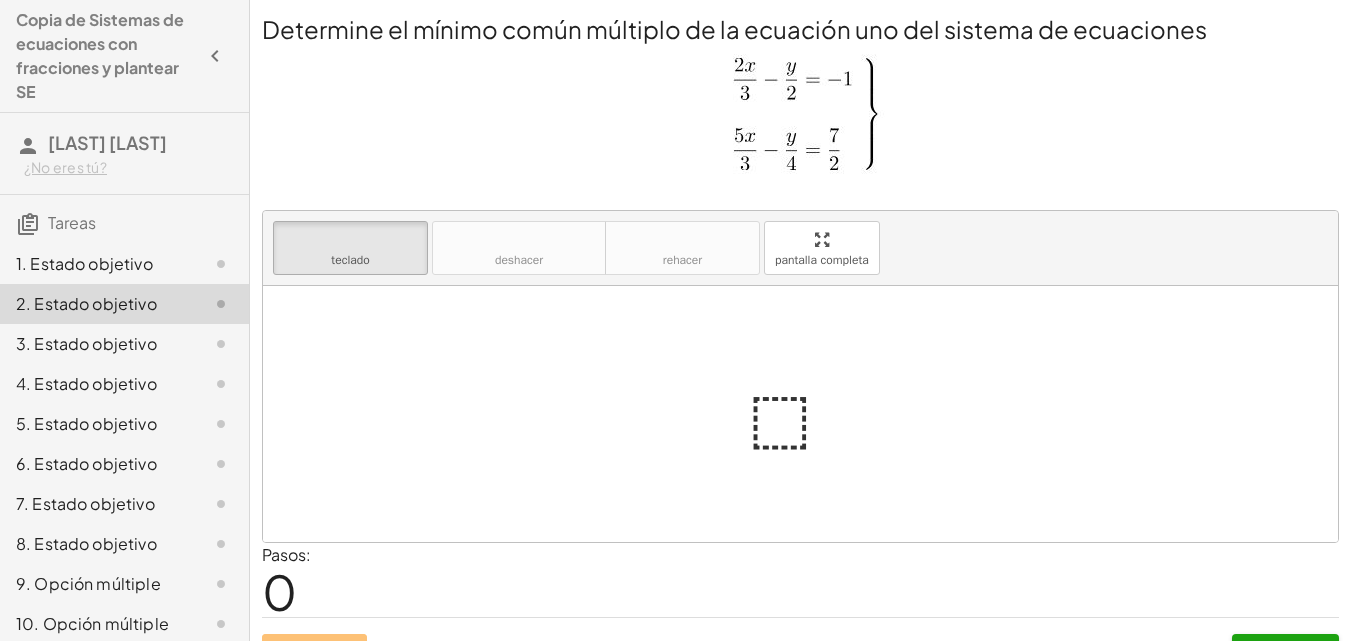 click 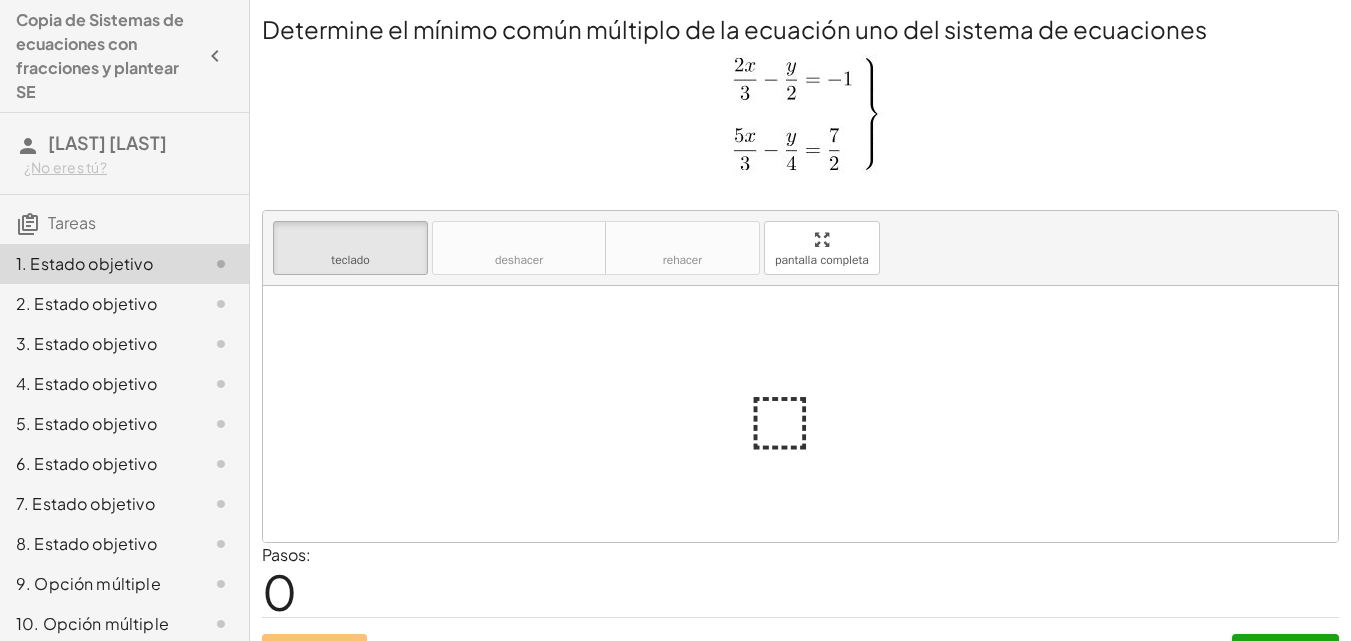 click at bounding box center (801, 414) 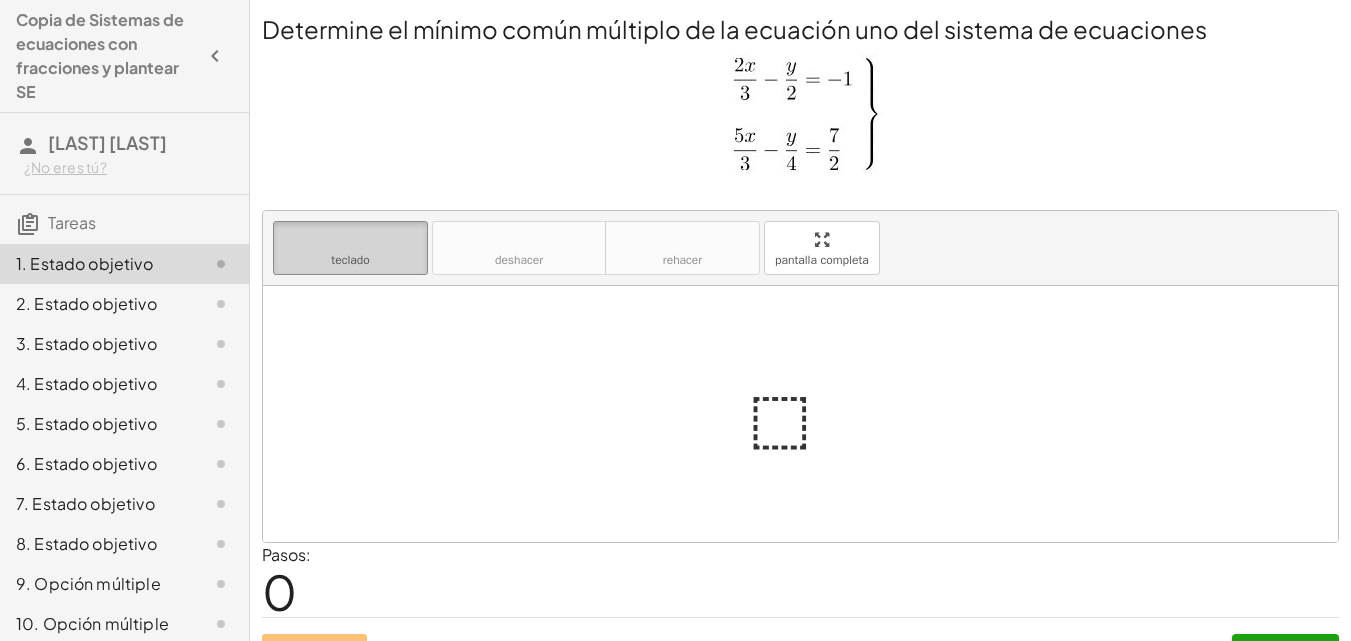 click on "teclado" at bounding box center [350, 239] 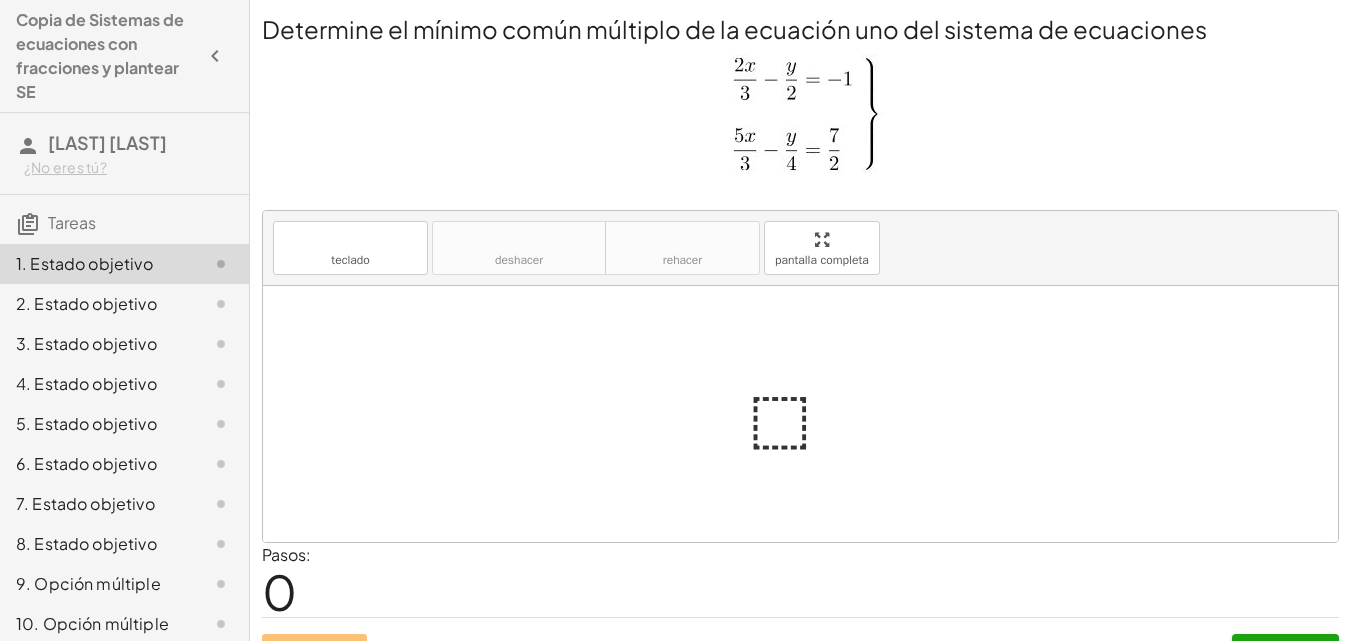 click at bounding box center (801, 414) 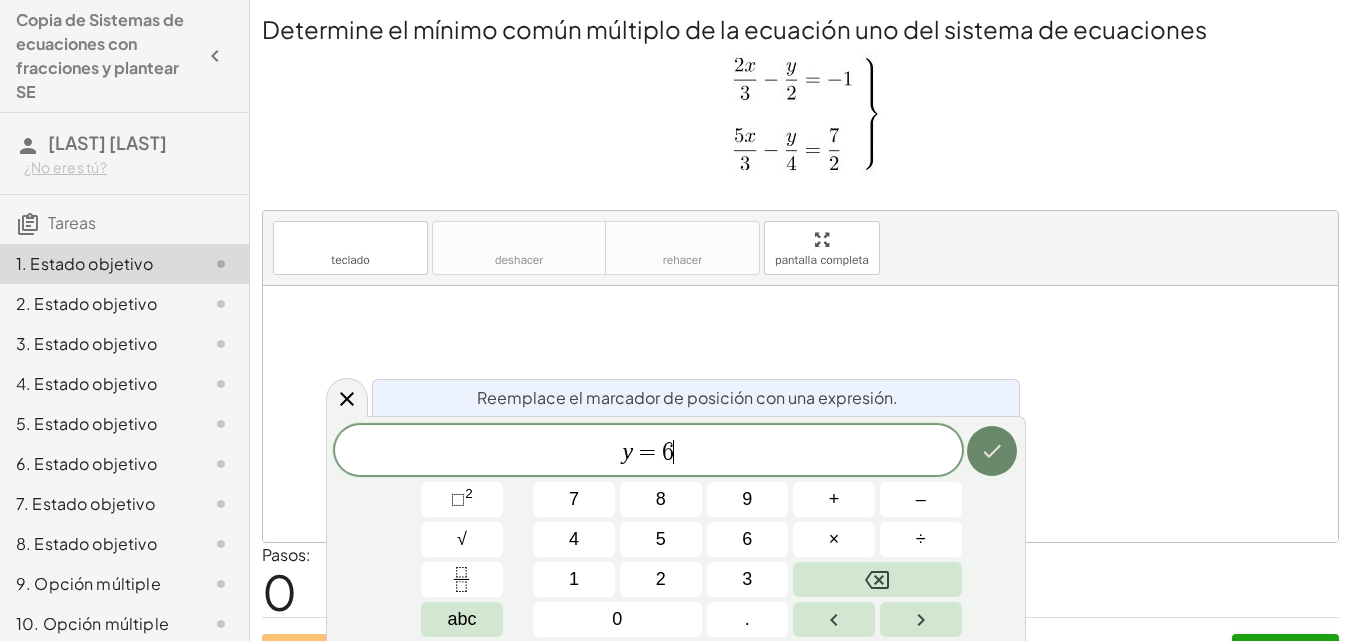 click 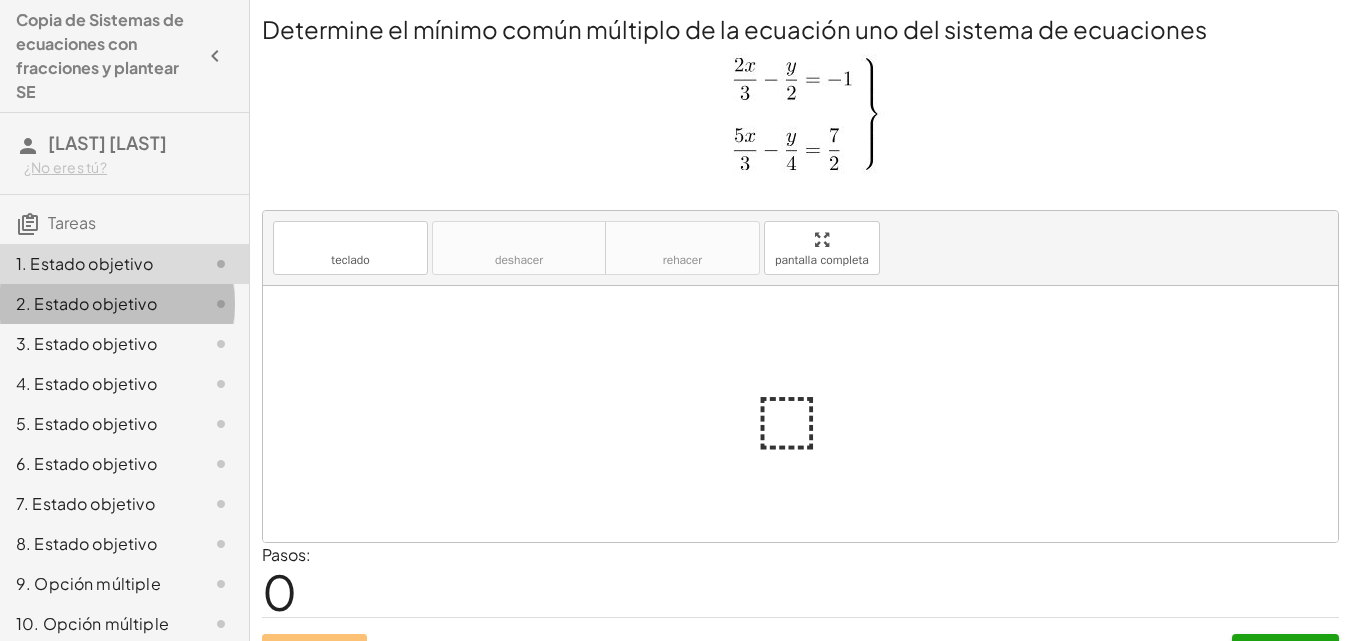 click on "2. Estado objetivo" at bounding box center (86, 303) 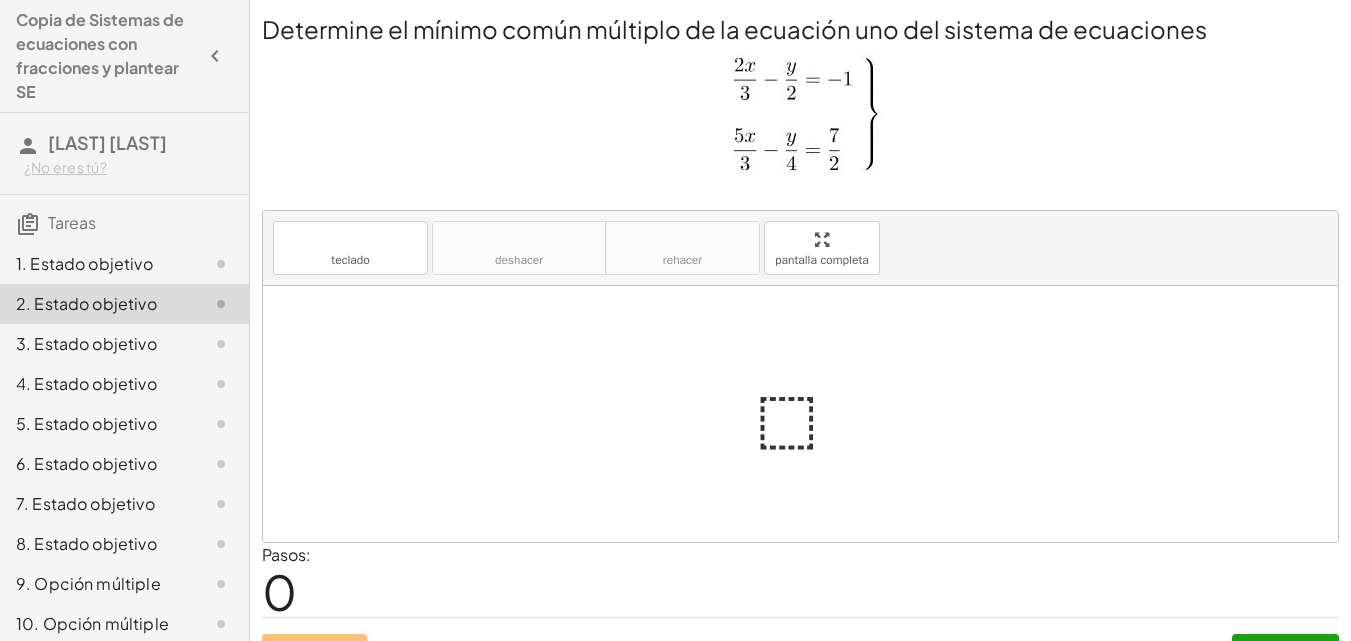 click on "1. Estado objetivo" 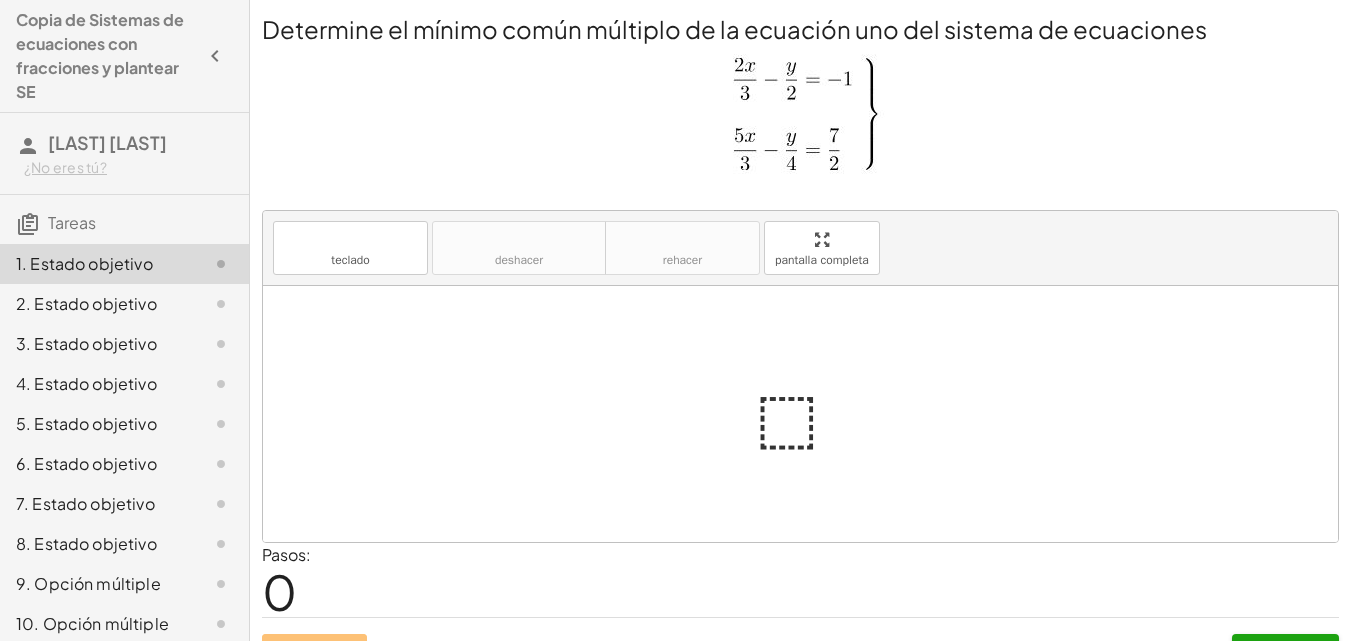 click at bounding box center [808, 414] 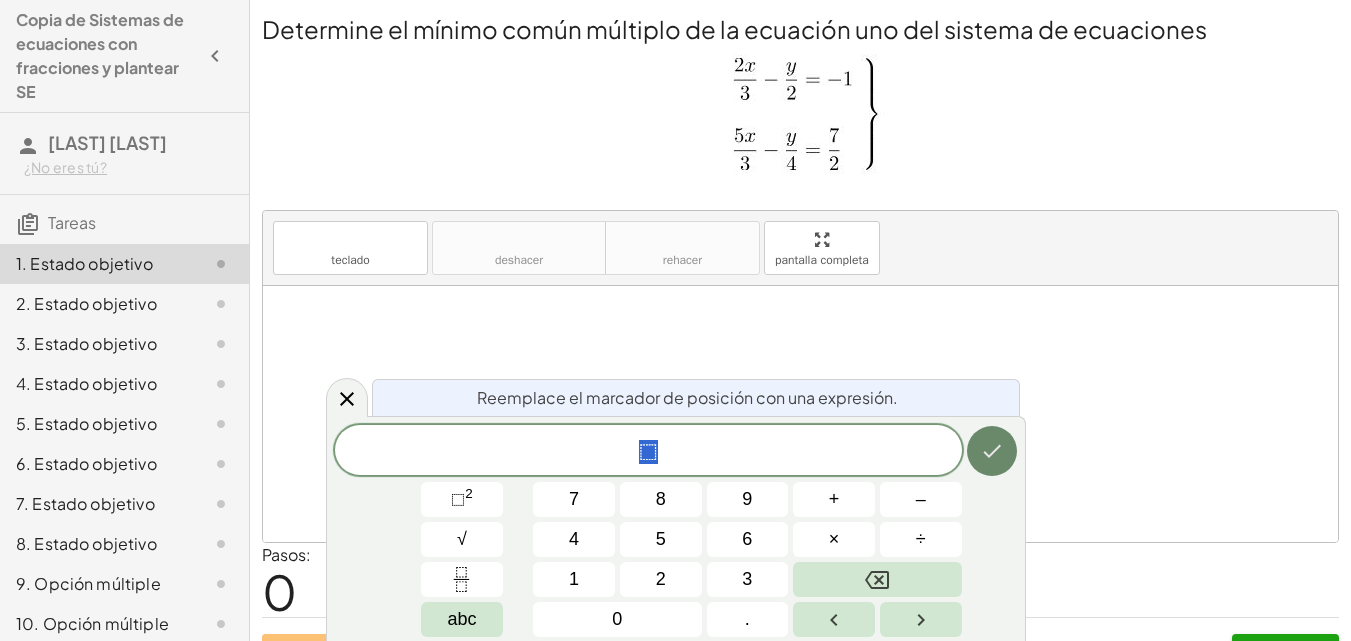 click at bounding box center (992, 451) 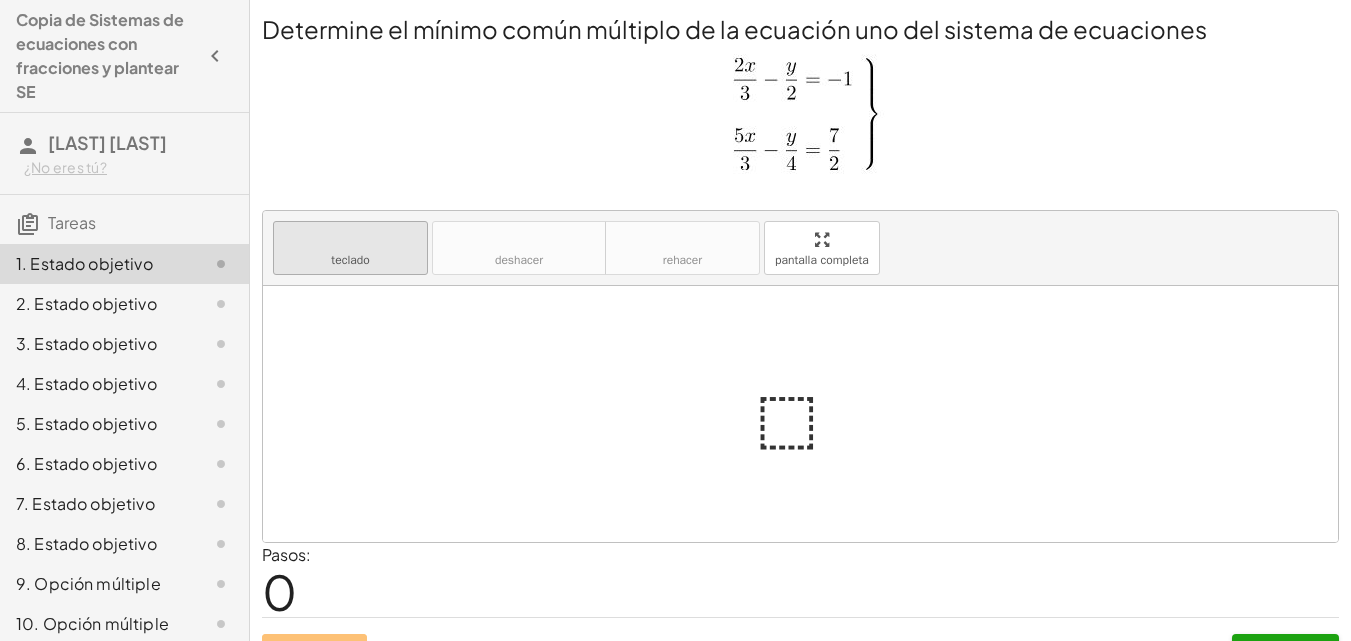 click on "teclado" at bounding box center (350, 239) 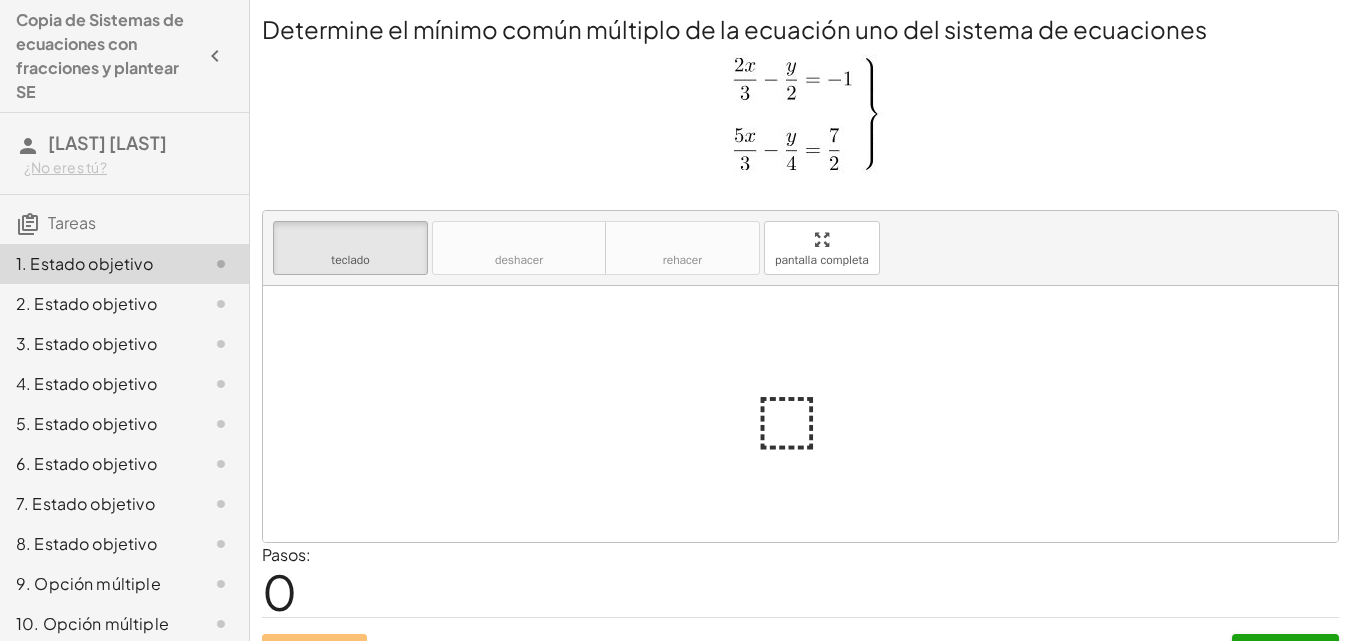 drag, startPoint x: 833, startPoint y: 425, endPoint x: 774, endPoint y: 413, distance: 60.207973 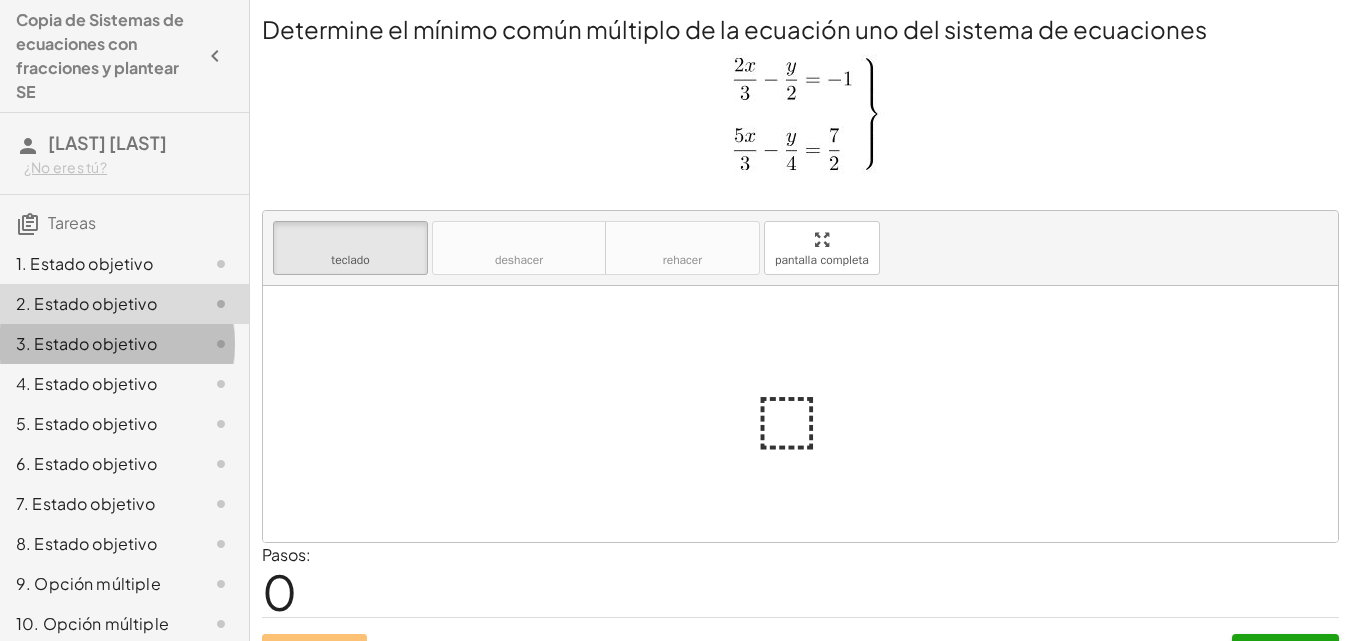 click on "3. Estado objetivo" at bounding box center (86, 343) 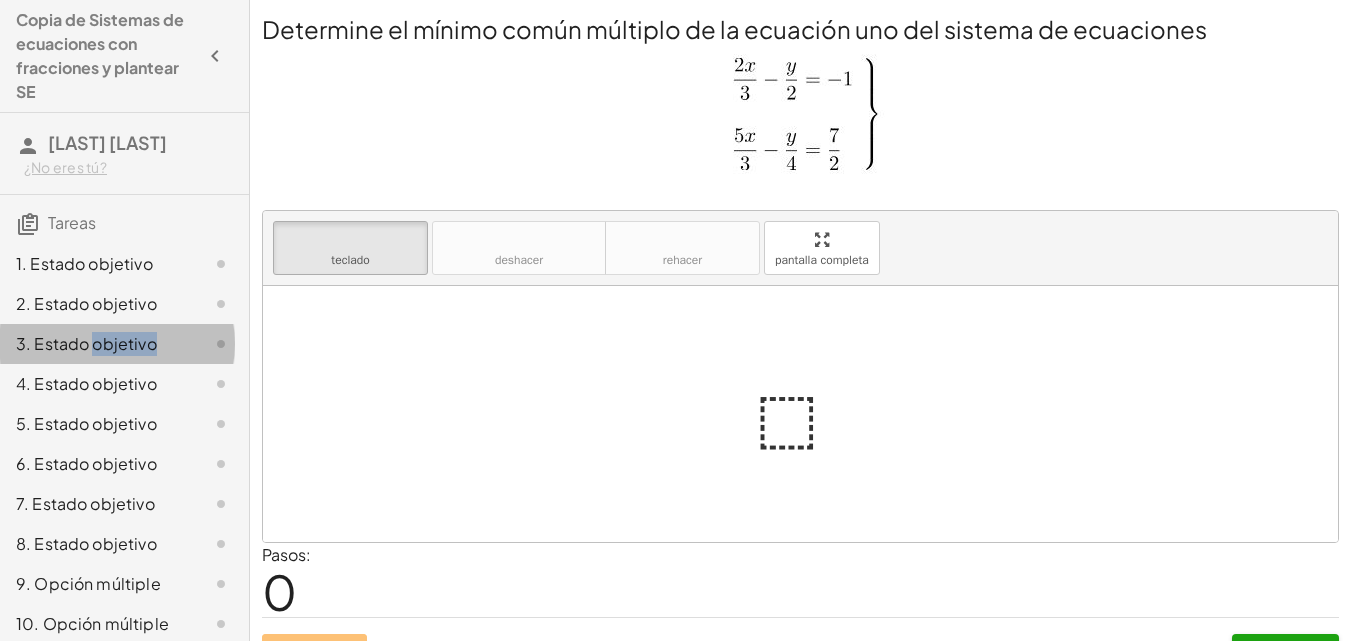 click on "3. Estado objetivo" 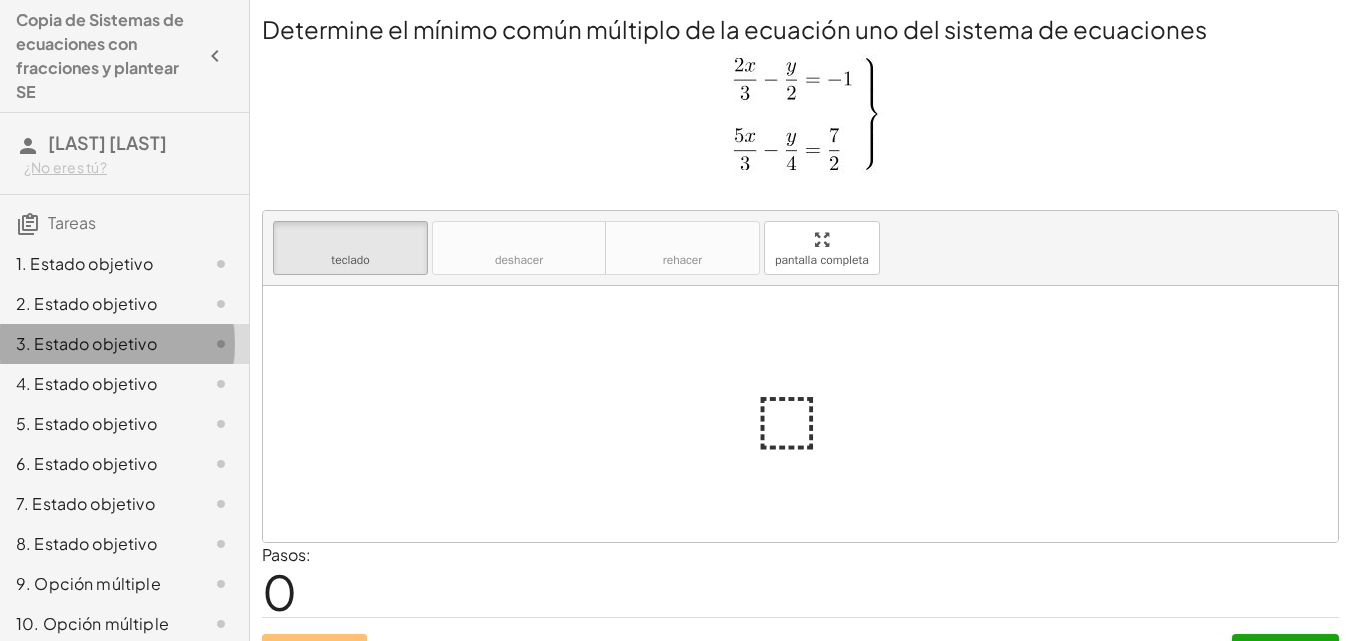 click on "4. Estado objetivo" at bounding box center [86, 383] 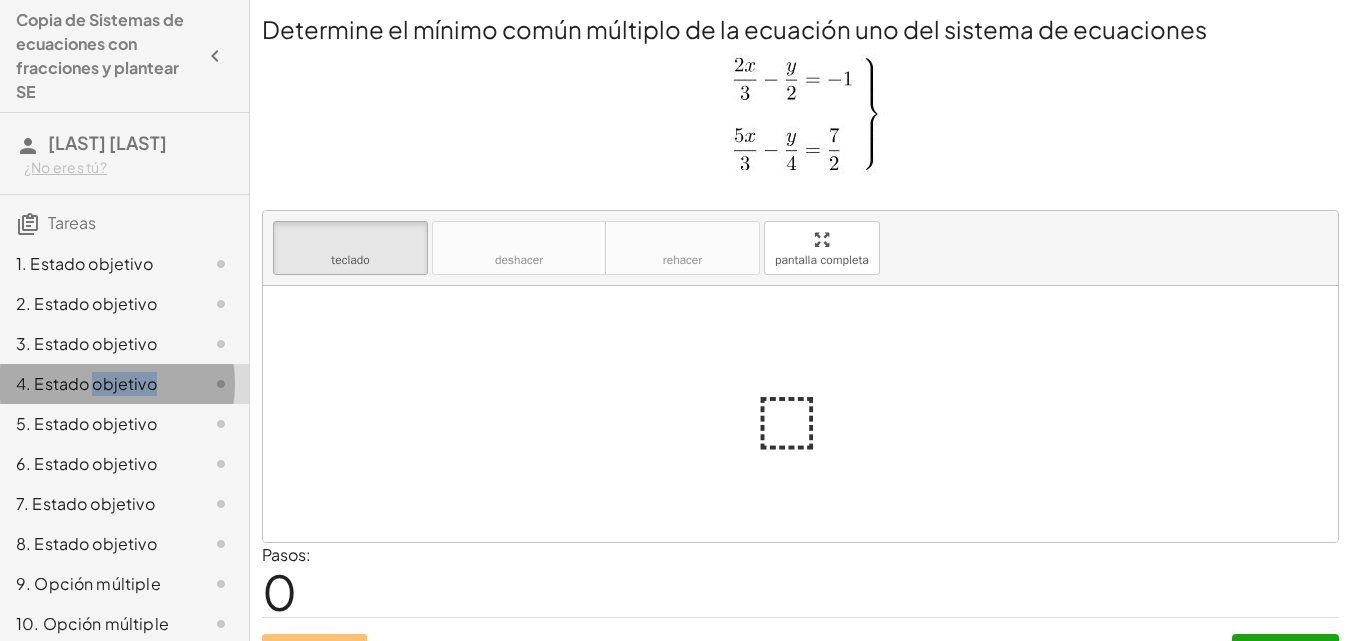 click on "4. Estado objetivo" at bounding box center [86, 383] 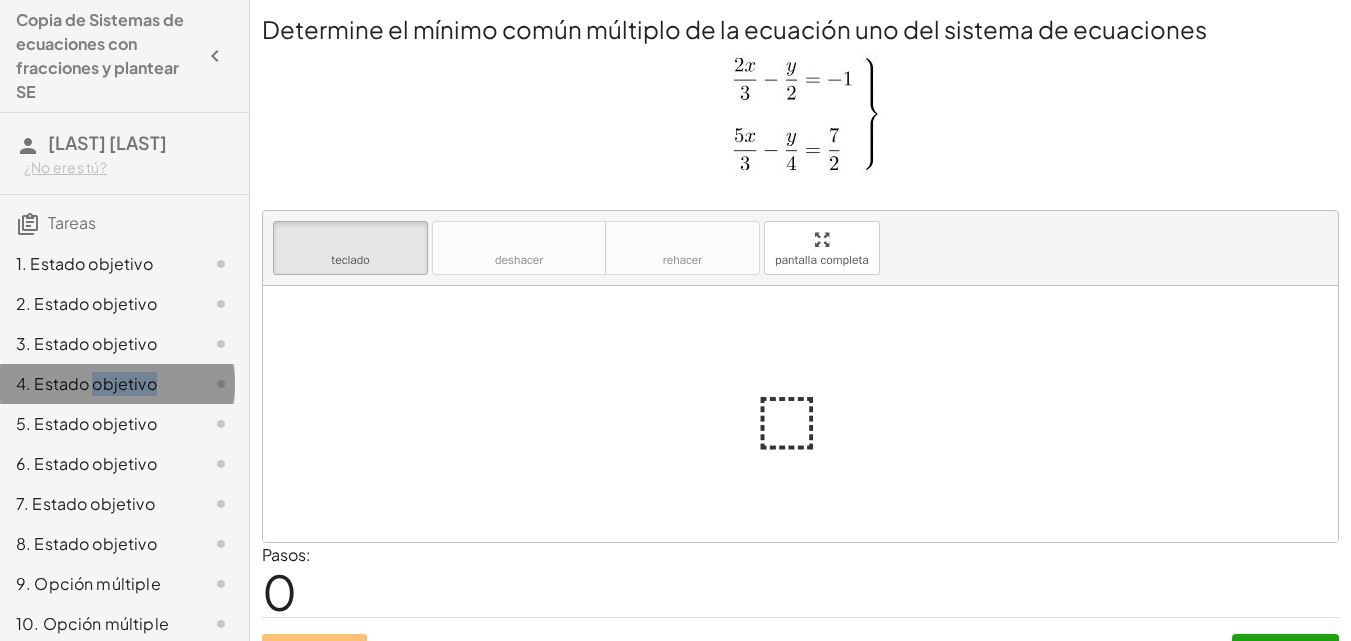 drag, startPoint x: 147, startPoint y: 378, endPoint x: 153, endPoint y: 412, distance: 34.525352 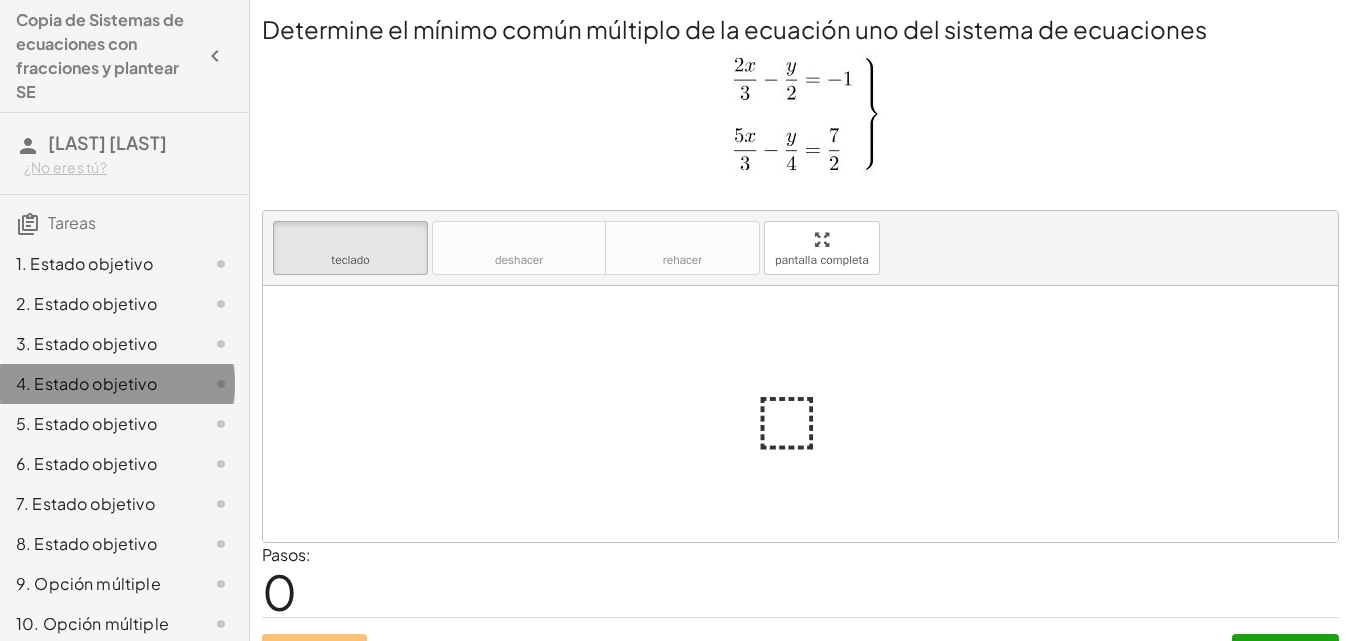 drag, startPoint x: 153, startPoint y: 412, endPoint x: 153, endPoint y: 424, distance: 12 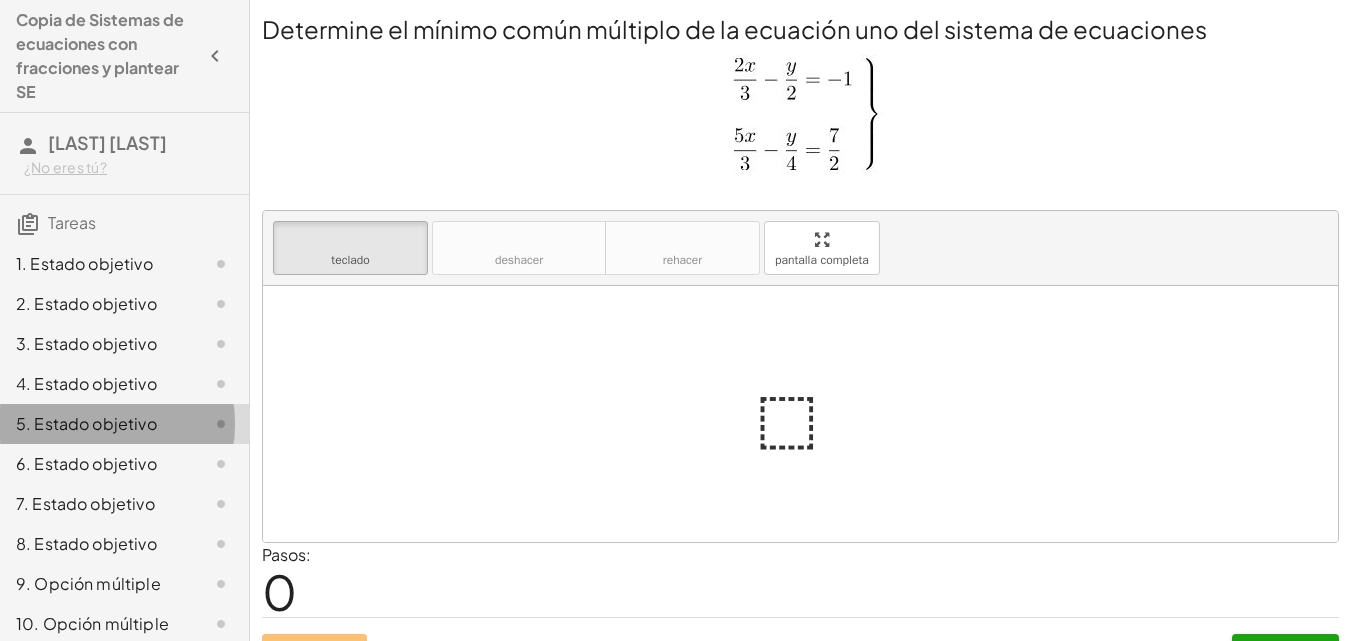 click on "7. Estado objetivo" 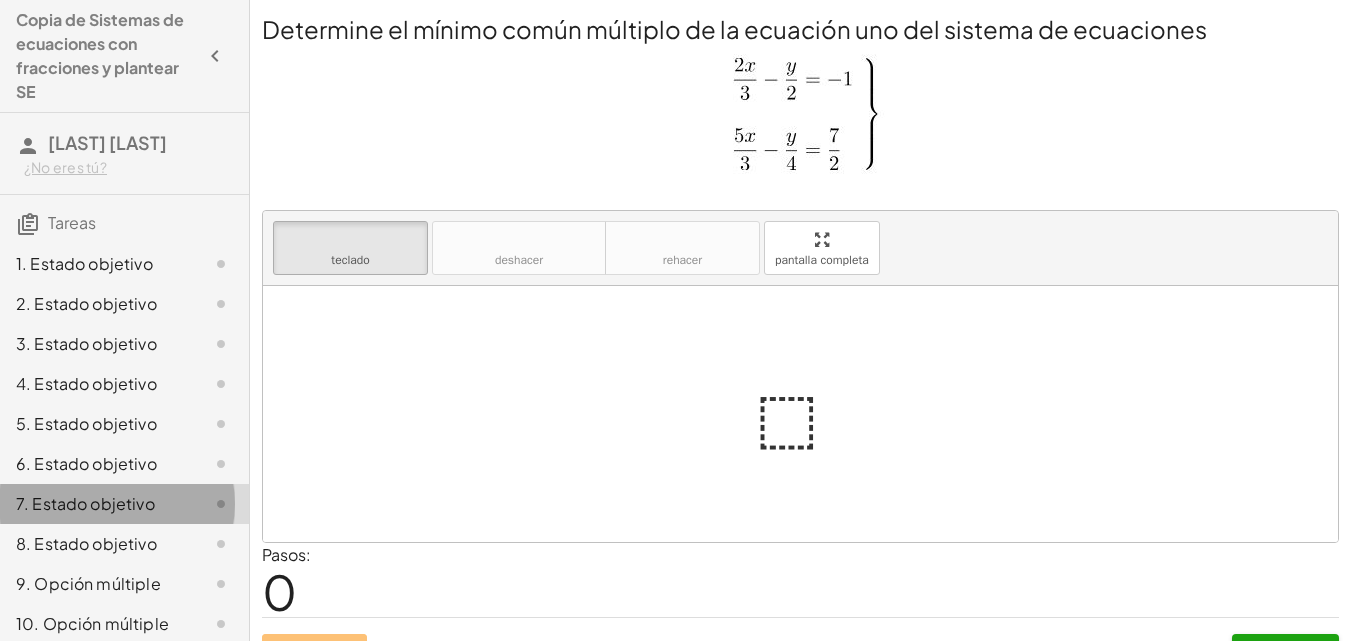 click on "7. Estado objetivo" 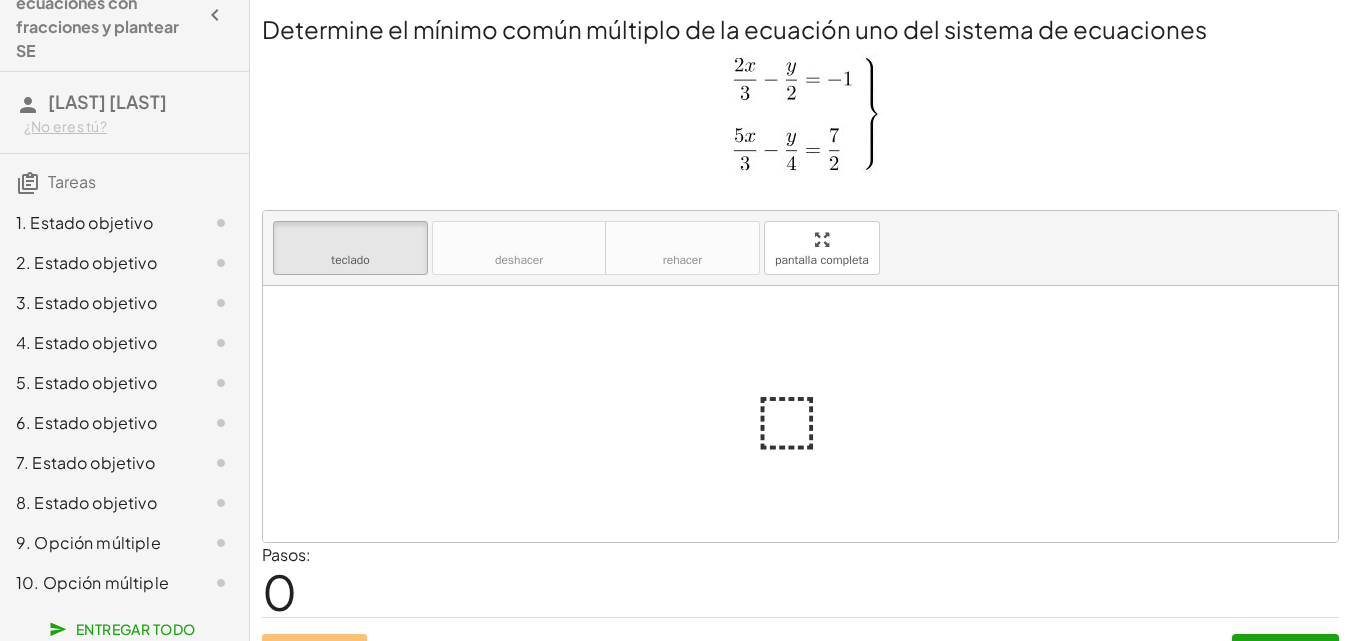 scroll, scrollTop: 63, scrollLeft: 0, axis: vertical 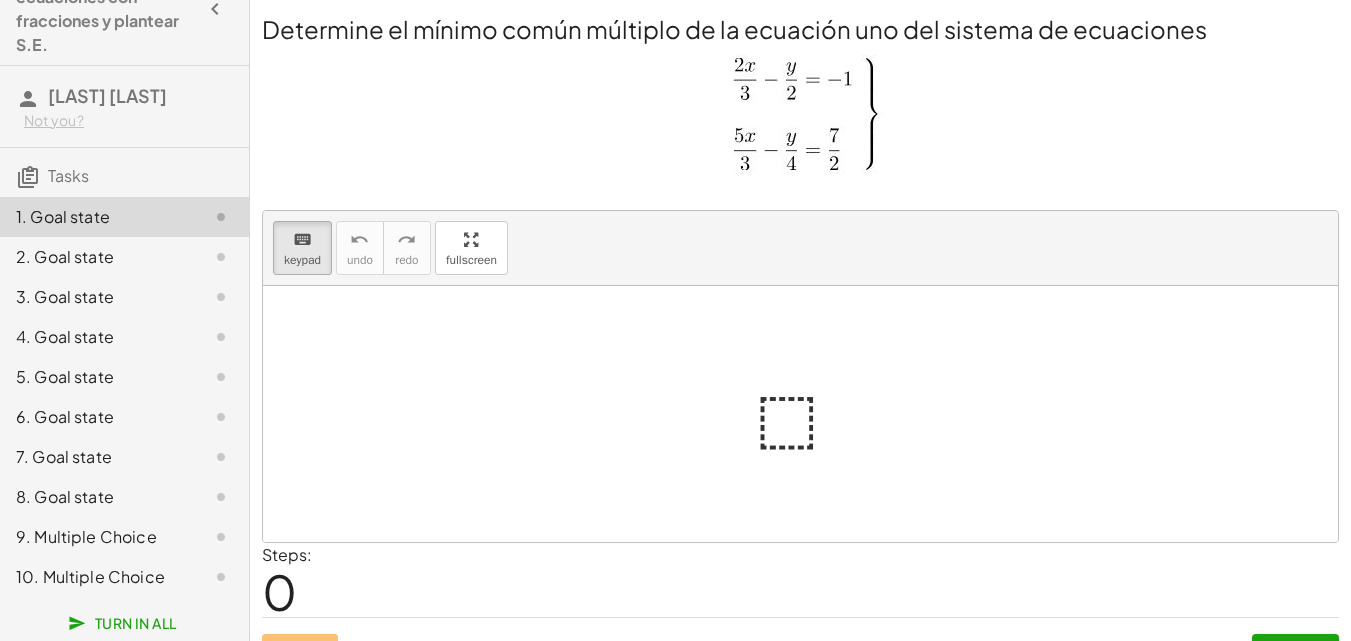 click at bounding box center (800, 414) 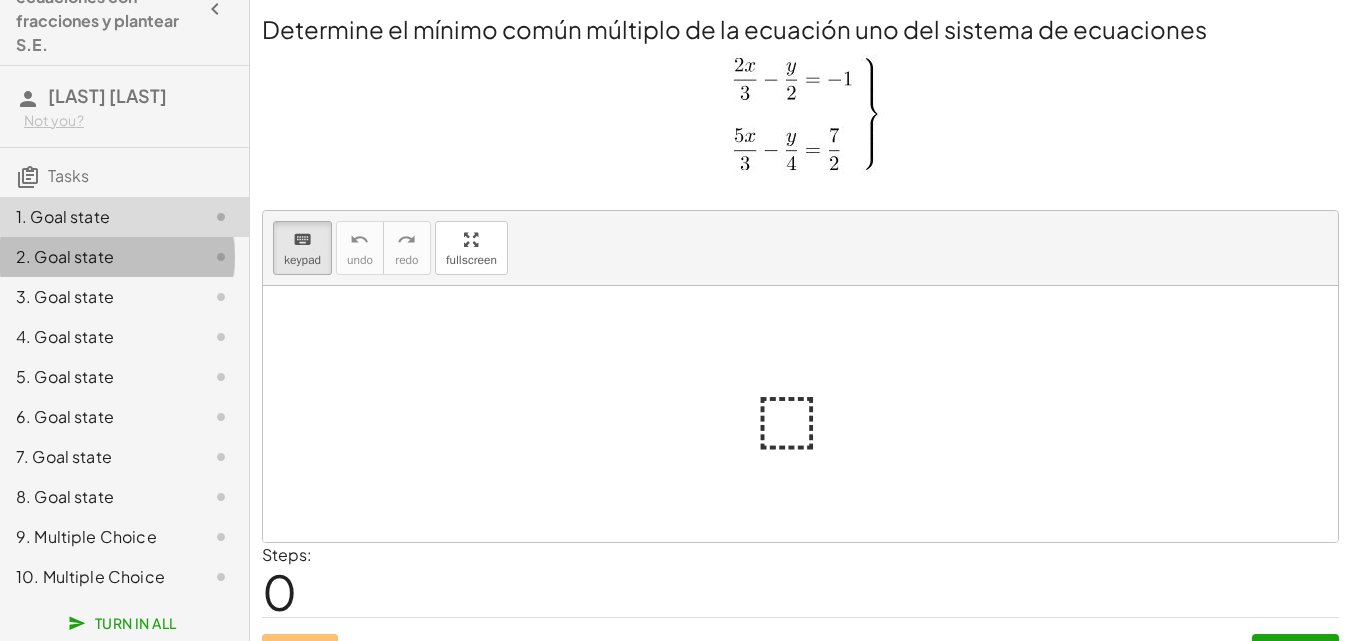 click on "2. Goal state" 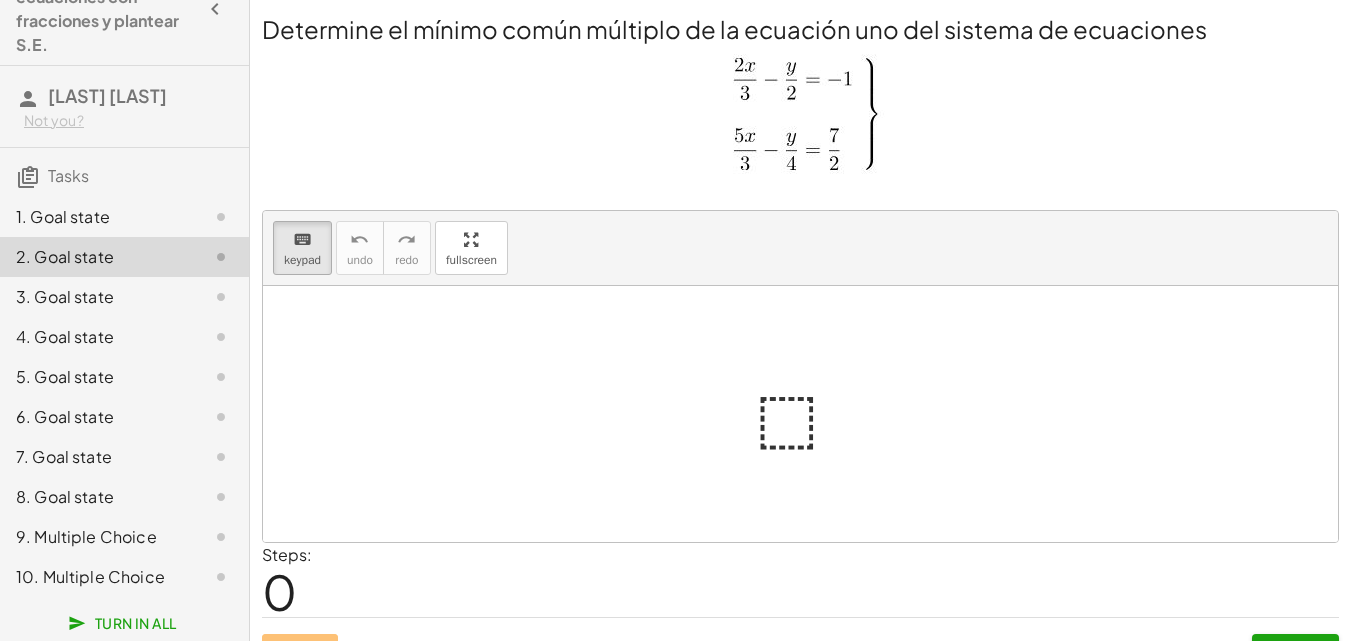 click on "3. Goal state" 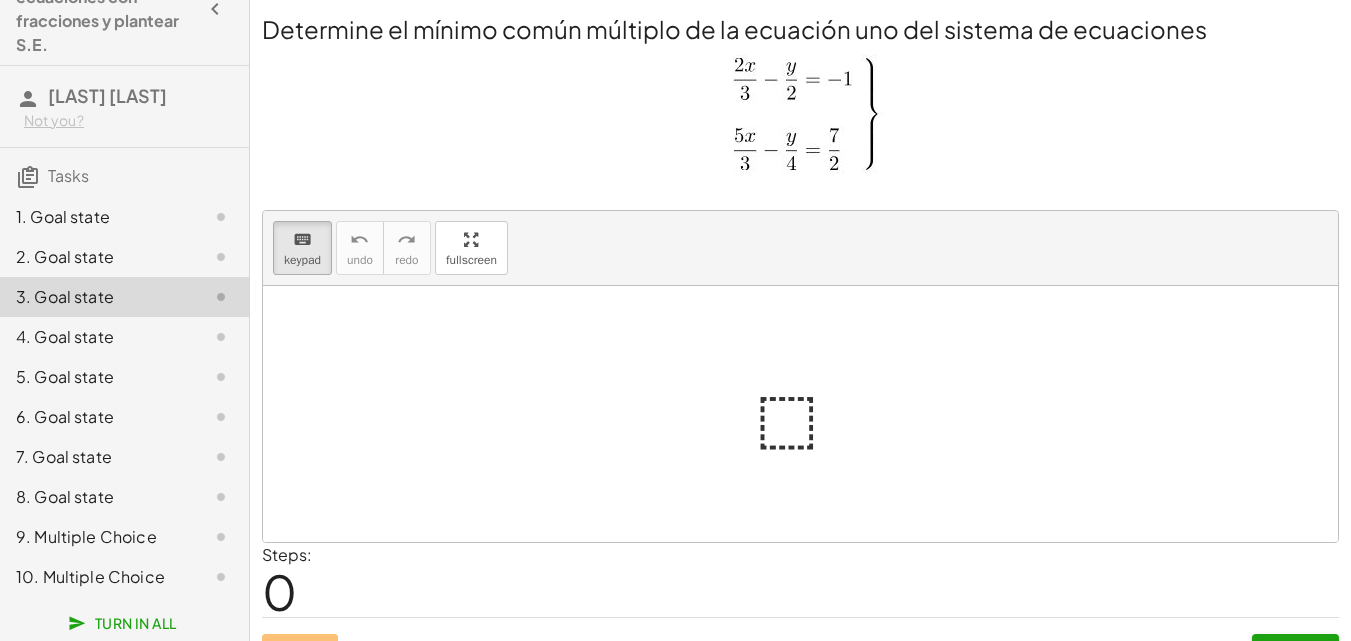 click on "2. Goal state" 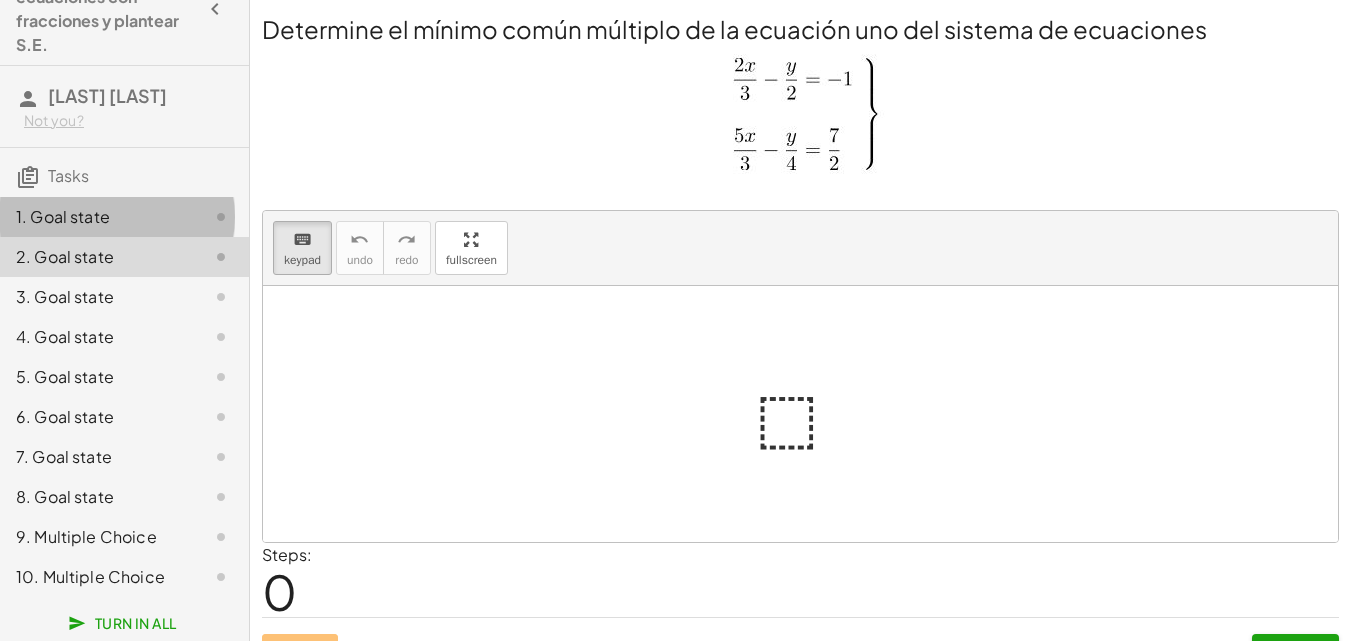 click on "1. Goal state" 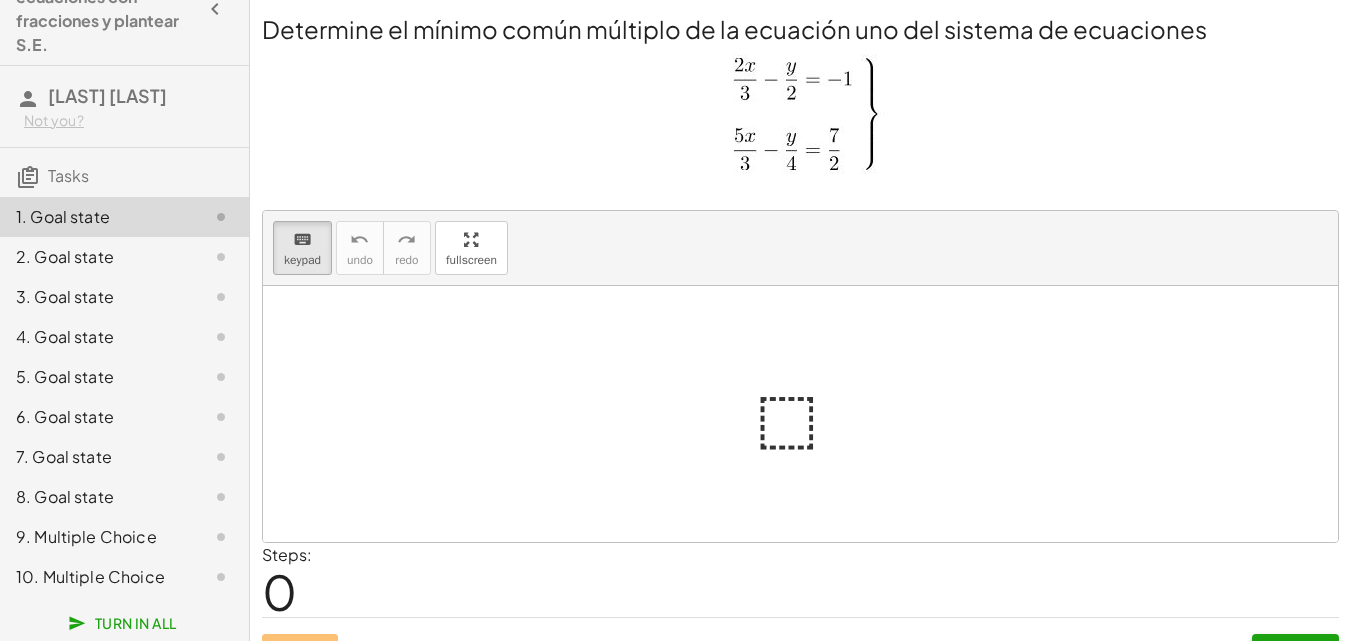 drag, startPoint x: 543, startPoint y: 324, endPoint x: 516, endPoint y: 273, distance: 57.706154 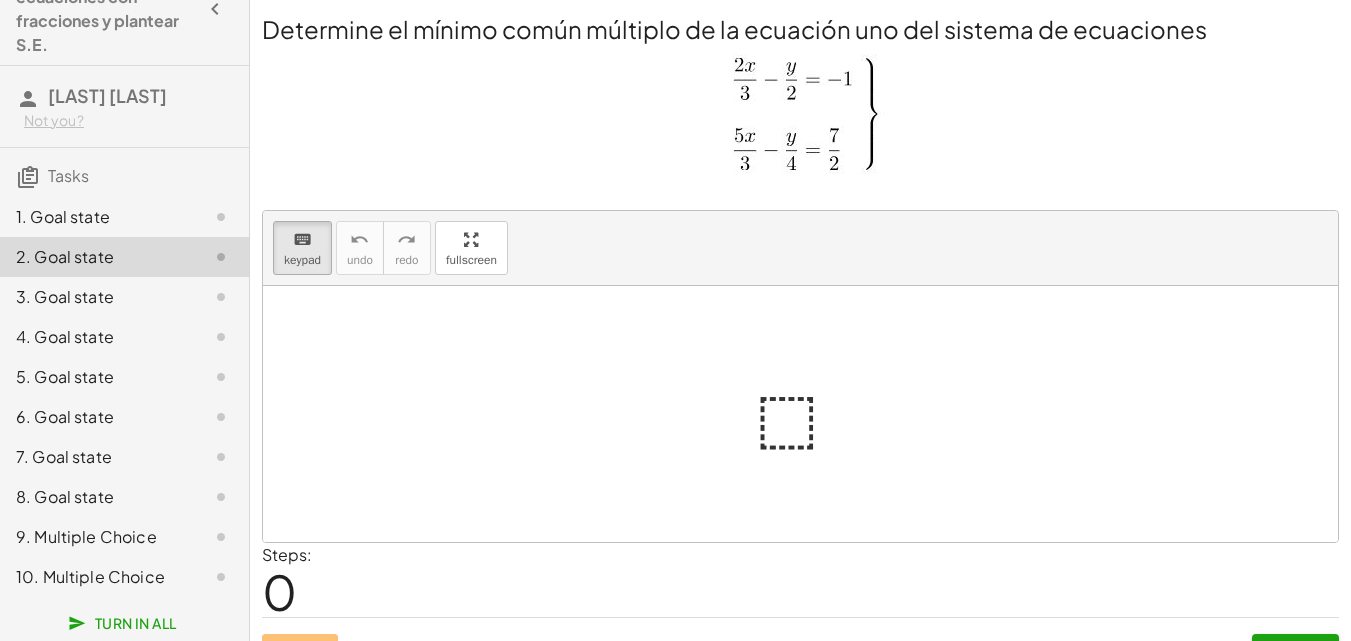 click 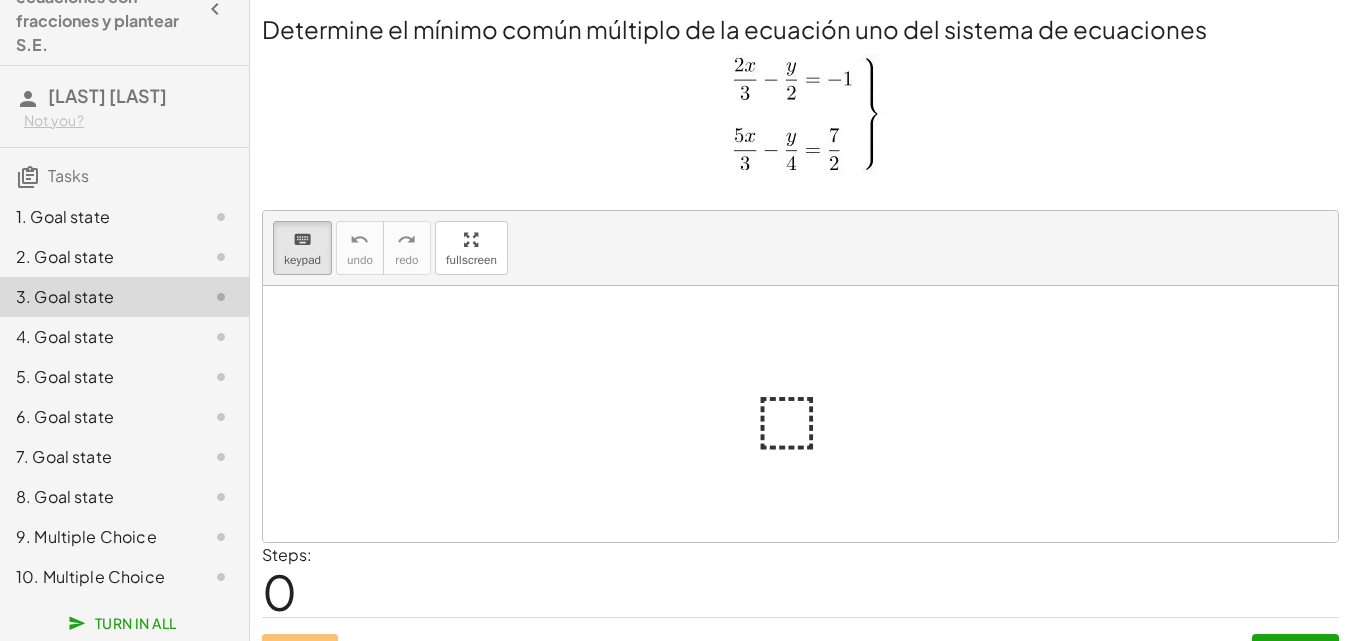click on "10. Multiple Choice" 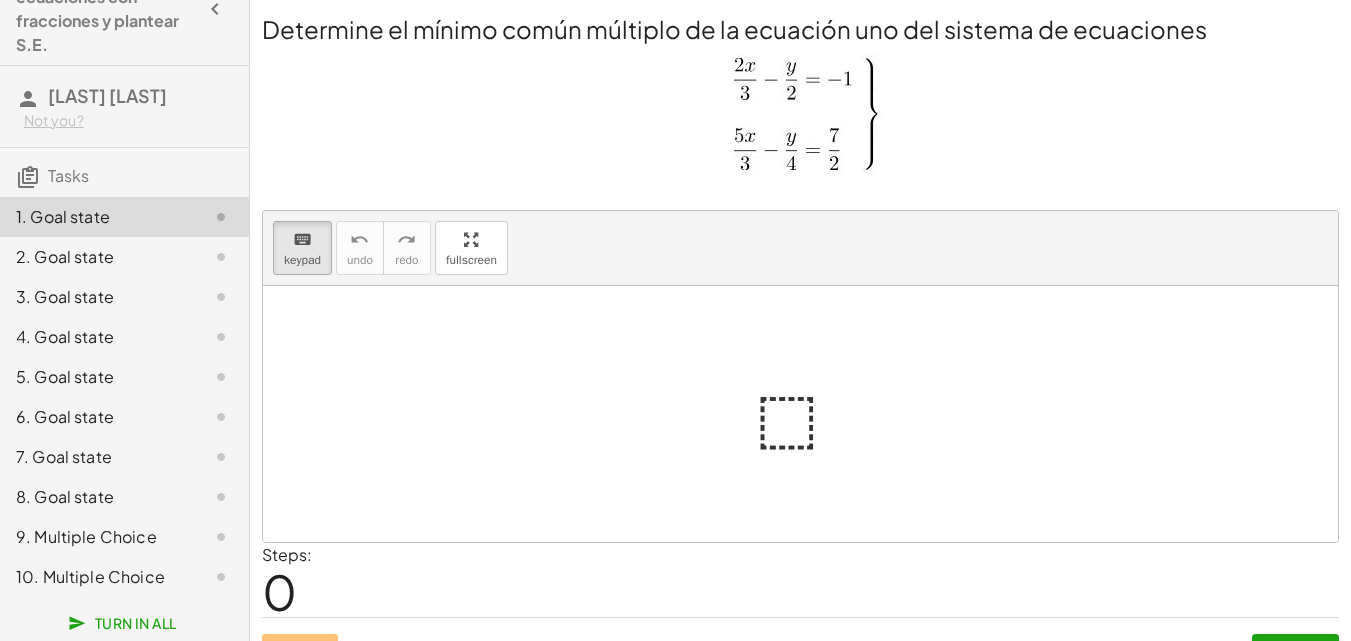 click on "9. Multiple Choice" 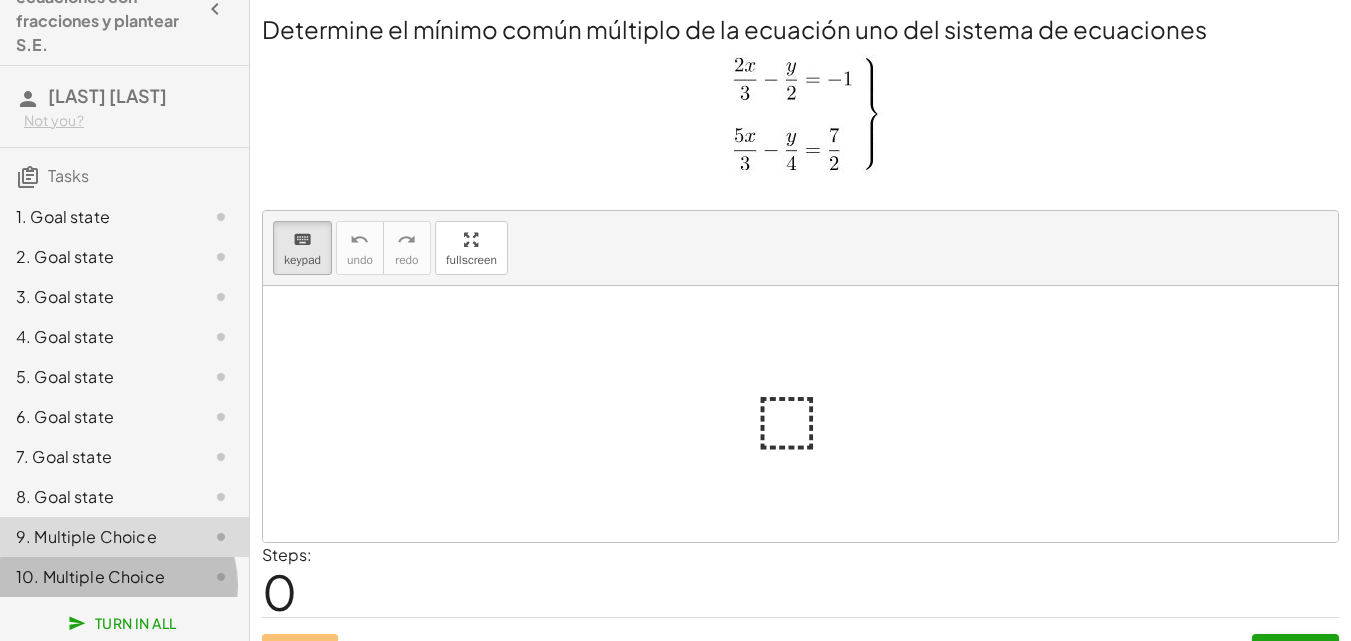 click on "10. Multiple Choice" 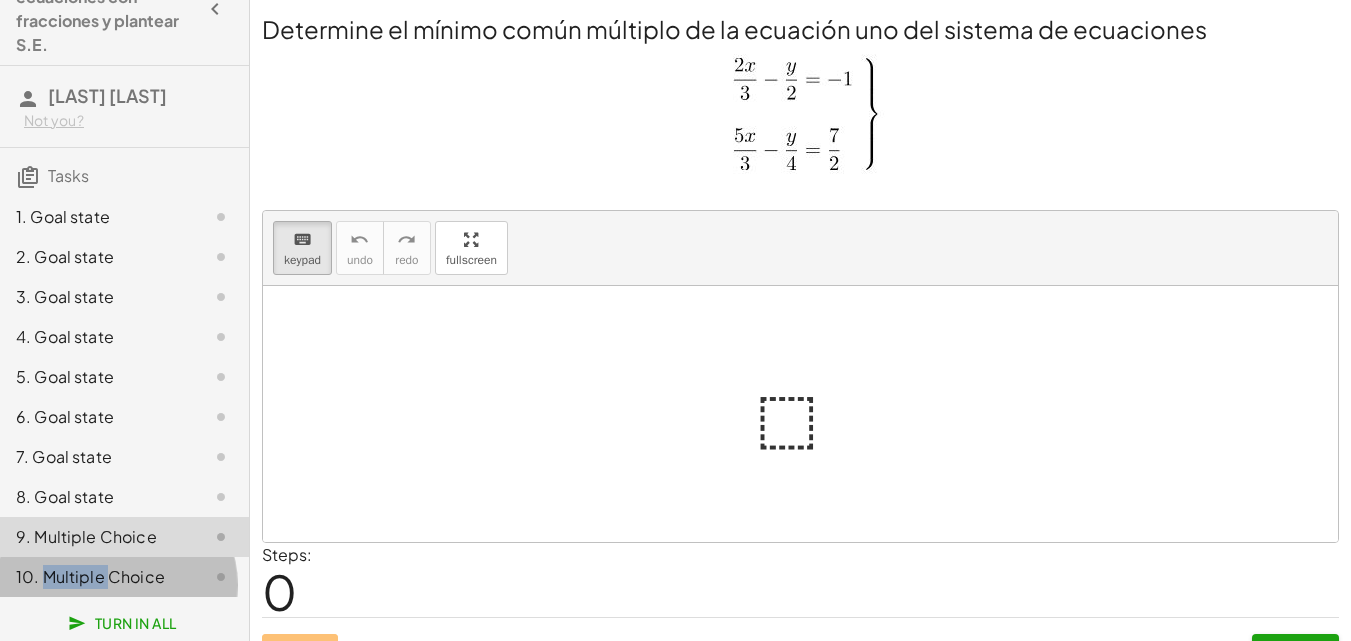click on "10. Multiple Choice" 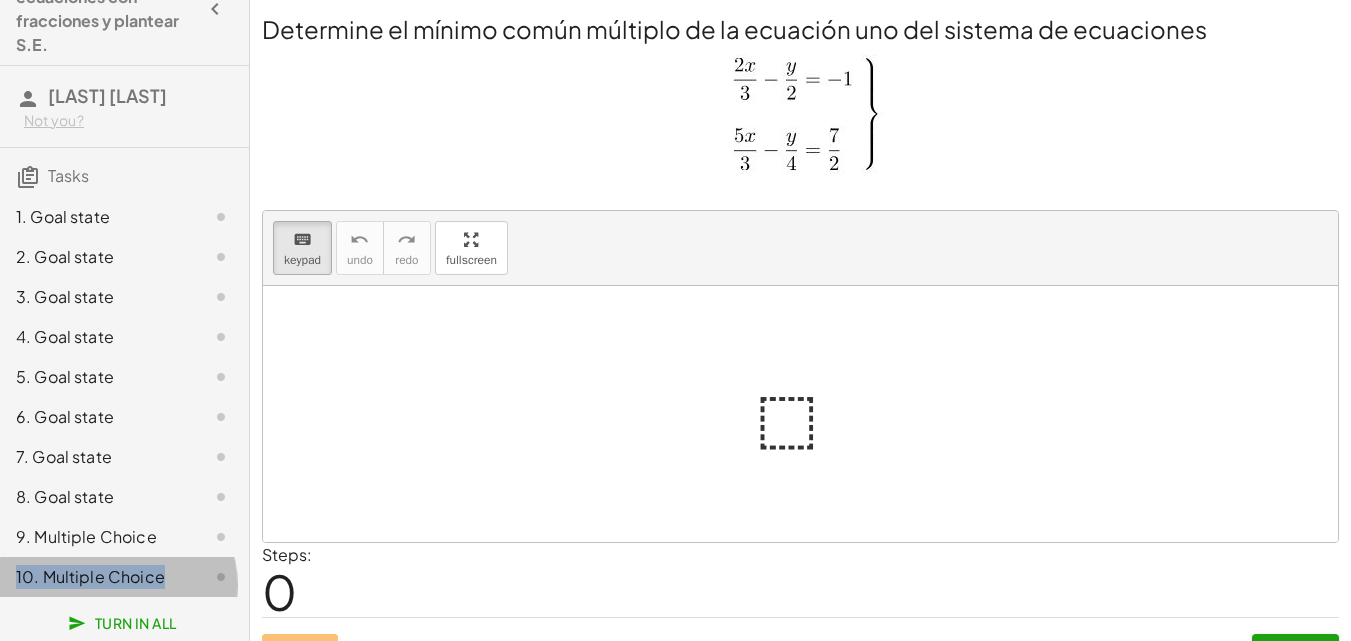 click on "10. Multiple Choice" 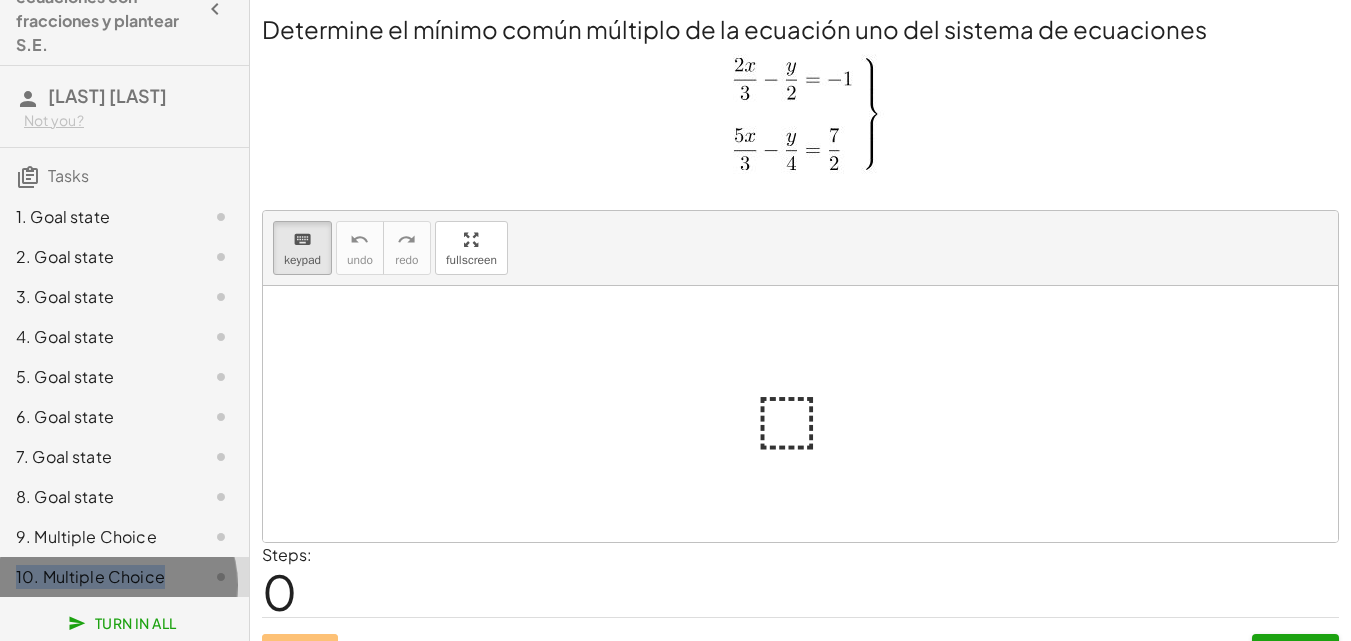 click on "10. Multiple Choice" 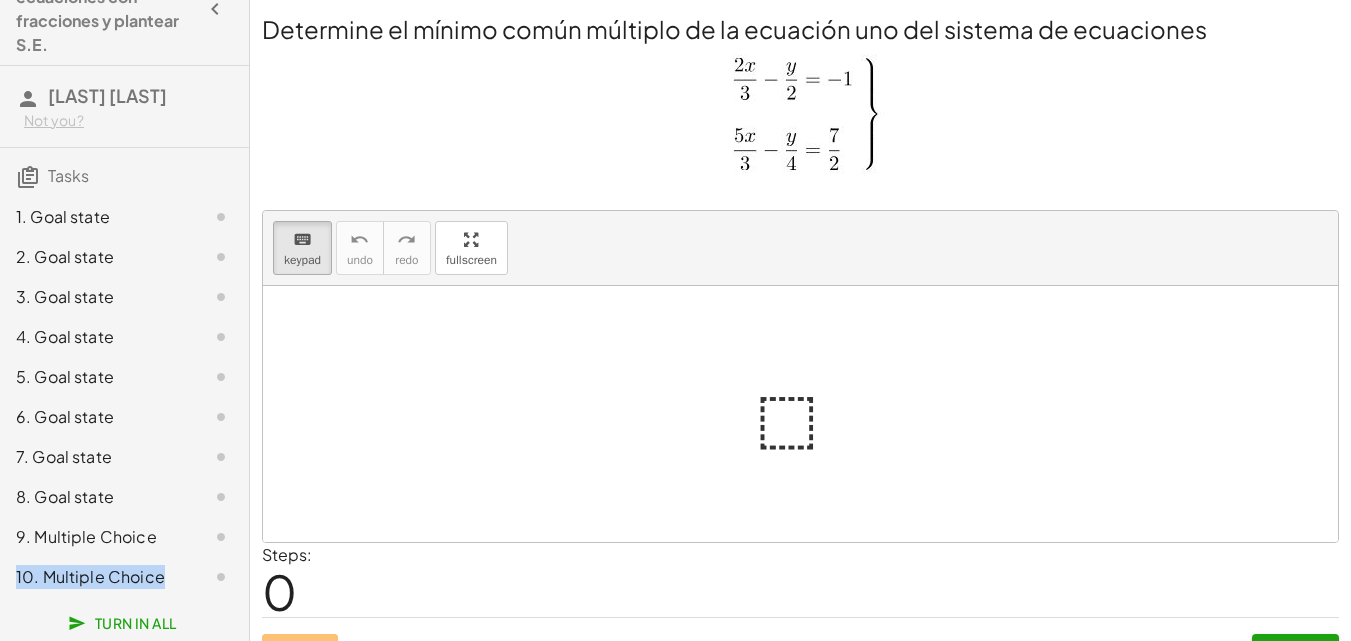 click on "10. Multiple Choice" 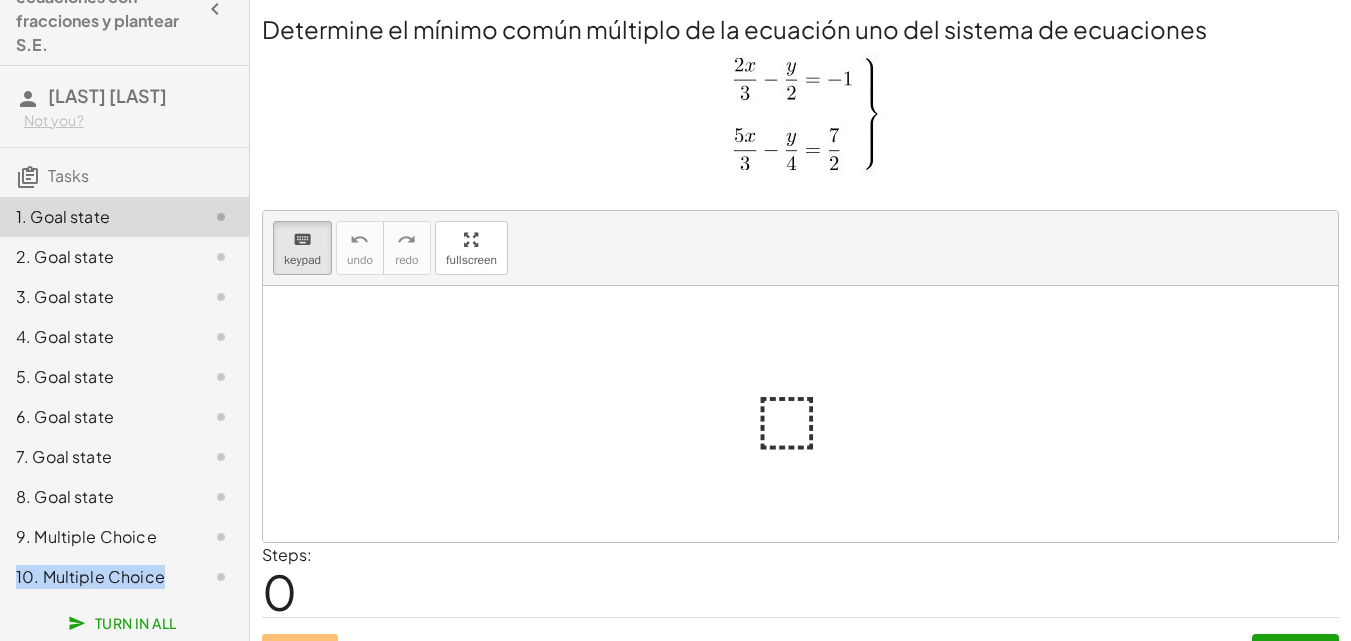 click on "2. Goal state" 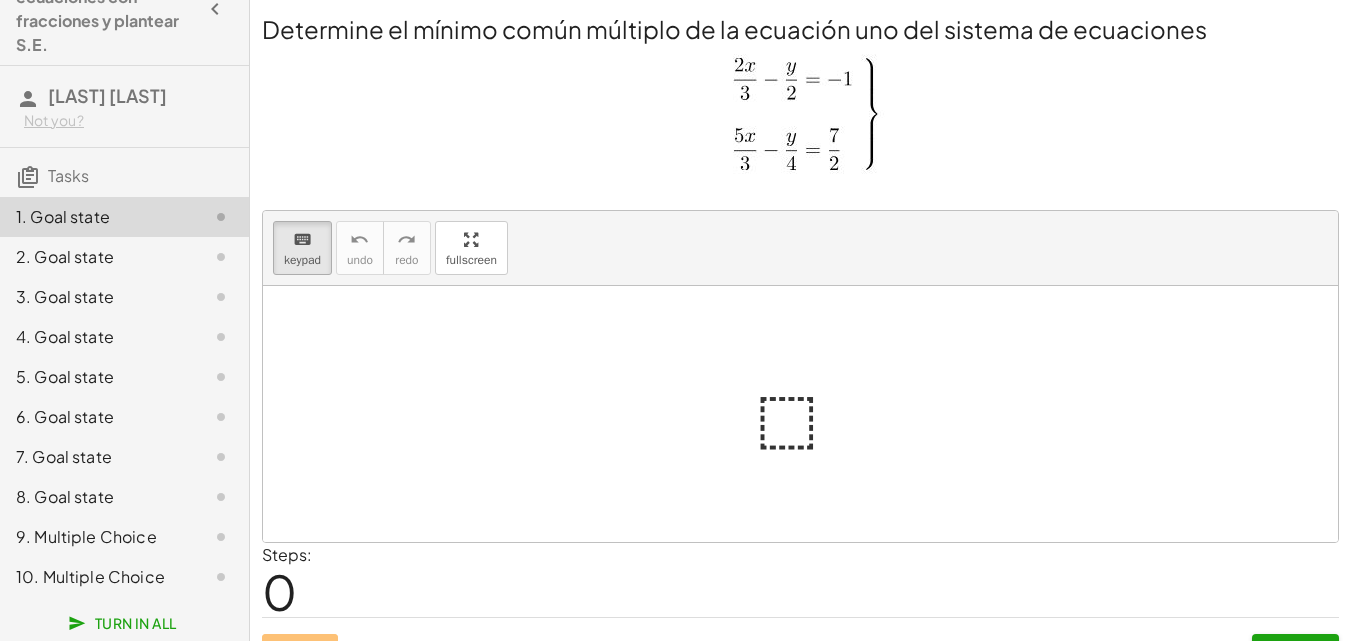 click at bounding box center (800, 414) 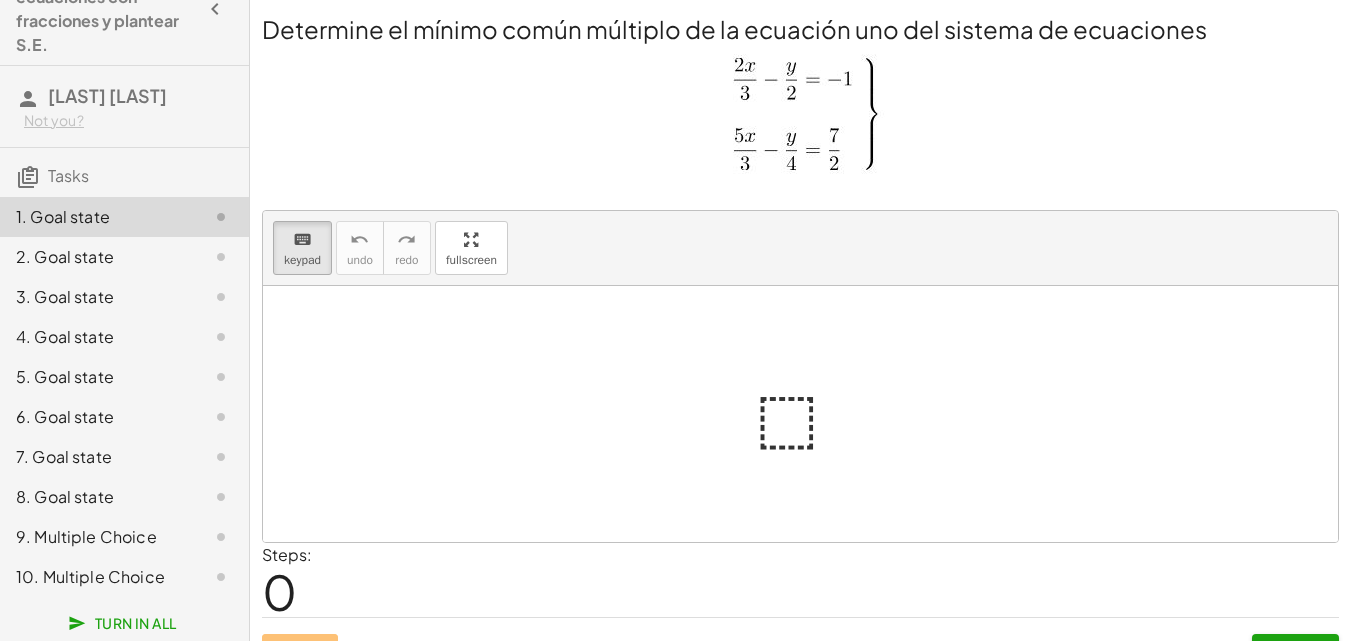 click at bounding box center (808, 414) 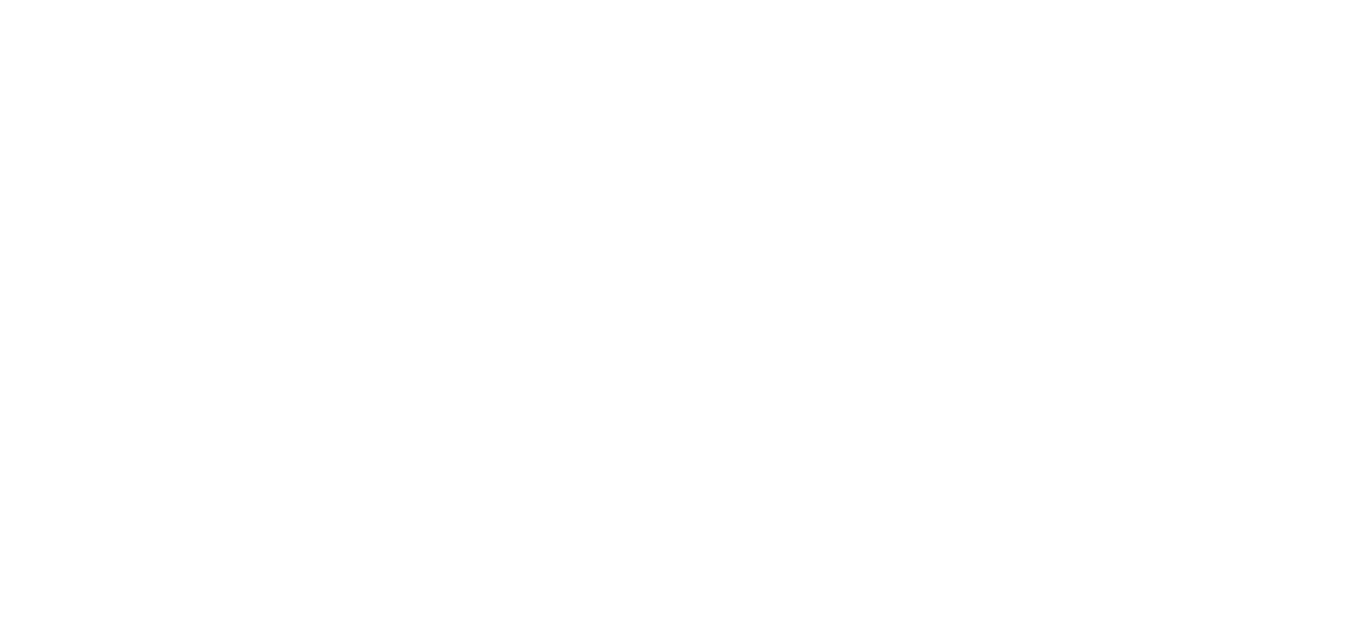 scroll, scrollTop: 0, scrollLeft: 0, axis: both 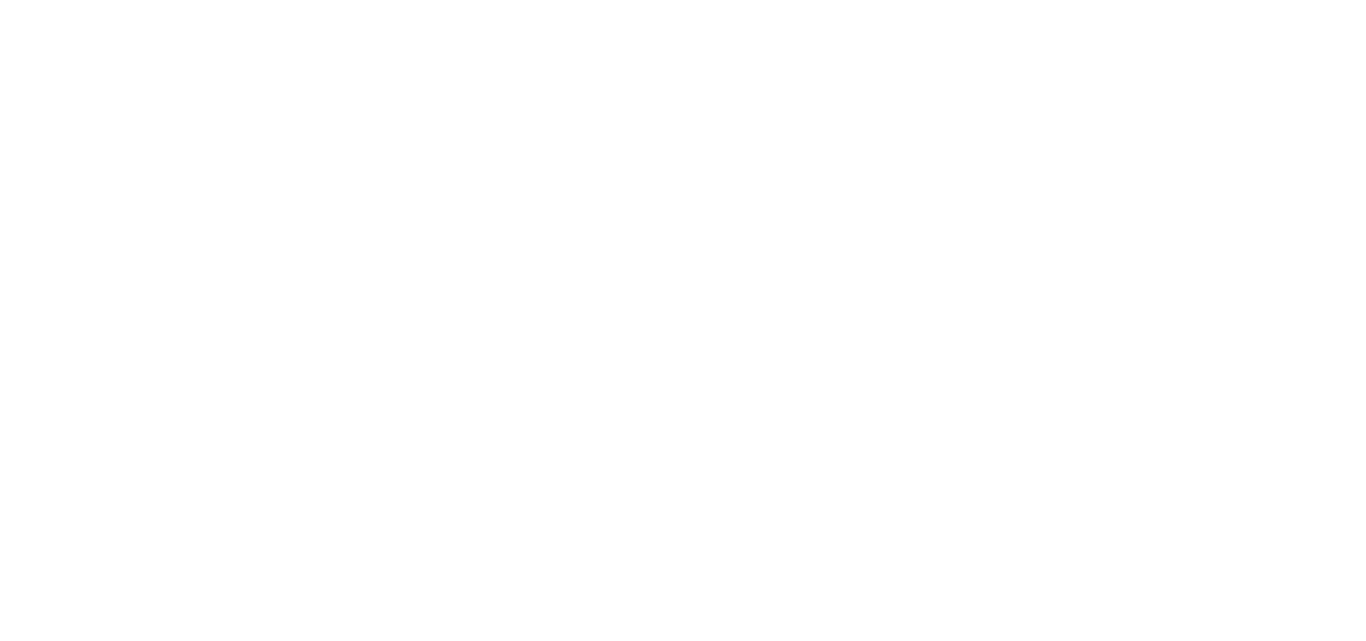 click 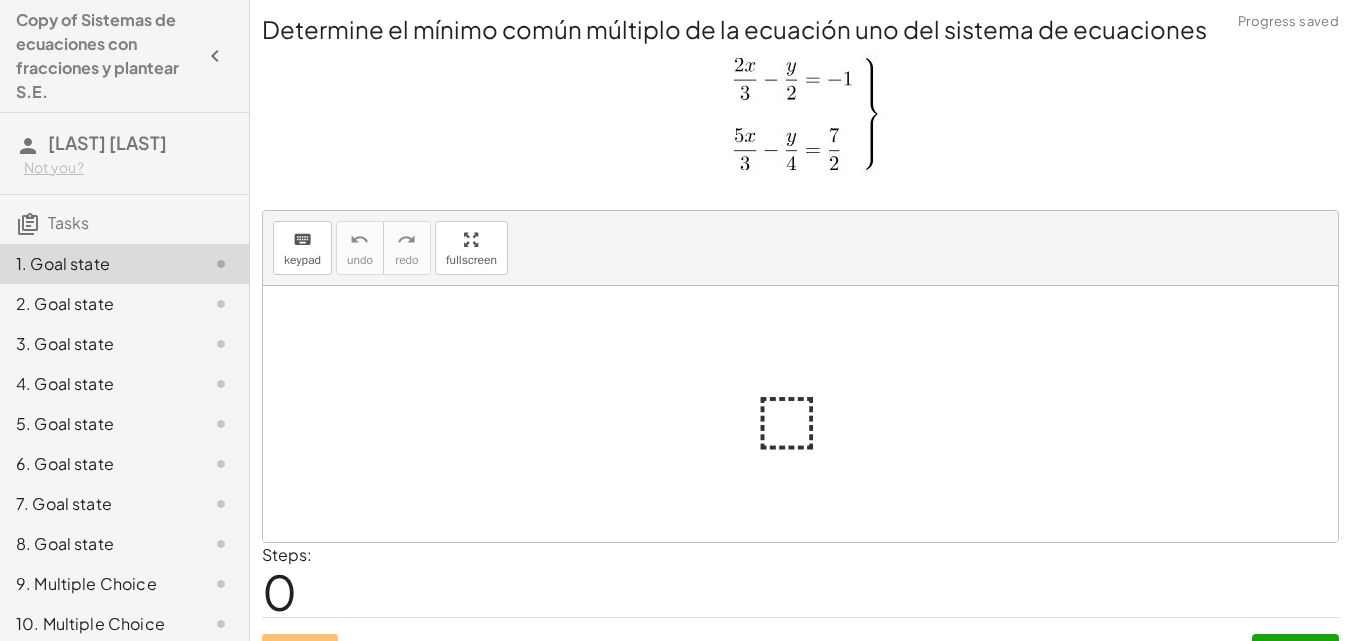 click on "3. Goal state" 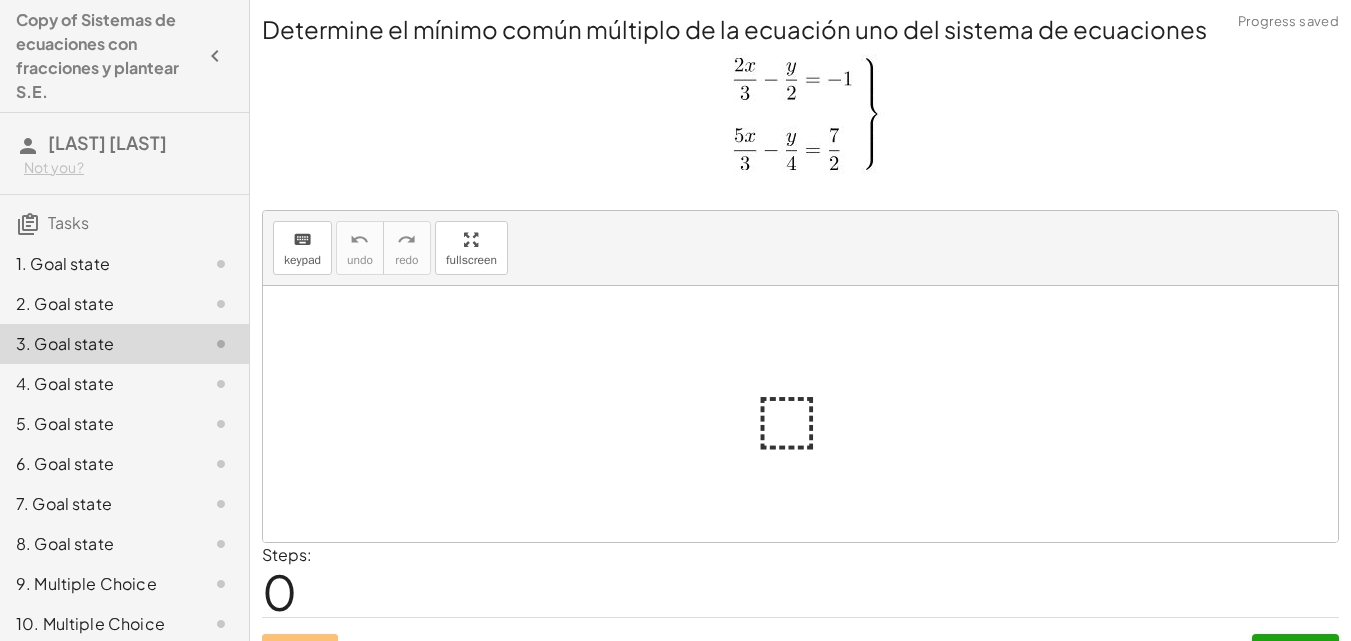 click on "4. Goal state" 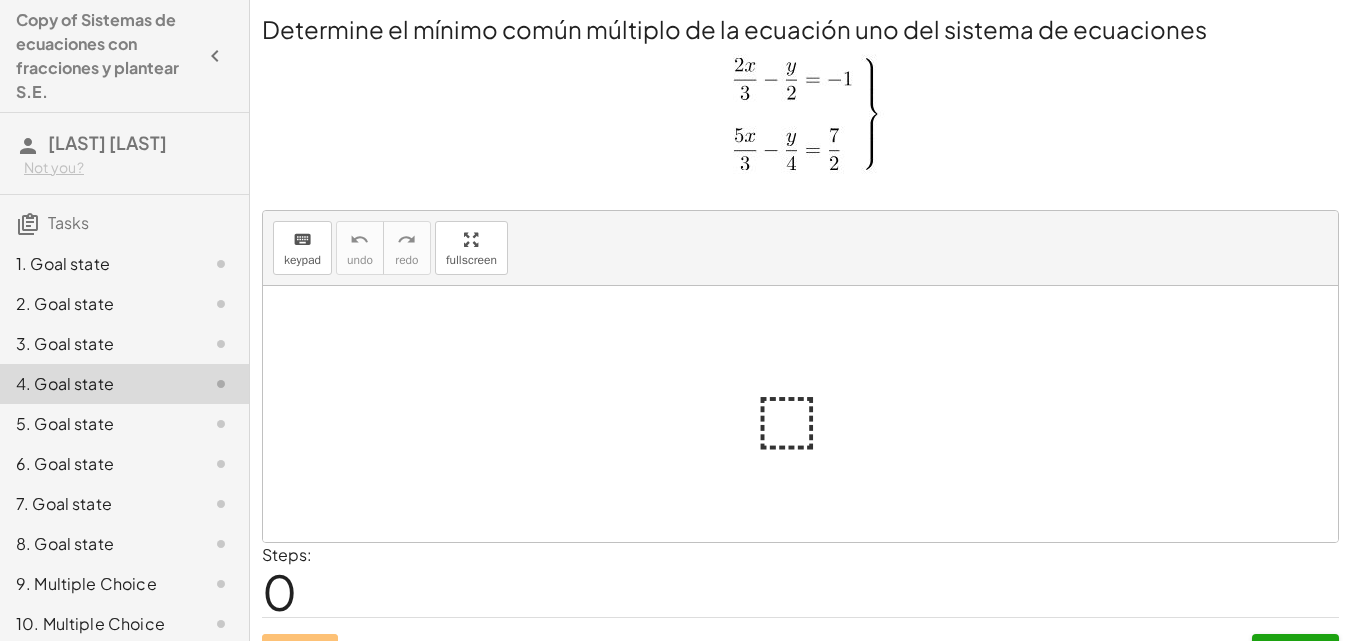 click on "2. Goal state" 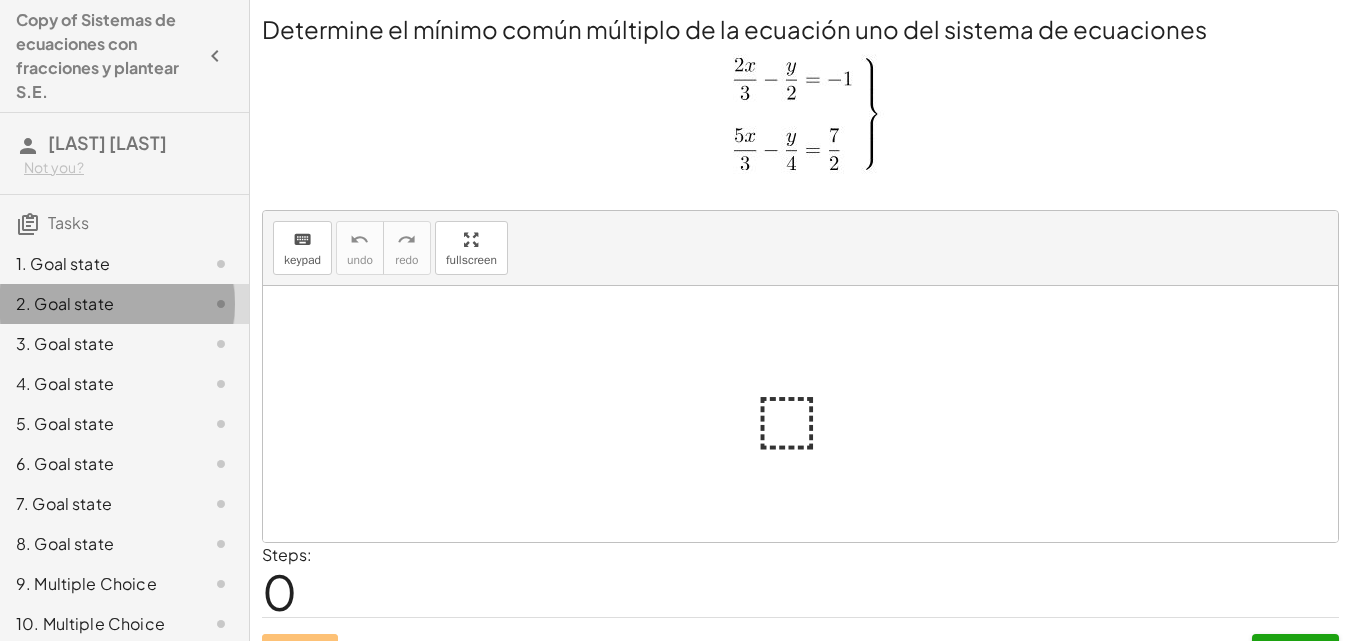 click on "1. Goal state" 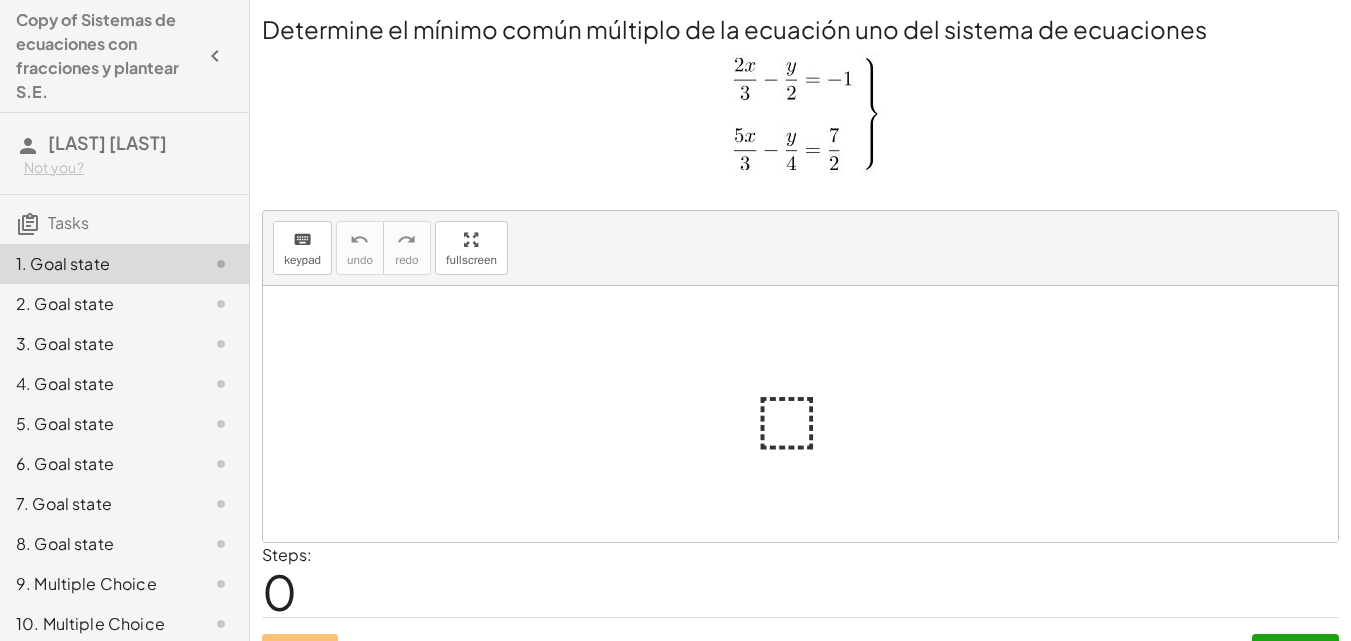 click at bounding box center [808, 414] 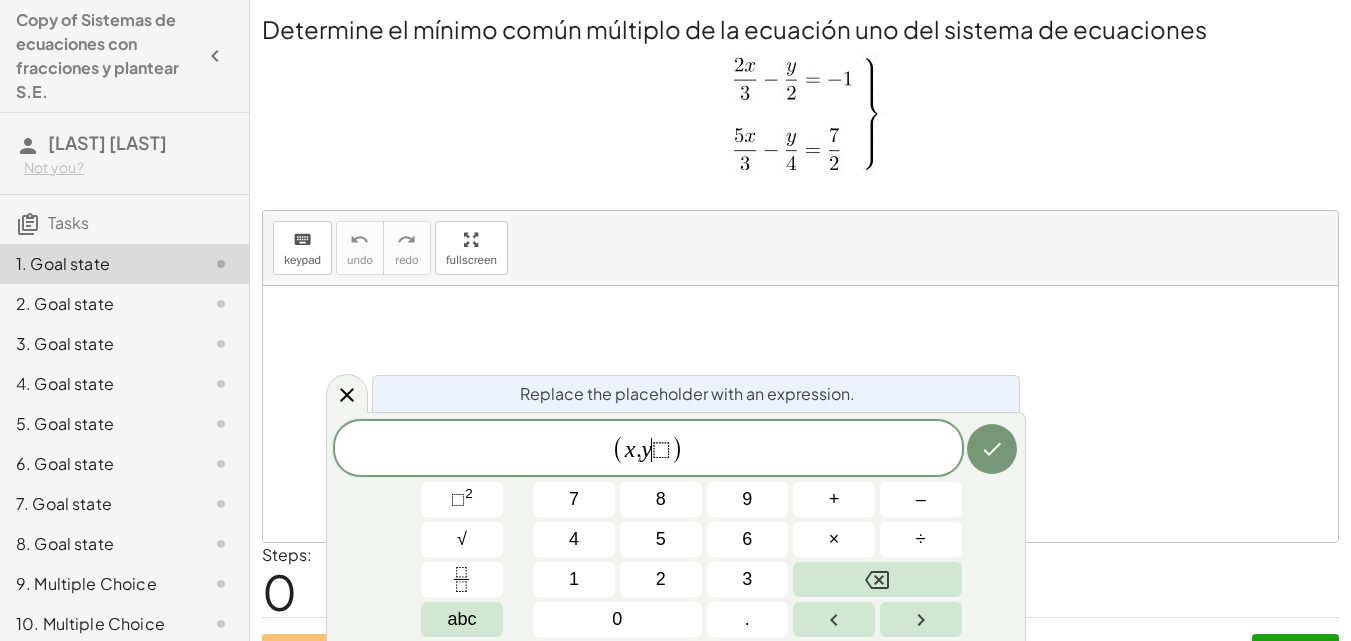 click on "⬚" at bounding box center (661, 450) 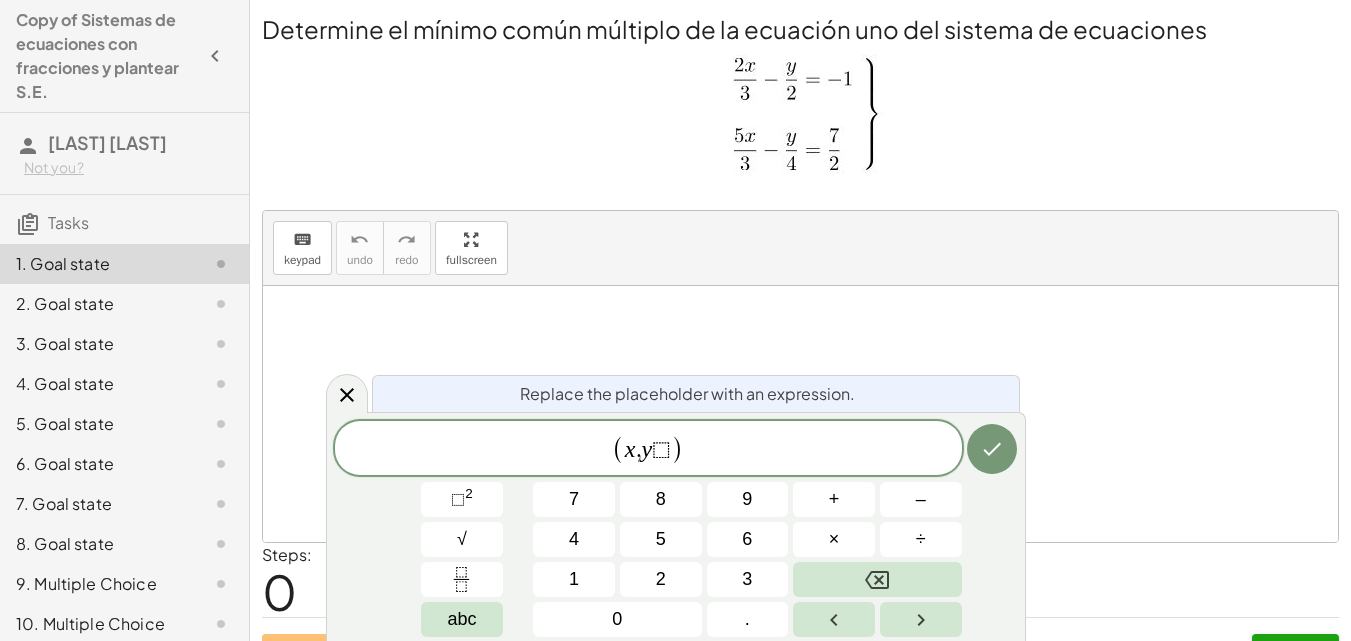 click on "⬚" at bounding box center [661, 450] 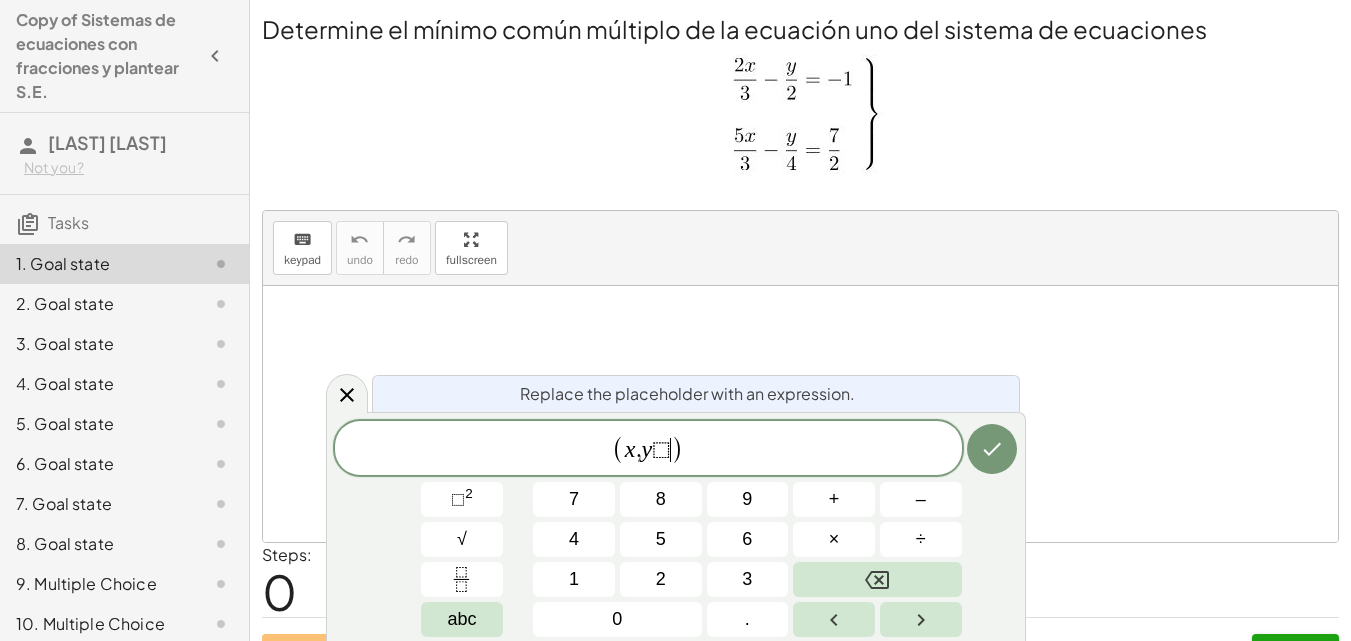 click on "⬚" at bounding box center [661, 450] 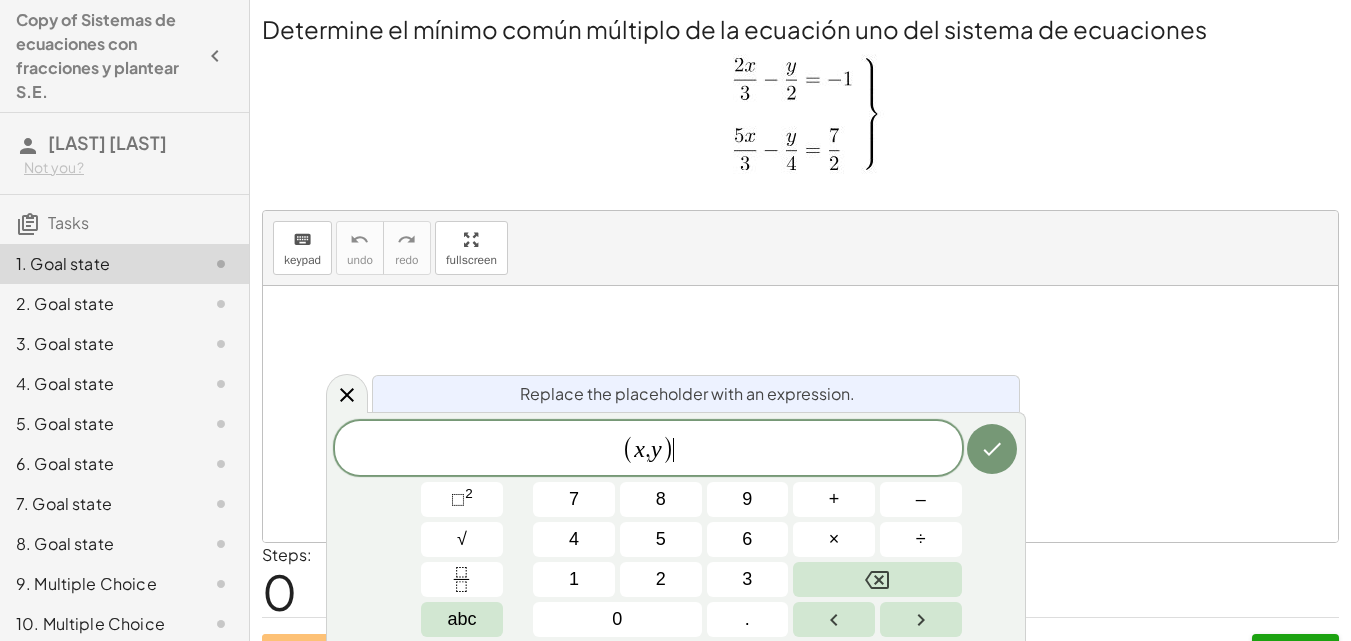 click on "( x , y ) ​" at bounding box center (648, 449) 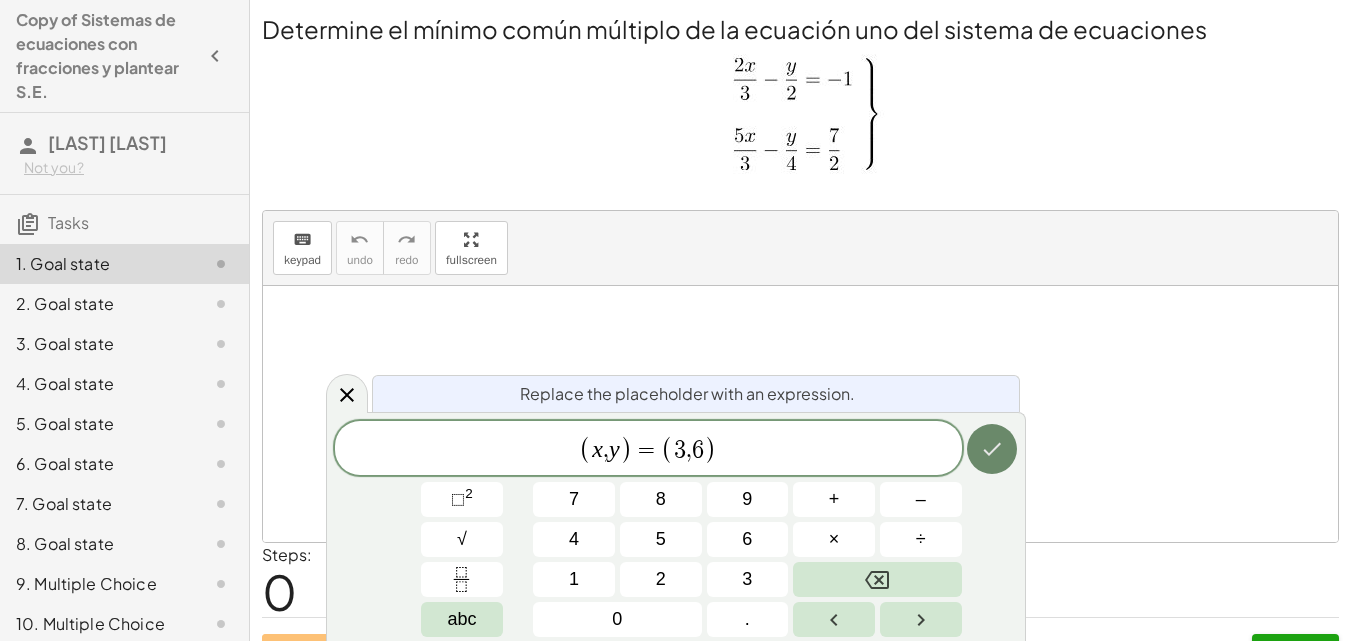 click at bounding box center (992, 449) 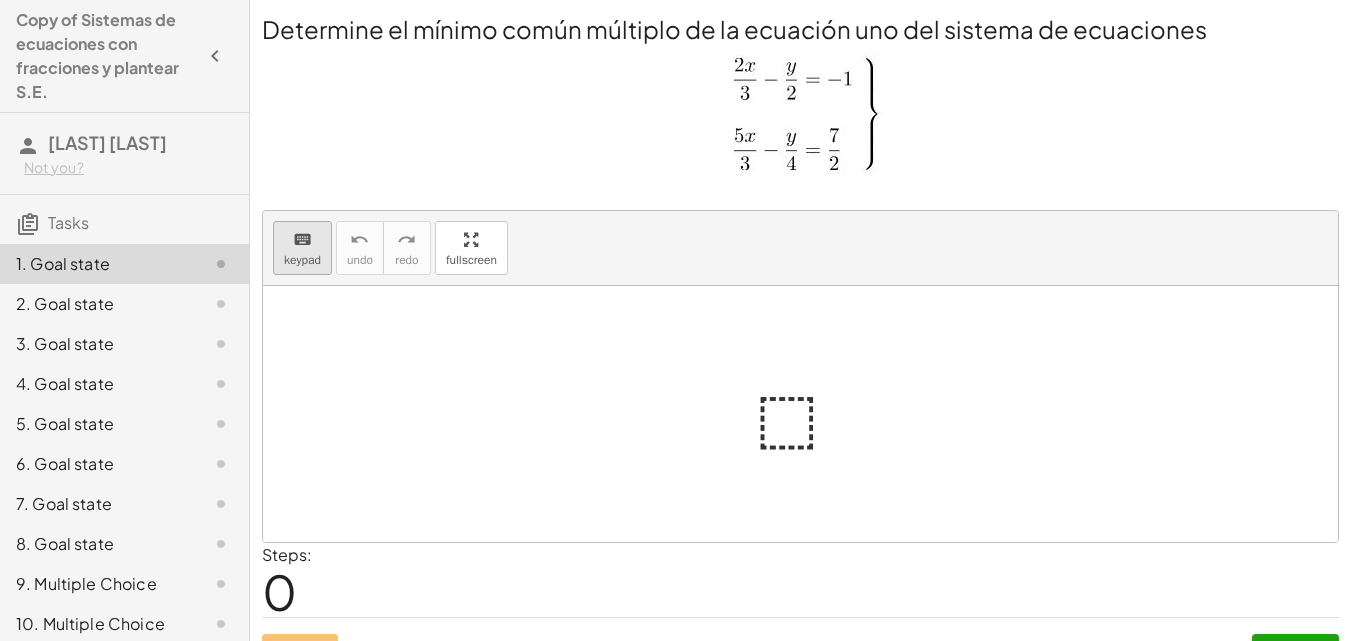 click on "keyboard keypad" at bounding box center [302, 248] 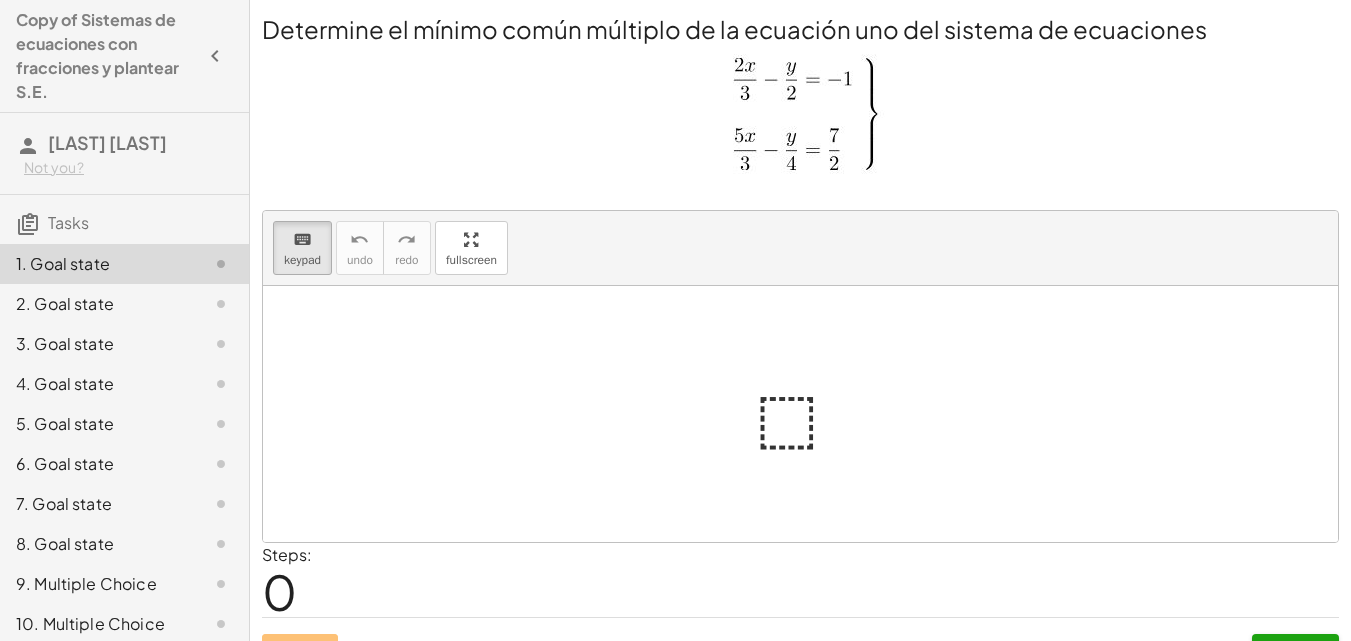 click on "1. Goal state" 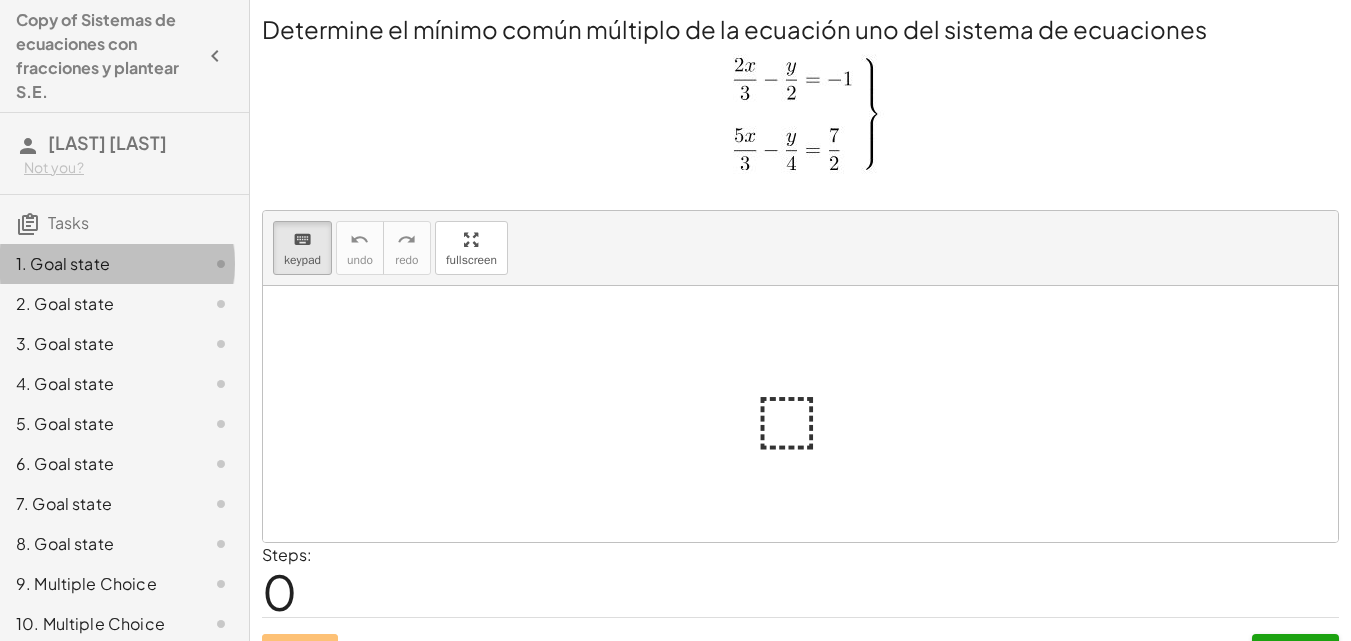 click on "1. Goal state" 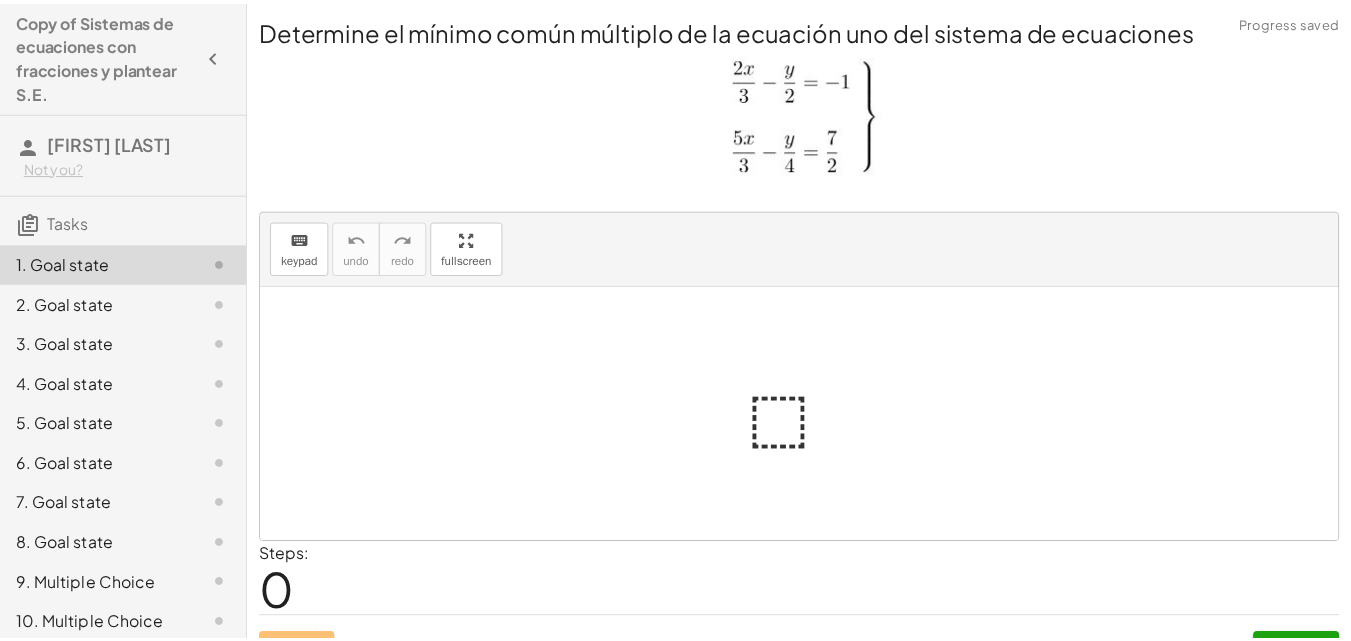 scroll, scrollTop: 0, scrollLeft: 0, axis: both 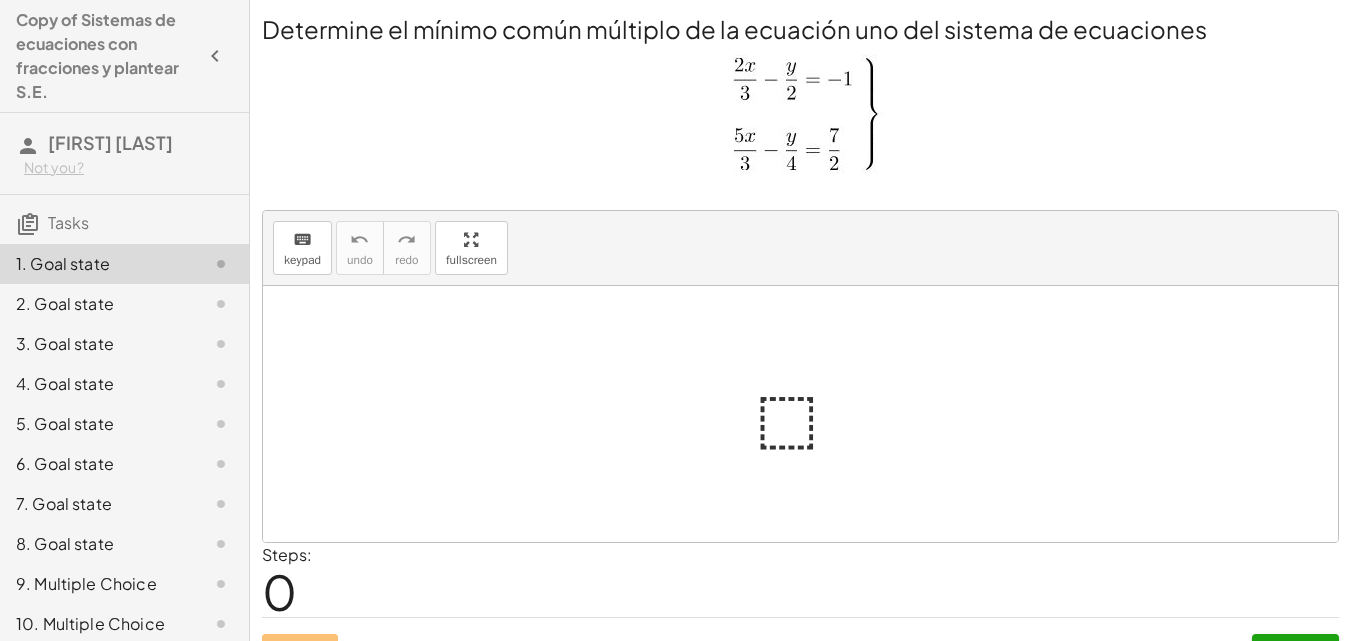 click at bounding box center [800, 414] 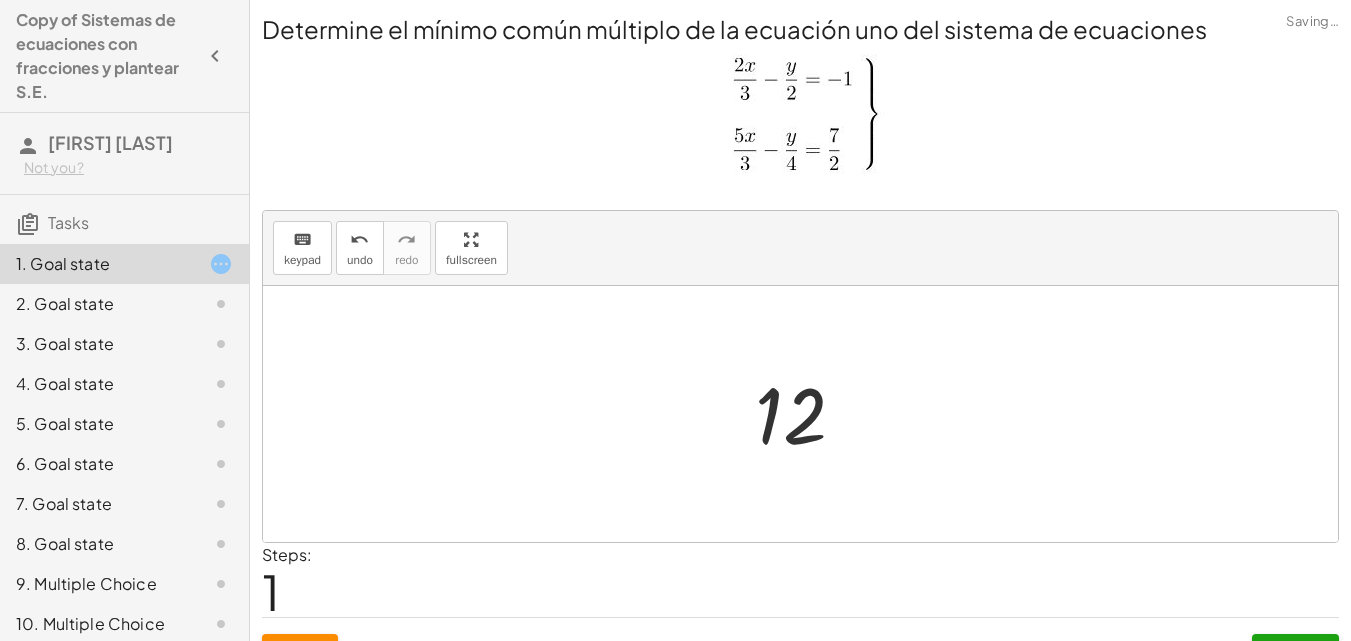 click on "Steps:  1" at bounding box center (800, 580) 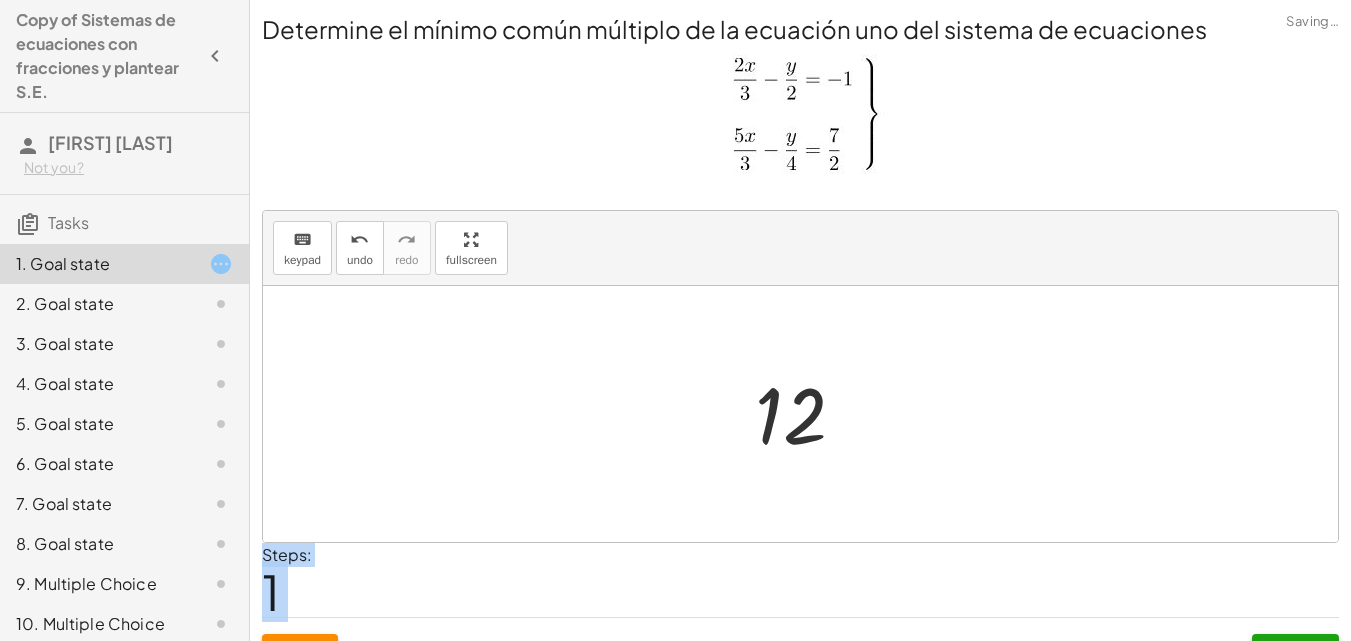 click on "Steps:  1" at bounding box center [800, 580] 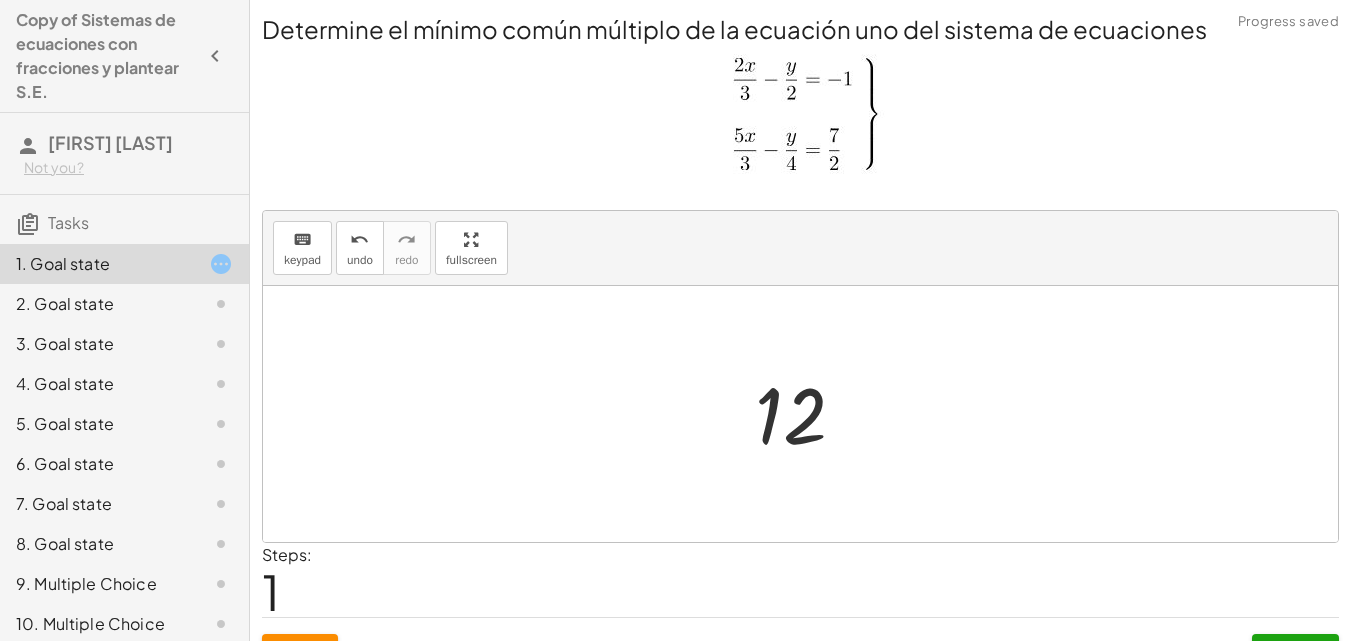 click at bounding box center [808, 414] 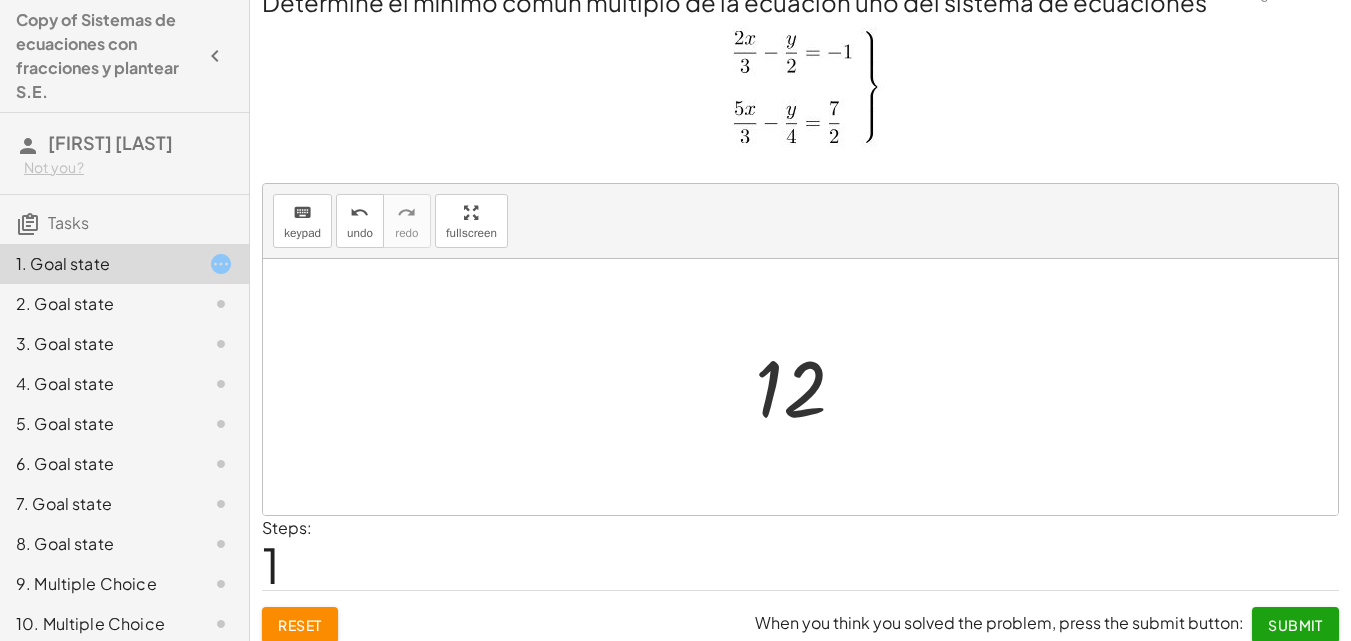 scroll, scrollTop: 41, scrollLeft: 0, axis: vertical 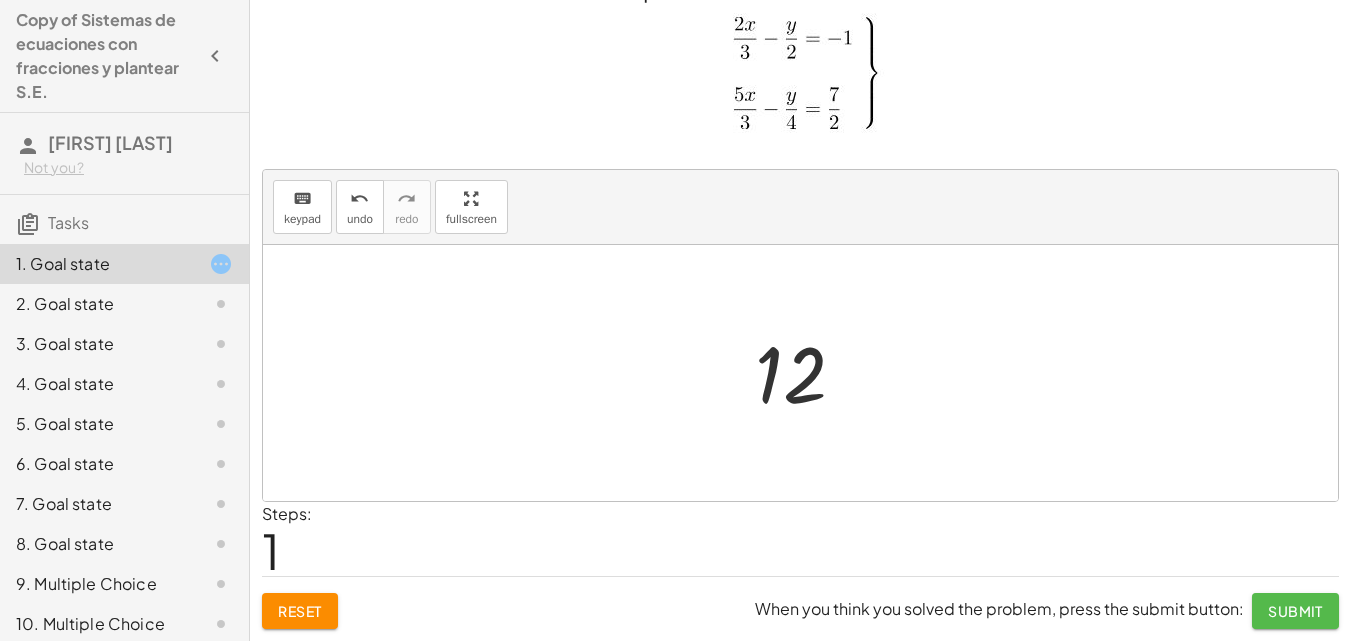 click on "Submit" 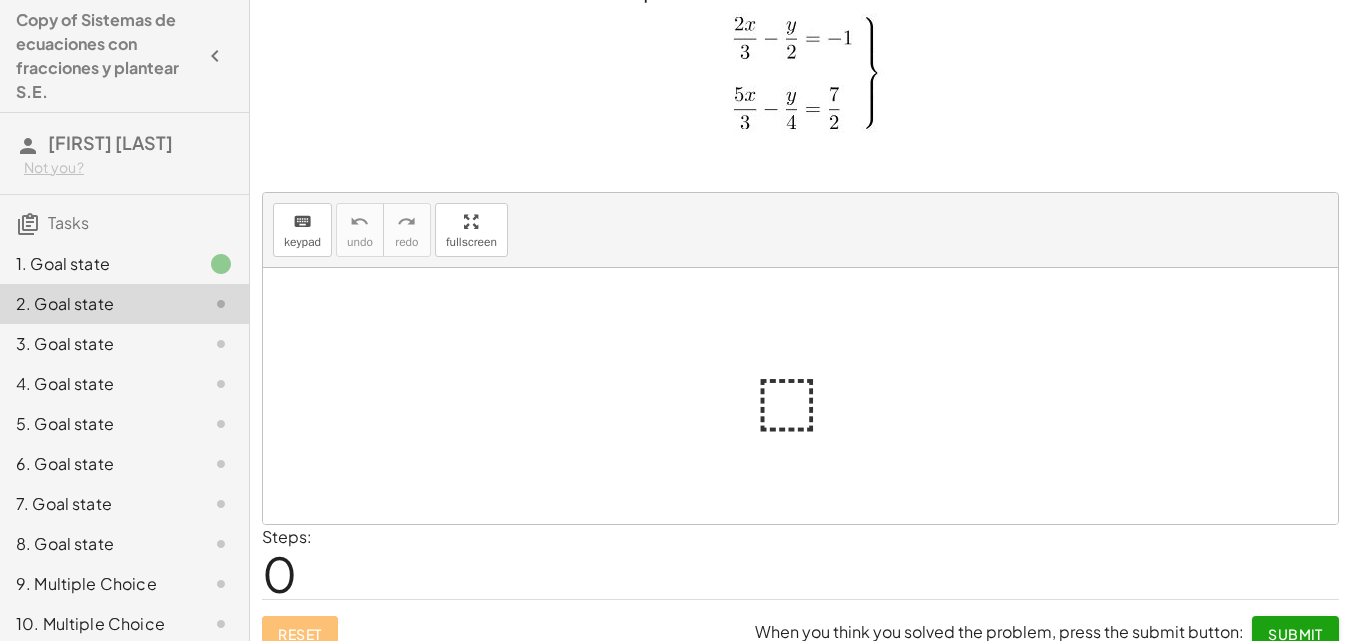 scroll, scrollTop: 0, scrollLeft: 0, axis: both 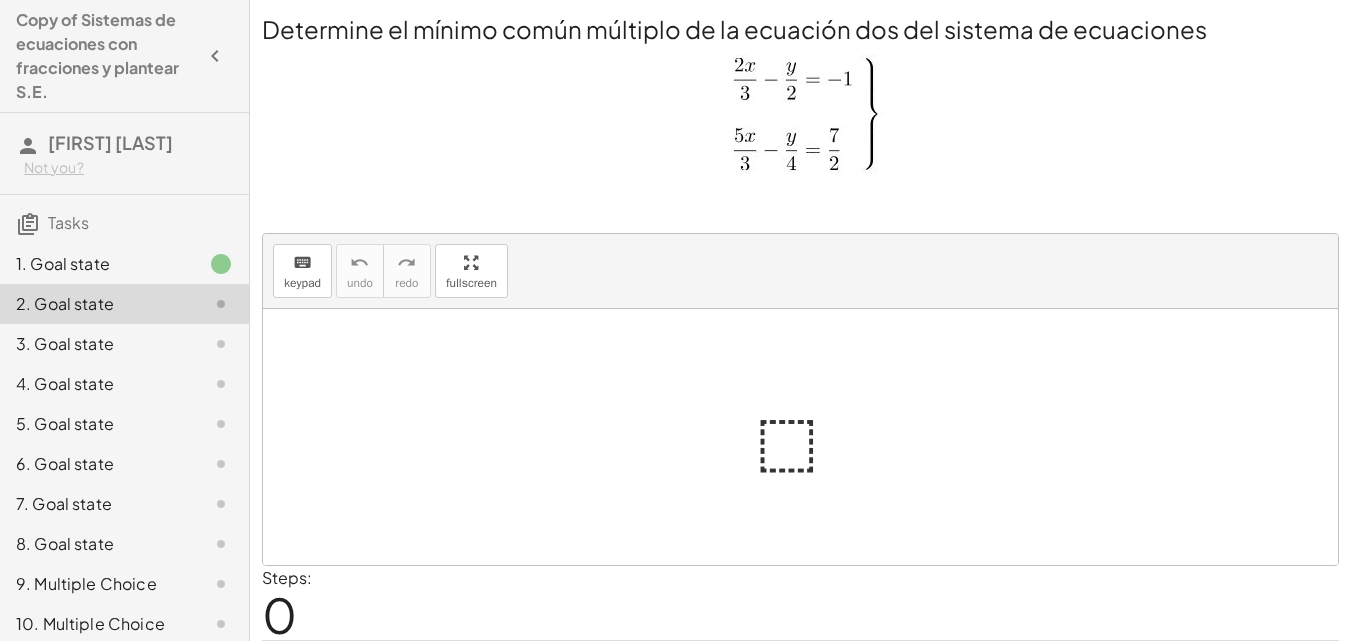 click at bounding box center (808, 437) 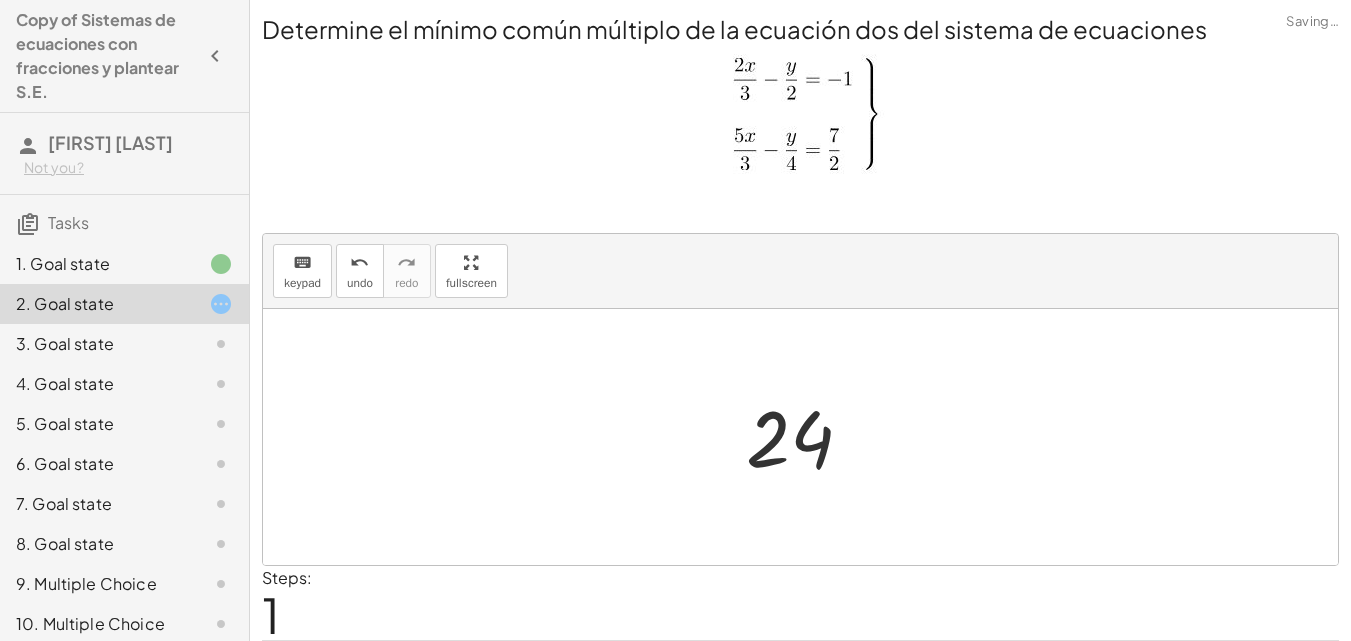 click at bounding box center [800, 437] 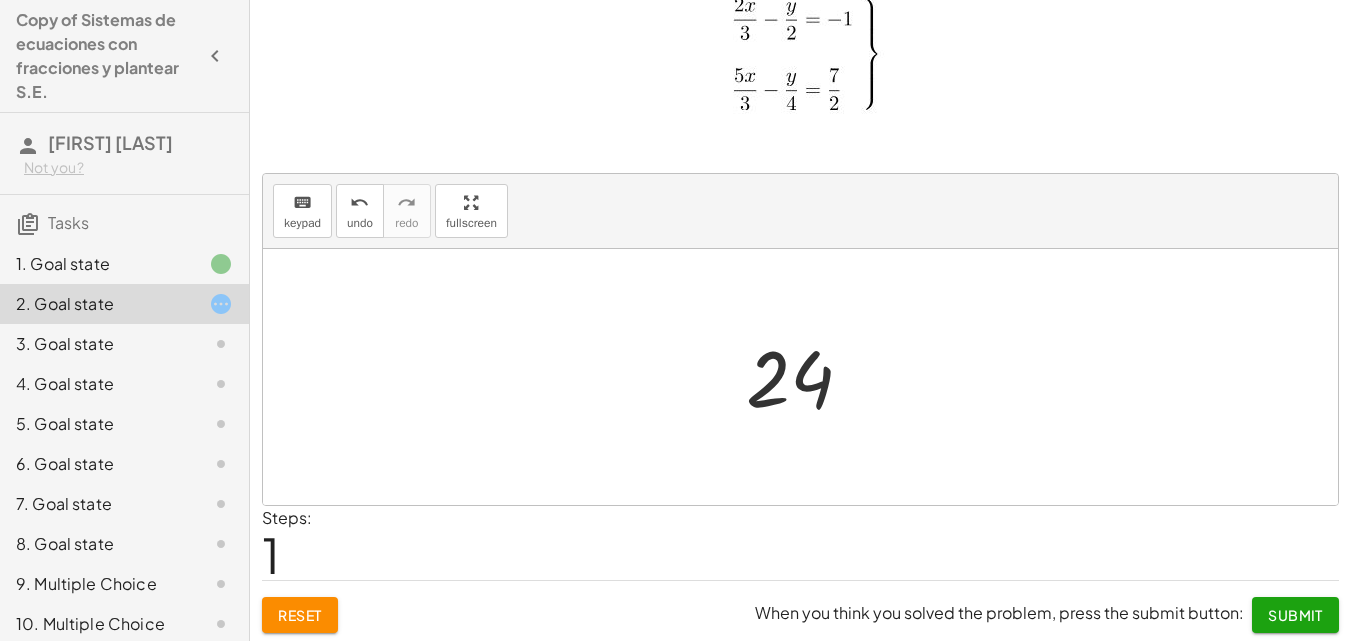 scroll, scrollTop: 64, scrollLeft: 0, axis: vertical 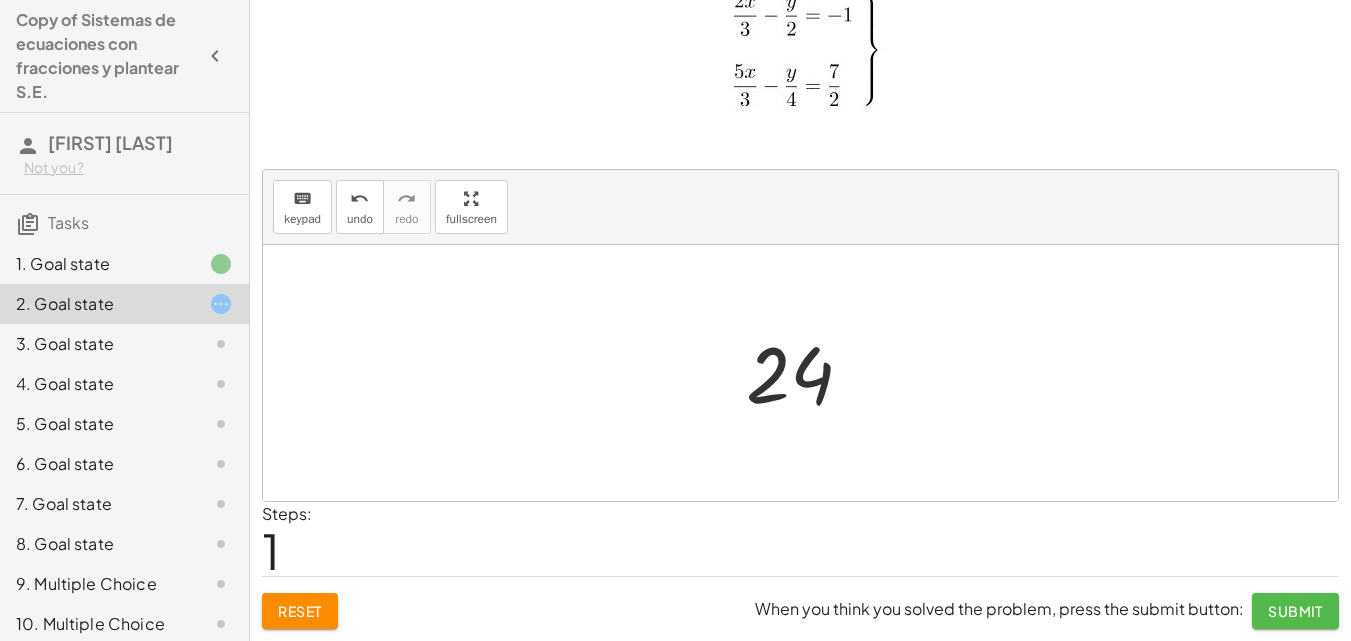 click on "Submit" at bounding box center (1295, 611) 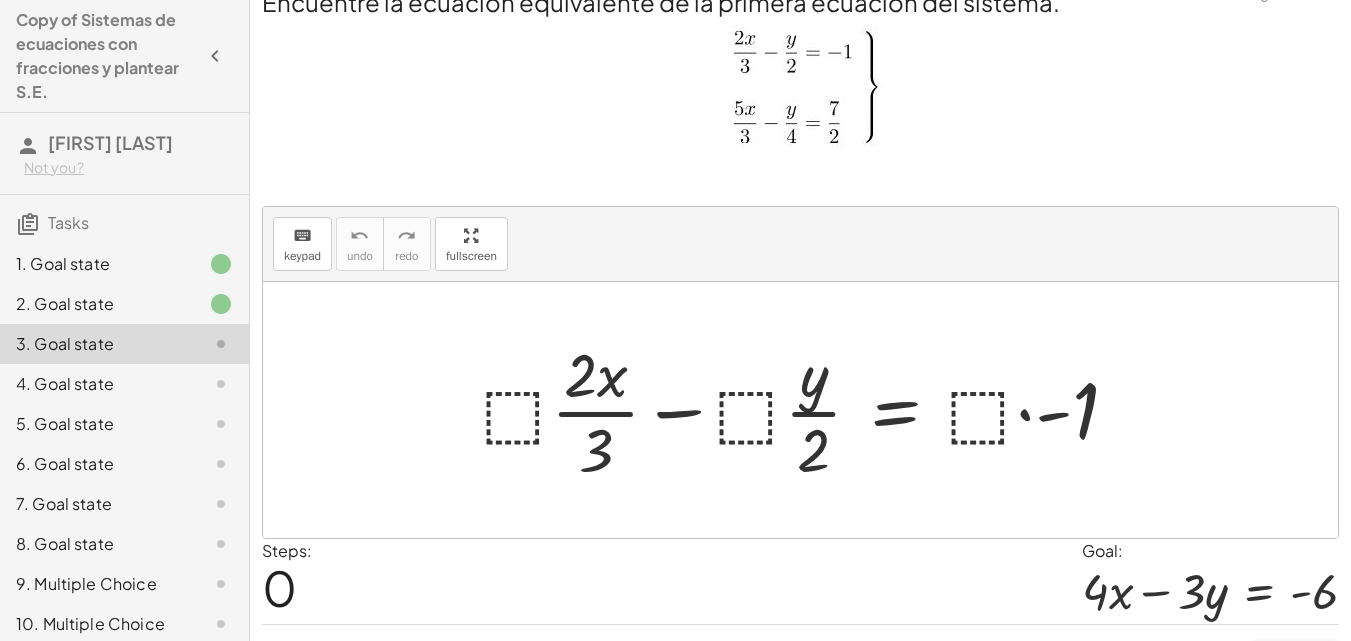scroll, scrollTop: 0, scrollLeft: 0, axis: both 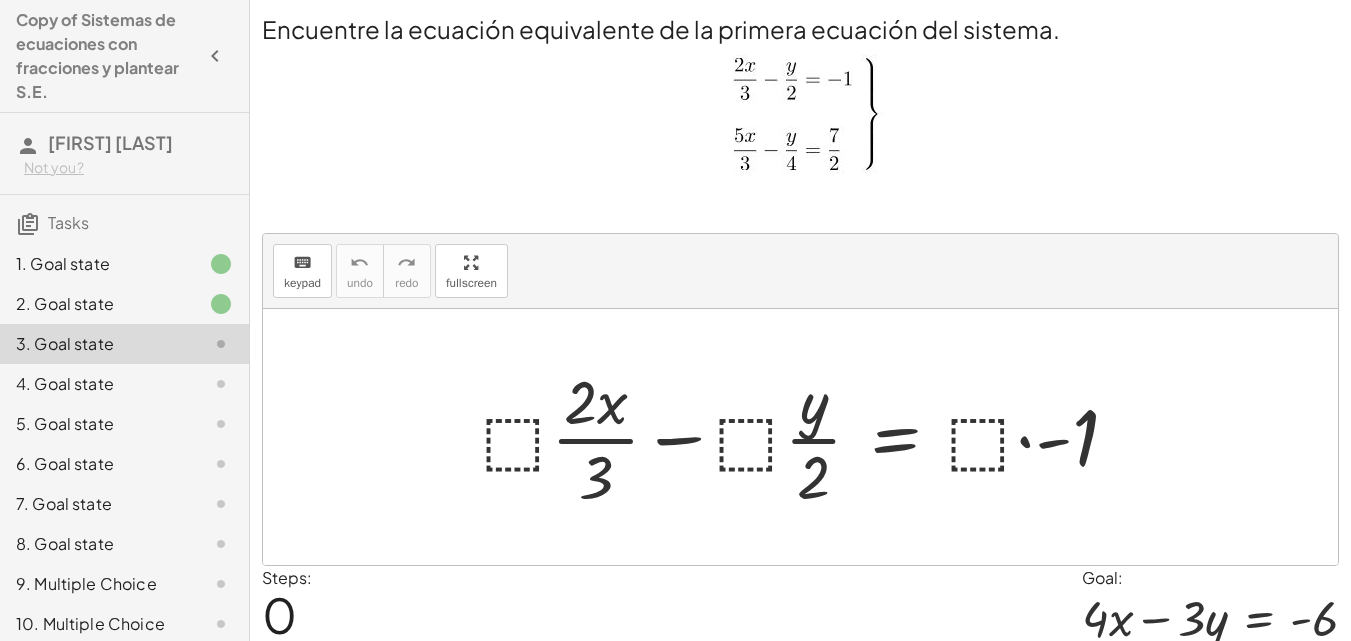 click at bounding box center [808, 437] 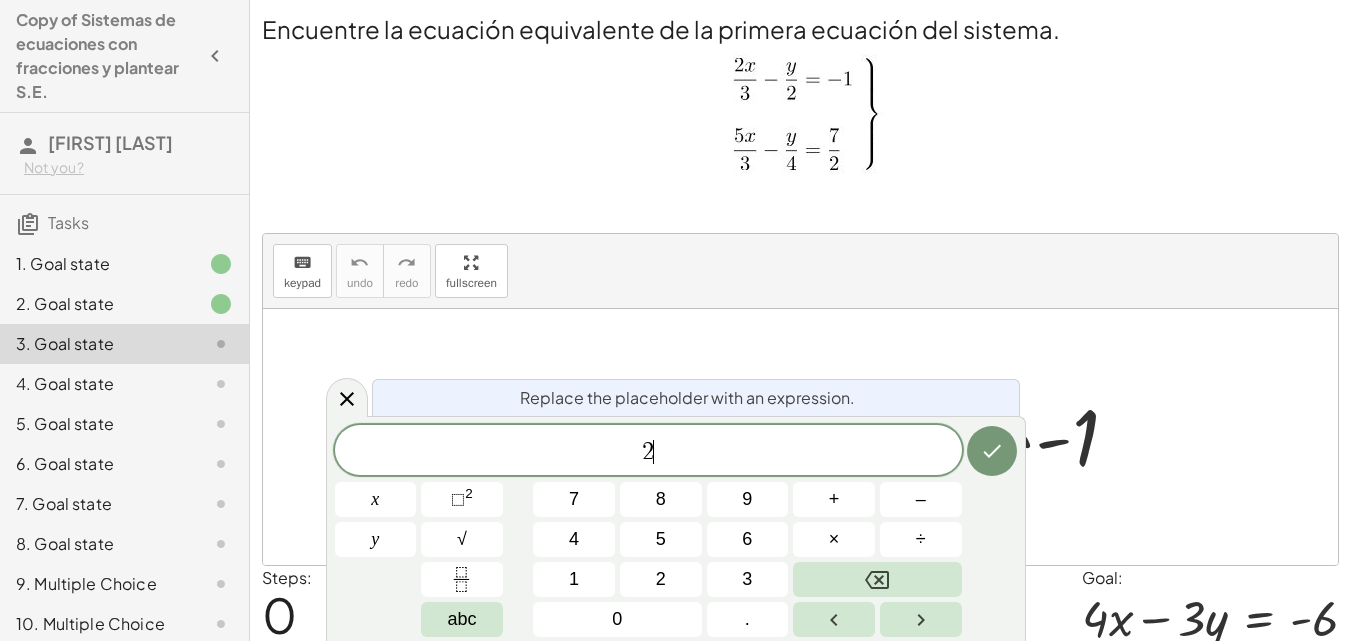 click at bounding box center (800, 437) 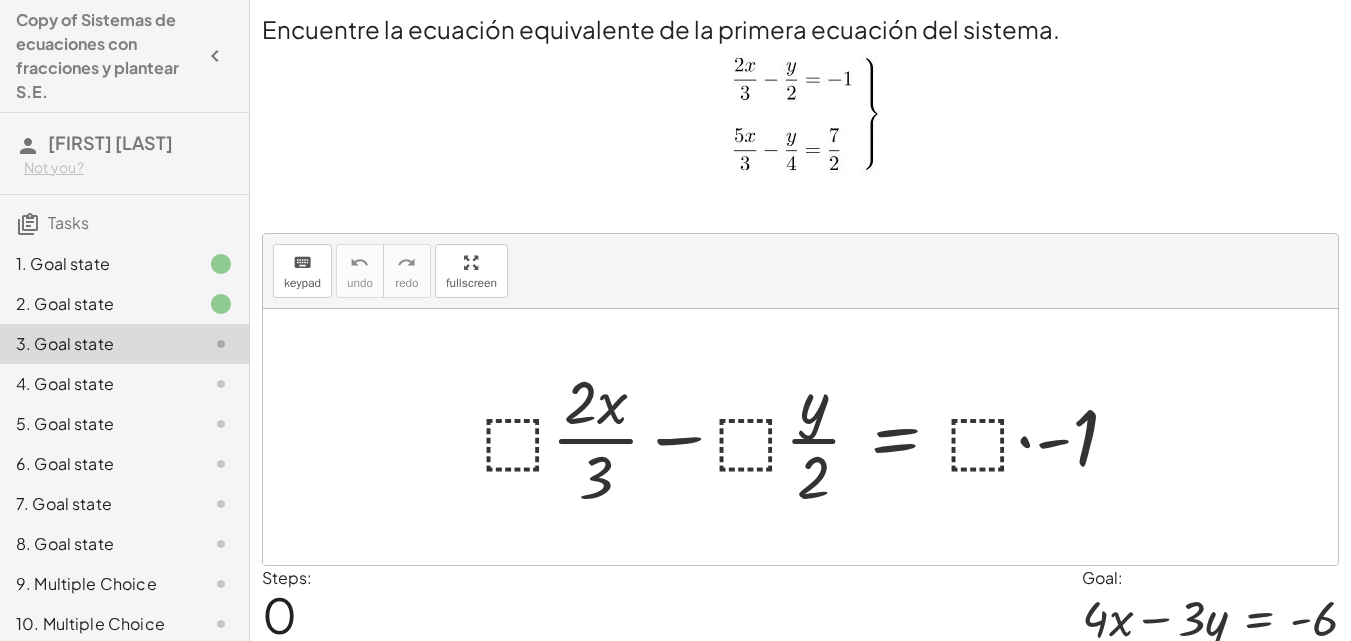 click at bounding box center (808, 437) 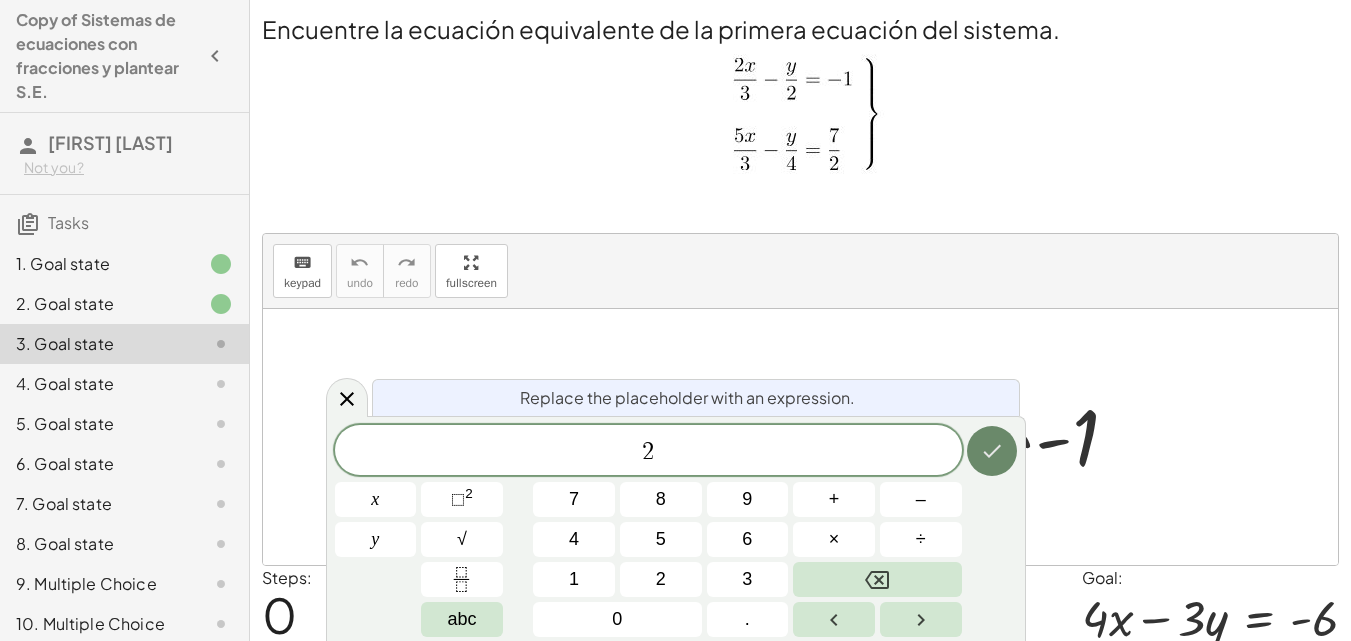 click at bounding box center (992, 451) 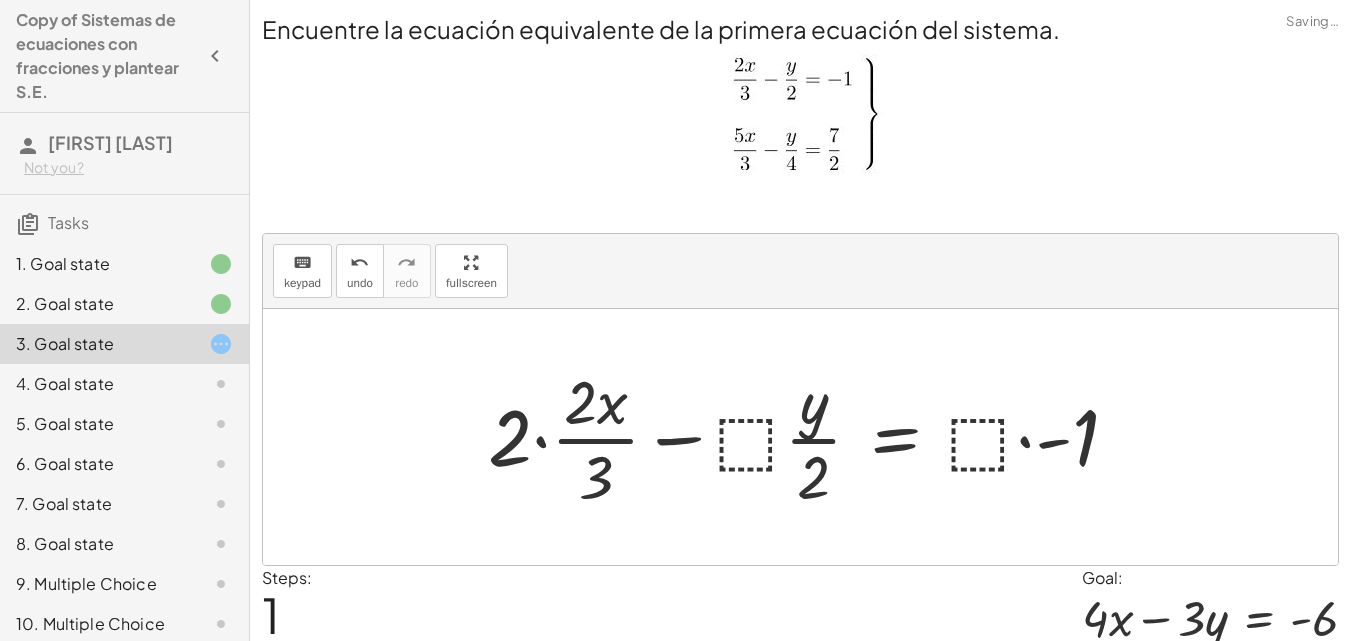 click at bounding box center (811, 437) 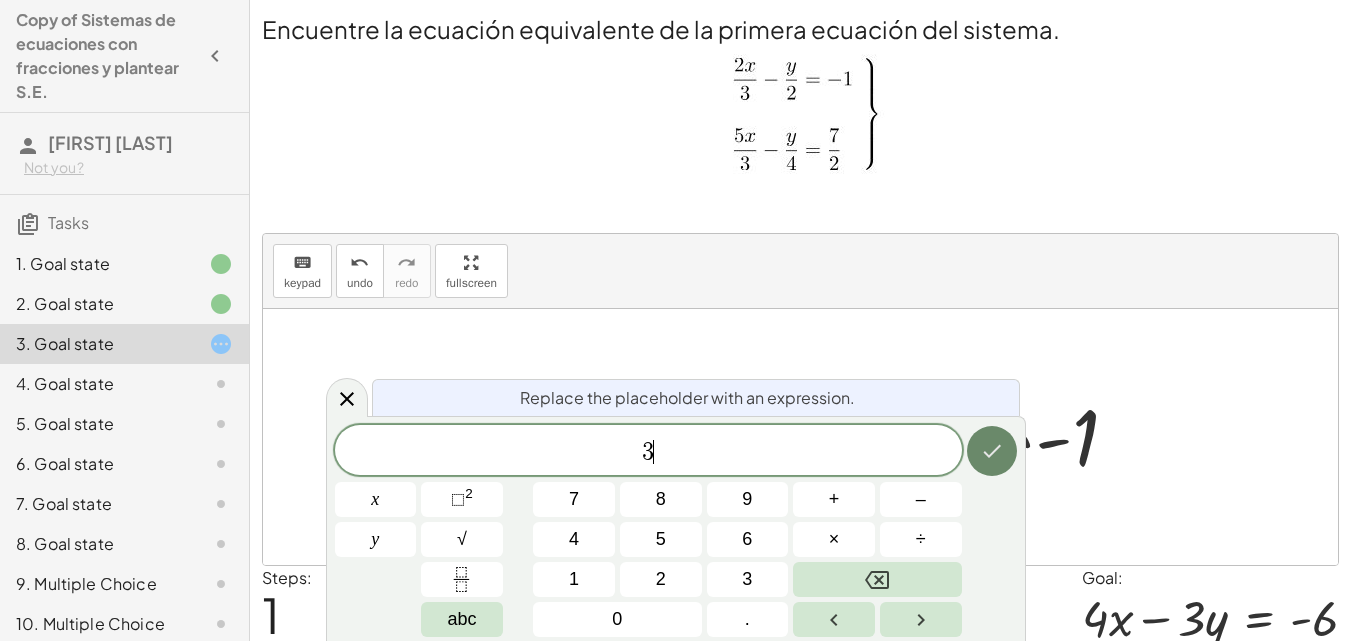 click at bounding box center (992, 451) 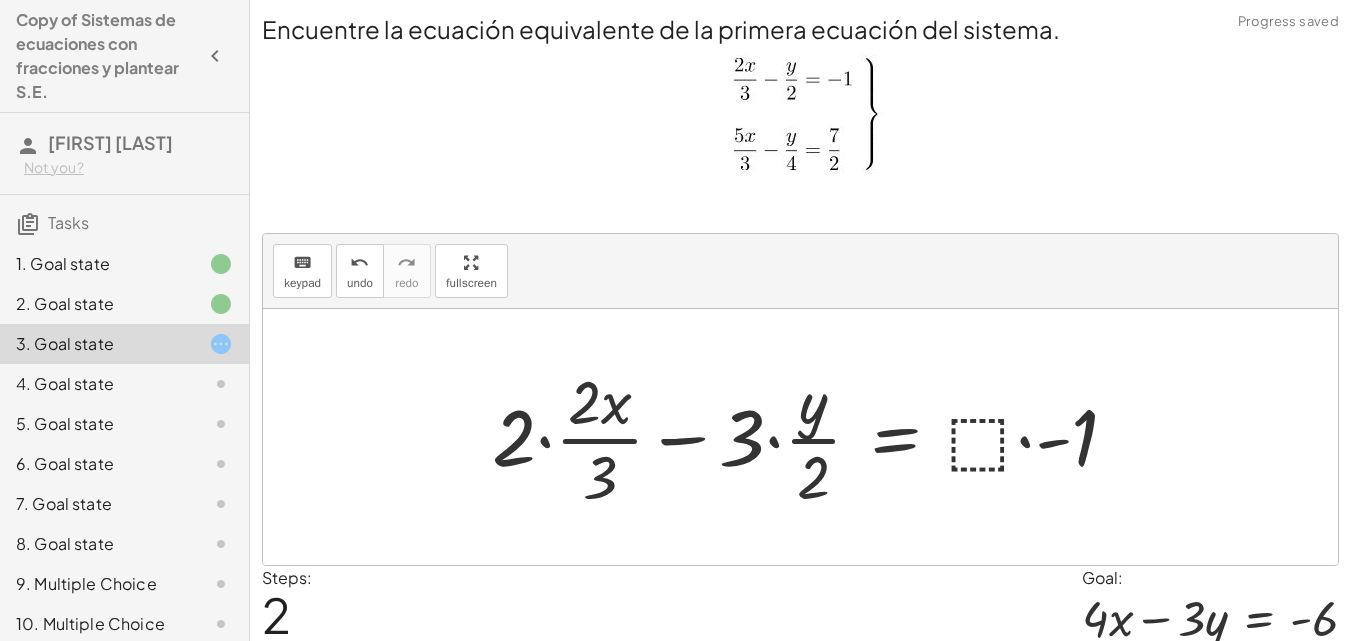 click at bounding box center (813, 437) 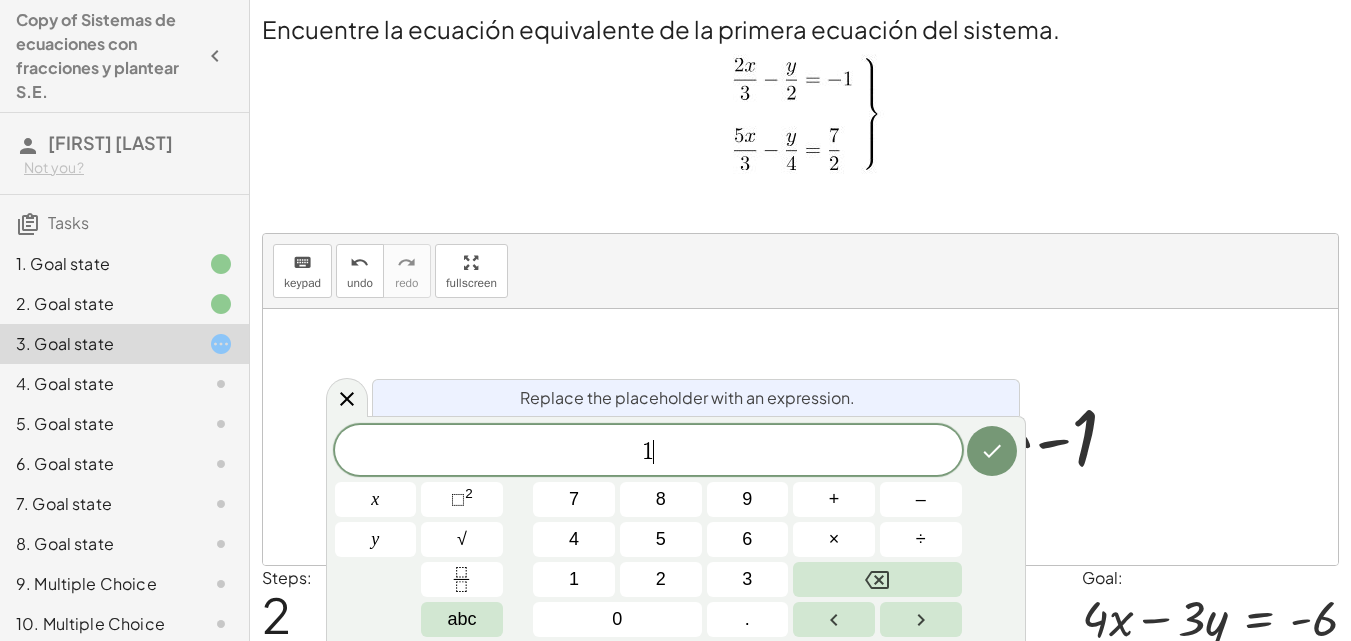 click at bounding box center [992, 451] 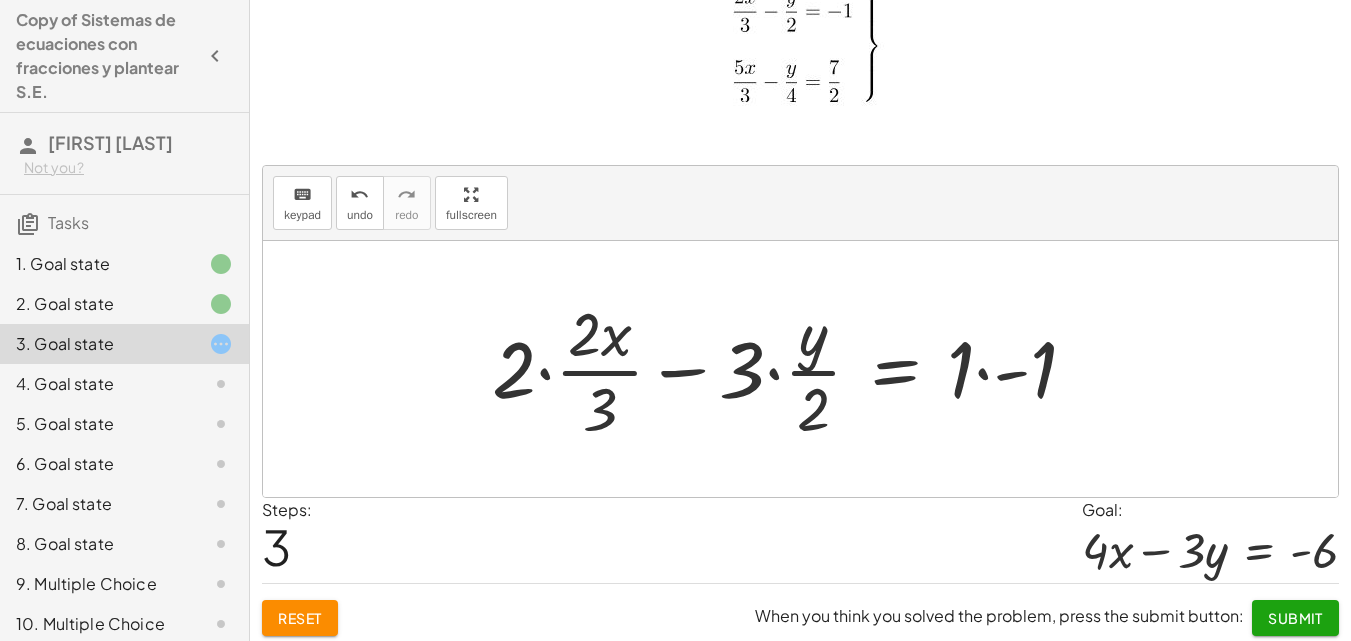 scroll, scrollTop: 75, scrollLeft: 0, axis: vertical 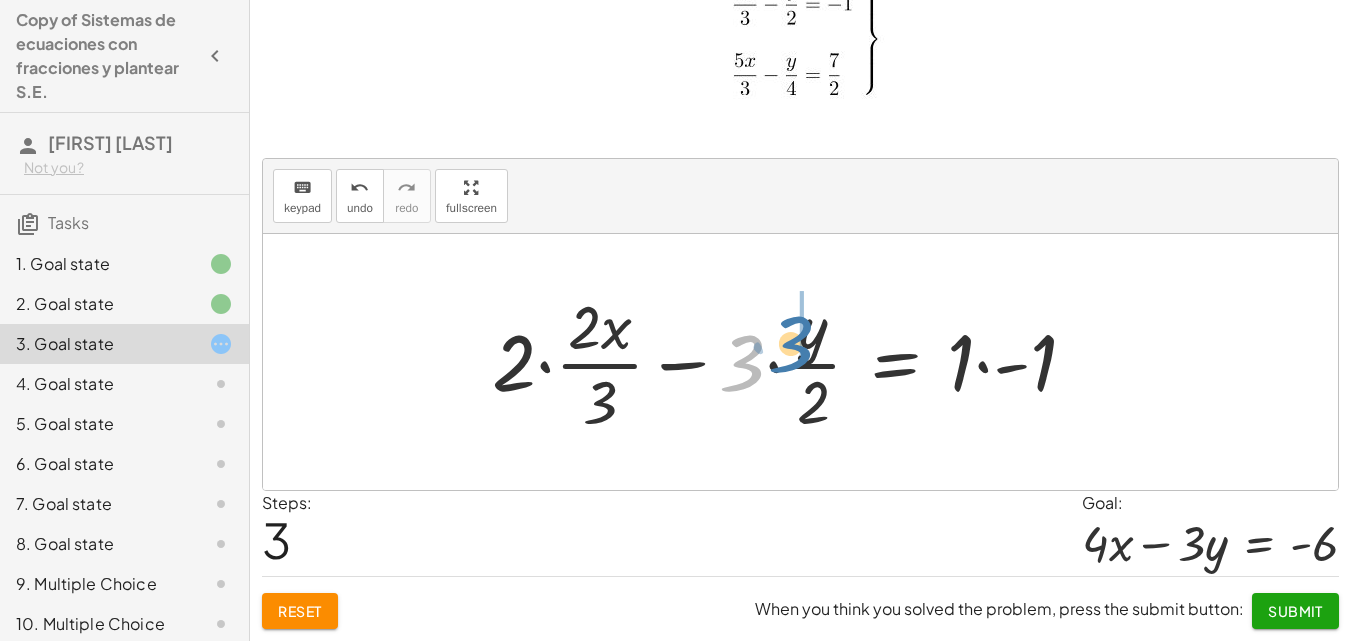 drag, startPoint x: 750, startPoint y: 373, endPoint x: 798, endPoint y: 355, distance: 51.264023 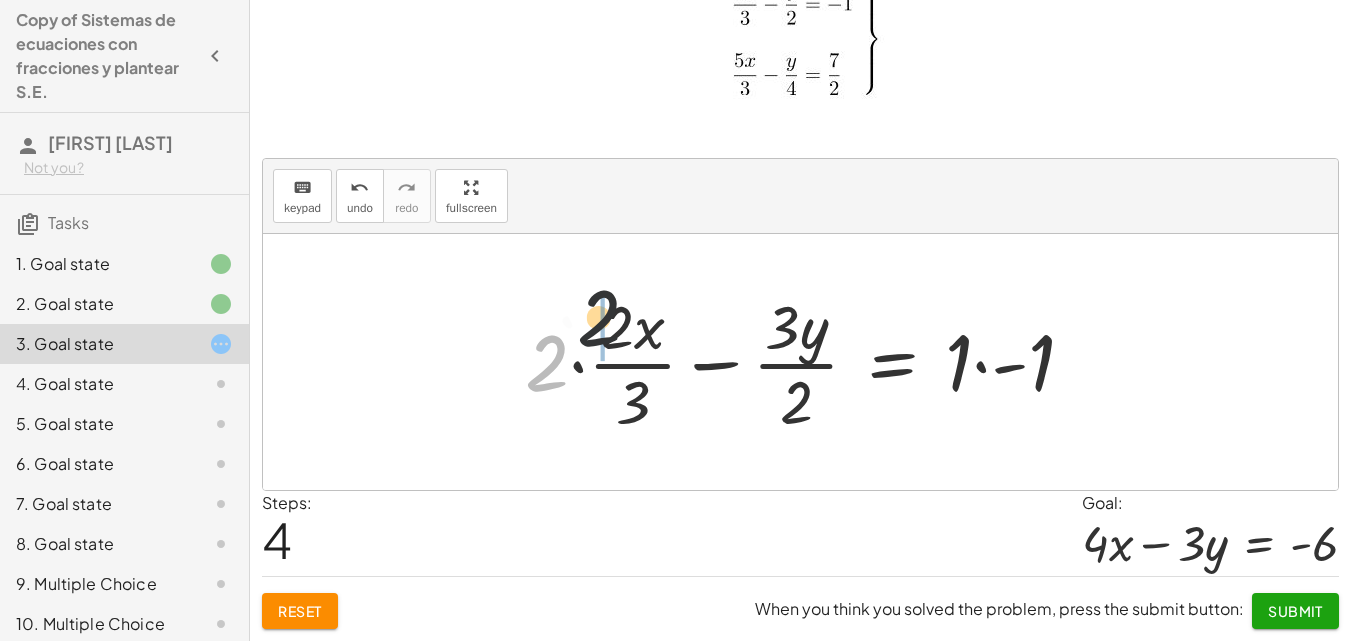 drag, startPoint x: 560, startPoint y: 379, endPoint x: 622, endPoint y: 330, distance: 79.025314 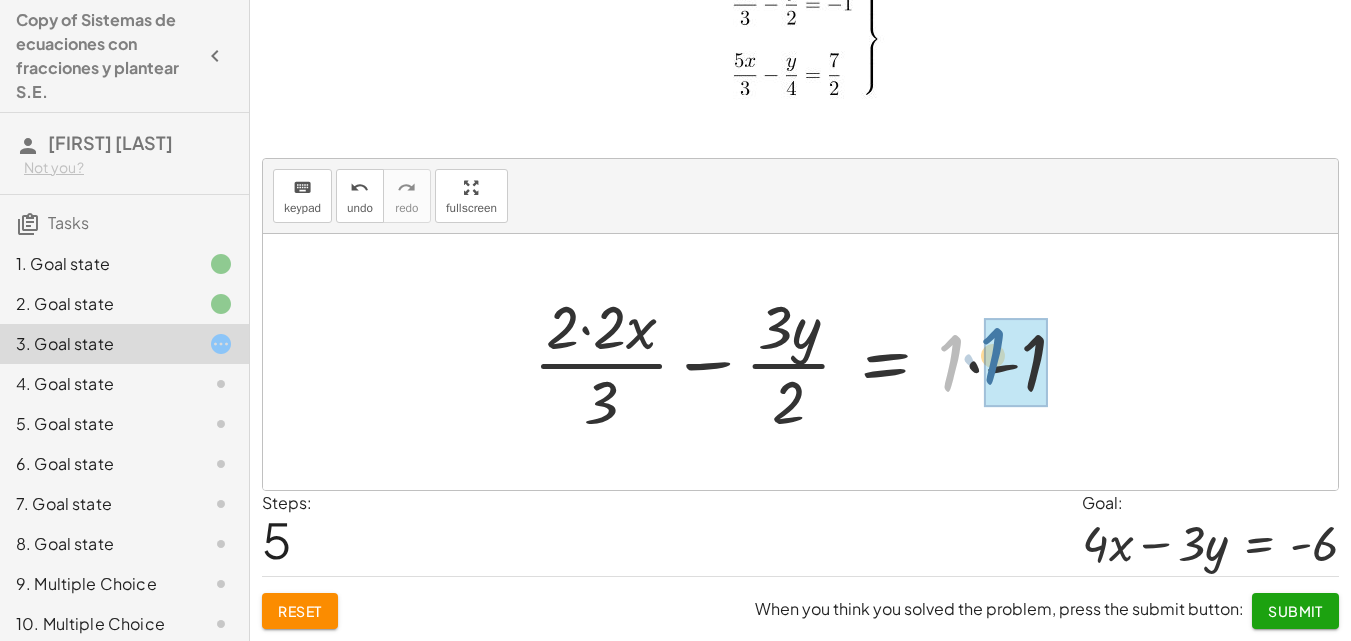 drag, startPoint x: 955, startPoint y: 374, endPoint x: 998, endPoint y: 368, distance: 43.416588 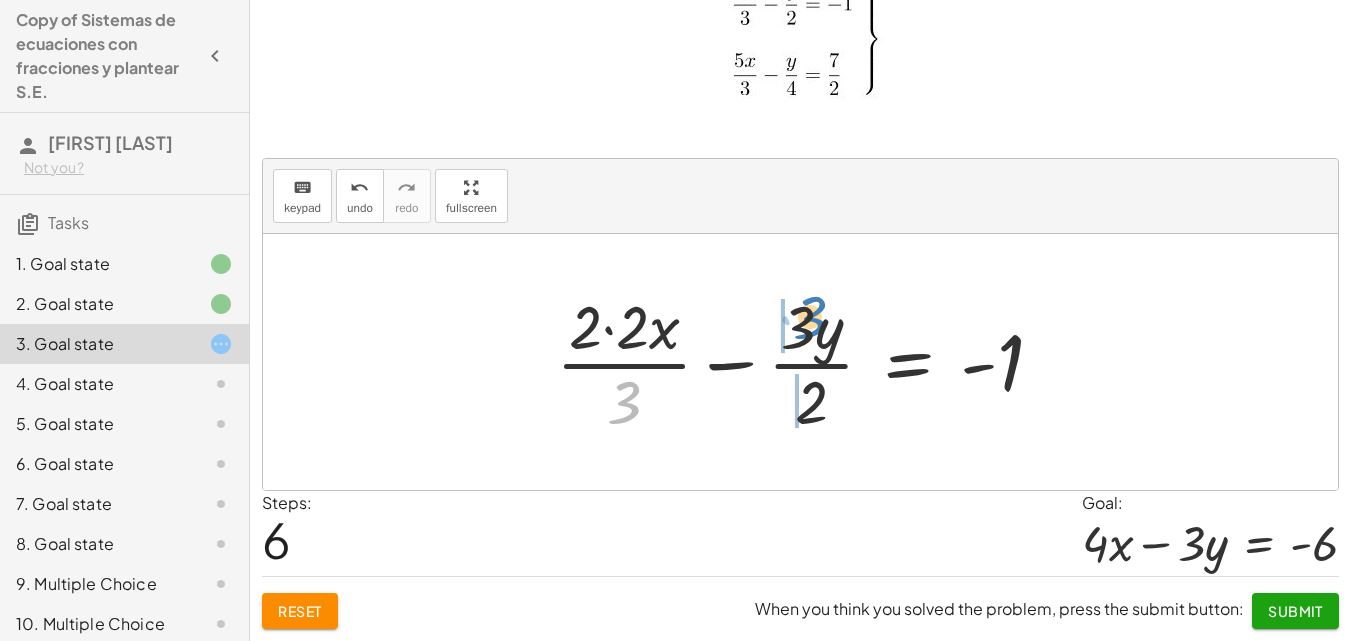 drag, startPoint x: 631, startPoint y: 401, endPoint x: 817, endPoint y: 316, distance: 204.50183 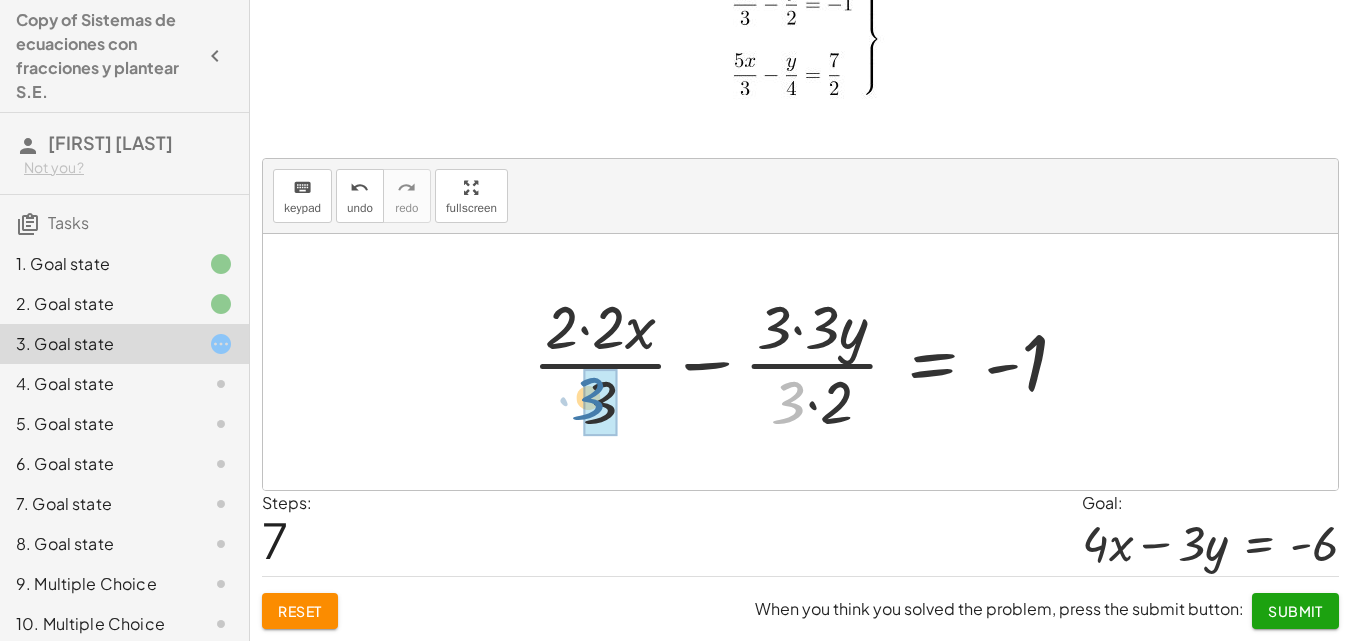drag, startPoint x: 799, startPoint y: 386, endPoint x: 597, endPoint y: 382, distance: 202.0396 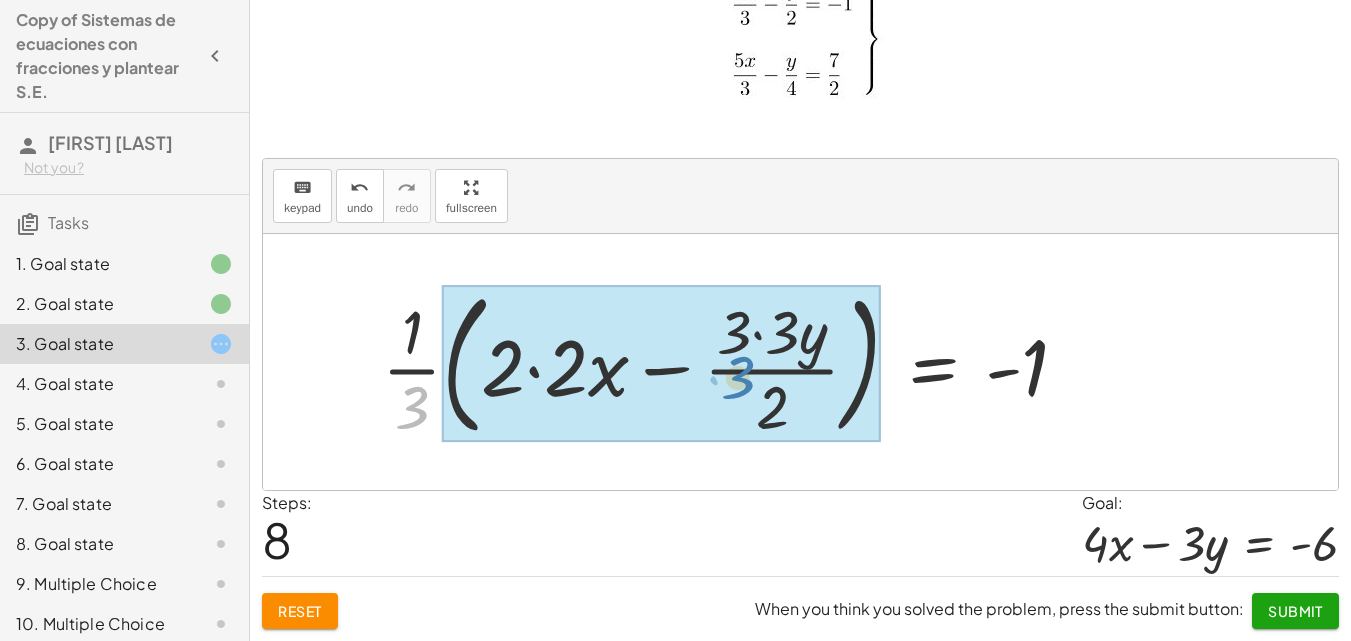 drag, startPoint x: 412, startPoint y: 418, endPoint x: 738, endPoint y: 389, distance: 327.28732 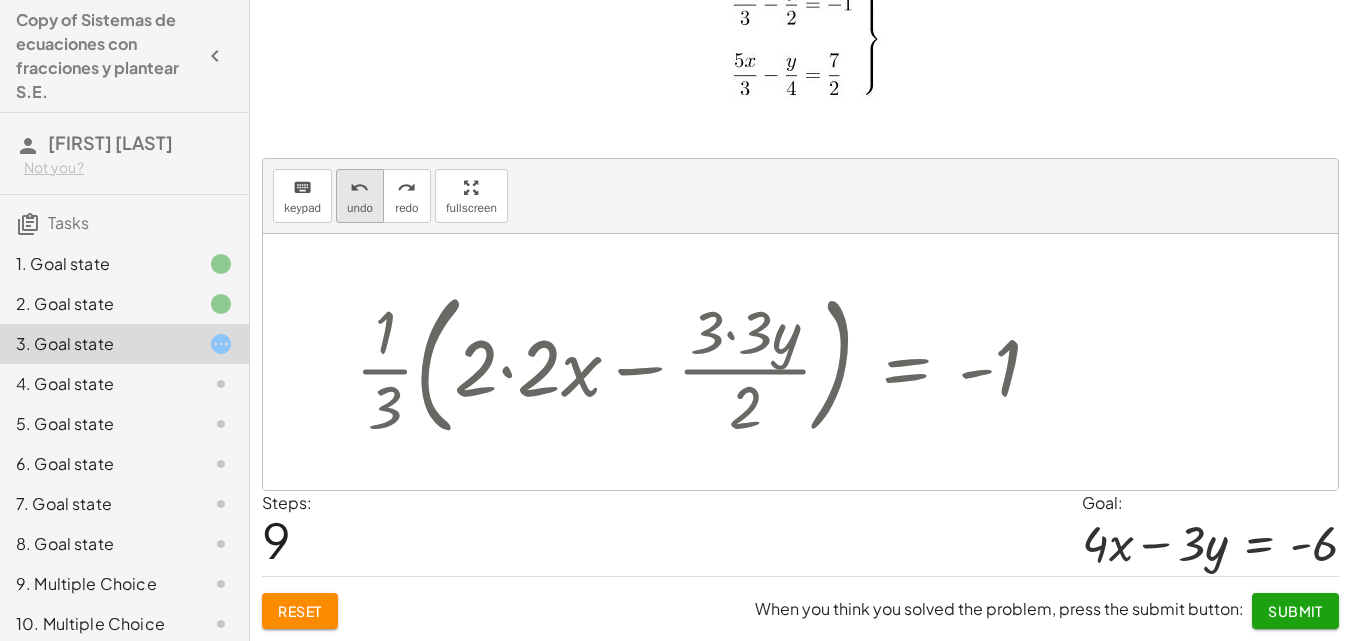 click on "undo undo" at bounding box center (360, 196) 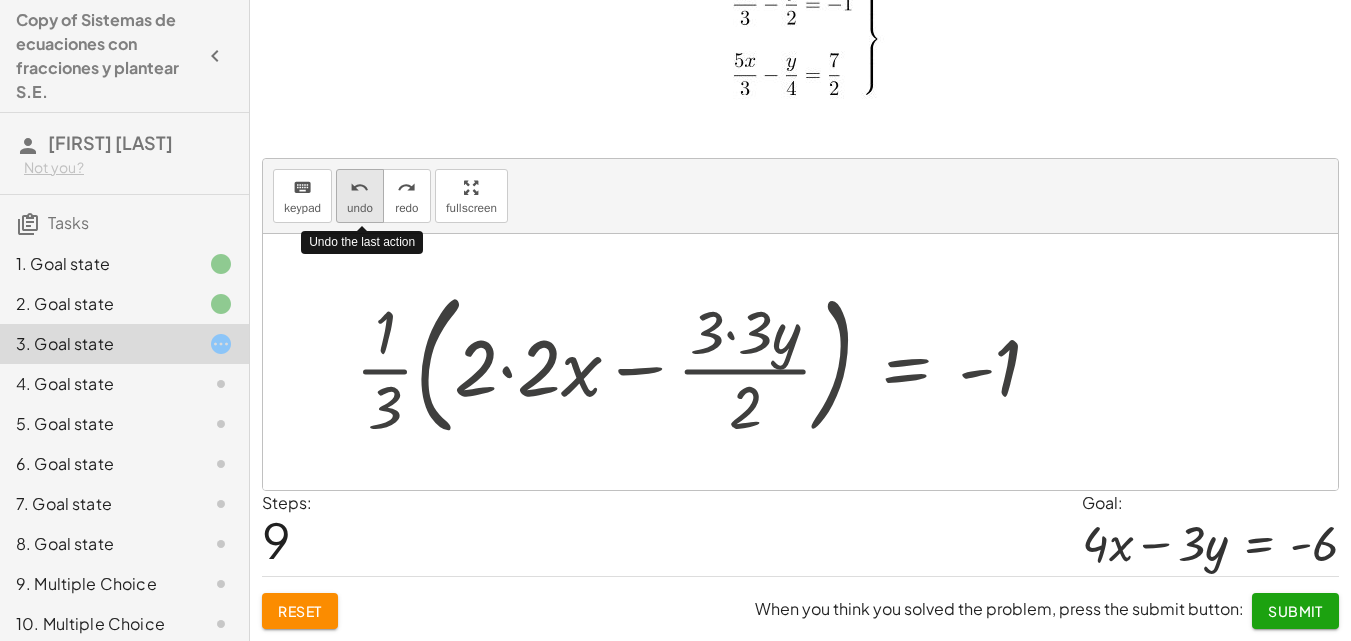 click on "undo undo" at bounding box center (360, 196) 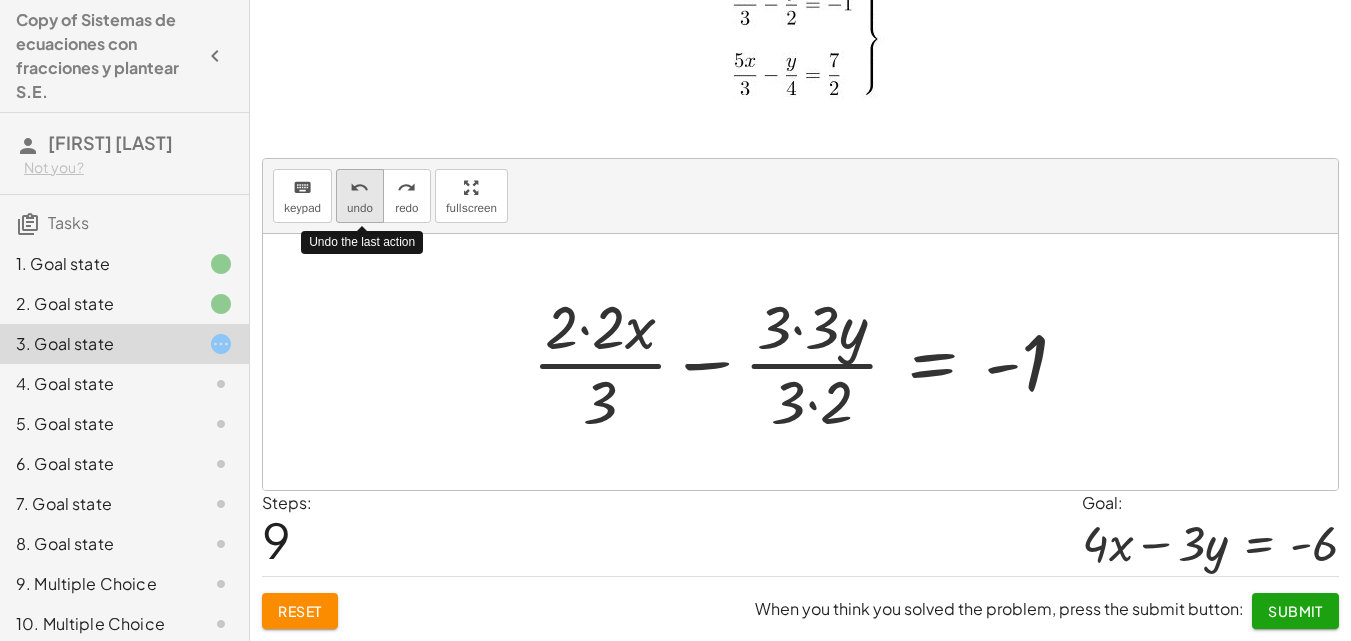 click on "undo undo" at bounding box center (360, 196) 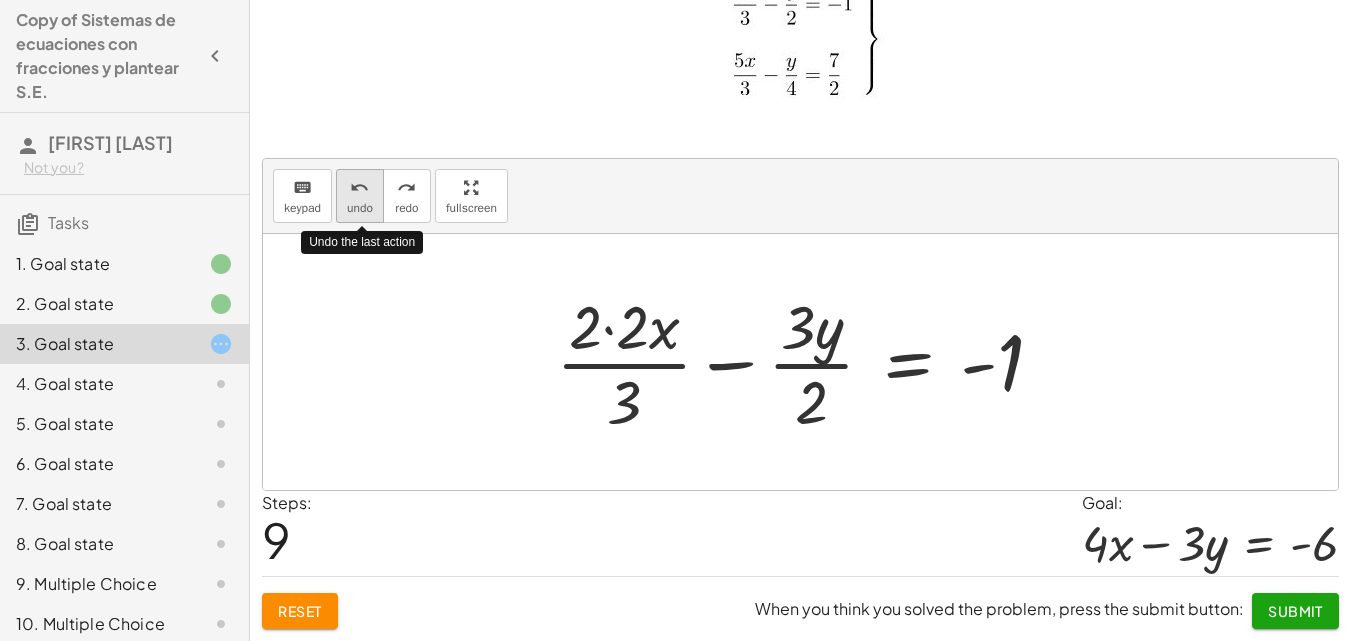 click on "undo undo" at bounding box center [360, 196] 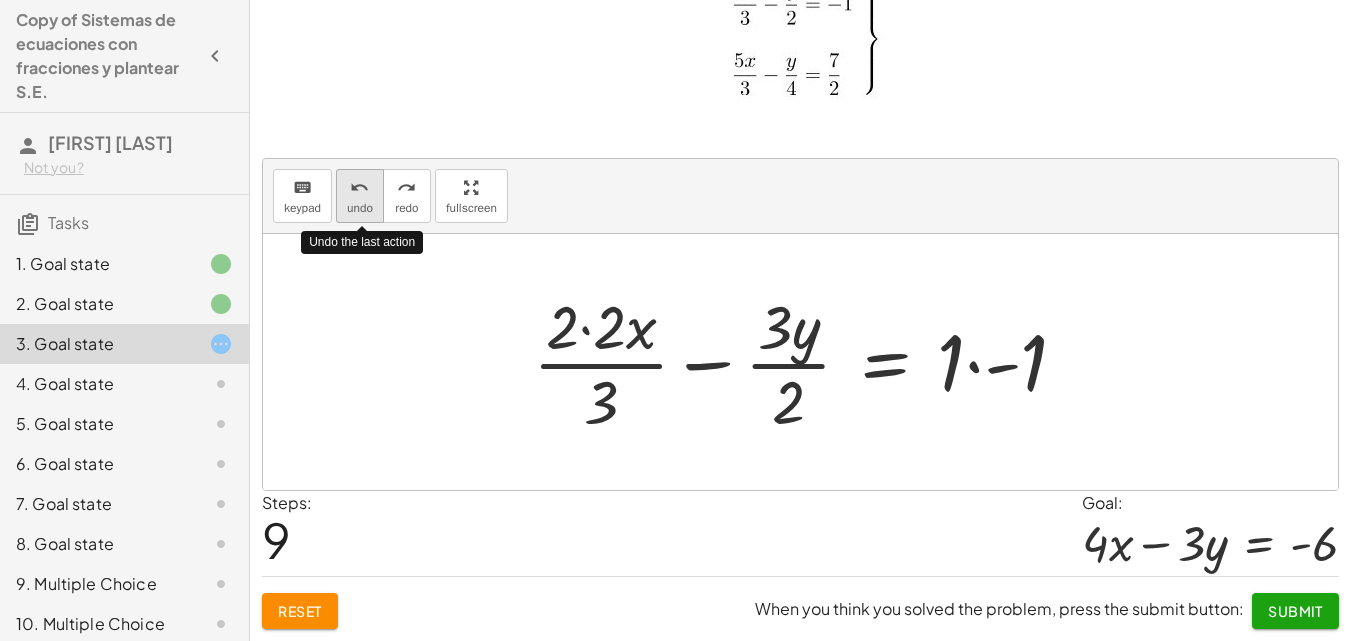 click on "undo undo" at bounding box center (360, 196) 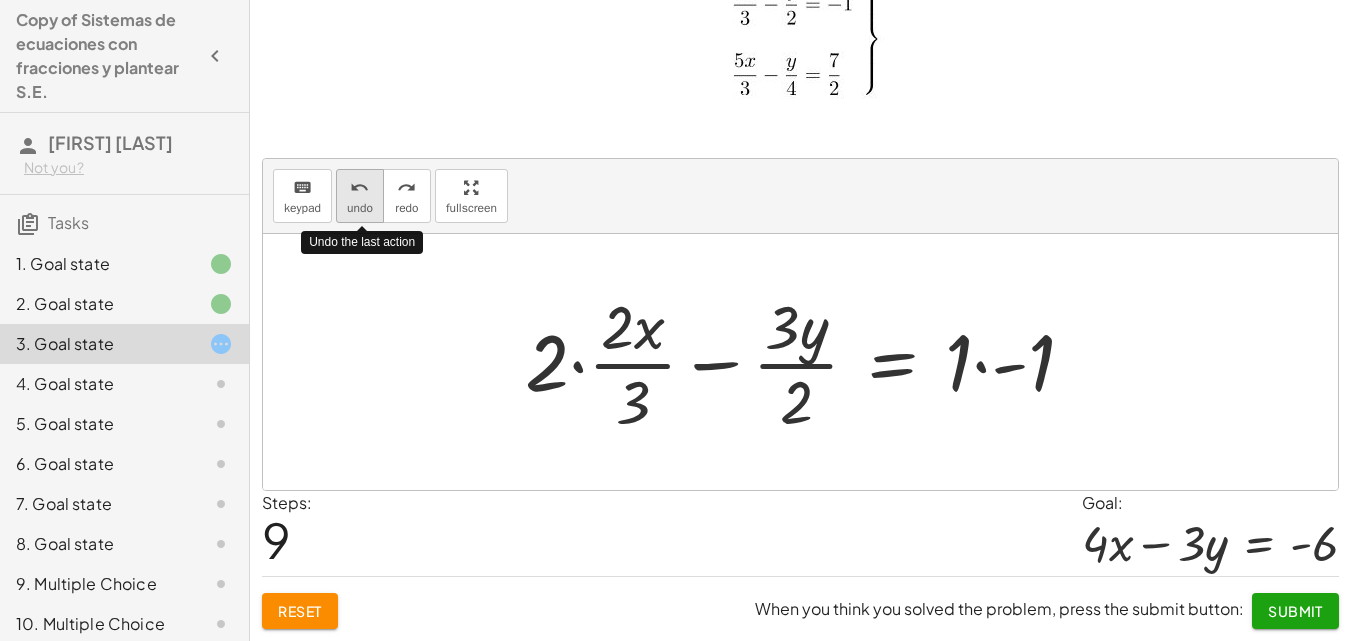 click on "undo undo" at bounding box center (360, 196) 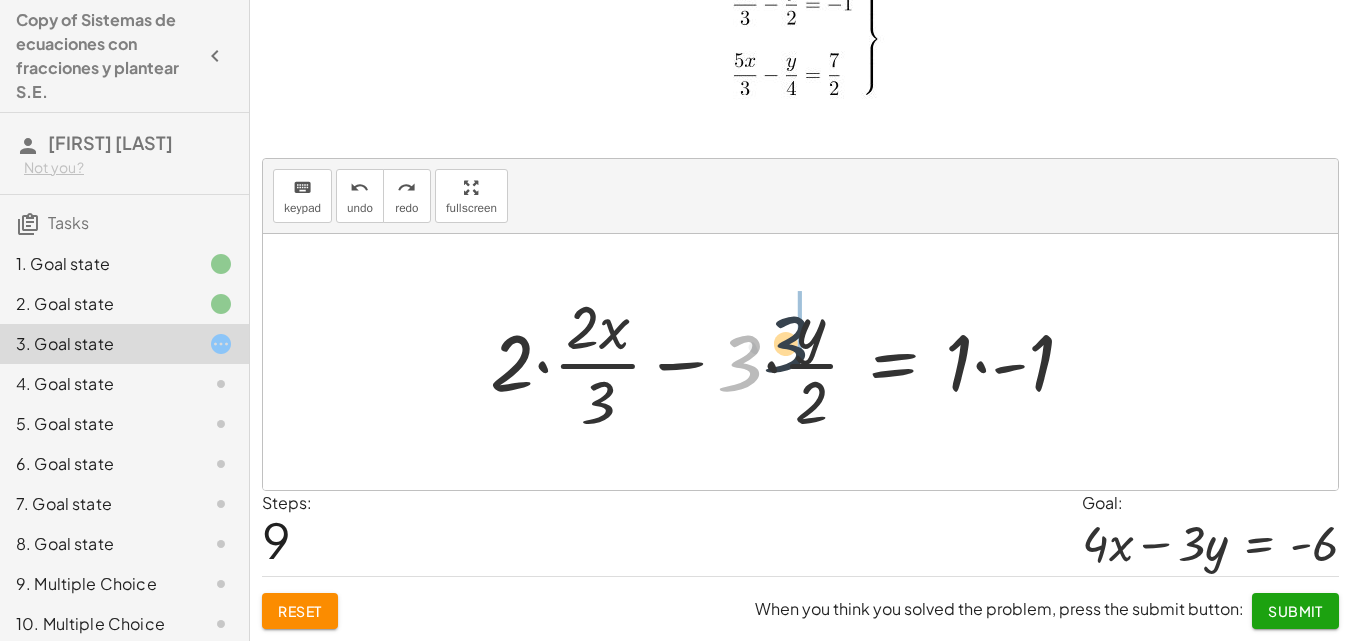drag, startPoint x: 755, startPoint y: 372, endPoint x: 798, endPoint y: 354, distance: 46.615448 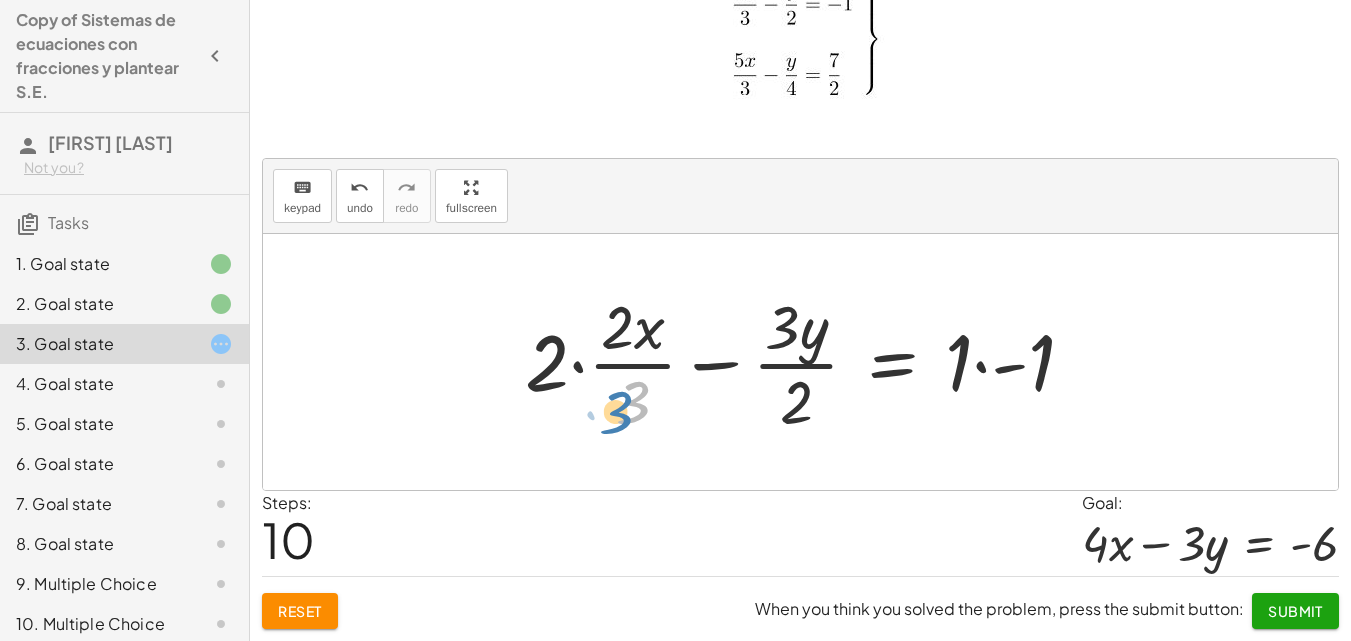 drag, startPoint x: 644, startPoint y: 394, endPoint x: 627, endPoint y: 404, distance: 19.723083 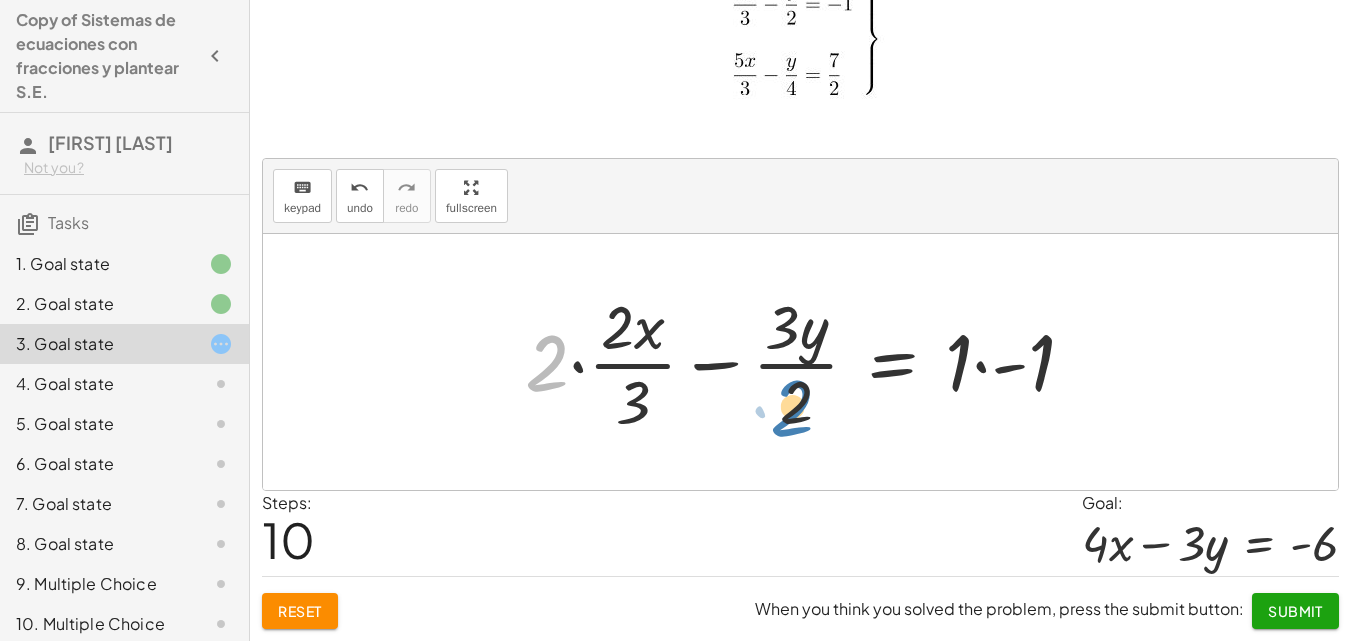 drag, startPoint x: 555, startPoint y: 369, endPoint x: 800, endPoint y: 414, distance: 249.09837 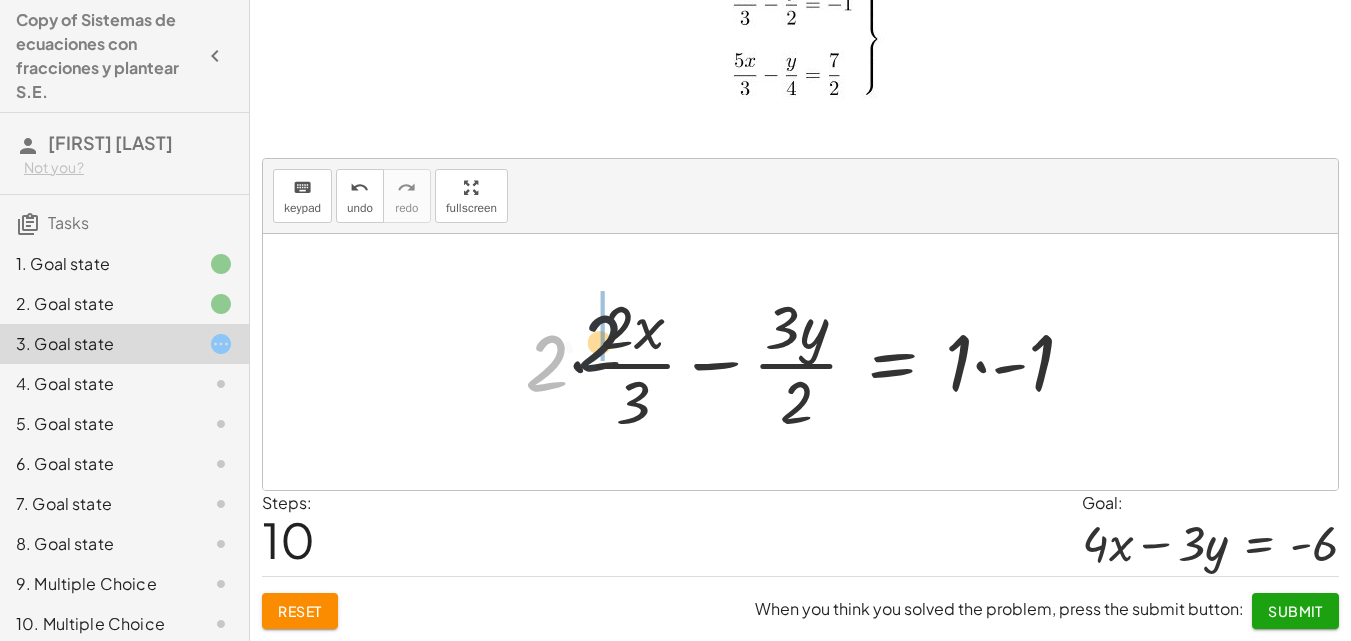 drag, startPoint x: 534, startPoint y: 349, endPoint x: 591, endPoint y: 328, distance: 60.74537 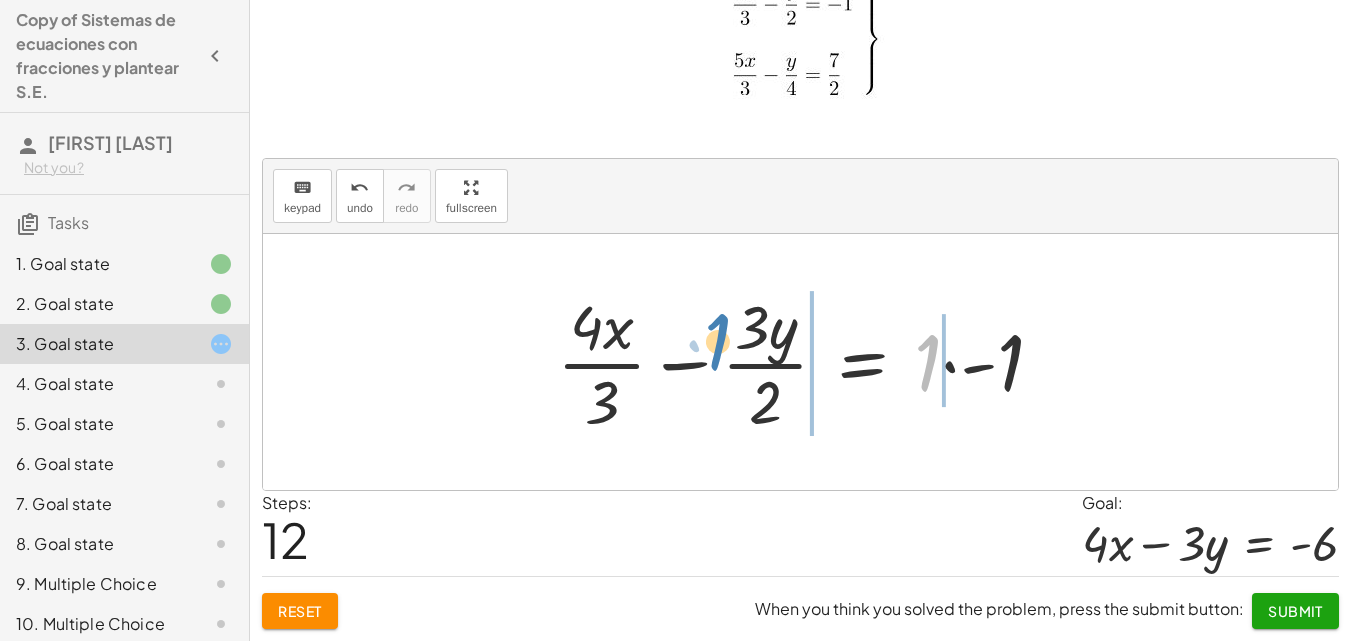 drag, startPoint x: 927, startPoint y: 367, endPoint x: 718, endPoint y: 347, distance: 209.95476 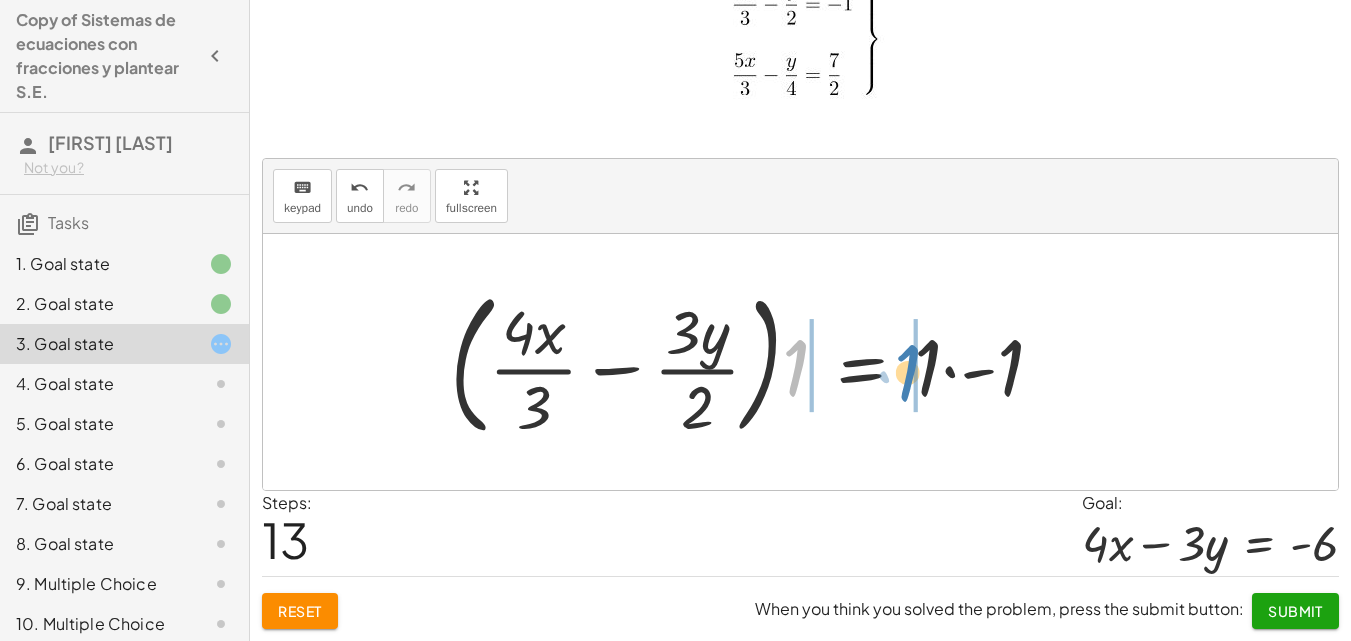 drag, startPoint x: 804, startPoint y: 358, endPoint x: 917, endPoint y: 363, distance: 113.110565 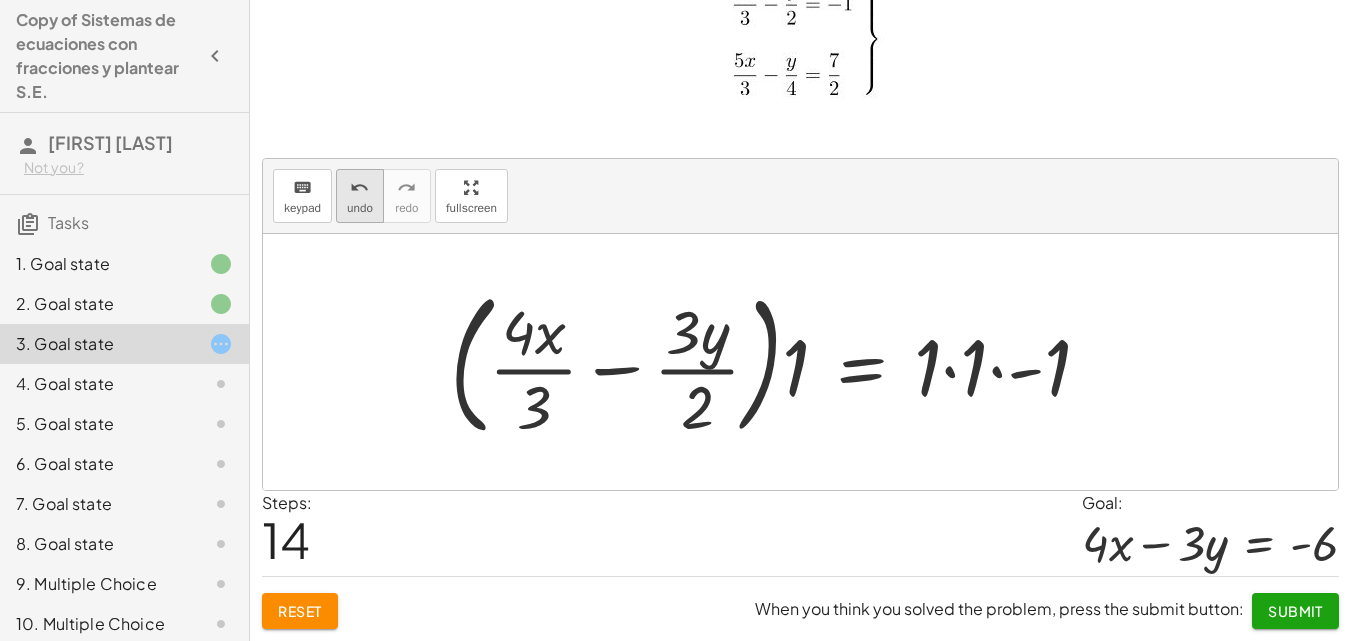 click on "undo" at bounding box center [360, 208] 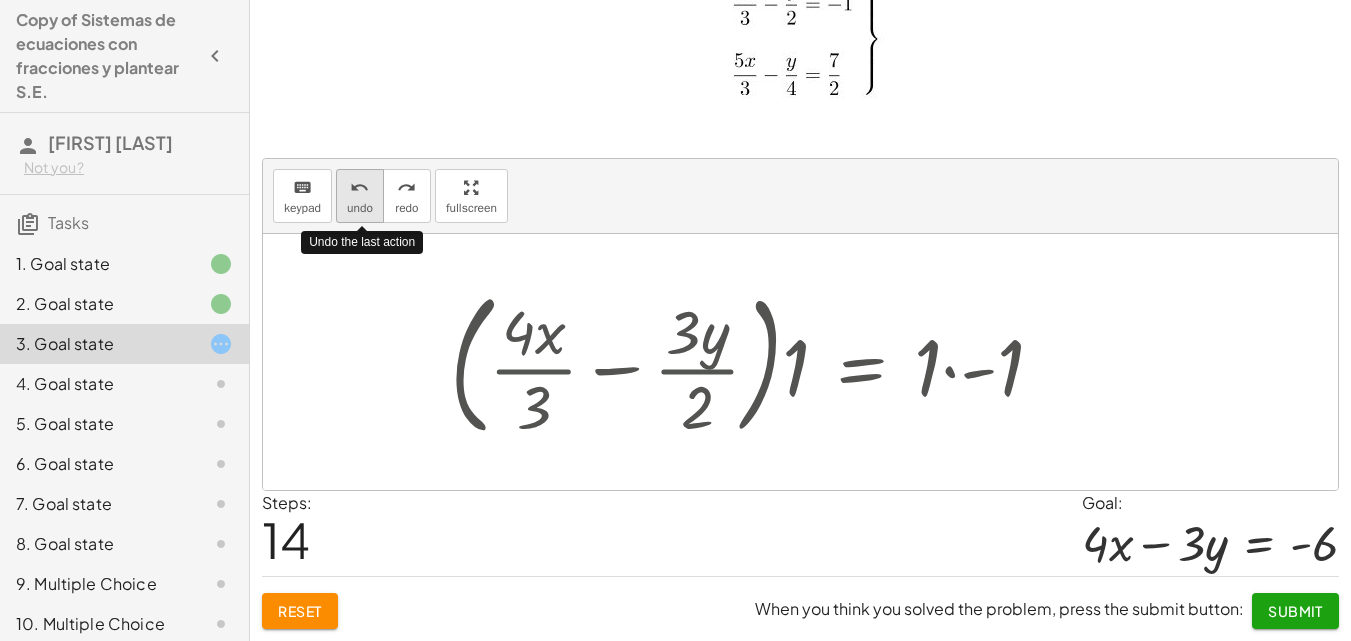click on "undo" at bounding box center [360, 208] 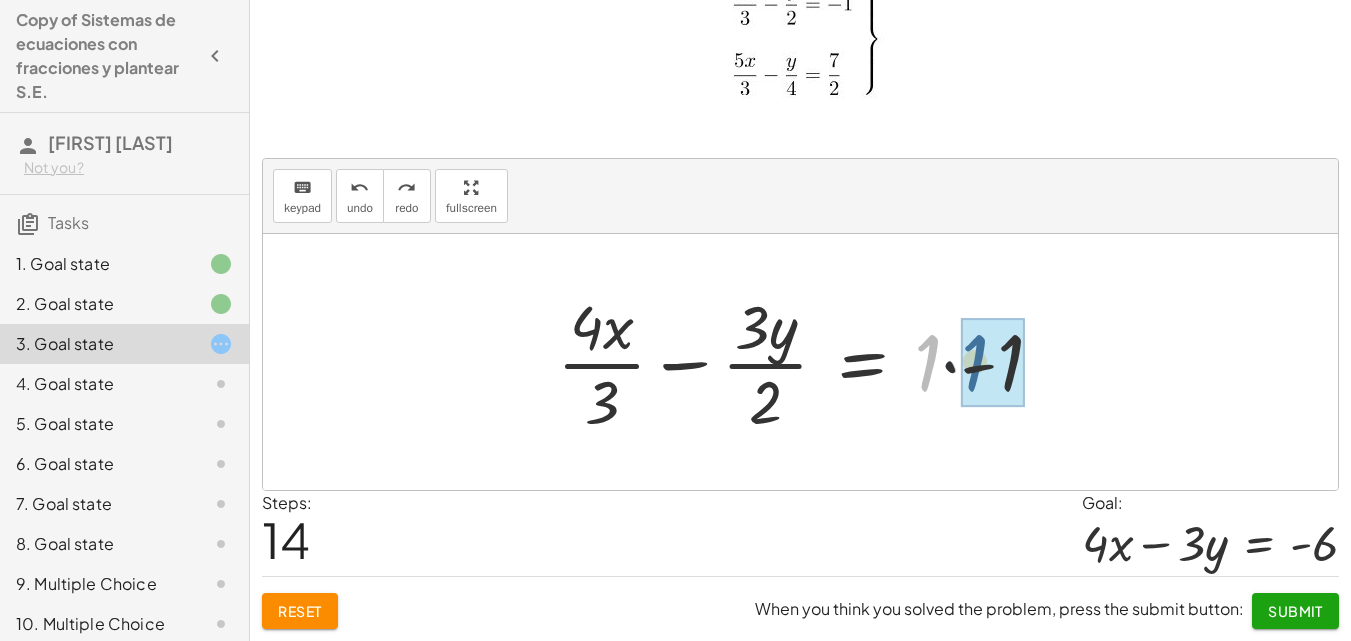 drag, startPoint x: 933, startPoint y: 357, endPoint x: 959, endPoint y: 357, distance: 26 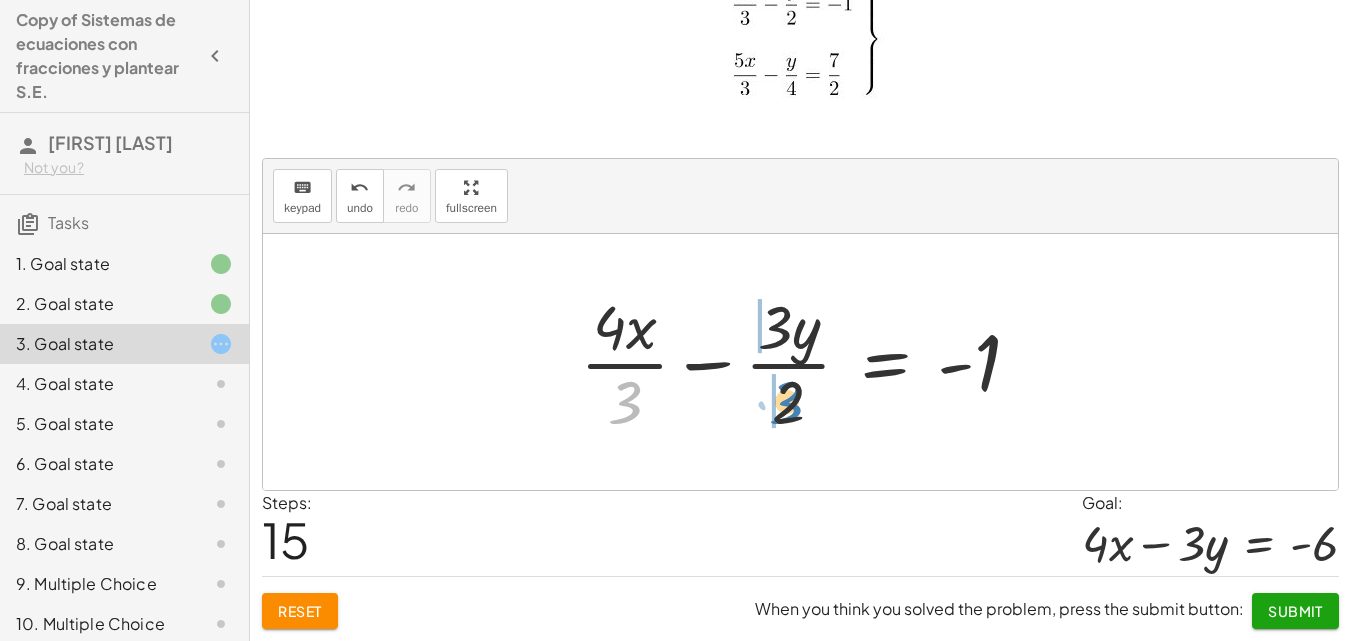 drag, startPoint x: 638, startPoint y: 399, endPoint x: 800, endPoint y: 399, distance: 162 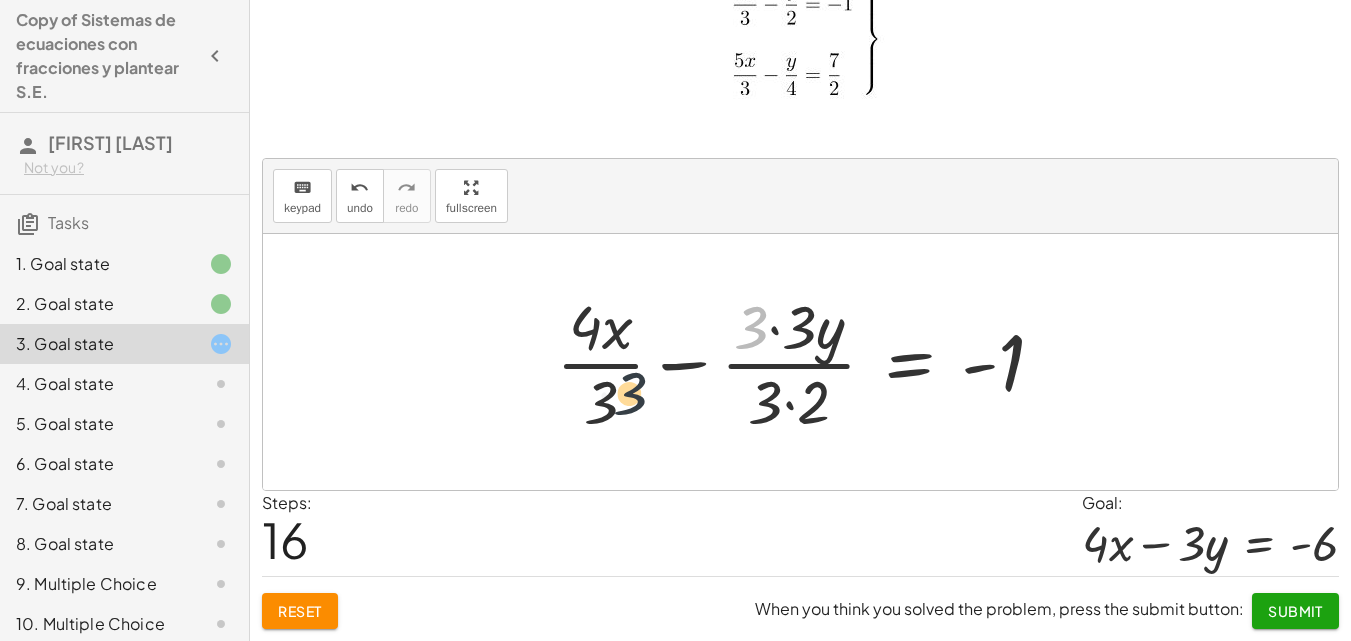 drag, startPoint x: 761, startPoint y: 338, endPoint x: 600, endPoint y: 418, distance: 179.78043 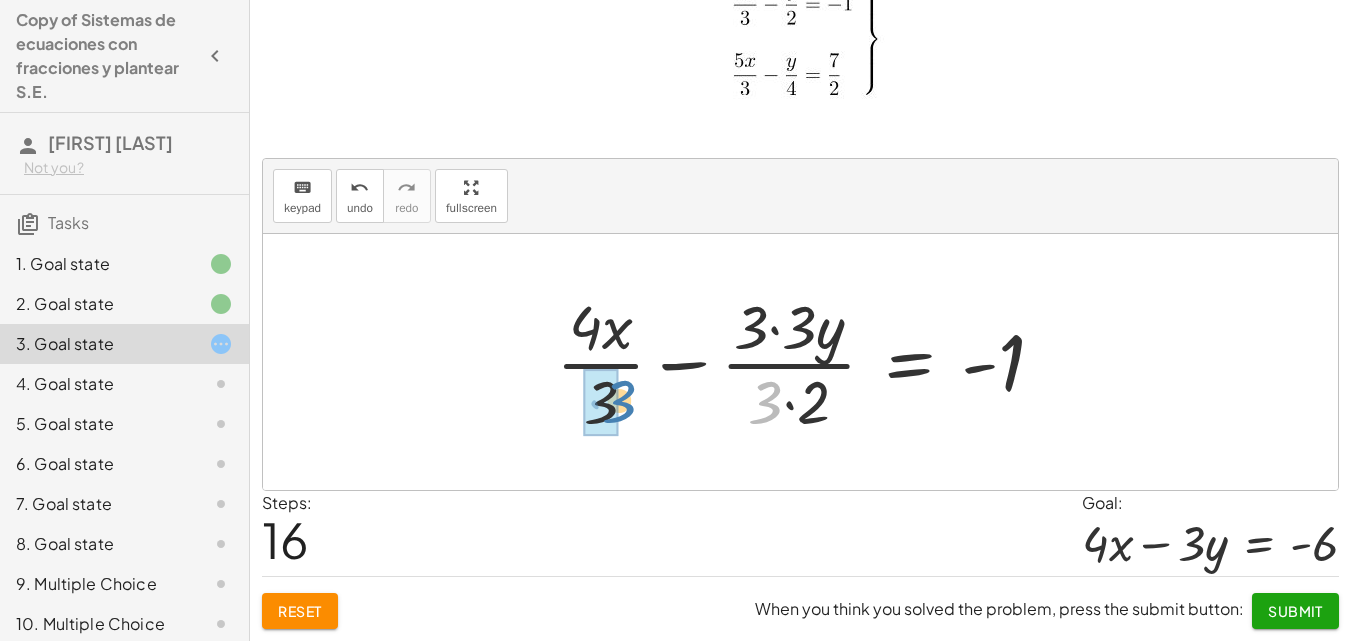 drag, startPoint x: 774, startPoint y: 392, endPoint x: 627, endPoint y: 391, distance: 147.0034 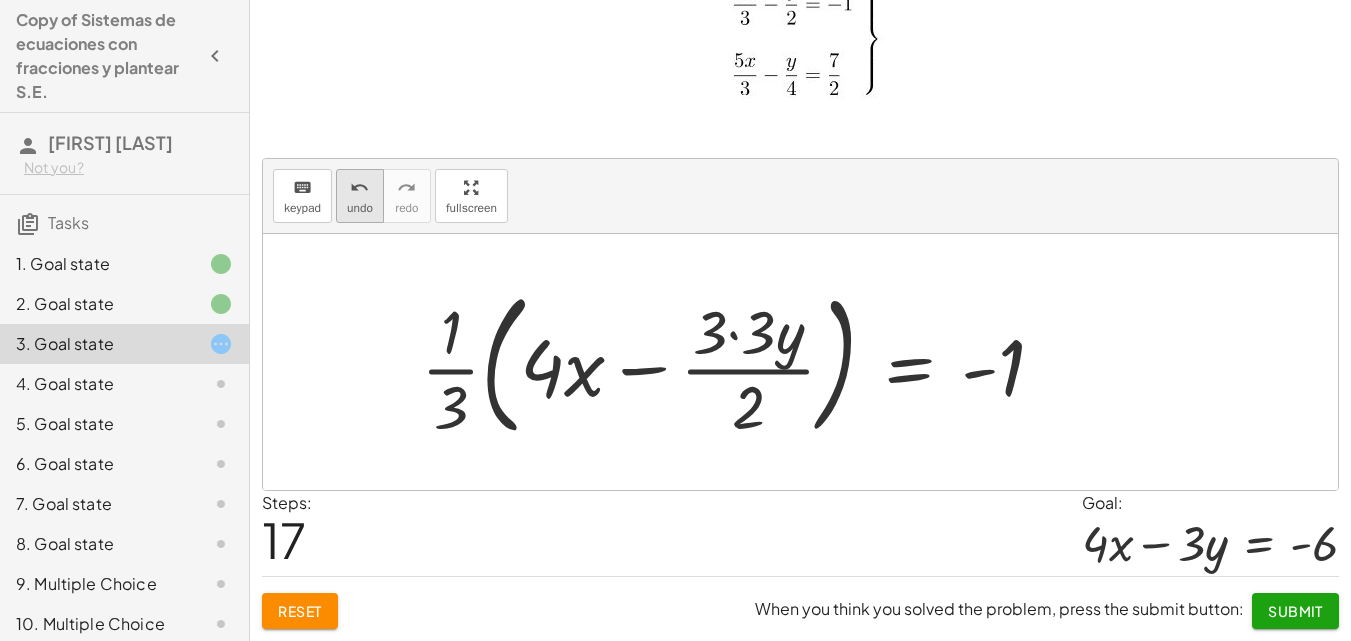 click on "undo" at bounding box center [359, 188] 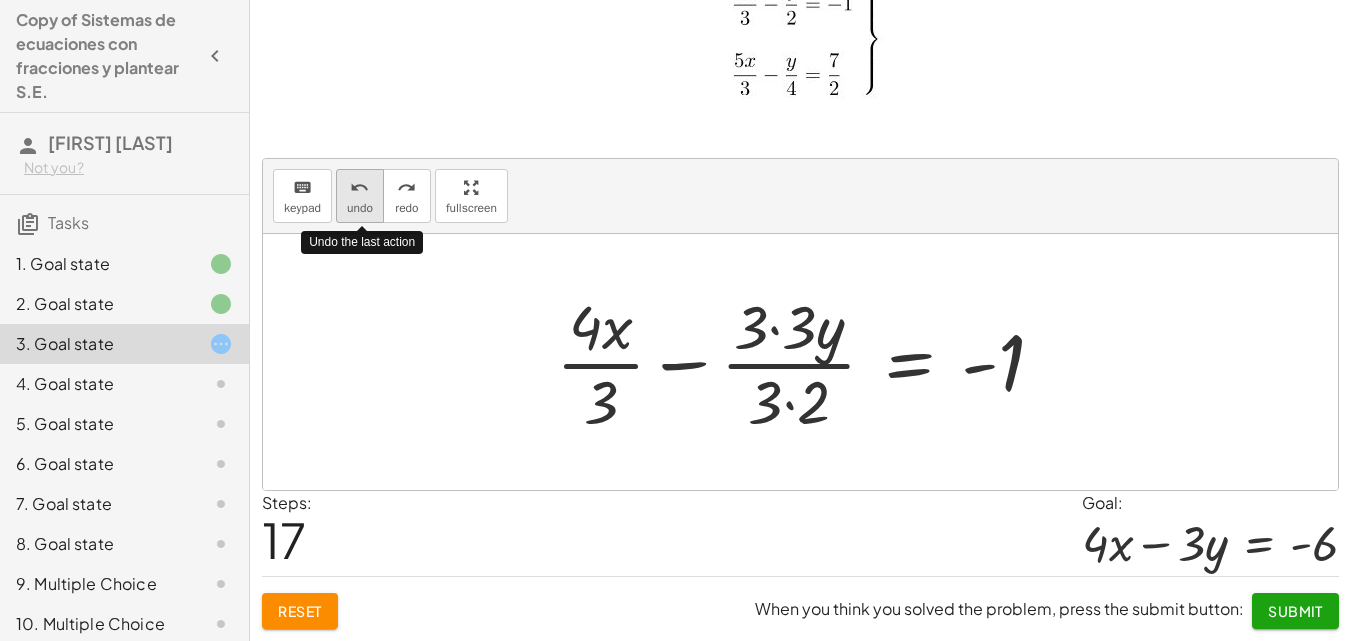 click on "undo" at bounding box center (359, 188) 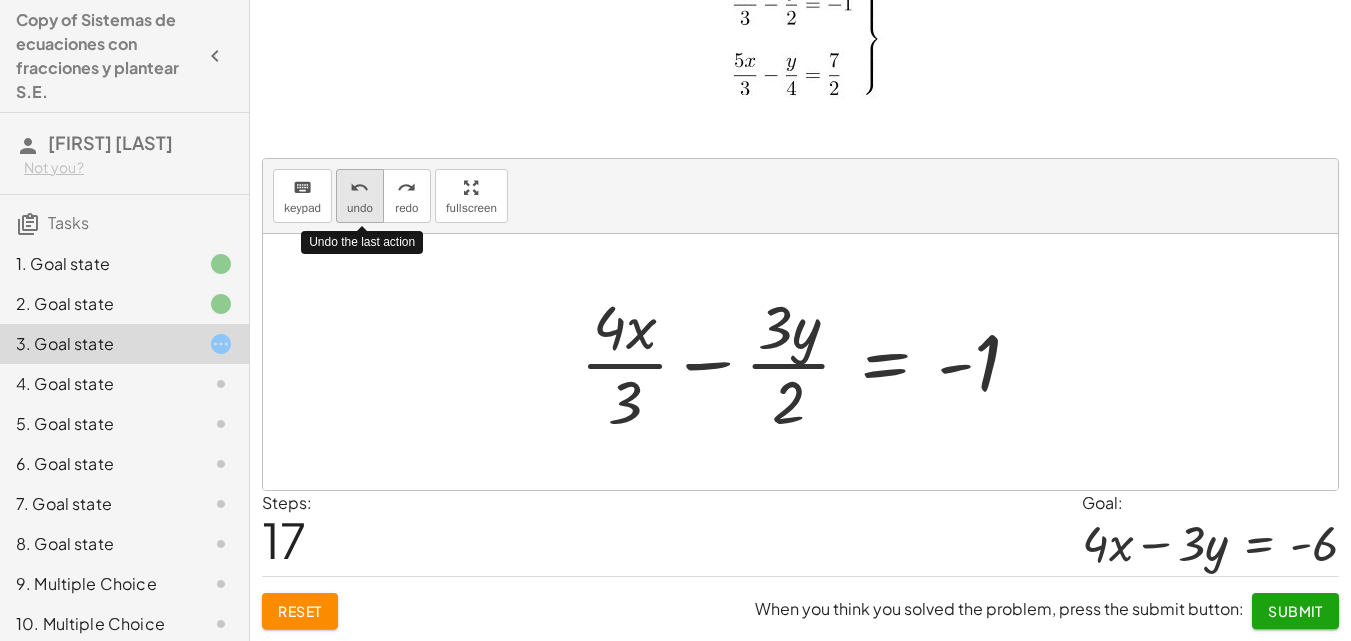 click on "undo" at bounding box center [359, 188] 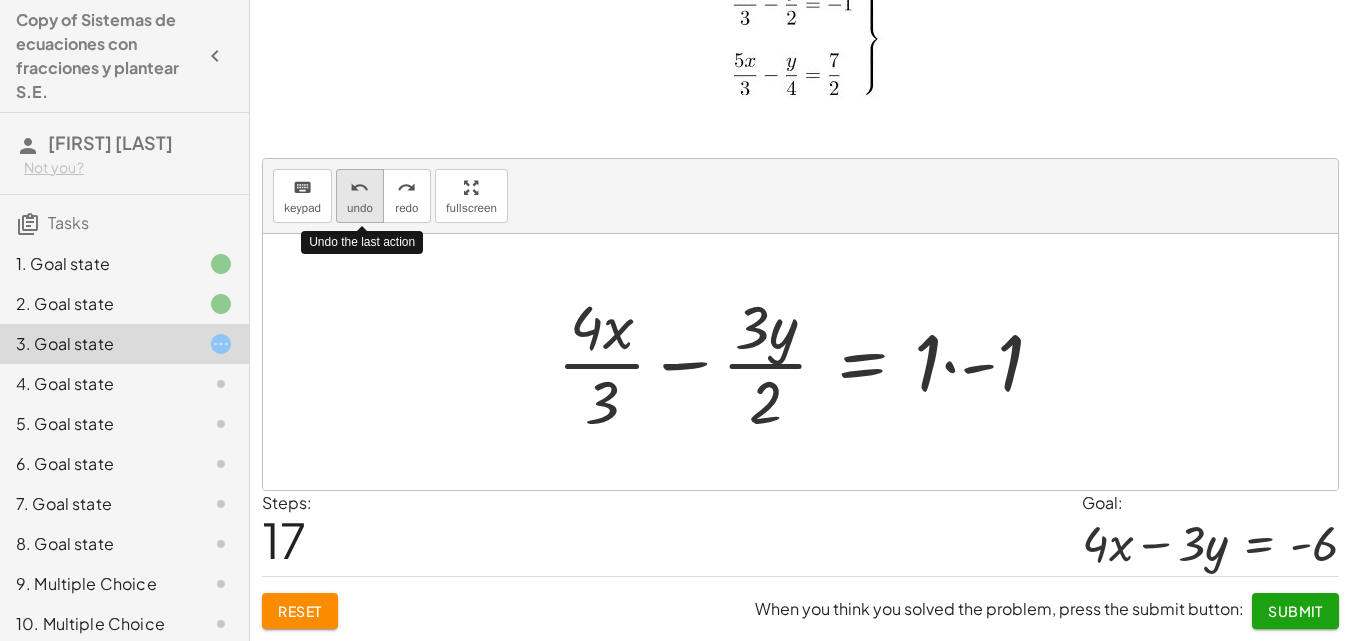 click on "undo" at bounding box center (359, 188) 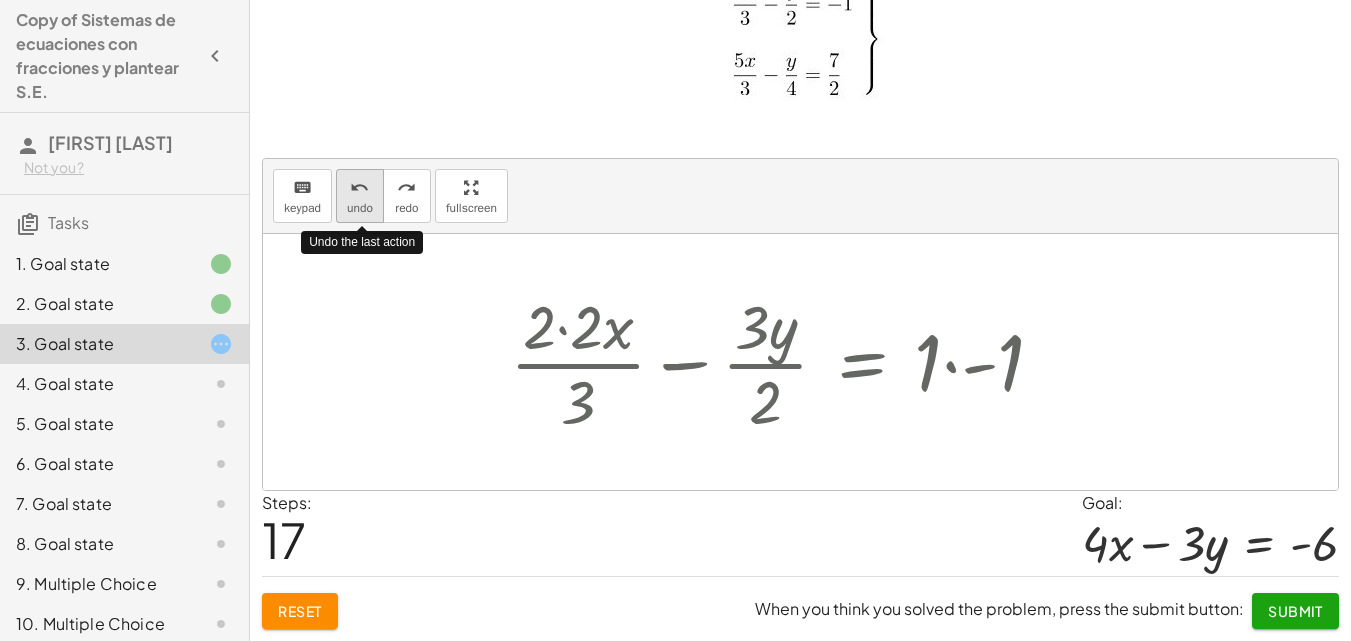 click on "undo" at bounding box center (359, 188) 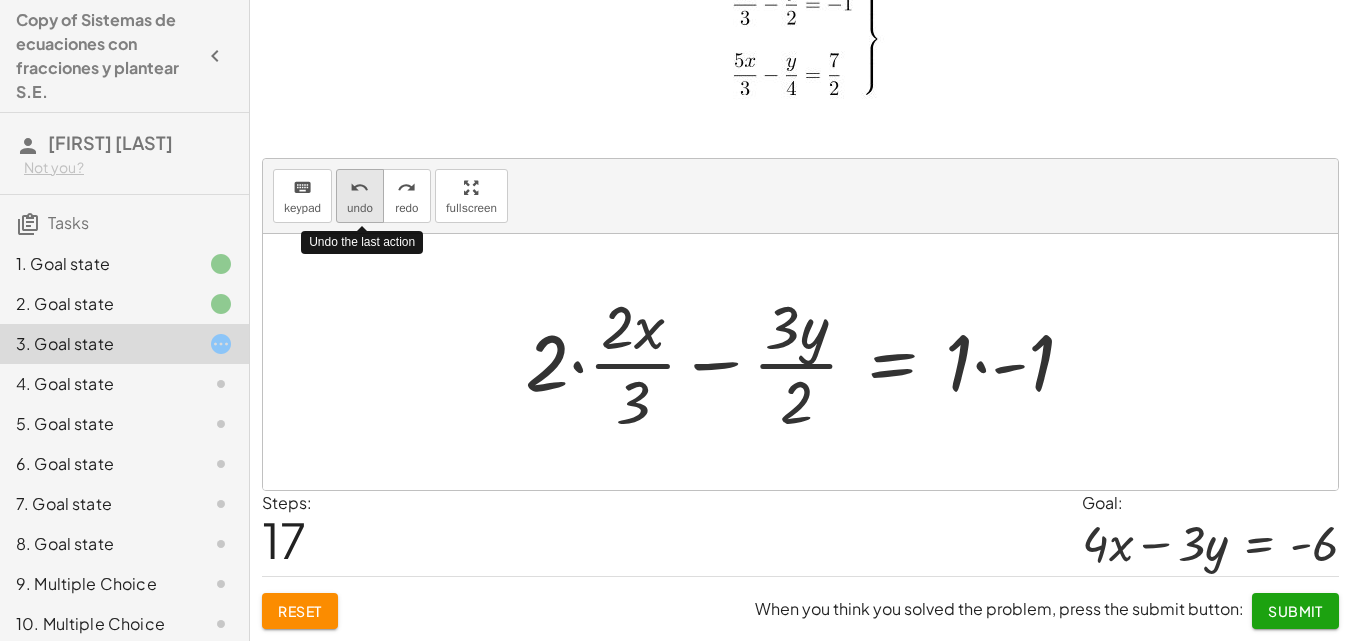 click on "undo" at bounding box center (359, 188) 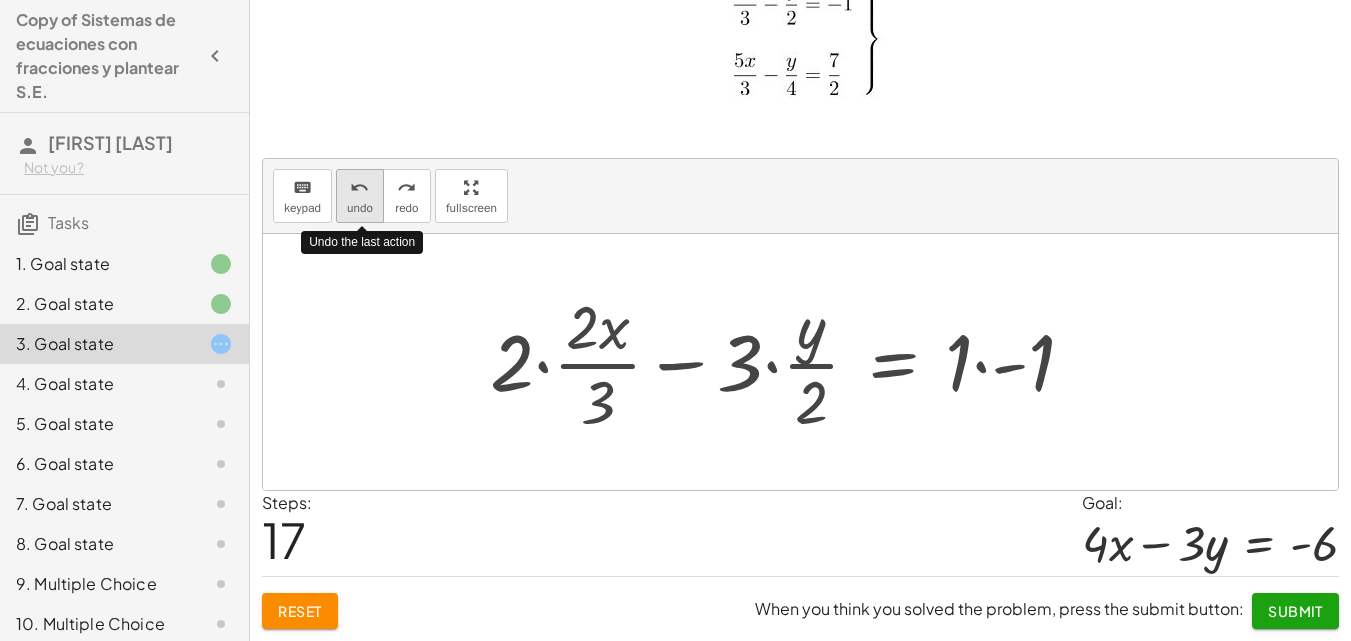 click on "undo" at bounding box center [359, 188] 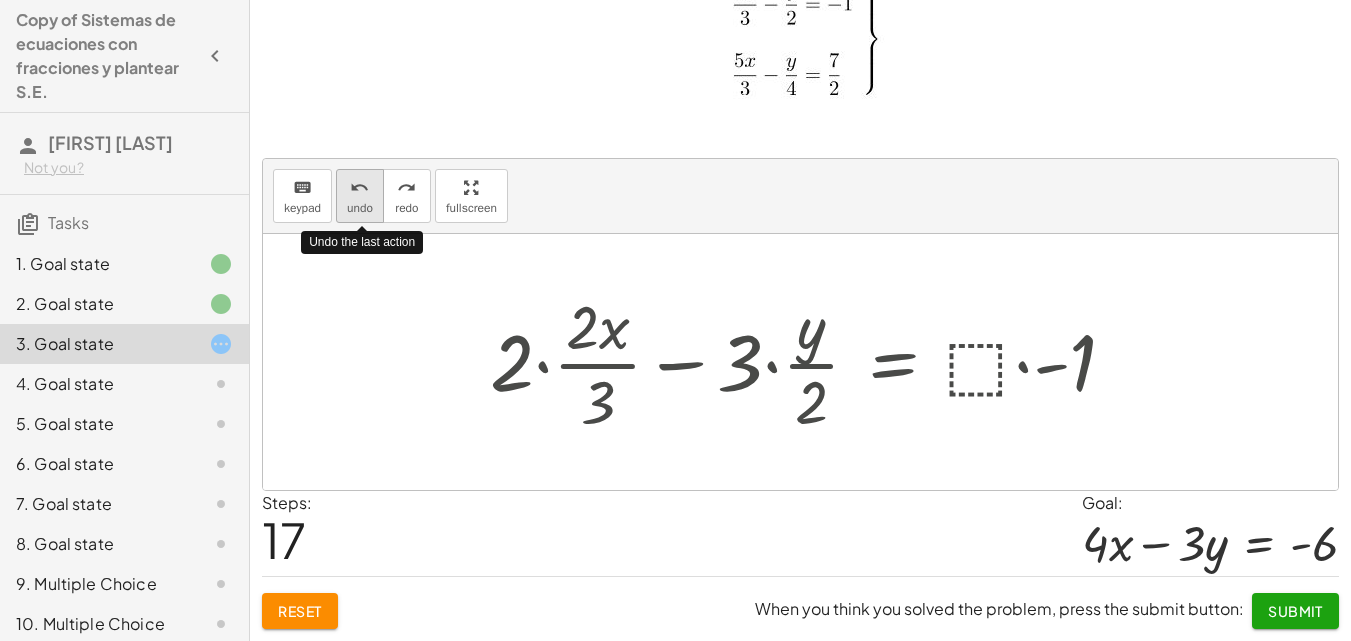 click on "undo" at bounding box center (359, 188) 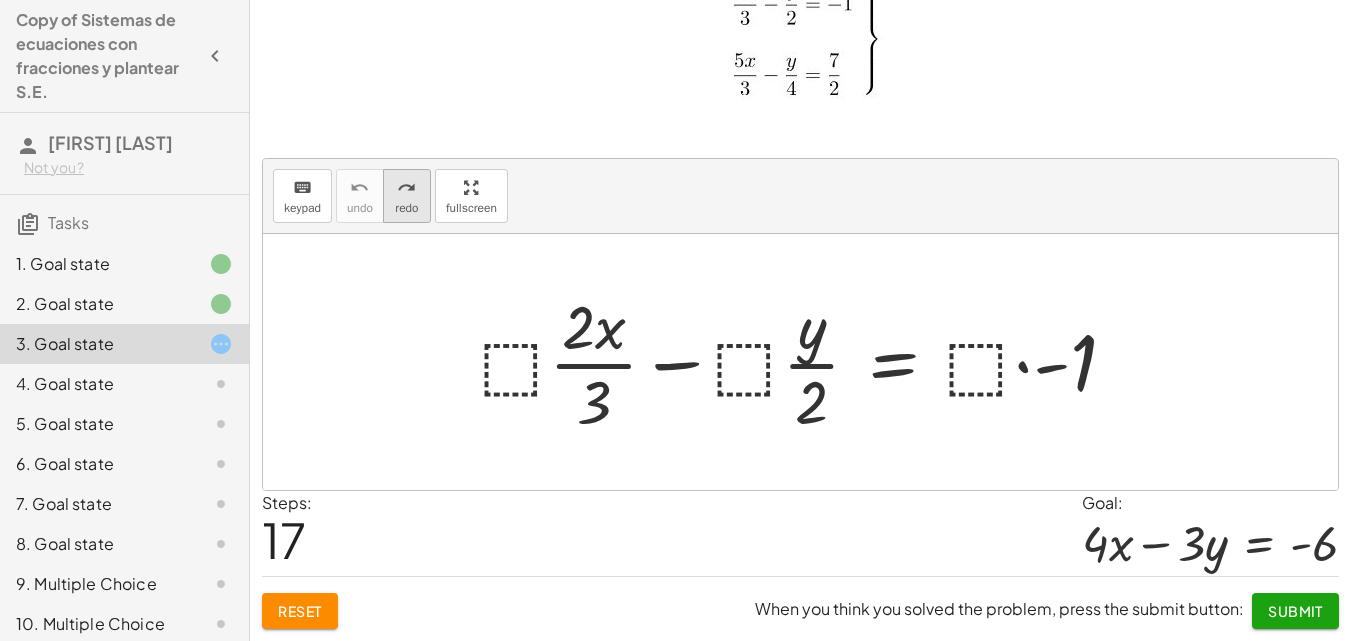 click on "redo" at bounding box center (406, 188) 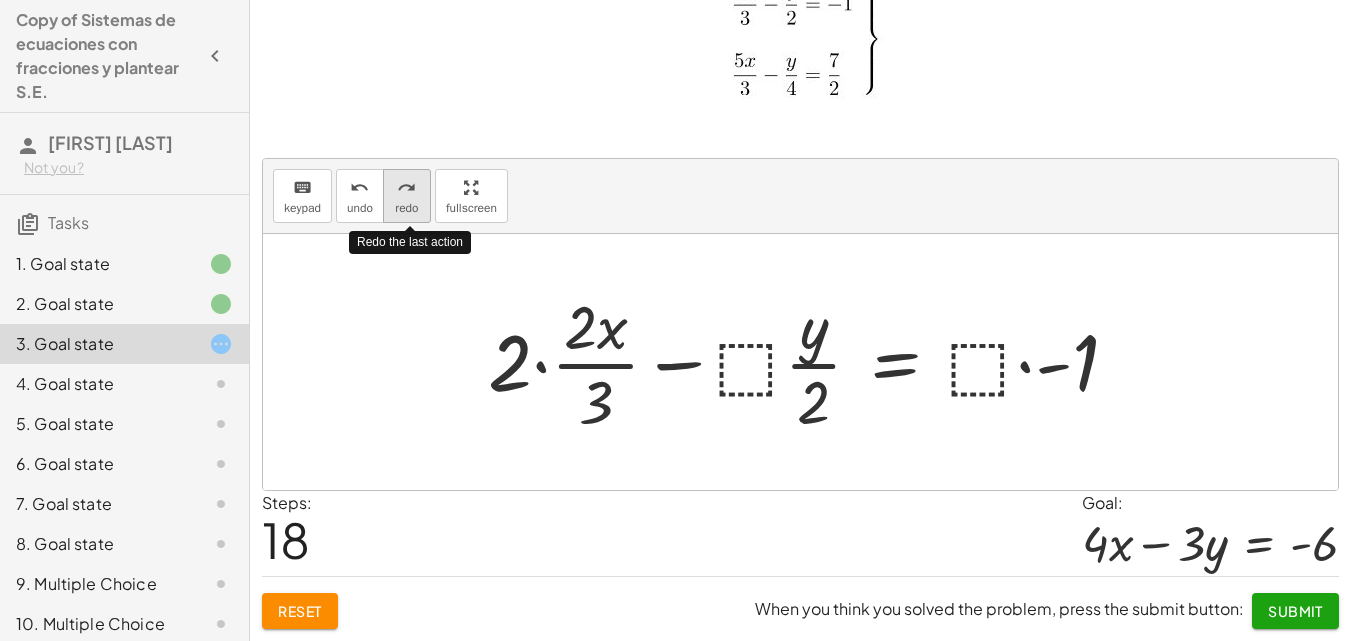 click on "redo" at bounding box center [406, 188] 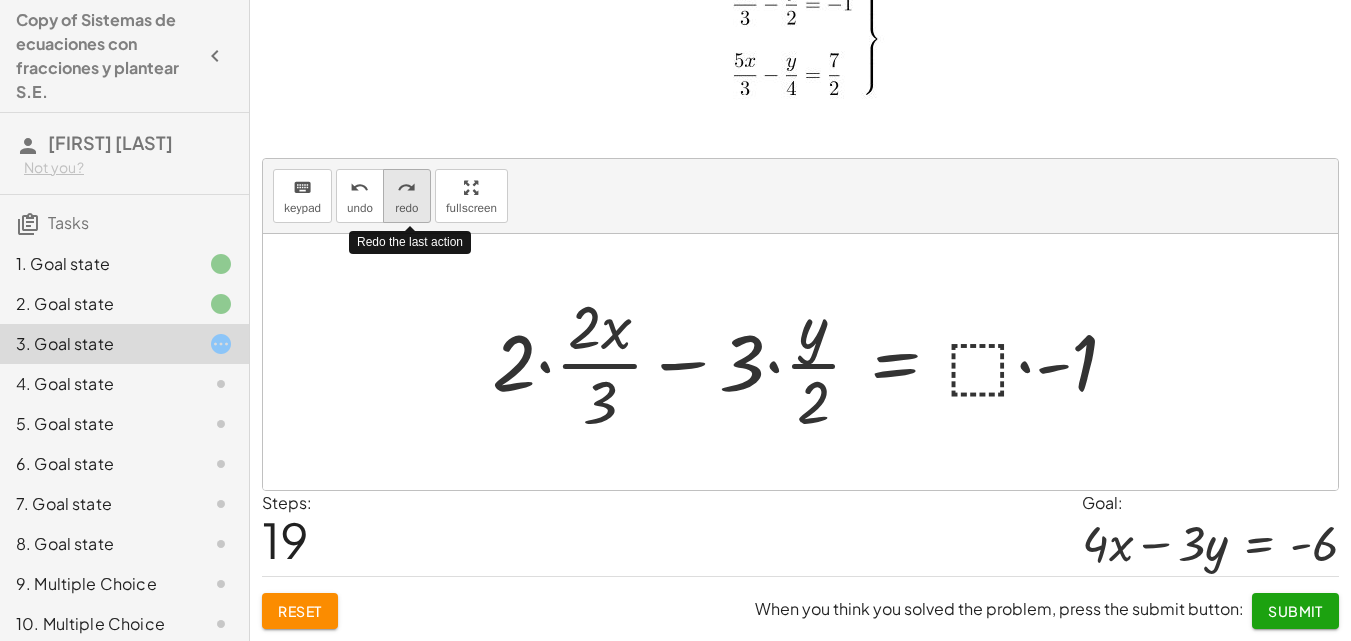 click on "redo" at bounding box center [406, 188] 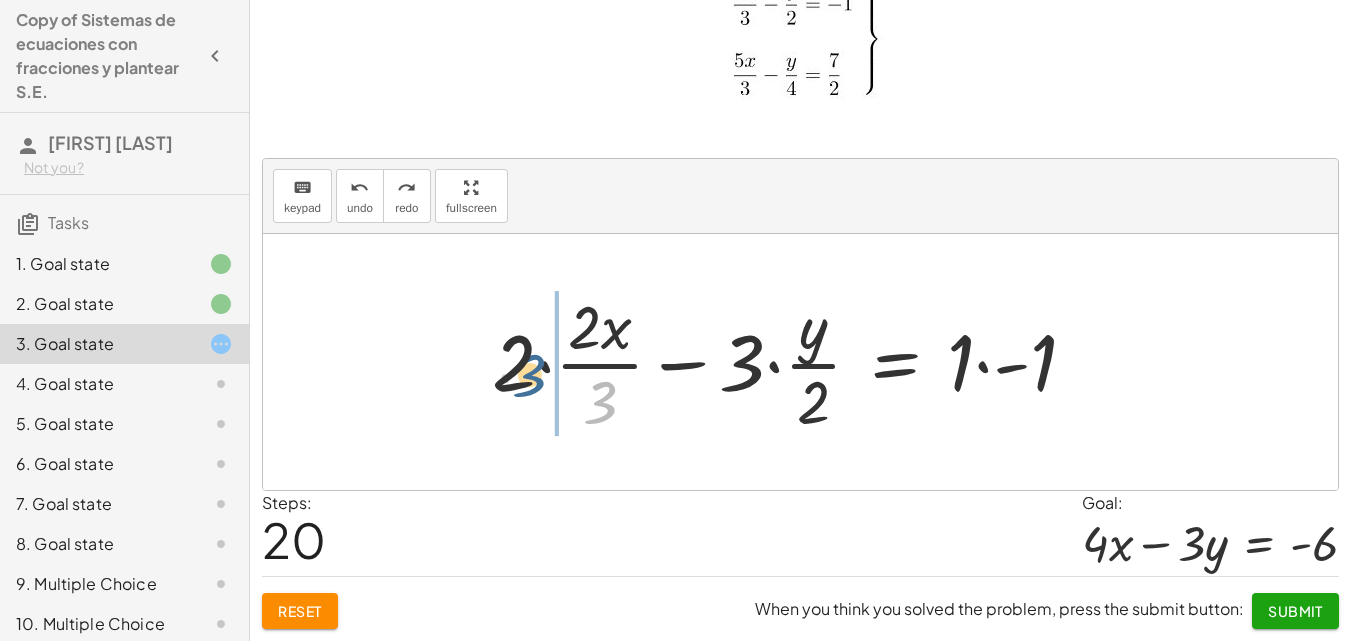 drag, startPoint x: 598, startPoint y: 409, endPoint x: 518, endPoint y: 377, distance: 86.162636 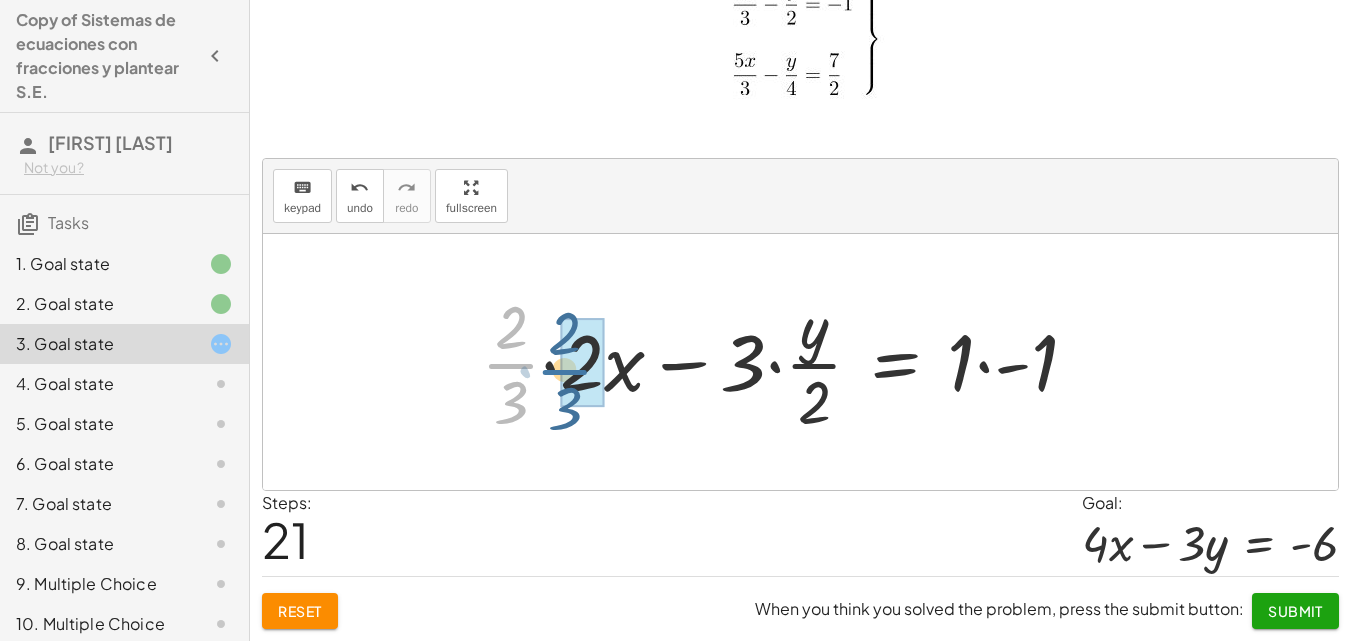 drag, startPoint x: 504, startPoint y: 361, endPoint x: 568, endPoint y: 365, distance: 64.12488 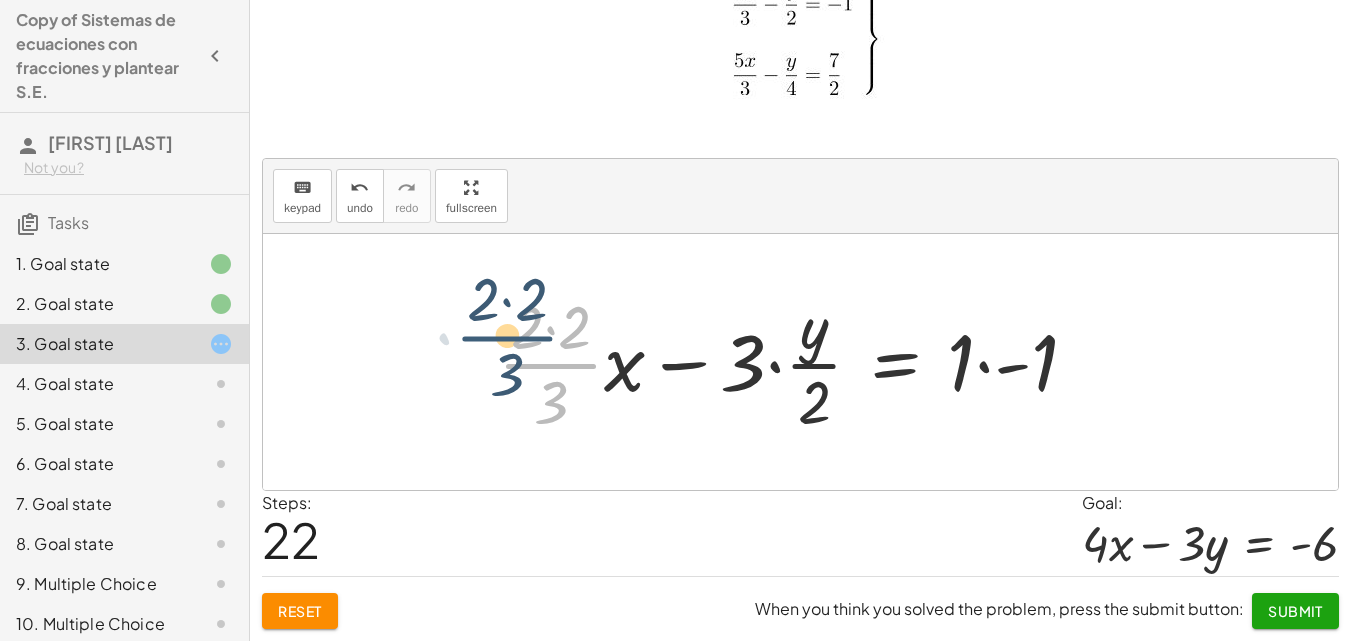 drag, startPoint x: 568, startPoint y: 365, endPoint x: 523, endPoint y: 337, distance: 53 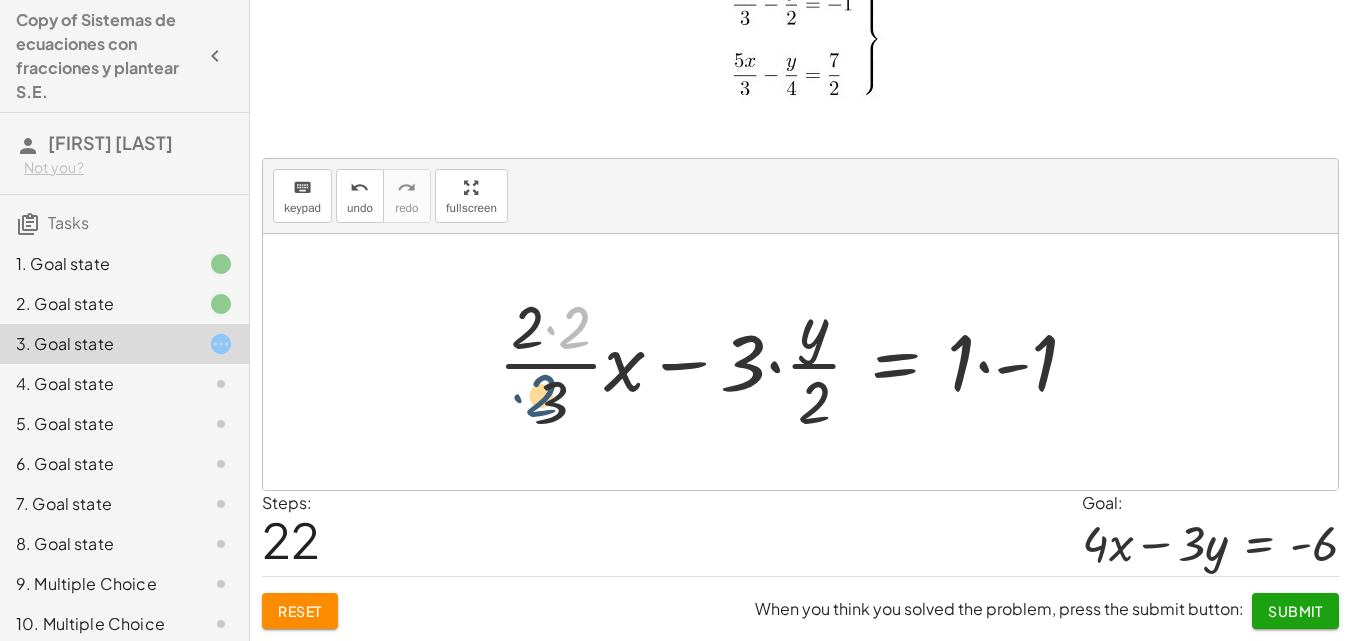 drag, startPoint x: 577, startPoint y: 321, endPoint x: 544, endPoint y: 394, distance: 80.11242 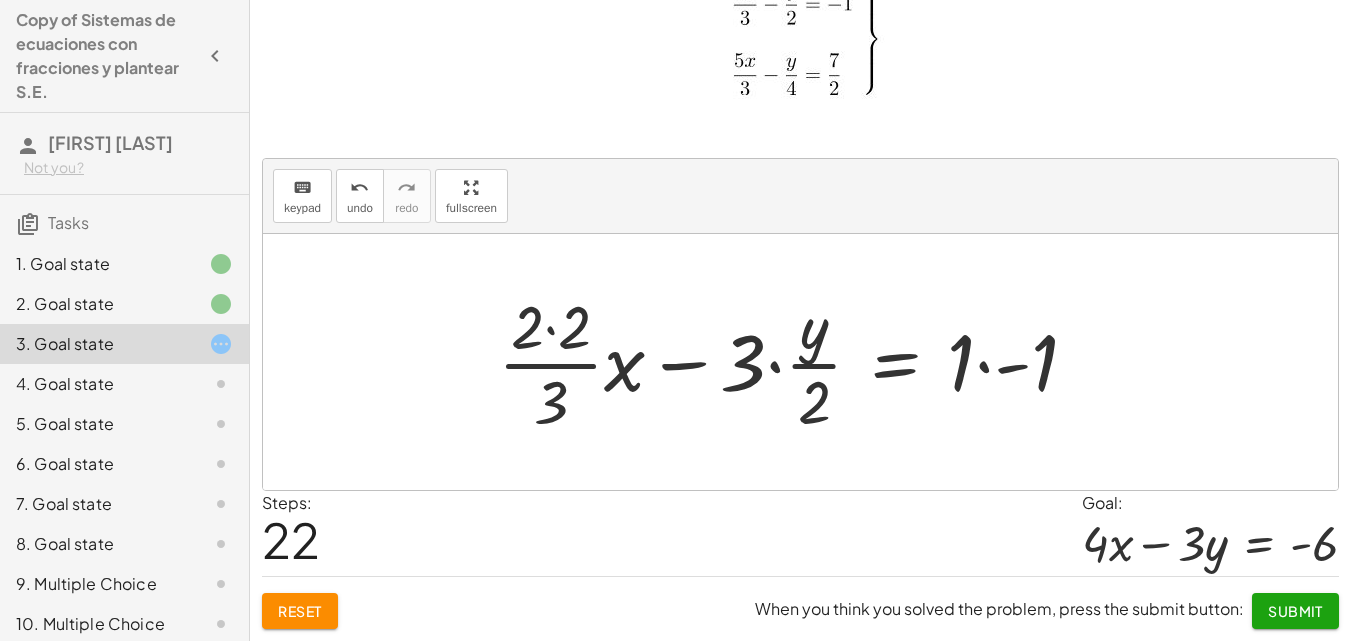 click at bounding box center [795, 362] 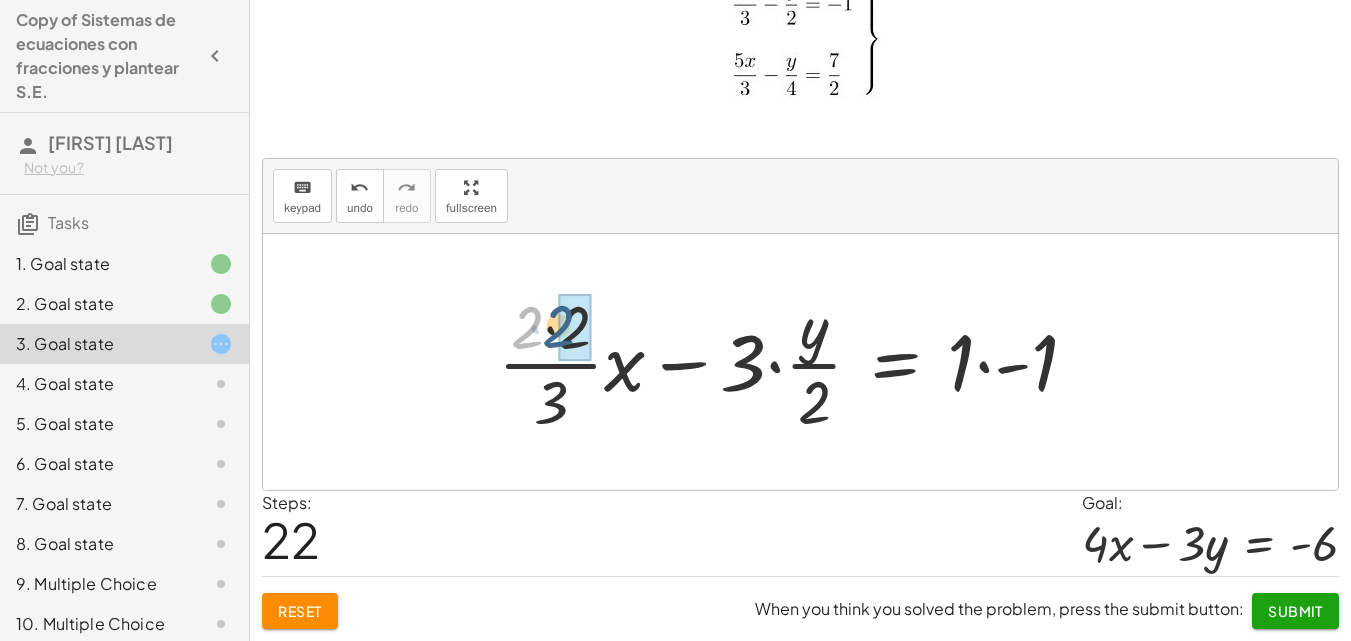 drag, startPoint x: 534, startPoint y: 345, endPoint x: 584, endPoint y: 338, distance: 50.48762 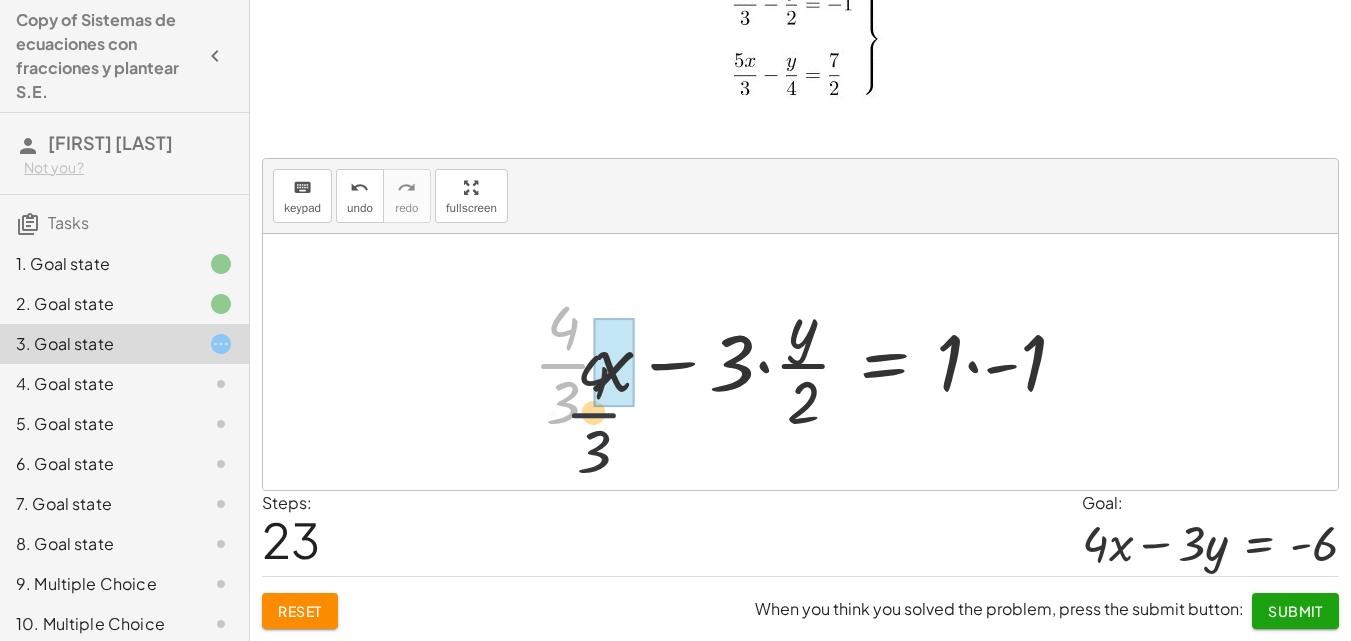 drag, startPoint x: 566, startPoint y: 351, endPoint x: 599, endPoint y: 406, distance: 64.14047 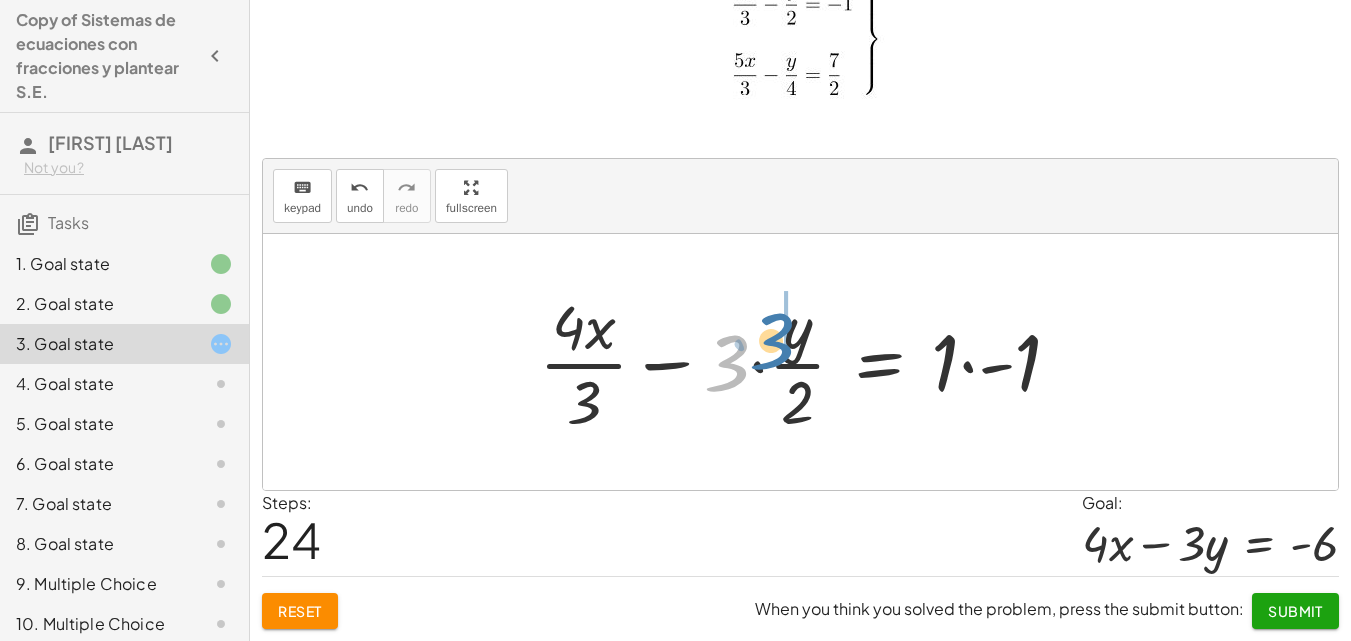 drag, startPoint x: 733, startPoint y: 364, endPoint x: 779, endPoint y: 342, distance: 50.990196 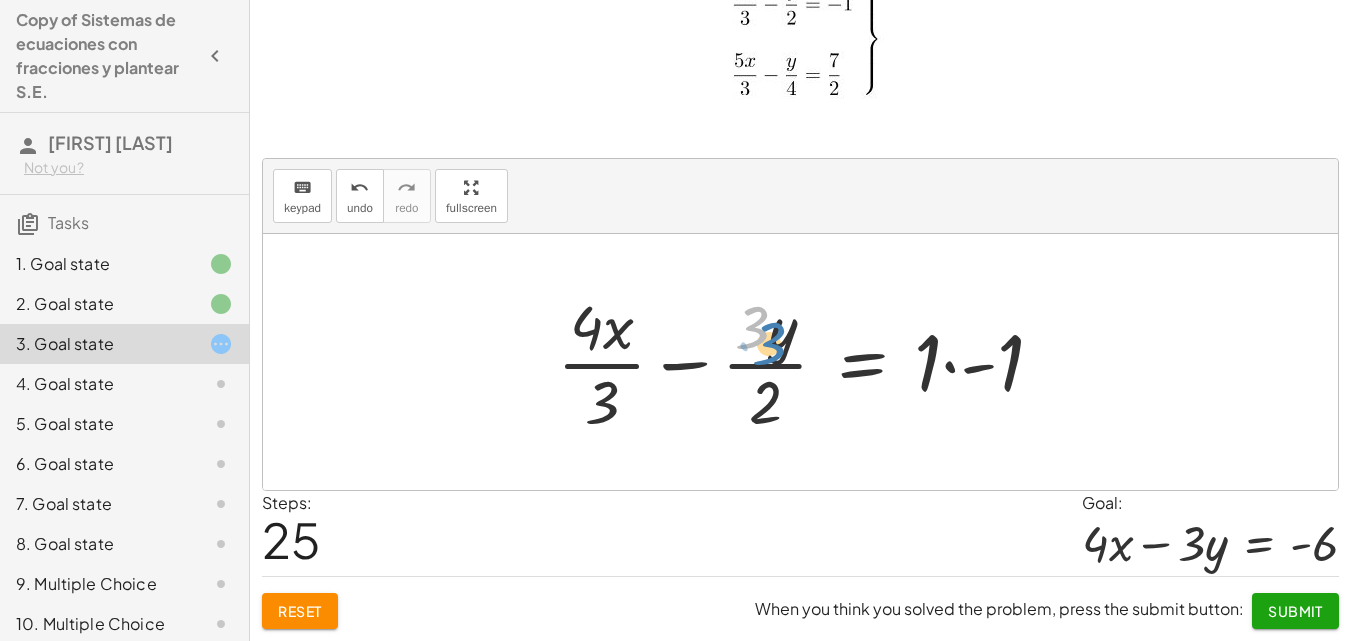drag, startPoint x: 768, startPoint y: 338, endPoint x: 782, endPoint y: 352, distance: 19.79899 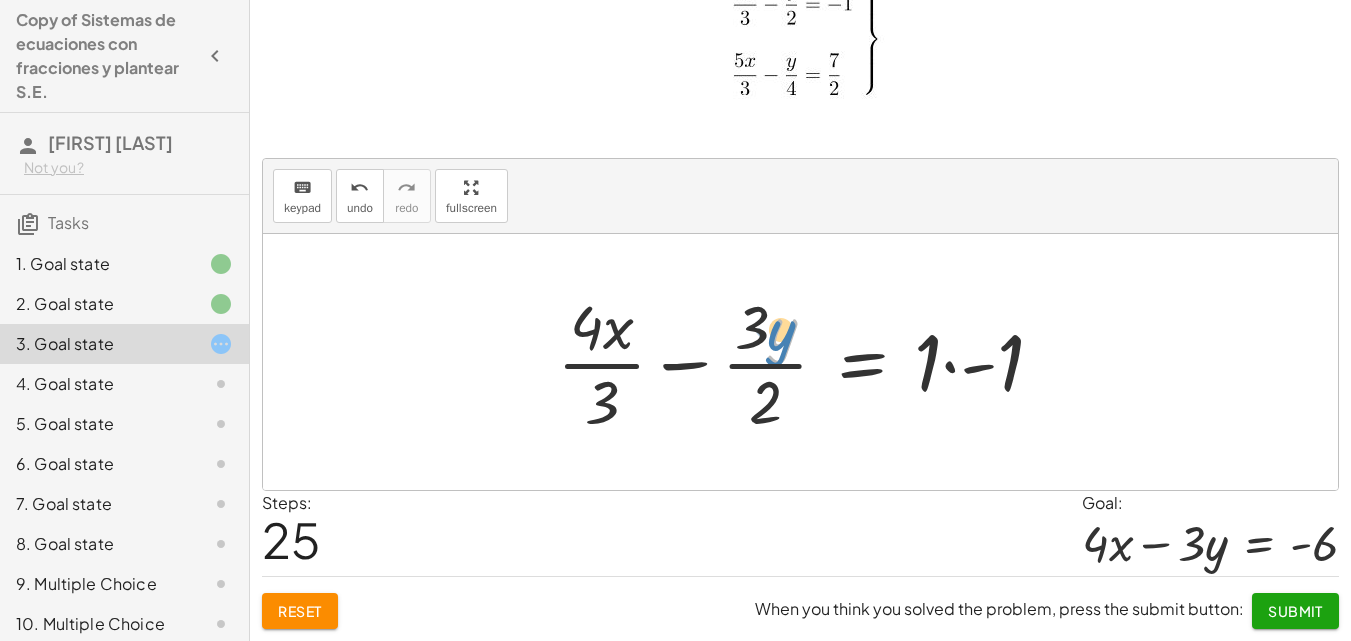 click at bounding box center (808, 362) 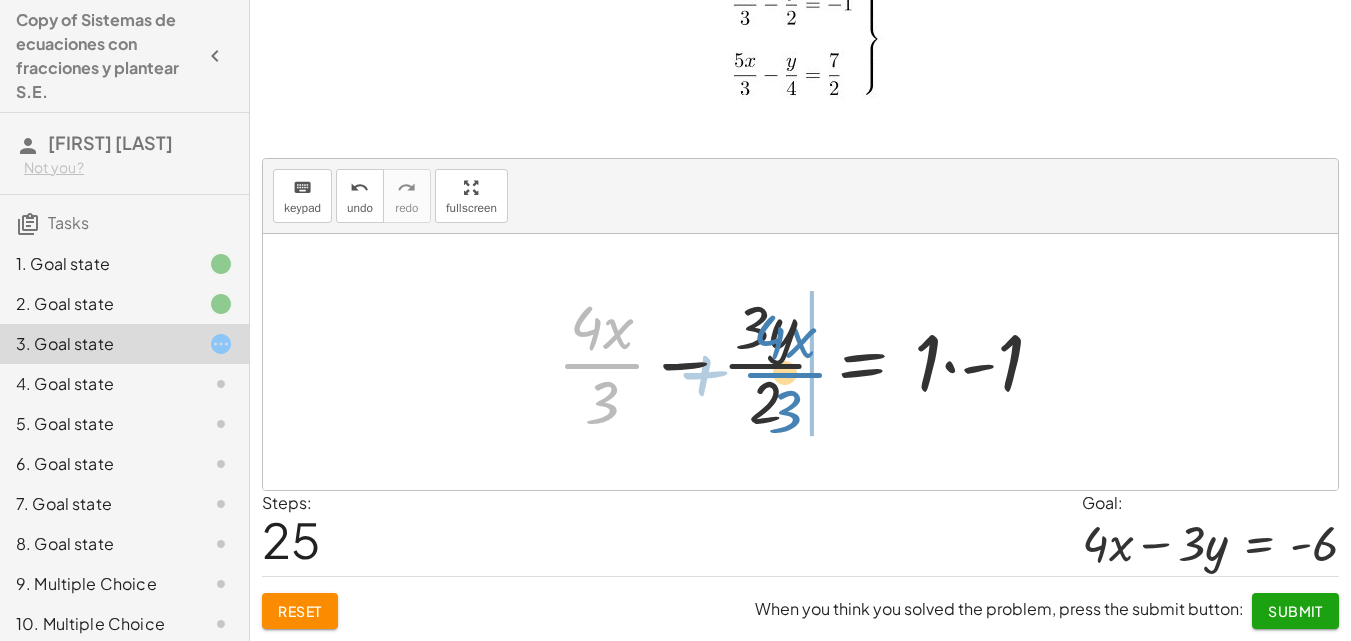 drag, startPoint x: 595, startPoint y: 370, endPoint x: 778, endPoint y: 379, distance: 183.22118 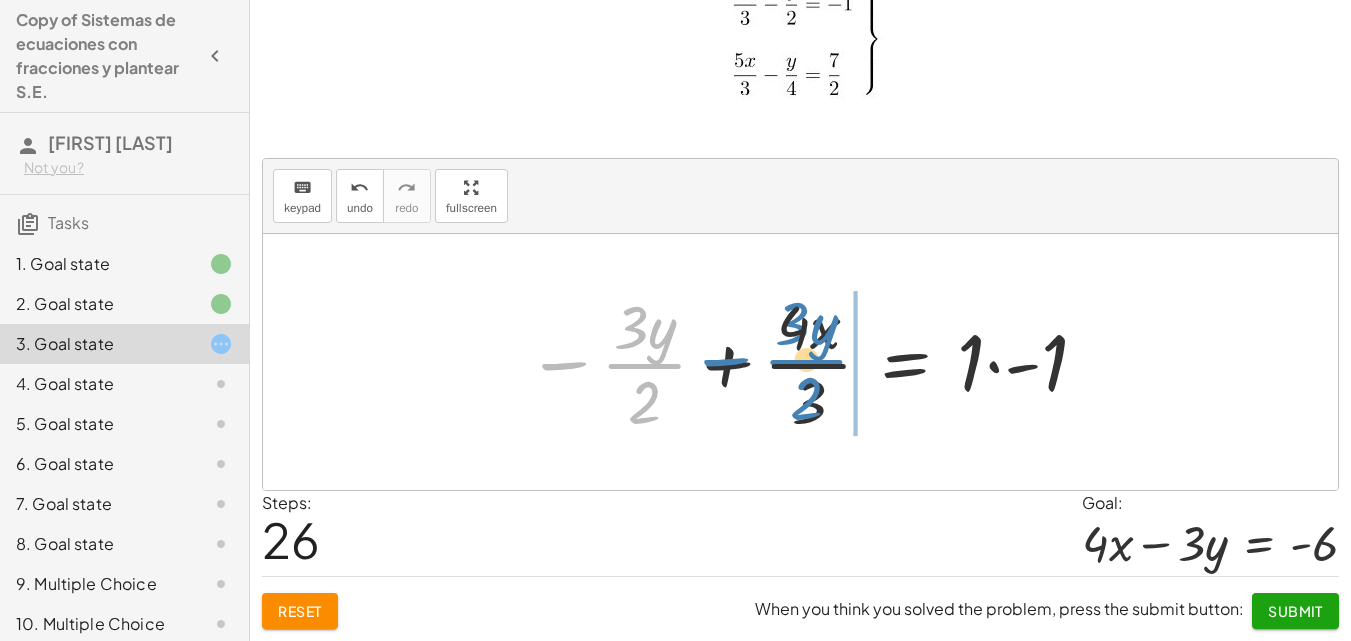 drag, startPoint x: 583, startPoint y: 366, endPoint x: 747, endPoint y: 362, distance: 164.04877 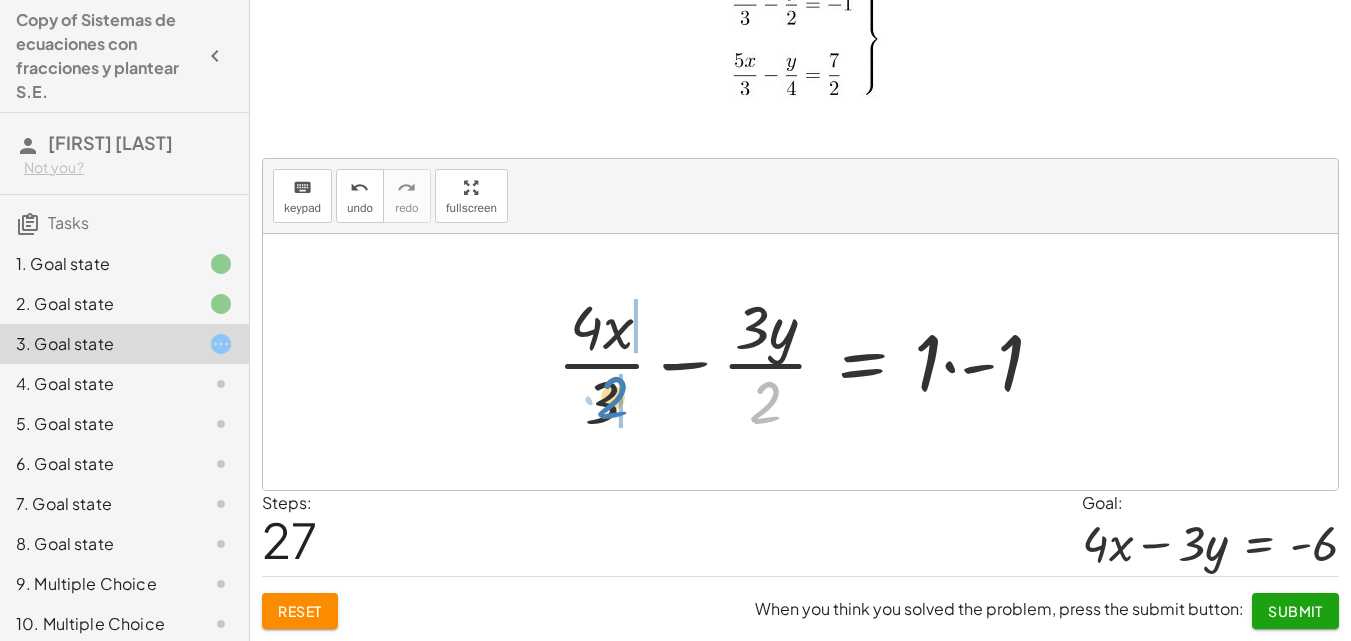 drag, startPoint x: 764, startPoint y: 388, endPoint x: 611, endPoint y: 382, distance: 153.1176 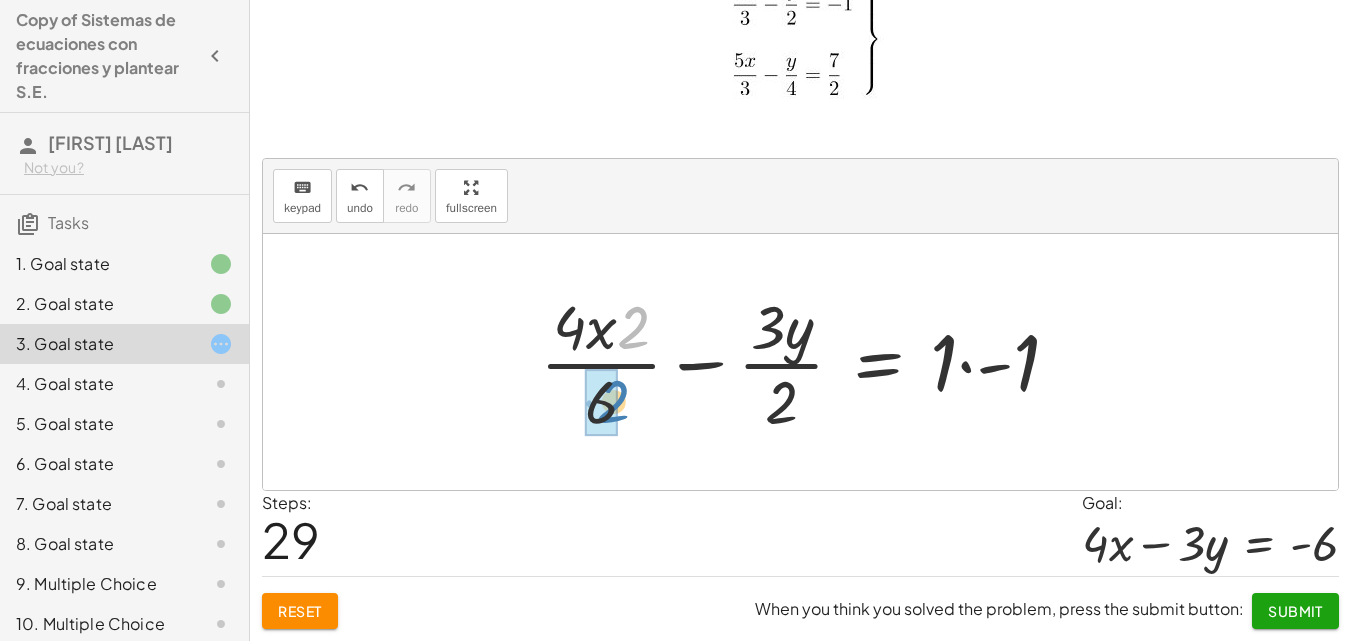 drag, startPoint x: 632, startPoint y: 344, endPoint x: 611, endPoint y: 418, distance: 76.922035 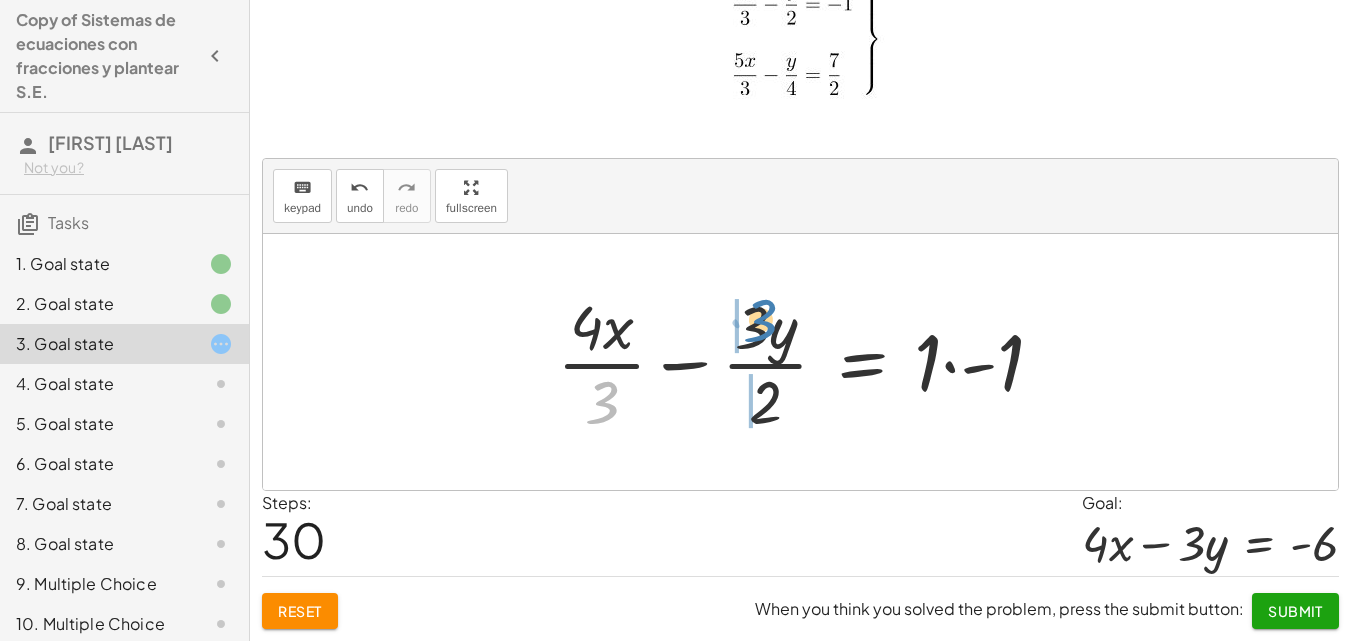 drag, startPoint x: 610, startPoint y: 411, endPoint x: 769, endPoint y: 329, distance: 178.89941 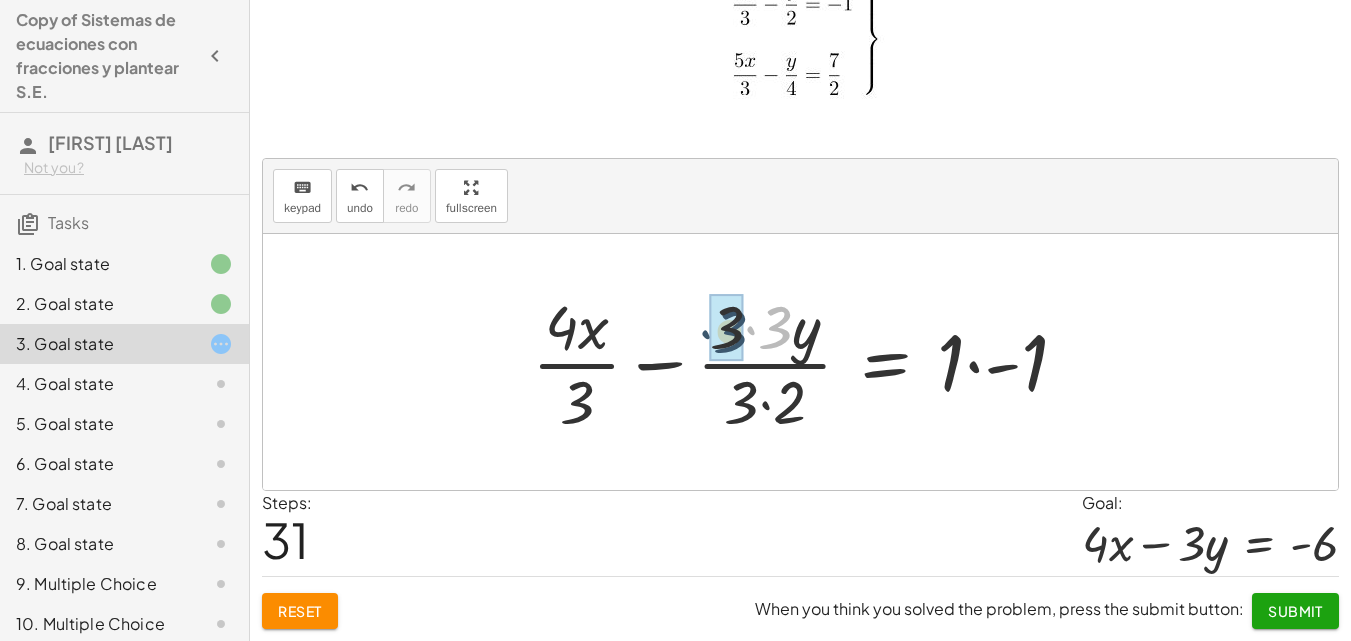 drag, startPoint x: 775, startPoint y: 336, endPoint x: 729, endPoint y: 339, distance: 46.09772 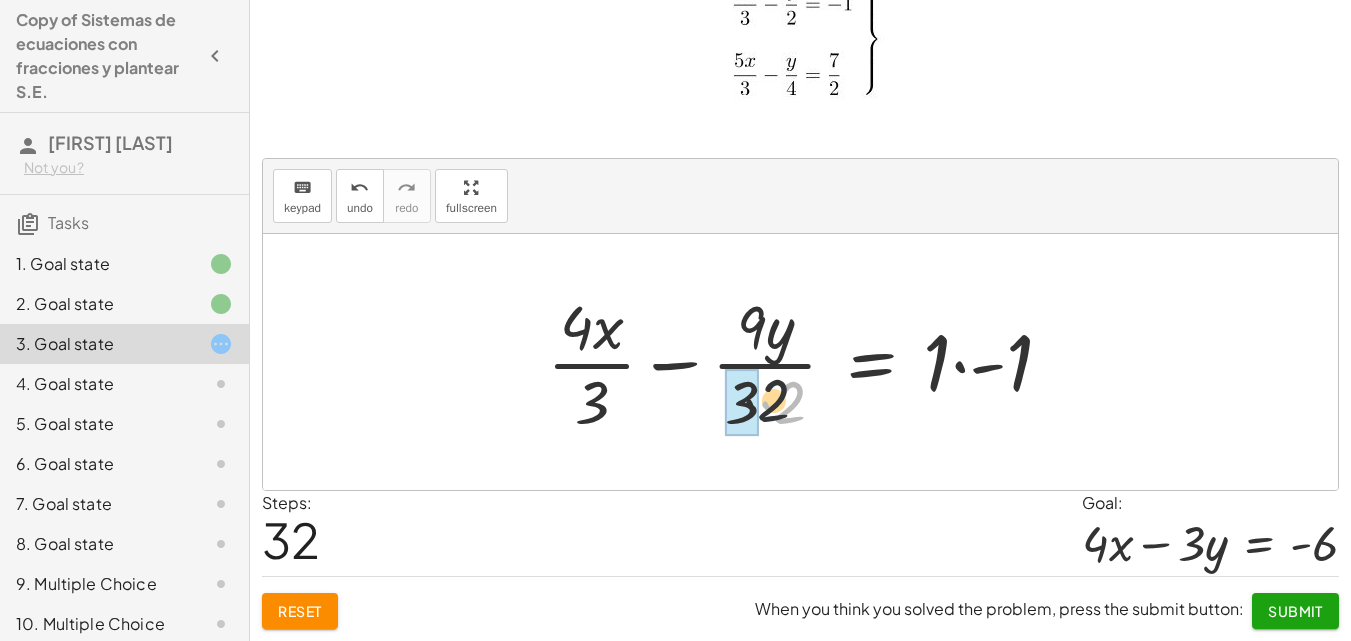 drag, startPoint x: 781, startPoint y: 400, endPoint x: 735, endPoint y: 397, distance: 46.09772 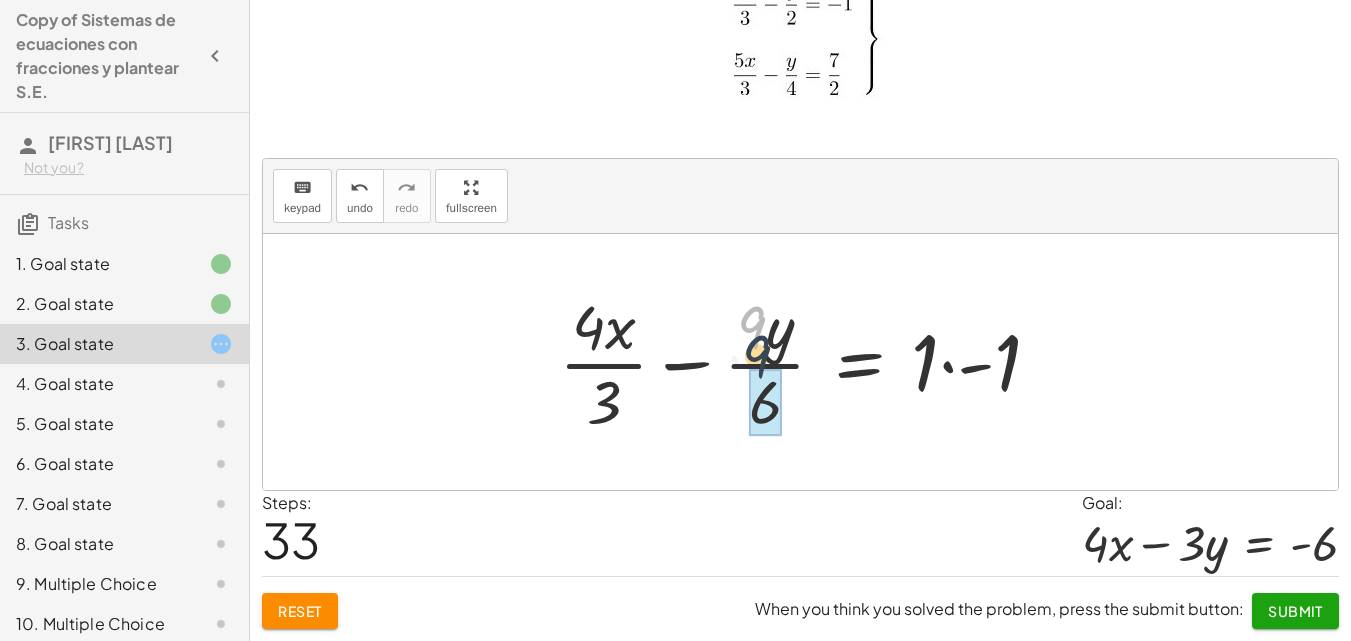 drag, startPoint x: 761, startPoint y: 343, endPoint x: 770, endPoint y: 391, distance: 48.83646 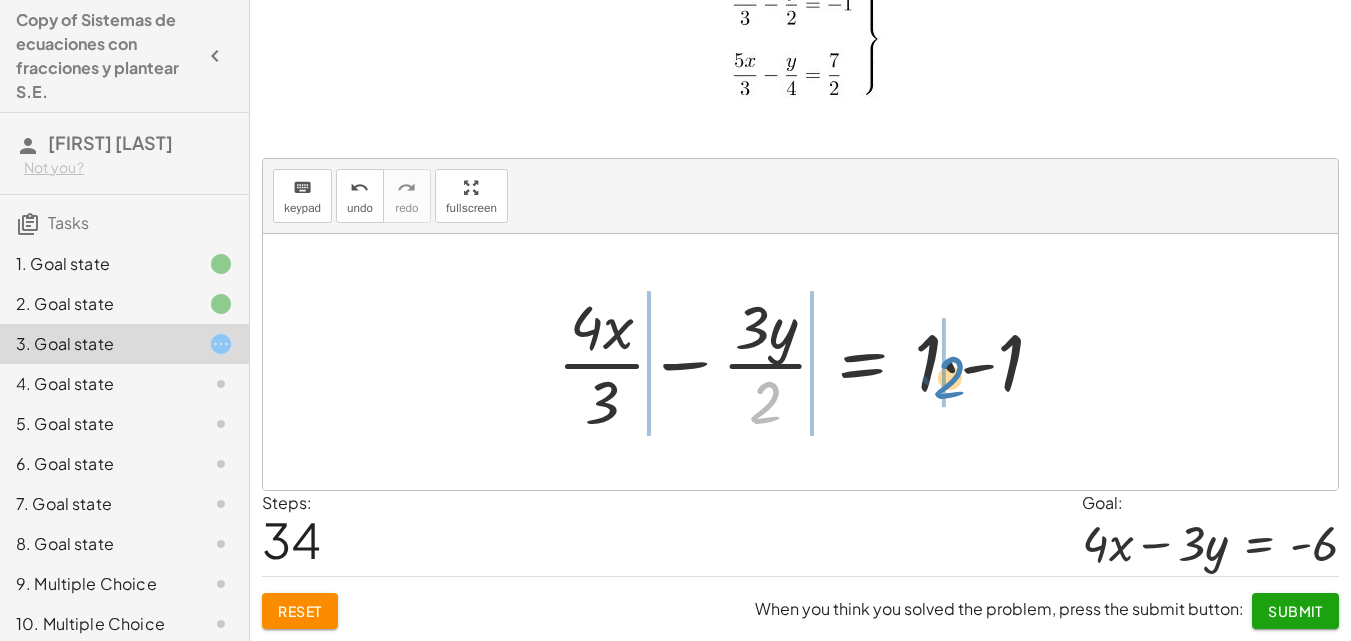 drag, startPoint x: 774, startPoint y: 402, endPoint x: 956, endPoint y: 375, distance: 183.99185 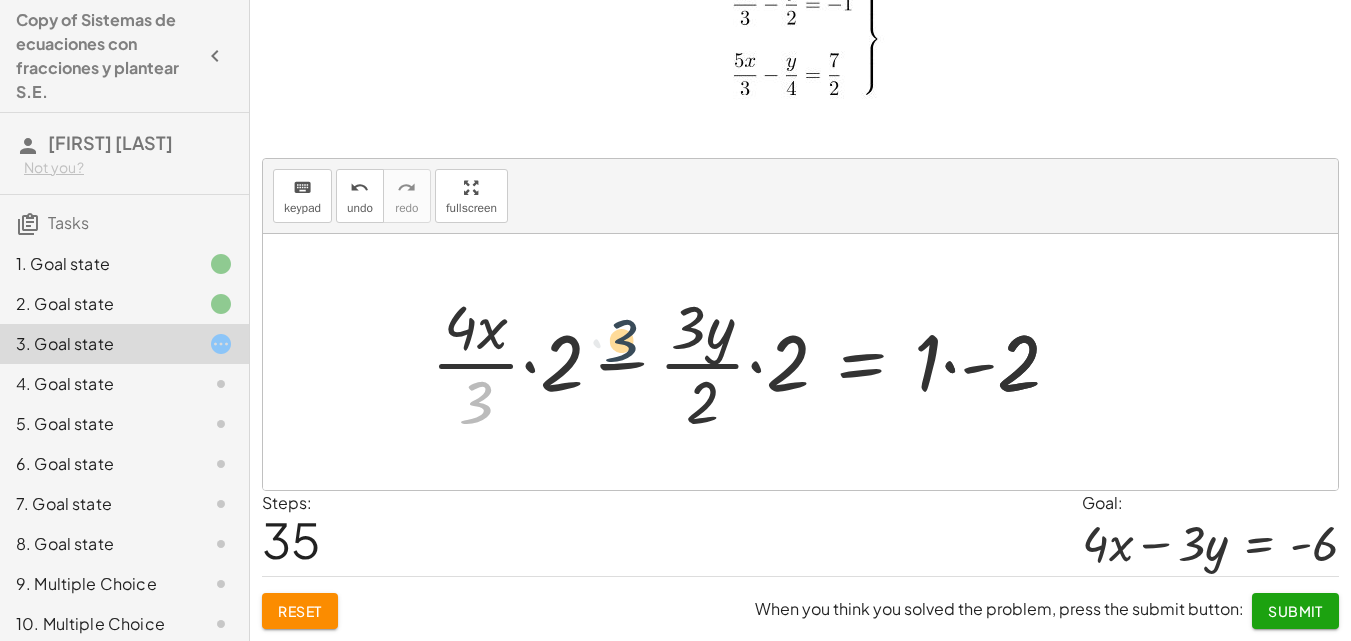 drag, startPoint x: 483, startPoint y: 410, endPoint x: 632, endPoint y: 348, distance: 161.38463 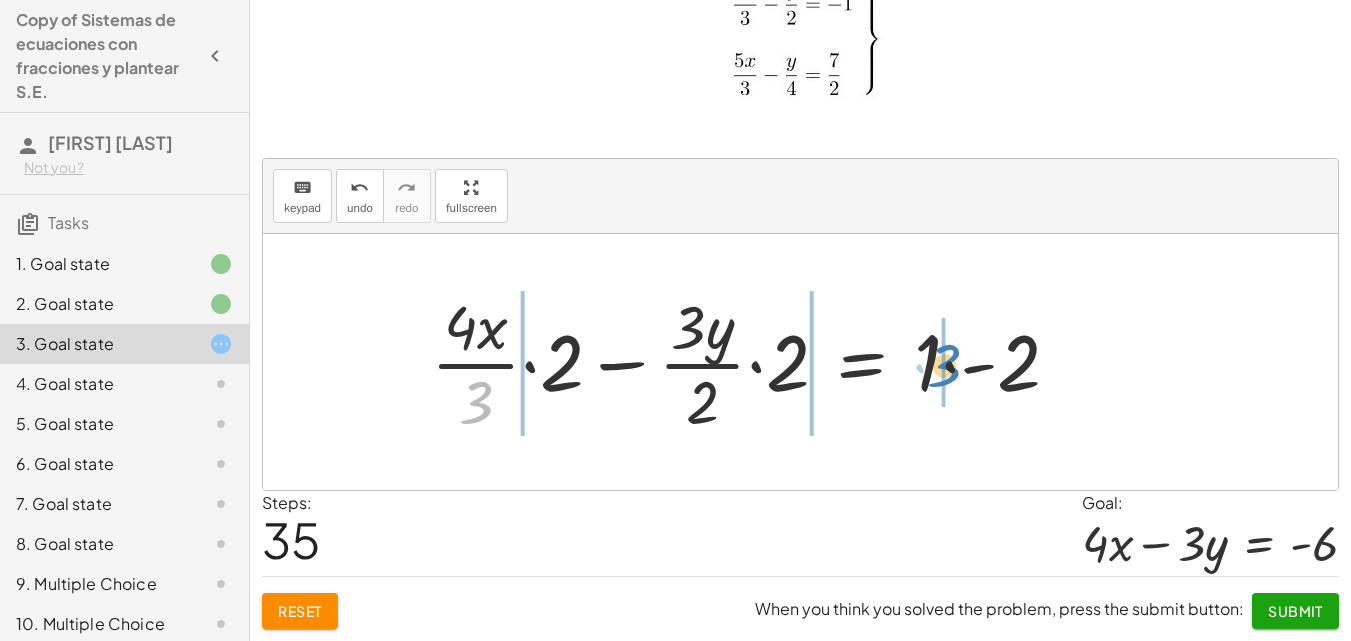 drag, startPoint x: 478, startPoint y: 393, endPoint x: 948, endPoint y: 357, distance: 471.3767 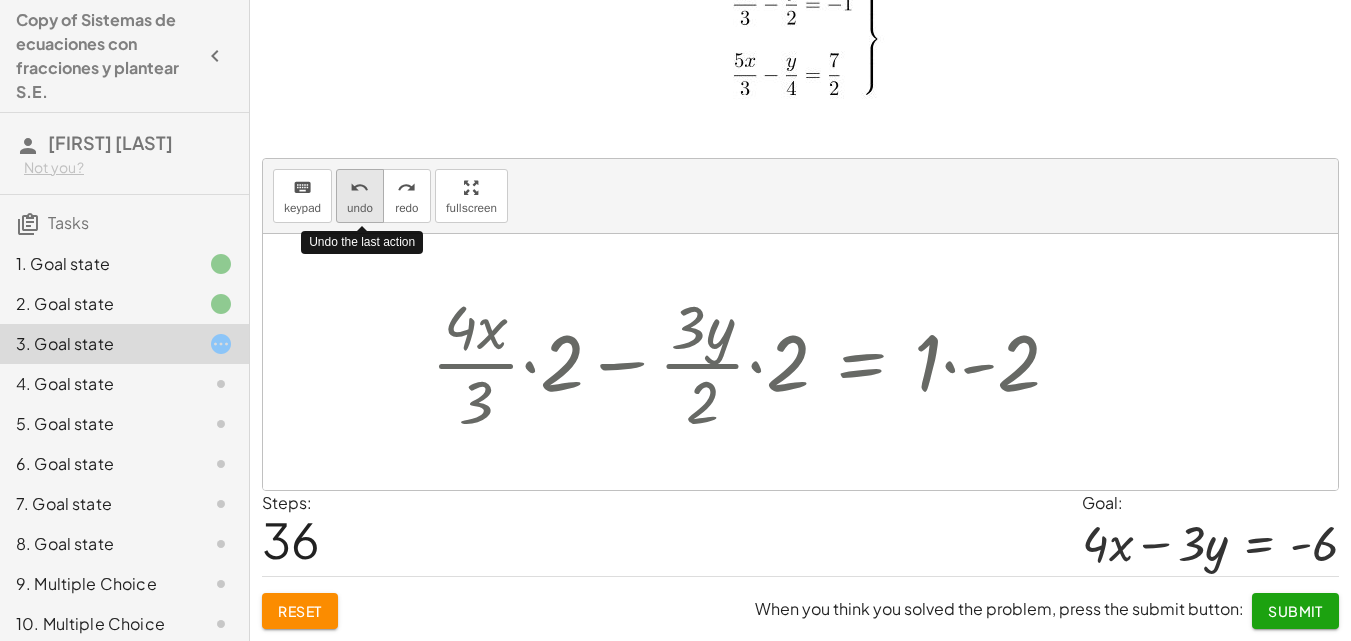 click on "undo undo" at bounding box center [360, 196] 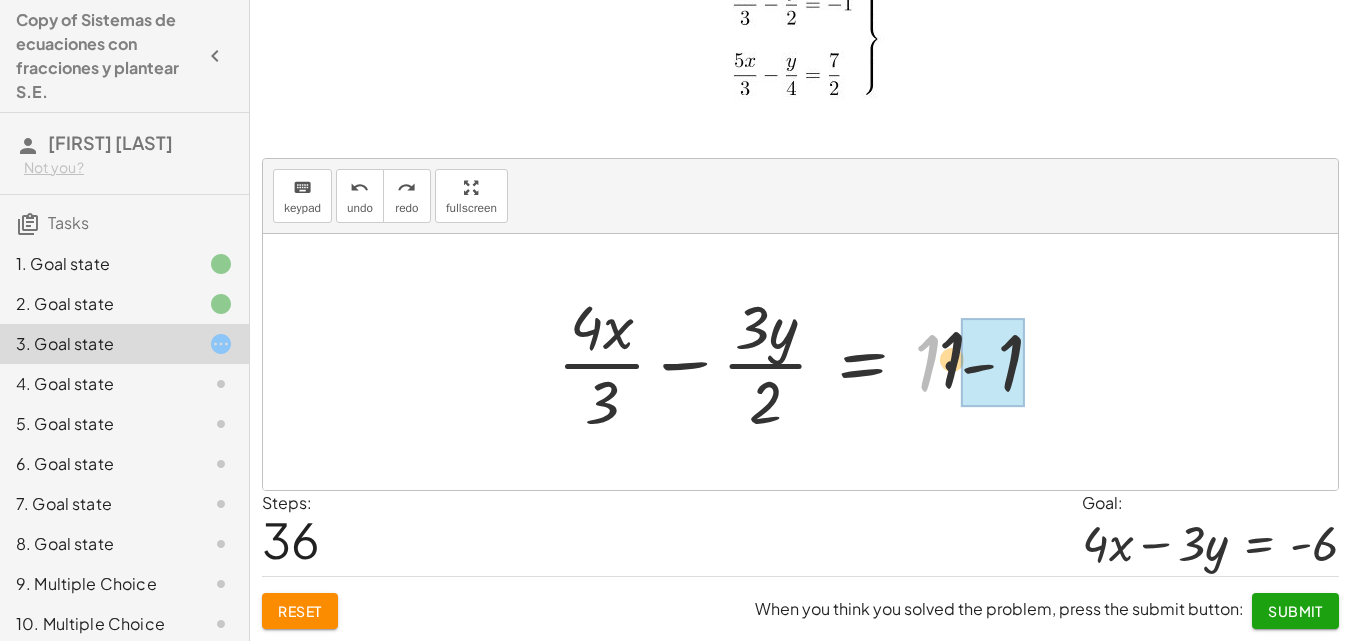 drag, startPoint x: 938, startPoint y: 373, endPoint x: 1006, endPoint y: 366, distance: 68.359344 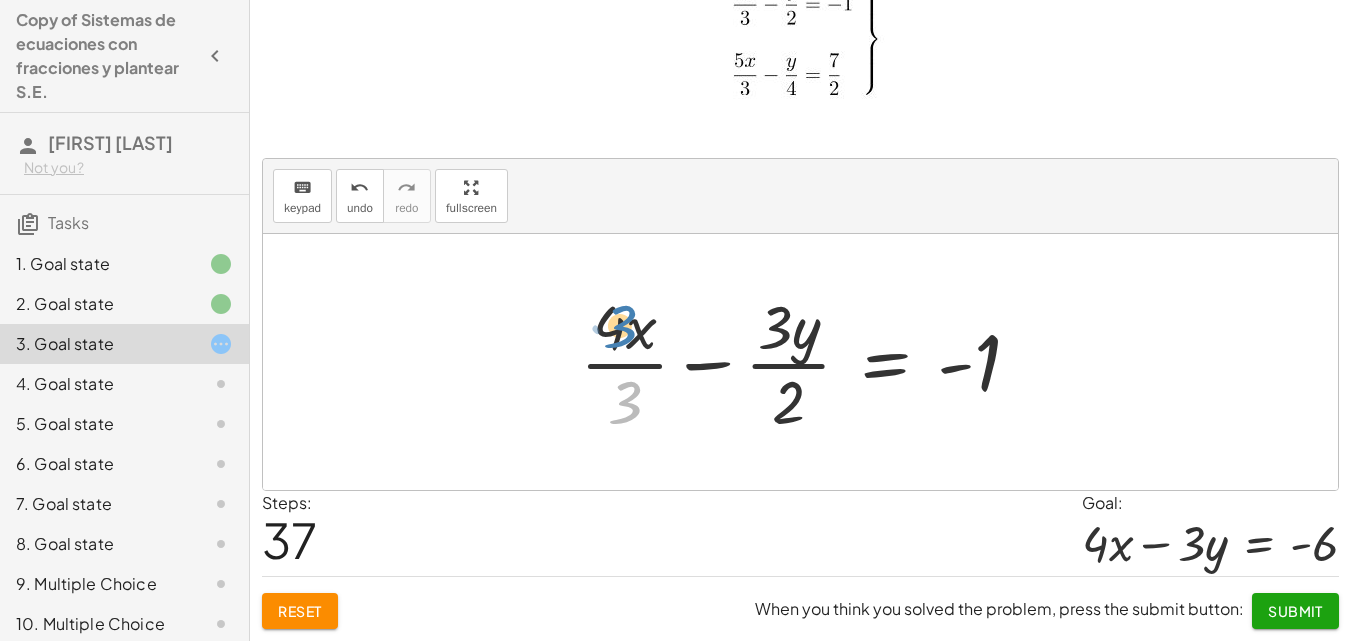 drag, startPoint x: 636, startPoint y: 415, endPoint x: 631, endPoint y: 339, distance: 76.1643 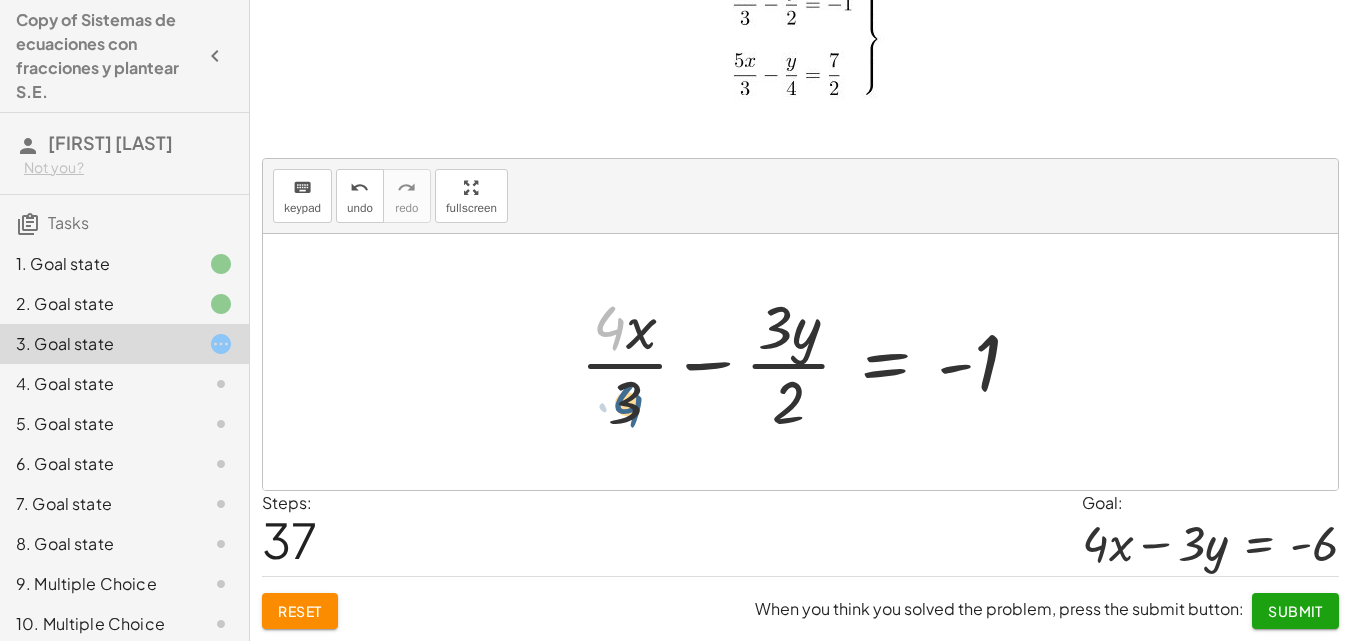 drag, startPoint x: 611, startPoint y: 330, endPoint x: 629, endPoint y: 407, distance: 79.07591 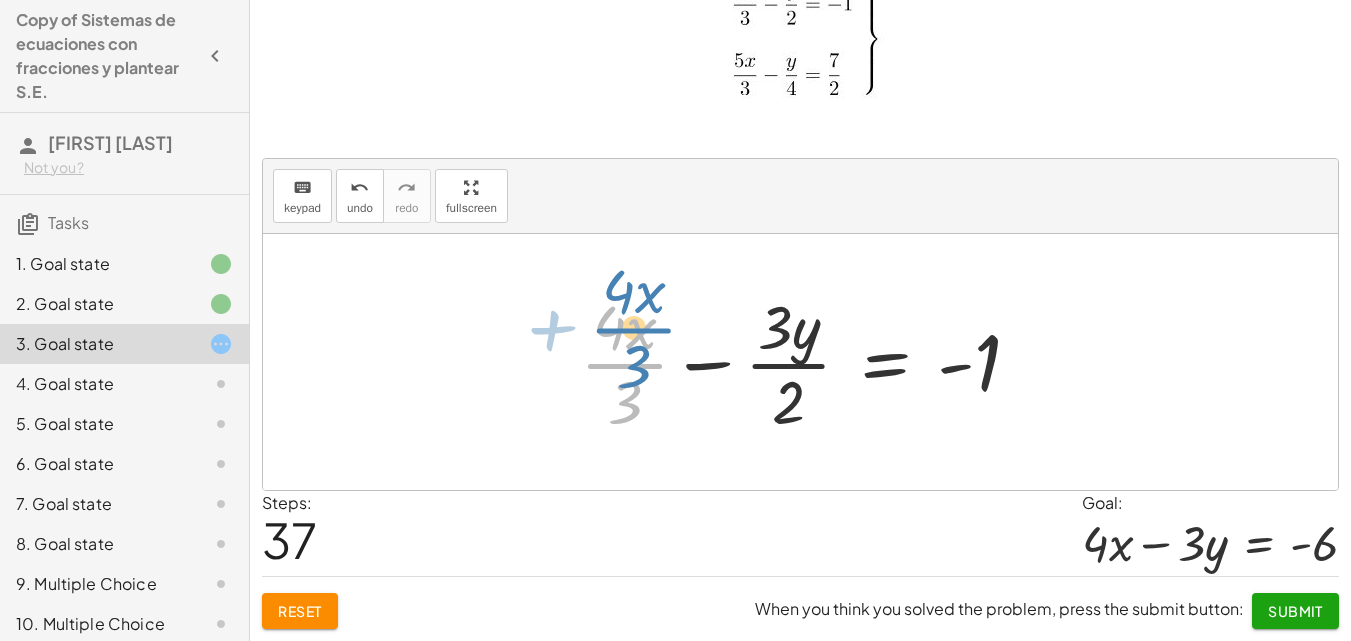 drag, startPoint x: 636, startPoint y: 349, endPoint x: 646, endPoint y: 314, distance: 36.40055 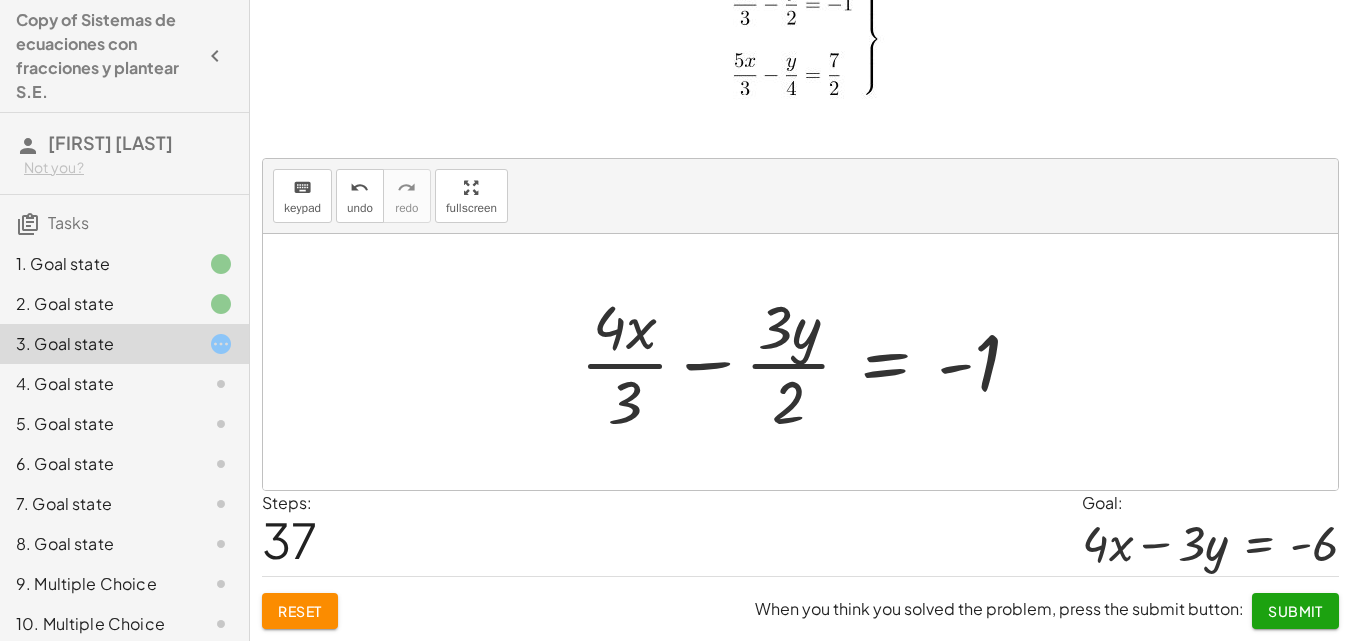 click on "4. Goal state" 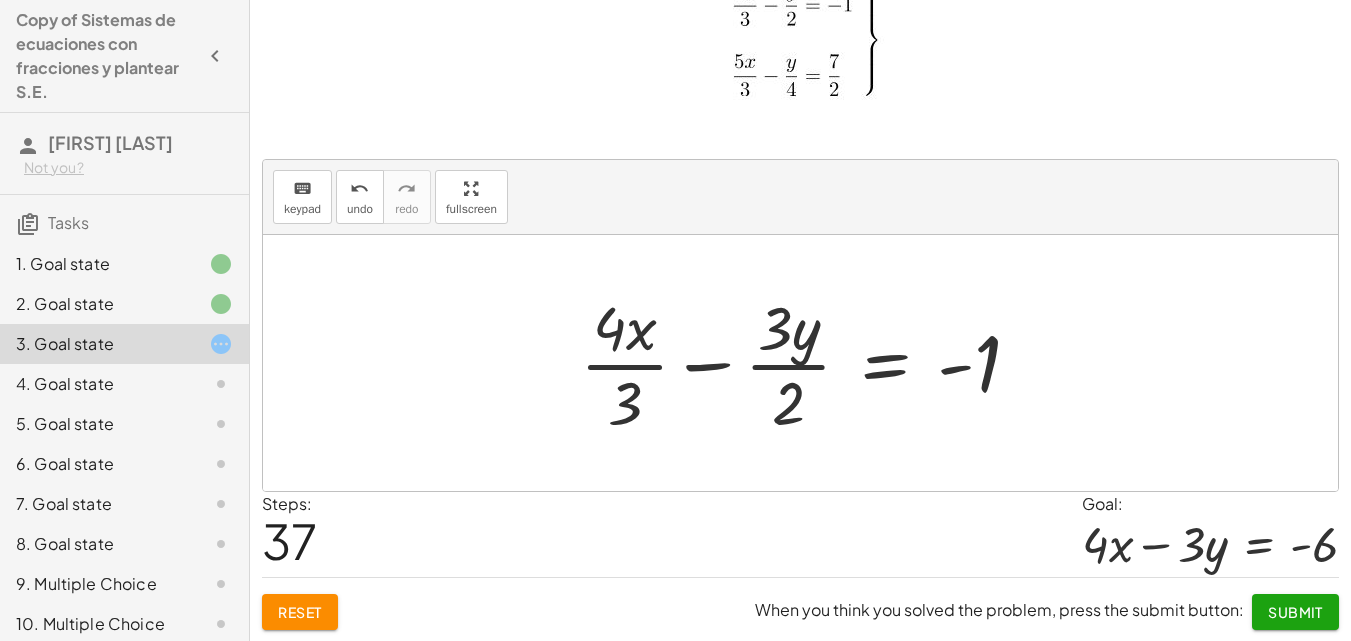 scroll, scrollTop: 75, scrollLeft: 0, axis: vertical 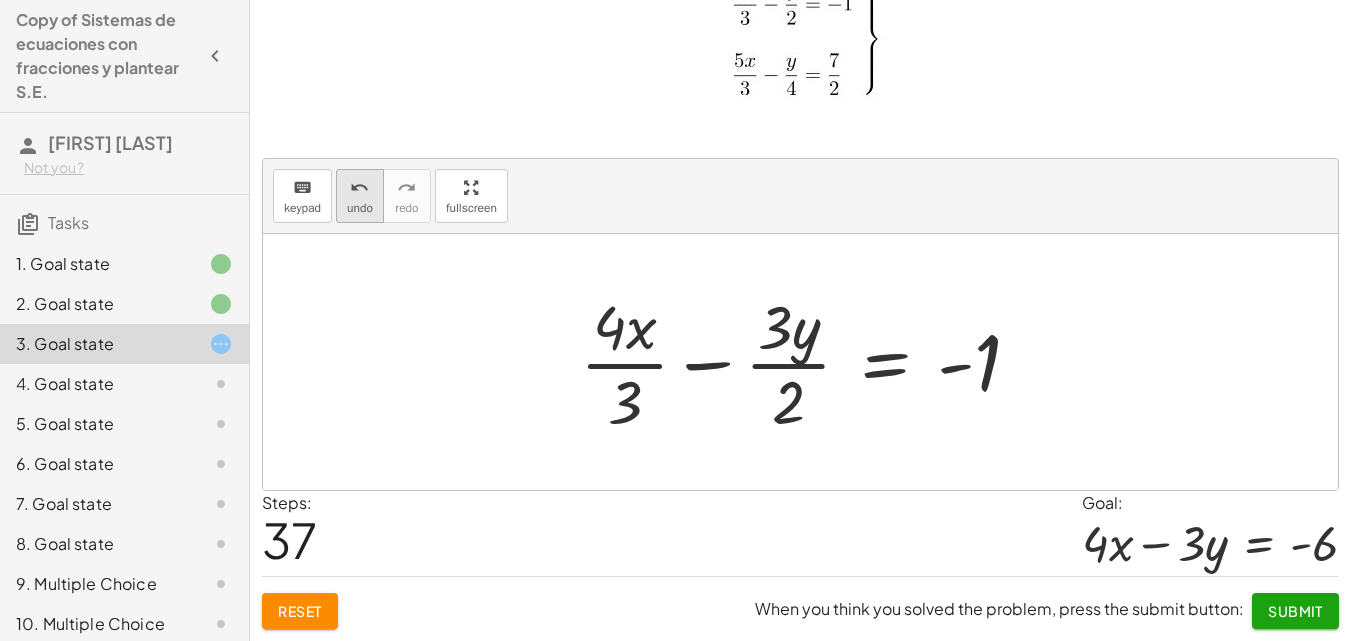 click on "undo" at bounding box center [360, 208] 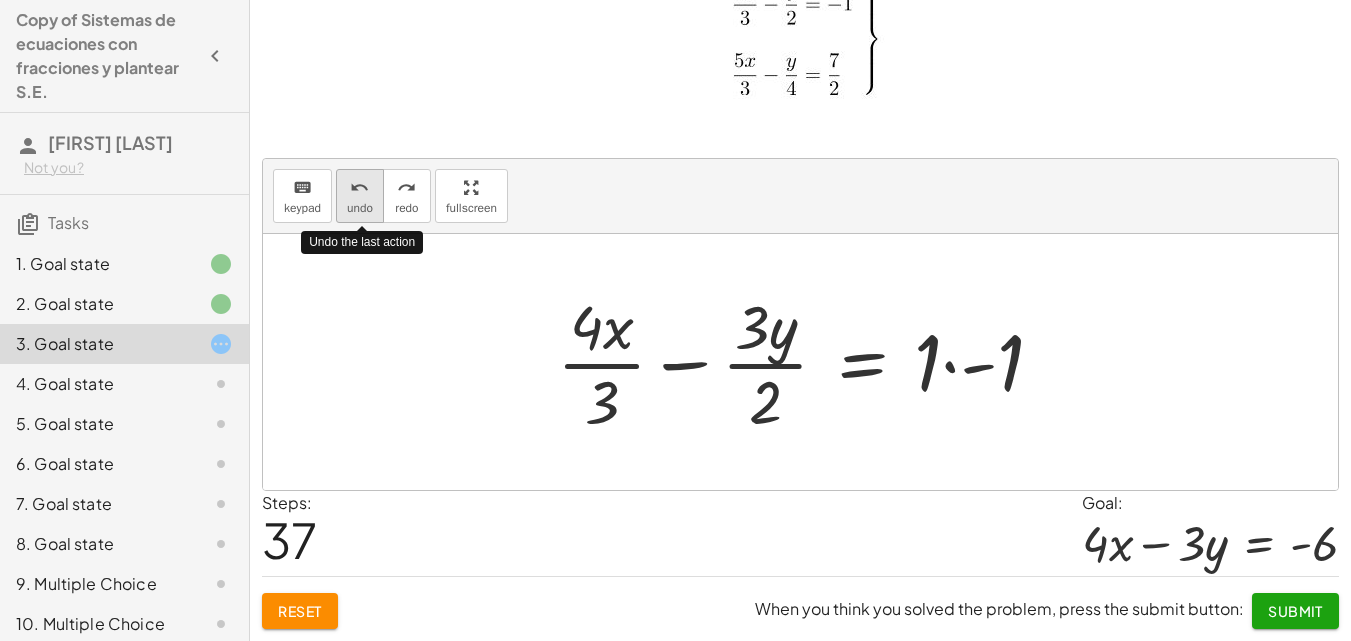 click on "undo" at bounding box center (360, 208) 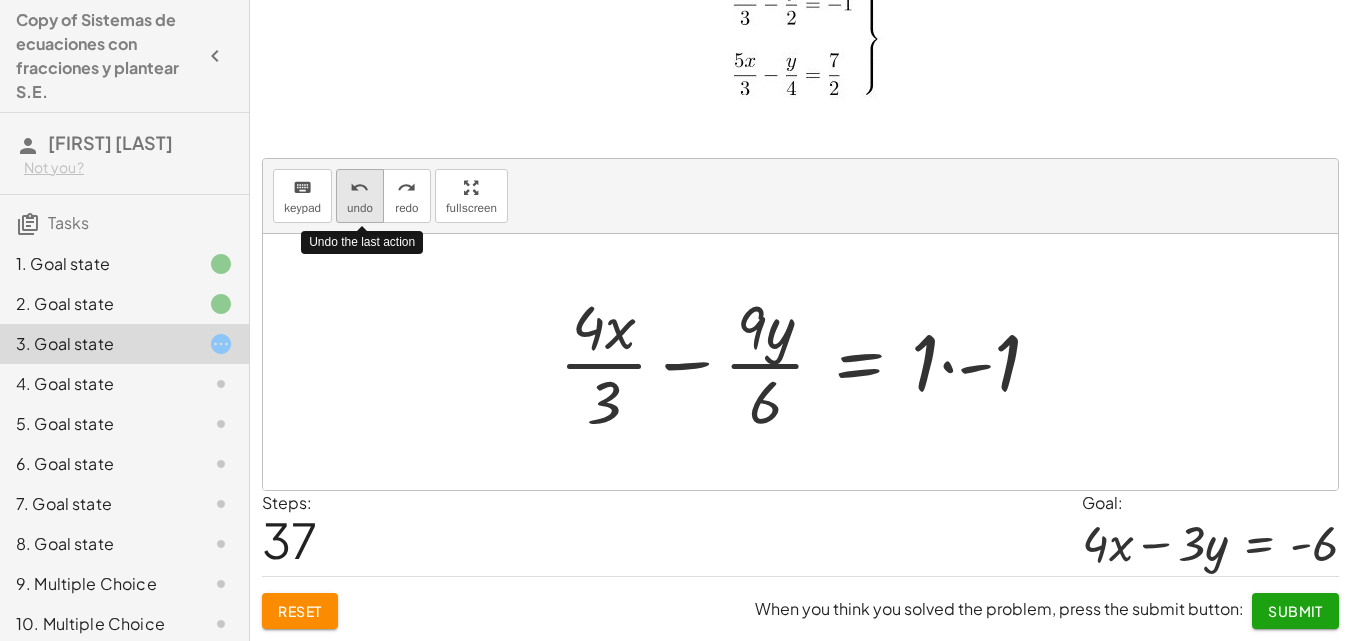 click on "undo" at bounding box center [360, 208] 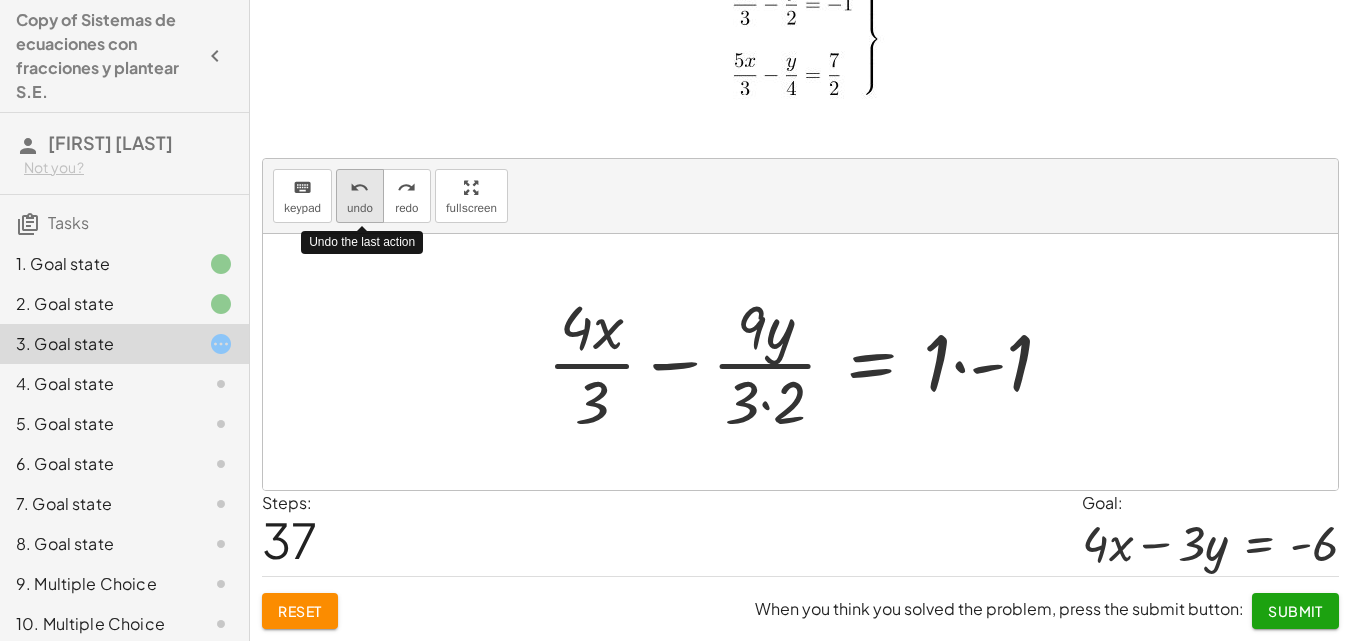 click on "undo" at bounding box center (360, 208) 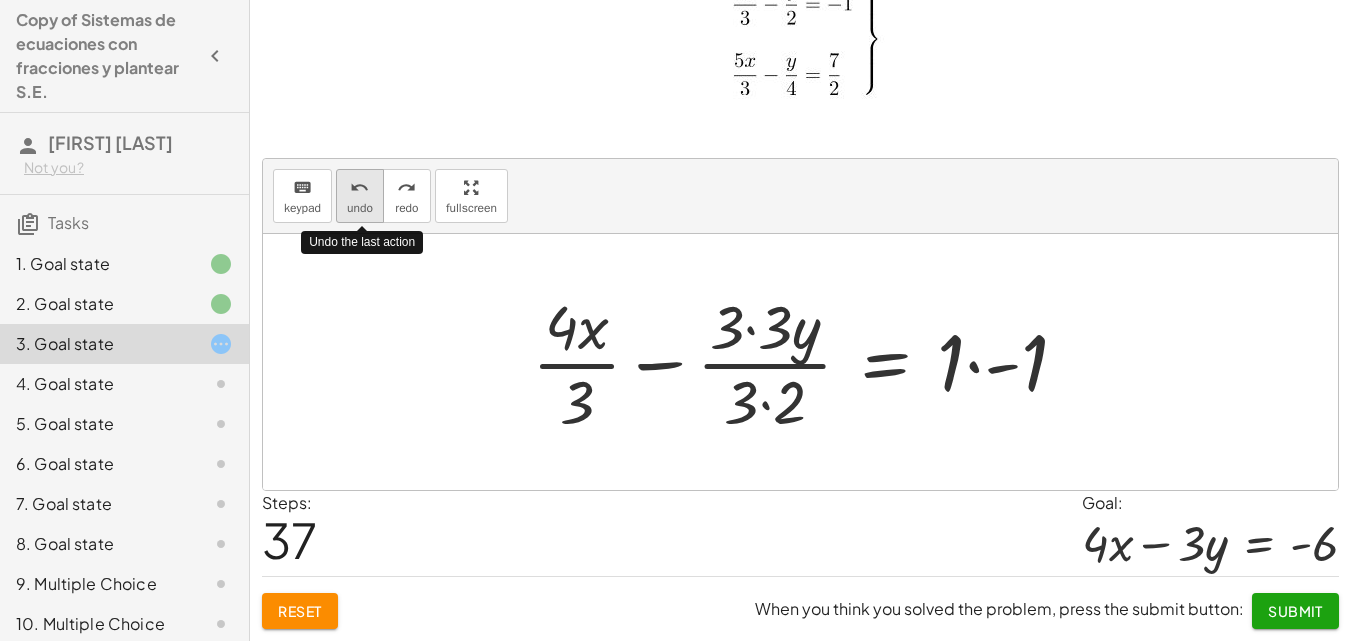 click on "undo" at bounding box center (360, 208) 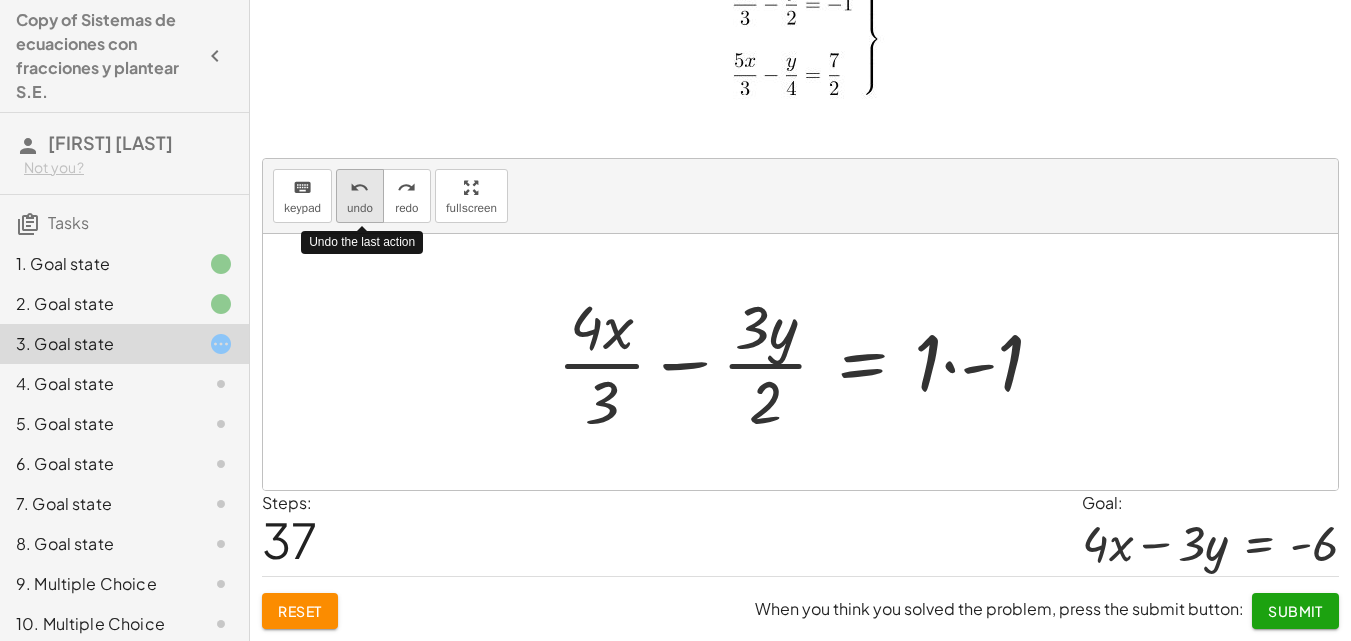 click on "undo" at bounding box center [360, 208] 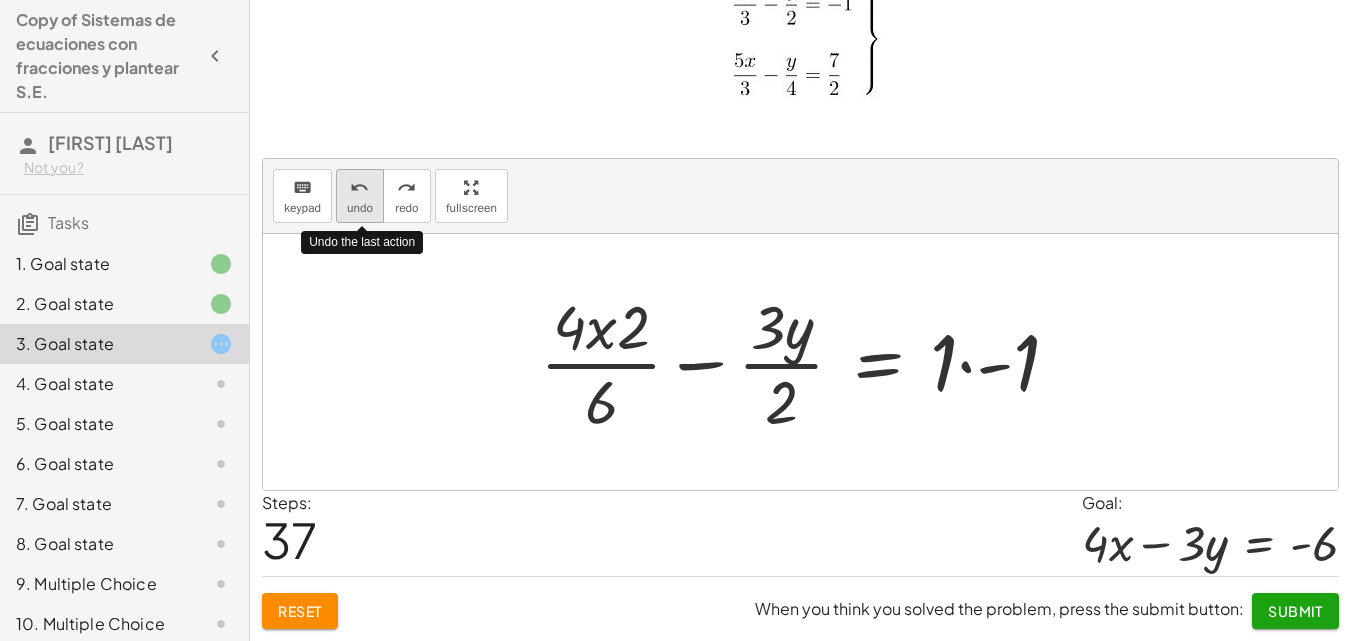 click on "undo" at bounding box center [360, 208] 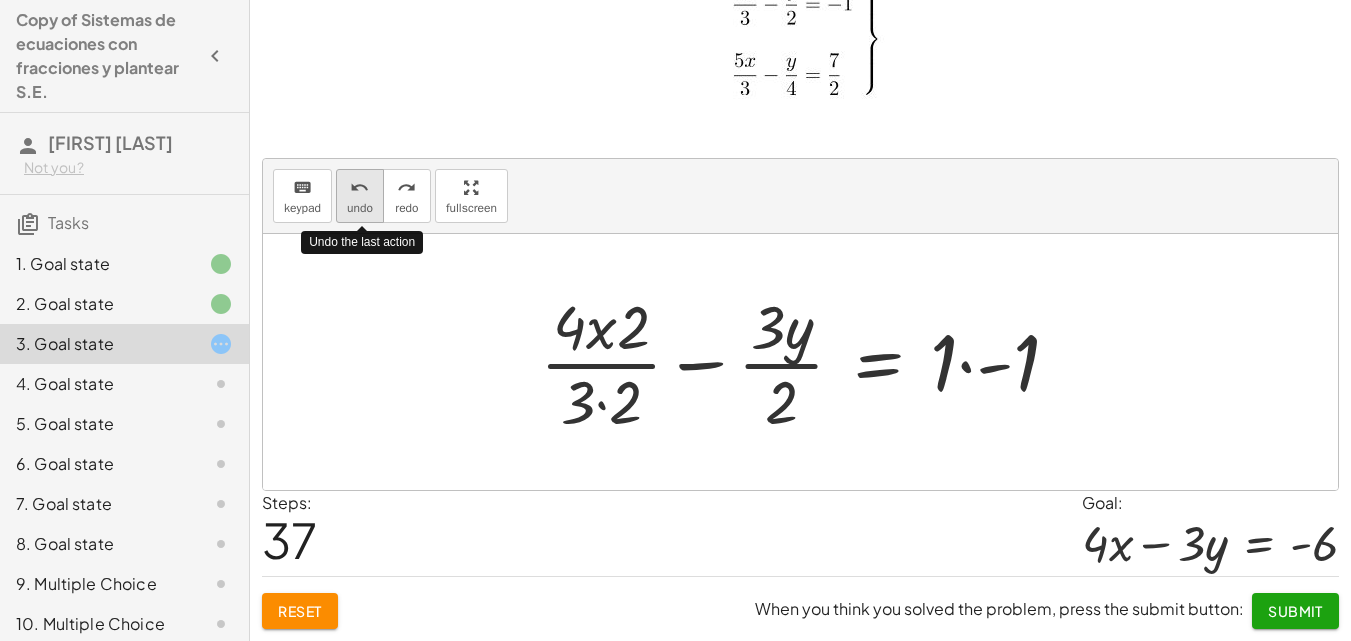 click on "undo" at bounding box center [360, 208] 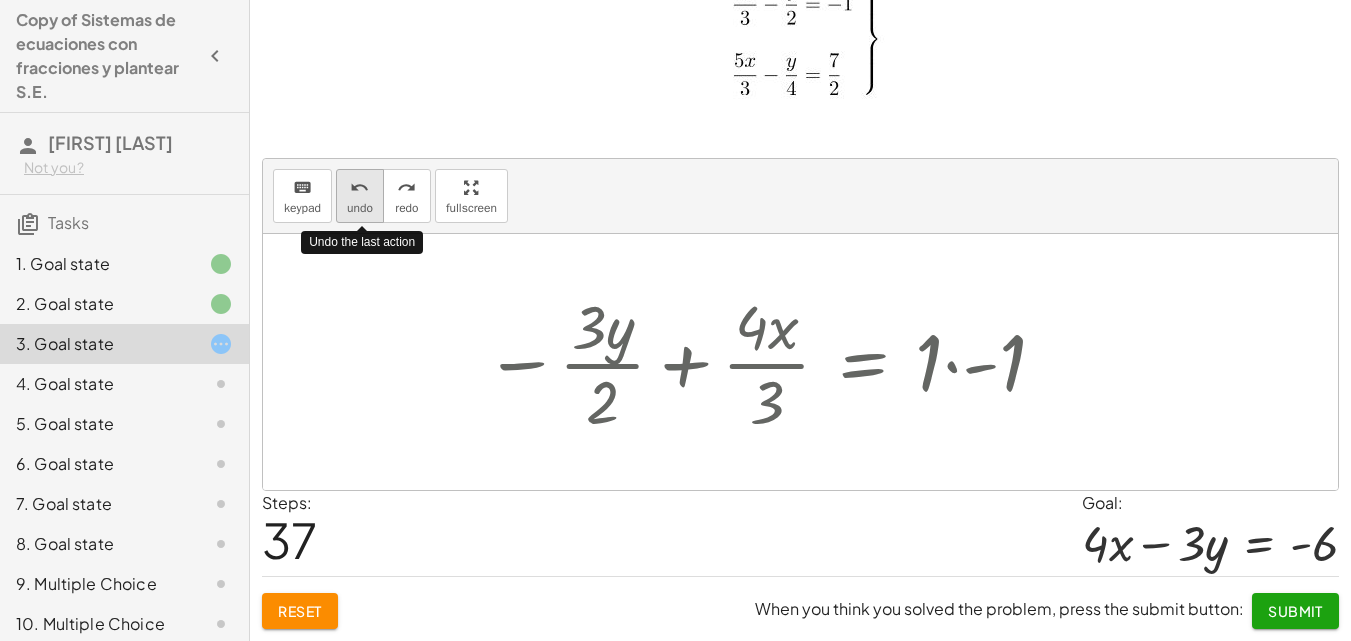 click on "undo" at bounding box center [360, 208] 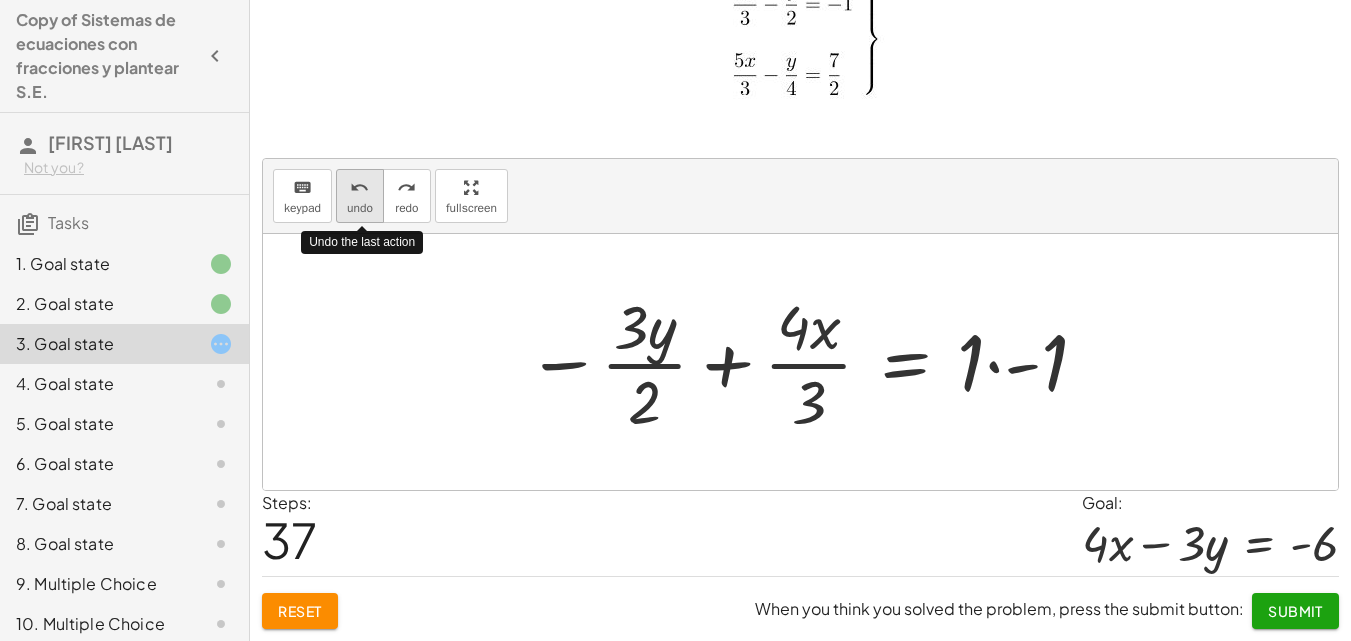 click on "undo" at bounding box center (360, 208) 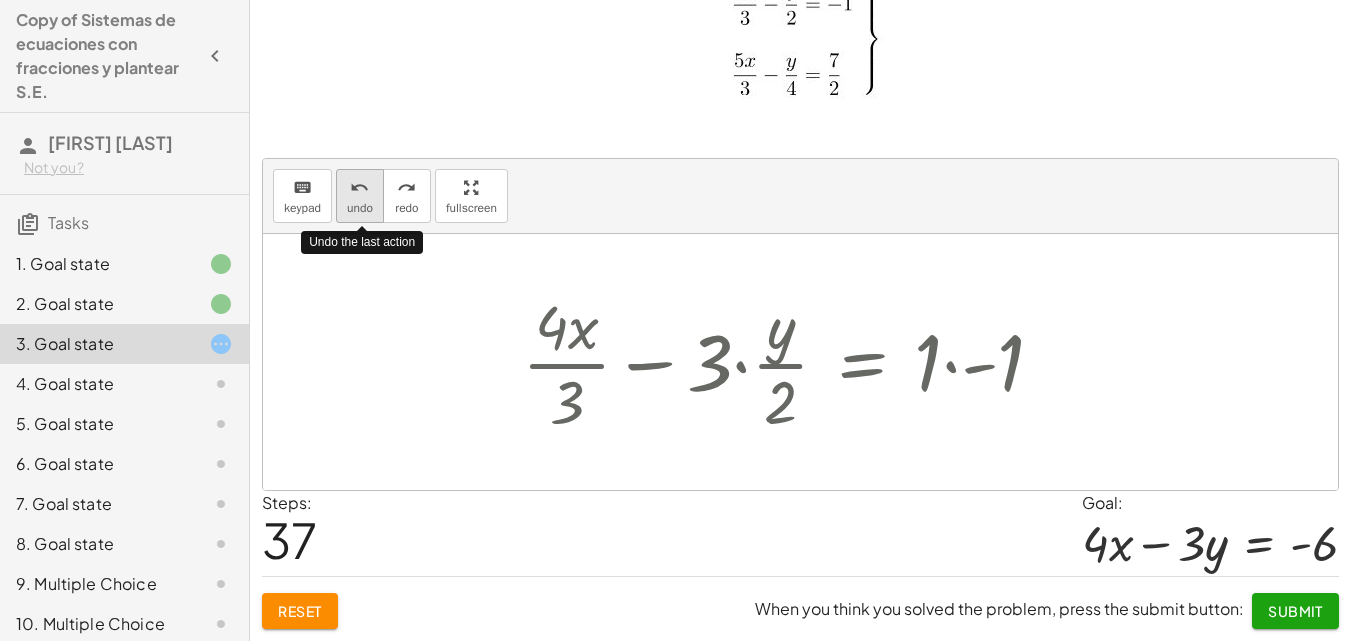 click on "undo" at bounding box center (360, 208) 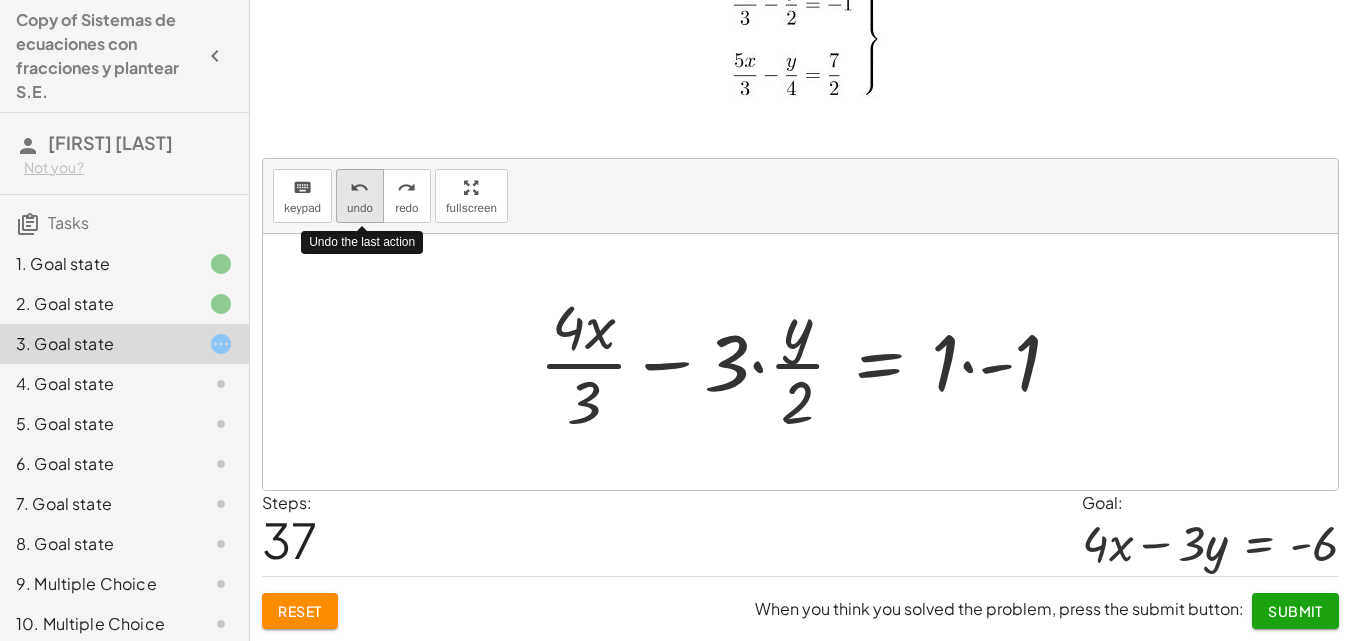 click on "undo" at bounding box center [360, 208] 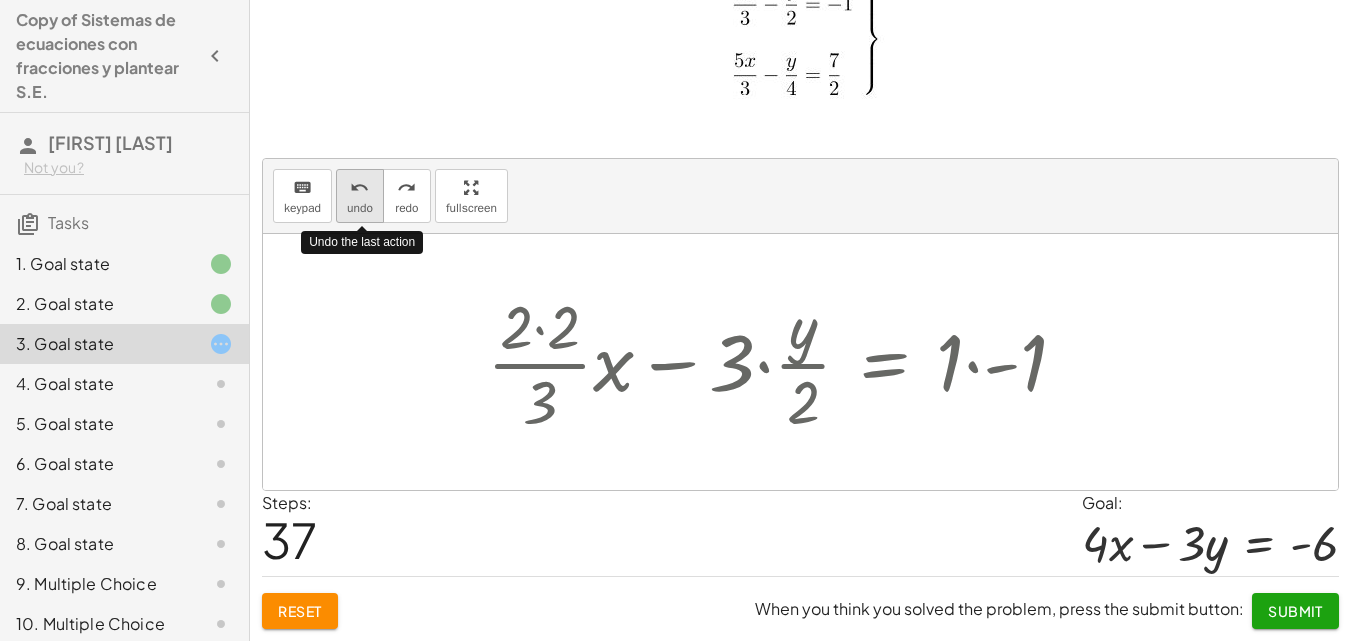 click on "undo" at bounding box center [360, 208] 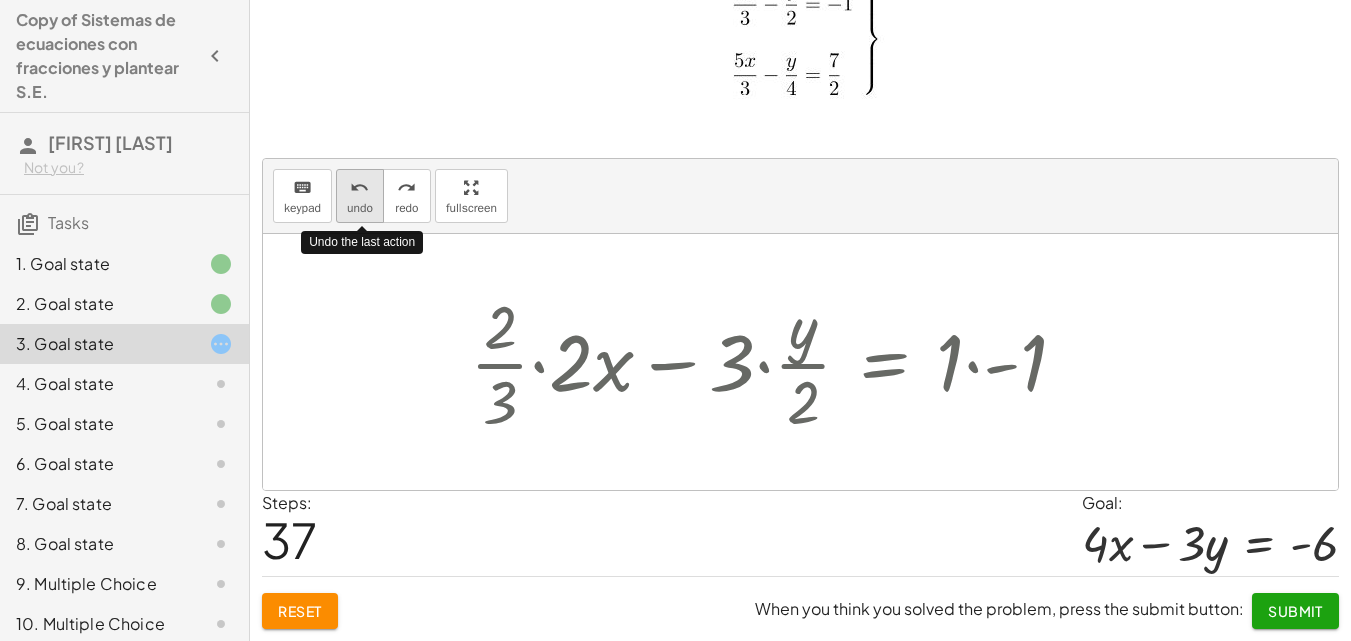 click on "undo" at bounding box center [360, 208] 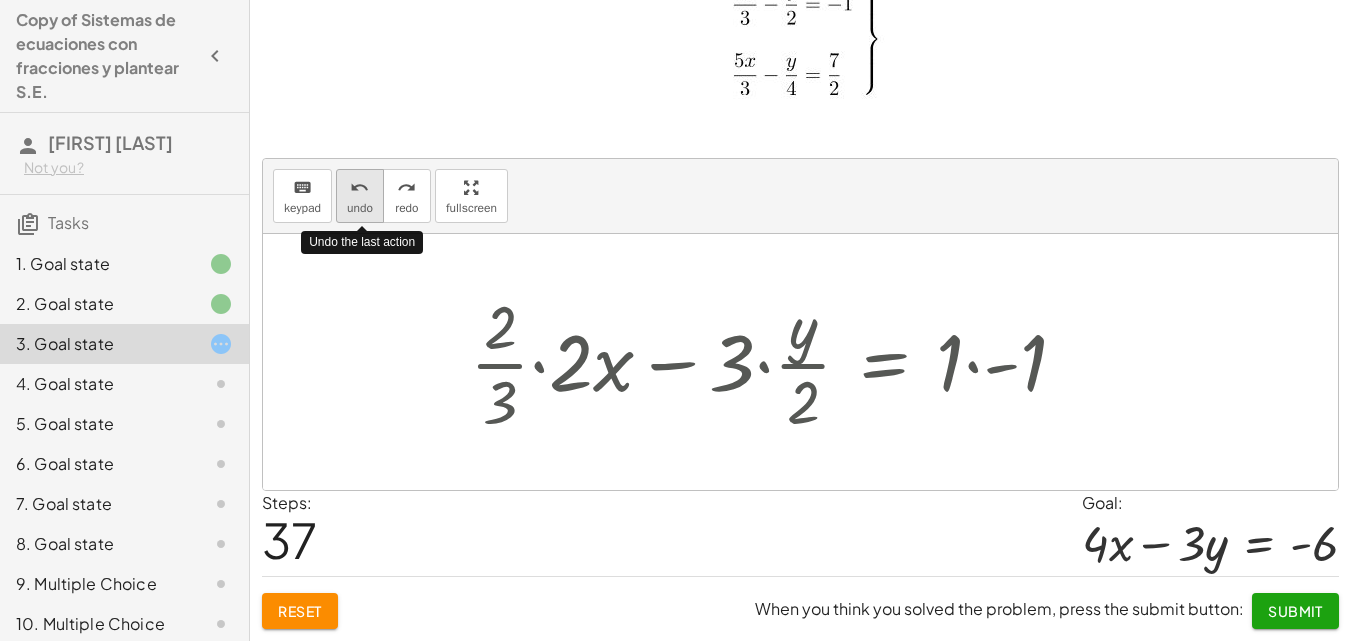 click on "undo" at bounding box center (360, 208) 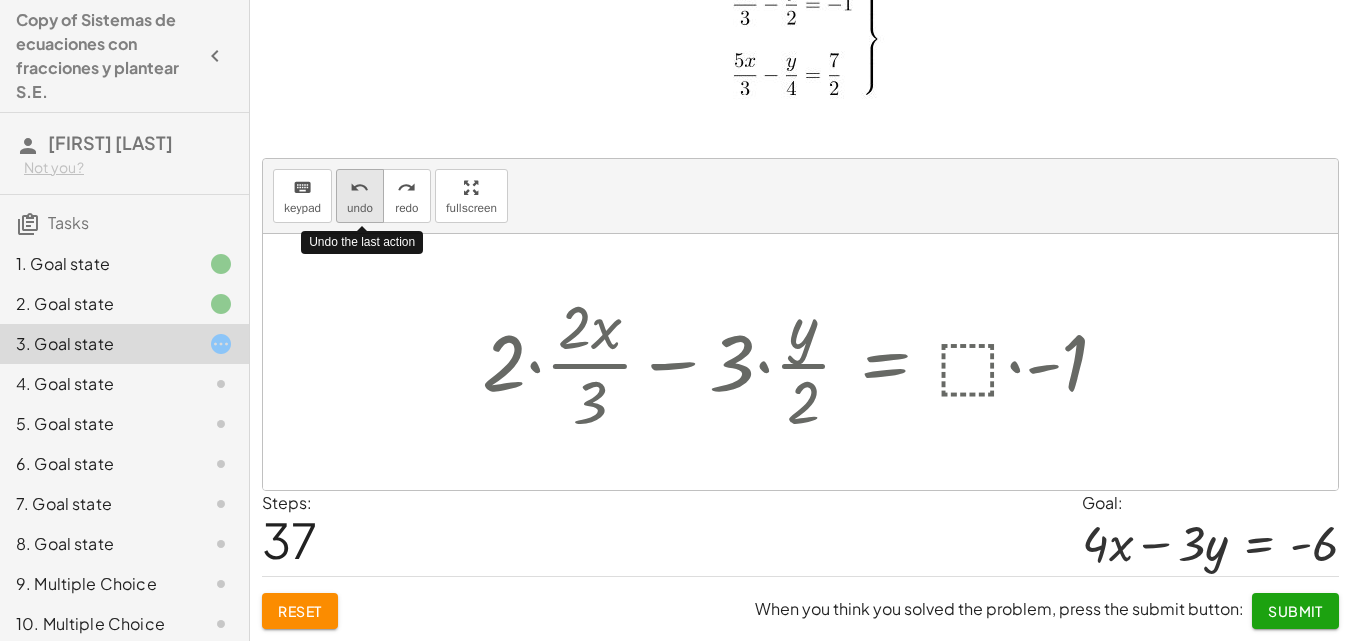 click on "undo" at bounding box center [360, 208] 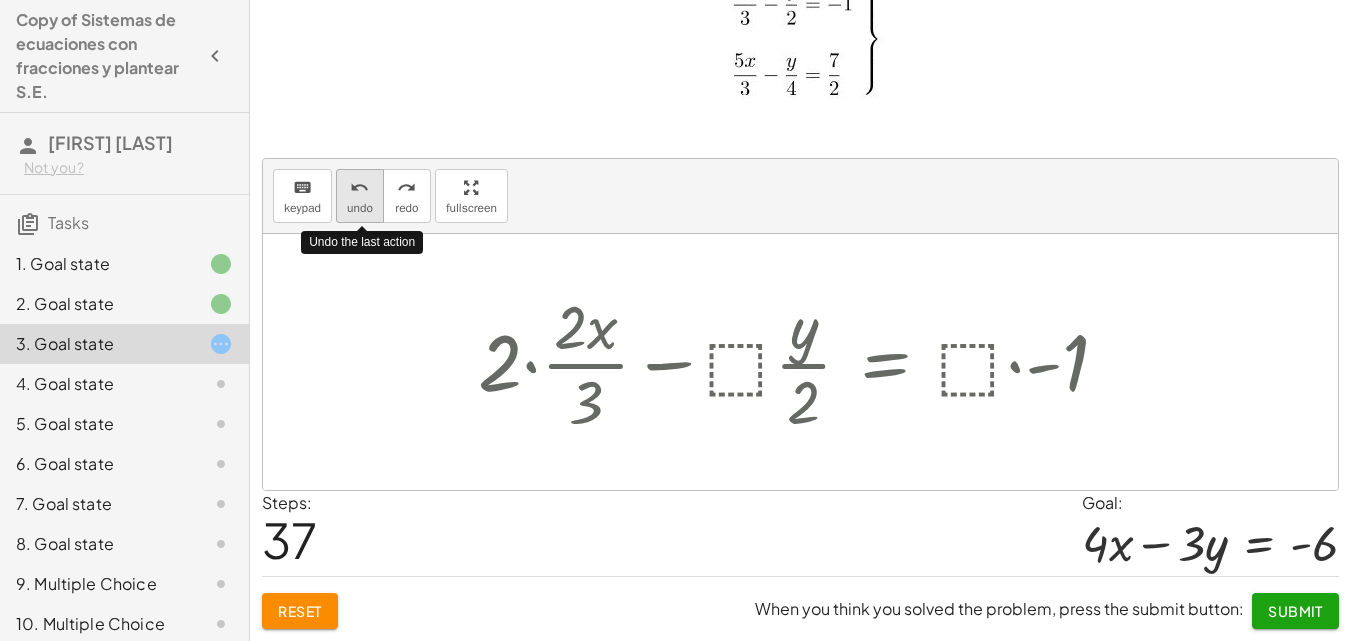 click on "undo" at bounding box center [360, 208] 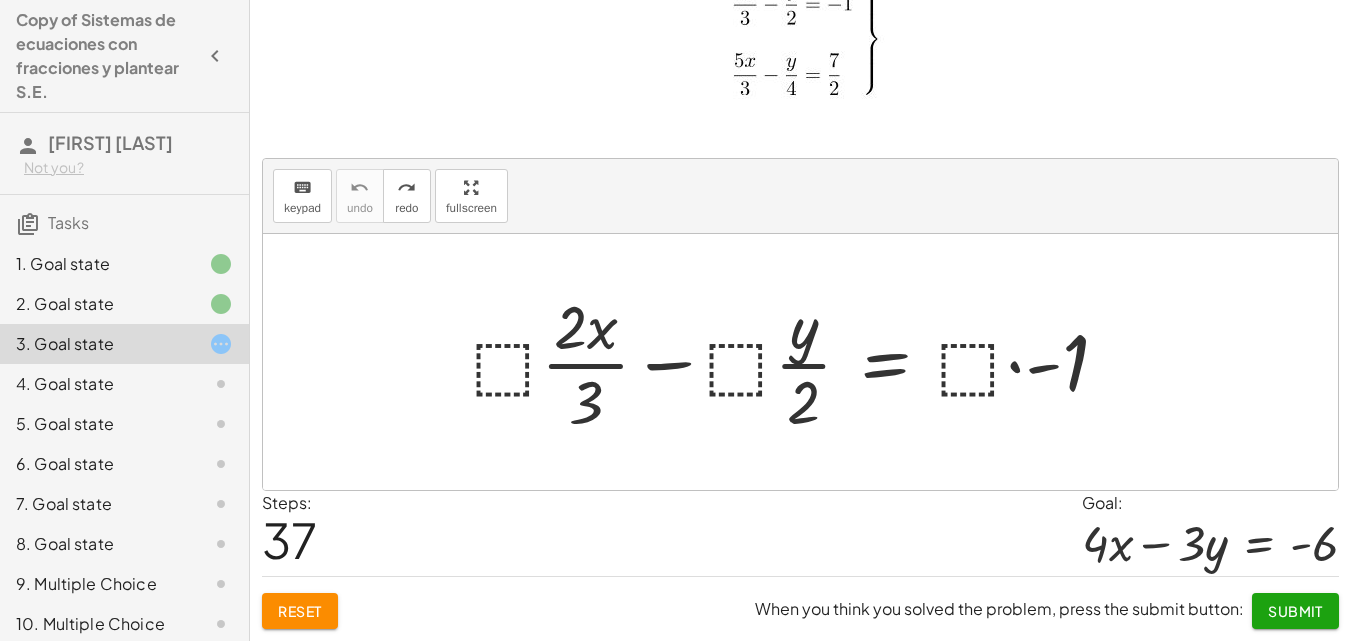 click at bounding box center (798, 362) 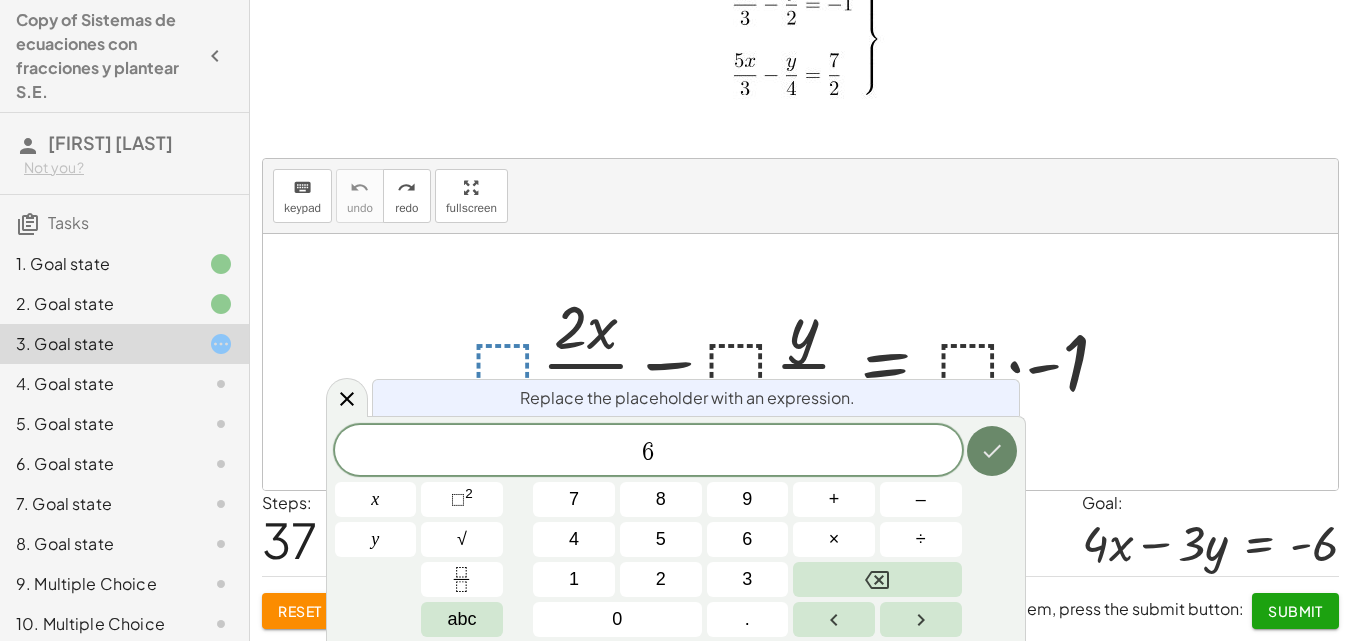 click at bounding box center (992, 451) 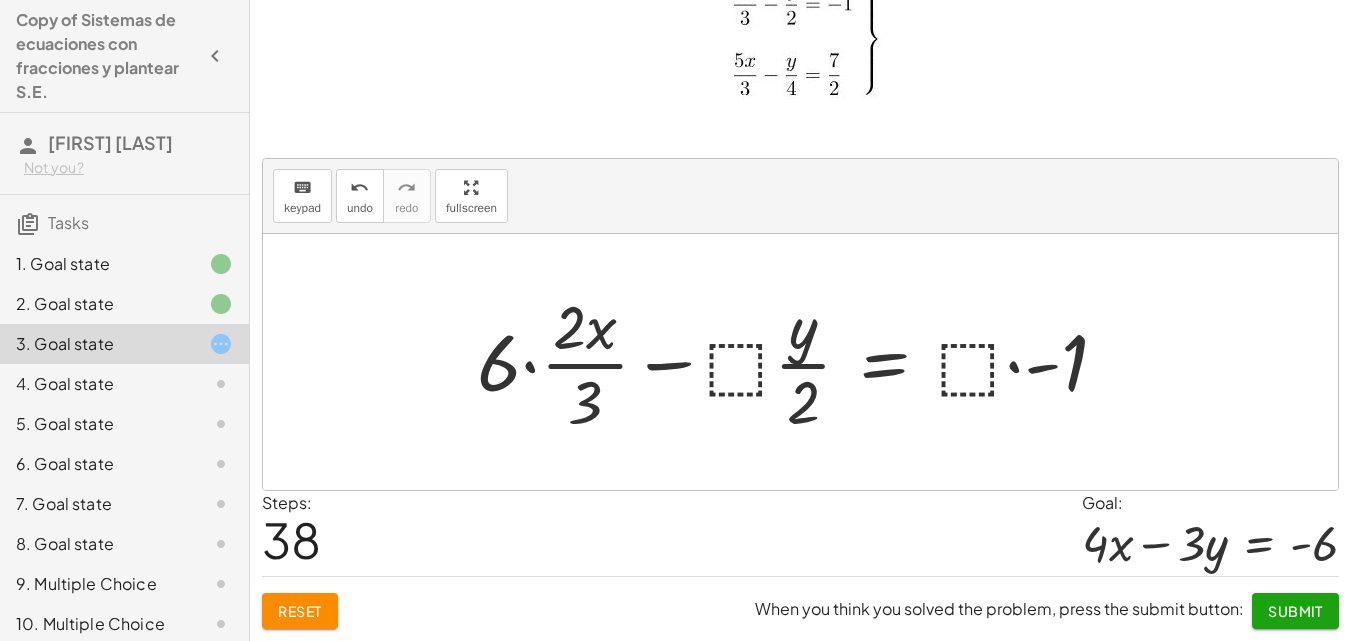 click at bounding box center (800, 362) 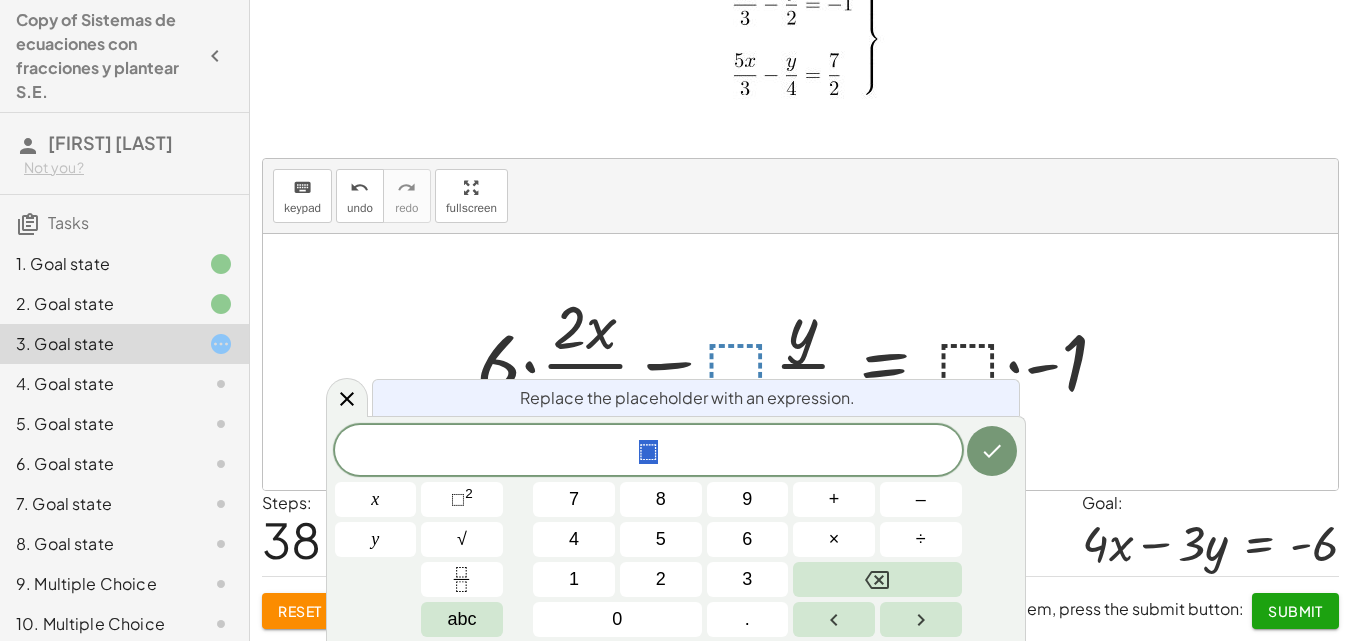 click at bounding box center [800, 362] 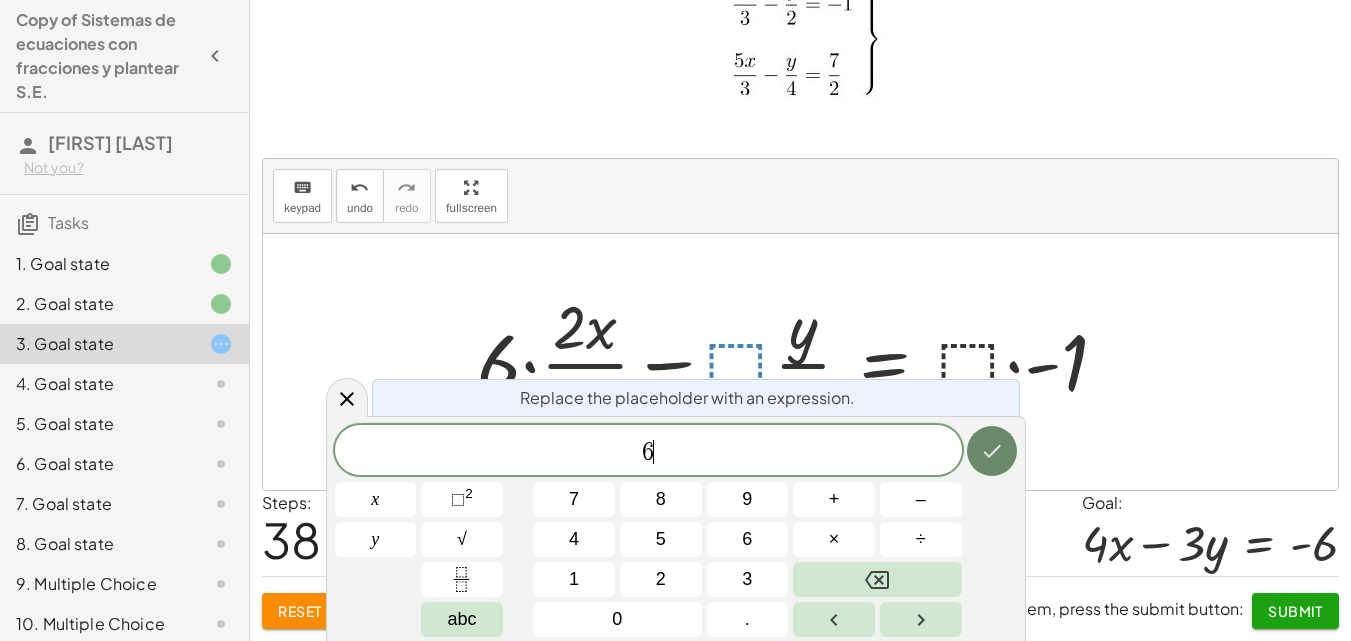 click at bounding box center [992, 451] 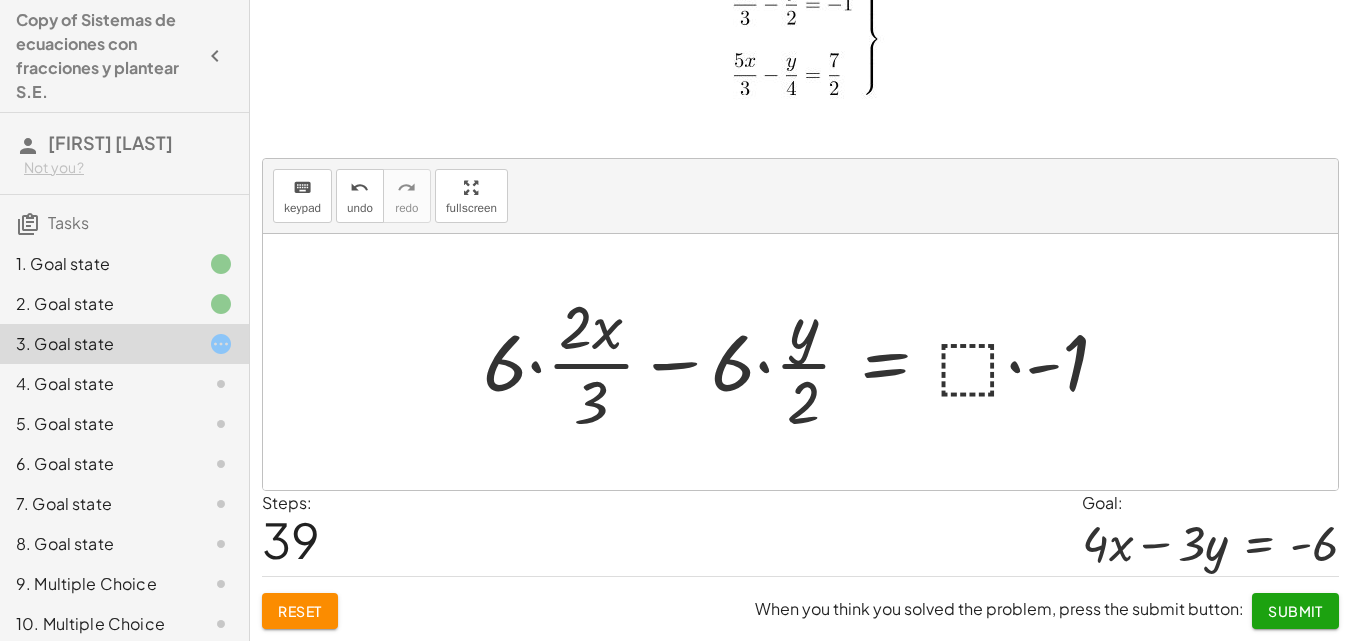 click at bounding box center (803, 362) 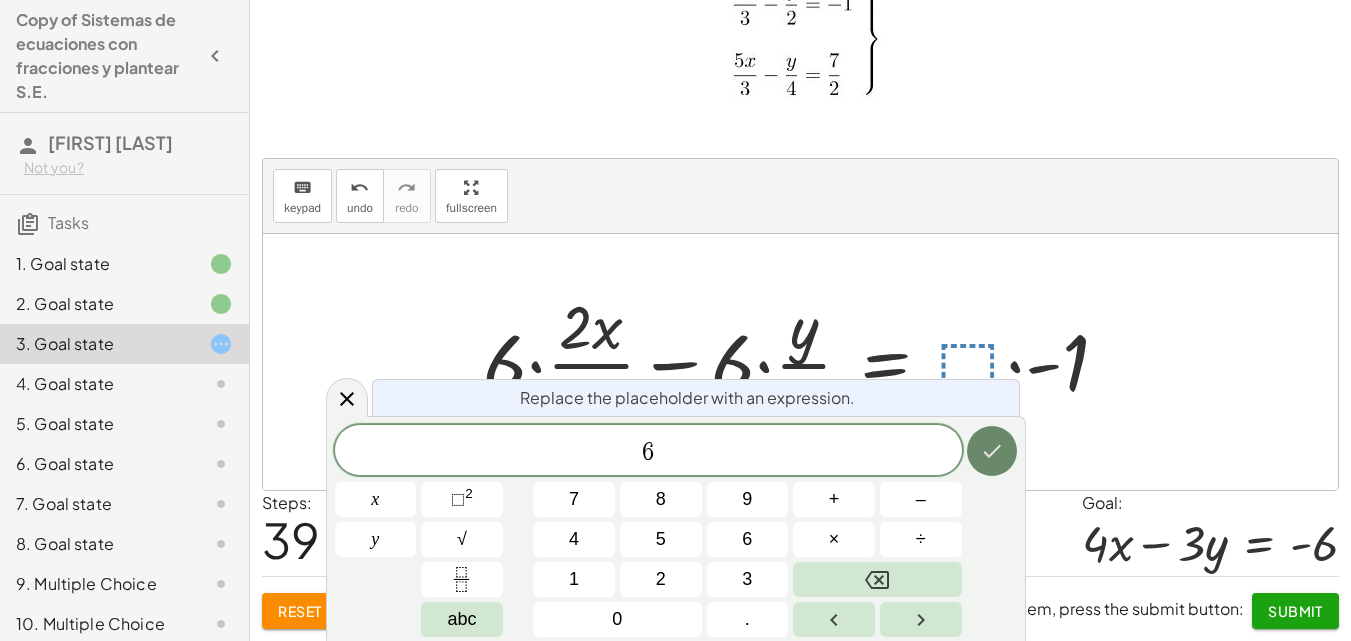 click at bounding box center [992, 451] 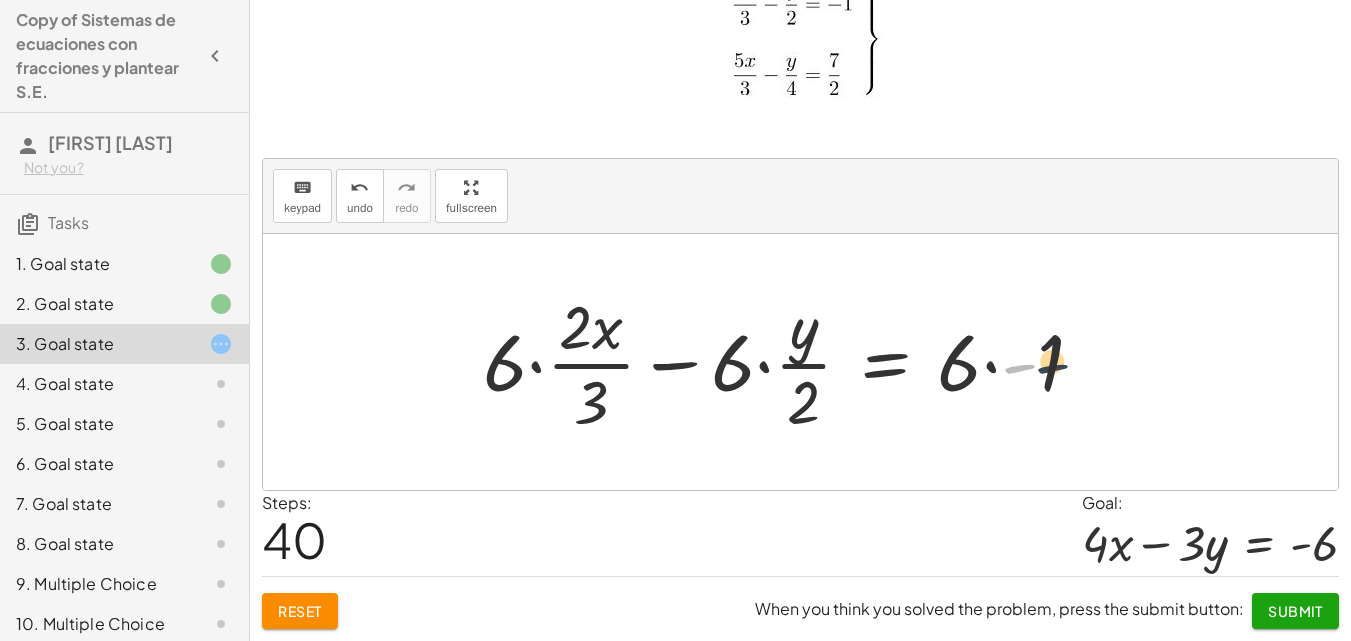 drag, startPoint x: 1002, startPoint y: 363, endPoint x: 1040, endPoint y: 363, distance: 38 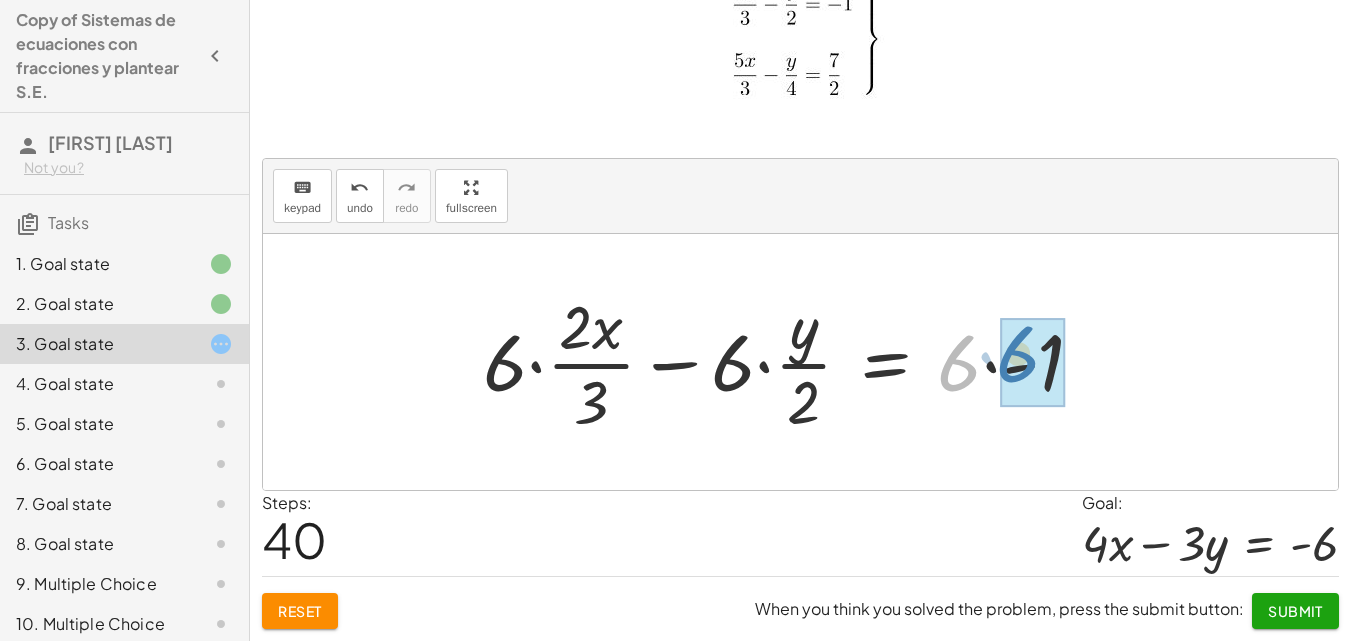 drag, startPoint x: 971, startPoint y: 366, endPoint x: 1030, endPoint y: 358, distance: 59.5399 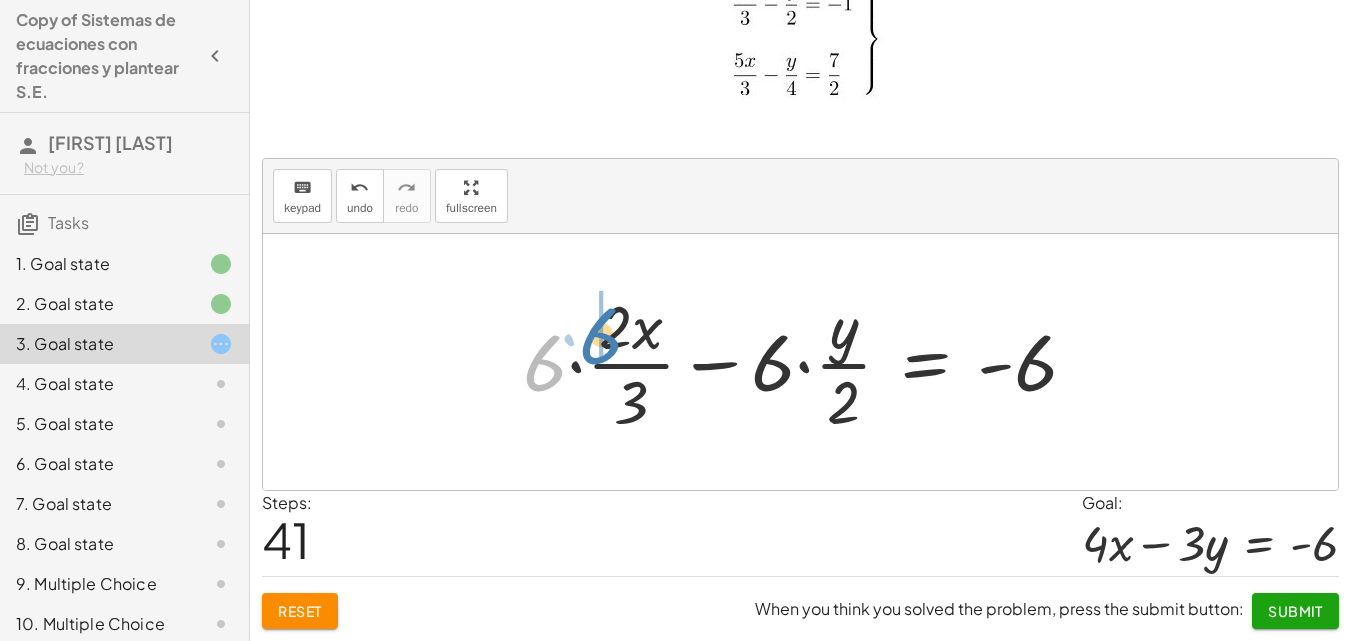 drag, startPoint x: 540, startPoint y: 388, endPoint x: 596, endPoint y: 361, distance: 62.169125 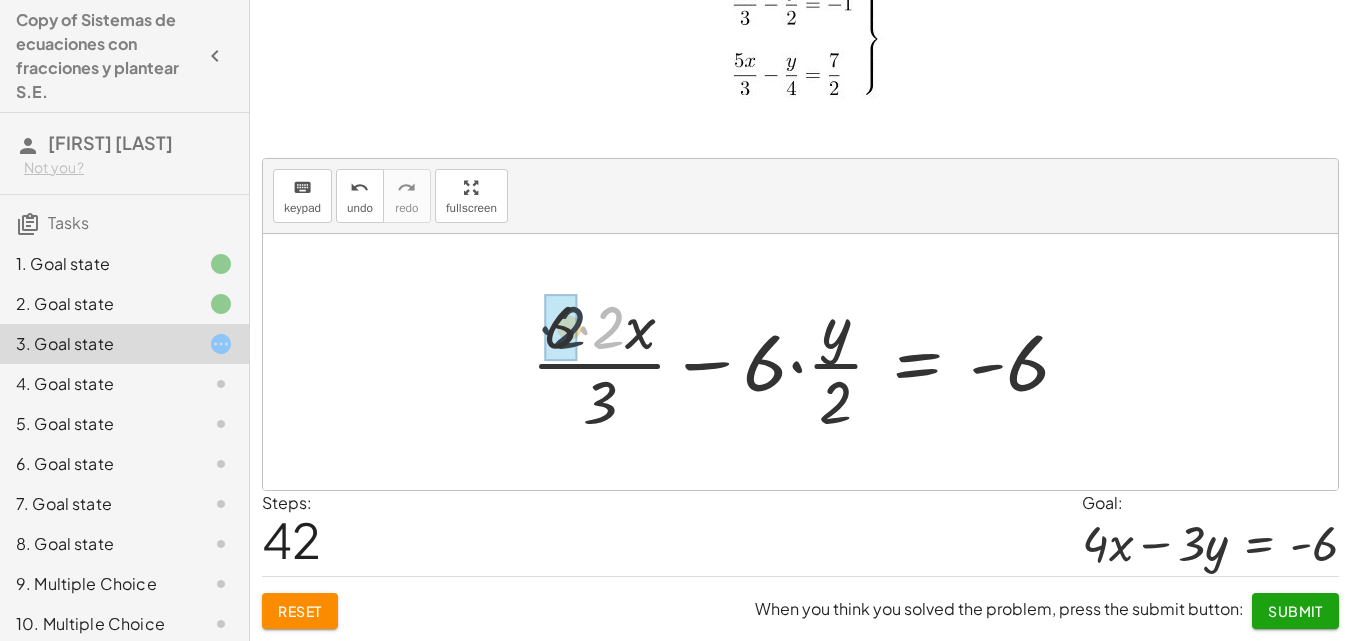 drag, startPoint x: 605, startPoint y: 336, endPoint x: 565, endPoint y: 336, distance: 40 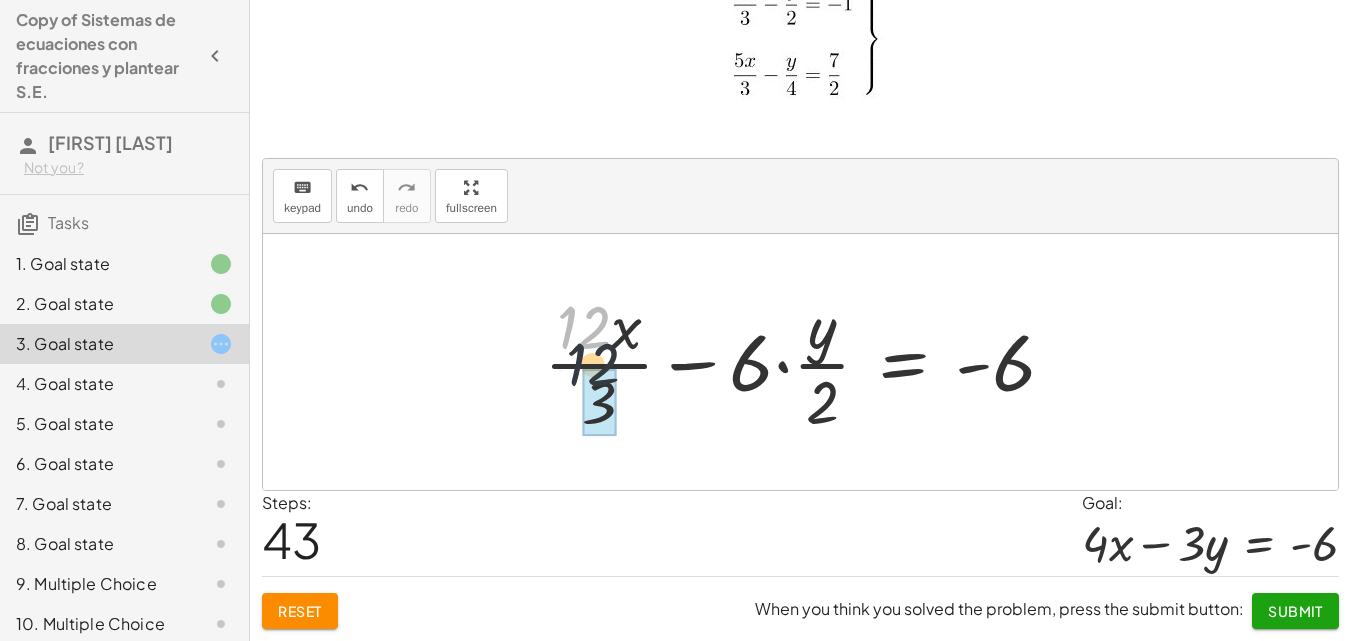 drag, startPoint x: 584, startPoint y: 341, endPoint x: 596, endPoint y: 383, distance: 43.68066 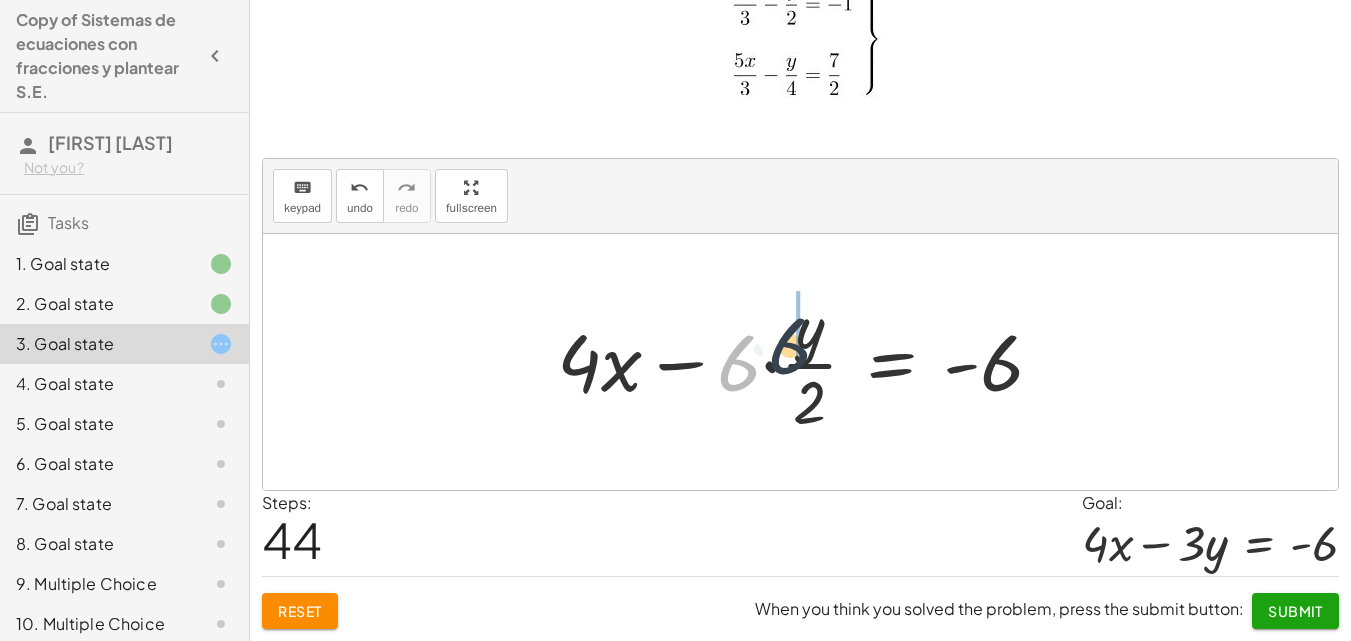 drag, startPoint x: 740, startPoint y: 366, endPoint x: 794, endPoint y: 349, distance: 56.61272 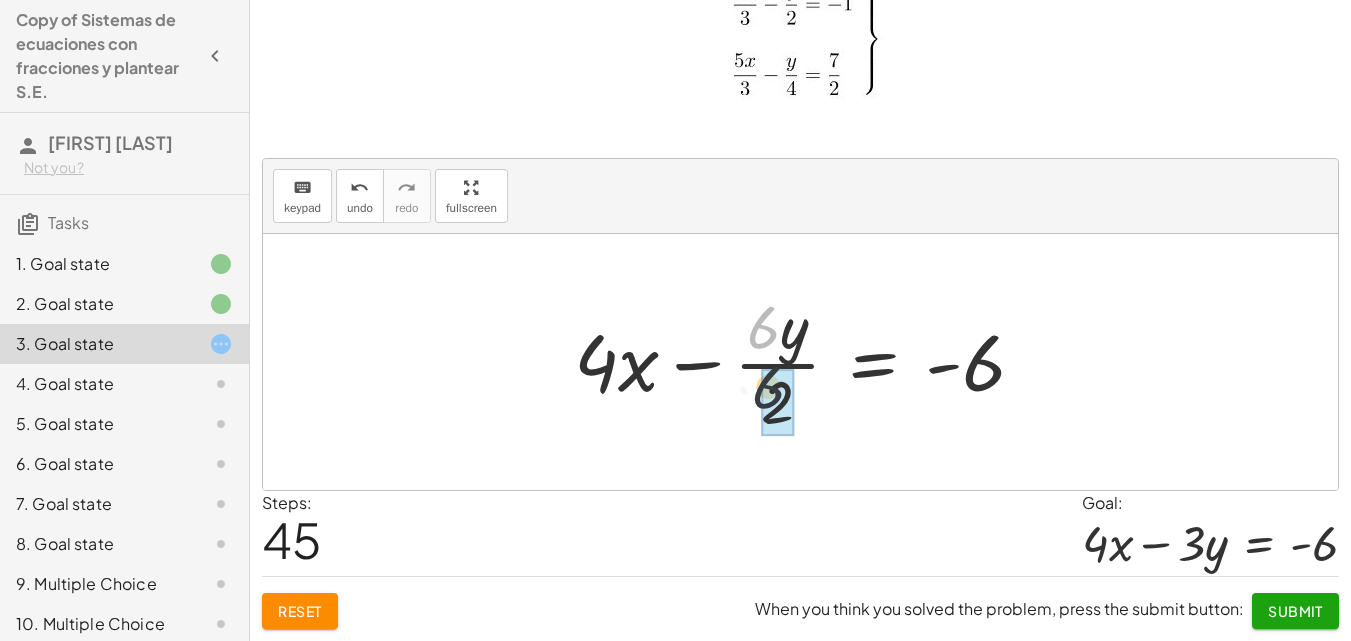 drag, startPoint x: 762, startPoint y: 327, endPoint x: 764, endPoint y: 362, distance: 35.057095 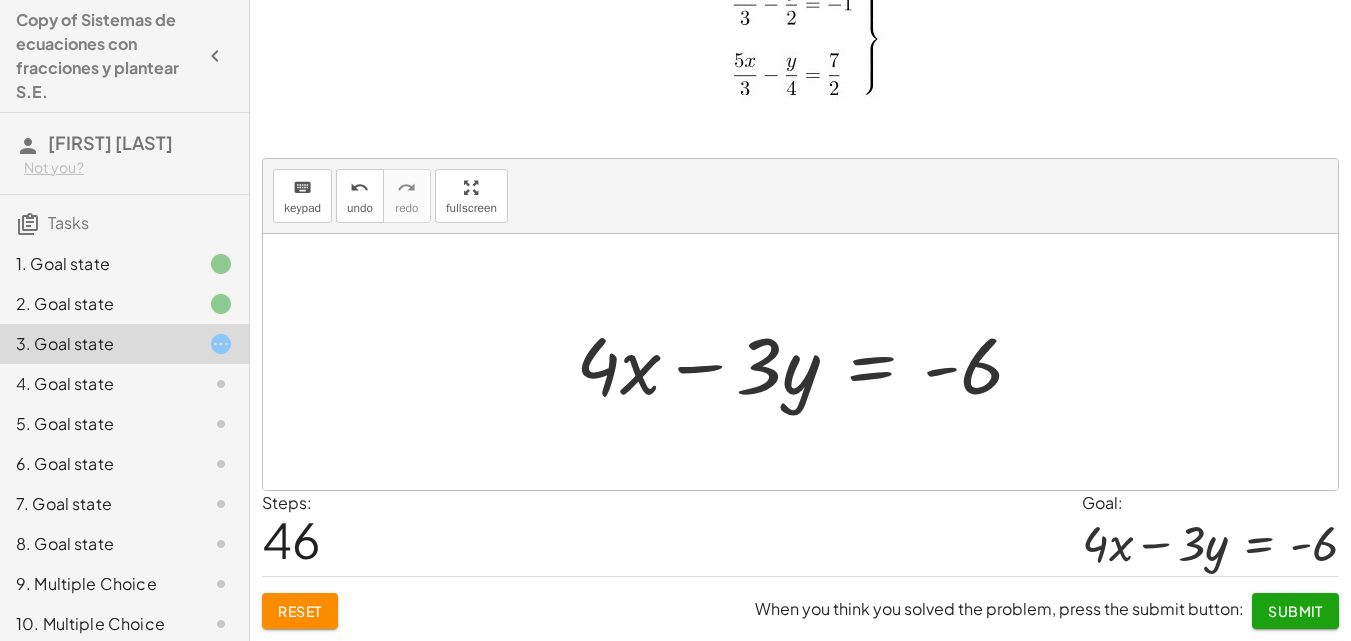 click on "Submit" at bounding box center [1295, 611] 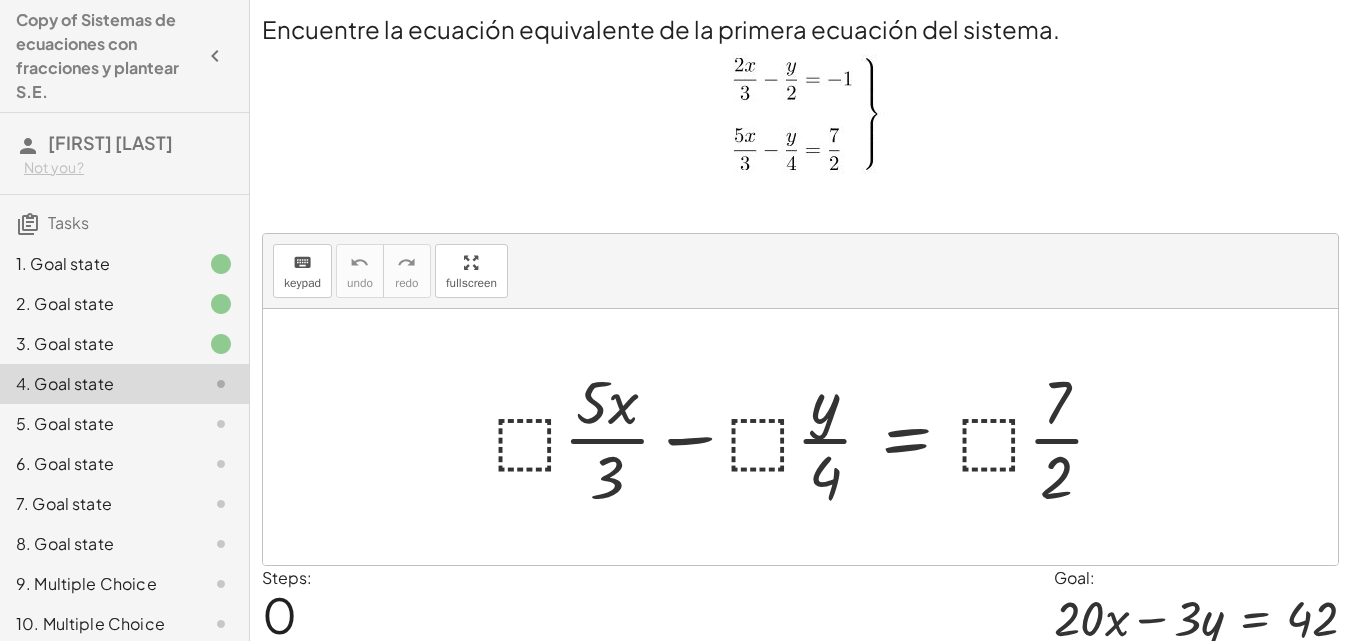 scroll, scrollTop: 75, scrollLeft: 0, axis: vertical 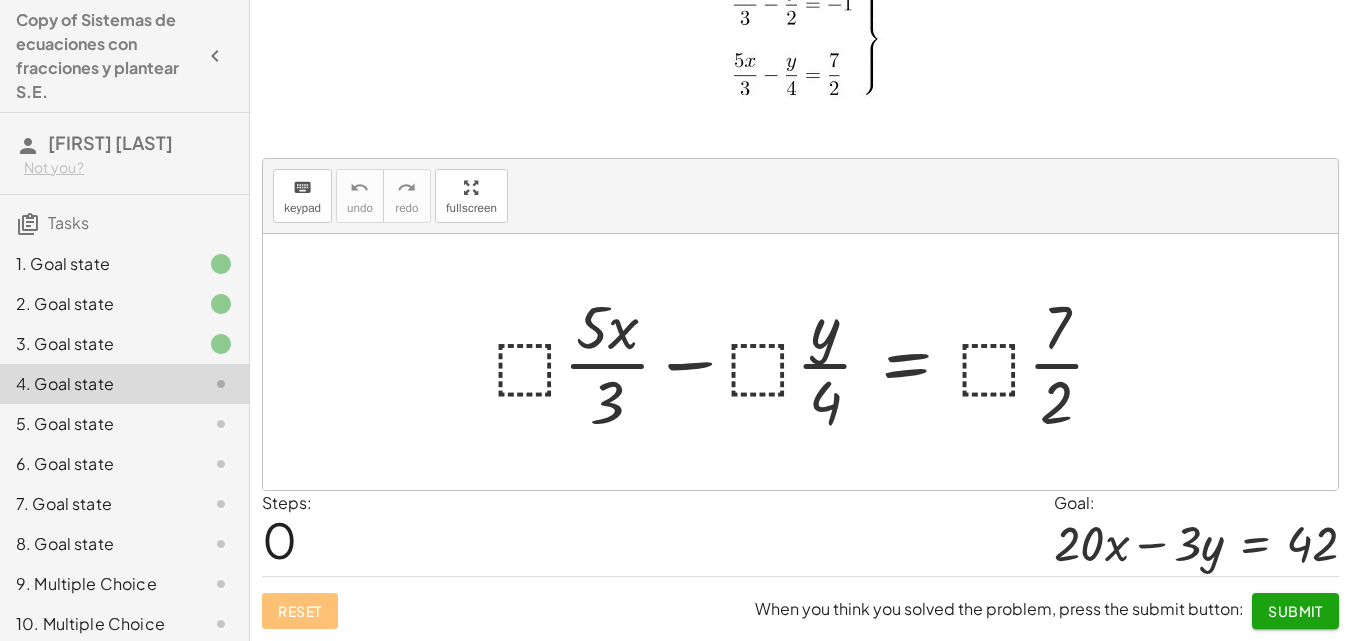 click at bounding box center (807, 362) 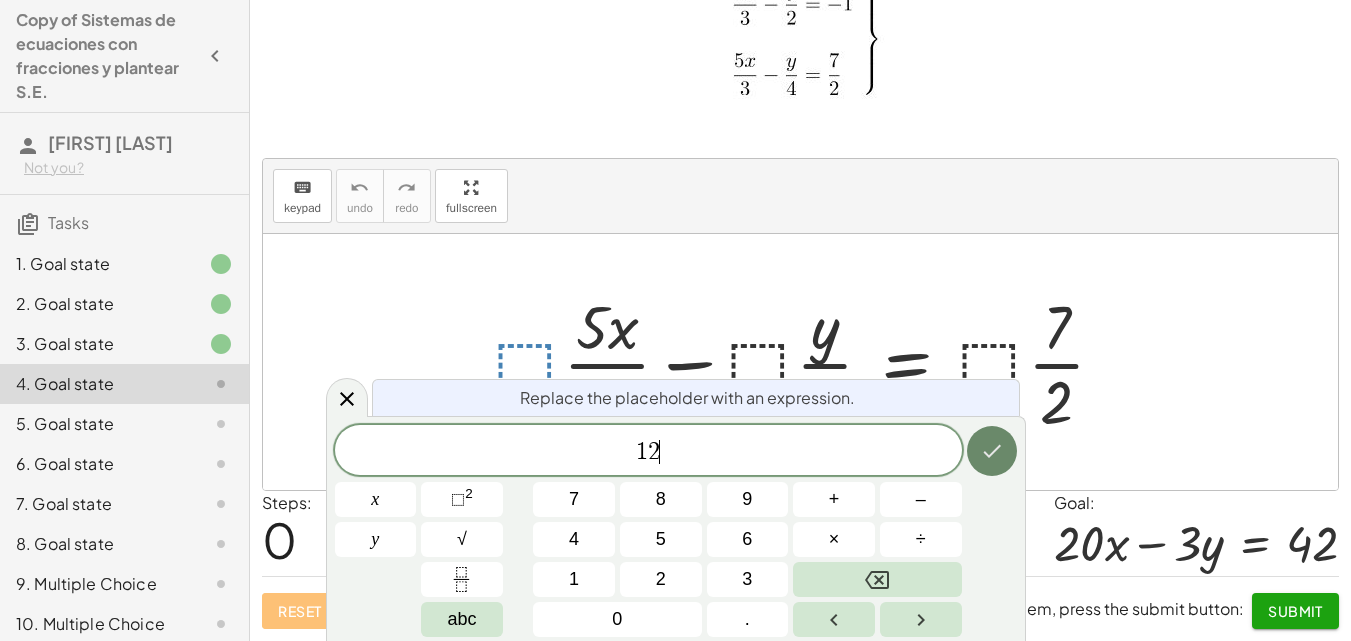 click 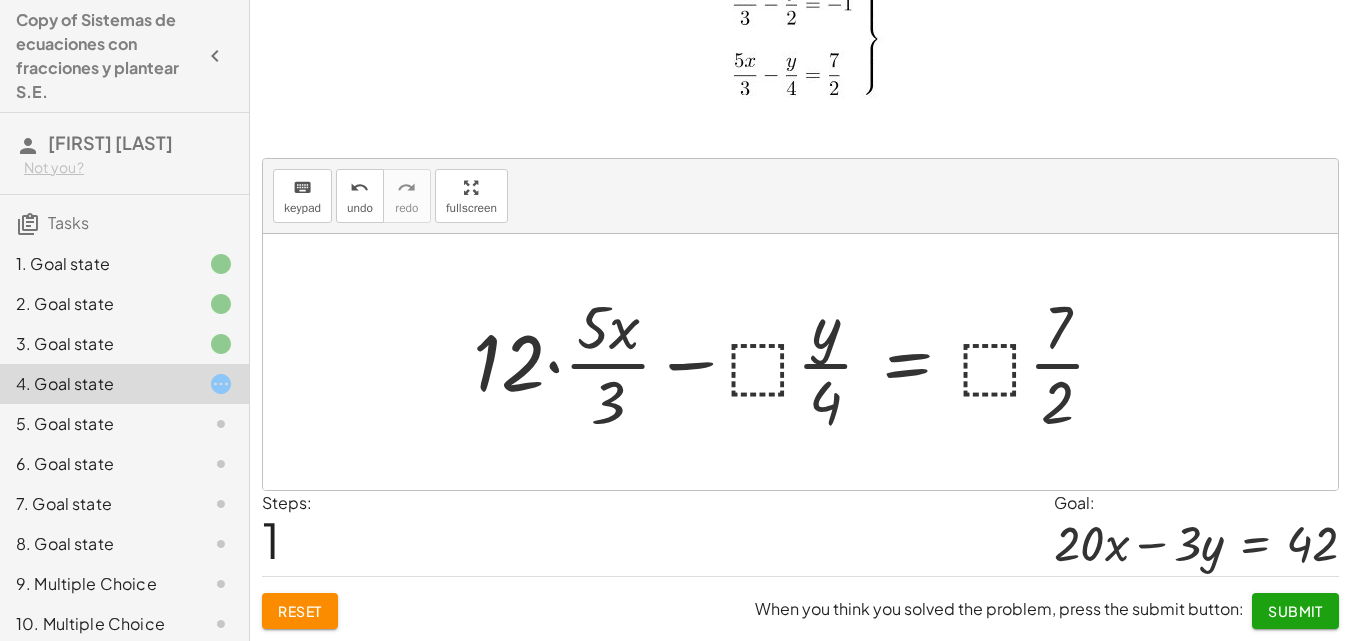click at bounding box center [797, 362] 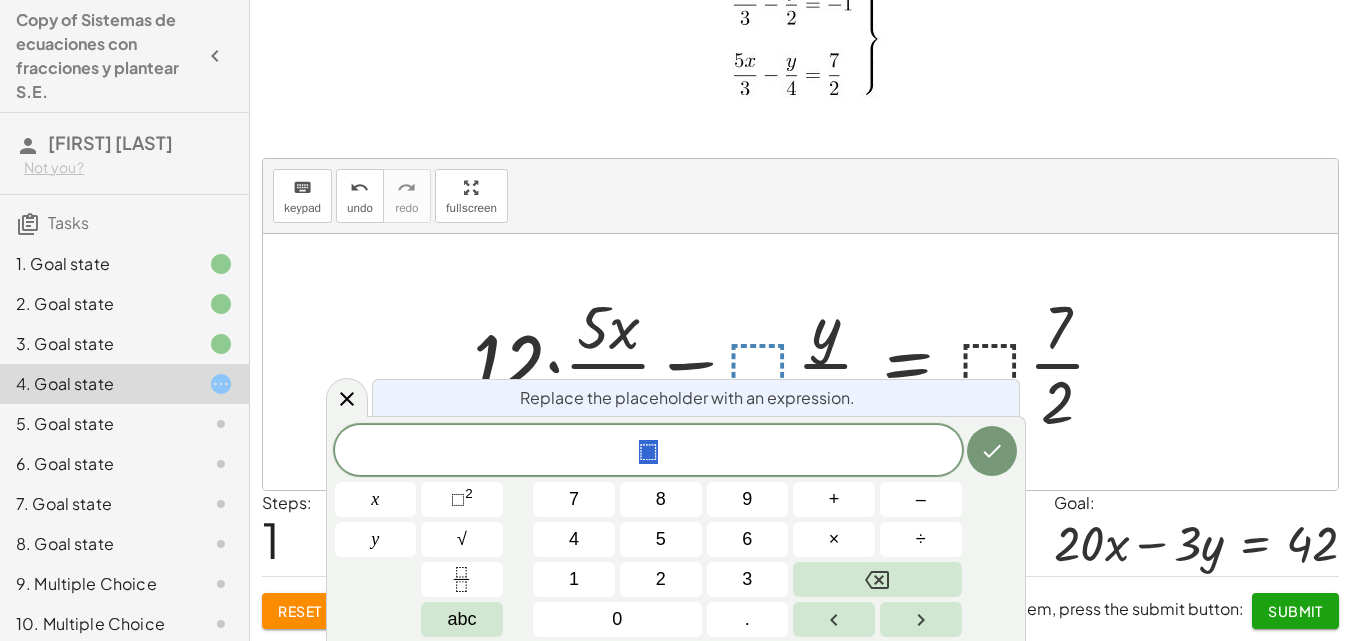 click at bounding box center (797, 362) 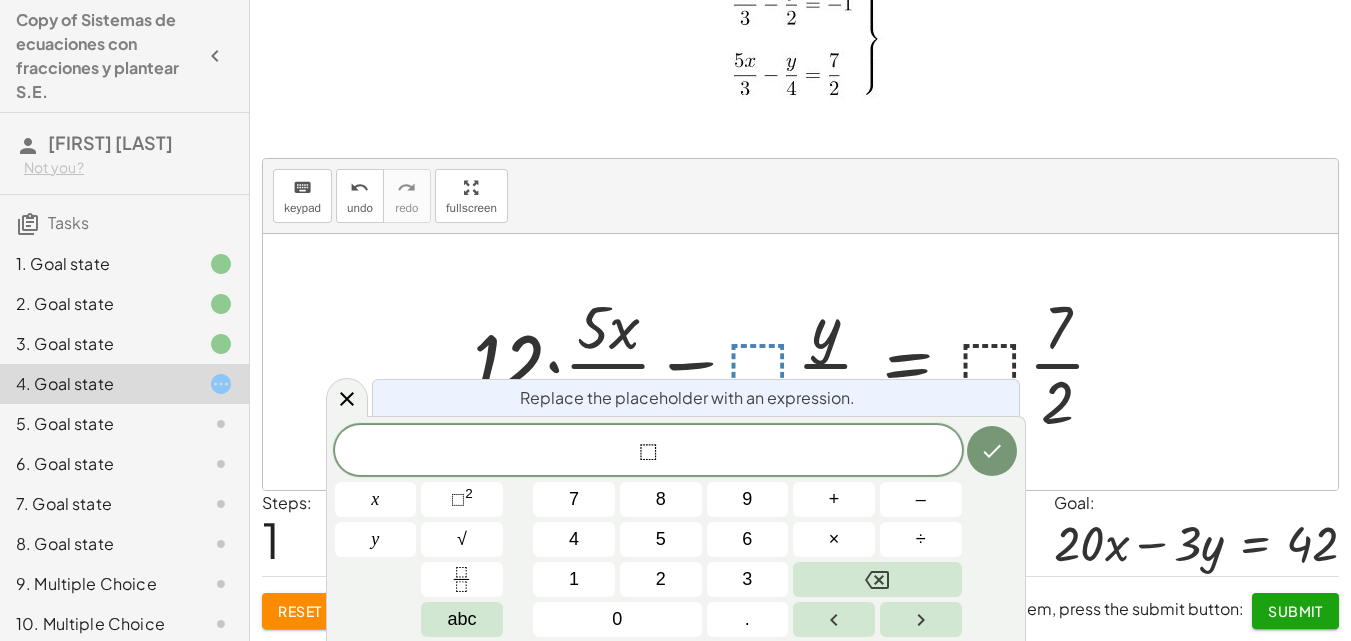click 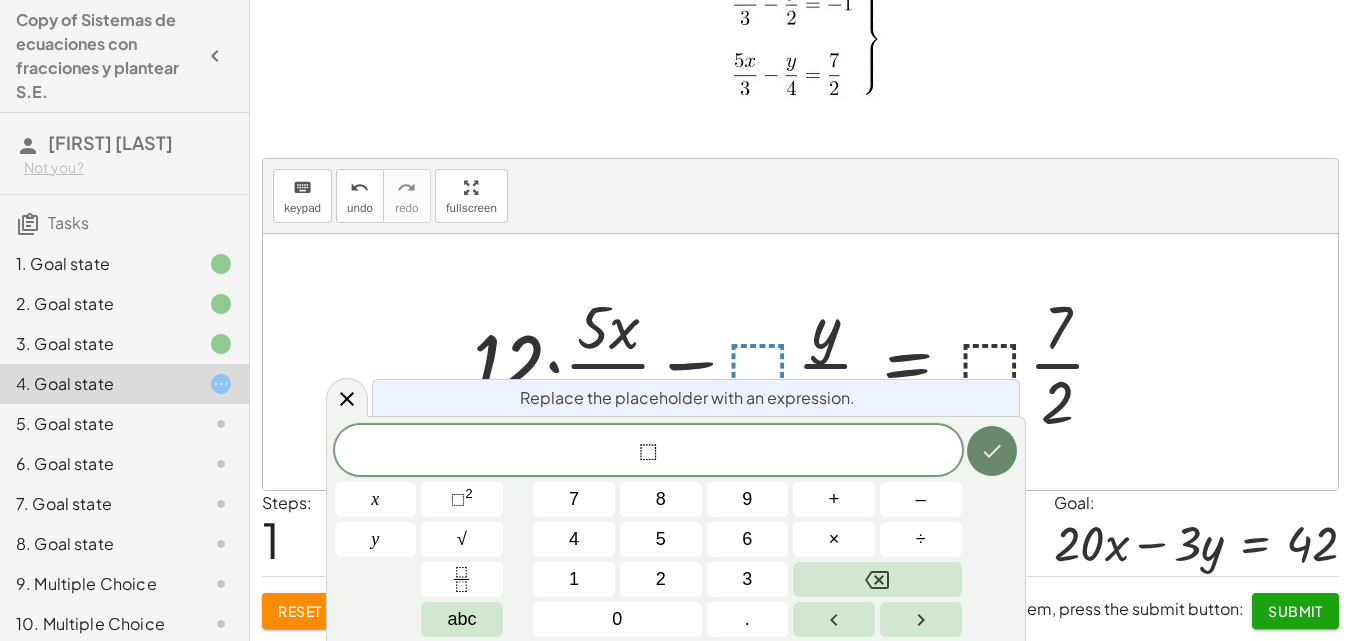 click 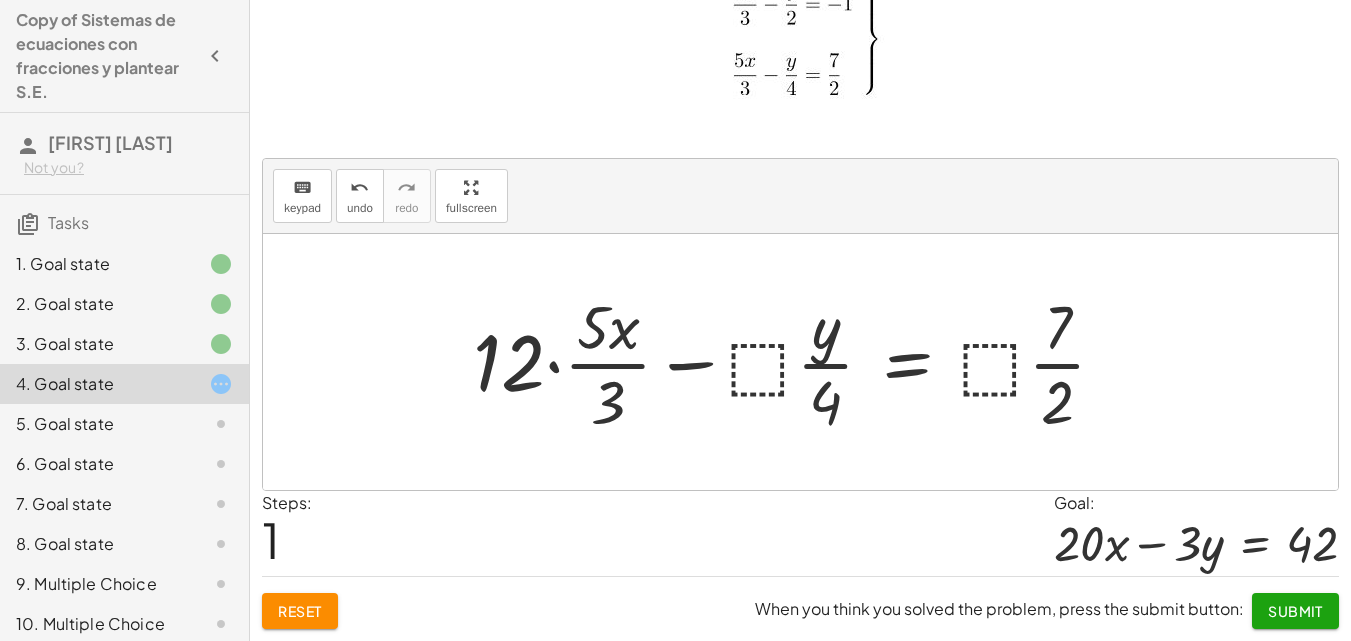 click at bounding box center [797, 362] 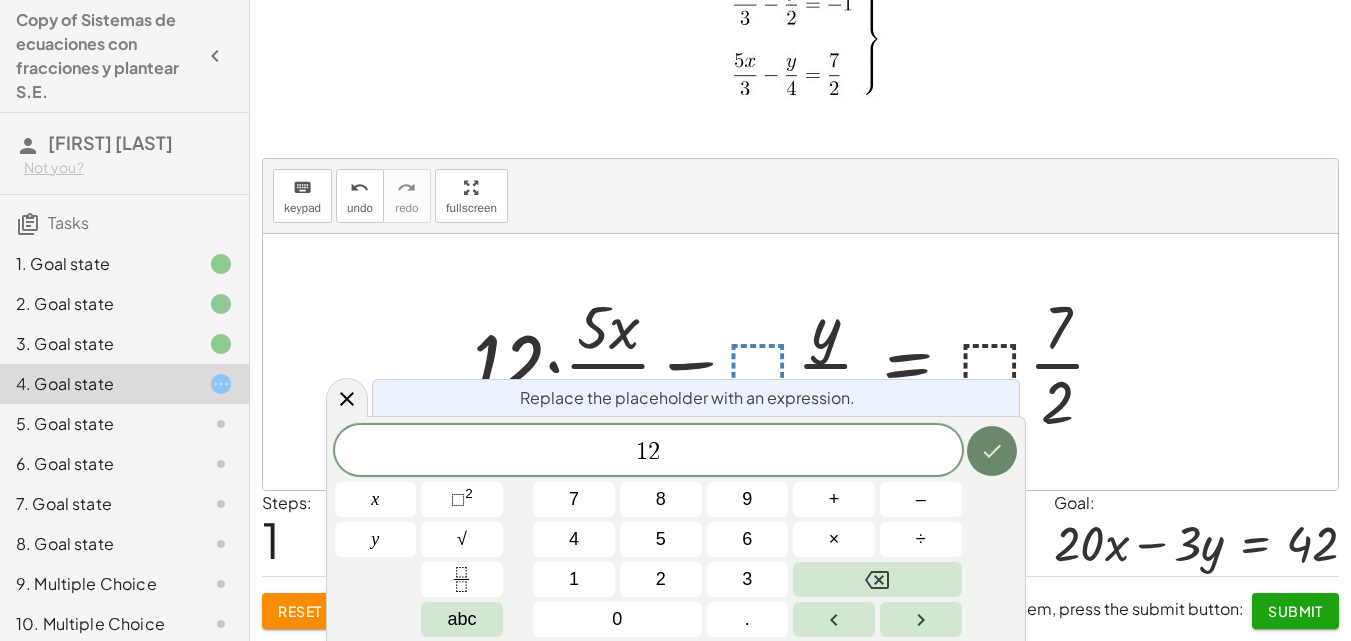 click 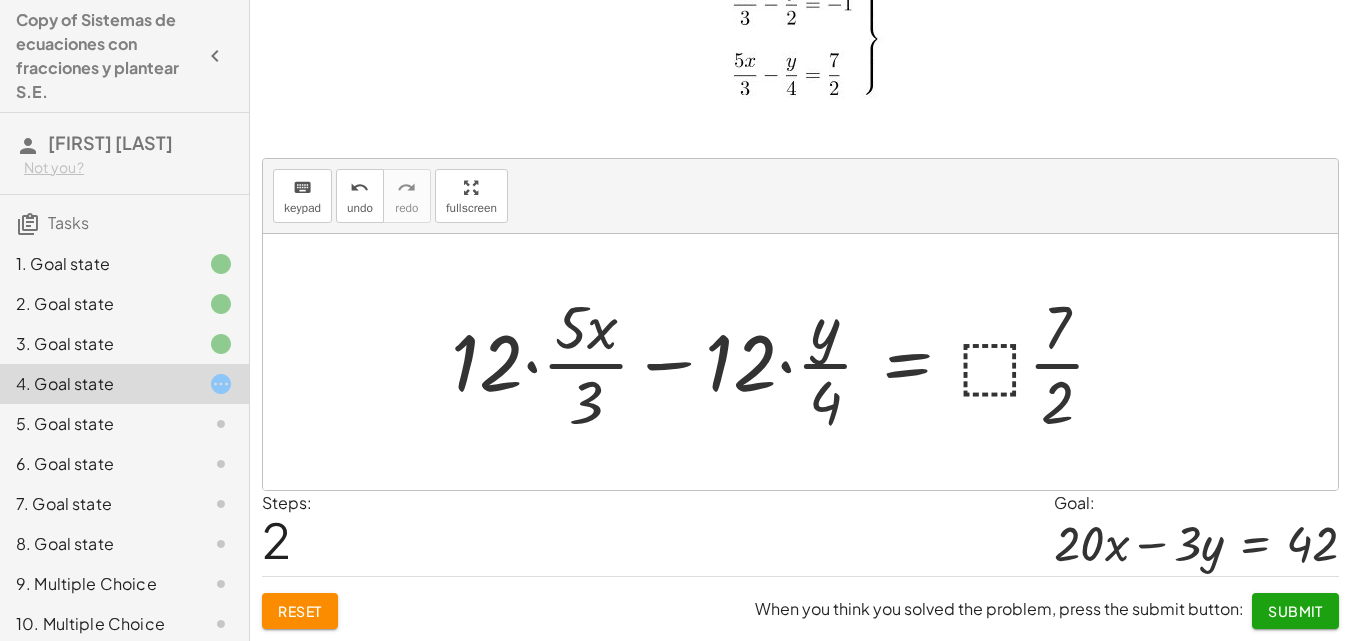click at bounding box center [786, 362] 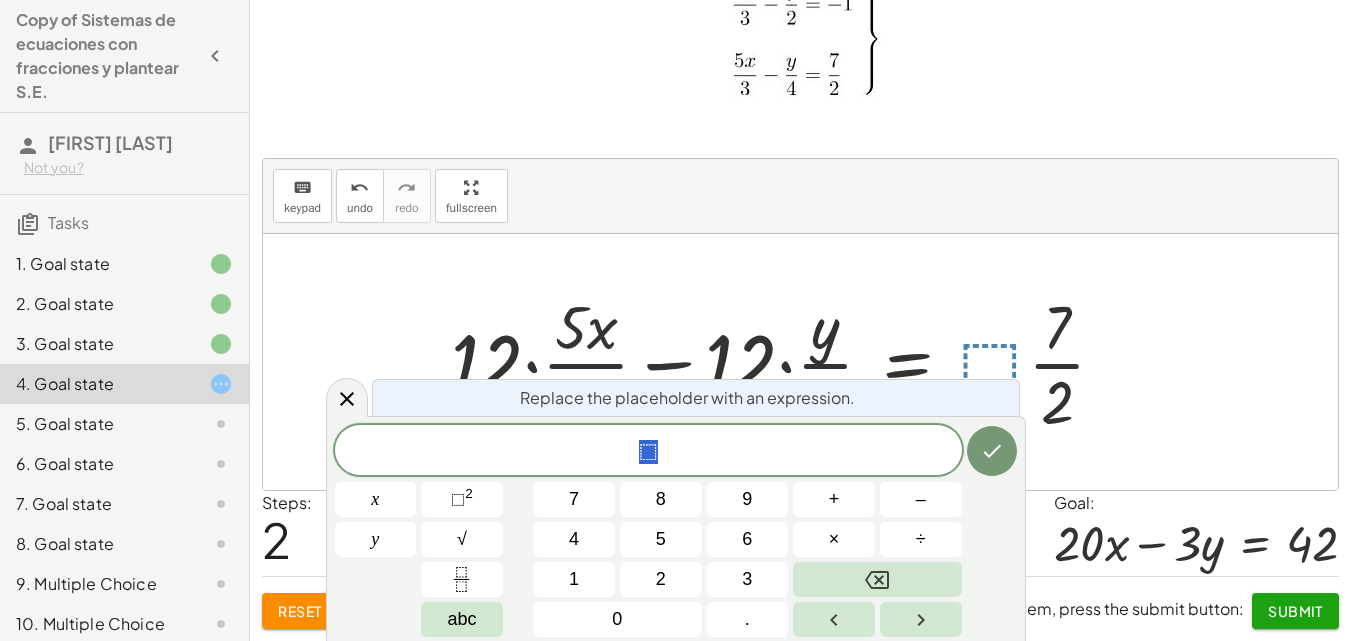click at bounding box center [786, 362] 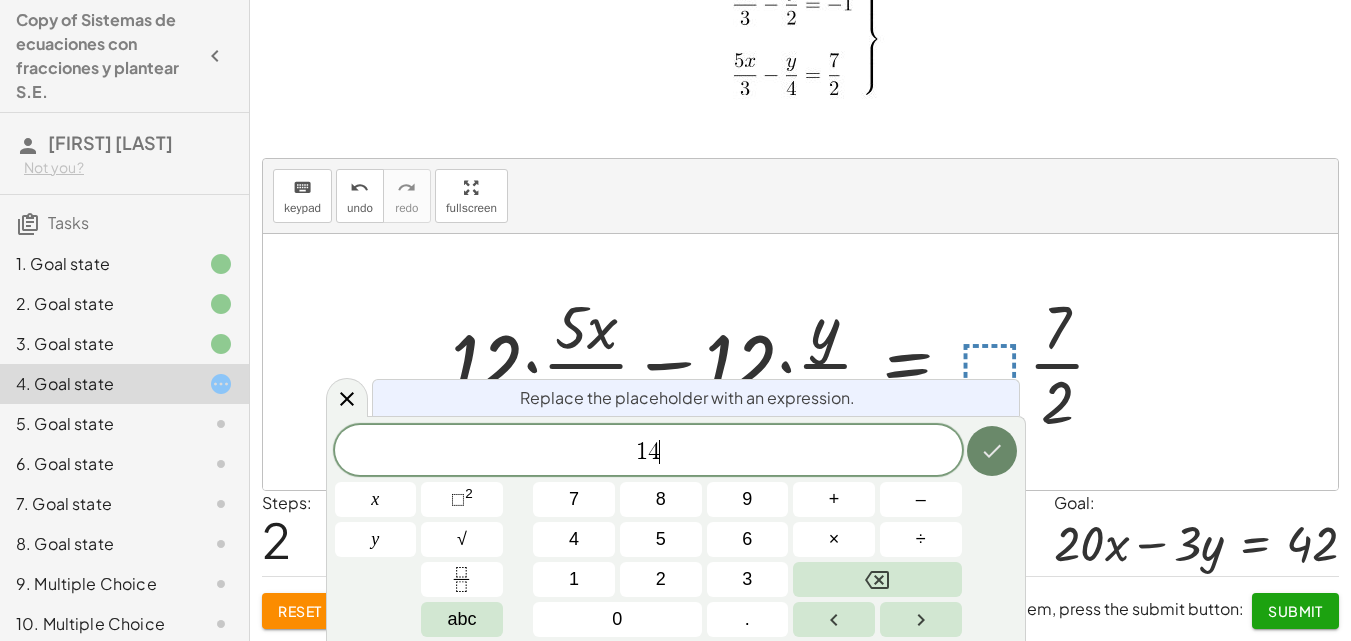 click 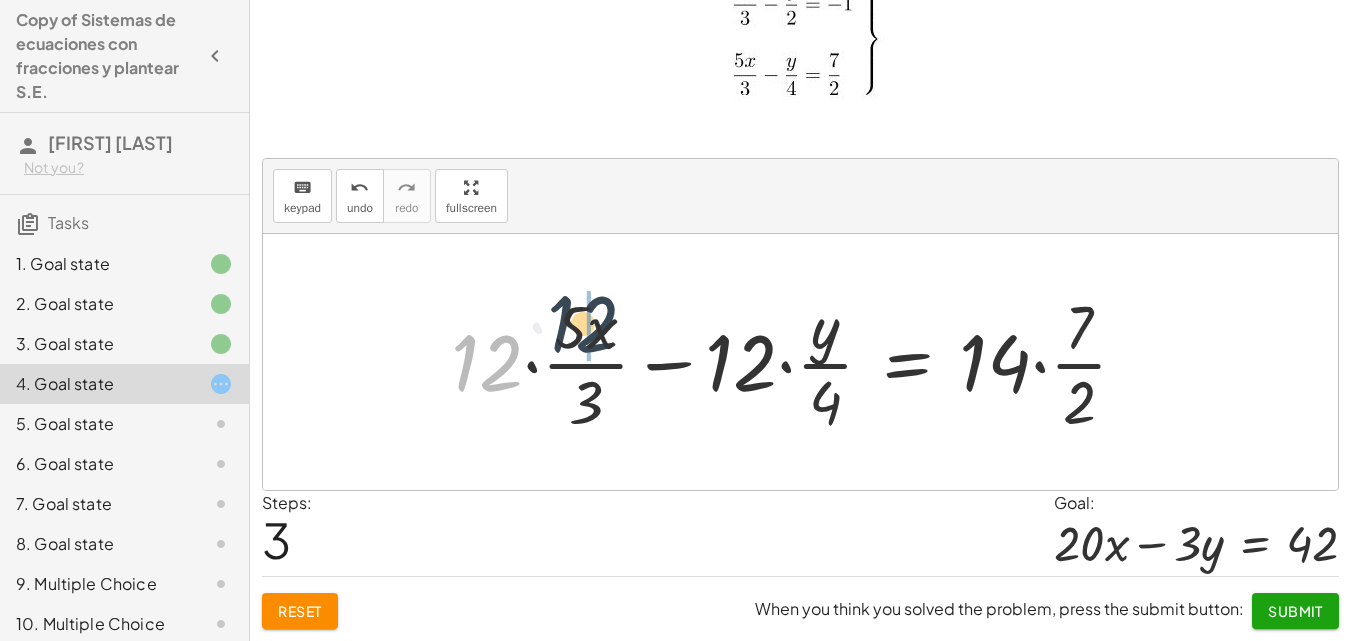 drag, startPoint x: 487, startPoint y: 370, endPoint x: 585, endPoint y: 331, distance: 105.47511 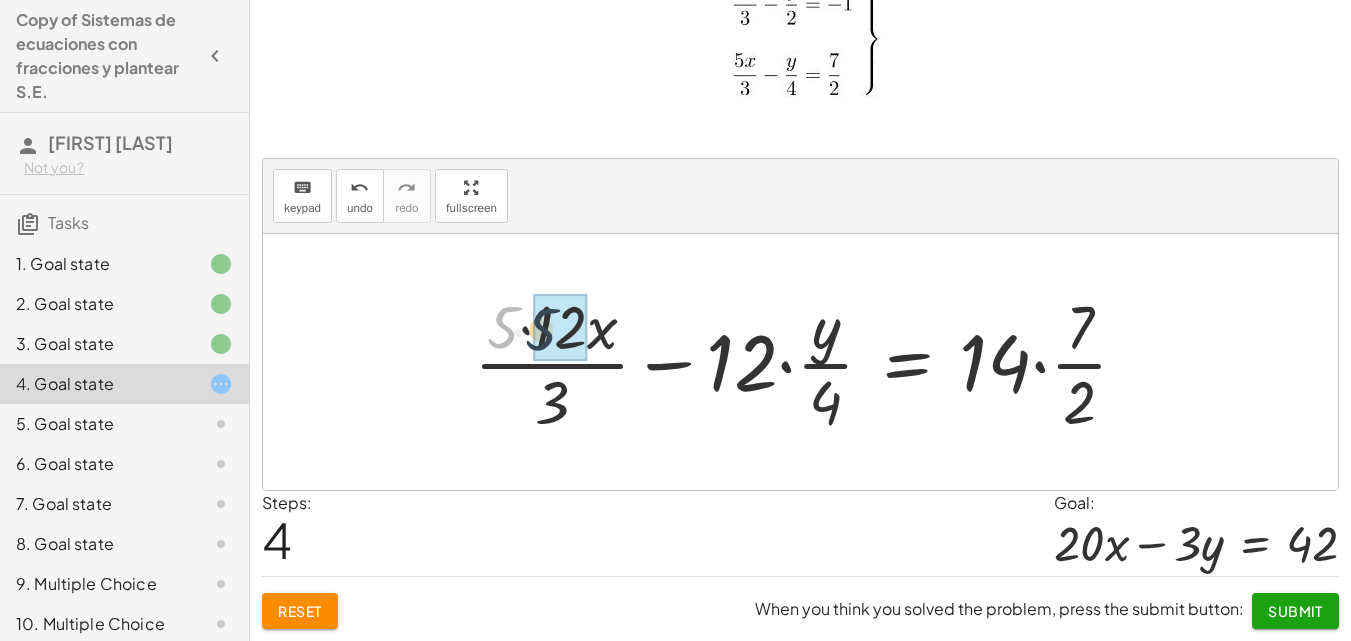 drag, startPoint x: 503, startPoint y: 327, endPoint x: 542, endPoint y: 329, distance: 39.051247 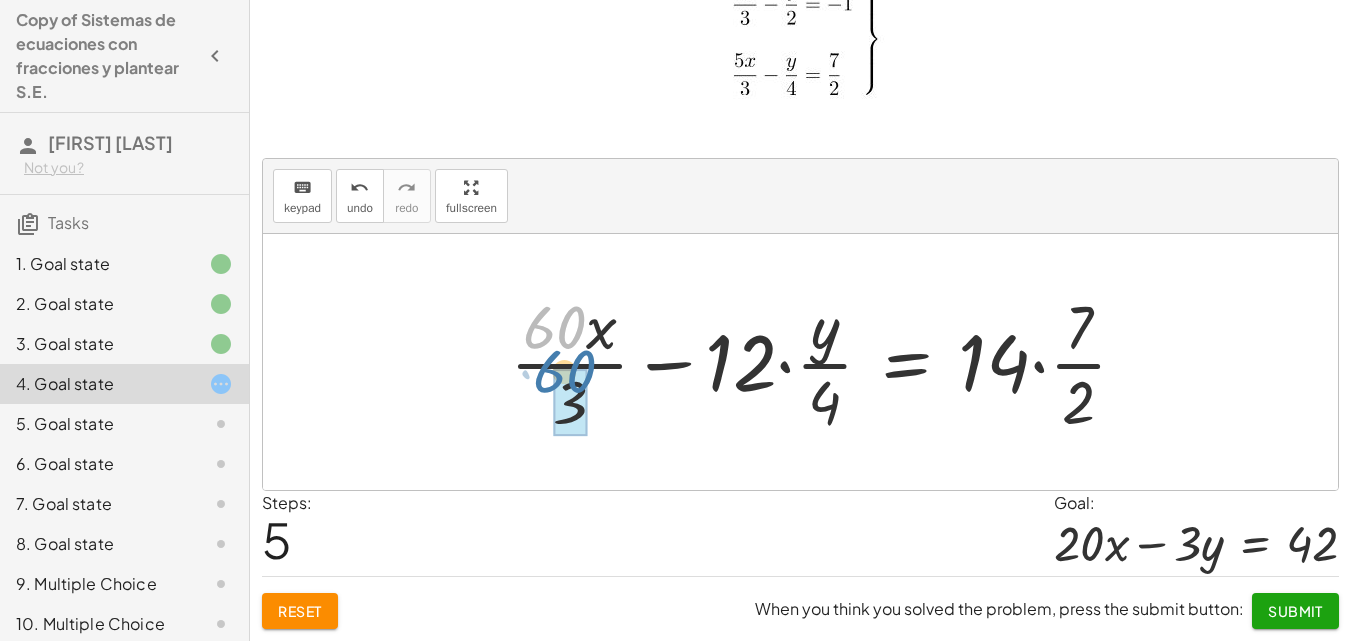 drag, startPoint x: 543, startPoint y: 321, endPoint x: 553, endPoint y: 365, distance: 45.122055 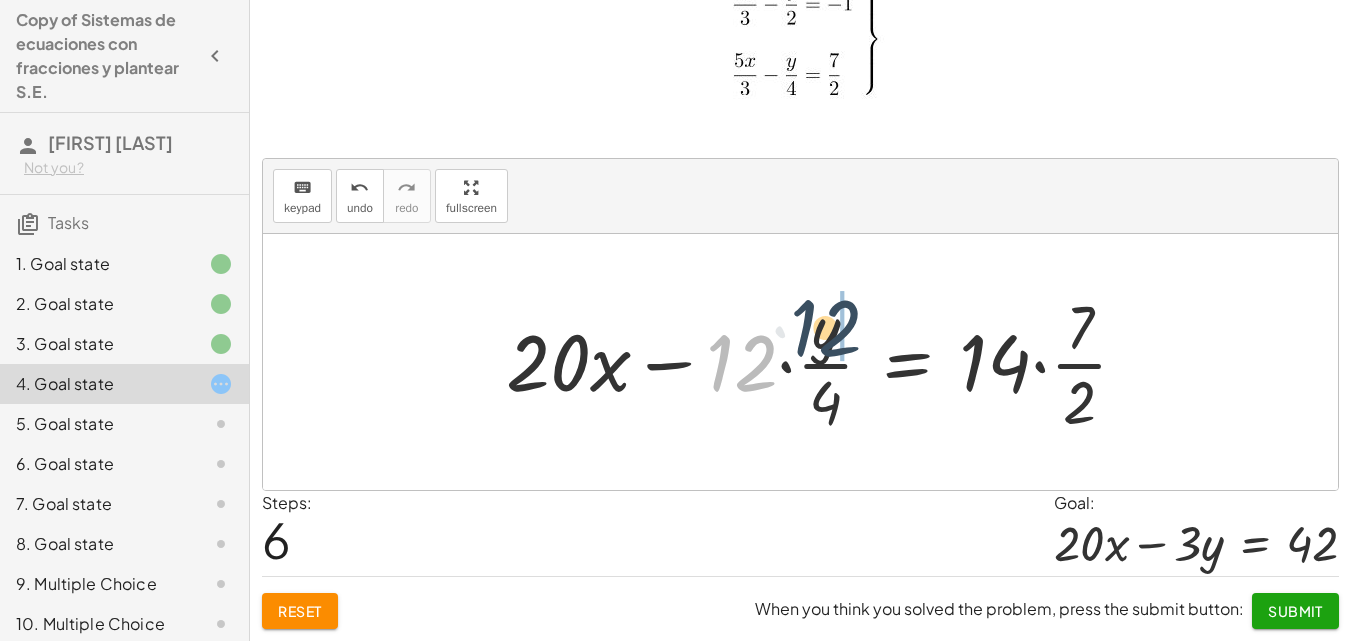 drag, startPoint x: 755, startPoint y: 367, endPoint x: 840, endPoint y: 332, distance: 91.92388 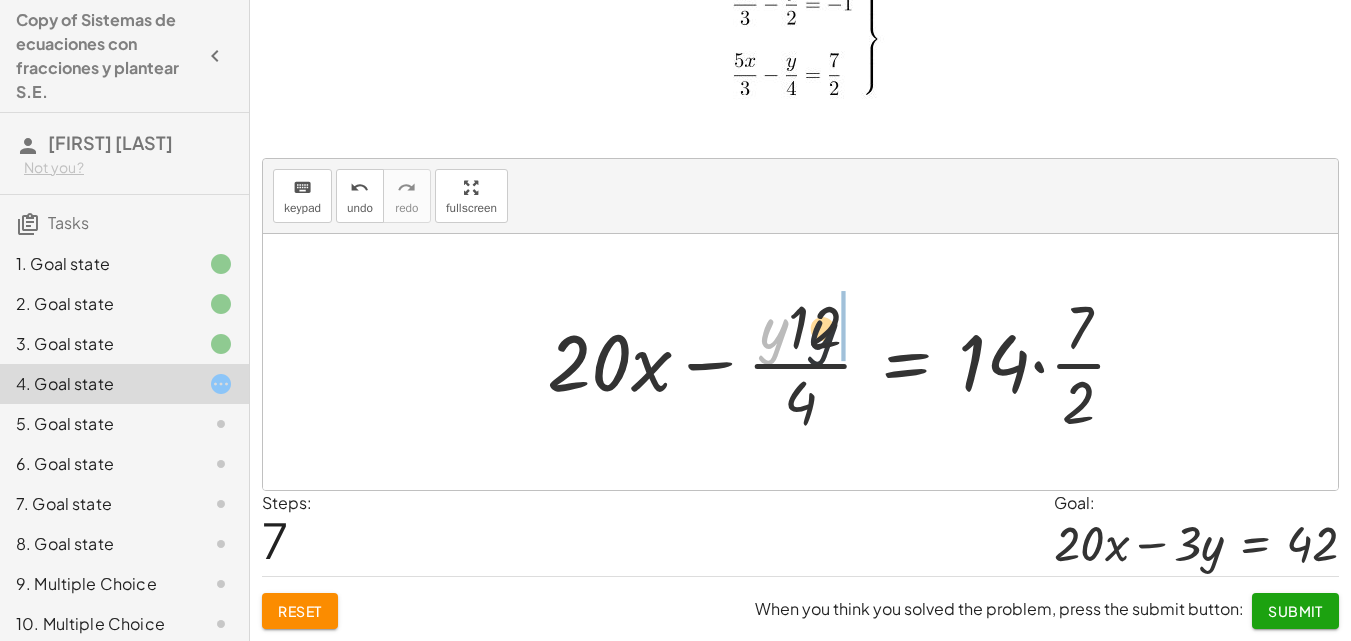 drag, startPoint x: 782, startPoint y: 334, endPoint x: 846, endPoint y: 335, distance: 64.00781 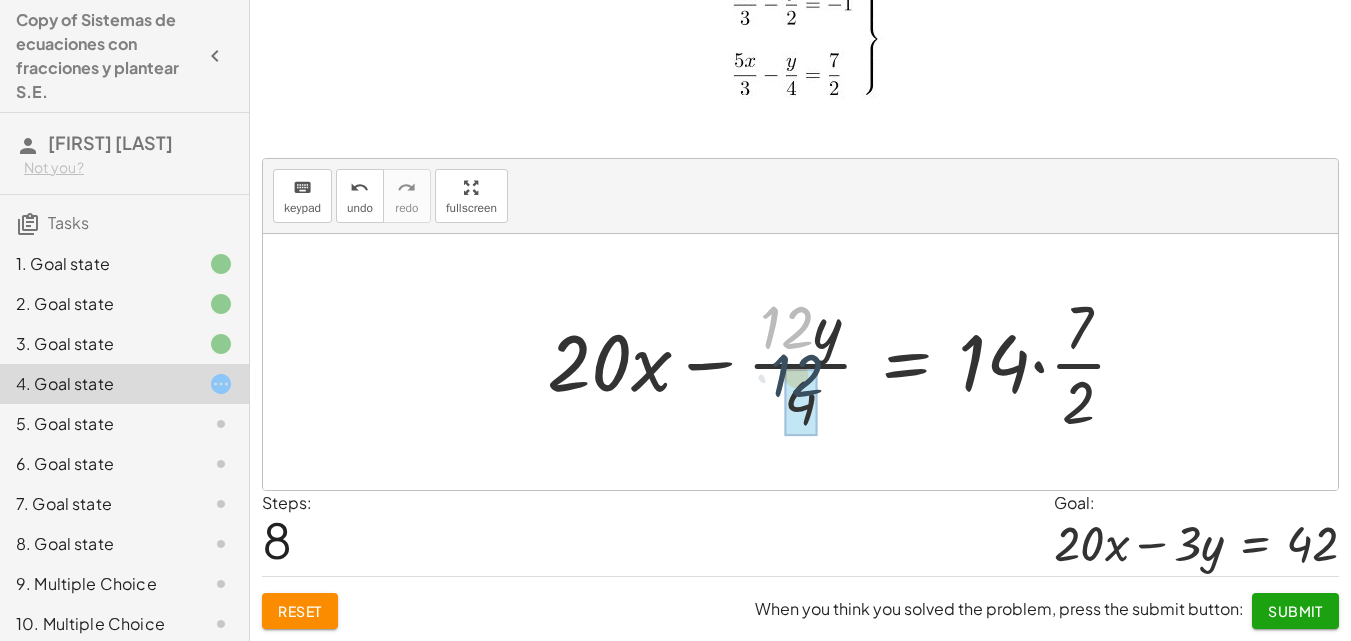 drag, startPoint x: 798, startPoint y: 326, endPoint x: 808, endPoint y: 368, distance: 43.174065 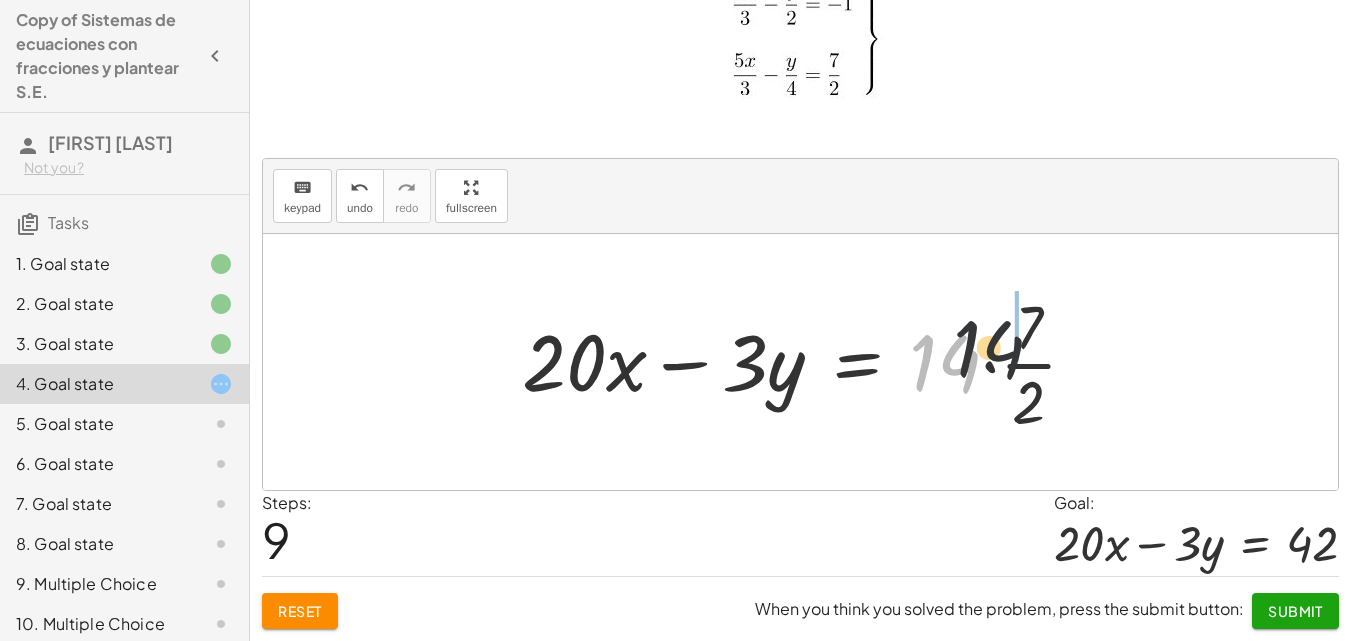 drag, startPoint x: 944, startPoint y: 350, endPoint x: 1008, endPoint y: 334, distance: 65.96969 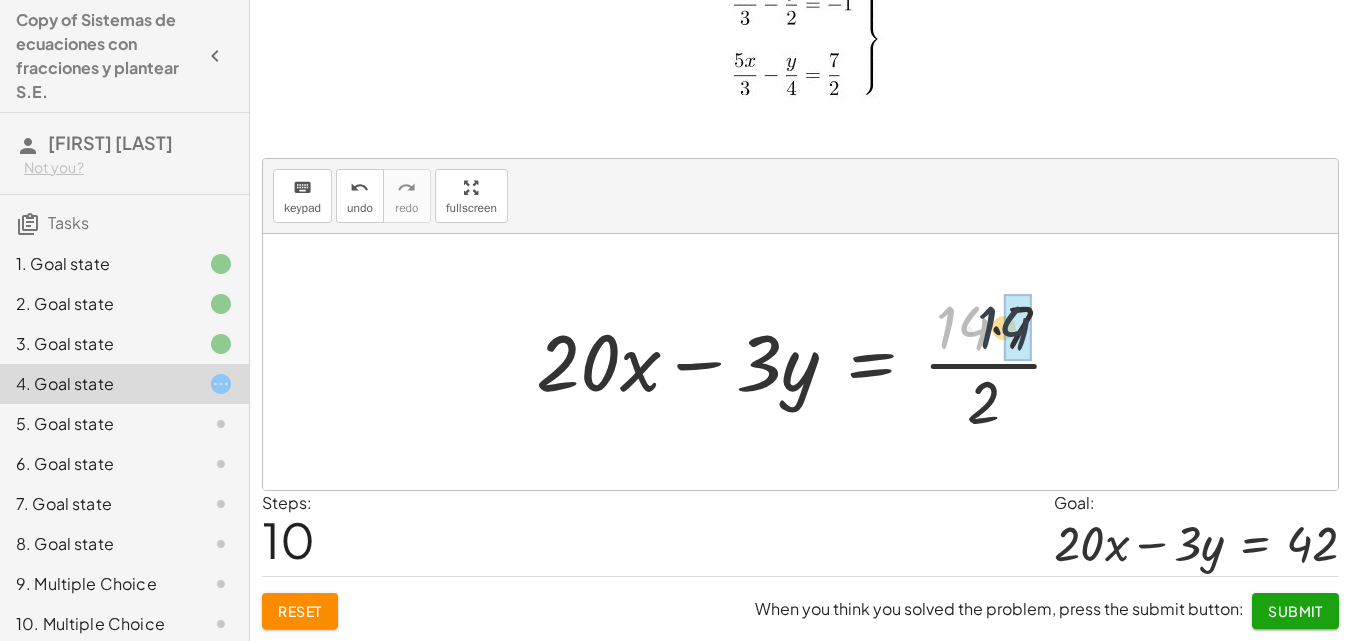 drag, startPoint x: 972, startPoint y: 328, endPoint x: 1008, endPoint y: 328, distance: 36 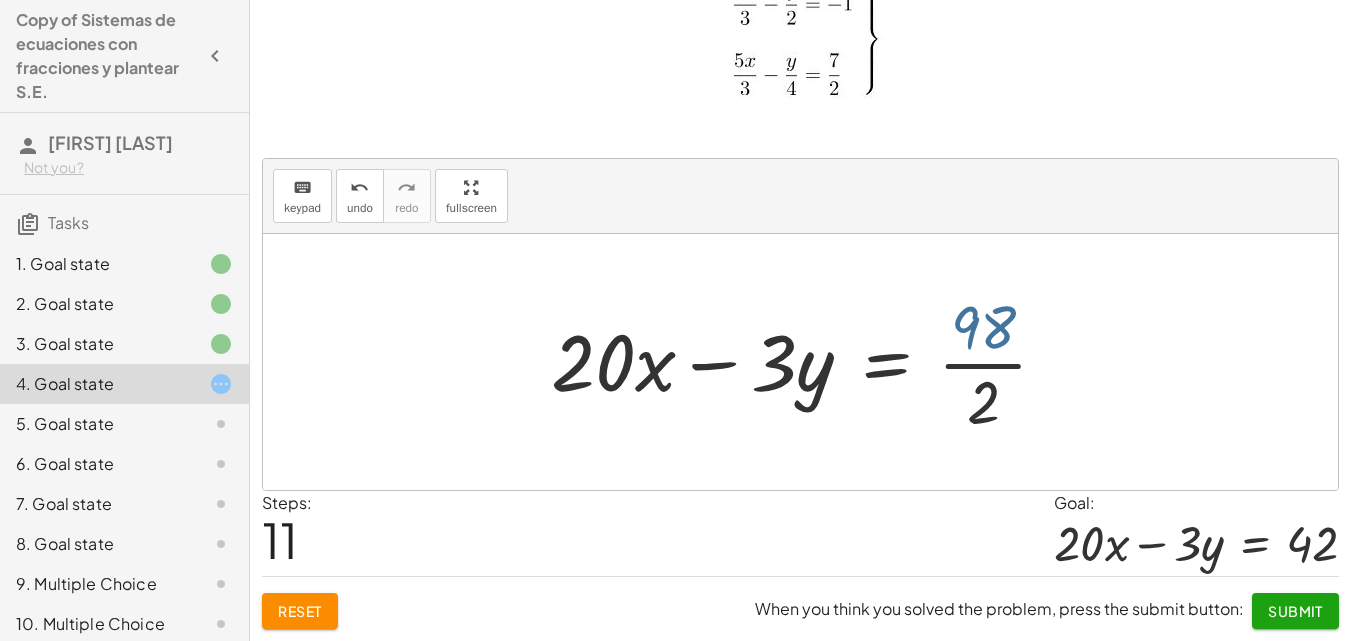 click at bounding box center (807, 362) 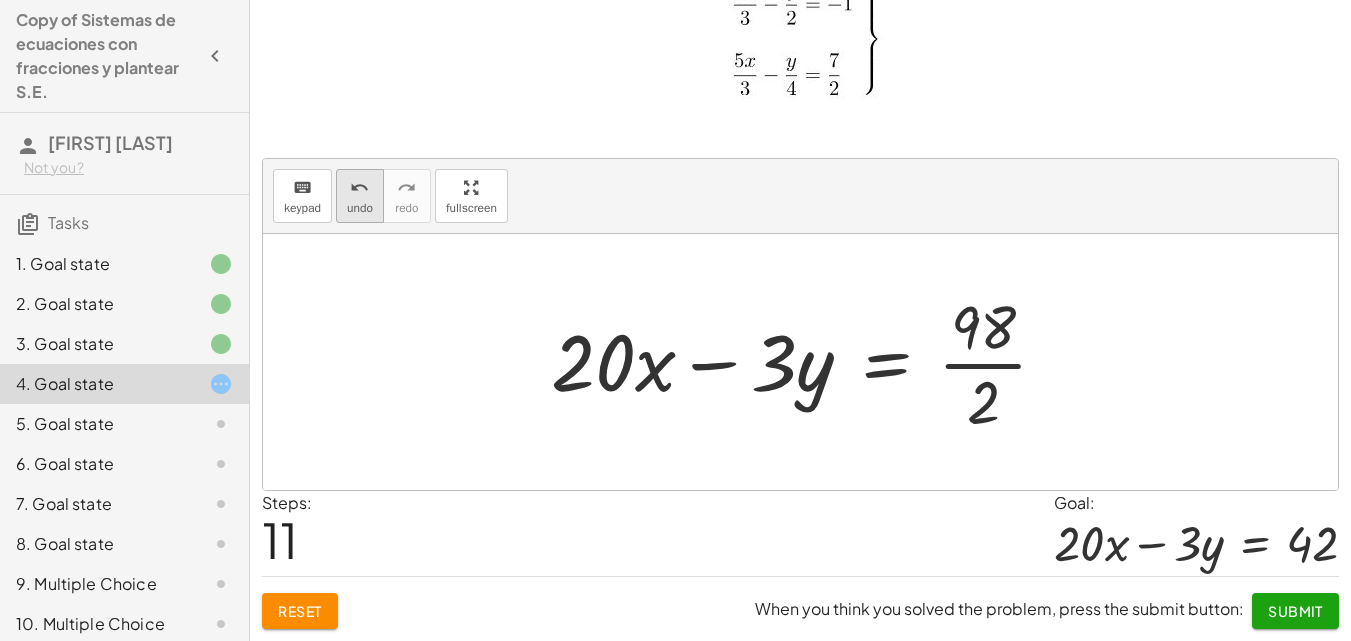 click on "undo undo" at bounding box center (360, 196) 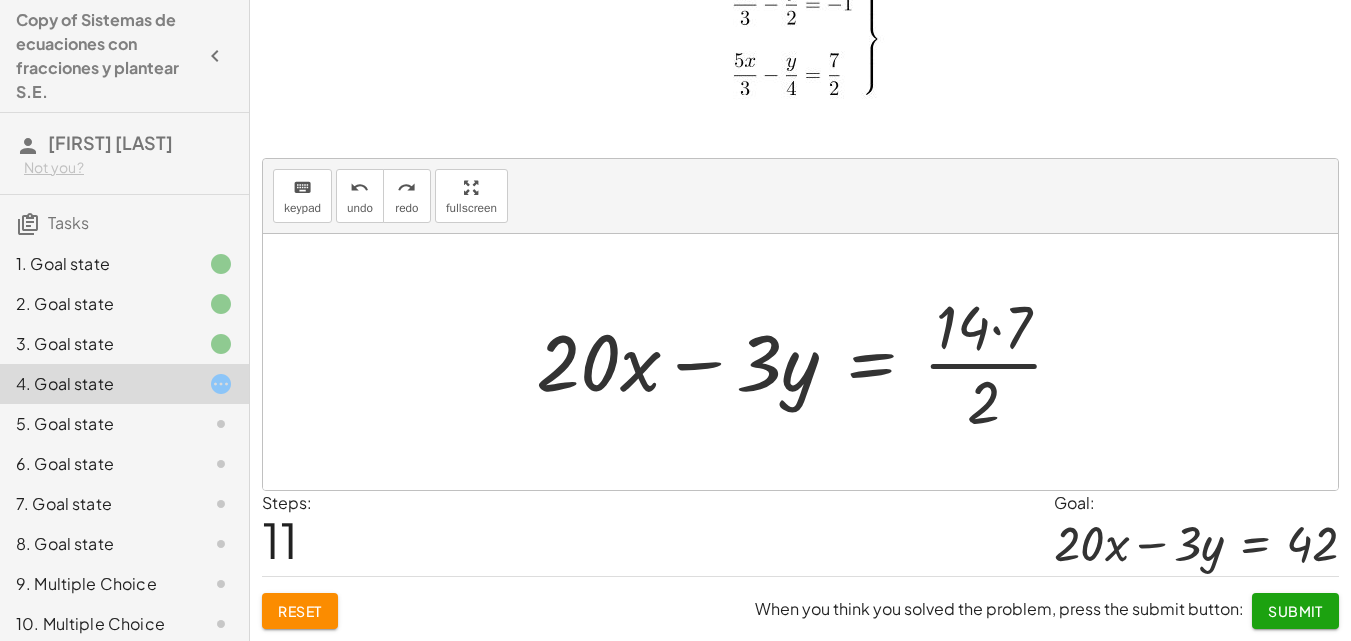 click at bounding box center (807, 362) 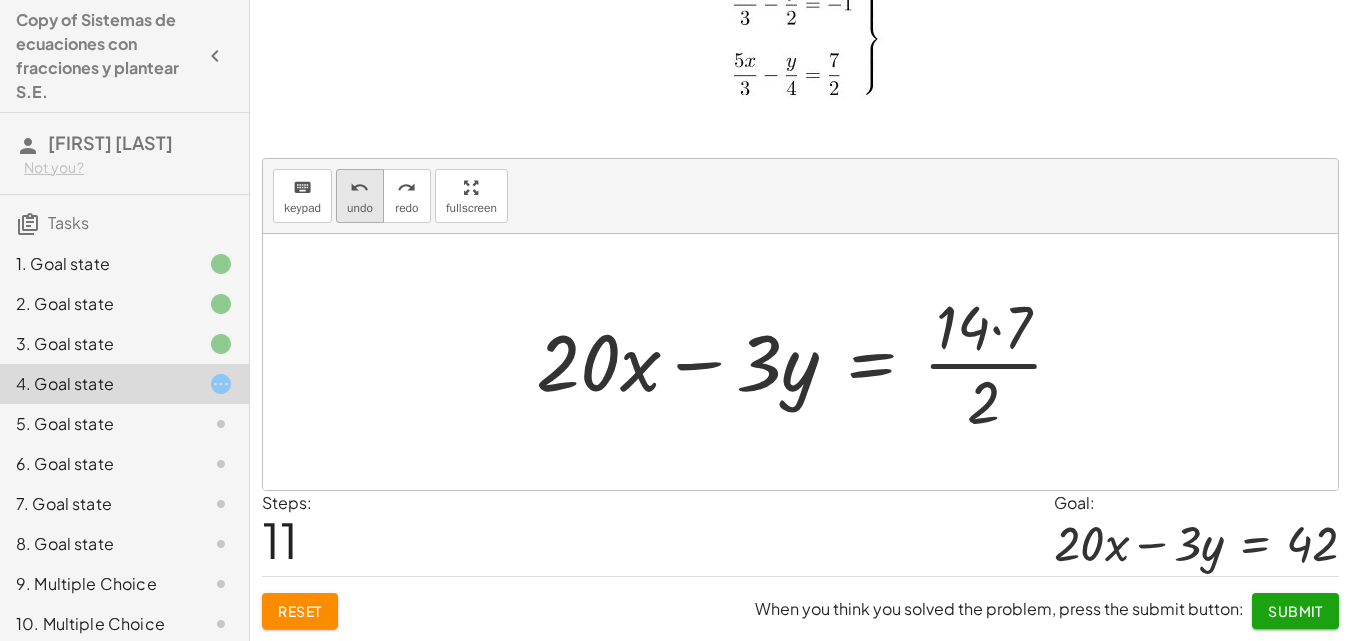 click on "undo" at bounding box center (360, 208) 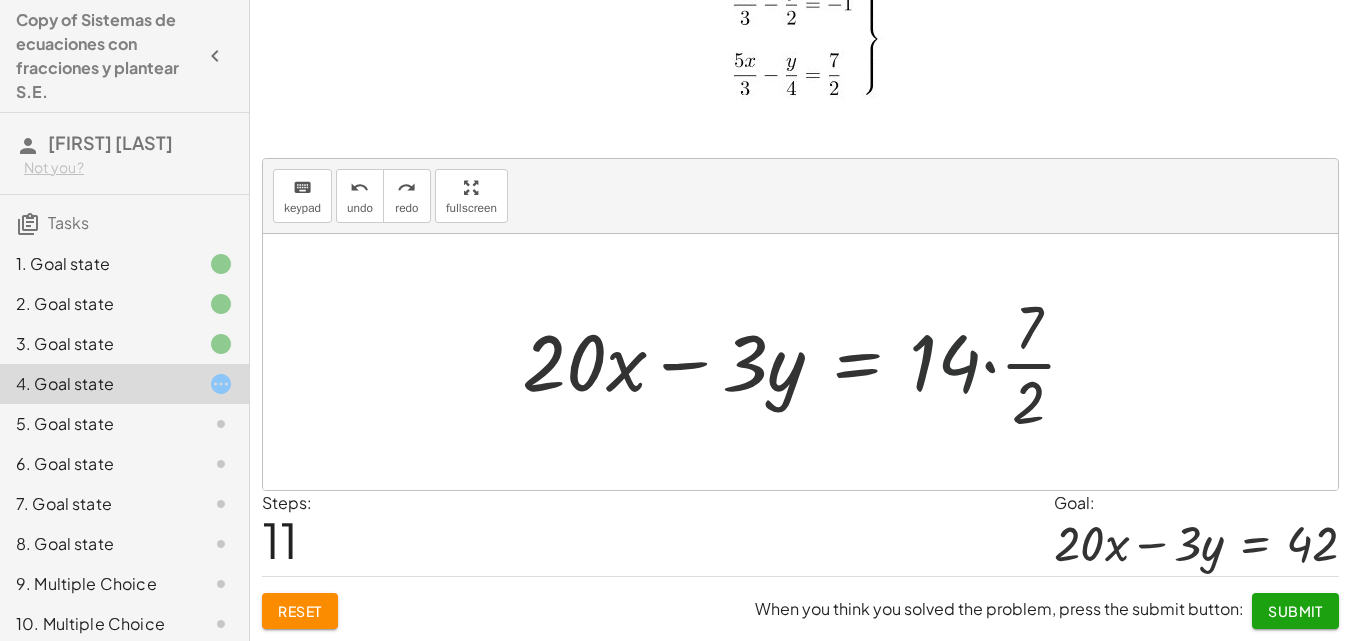 click at bounding box center (807, 362) 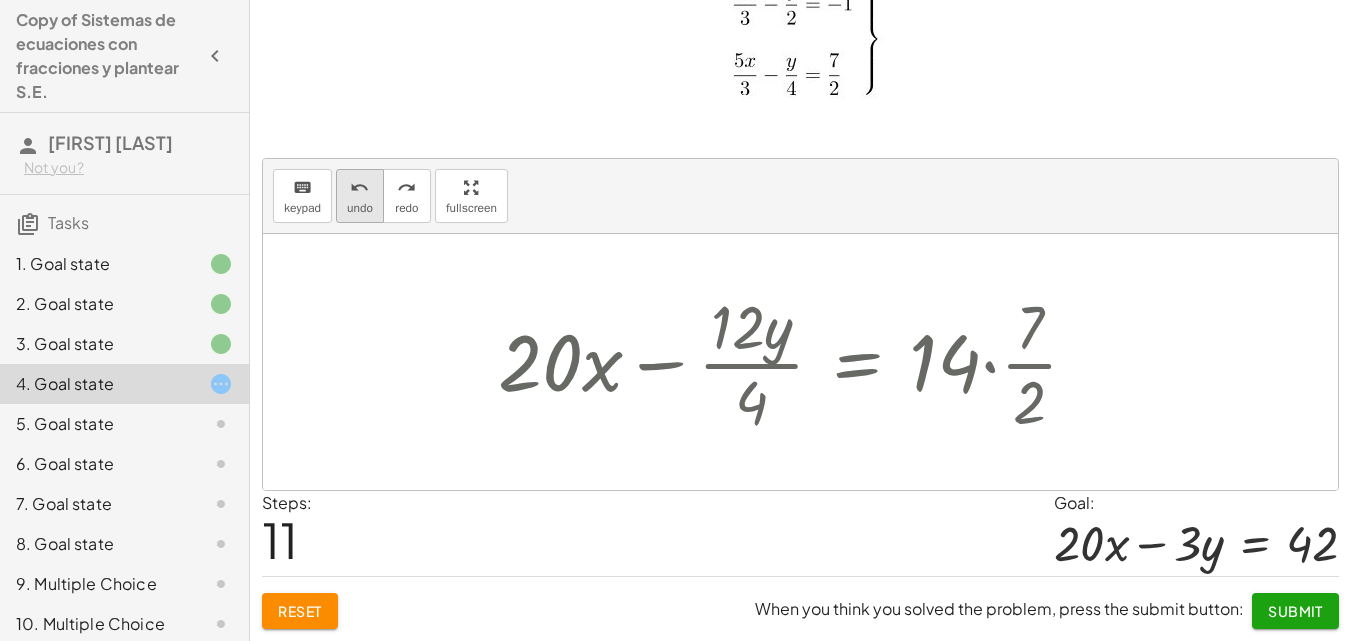 click on "undo" at bounding box center (359, 188) 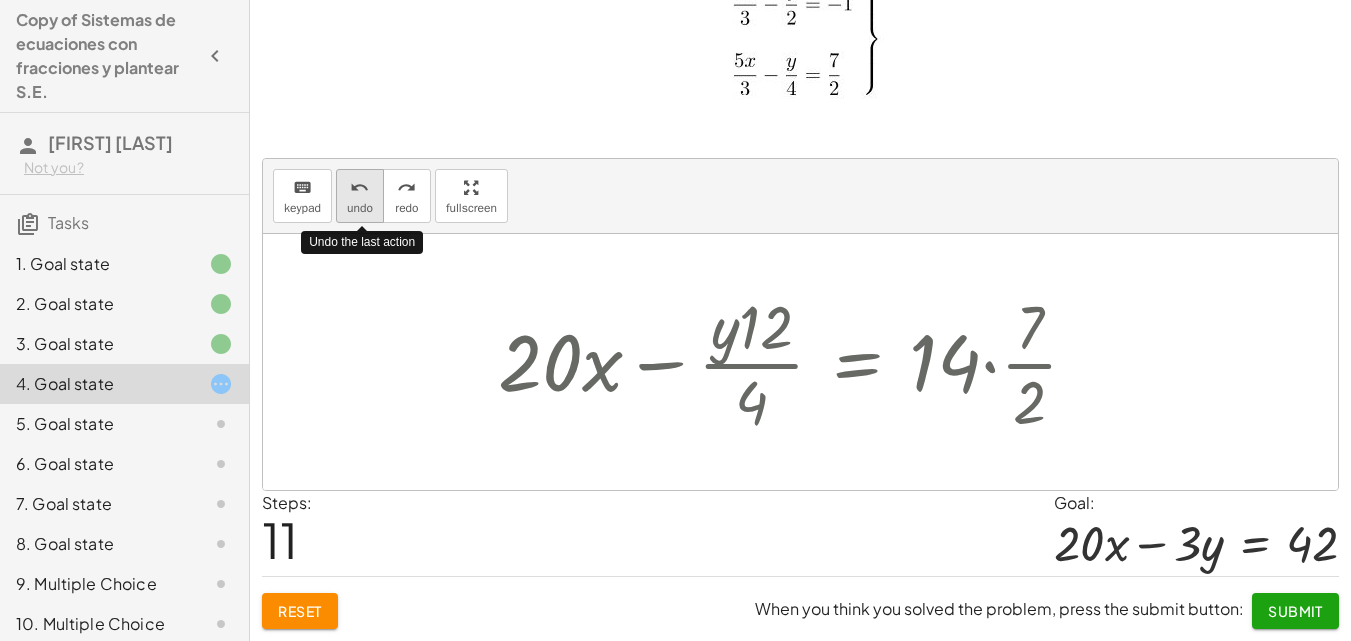 click on "undo" at bounding box center (359, 188) 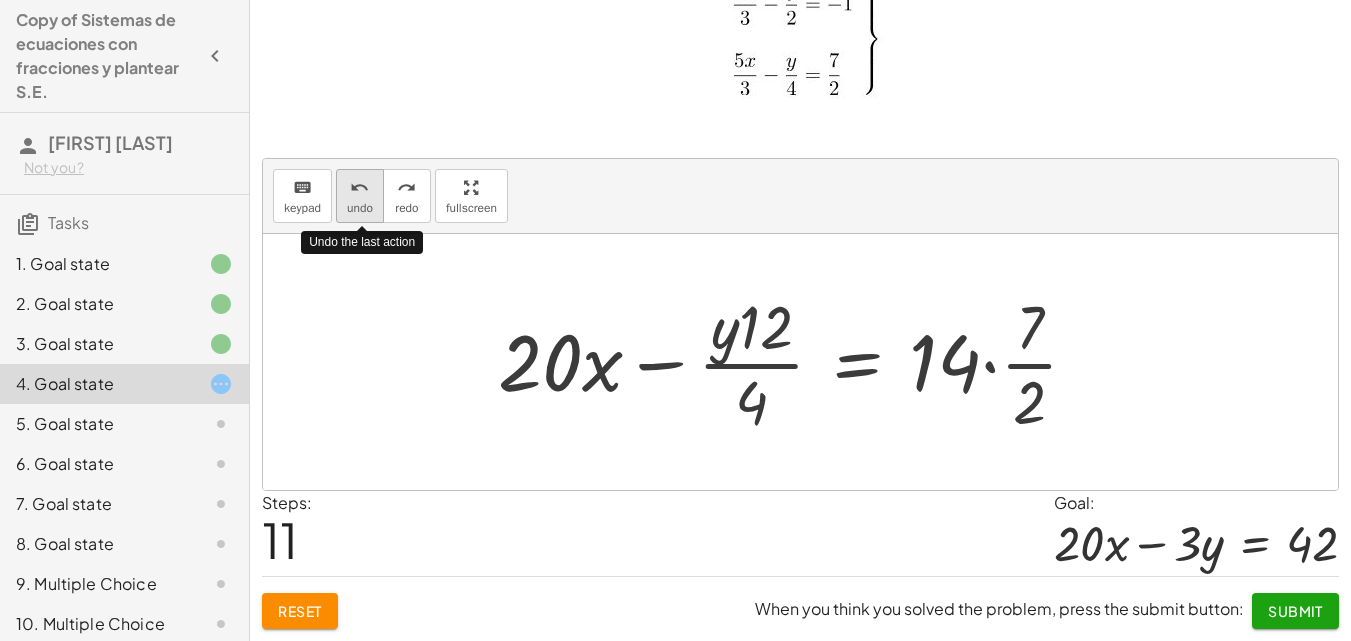 click on "undo" at bounding box center (359, 188) 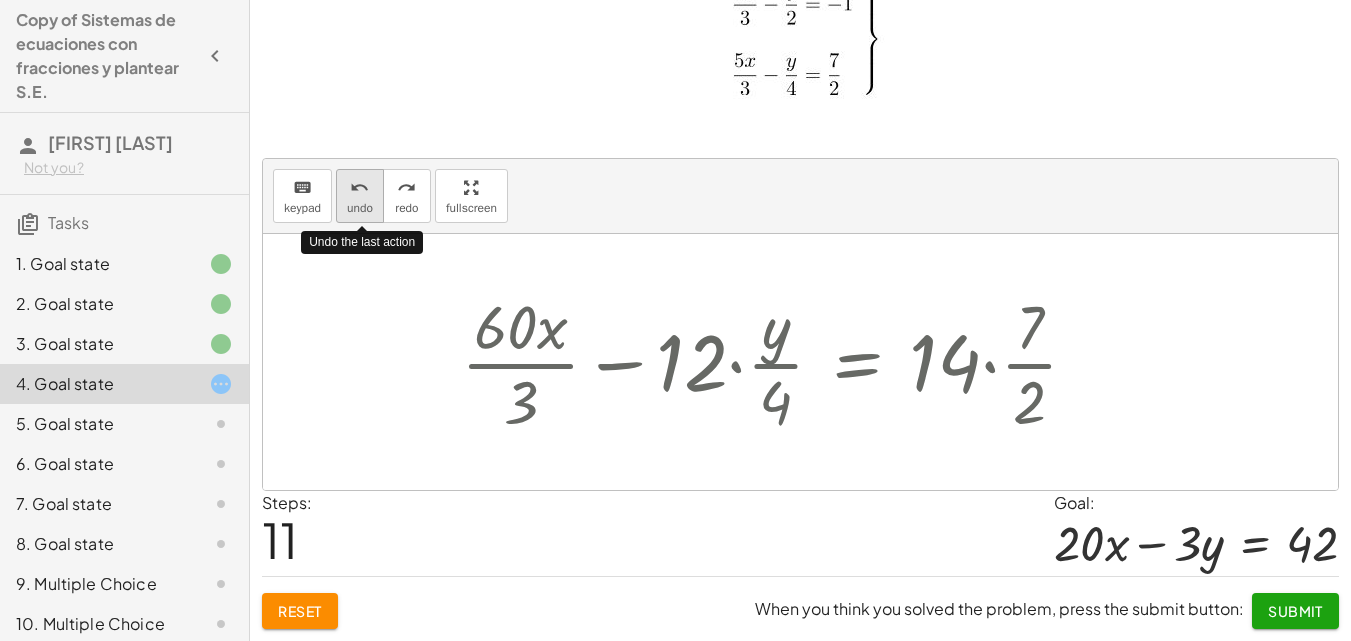 click on "undo" at bounding box center (359, 188) 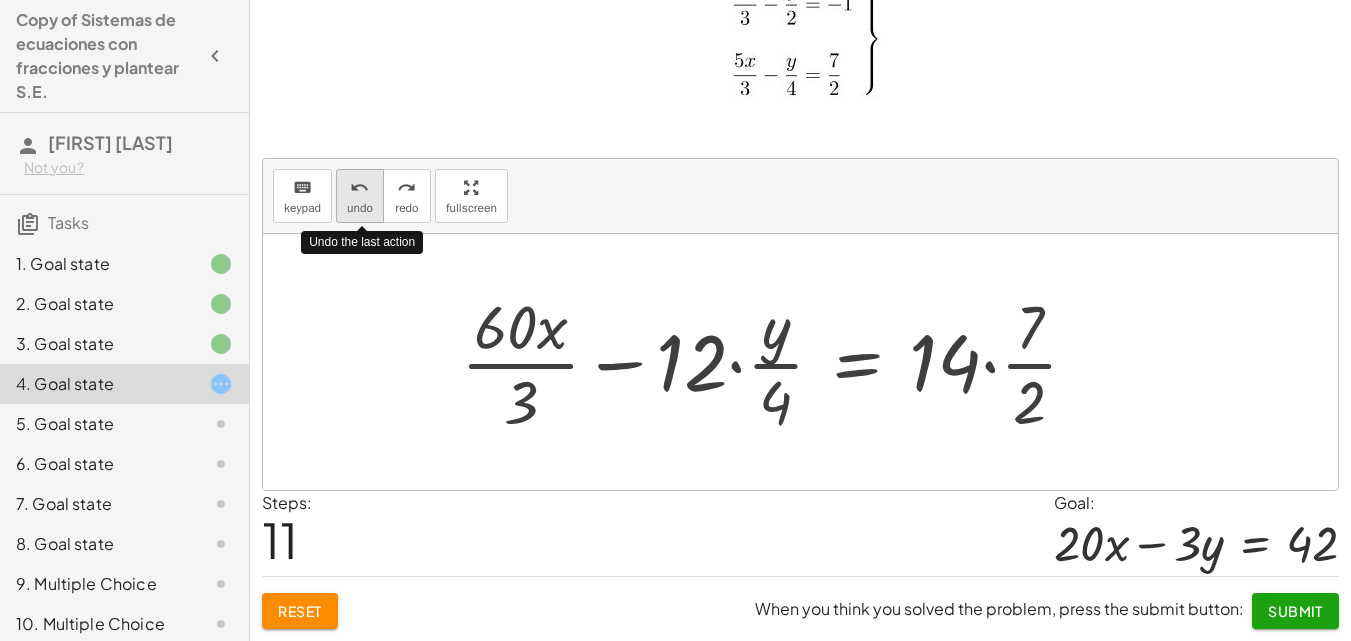 click on "undo" at bounding box center (359, 188) 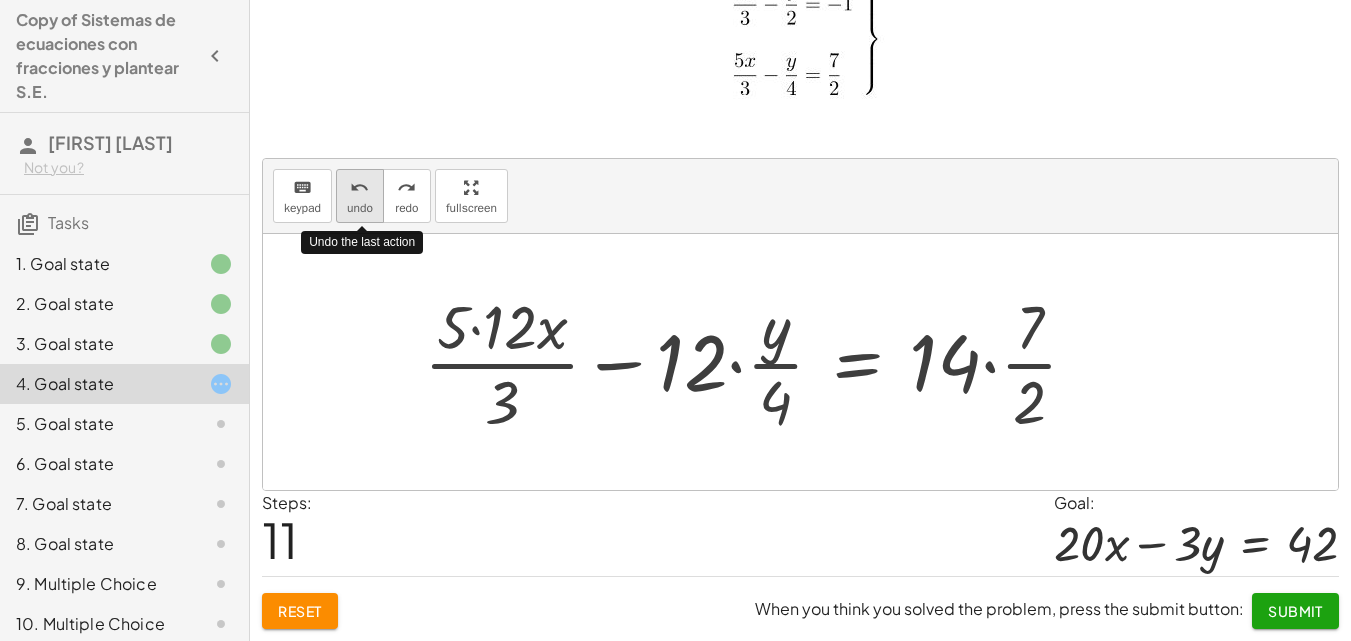 click on "undo" at bounding box center [359, 188] 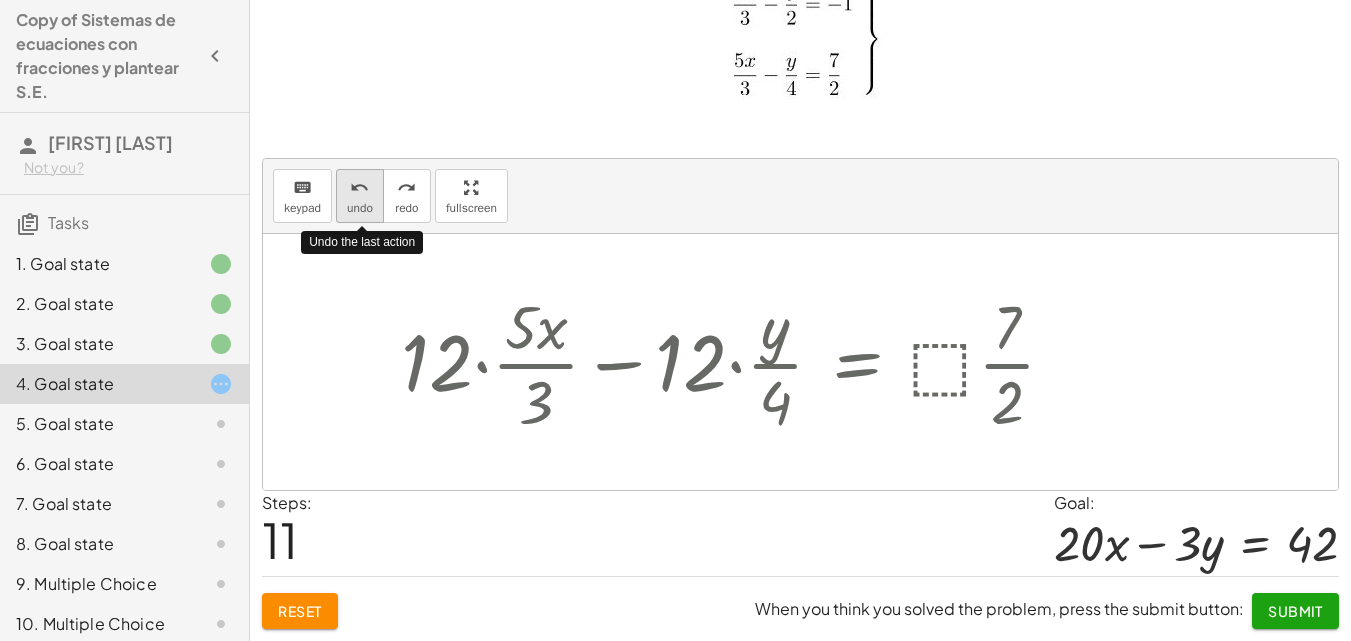 click on "undo" at bounding box center (359, 188) 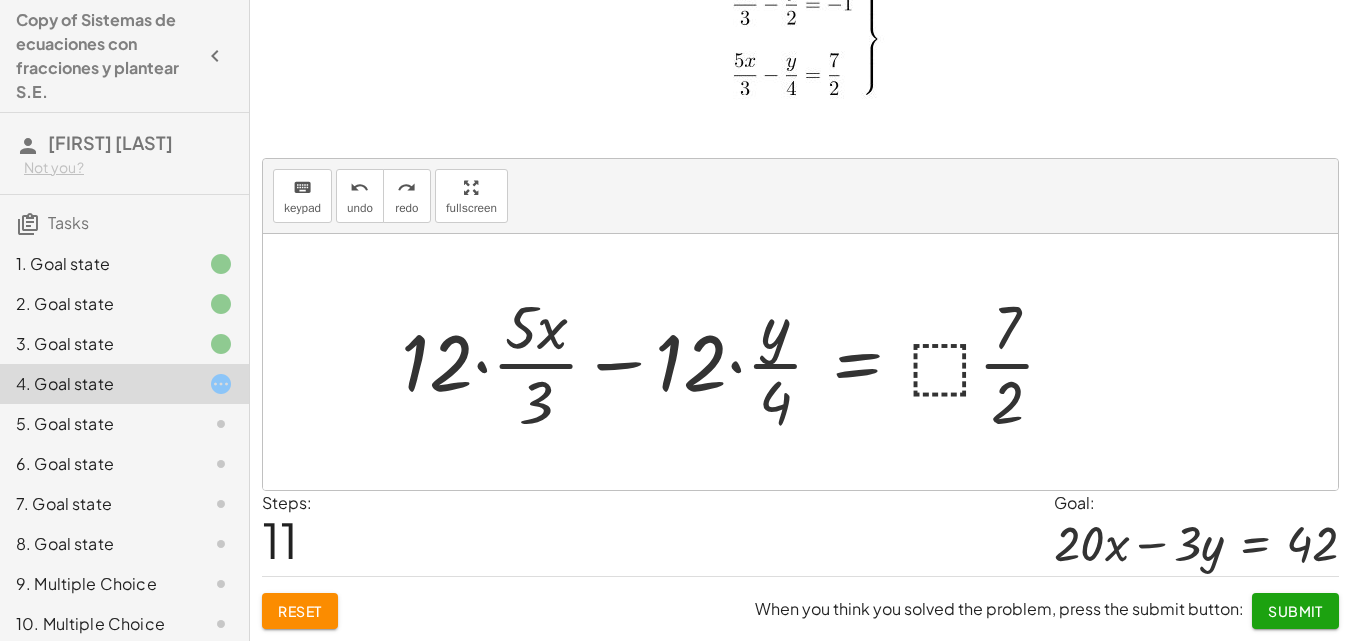 click at bounding box center [736, 362] 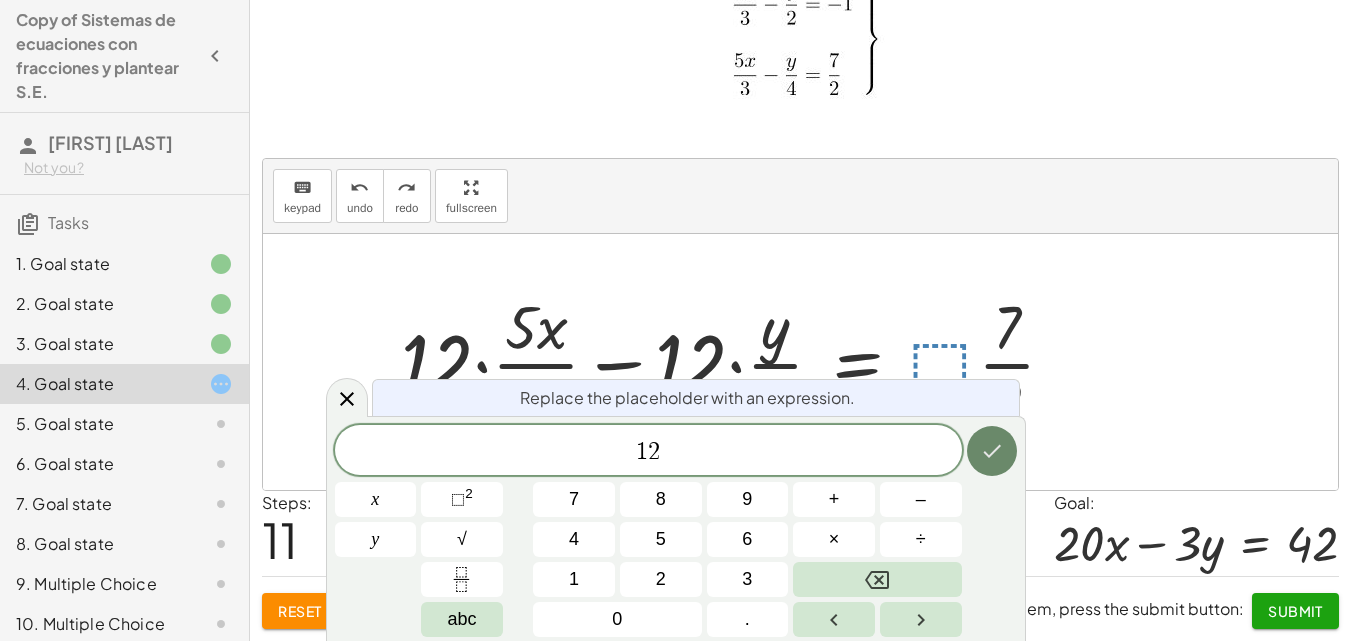 click at bounding box center (992, 451) 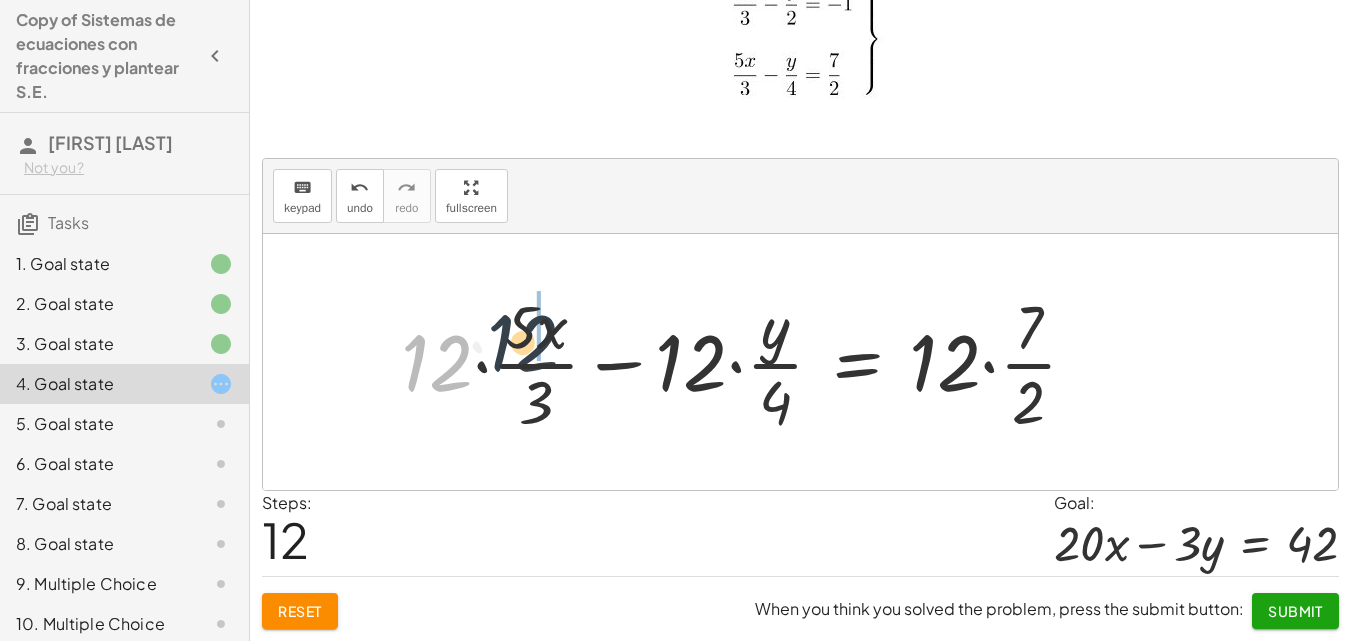 drag, startPoint x: 418, startPoint y: 377, endPoint x: 506, endPoint y: 357, distance: 90.24411 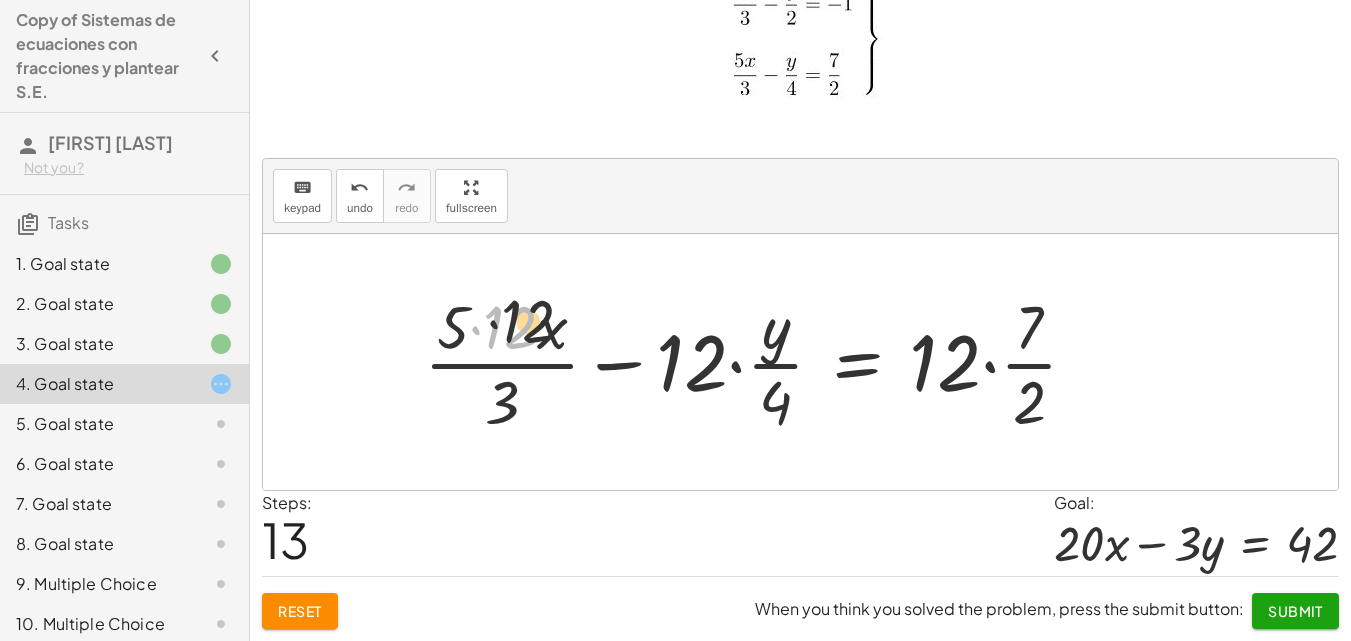 drag, startPoint x: 475, startPoint y: 346, endPoint x: 519, endPoint y: 336, distance: 45.122055 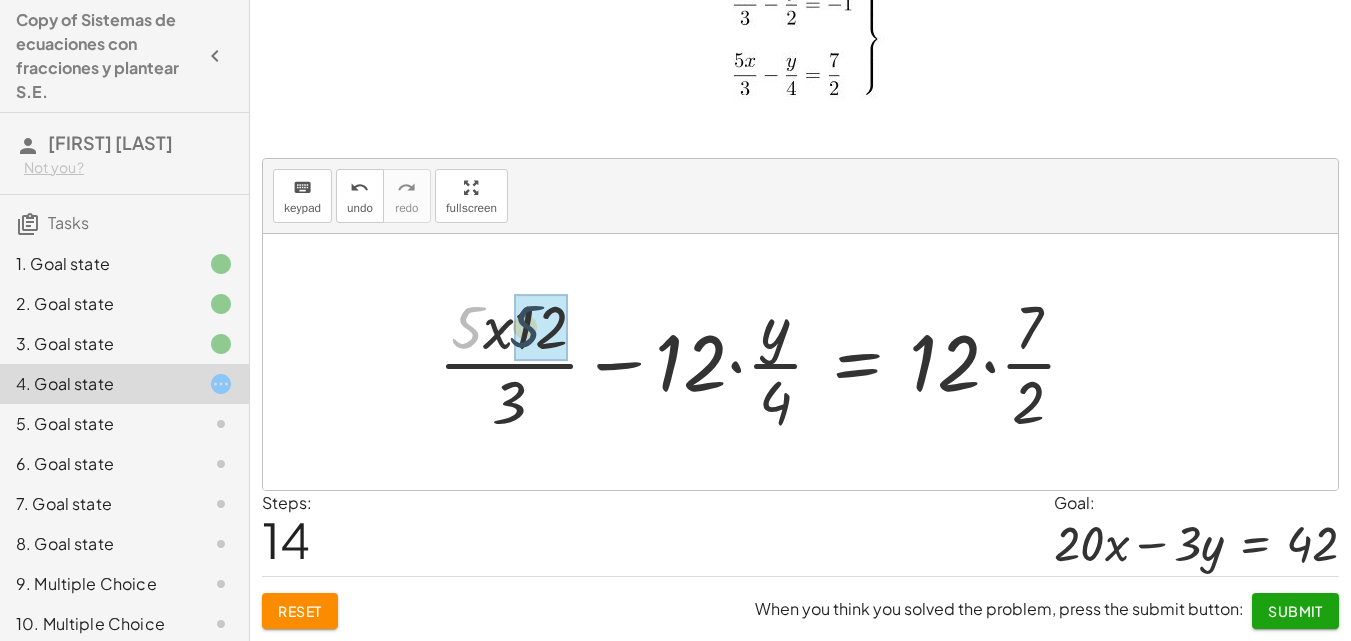 drag, startPoint x: 479, startPoint y: 336, endPoint x: 539, endPoint y: 335, distance: 60.00833 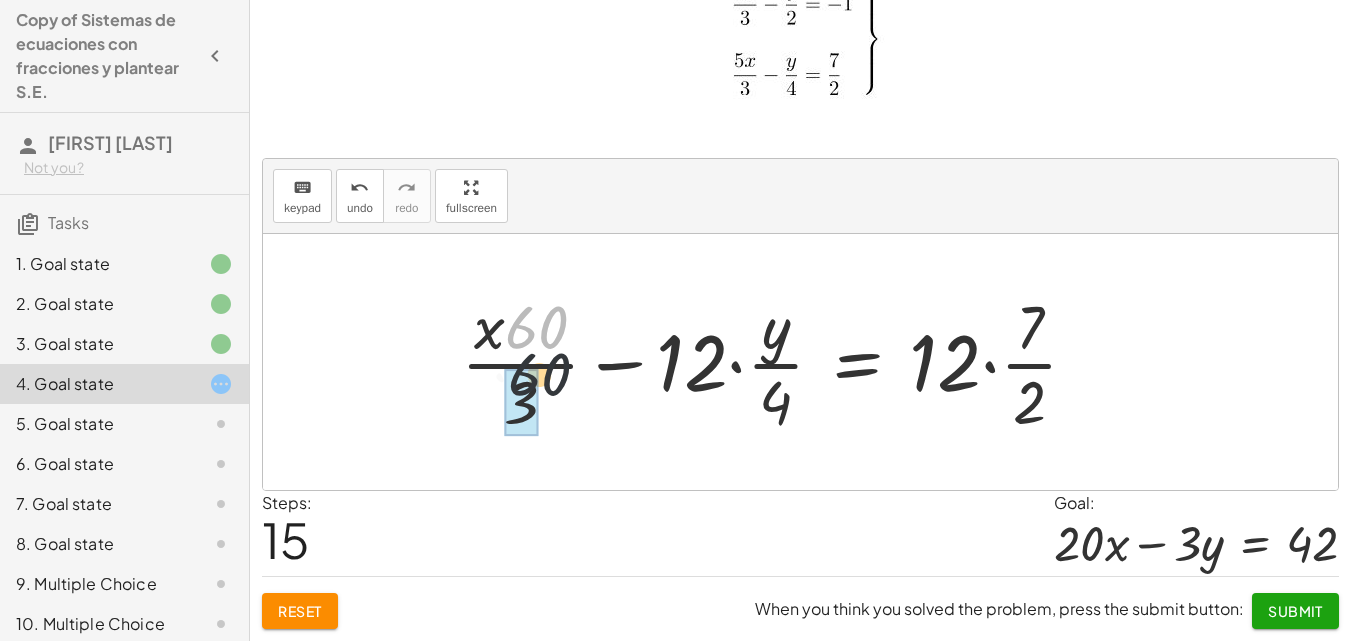 drag, startPoint x: 524, startPoint y: 329, endPoint x: 529, endPoint y: 367, distance: 38.327538 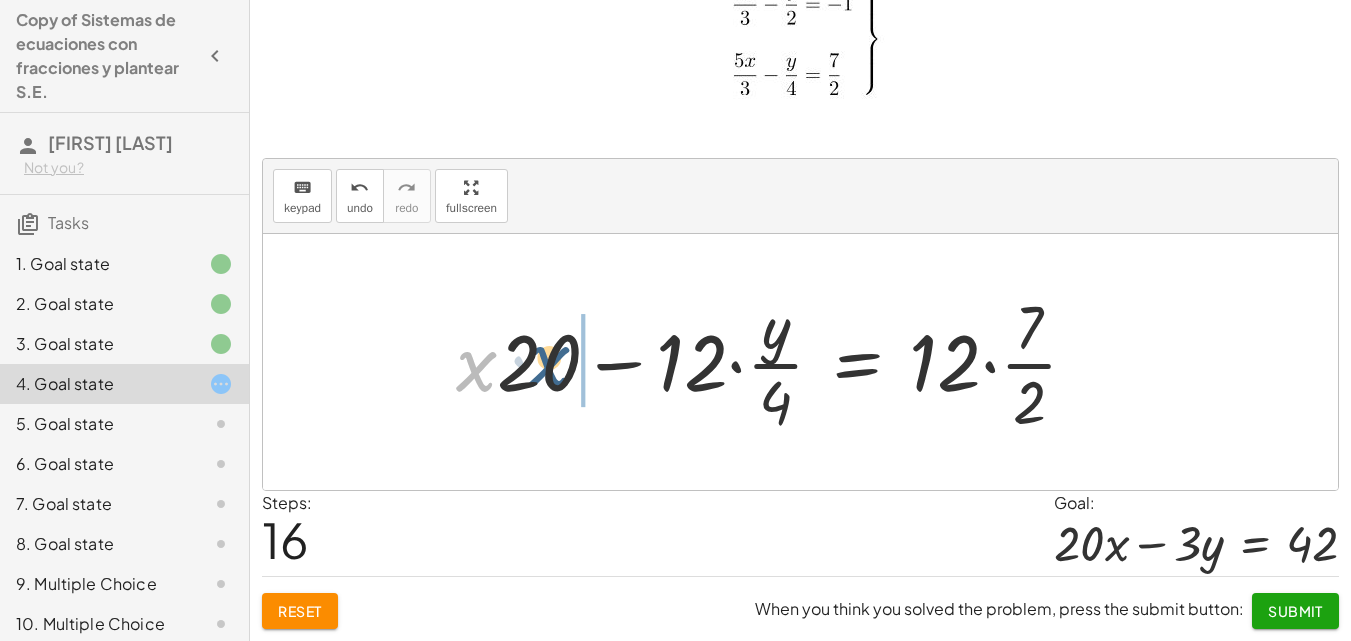 drag, startPoint x: 484, startPoint y: 377, endPoint x: 557, endPoint y: 373, distance: 73.109505 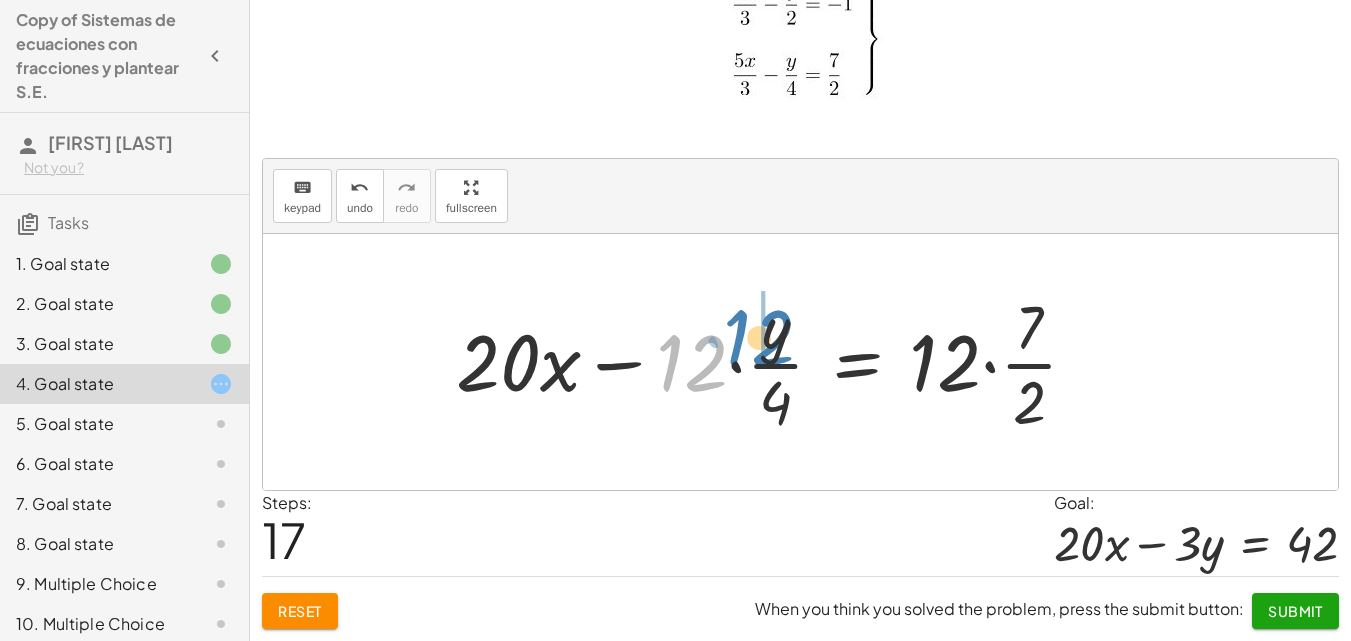 drag, startPoint x: 669, startPoint y: 366, endPoint x: 736, endPoint y: 342, distance: 71.168816 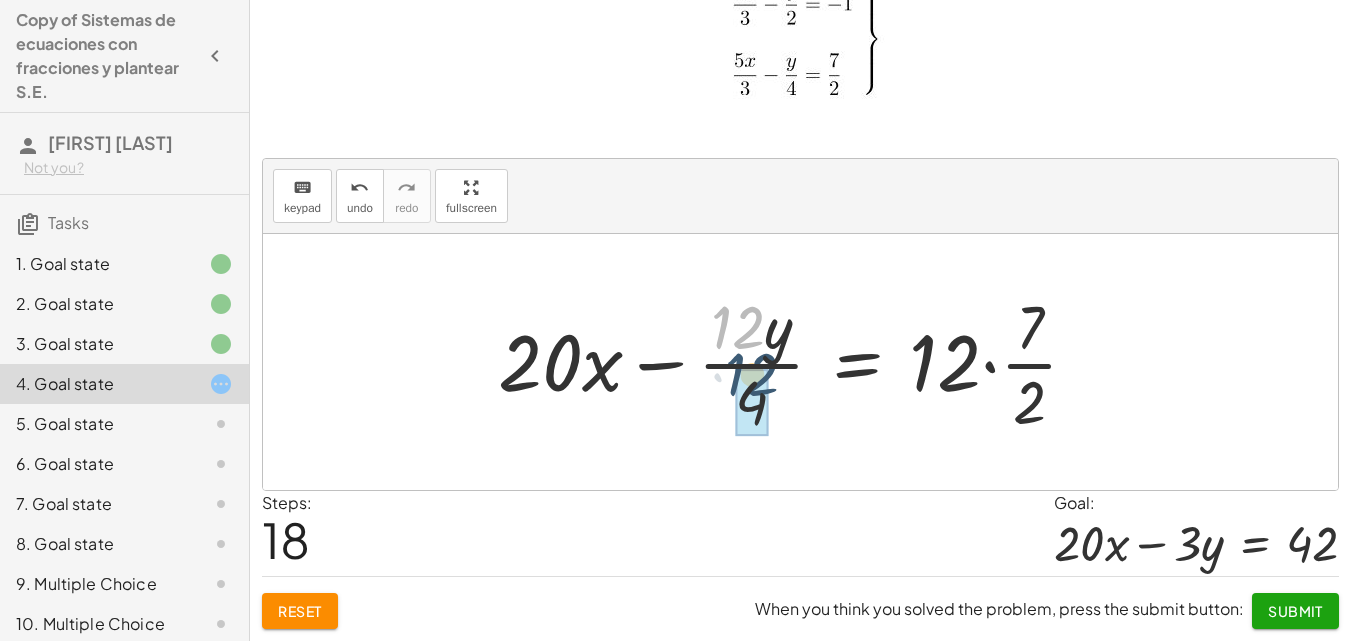 drag, startPoint x: 740, startPoint y: 329, endPoint x: 755, endPoint y: 378, distance: 51.24451 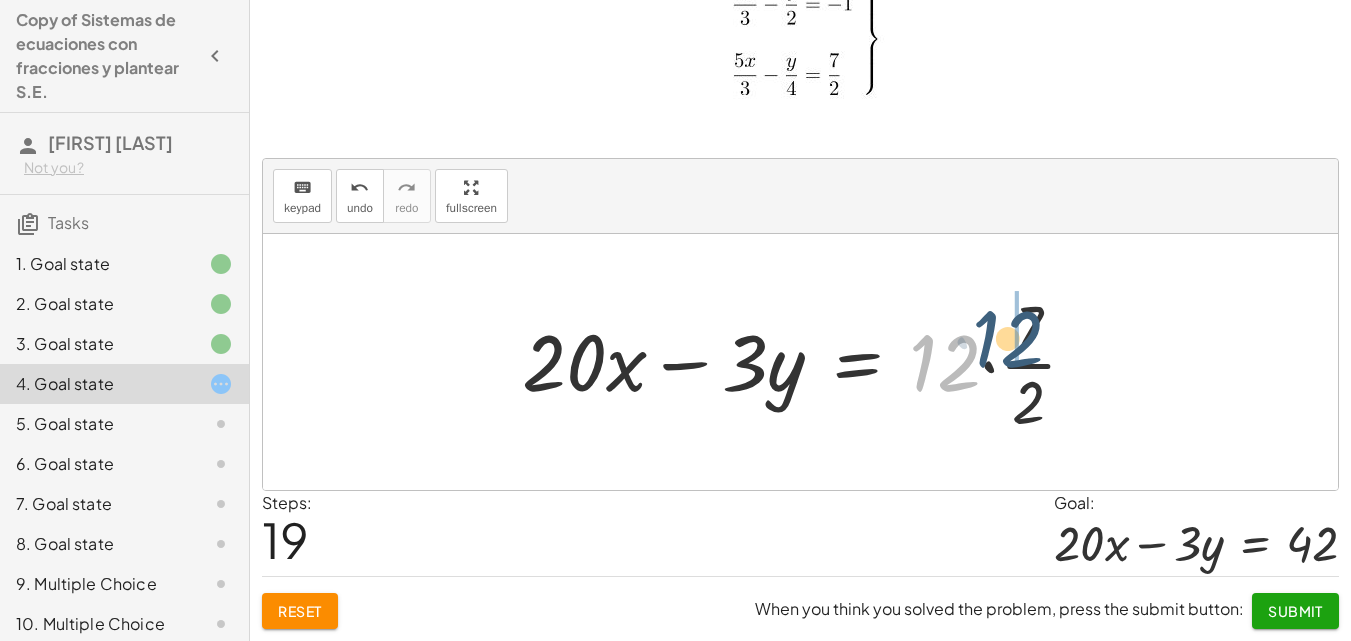 drag, startPoint x: 922, startPoint y: 372, endPoint x: 986, endPoint y: 348, distance: 68.35203 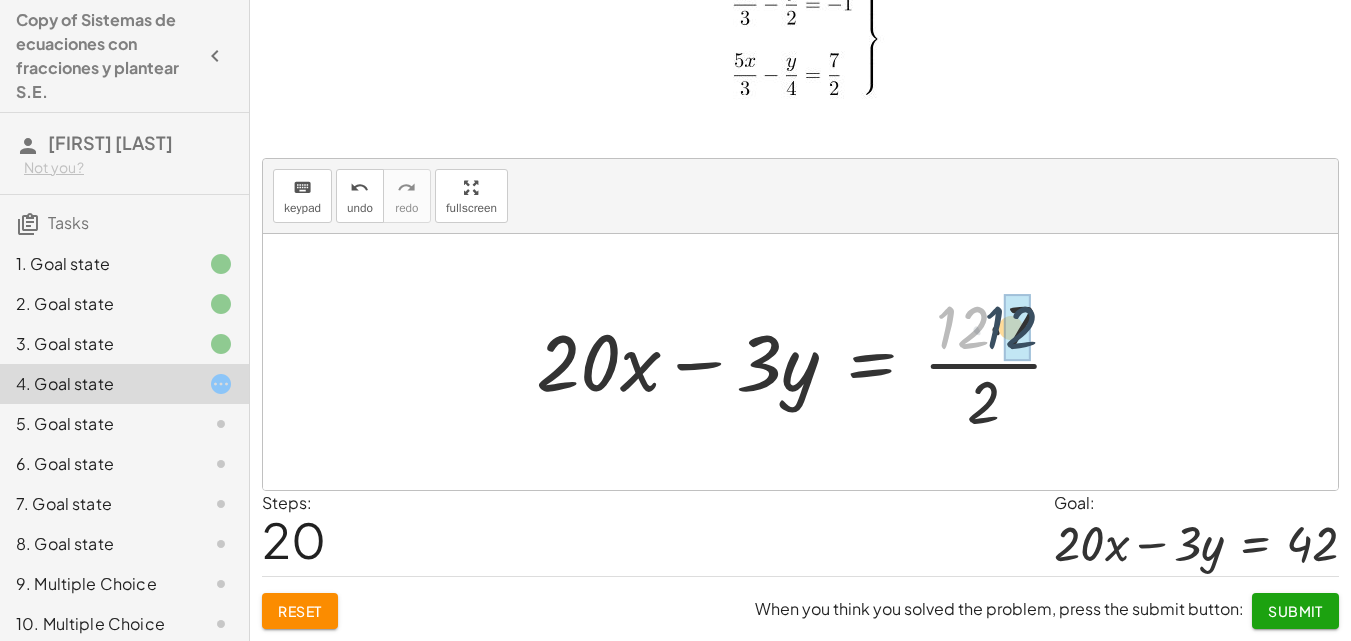 drag, startPoint x: 951, startPoint y: 332, endPoint x: 1002, endPoint y: 332, distance: 51 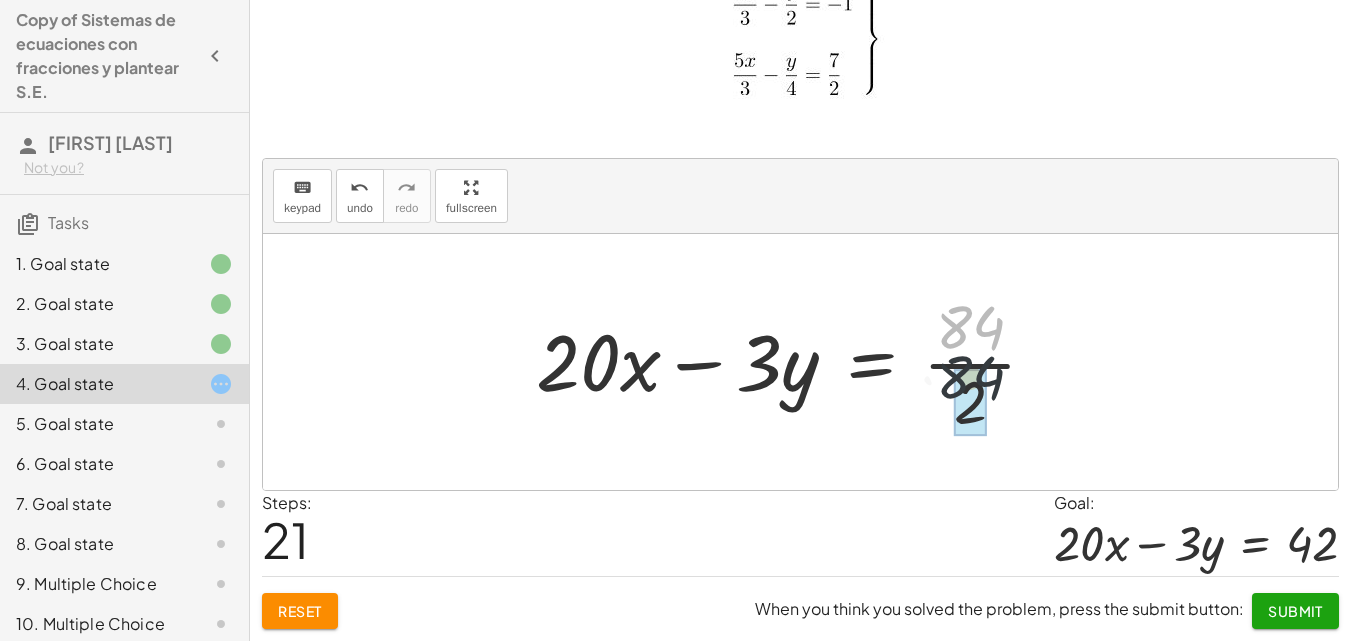 drag, startPoint x: 972, startPoint y: 323, endPoint x: 972, endPoint y: 385, distance: 62 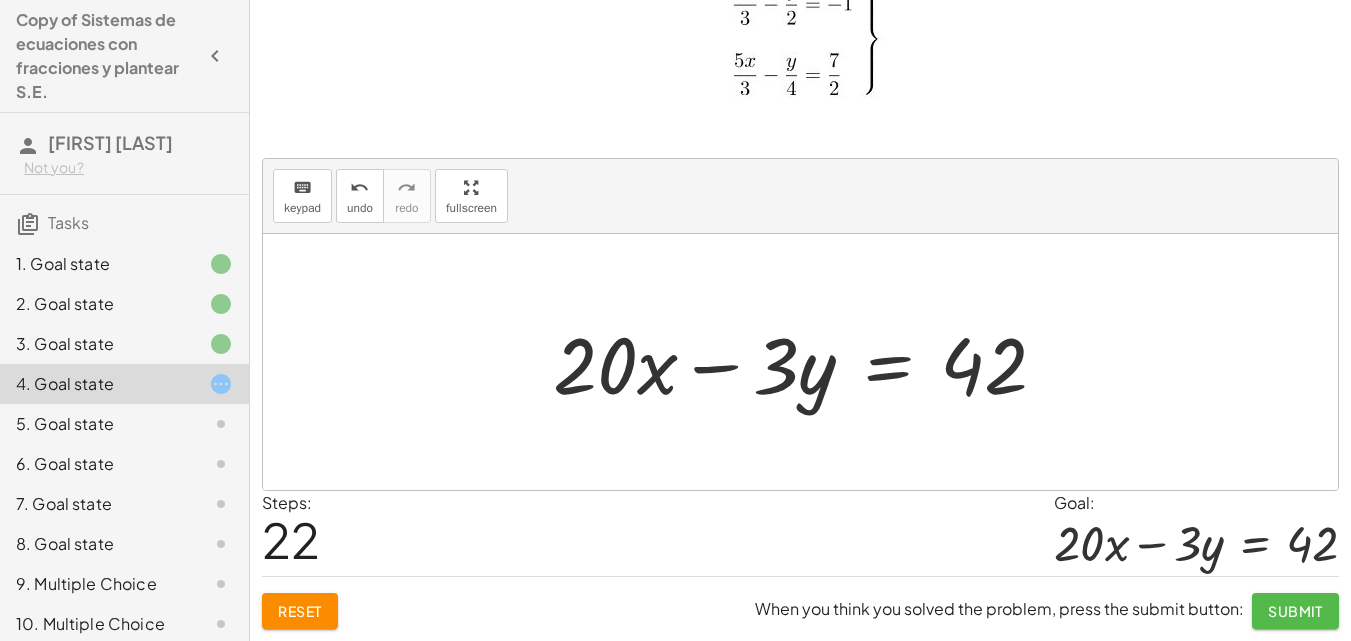 click on "Submit" 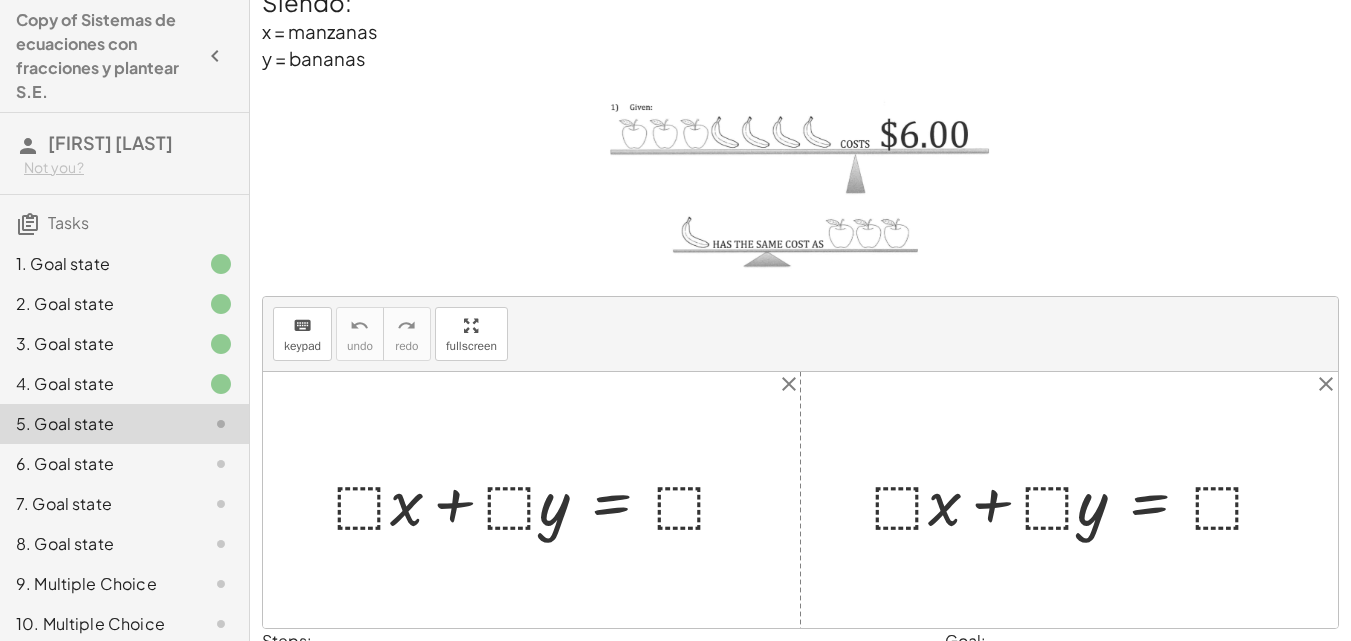 scroll, scrollTop: 206, scrollLeft: 0, axis: vertical 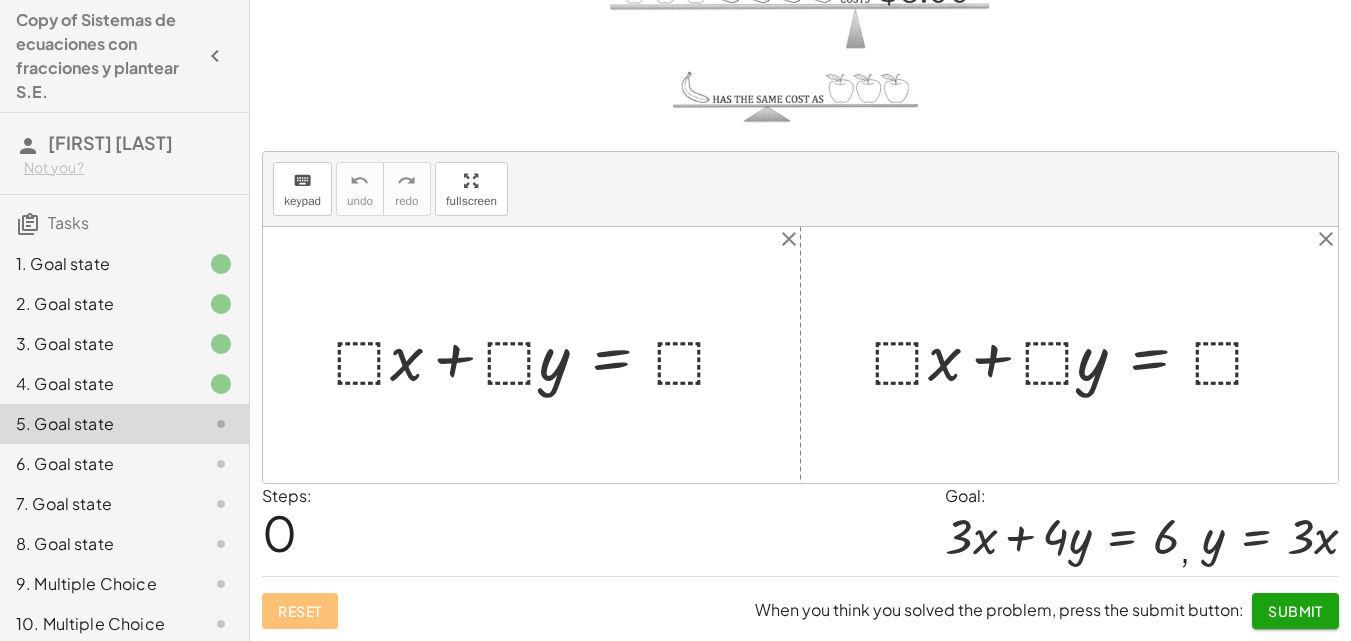 click at bounding box center (1062, 536) 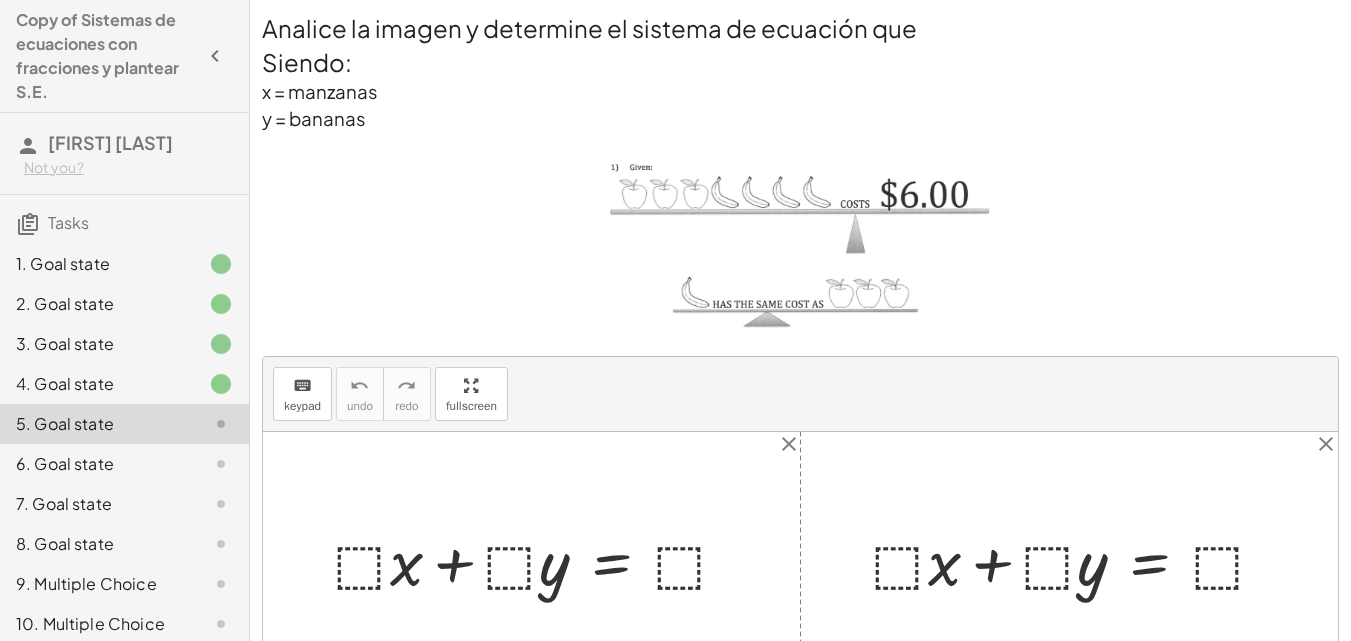 scroll, scrollTop: 0, scrollLeft: 0, axis: both 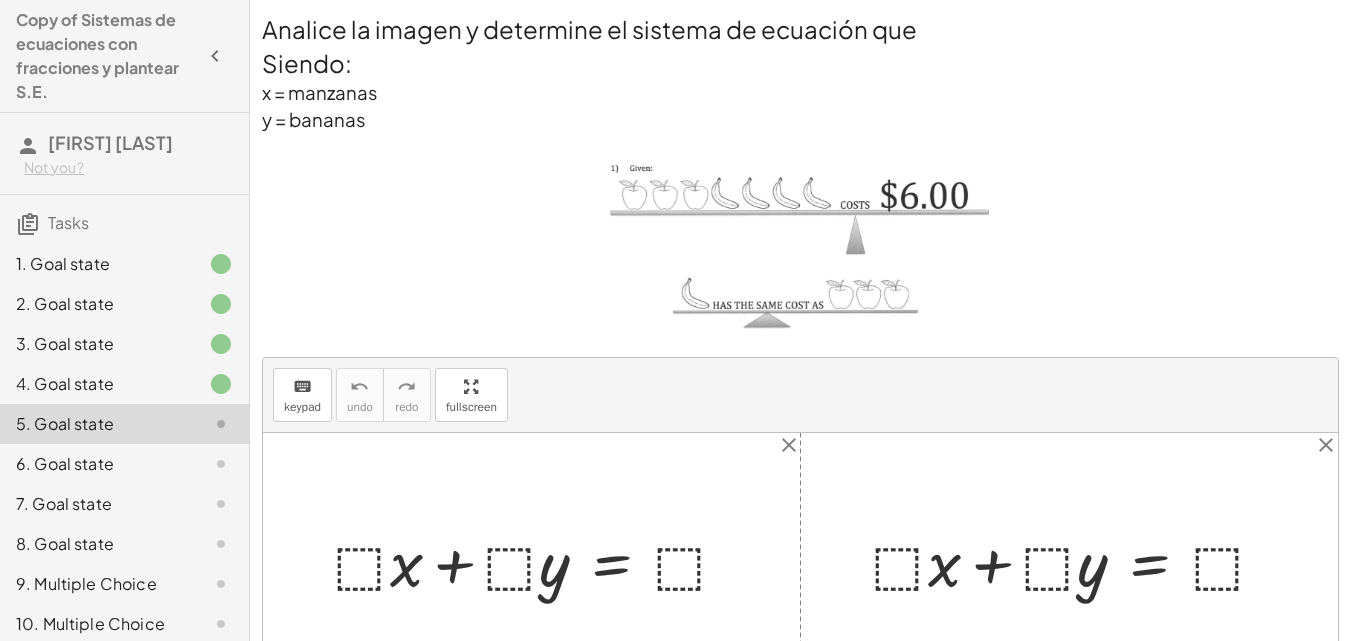 click at bounding box center (539, 560) 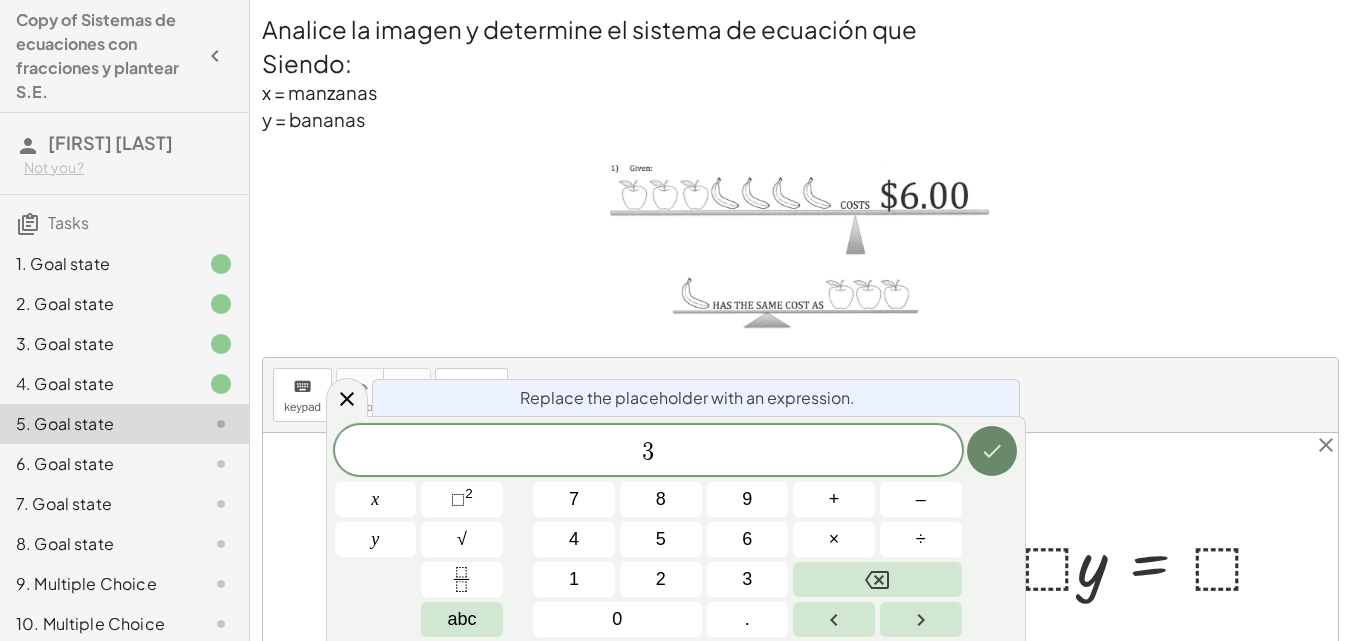 click 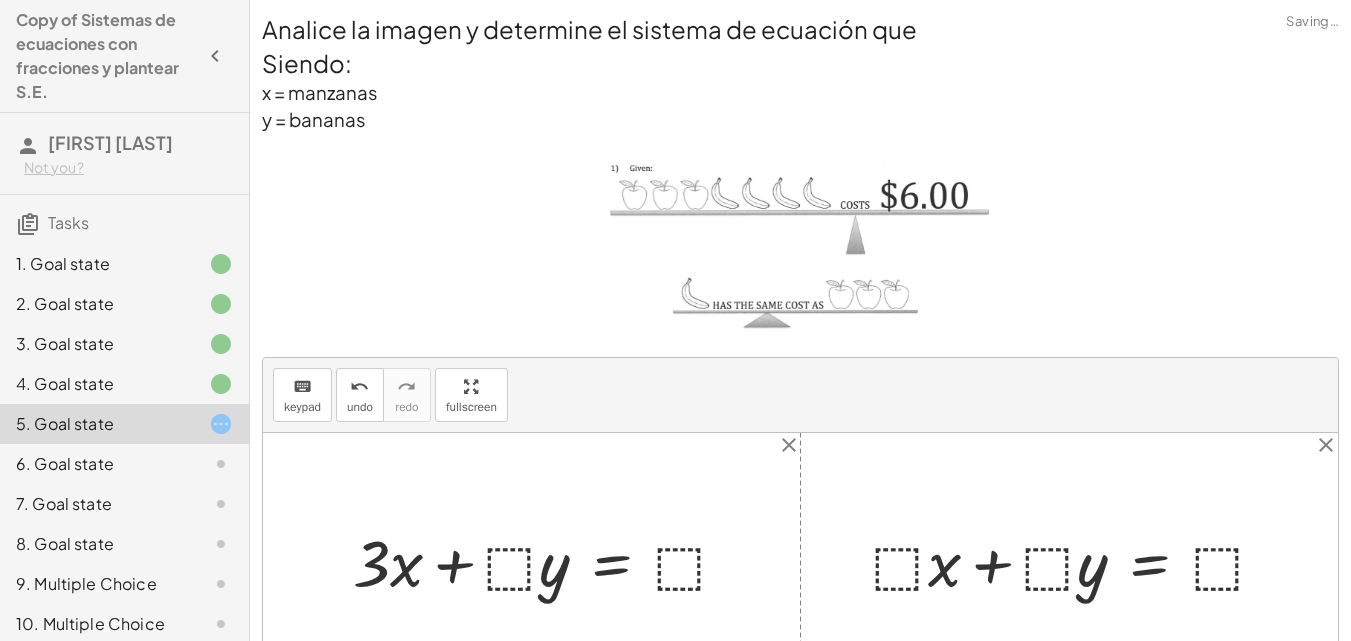 click at bounding box center [549, 560] 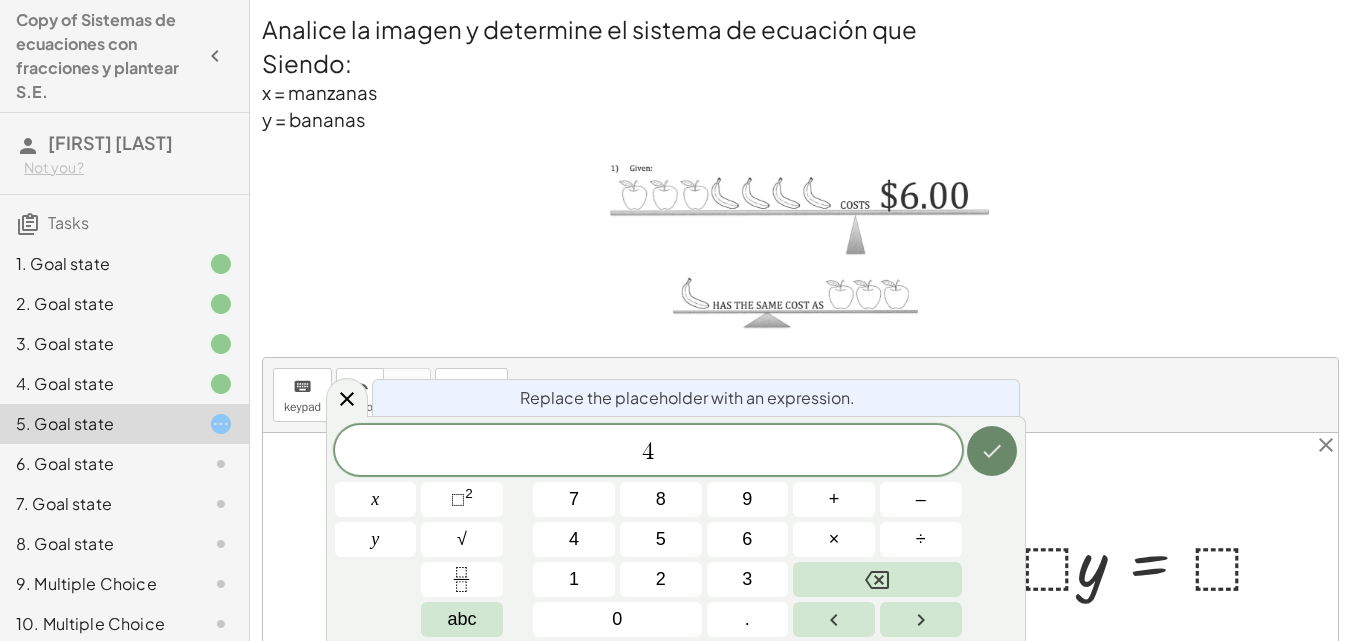 click 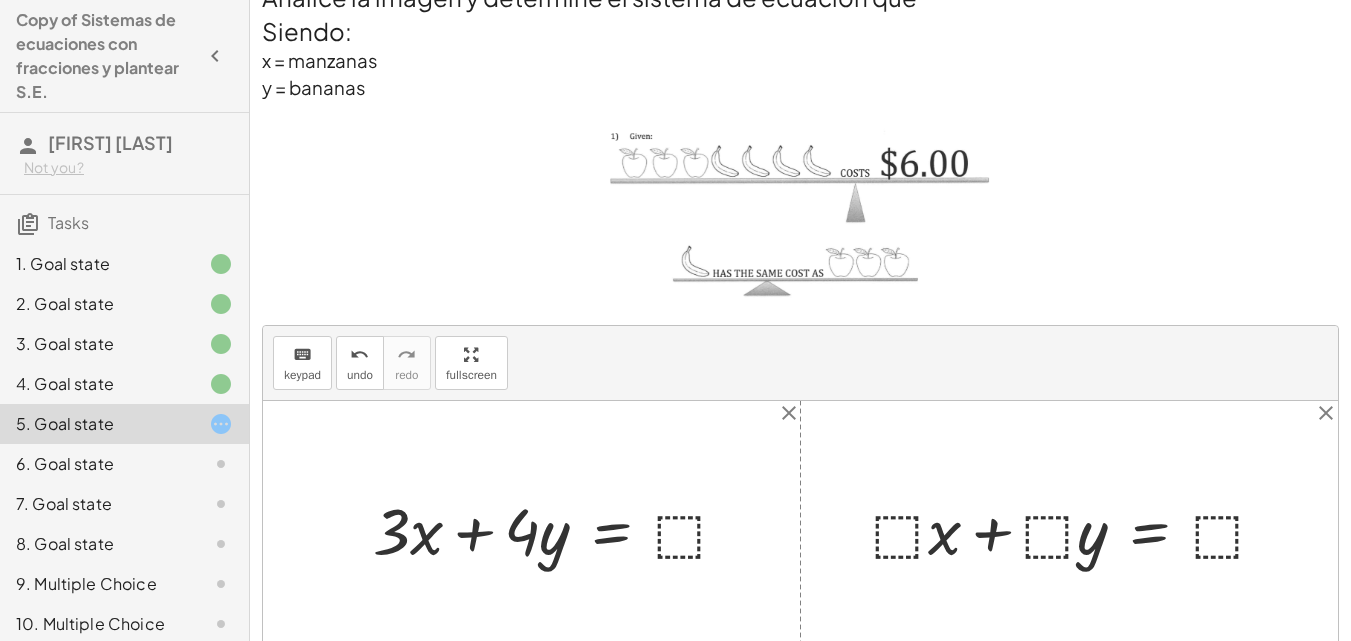 scroll, scrollTop: 0, scrollLeft: 0, axis: both 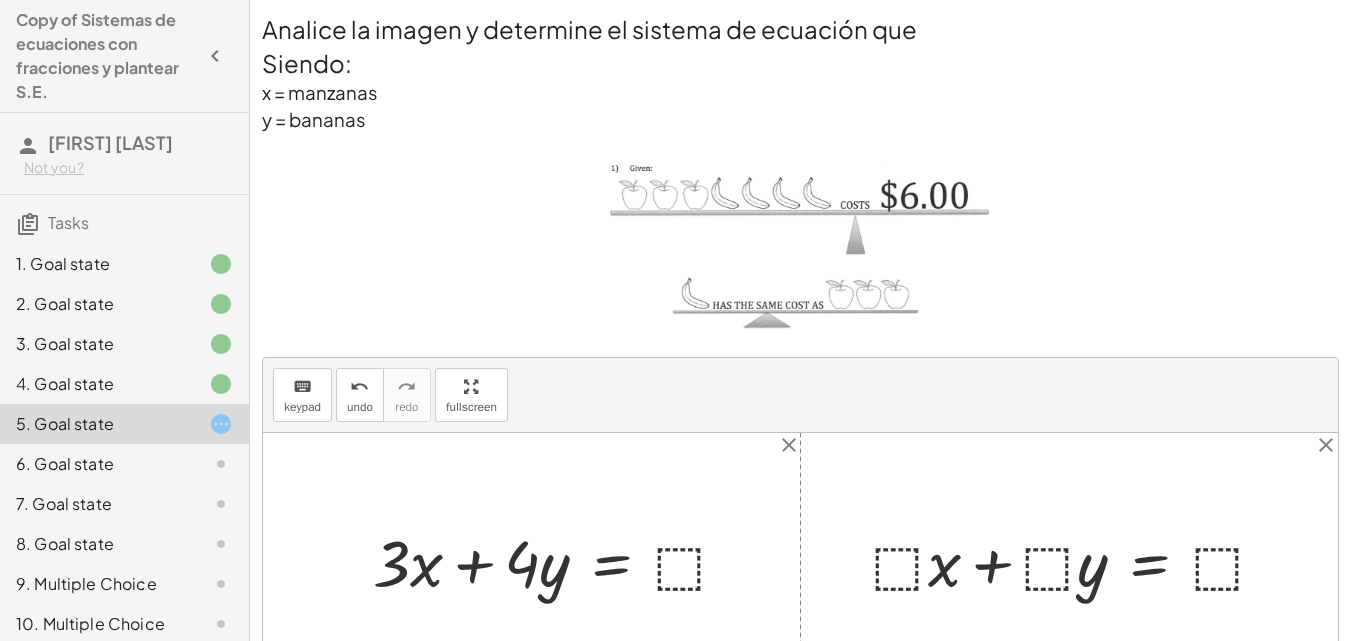 click at bounding box center [1077, 560] 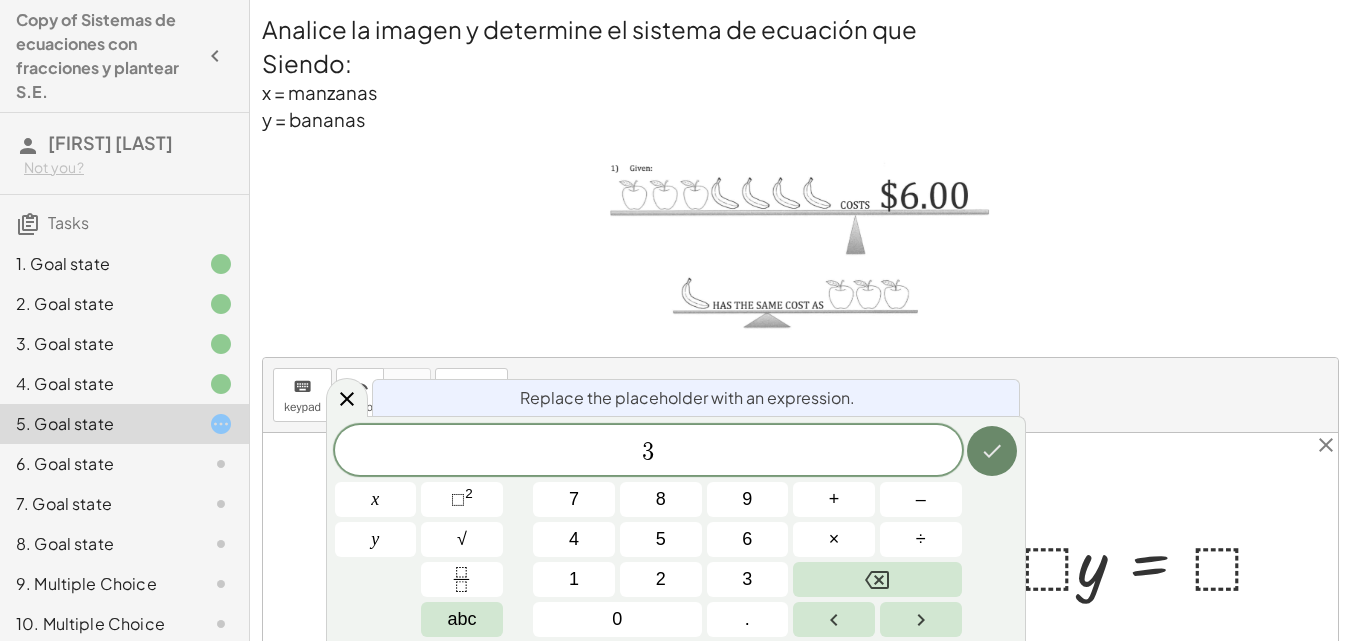 click at bounding box center (992, 451) 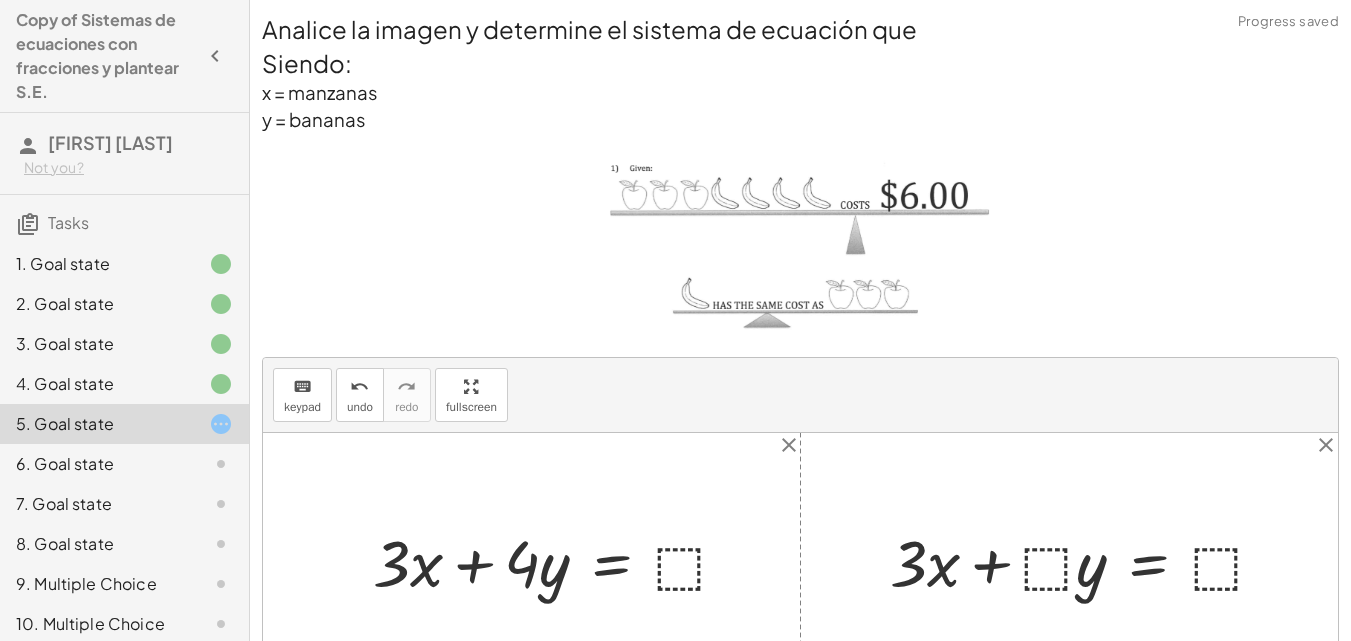click at bounding box center [1086, 560] 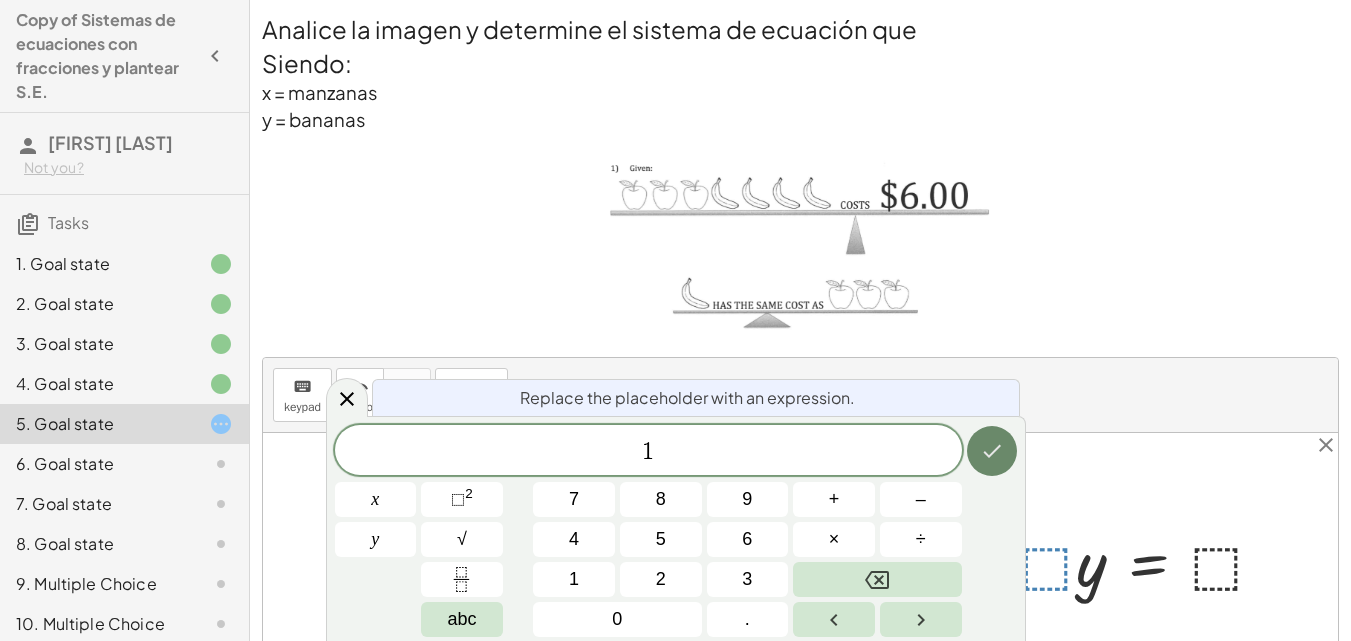 click 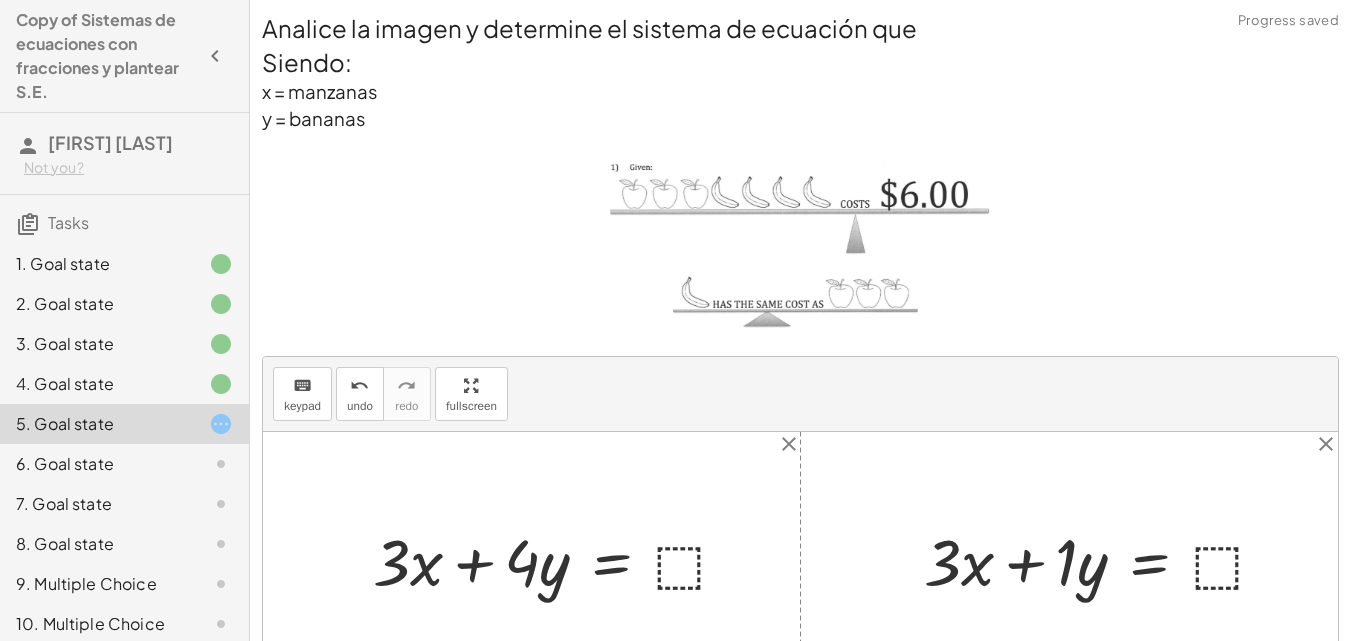 scroll, scrollTop: 0, scrollLeft: 0, axis: both 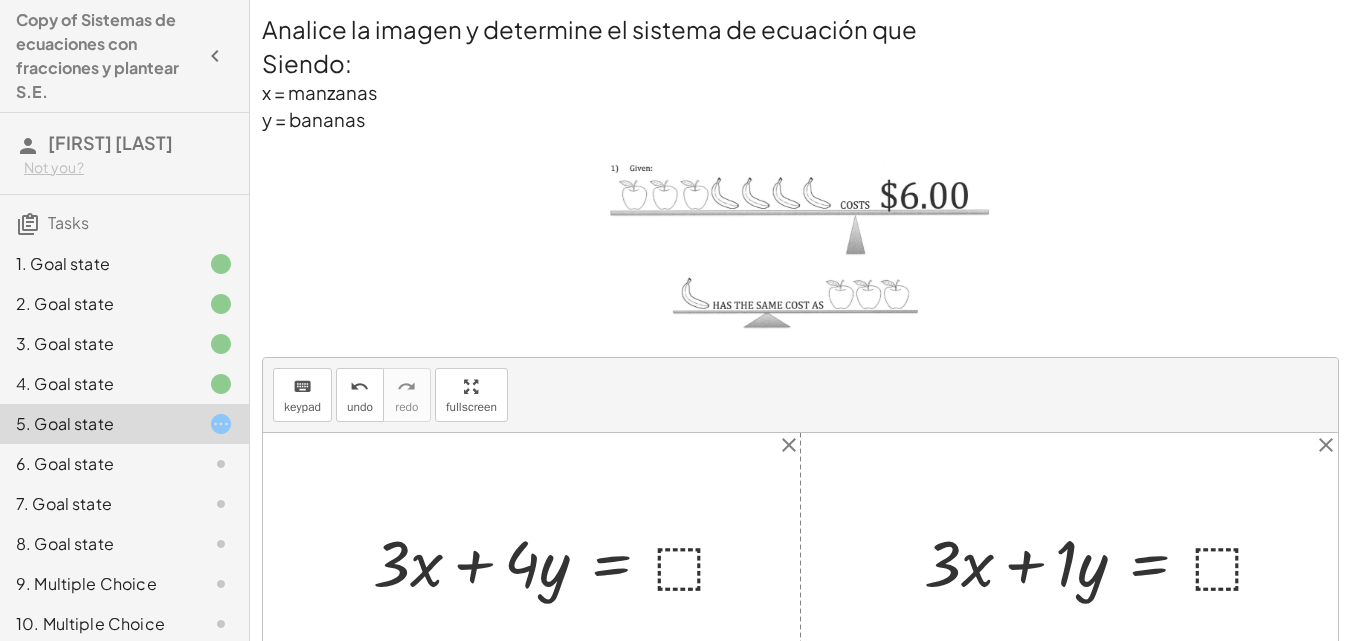 click at bounding box center [559, 560] 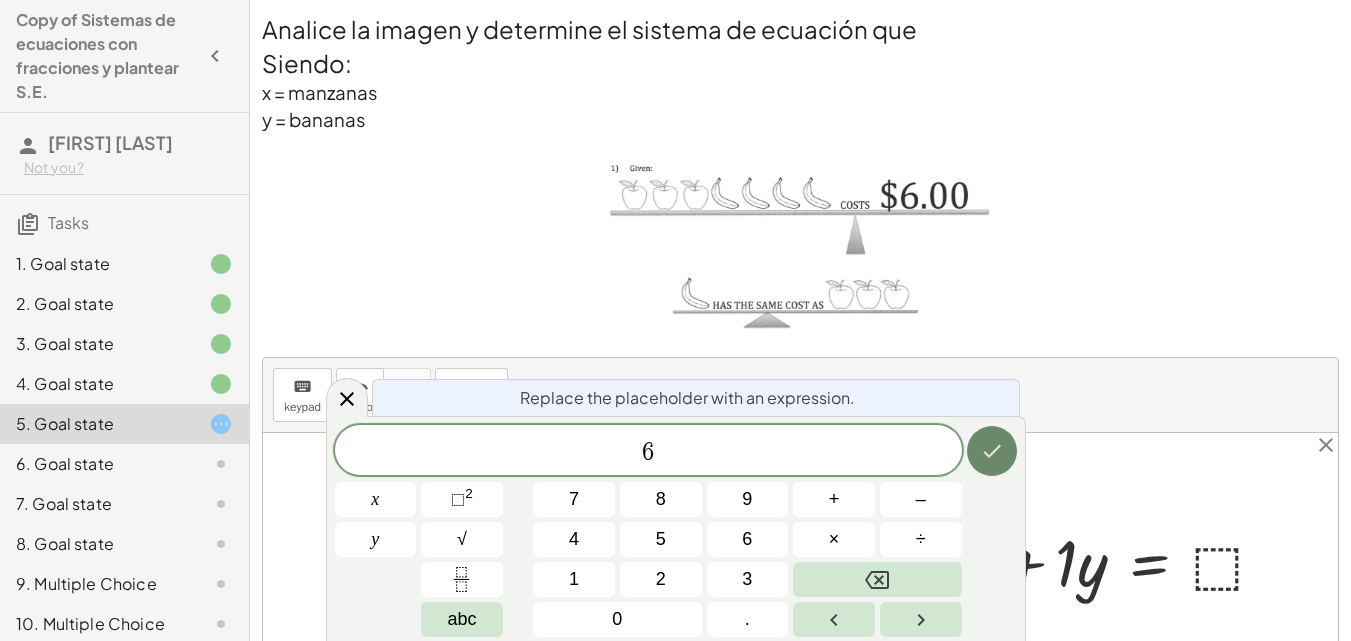 click 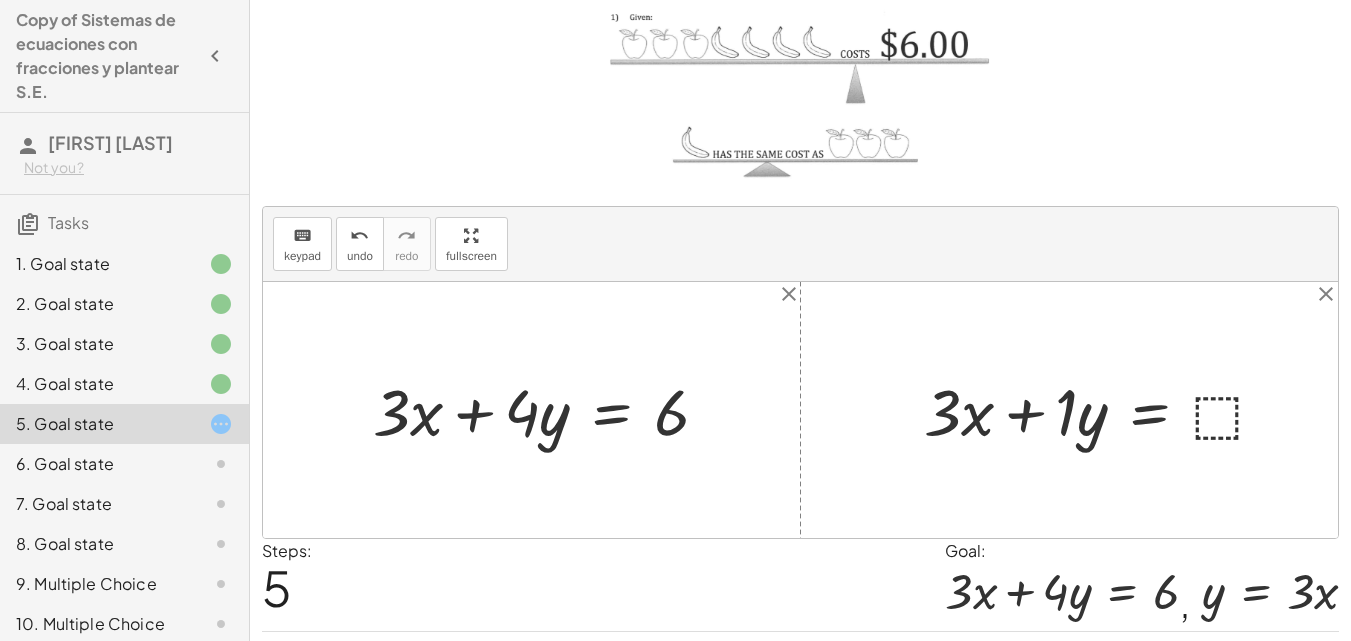 scroll, scrollTop: 206, scrollLeft: 0, axis: vertical 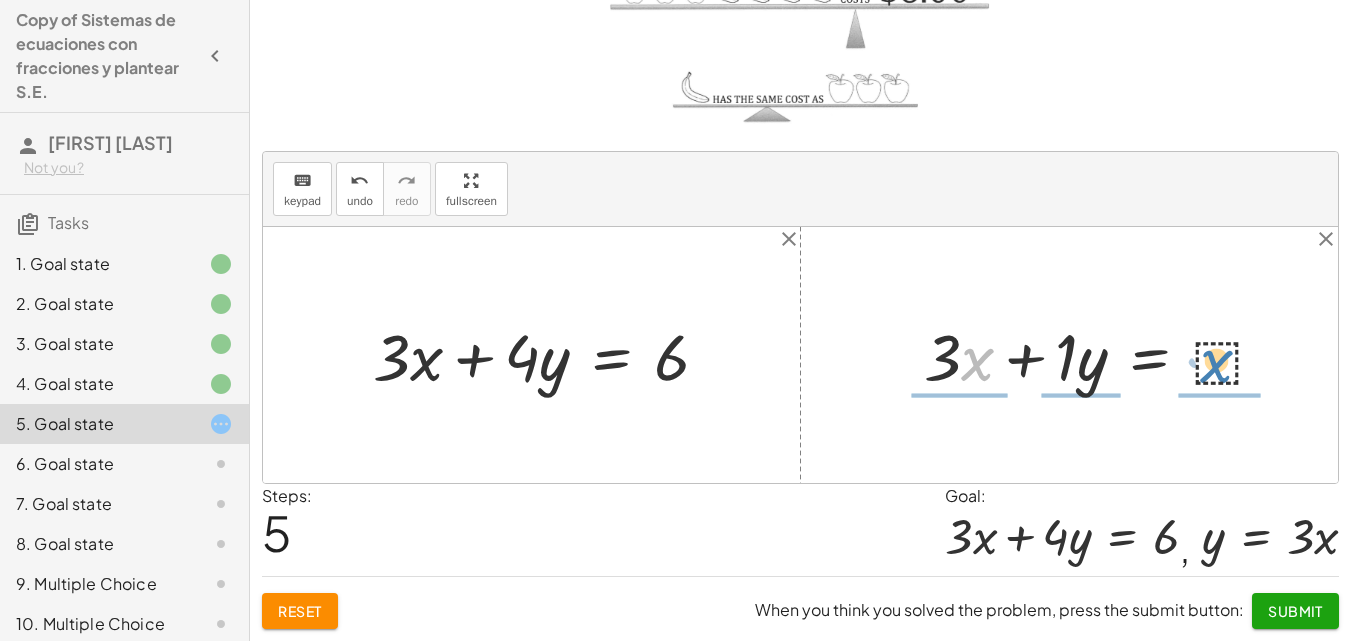drag, startPoint x: 977, startPoint y: 365, endPoint x: 1225, endPoint y: 360, distance: 248.0504 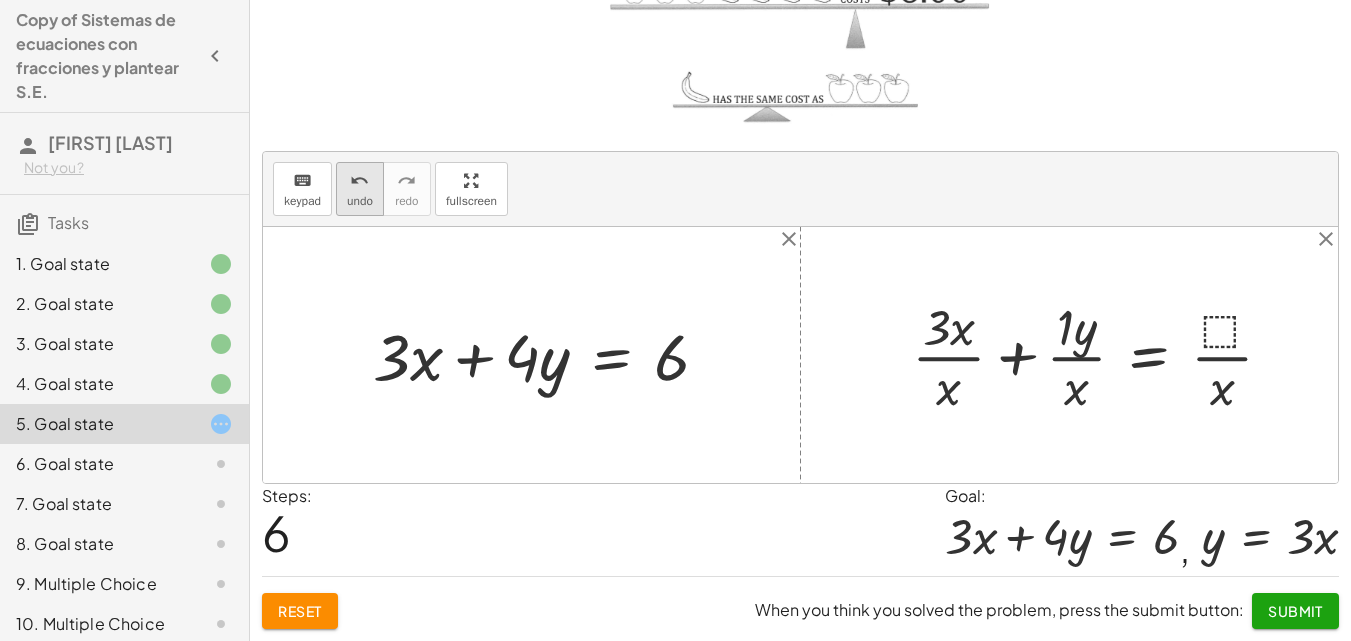 click on "undo" at bounding box center (359, 181) 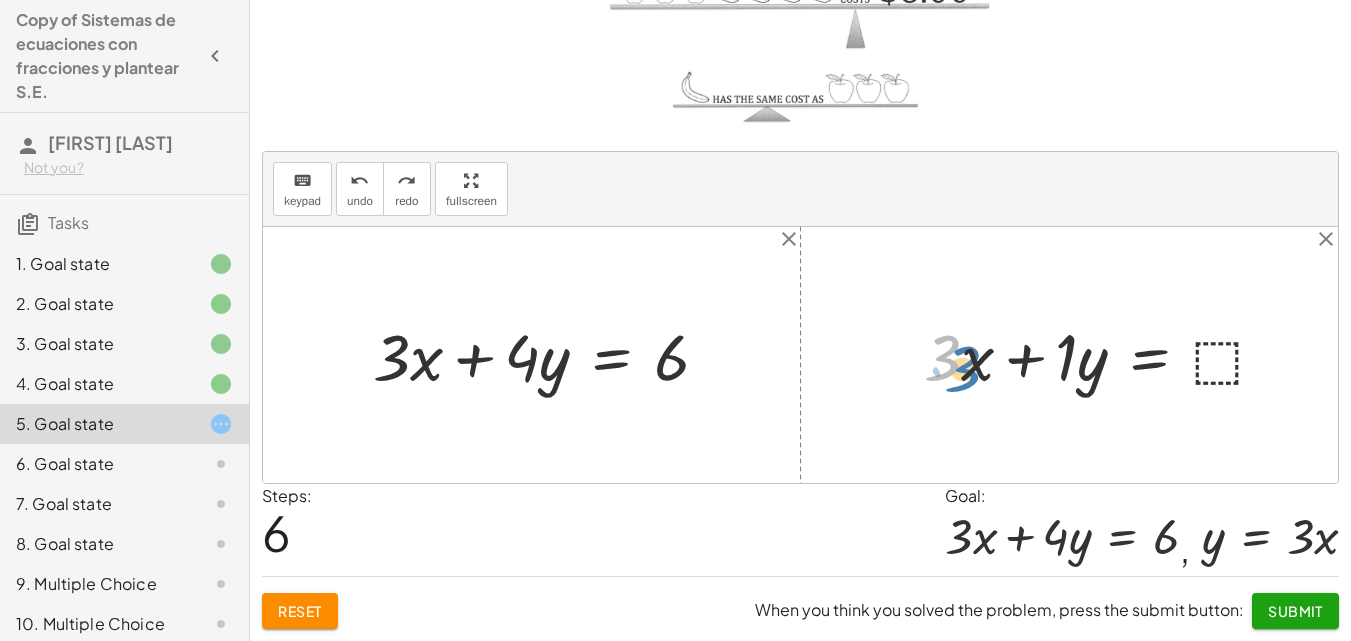drag, startPoint x: 944, startPoint y: 351, endPoint x: 962, endPoint y: 362, distance: 21.095022 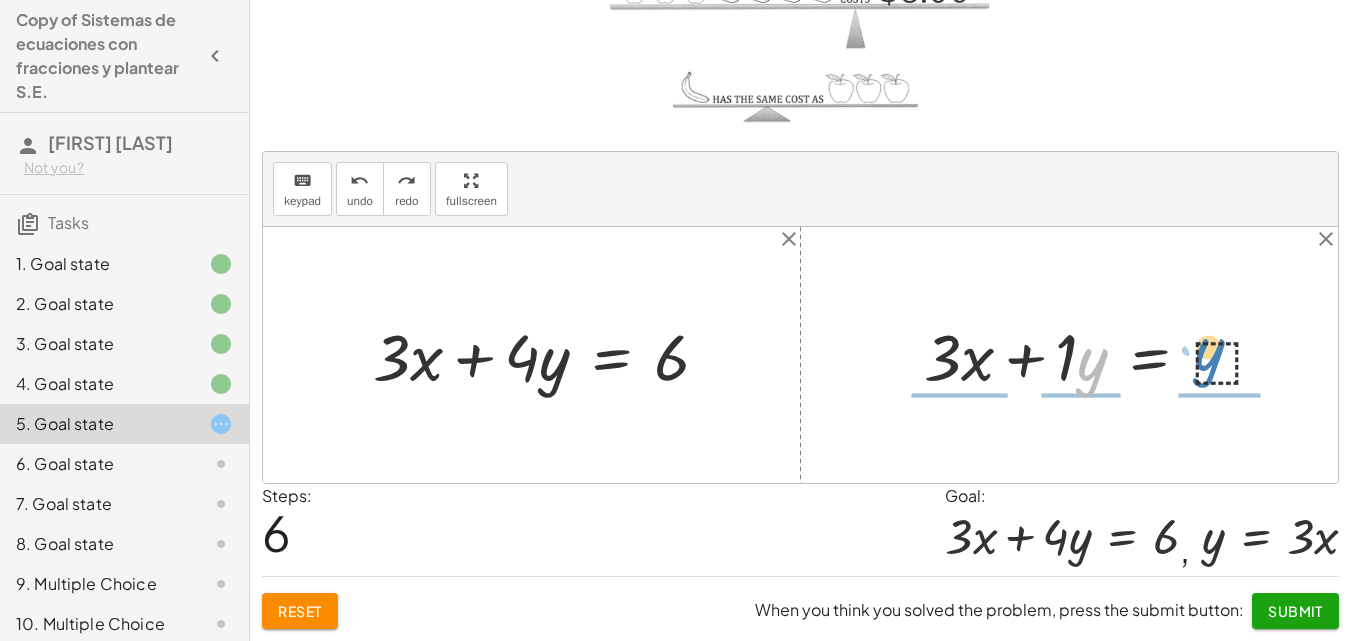 drag, startPoint x: 1089, startPoint y: 361, endPoint x: 1206, endPoint y: 351, distance: 117.426575 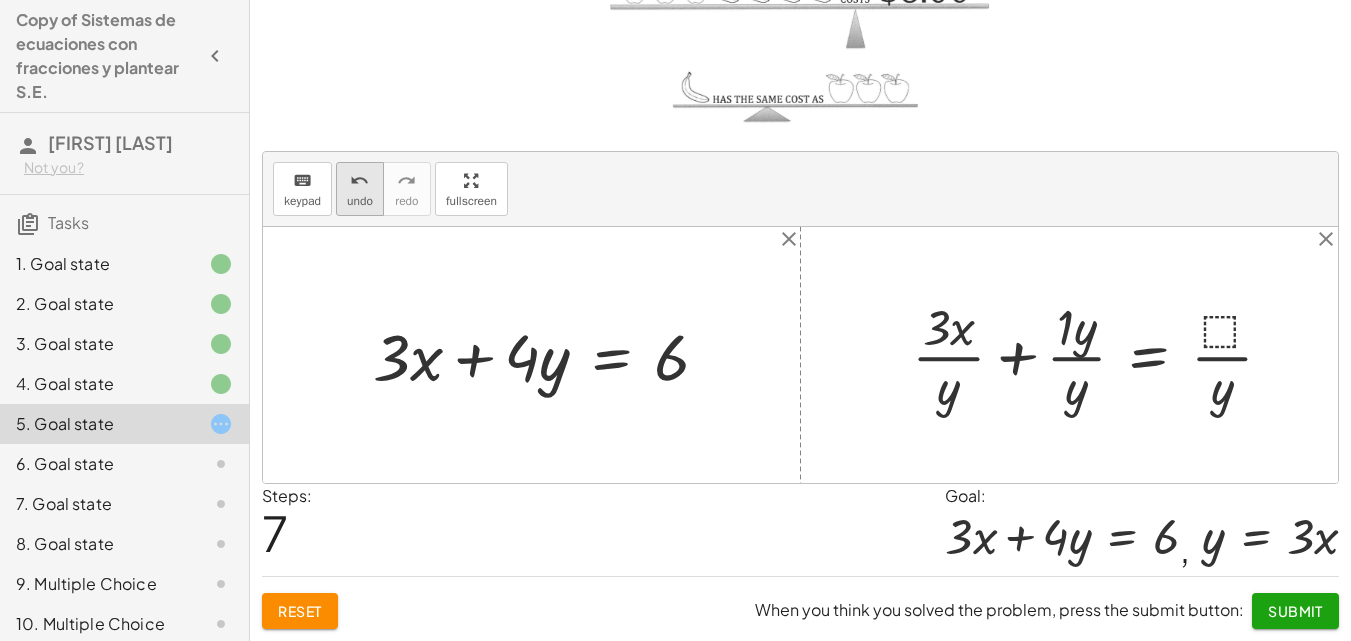 click on "undo undo" at bounding box center (360, 189) 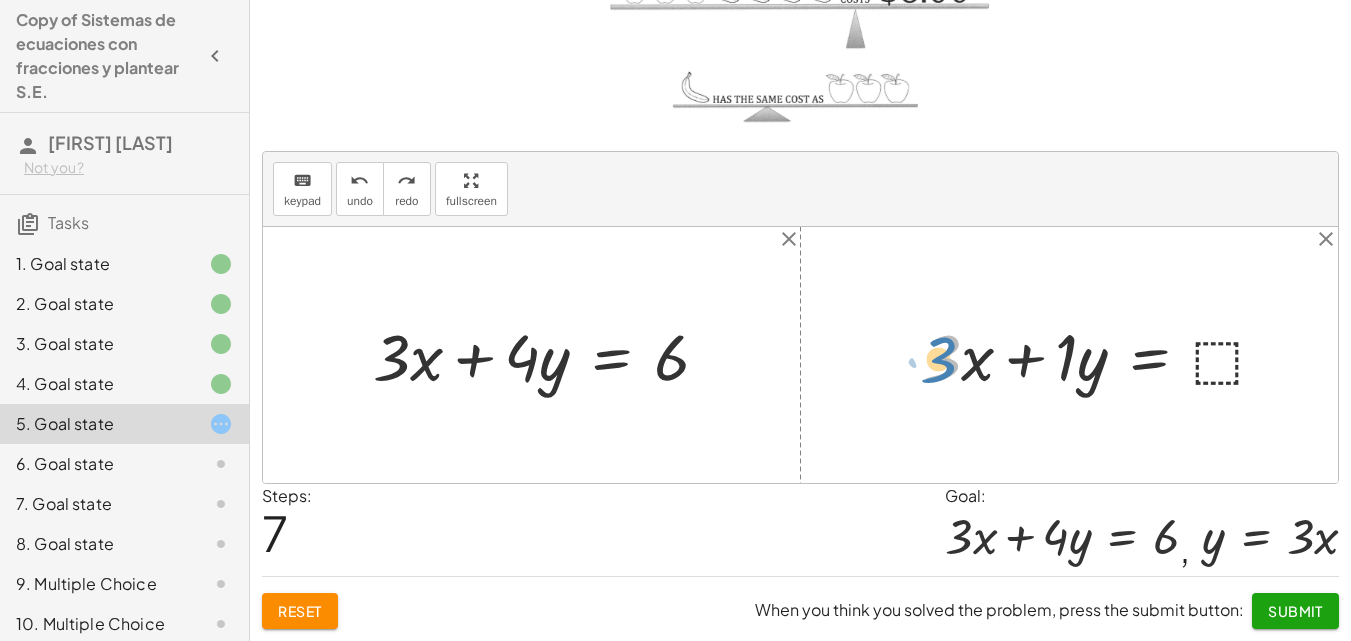 click at bounding box center (1103, 354) 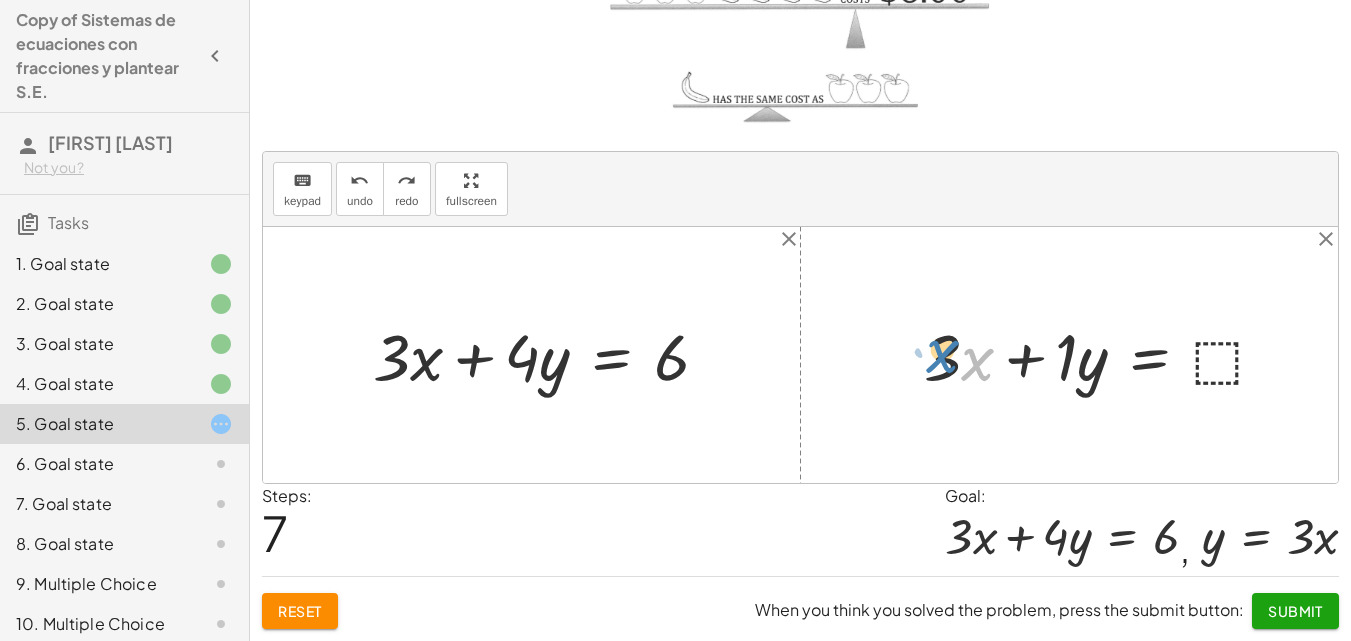 drag, startPoint x: 972, startPoint y: 357, endPoint x: 937, endPoint y: 349, distance: 35.902645 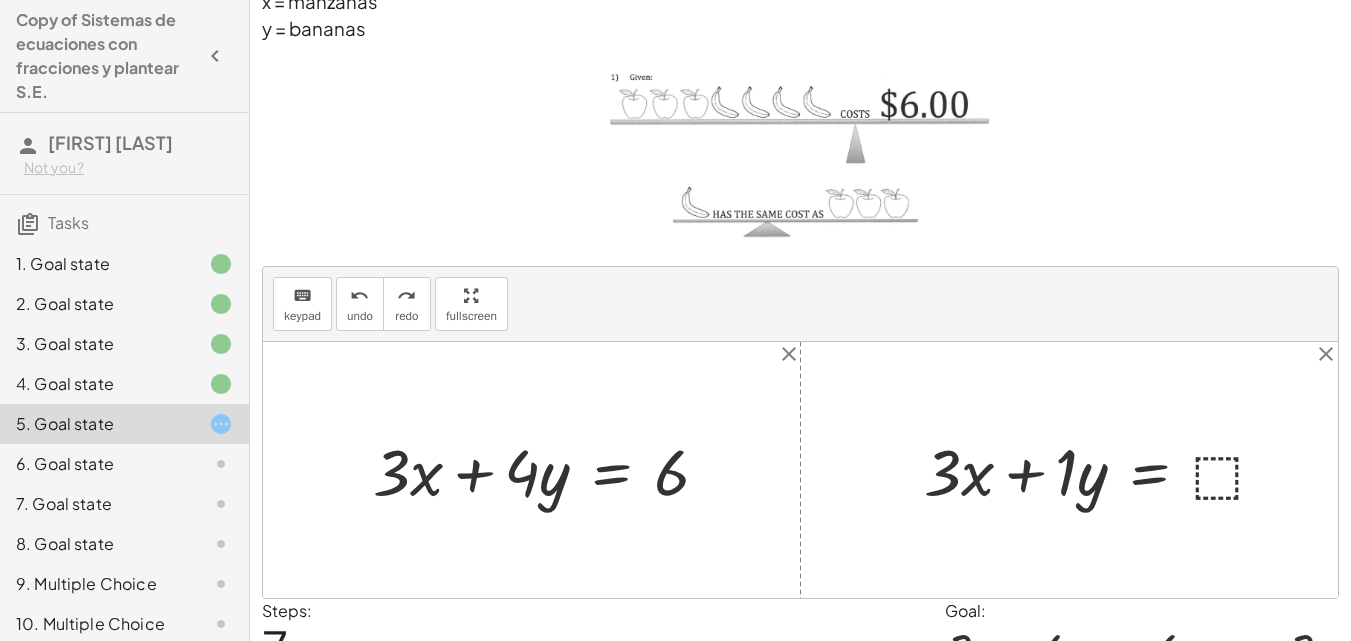 scroll, scrollTop: 206, scrollLeft: 0, axis: vertical 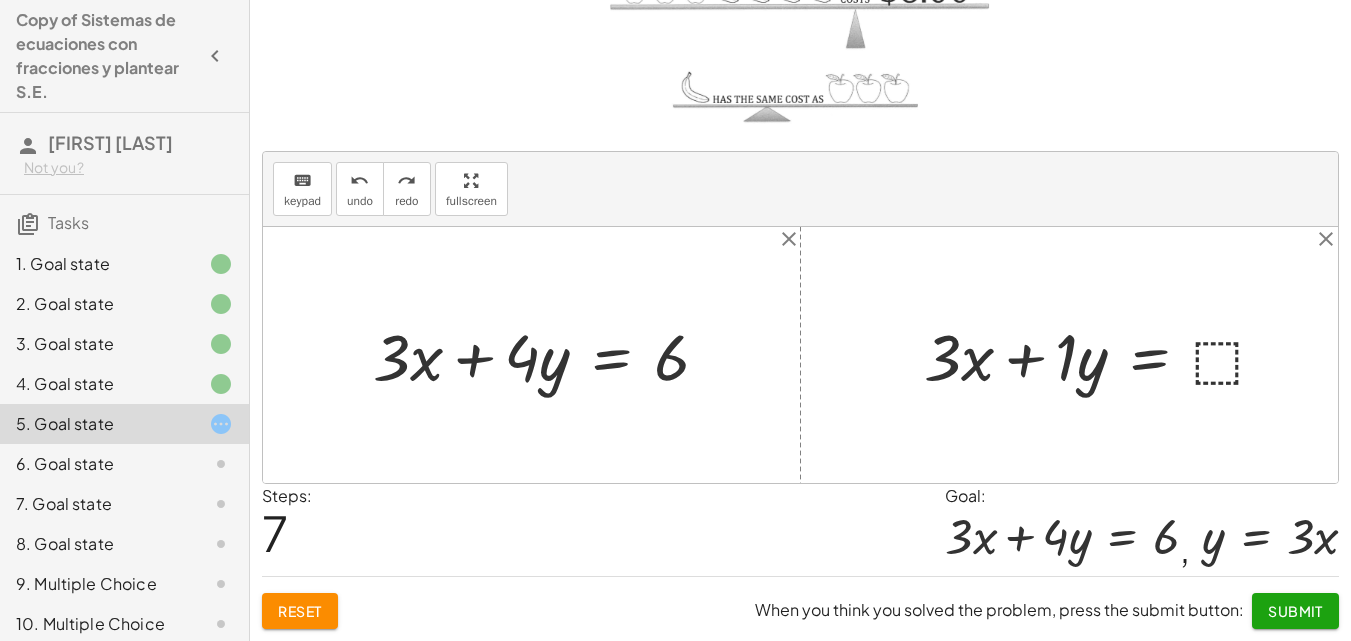 click on "Steps:  7 Goal: + · 3 · x + · 4 · y = 6 ,  y = · 3 · x" at bounding box center [800, 530] 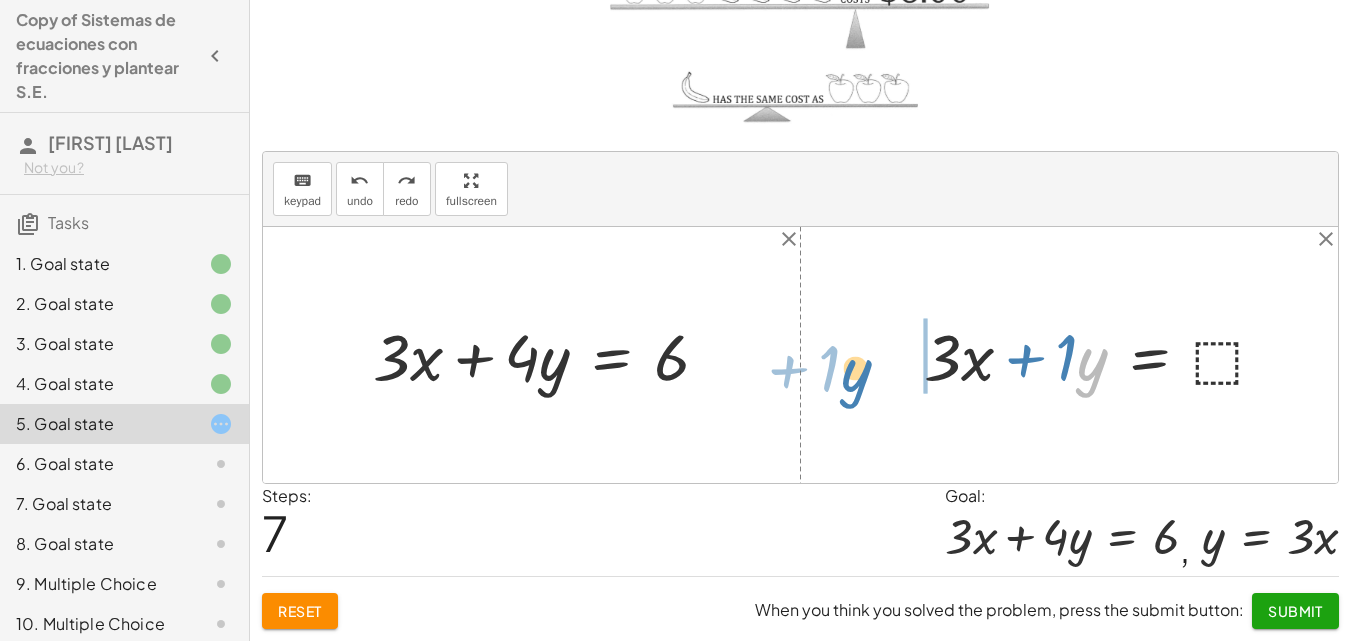 drag, startPoint x: 1080, startPoint y: 372, endPoint x: 847, endPoint y: 382, distance: 233.2145 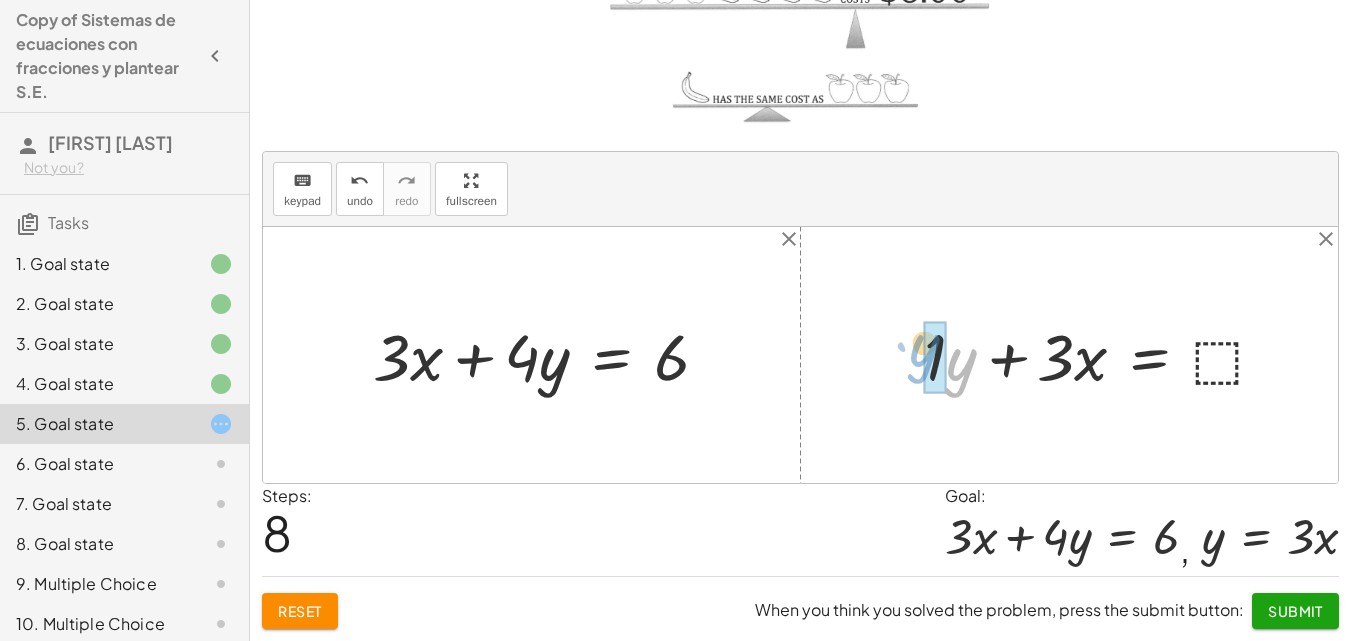 drag, startPoint x: 970, startPoint y: 360, endPoint x: 933, endPoint y: 346, distance: 39.56008 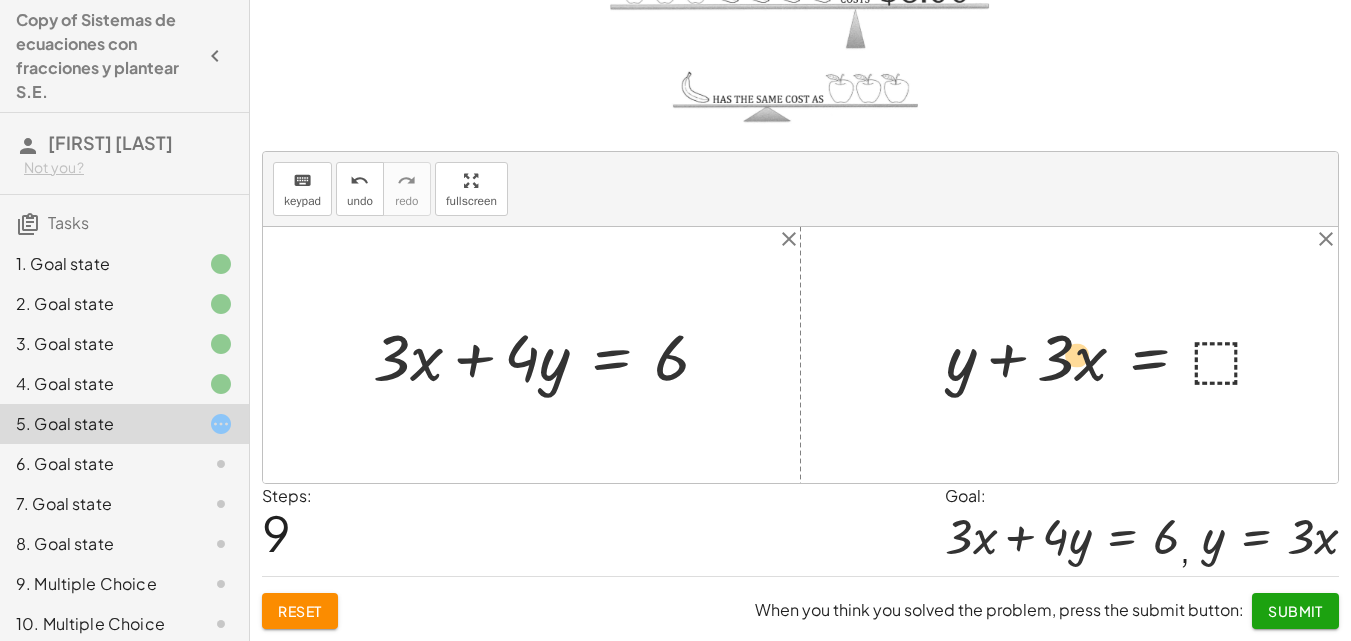 drag, startPoint x: 1044, startPoint y: 359, endPoint x: 1065, endPoint y: 357, distance: 21.095022 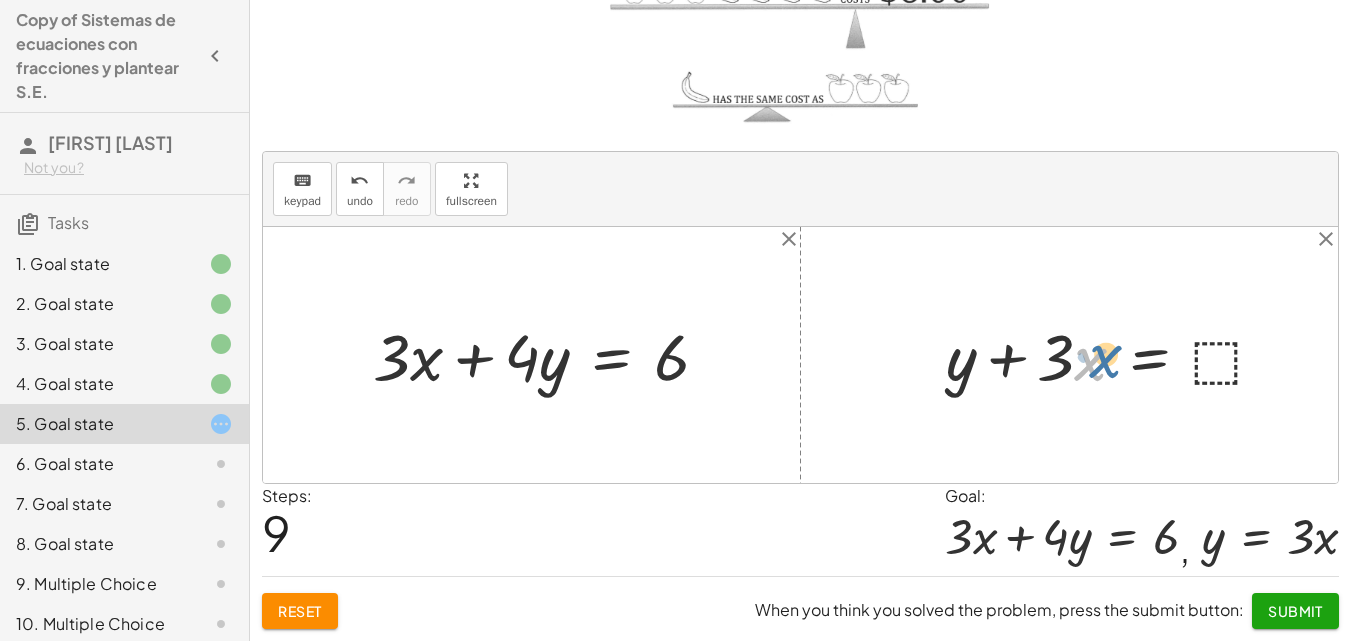click at bounding box center [1114, 354] 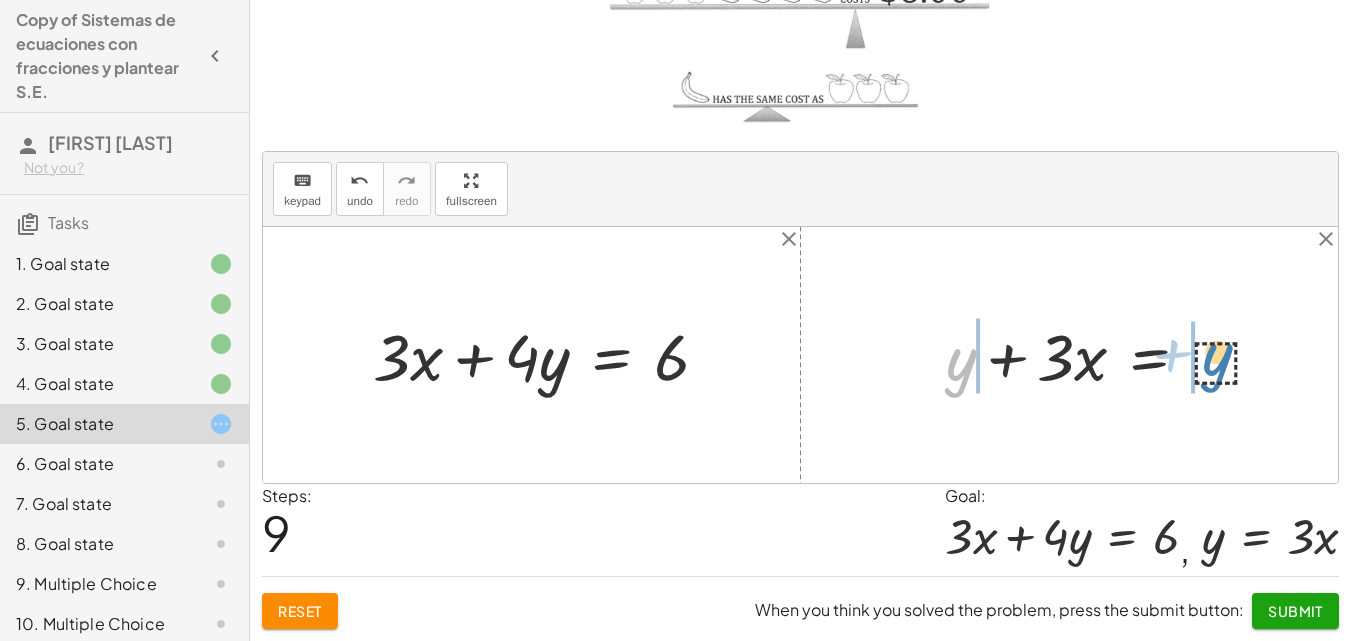 drag, startPoint x: 953, startPoint y: 362, endPoint x: 1209, endPoint y: 357, distance: 256.04883 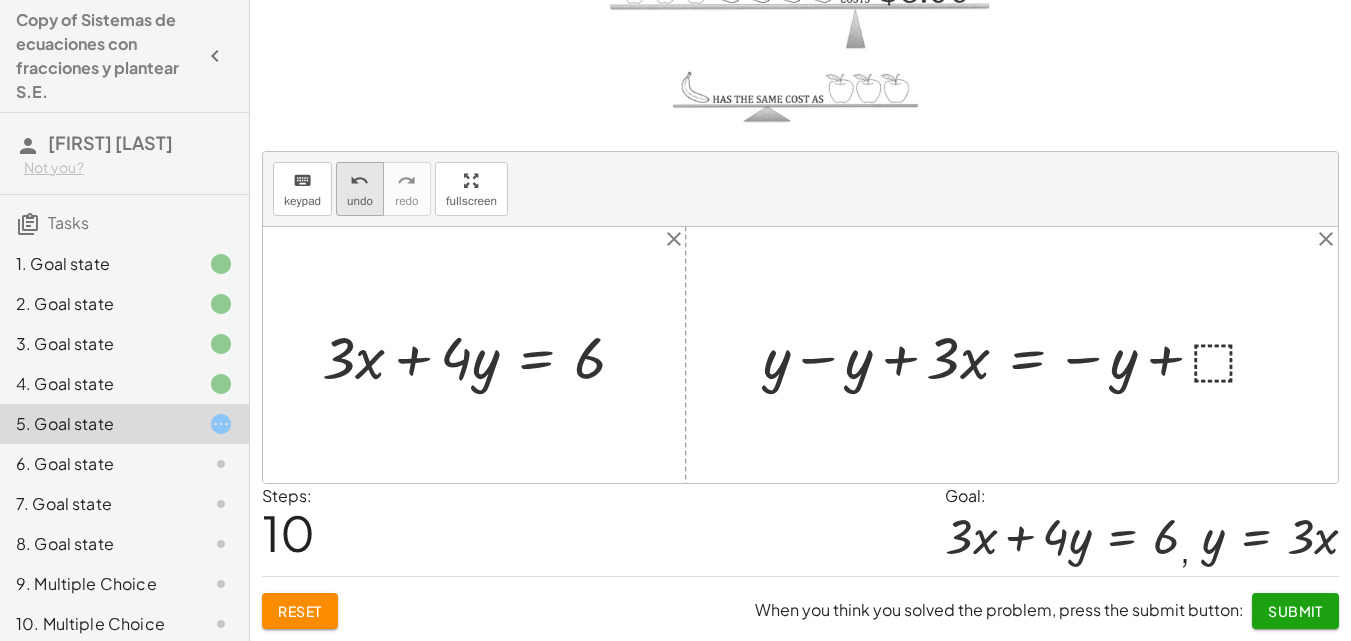 click on "undo" at bounding box center [360, 201] 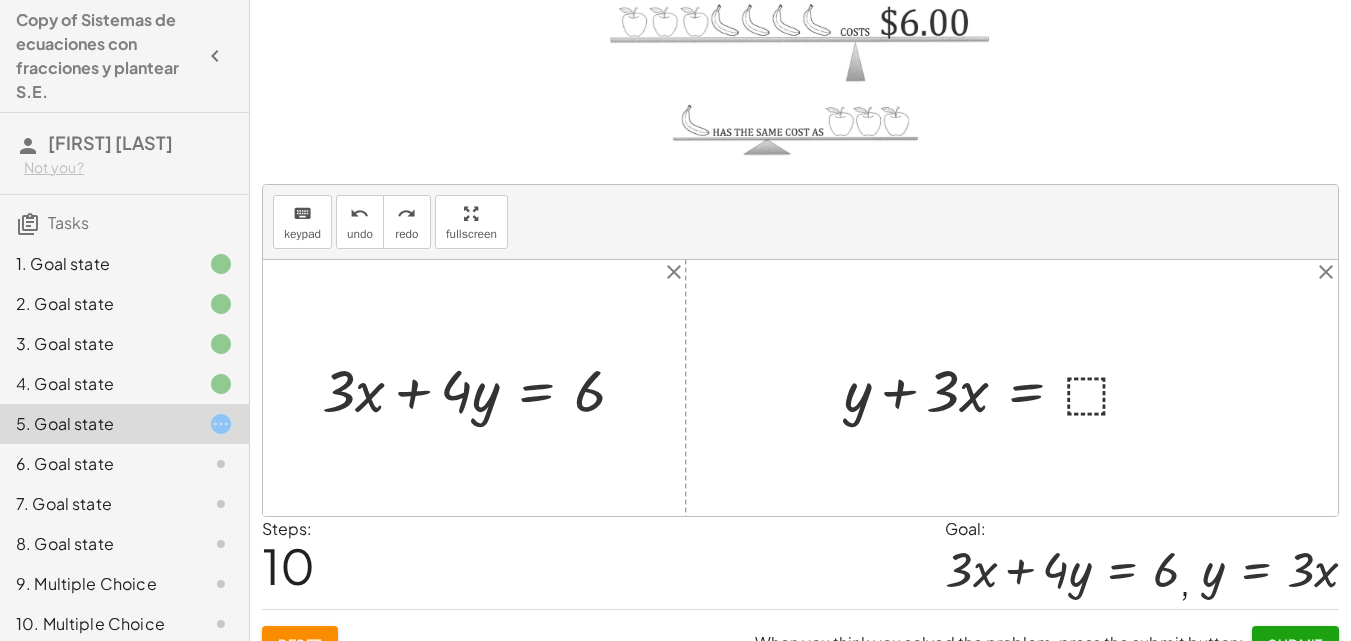scroll, scrollTop: 206, scrollLeft: 0, axis: vertical 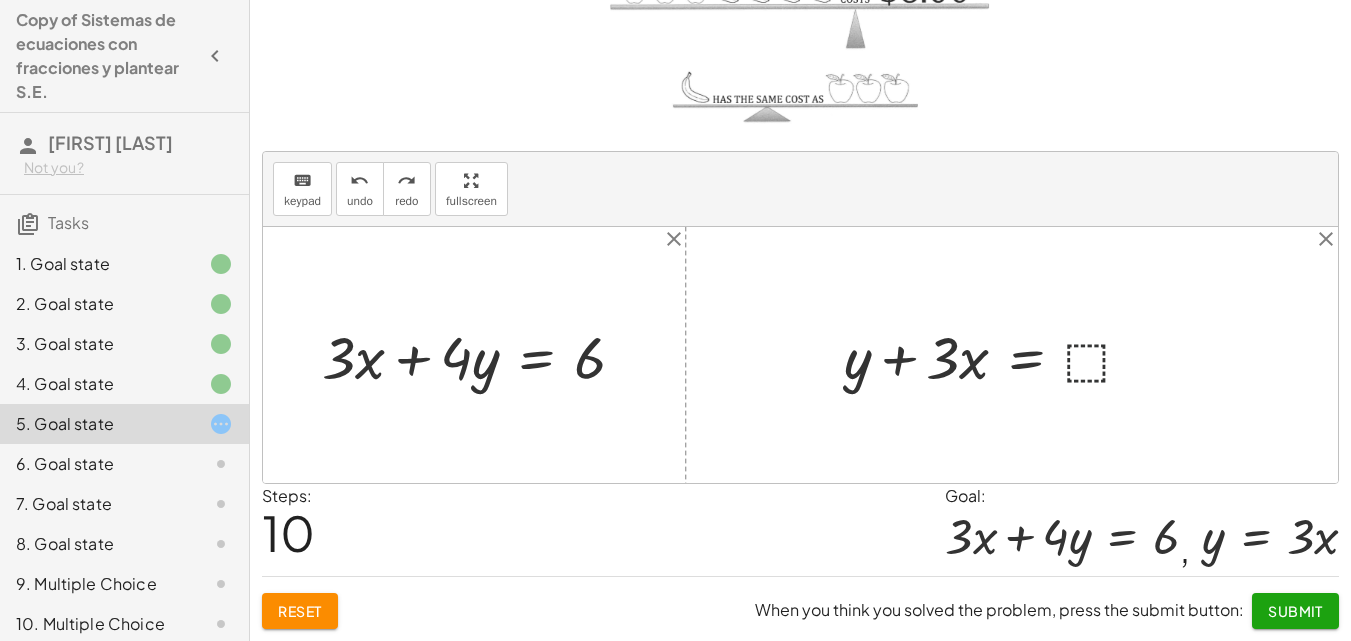 click at bounding box center (997, 355) 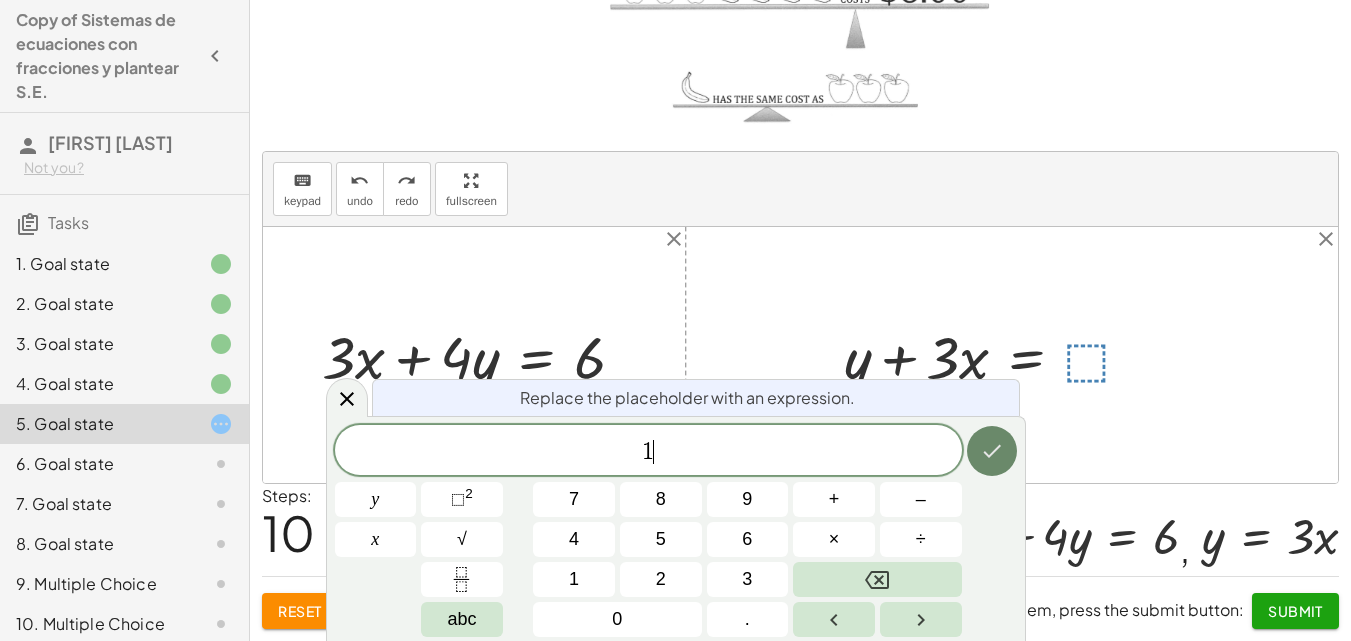 click 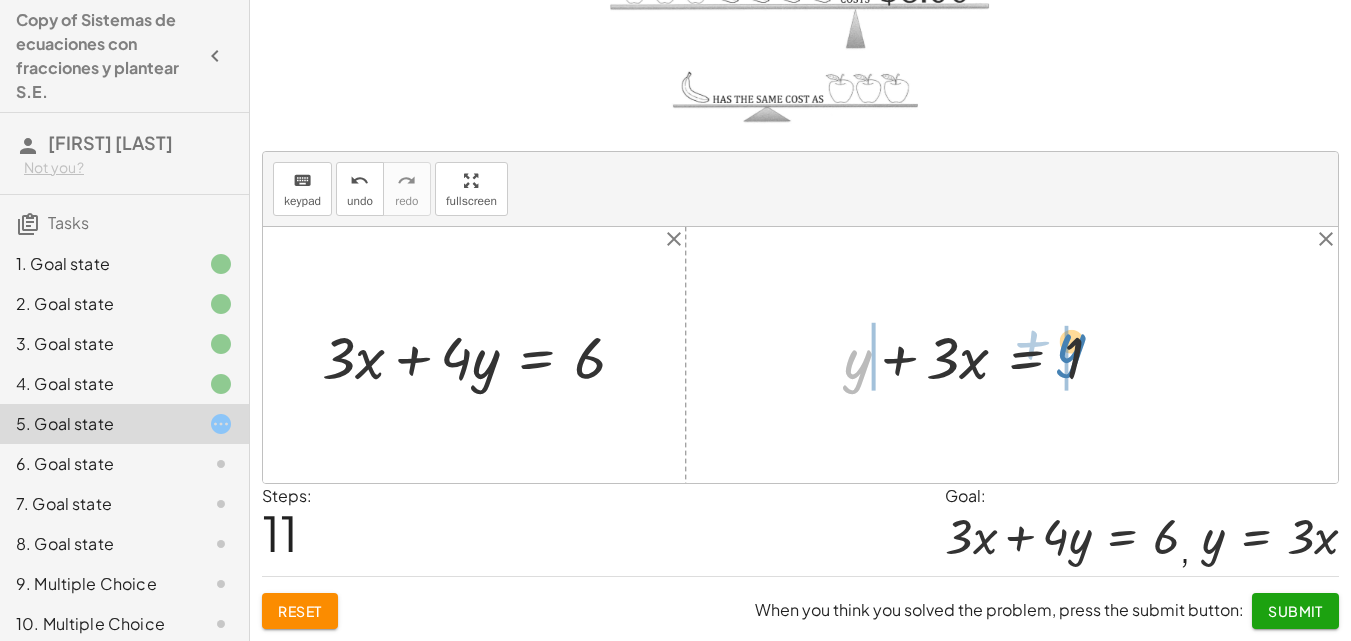 drag, startPoint x: 849, startPoint y: 367, endPoint x: 1063, endPoint y: 351, distance: 214.59729 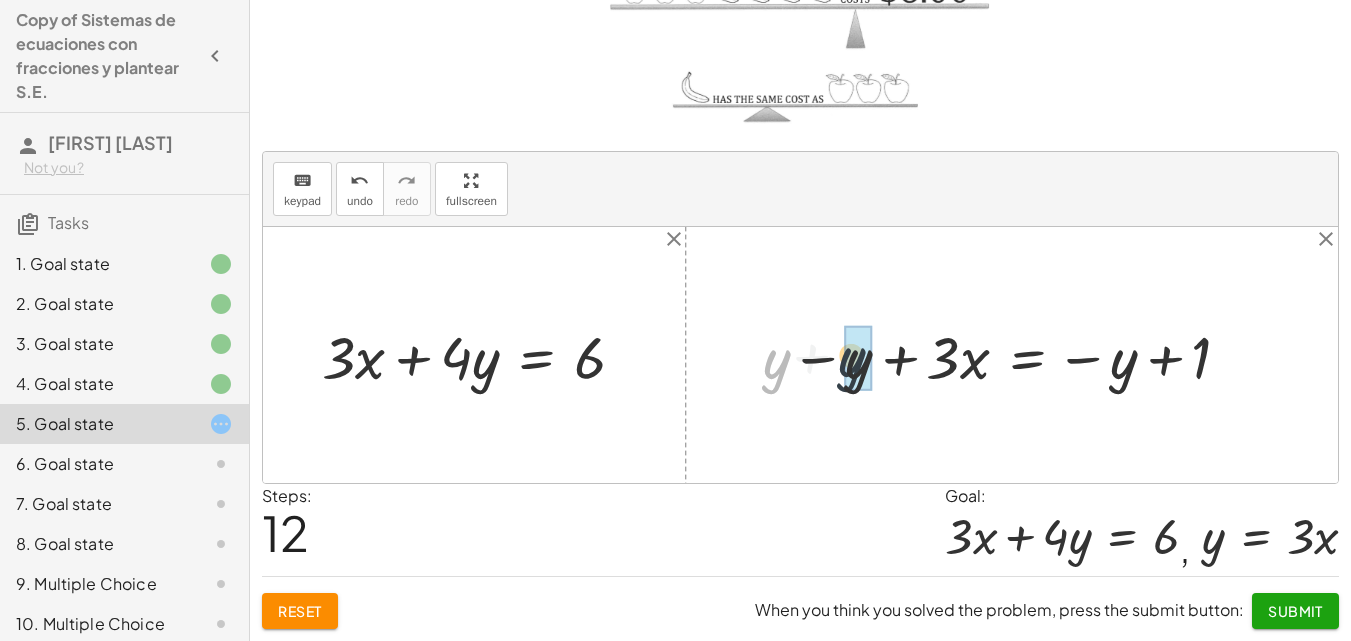 drag, startPoint x: 777, startPoint y: 369, endPoint x: 854, endPoint y: 367, distance: 77.02597 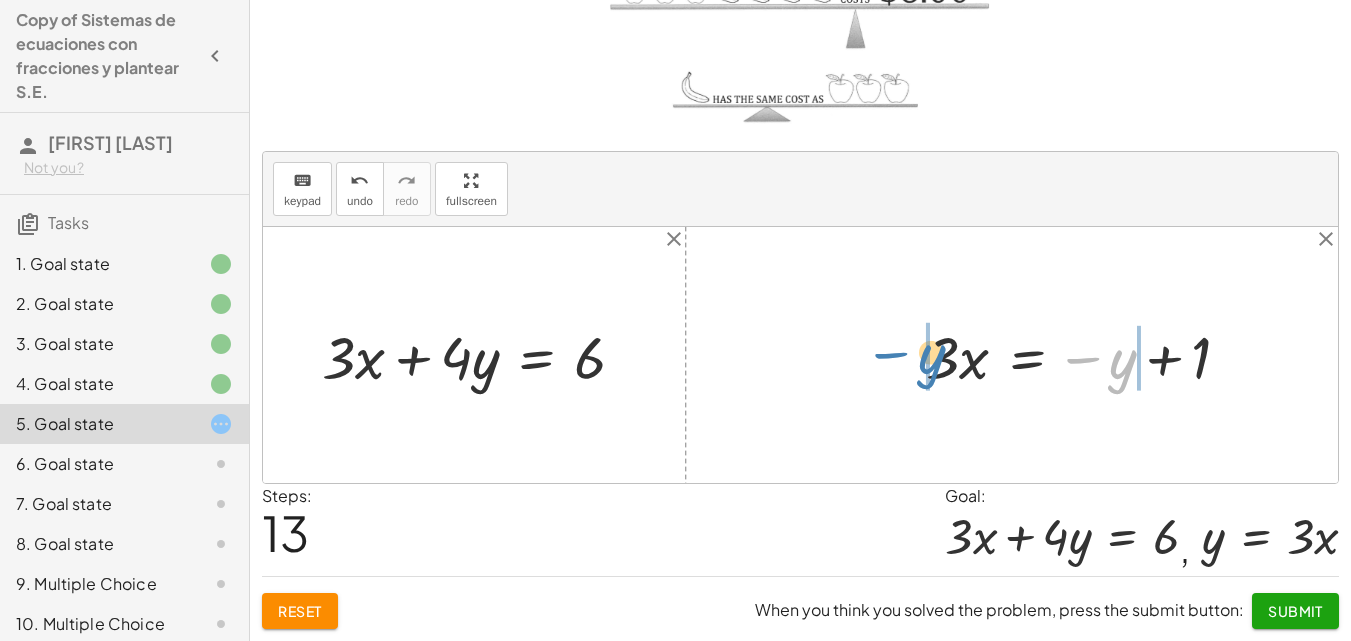 drag, startPoint x: 1124, startPoint y: 370, endPoint x: 932, endPoint y: 365, distance: 192.0651 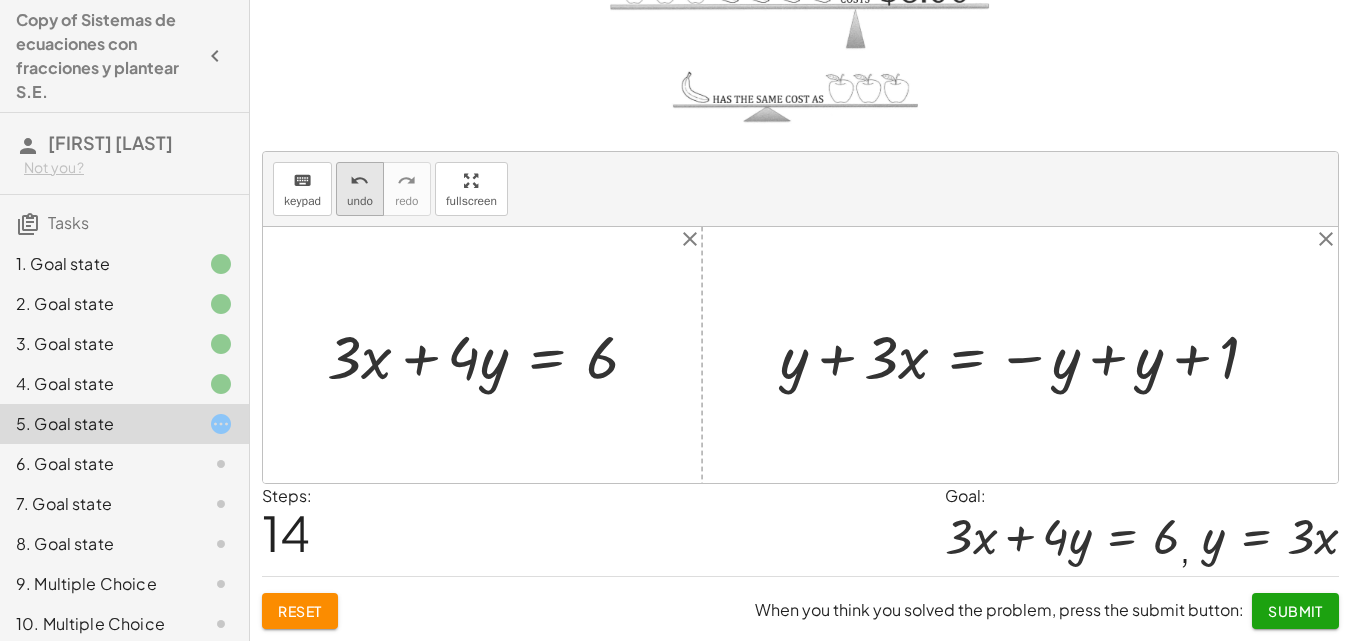 click on "undo undo" at bounding box center [360, 189] 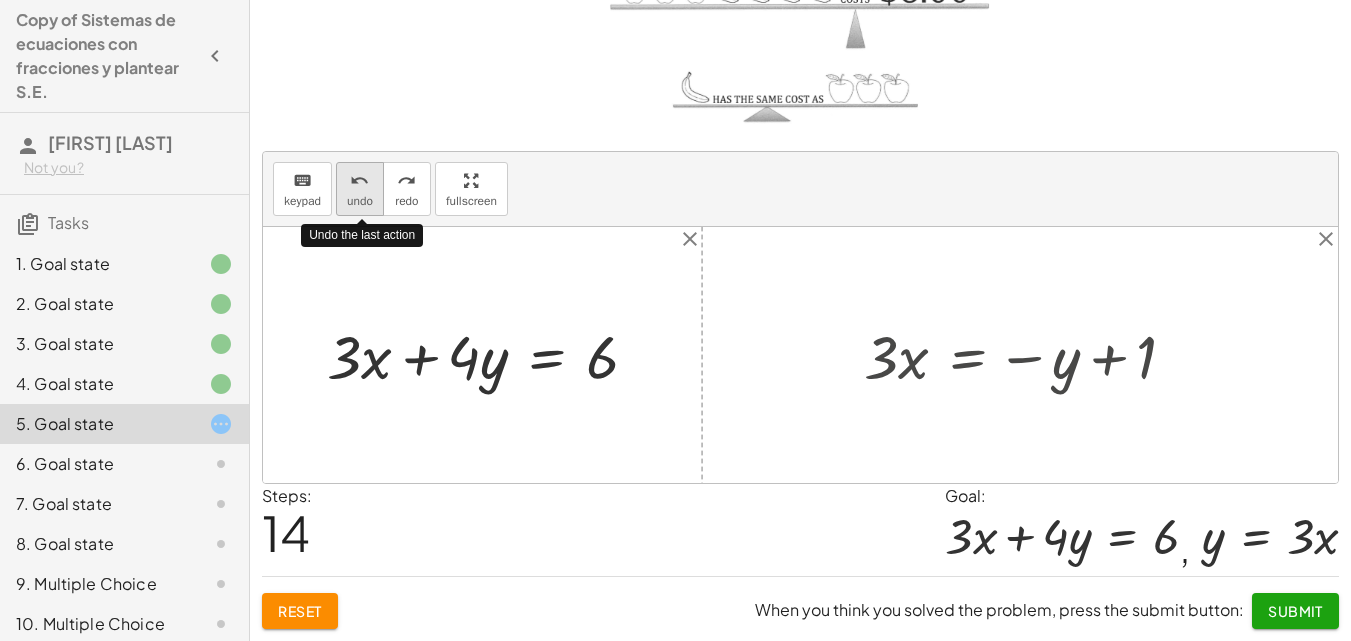click on "undo undo" at bounding box center [360, 189] 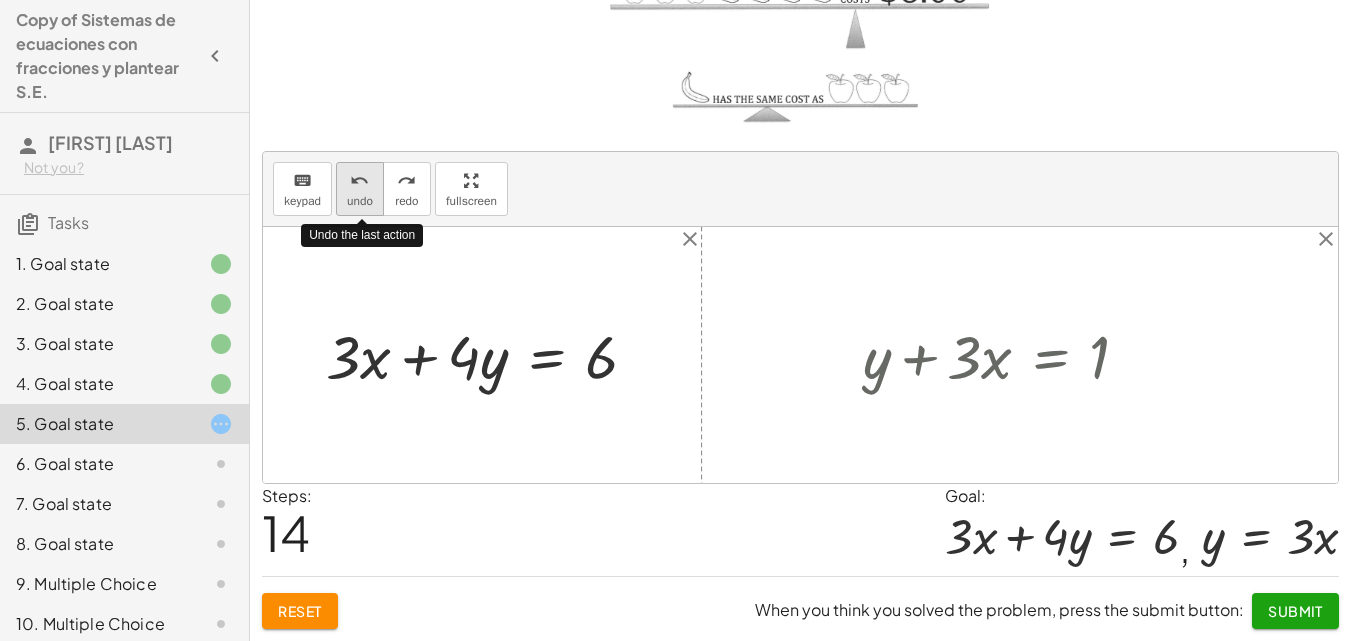 click on "undo undo" at bounding box center (360, 189) 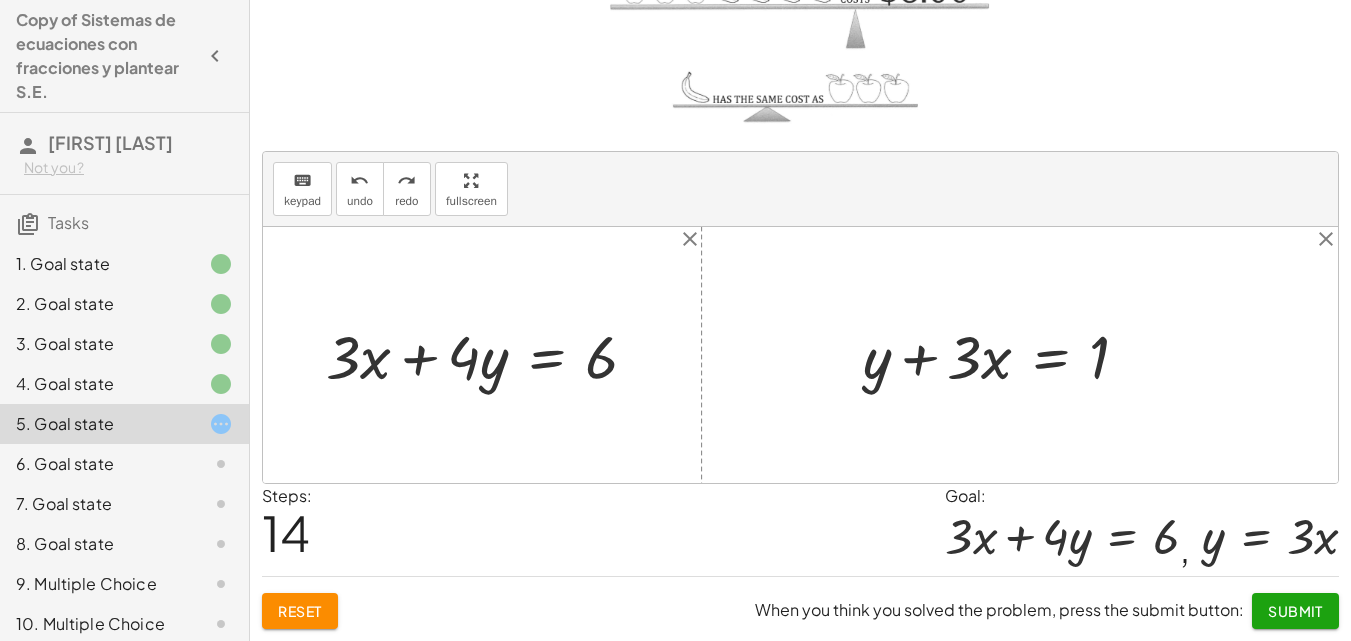 click at bounding box center (1004, 354) 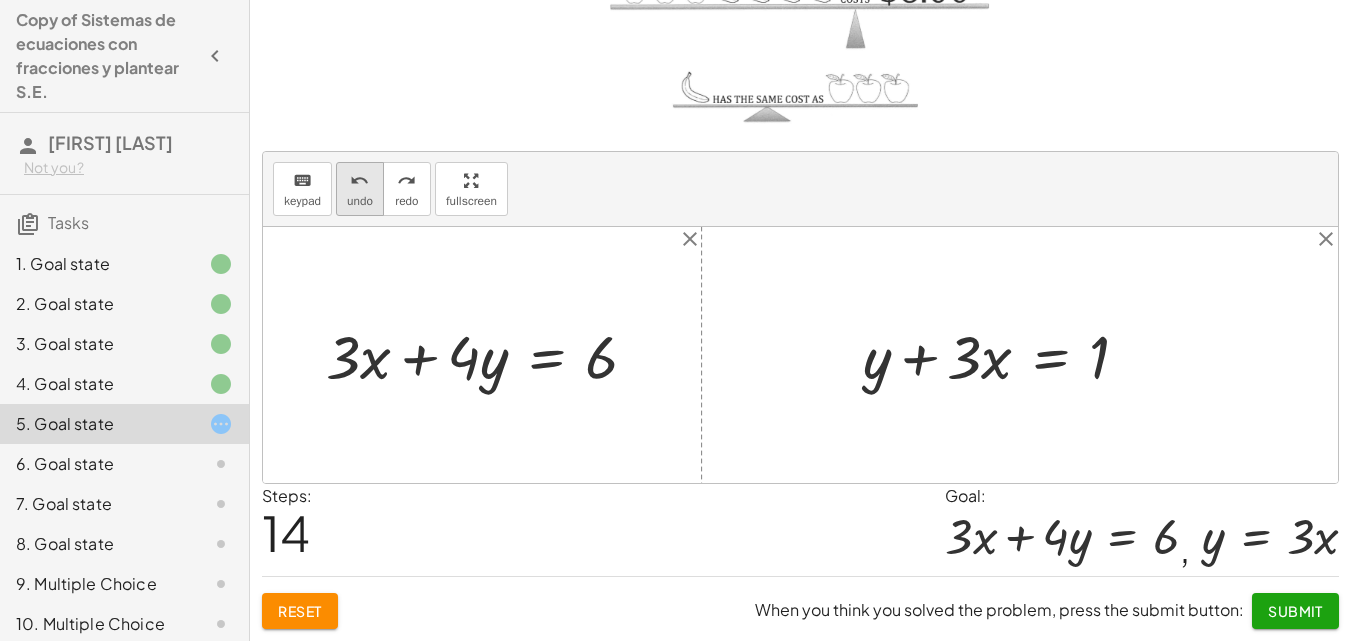 click on "undo" at bounding box center (359, 181) 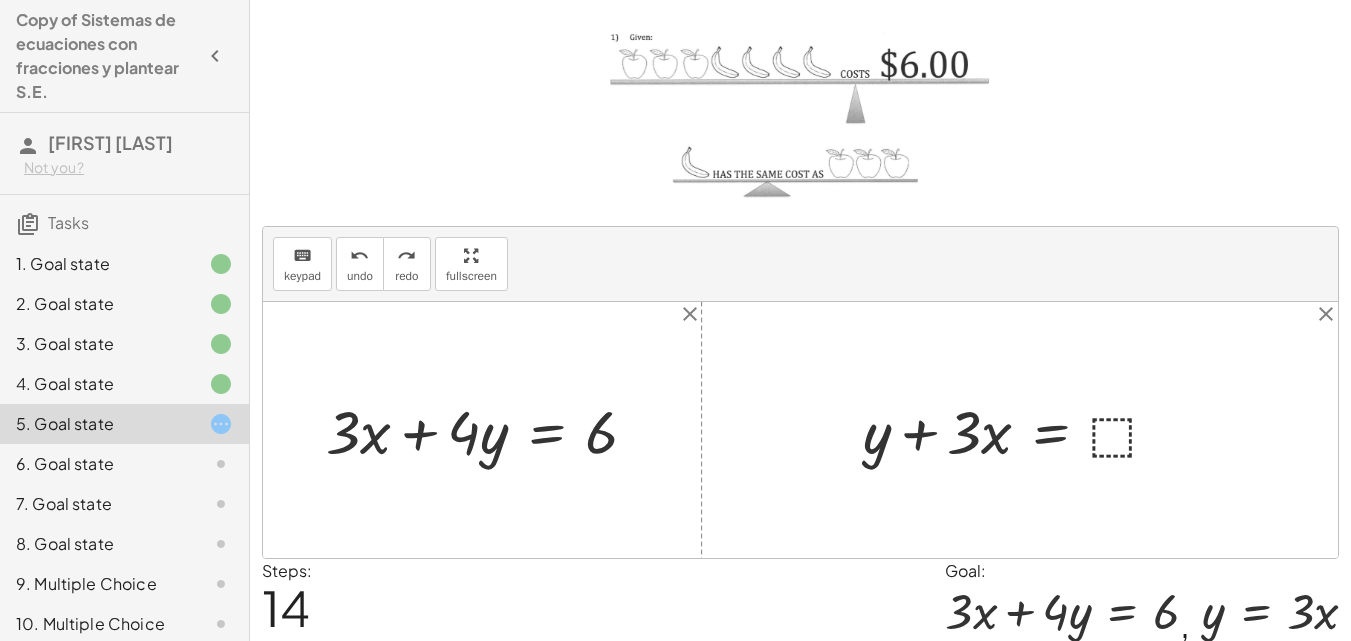 scroll, scrollTop: 0, scrollLeft: 0, axis: both 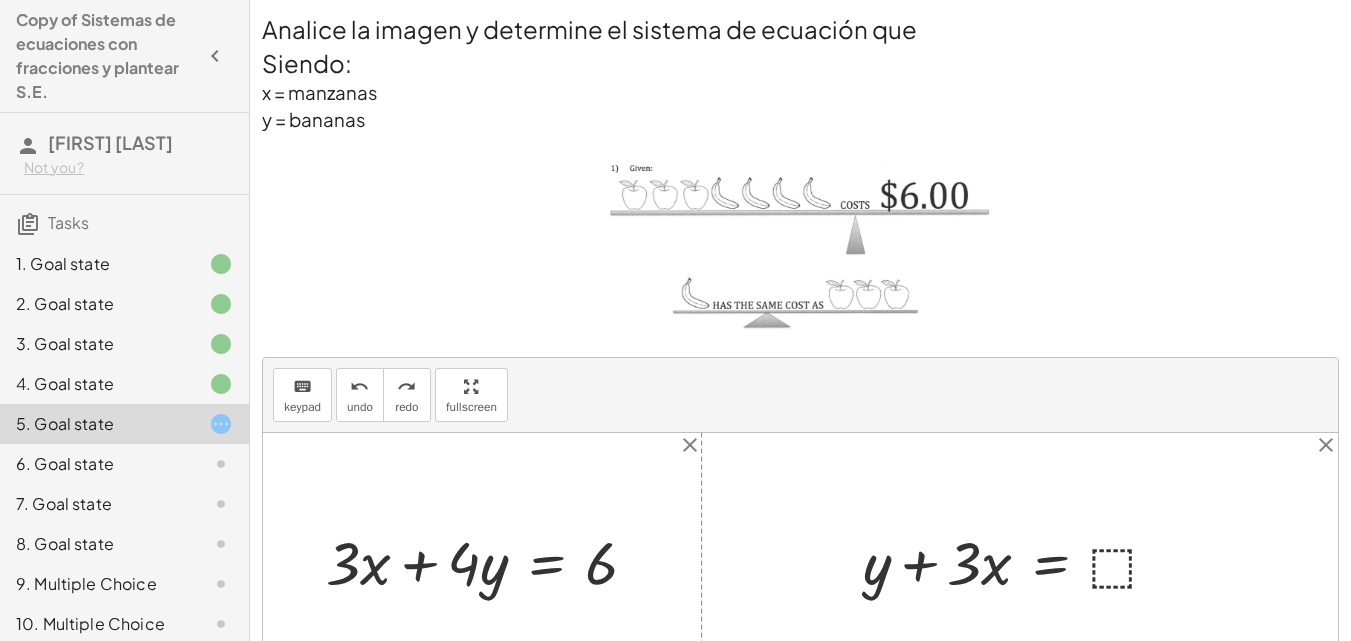 click at bounding box center (1019, 560) 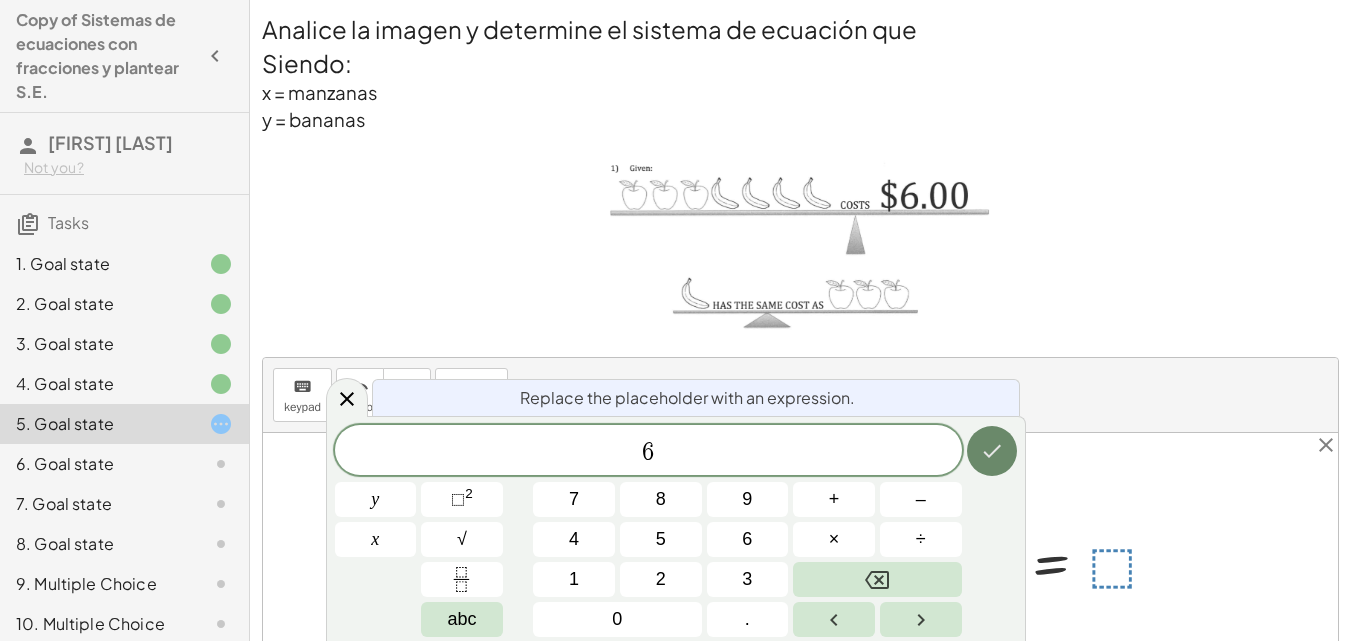 click at bounding box center (992, 451) 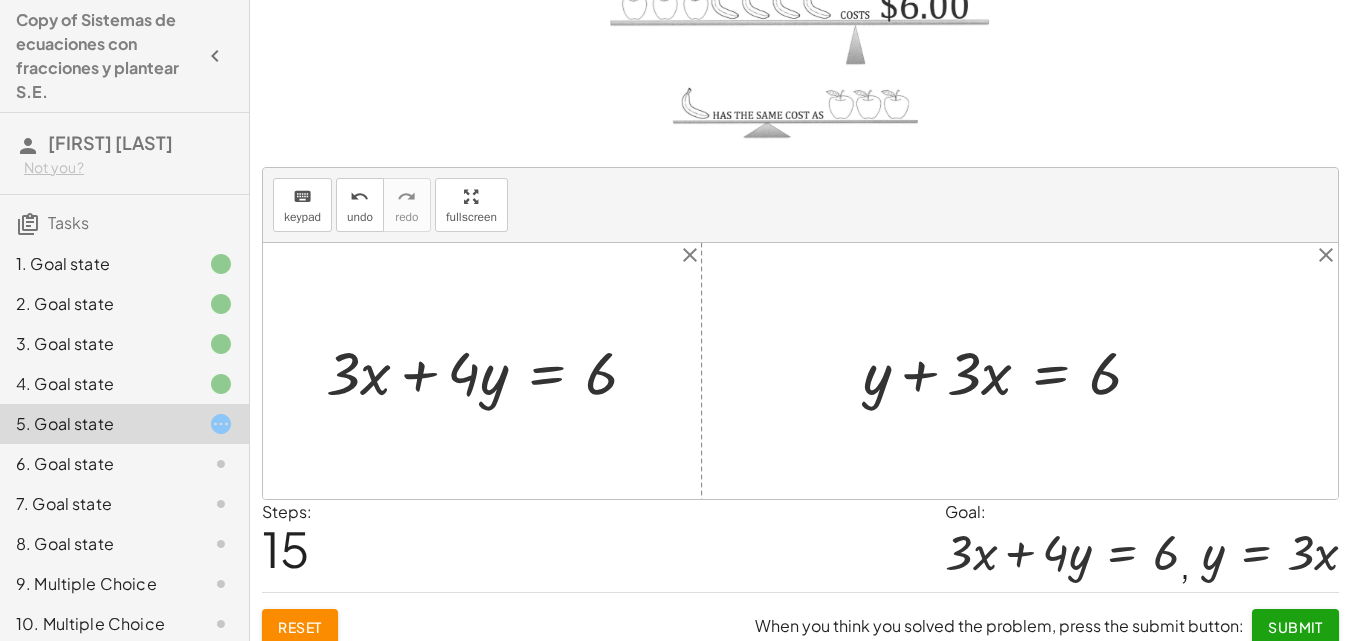 scroll, scrollTop: 206, scrollLeft: 0, axis: vertical 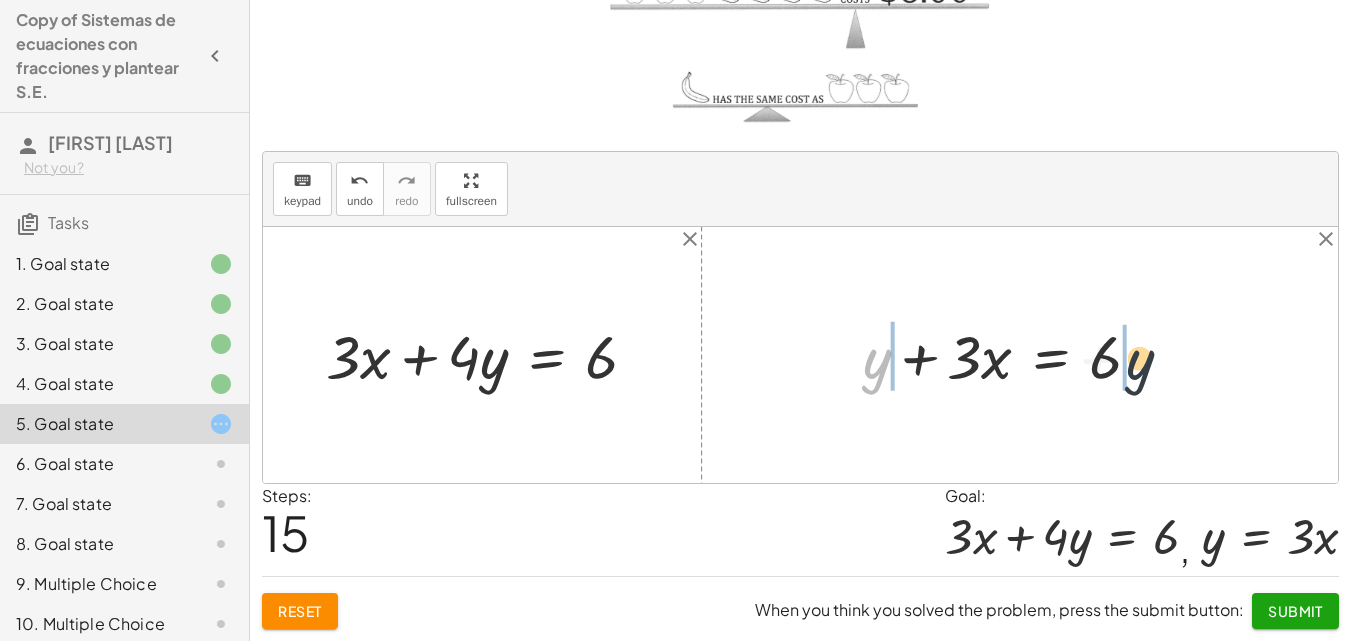 drag, startPoint x: 878, startPoint y: 367, endPoint x: 1149, endPoint y: 368, distance: 271.00183 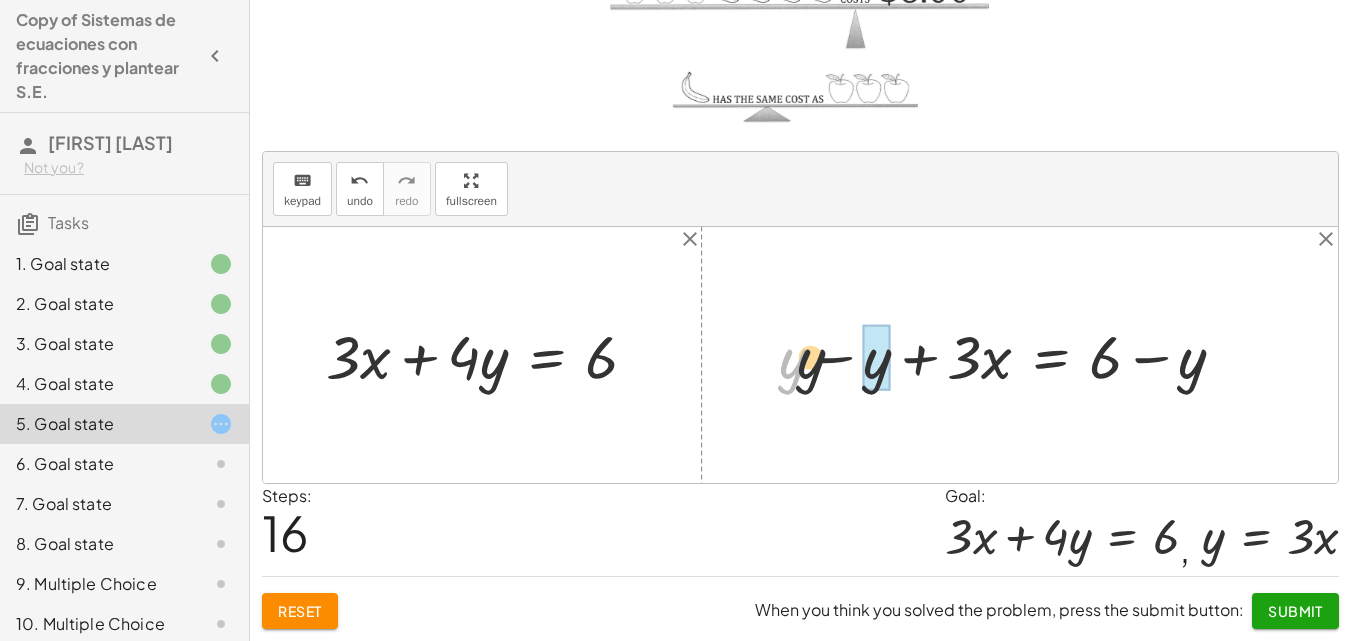 drag, startPoint x: 782, startPoint y: 361, endPoint x: 844, endPoint y: 365, distance: 62.1289 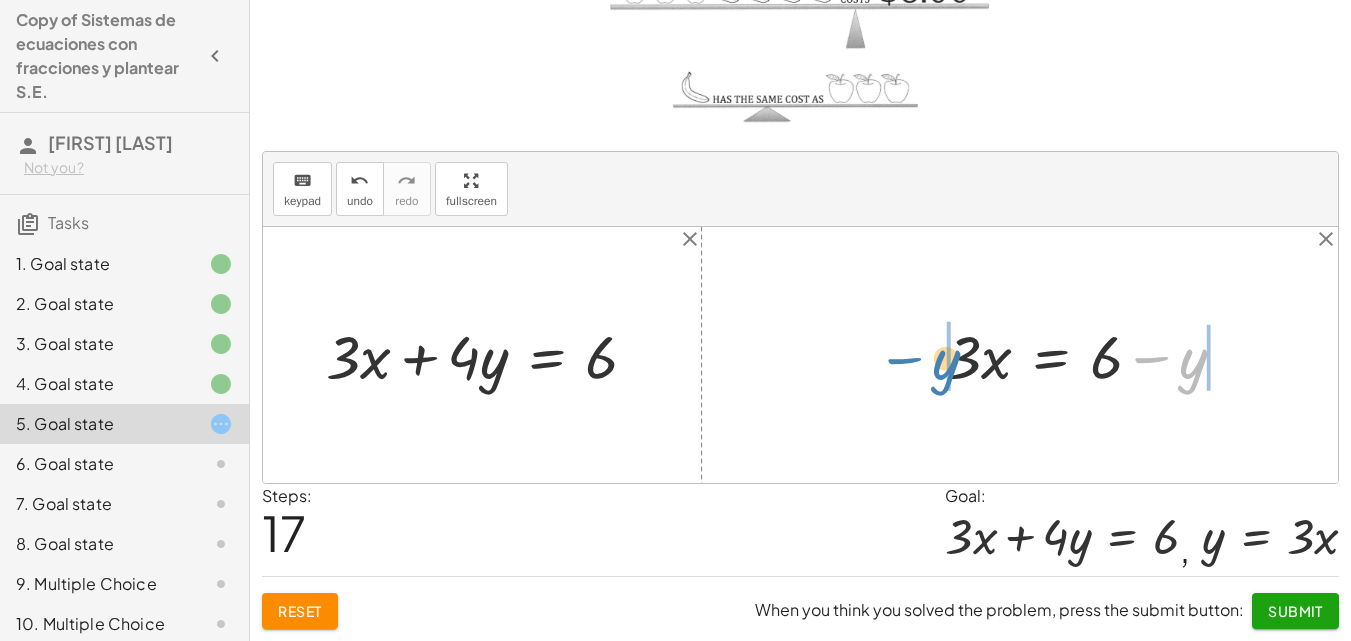 drag, startPoint x: 1186, startPoint y: 366, endPoint x: 939, endPoint y: 367, distance: 247.00203 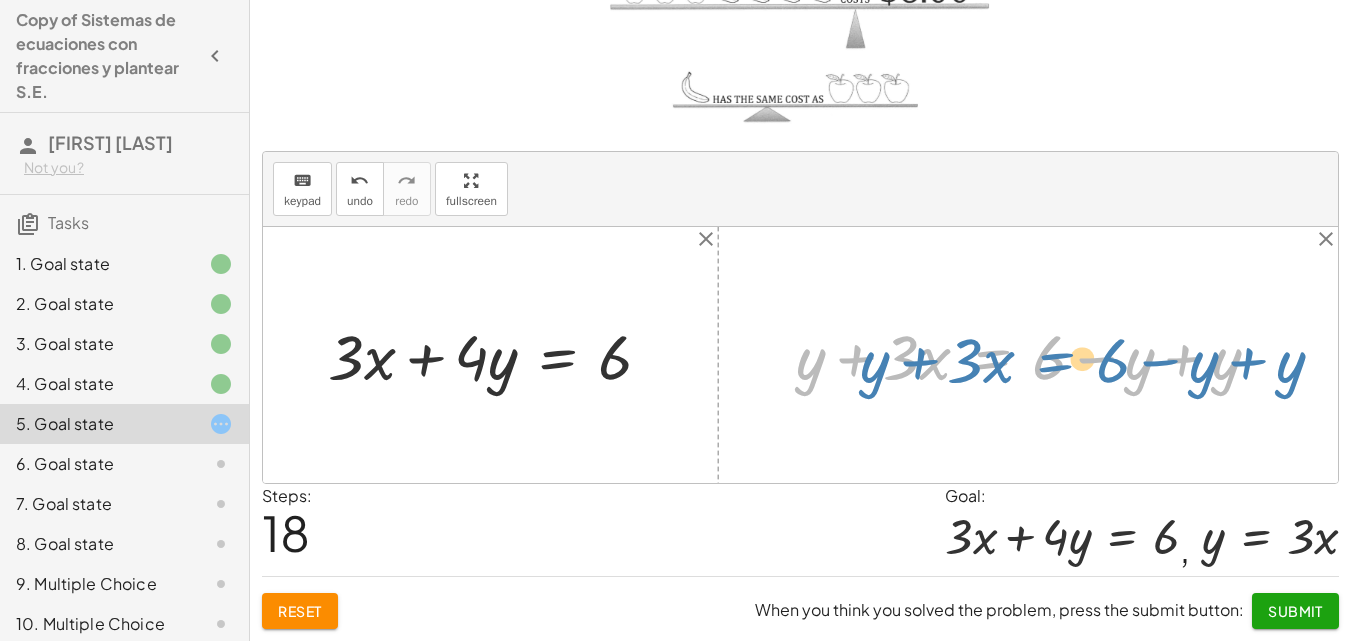 click at bounding box center [1036, 355] 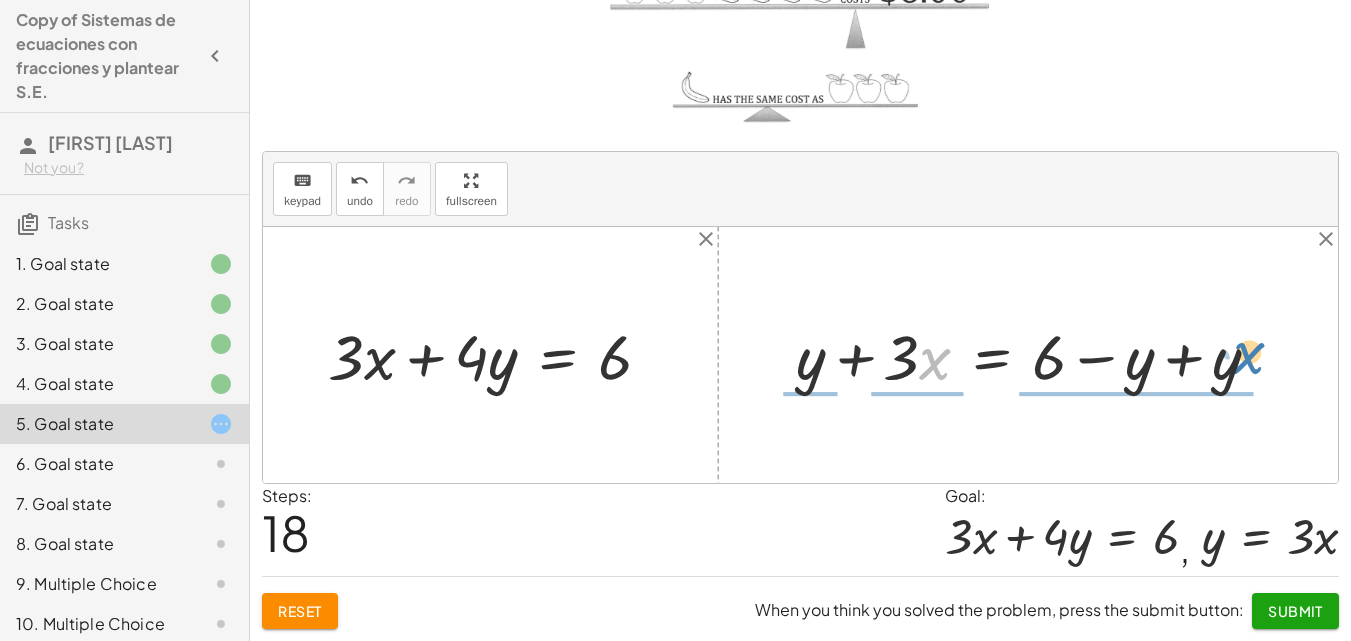 drag, startPoint x: 919, startPoint y: 363, endPoint x: 1237, endPoint y: 357, distance: 318.0566 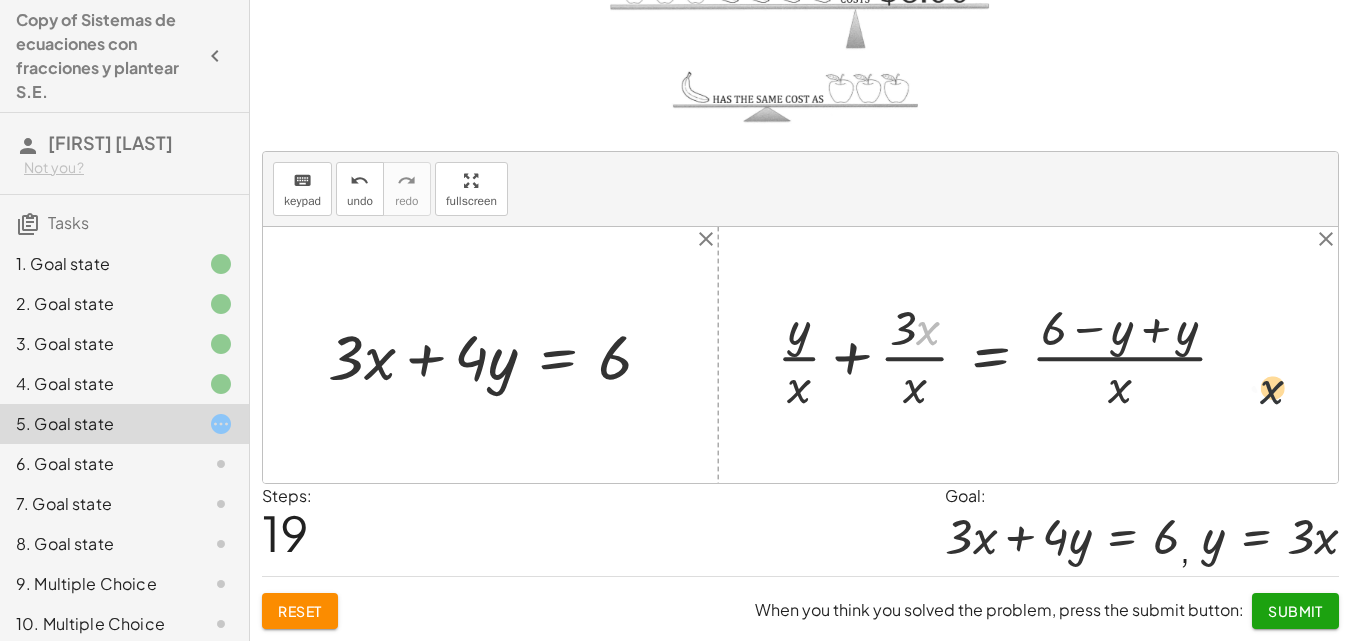 drag, startPoint x: 920, startPoint y: 341, endPoint x: 1312, endPoint y: 409, distance: 397.85425 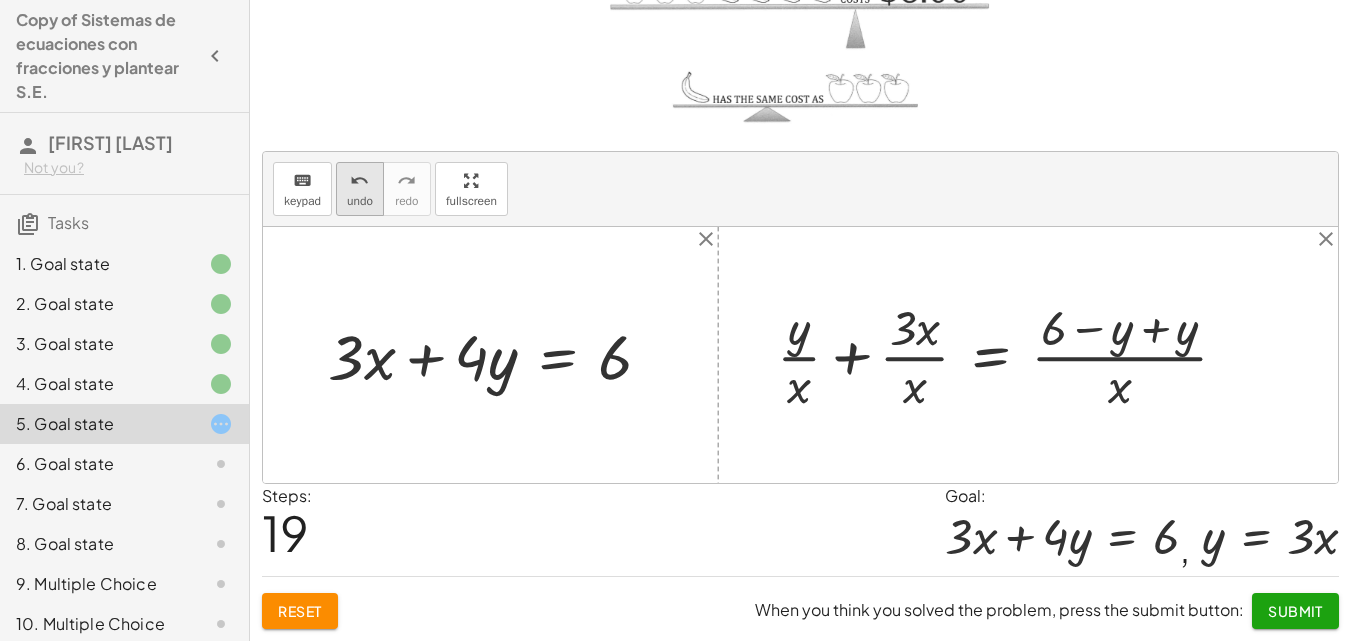 click on "undo" at bounding box center (360, 180) 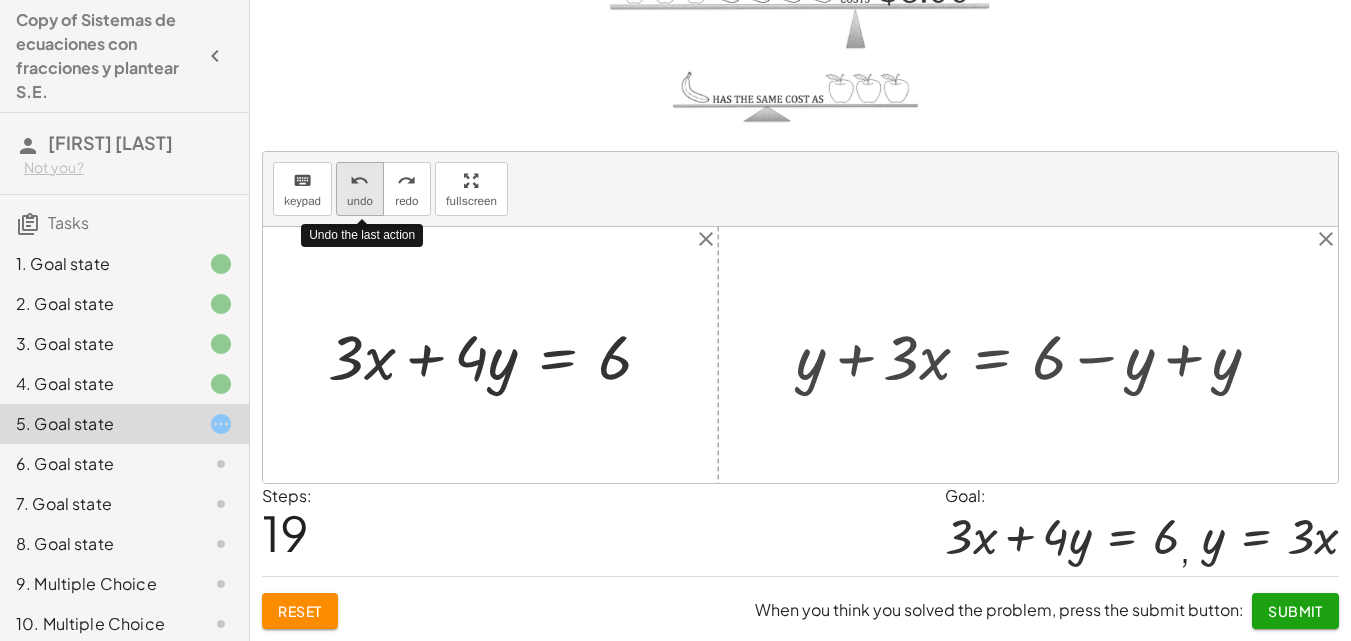 click on "undo" at bounding box center [360, 180] 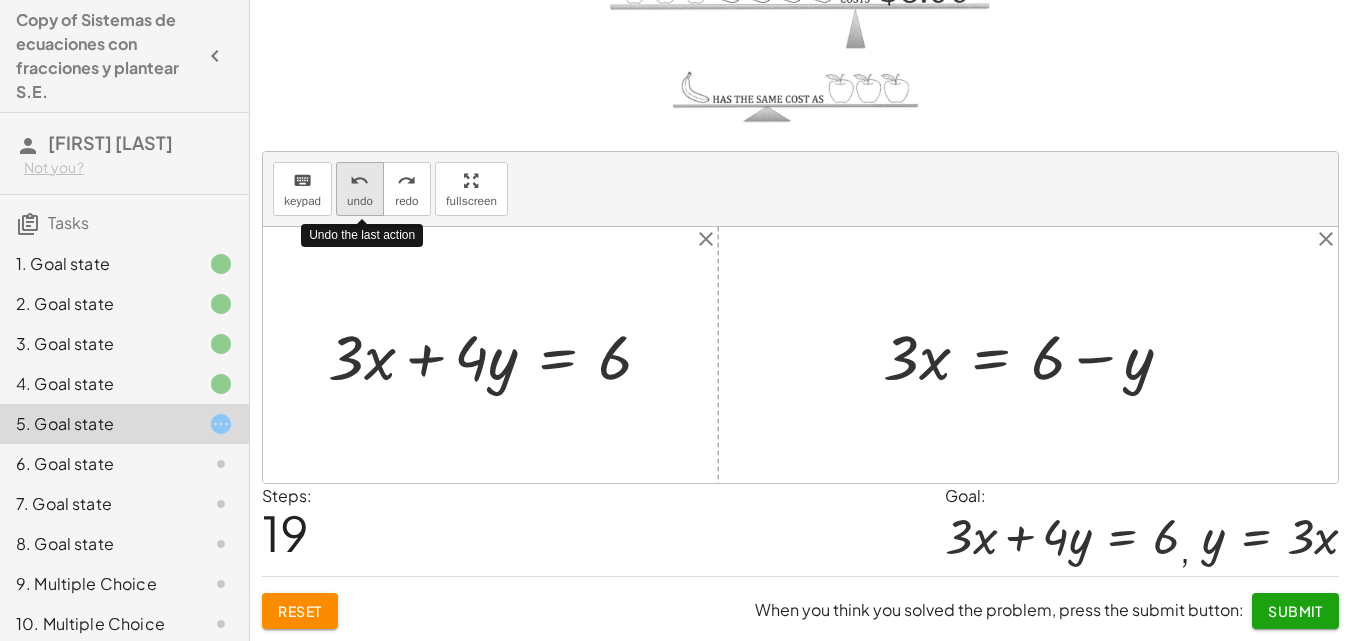click on "undo" at bounding box center (360, 180) 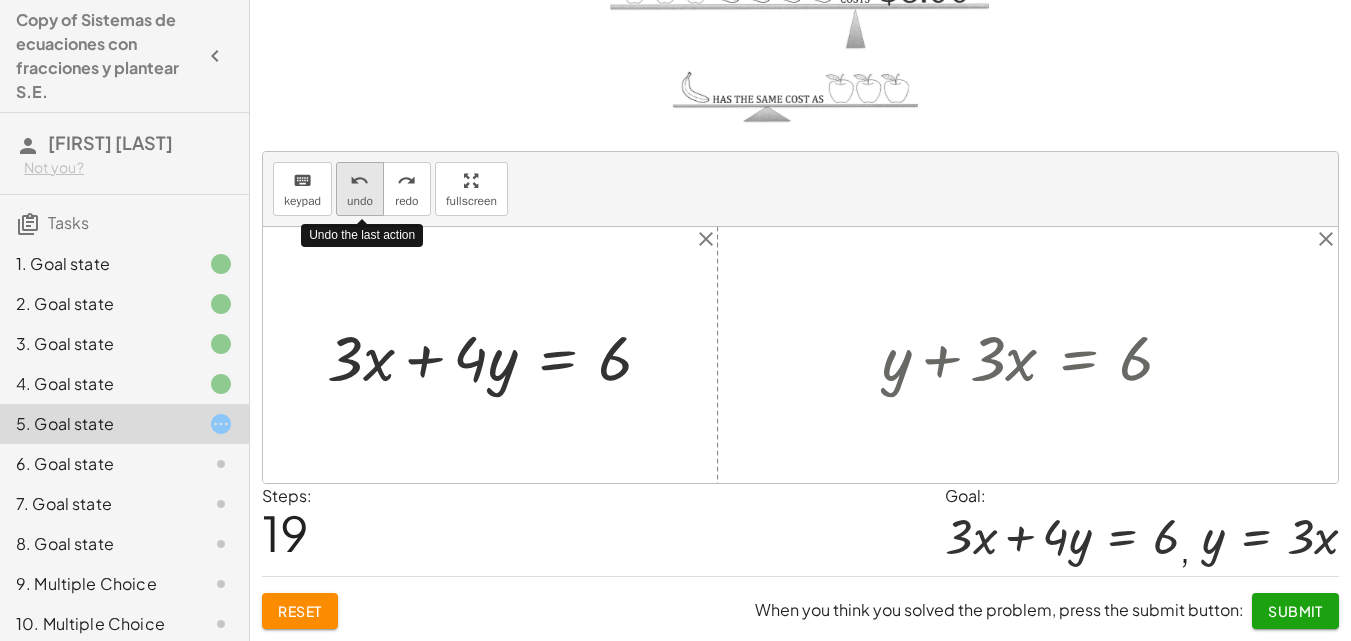 click on "undo" at bounding box center [360, 180] 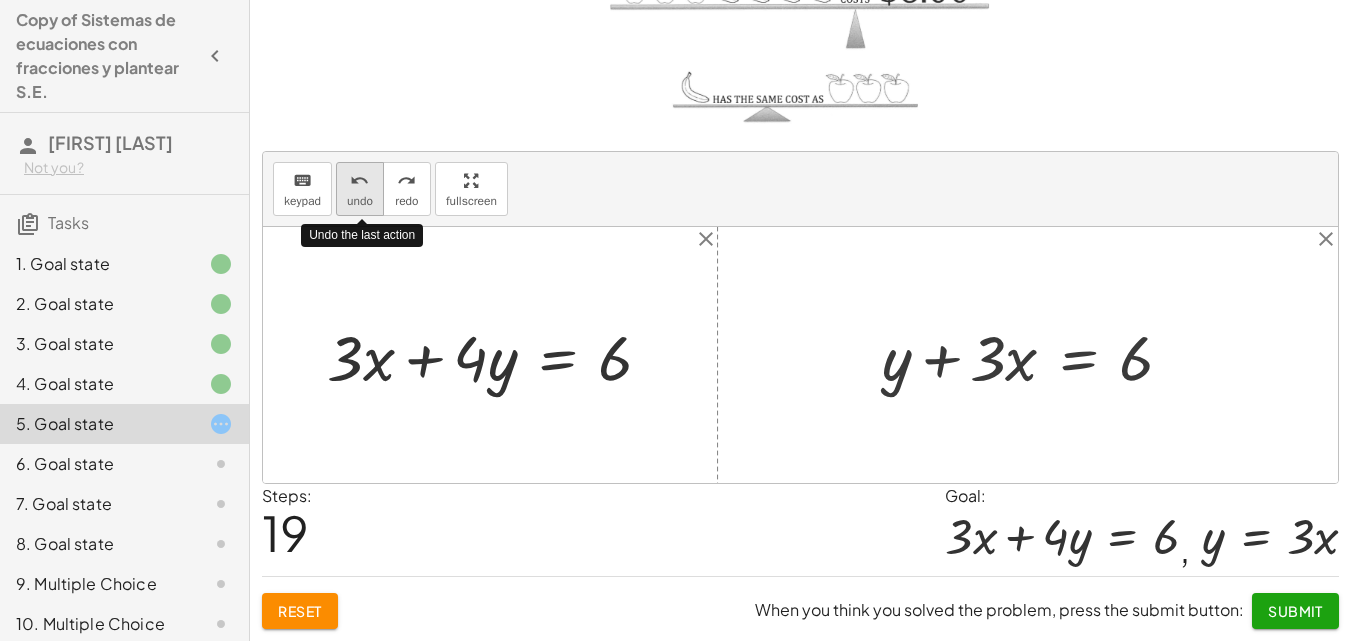 click on "undo" at bounding box center (360, 180) 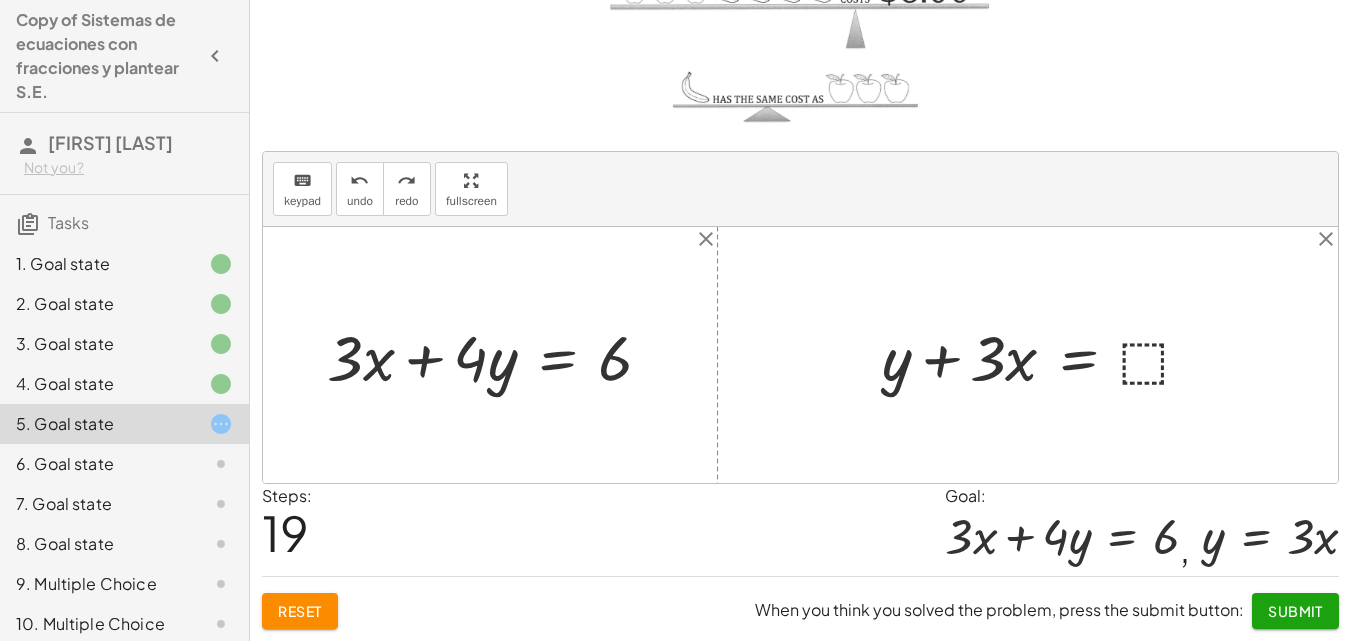 click at bounding box center [1045, 355] 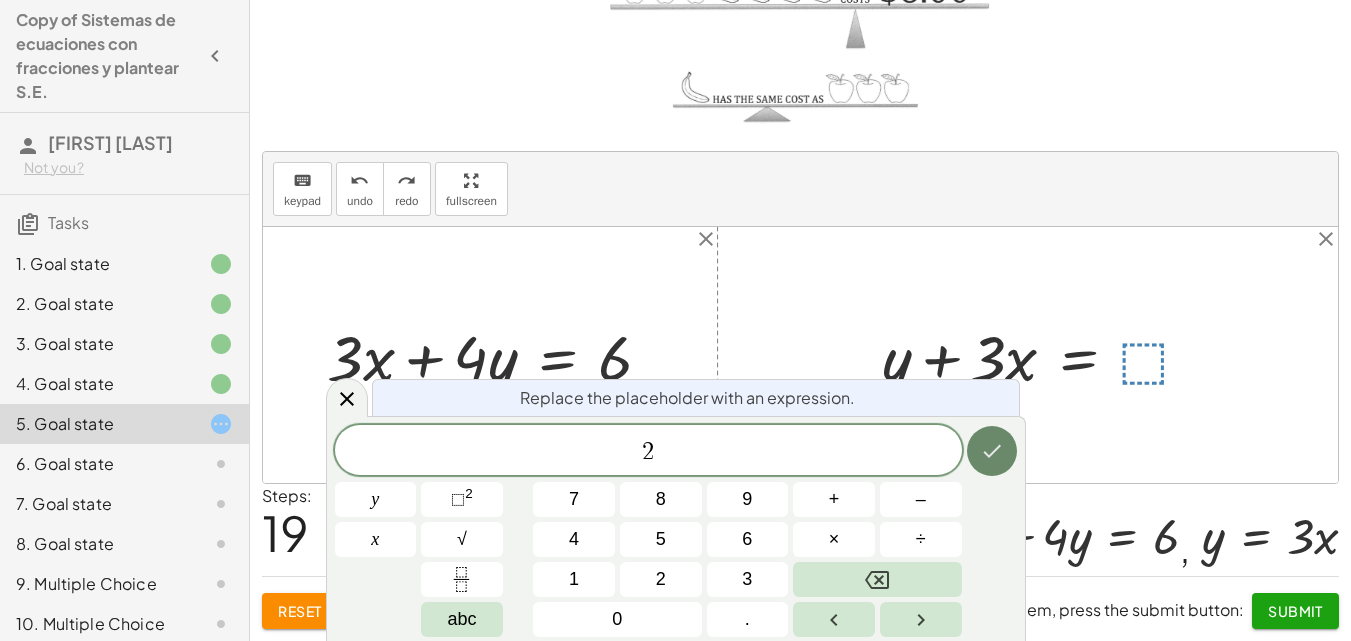 click 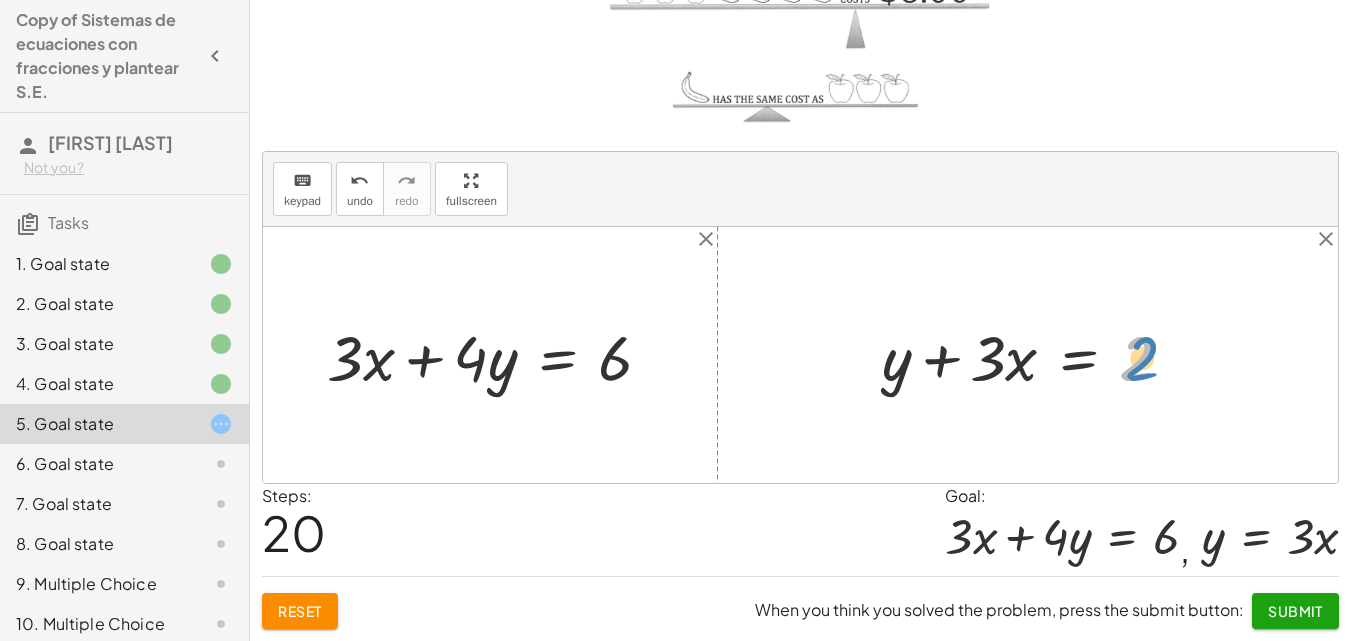 click at bounding box center (1035, 355) 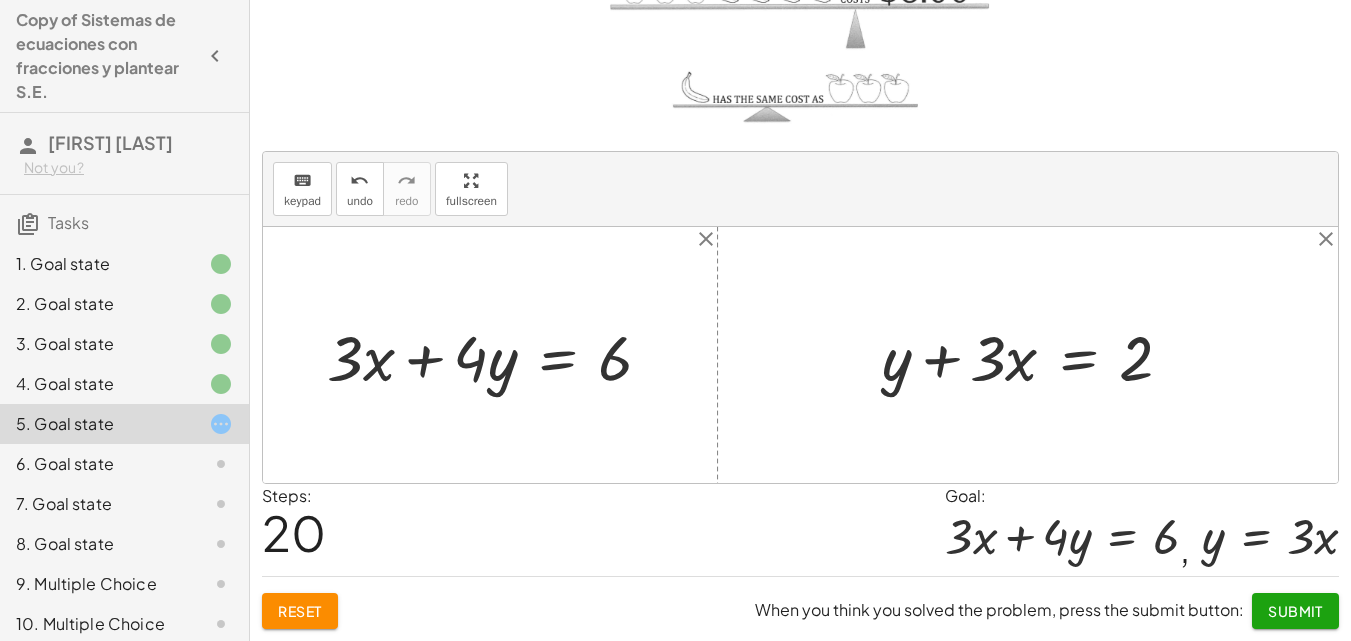 click at bounding box center [1035, 355] 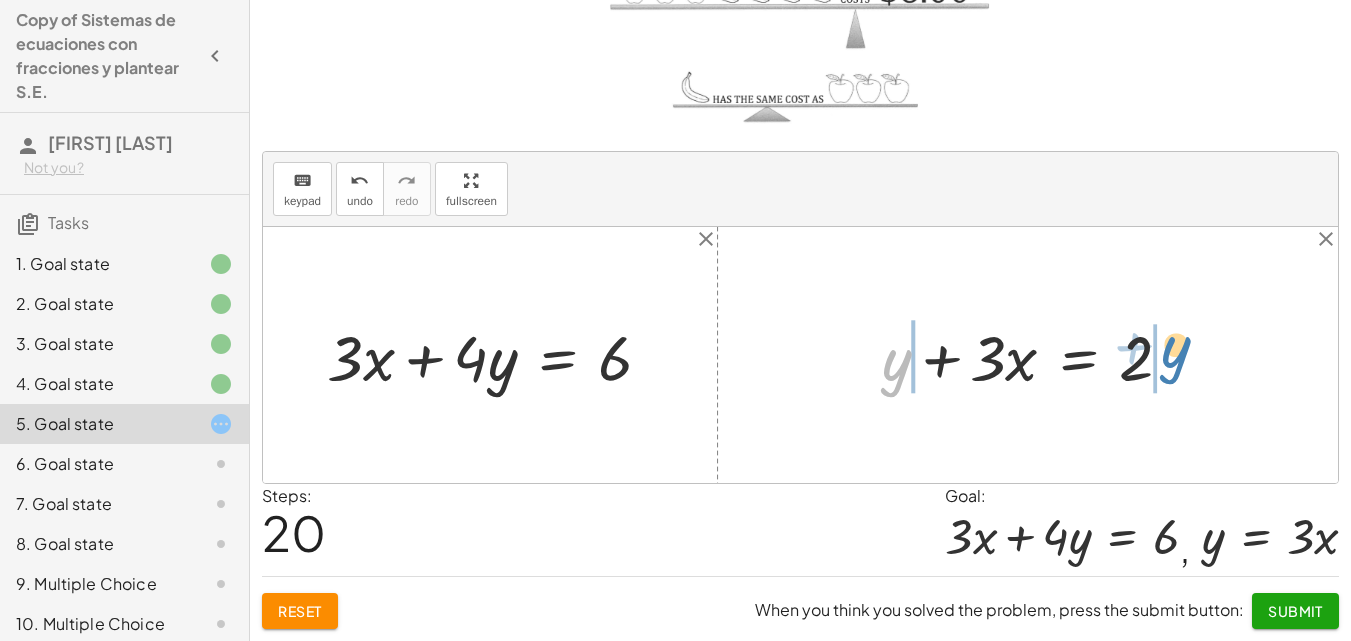 drag, startPoint x: 896, startPoint y: 362, endPoint x: 1168, endPoint y: 349, distance: 272.3105 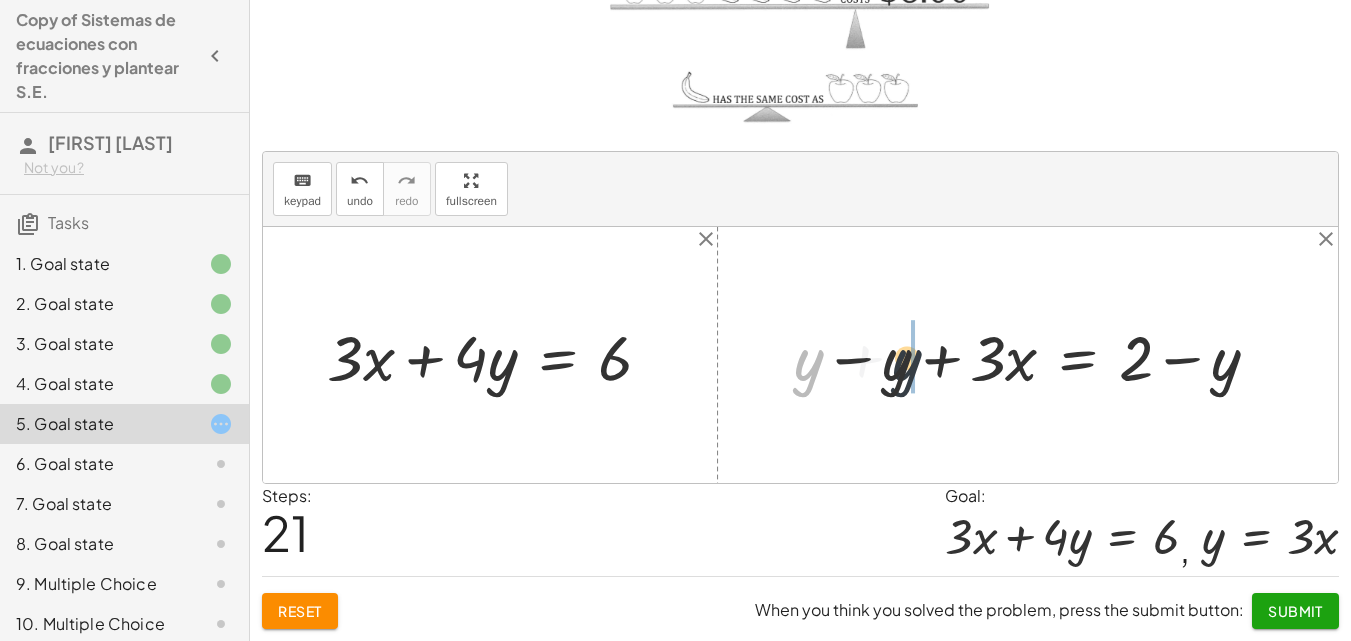 drag, startPoint x: 809, startPoint y: 365, endPoint x: 911, endPoint y: 365, distance: 102 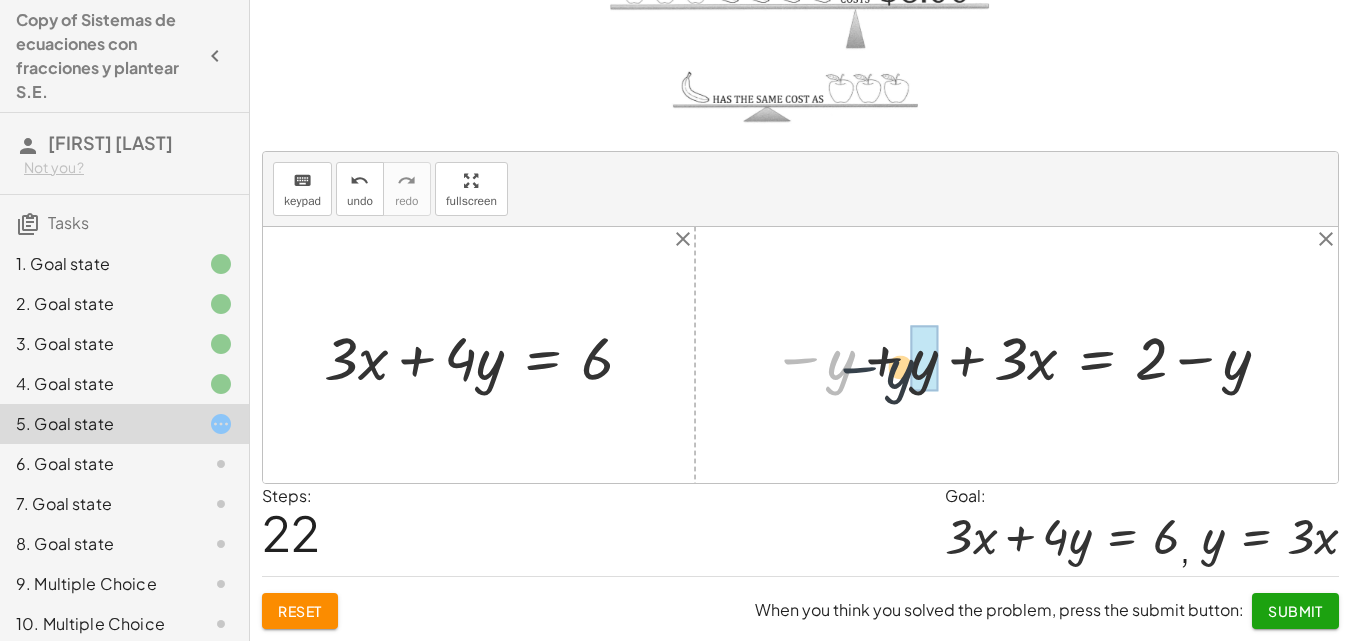 drag, startPoint x: 819, startPoint y: 365, endPoint x: 882, endPoint y: 374, distance: 63.63961 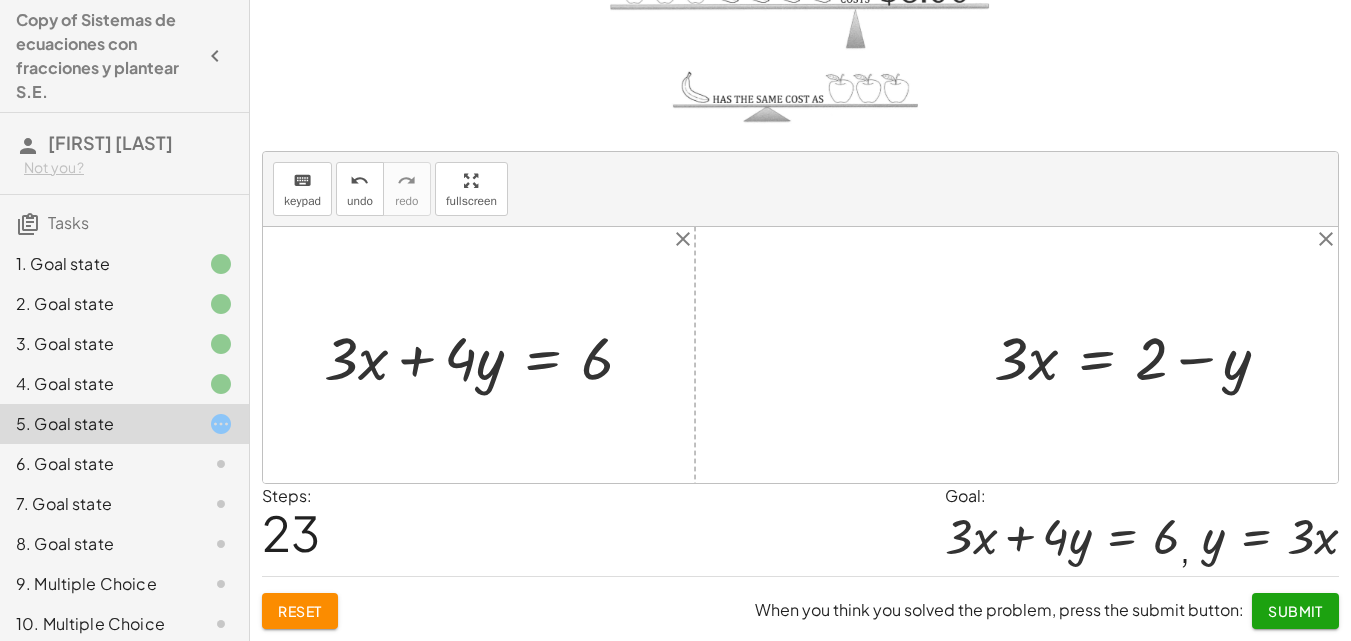 drag, startPoint x: 1160, startPoint y: 360, endPoint x: 1137, endPoint y: 373, distance: 26.41969 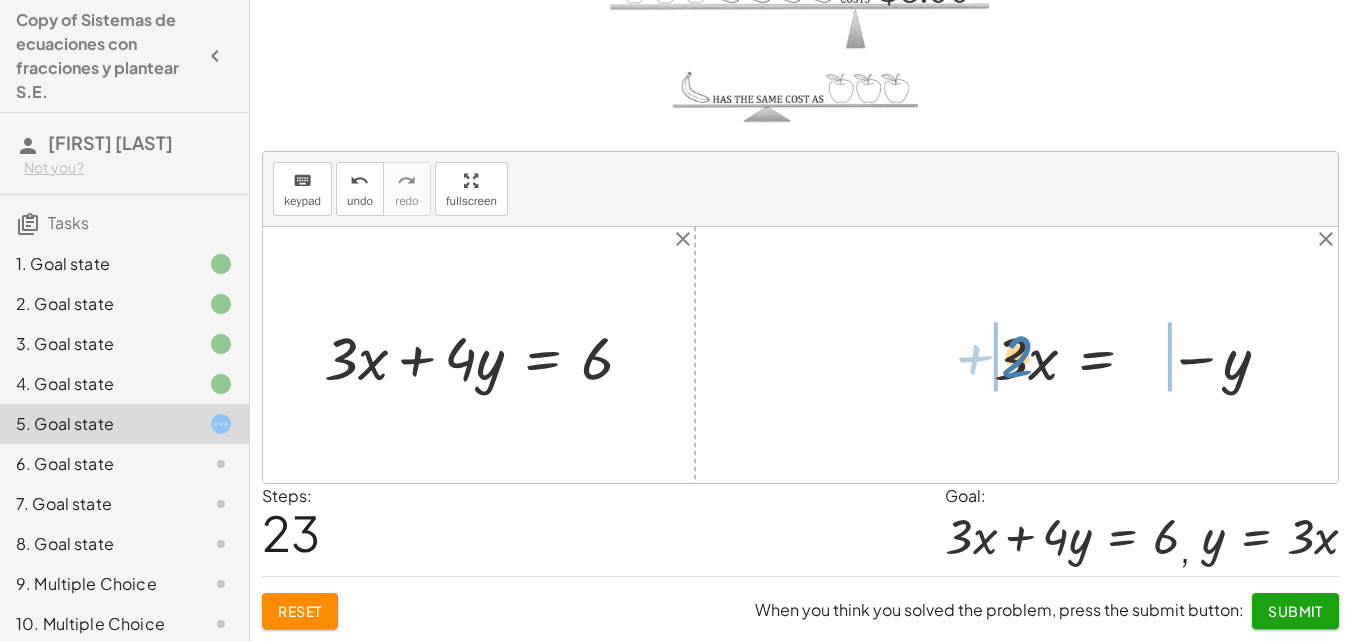 drag, startPoint x: 1155, startPoint y: 351, endPoint x: 1021, endPoint y: 349, distance: 134.01492 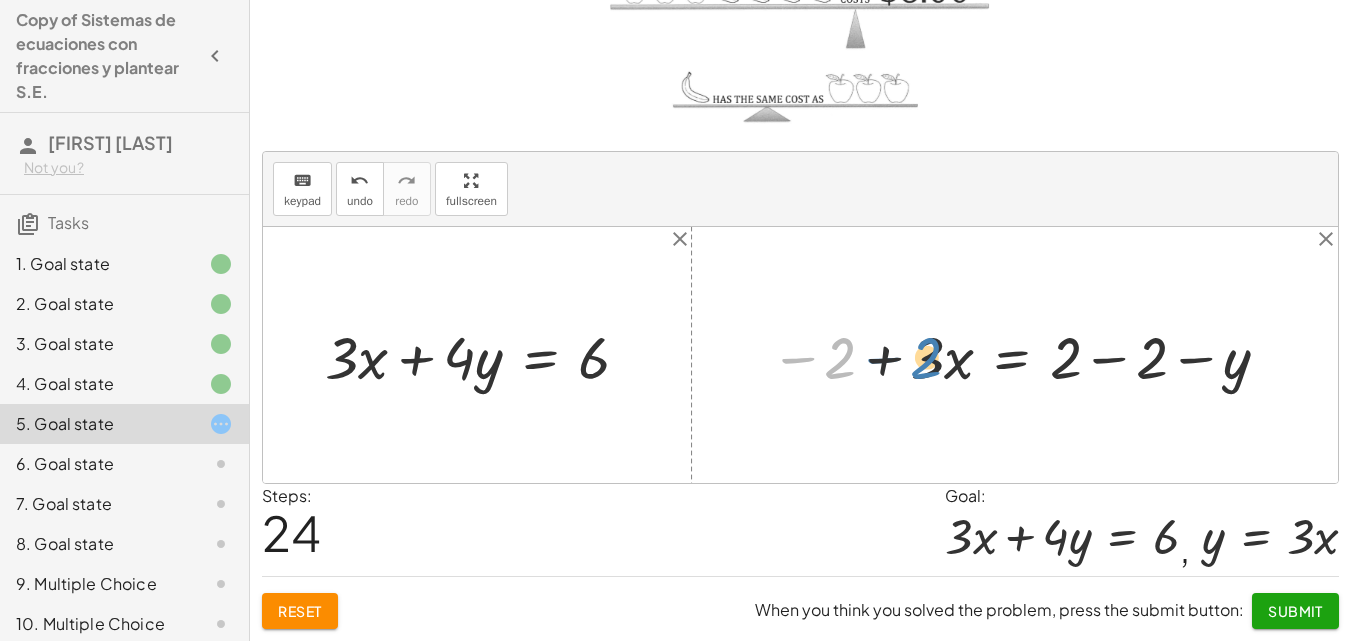 drag, startPoint x: 834, startPoint y: 359, endPoint x: 920, endPoint y: 359, distance: 86 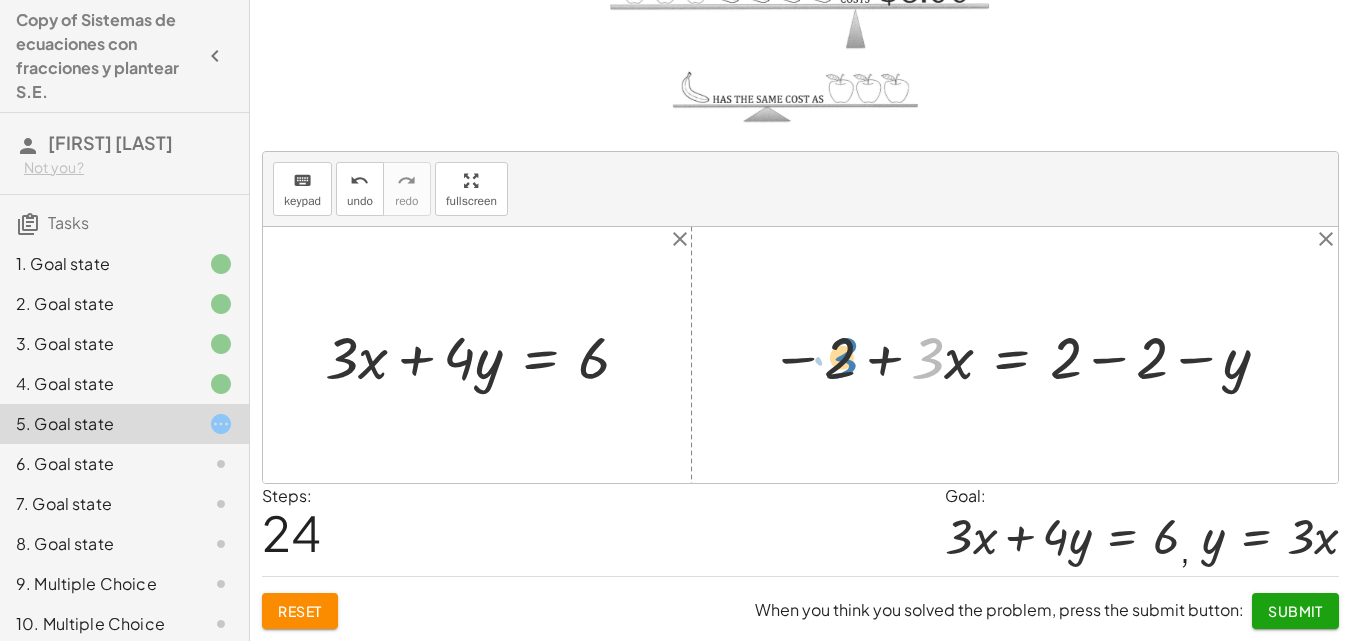 drag, startPoint x: 928, startPoint y: 357, endPoint x: 842, endPoint y: 357, distance: 86 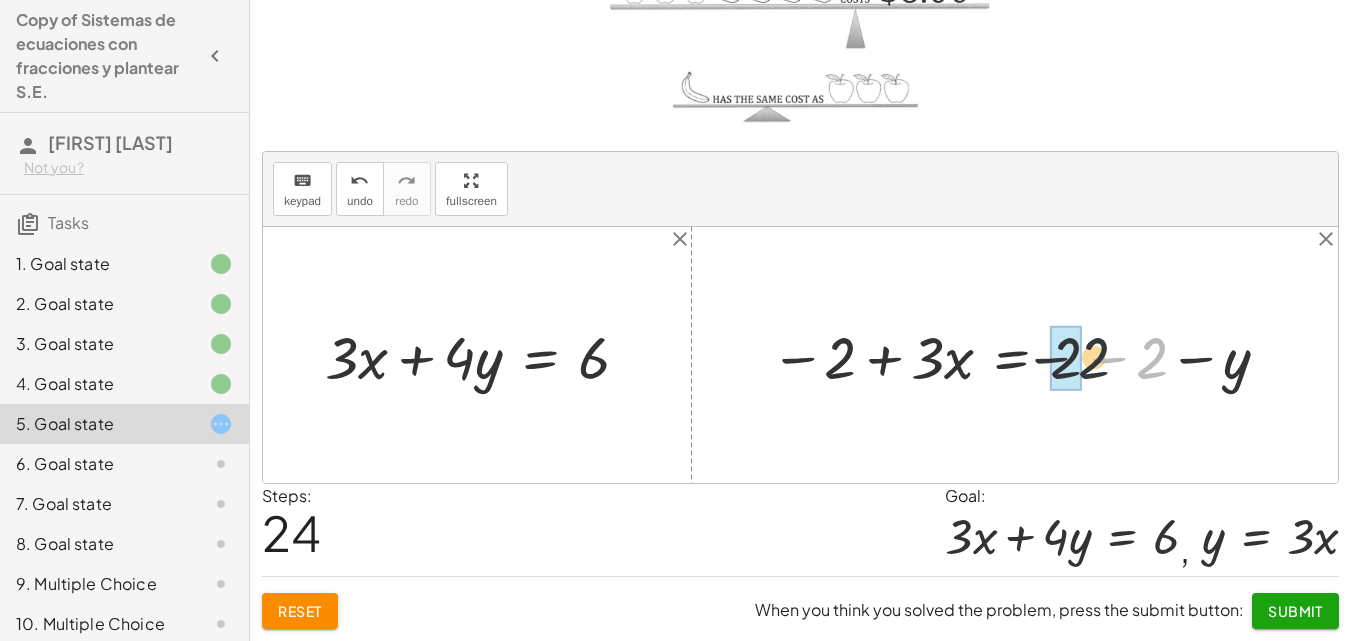 drag, startPoint x: 1150, startPoint y: 355, endPoint x: 1078, endPoint y: 356, distance: 72.00694 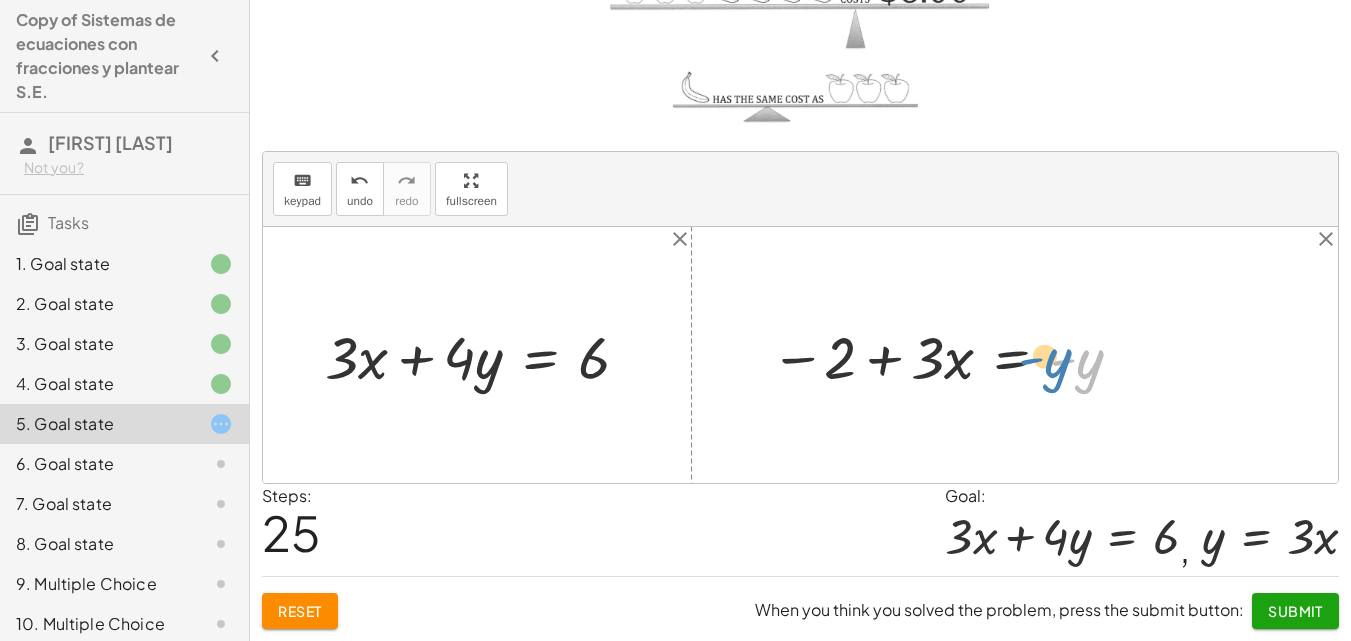 drag, startPoint x: 1079, startPoint y: 367, endPoint x: 1047, endPoint y: 366, distance: 32.01562 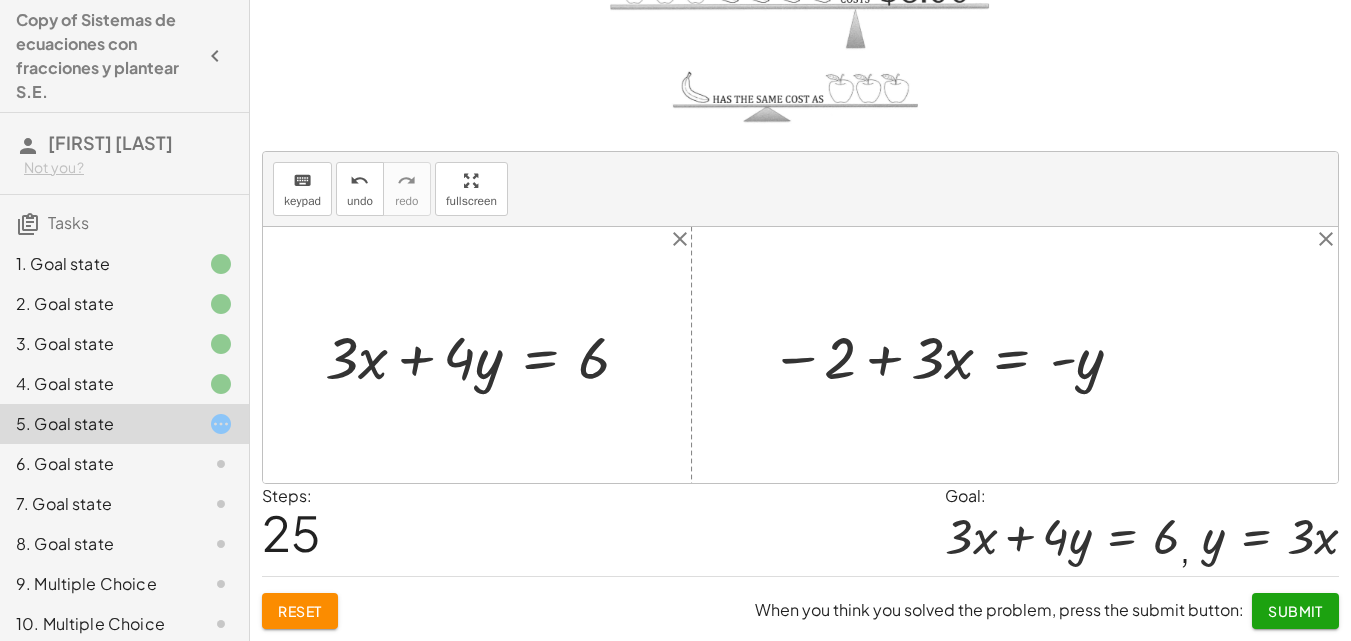 drag, startPoint x: 1047, startPoint y: 366, endPoint x: 1294, endPoint y: 337, distance: 248.69661 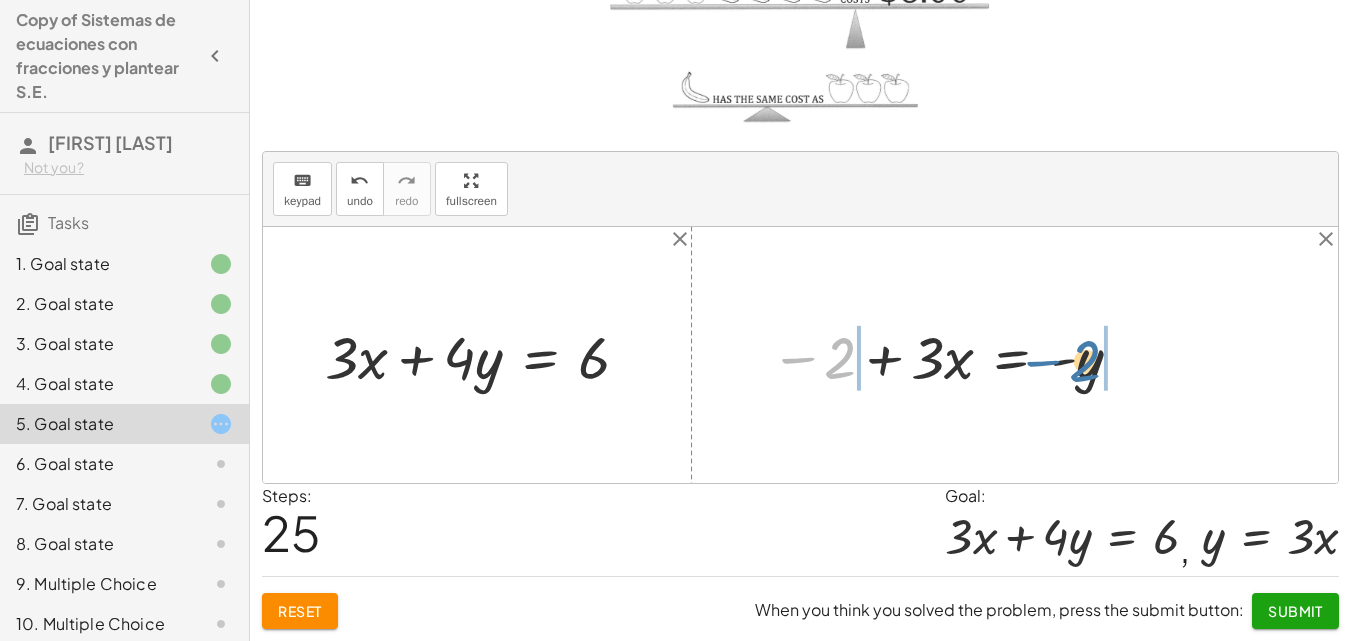 drag, startPoint x: 819, startPoint y: 354, endPoint x: 1070, endPoint y: 357, distance: 251.01793 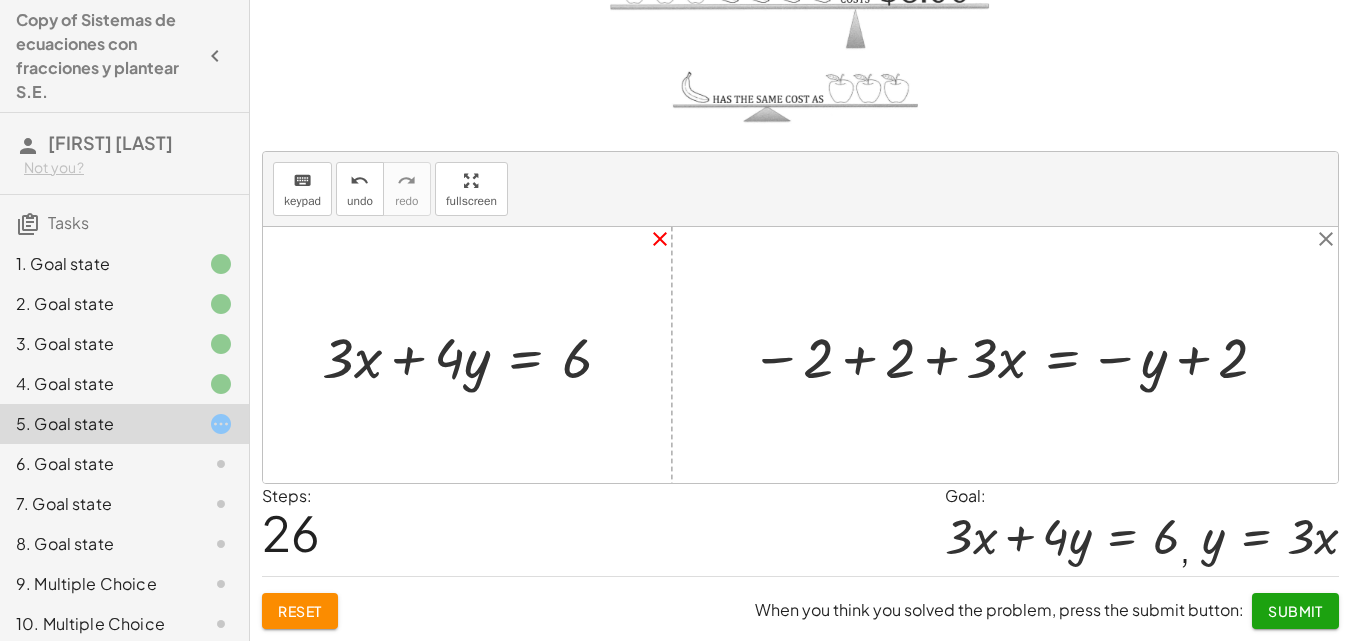 click on "close" at bounding box center [660, 239] 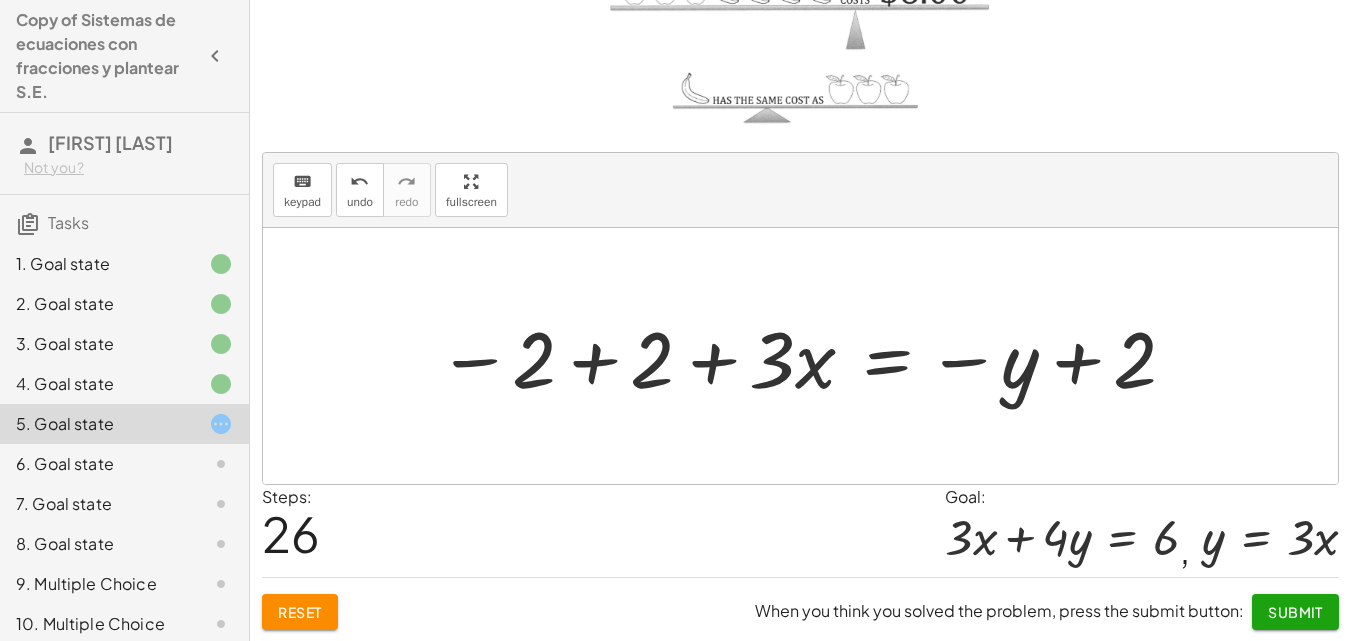 scroll, scrollTop: 206, scrollLeft: 0, axis: vertical 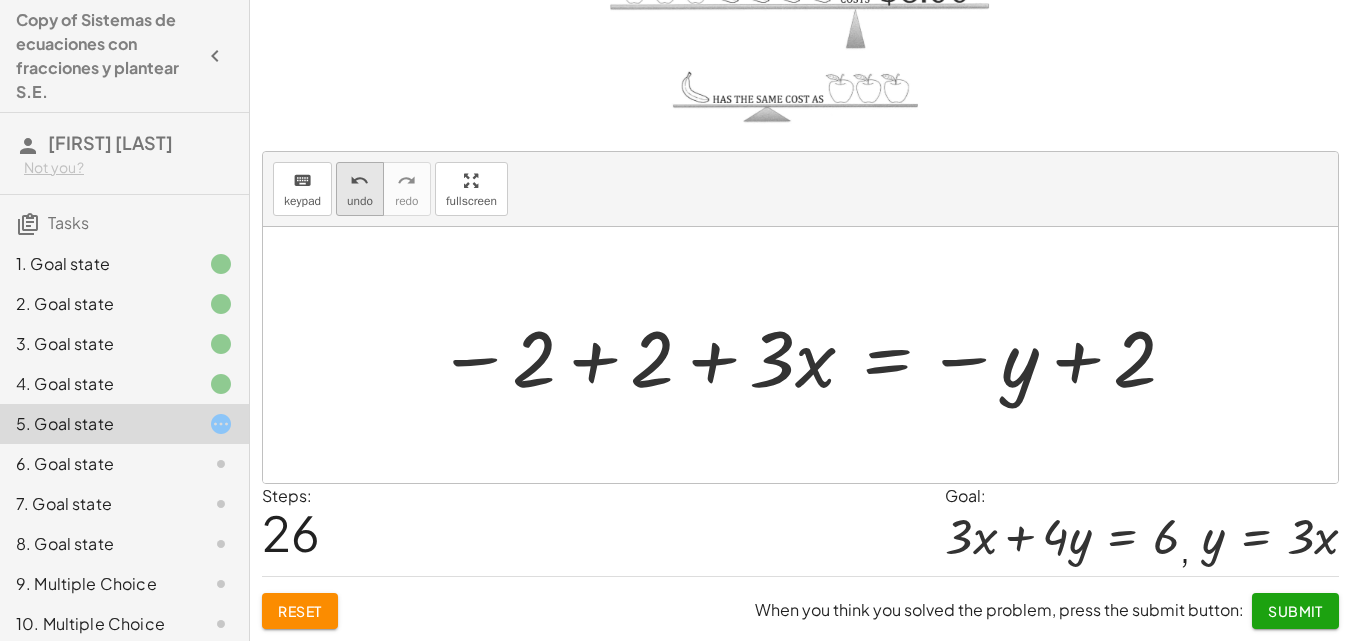 click on "undo undo" at bounding box center (360, 189) 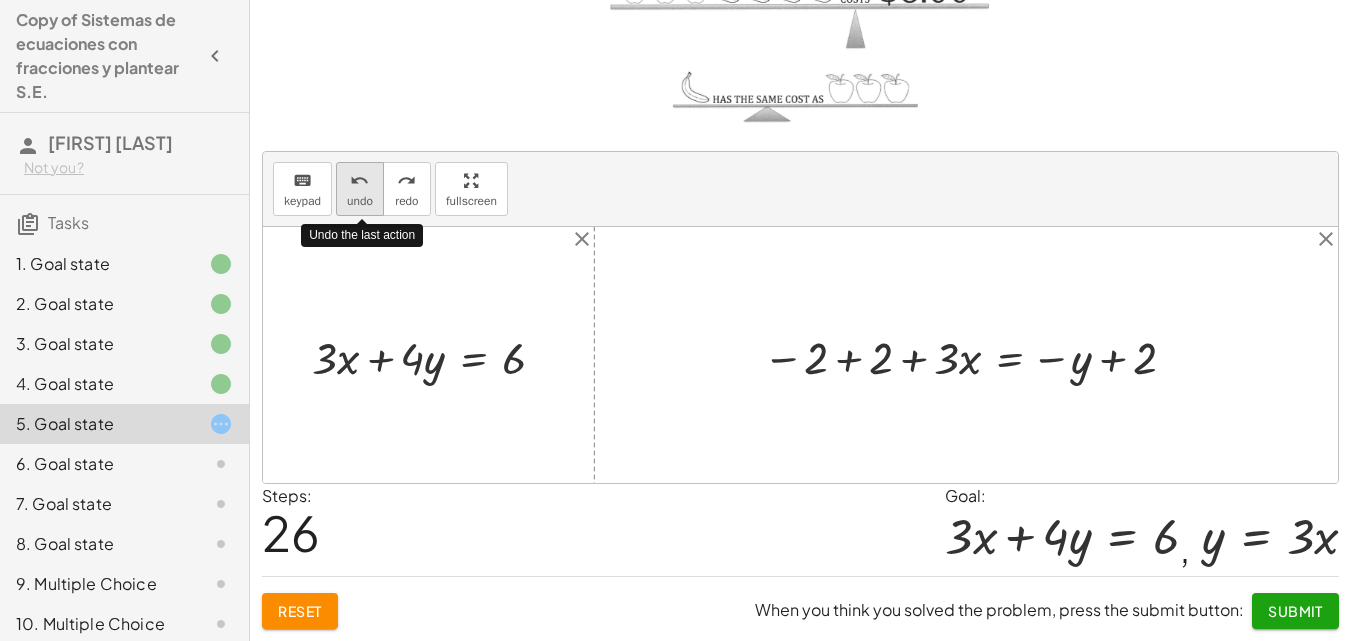 click on "undo undo" at bounding box center (360, 189) 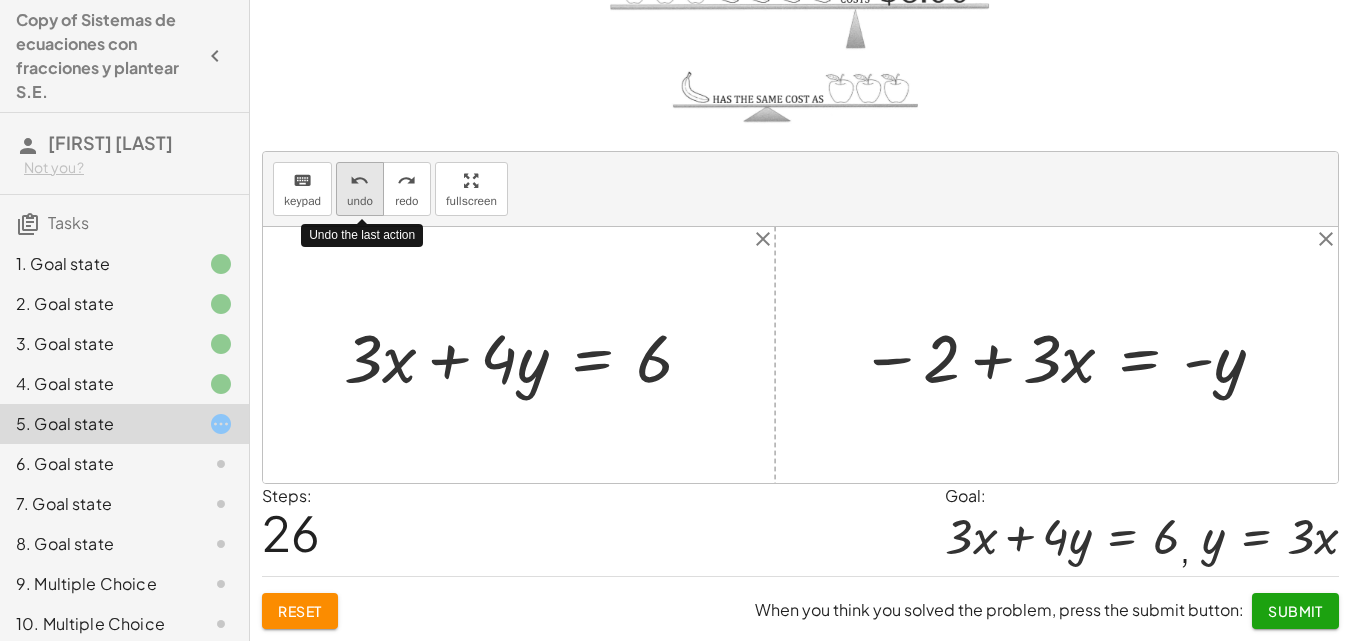 click on "undo undo" at bounding box center (360, 189) 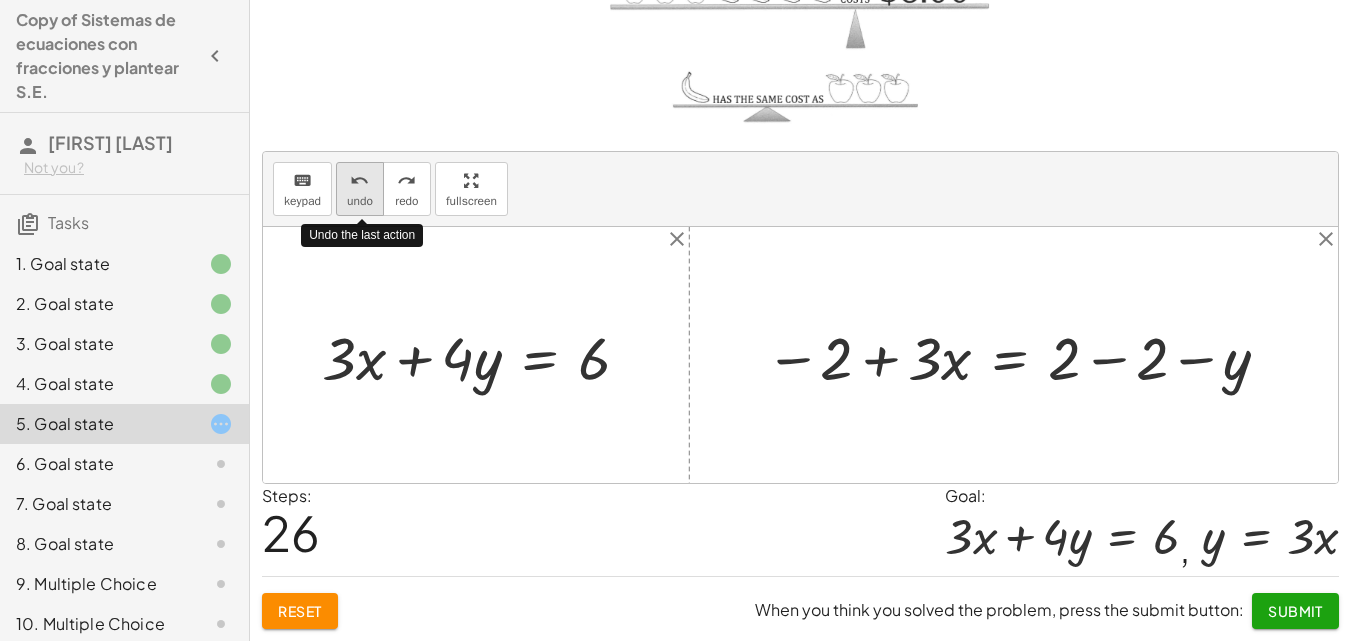 click on "undo undo" at bounding box center (360, 189) 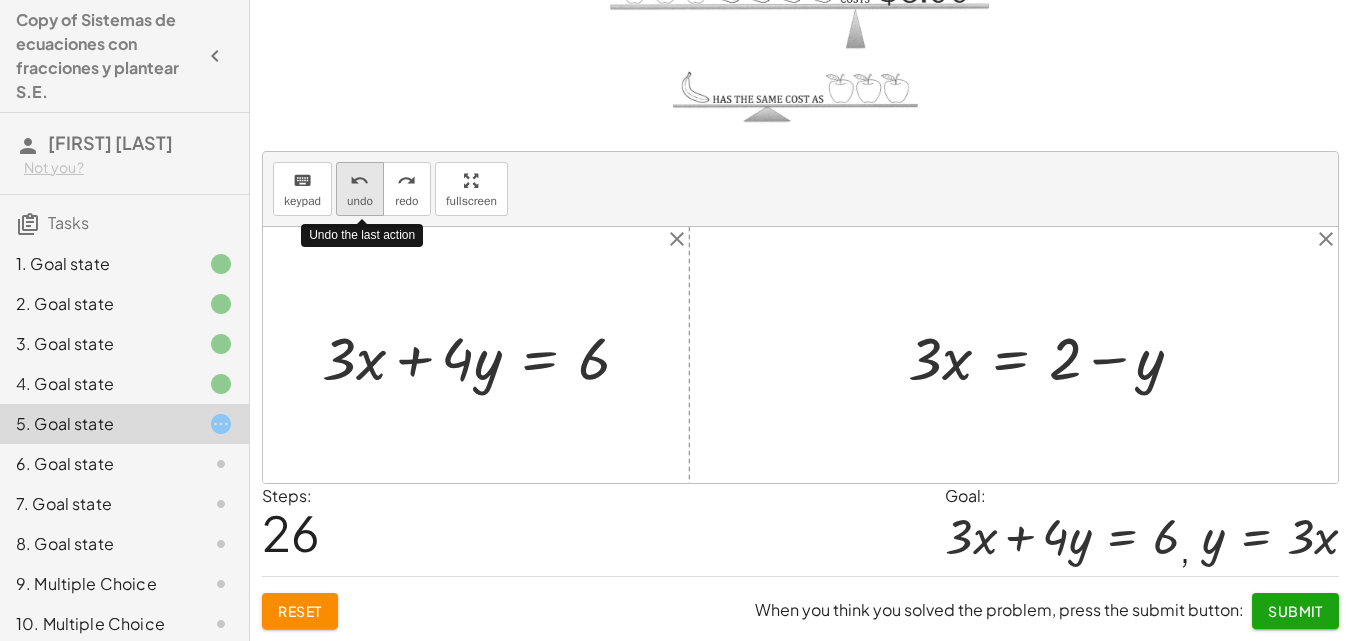 click on "undo undo" at bounding box center (360, 189) 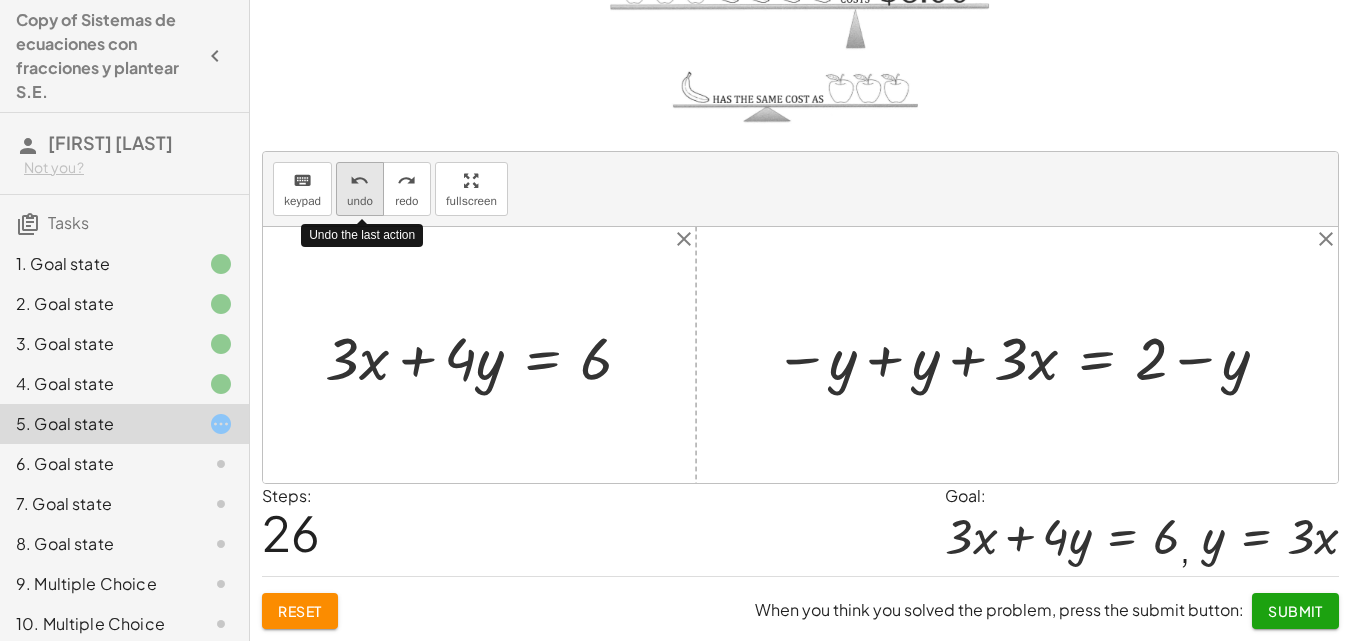 click on "undo undo" at bounding box center [360, 189] 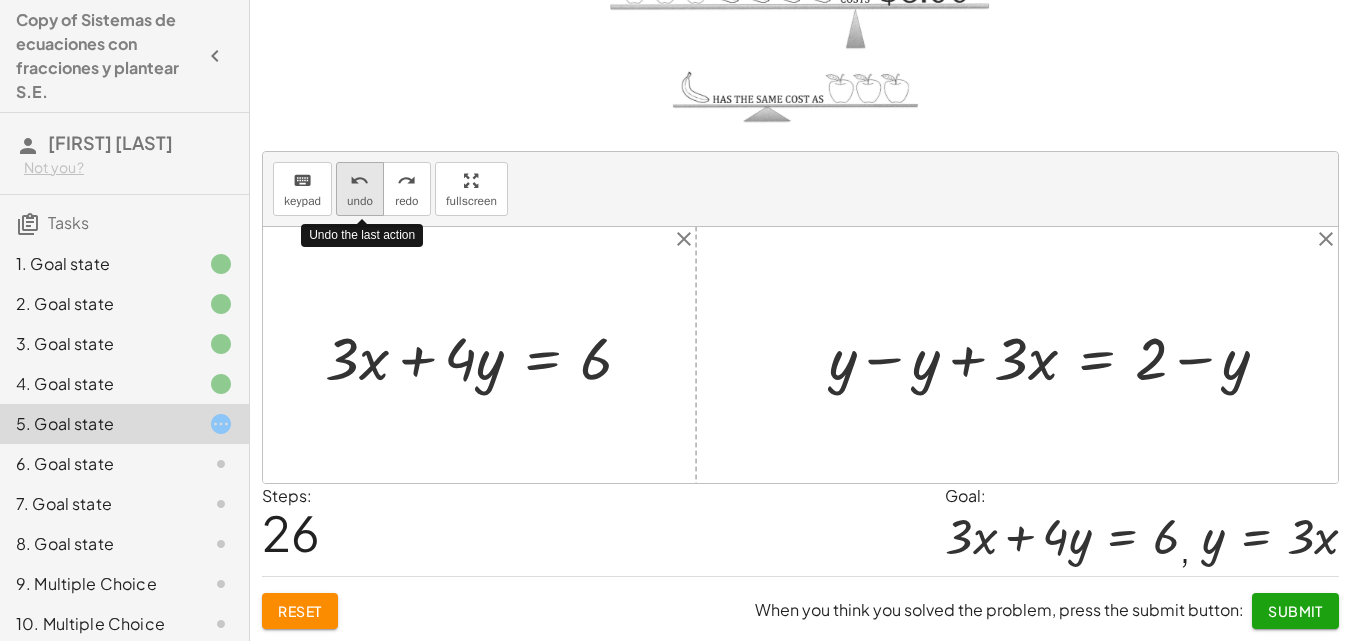 click on "undo undo" at bounding box center (360, 189) 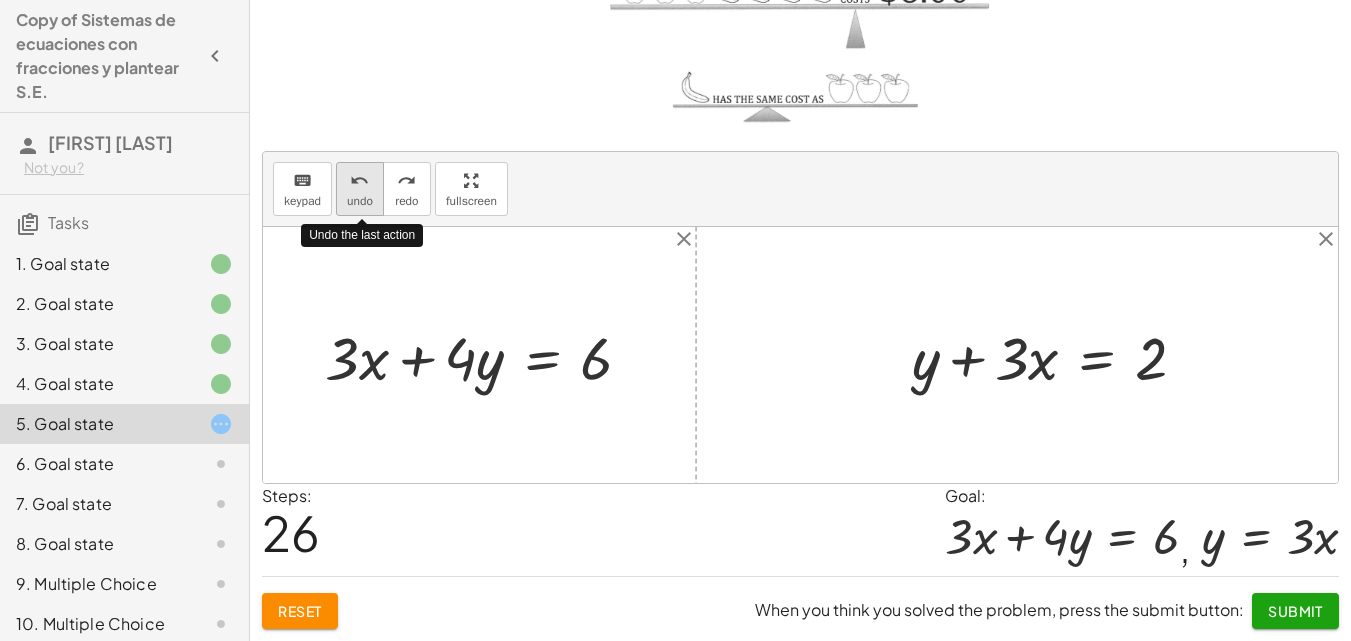 click on "undo undo" at bounding box center [360, 189] 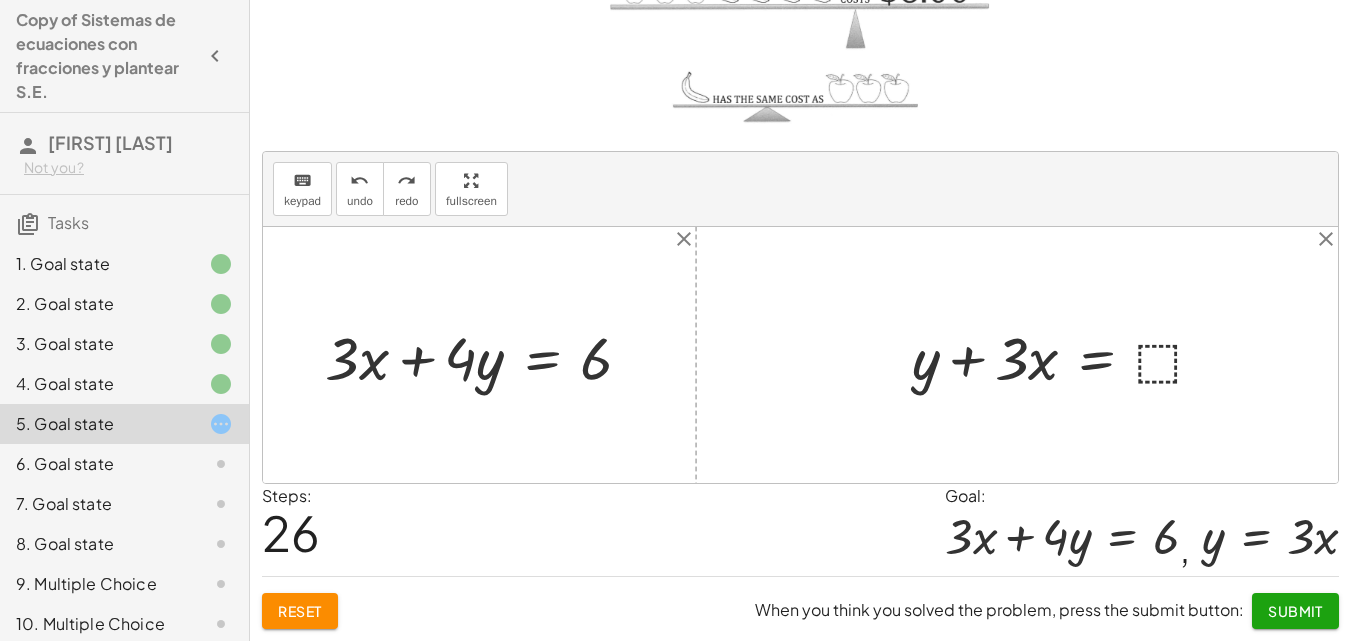 drag, startPoint x: 1071, startPoint y: 449, endPoint x: 1074, endPoint y: 246, distance: 203.02217 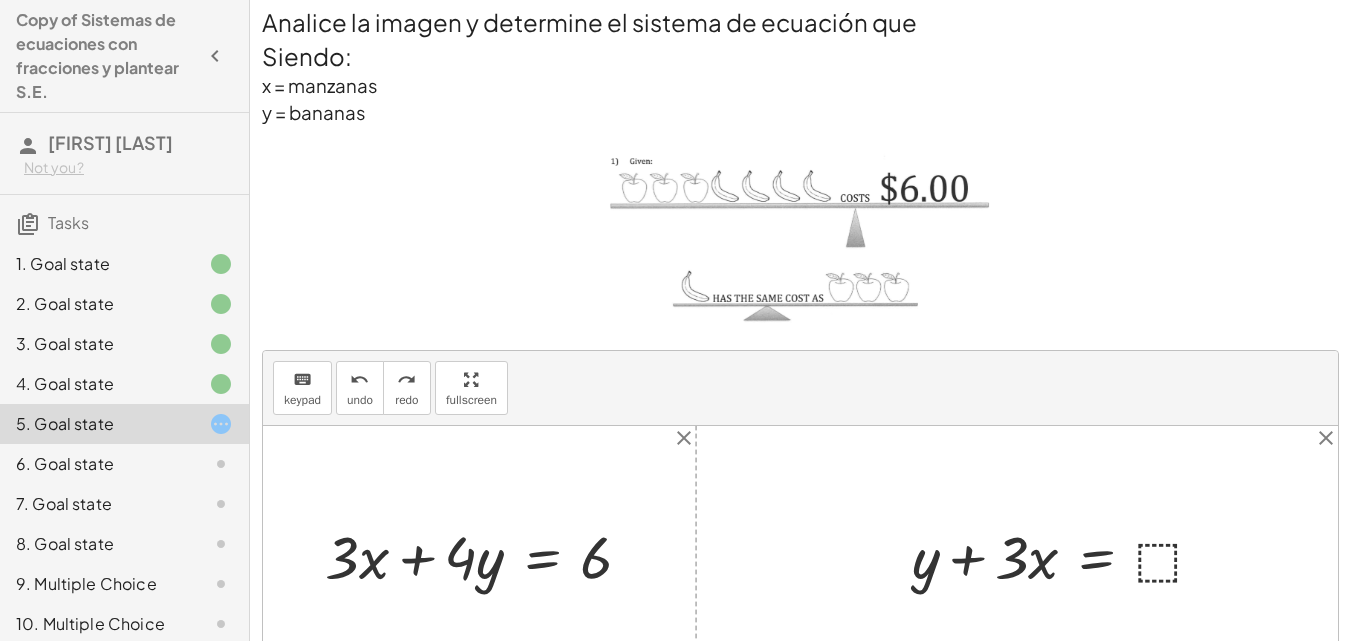 scroll, scrollTop: 0, scrollLeft: 0, axis: both 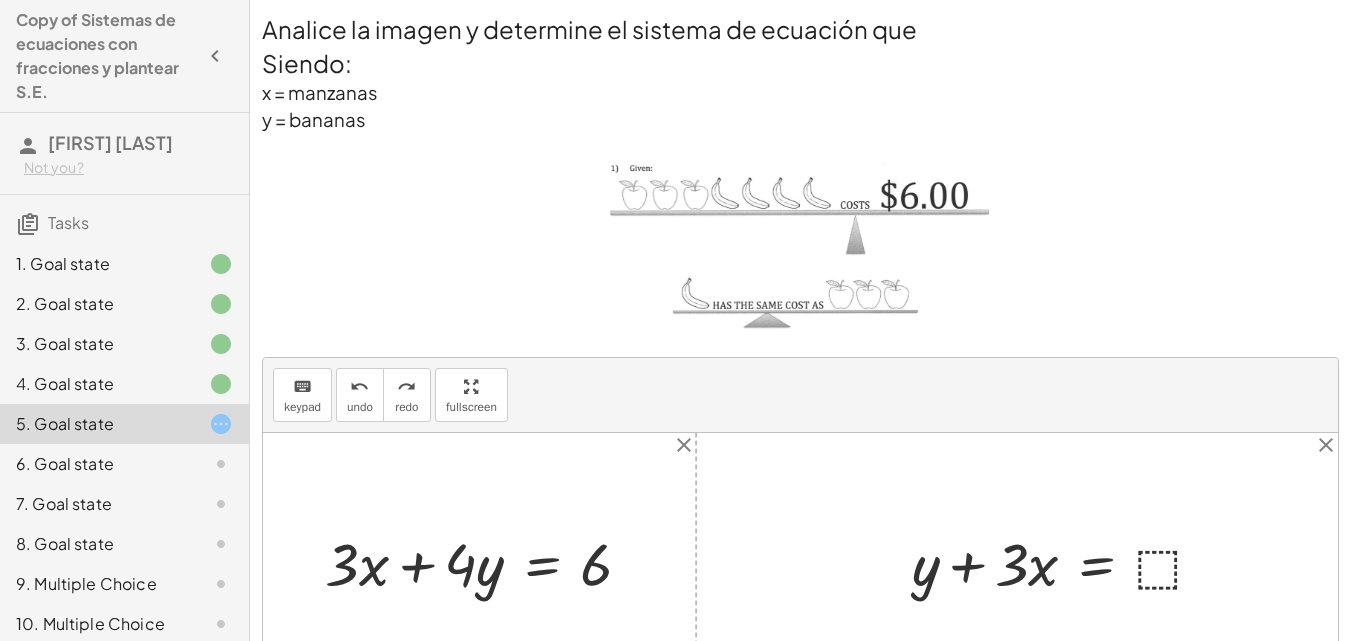 click at bounding box center [1066, 561] 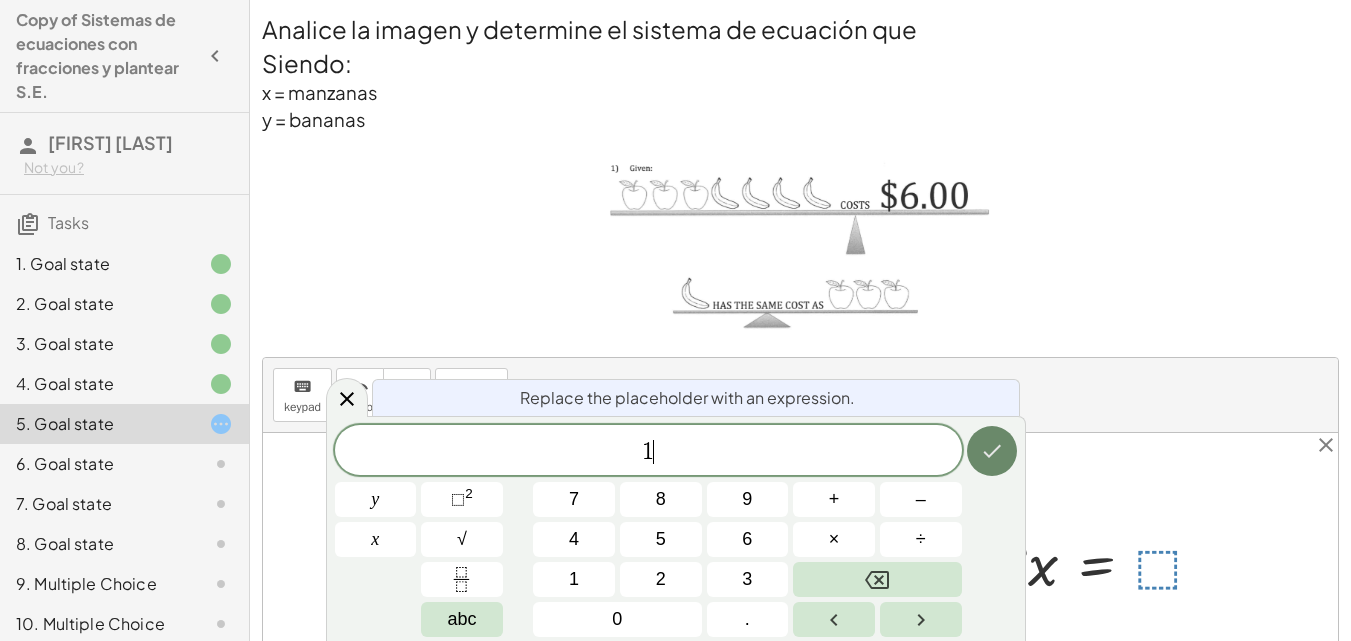 click 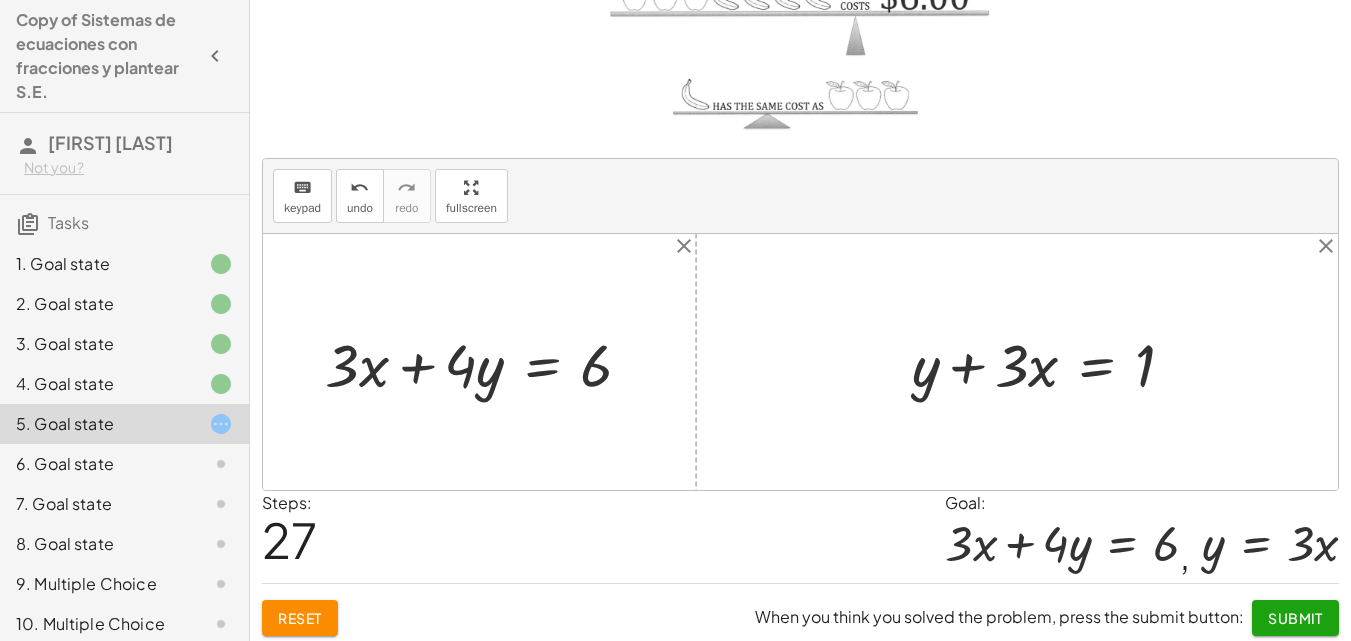 scroll, scrollTop: 206, scrollLeft: 0, axis: vertical 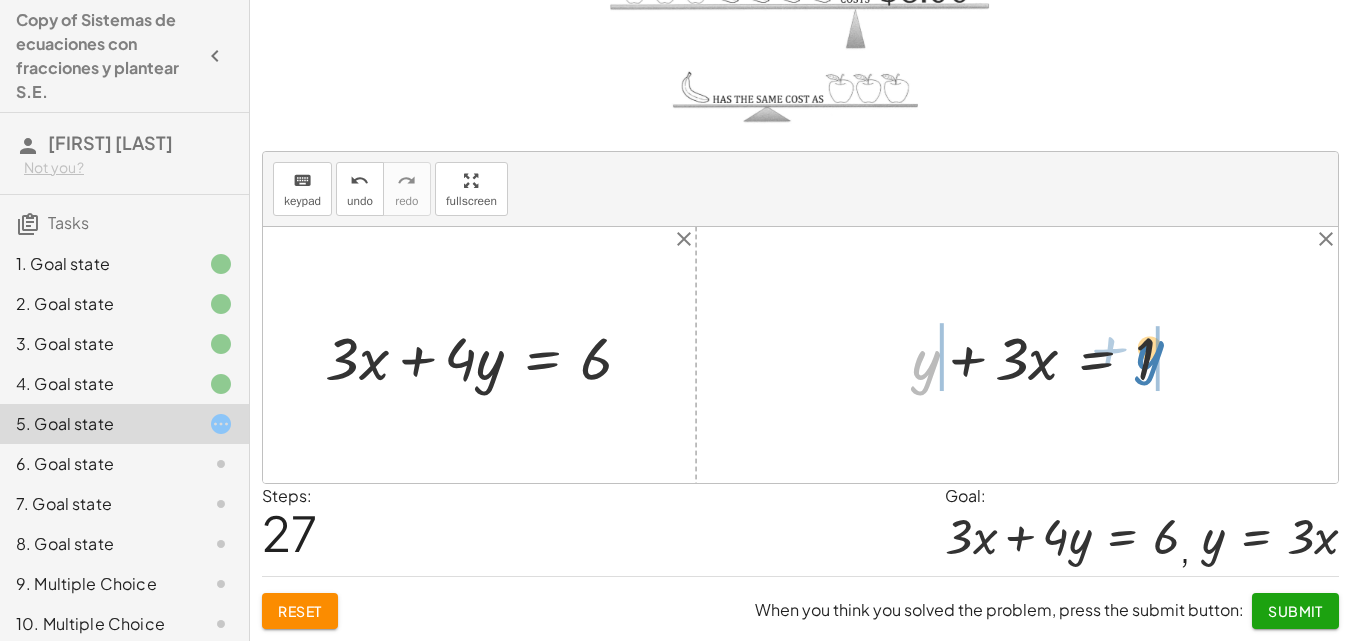 drag, startPoint x: 925, startPoint y: 365, endPoint x: 1149, endPoint y: 355, distance: 224.2231 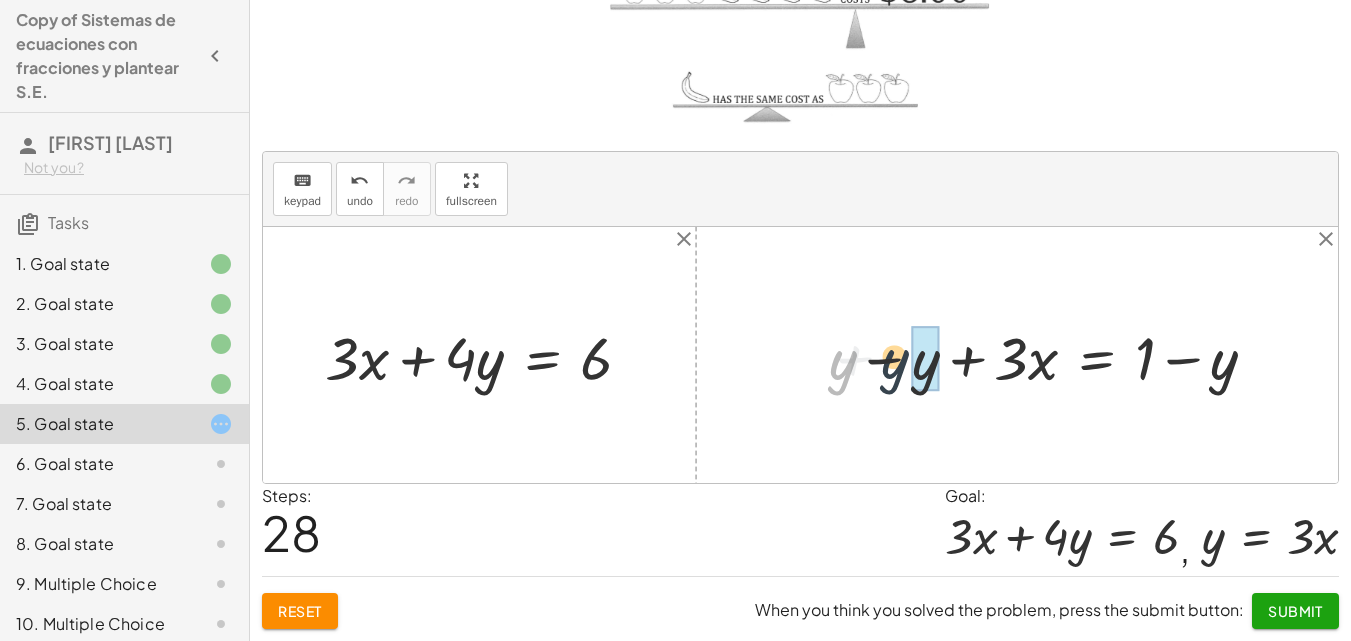 drag, startPoint x: 835, startPoint y: 374, endPoint x: 888, endPoint y: 373, distance: 53.009434 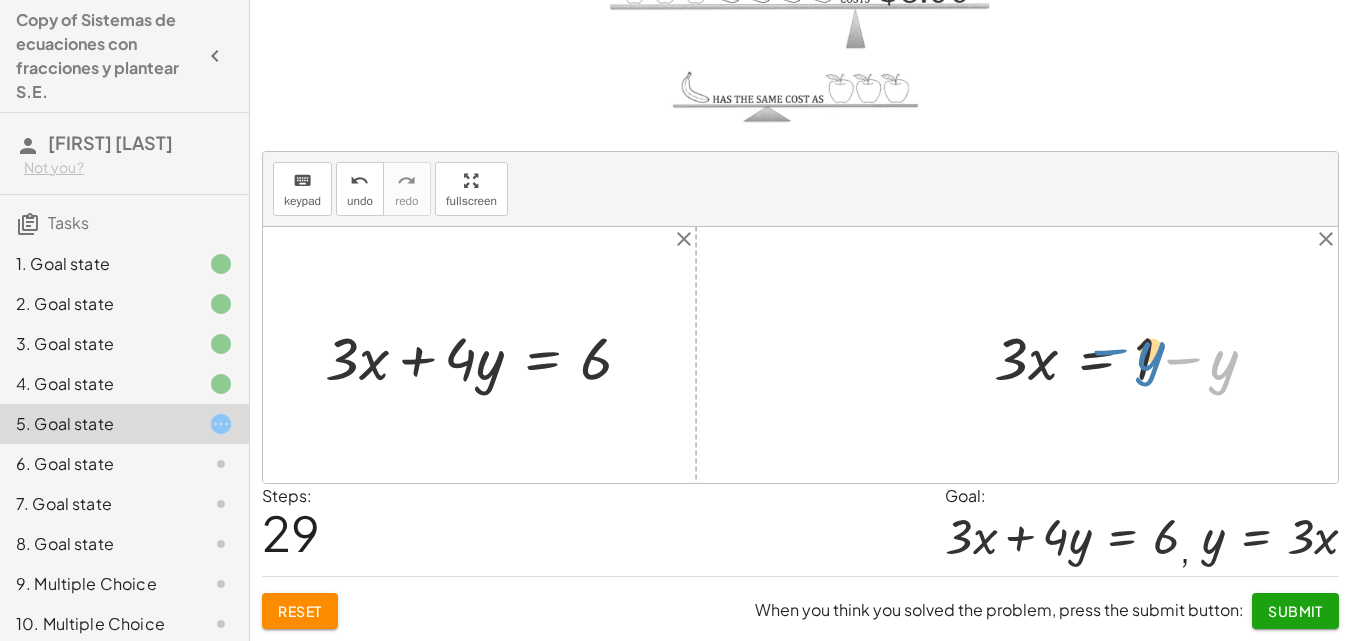 drag, startPoint x: 1219, startPoint y: 368, endPoint x: 1145, endPoint y: 359, distance: 74.54529 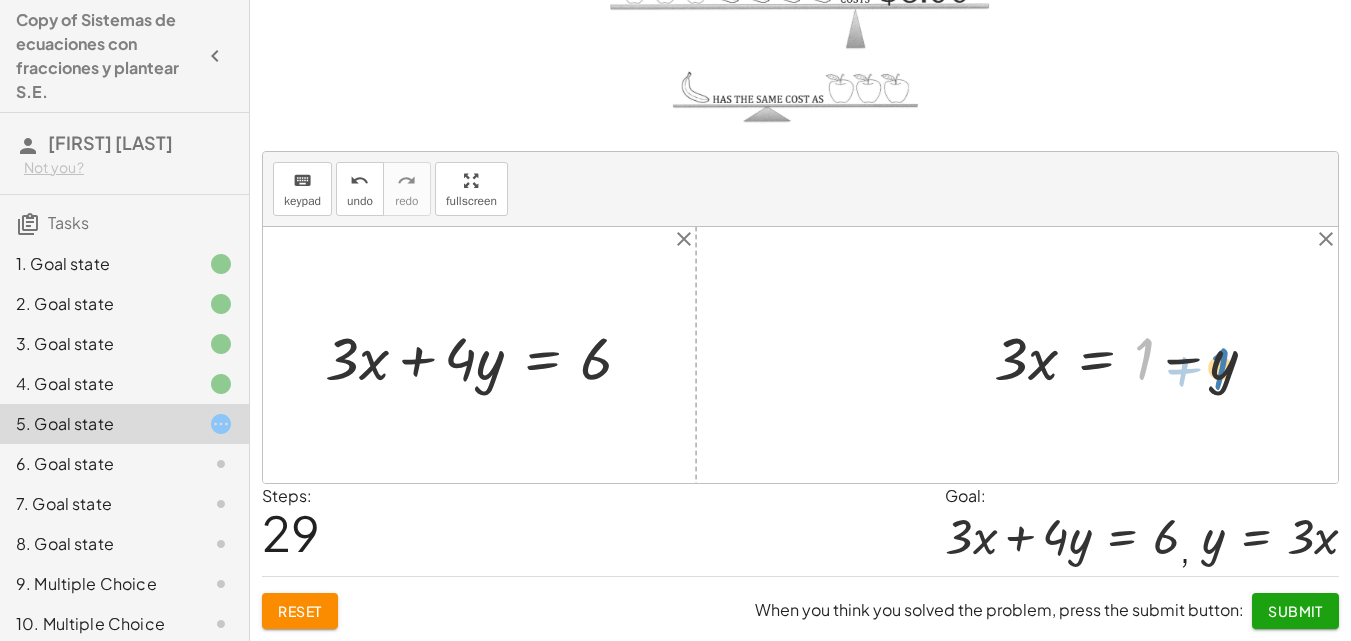 drag, startPoint x: 1137, startPoint y: 353, endPoint x: 1213, endPoint y: 363, distance: 76.655075 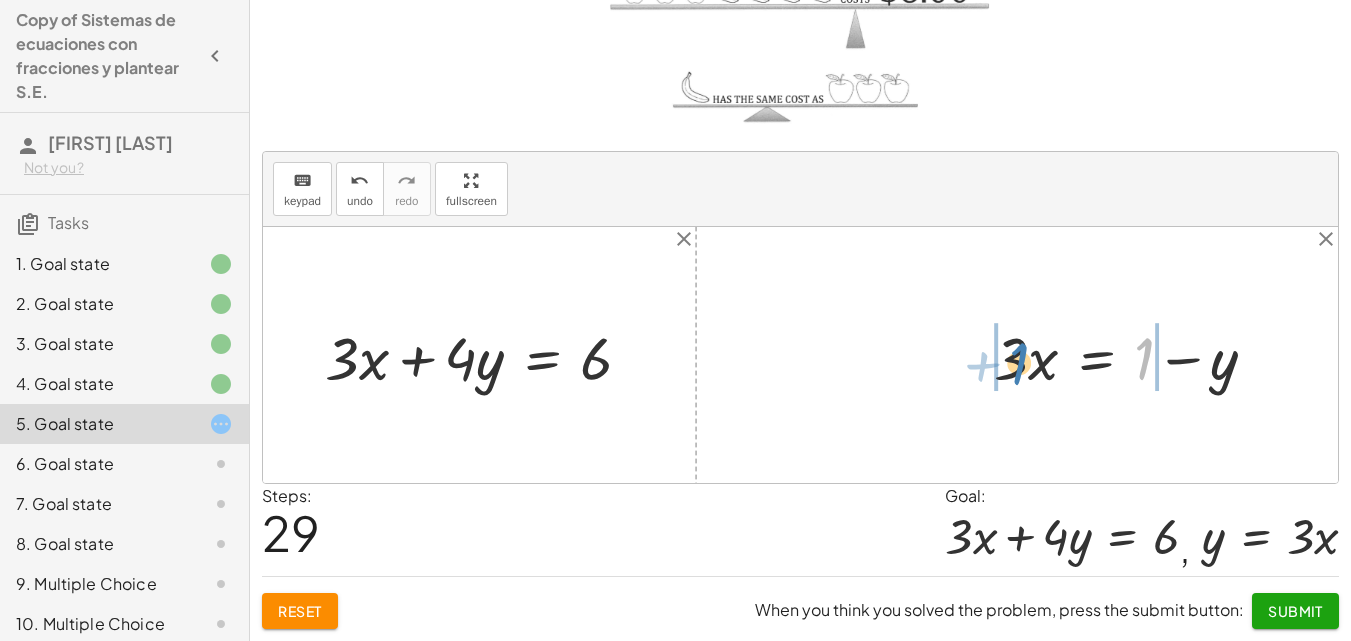 drag, startPoint x: 1148, startPoint y: 353, endPoint x: 1021, endPoint y: 356, distance: 127.03543 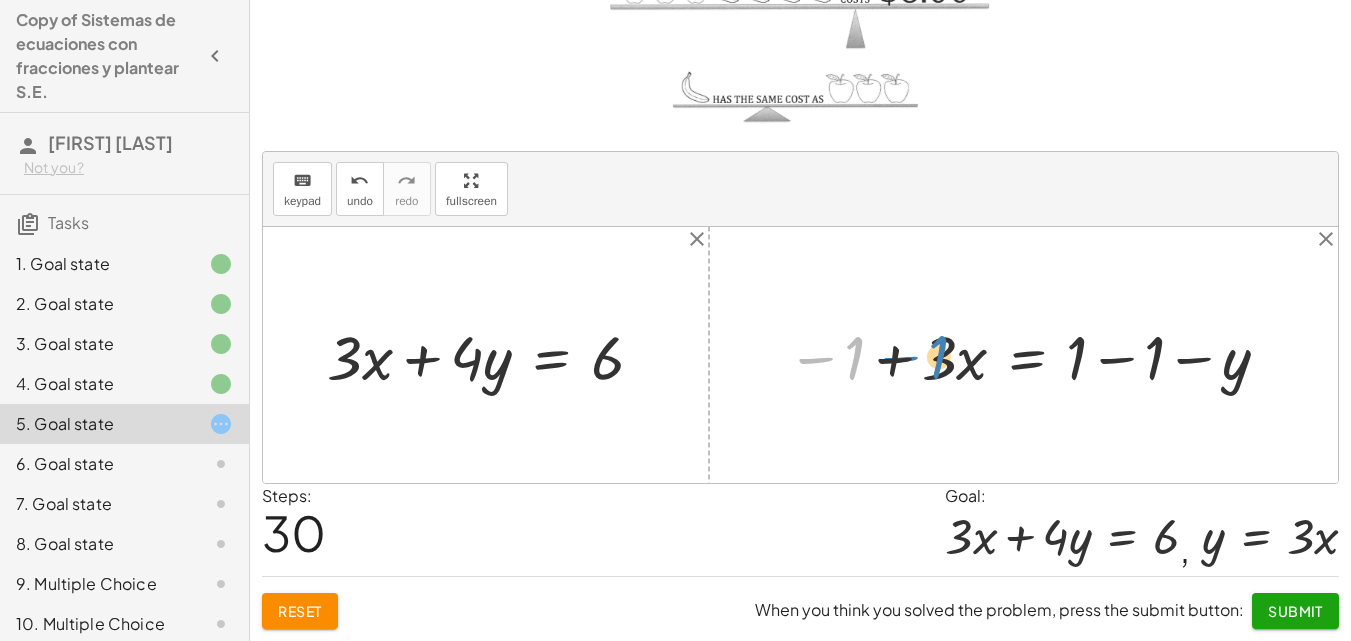 drag, startPoint x: 858, startPoint y: 357, endPoint x: 943, endPoint y: 356, distance: 85.00588 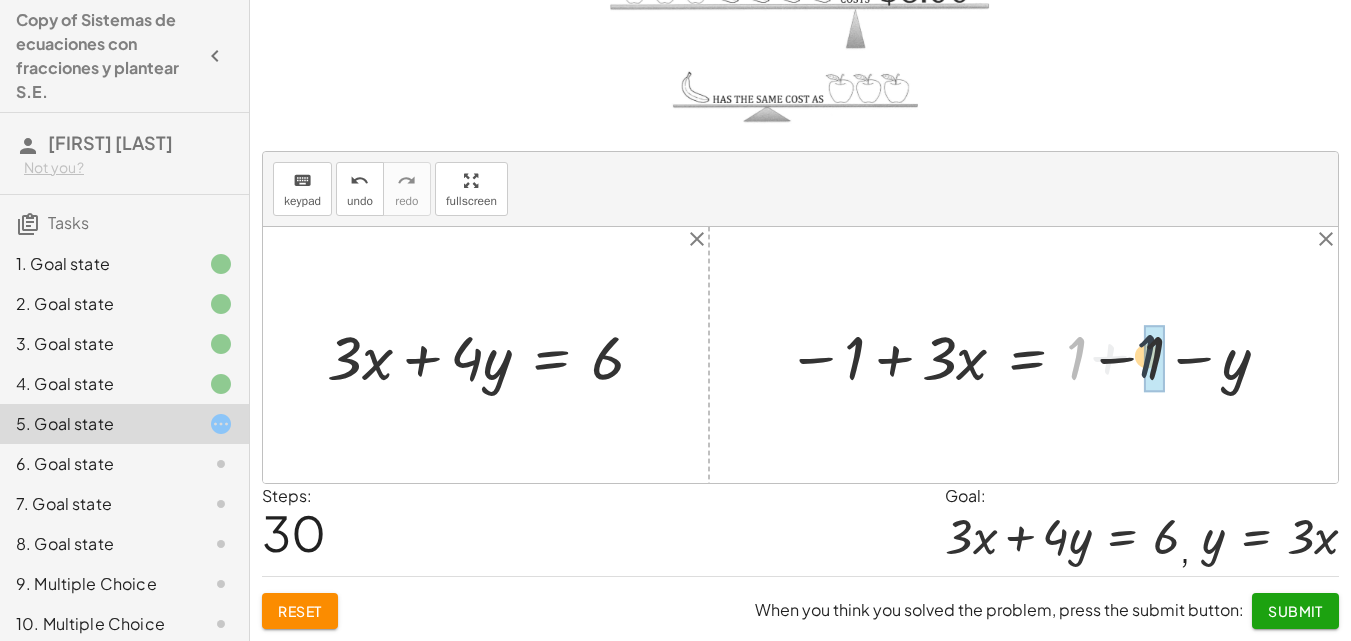 drag, startPoint x: 1083, startPoint y: 353, endPoint x: 1155, endPoint y: 351, distance: 72.02777 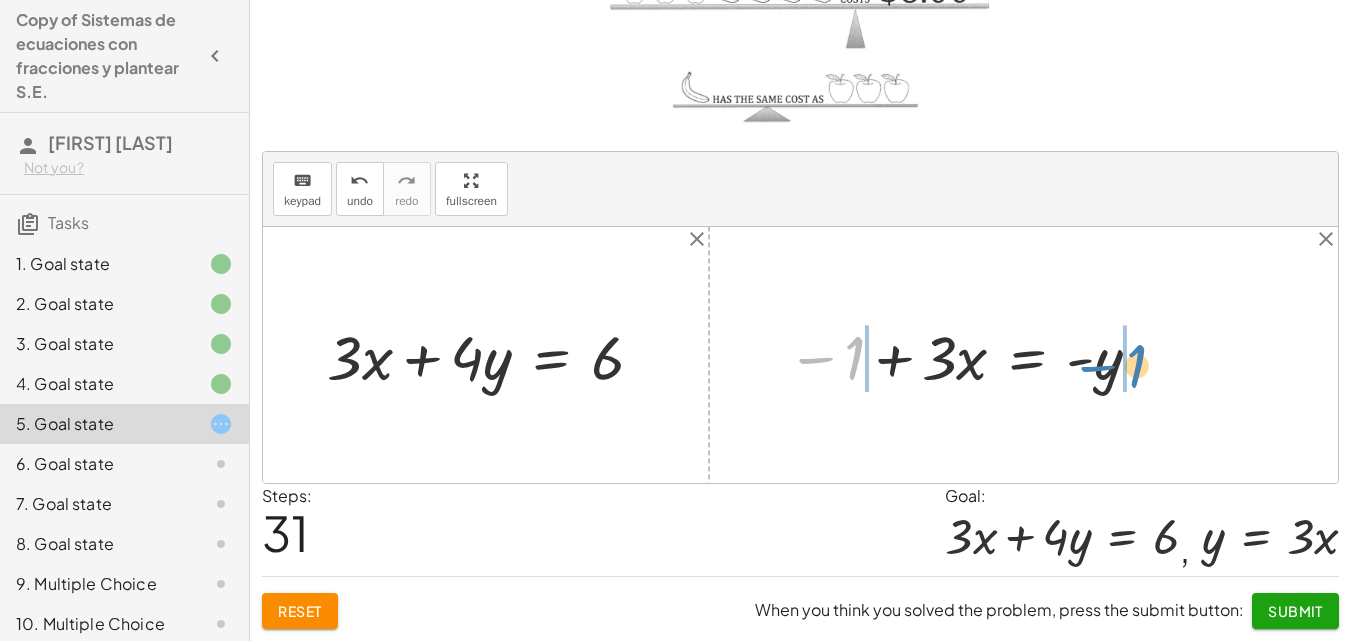 drag, startPoint x: 806, startPoint y: 357, endPoint x: 1087, endPoint y: 365, distance: 281.11386 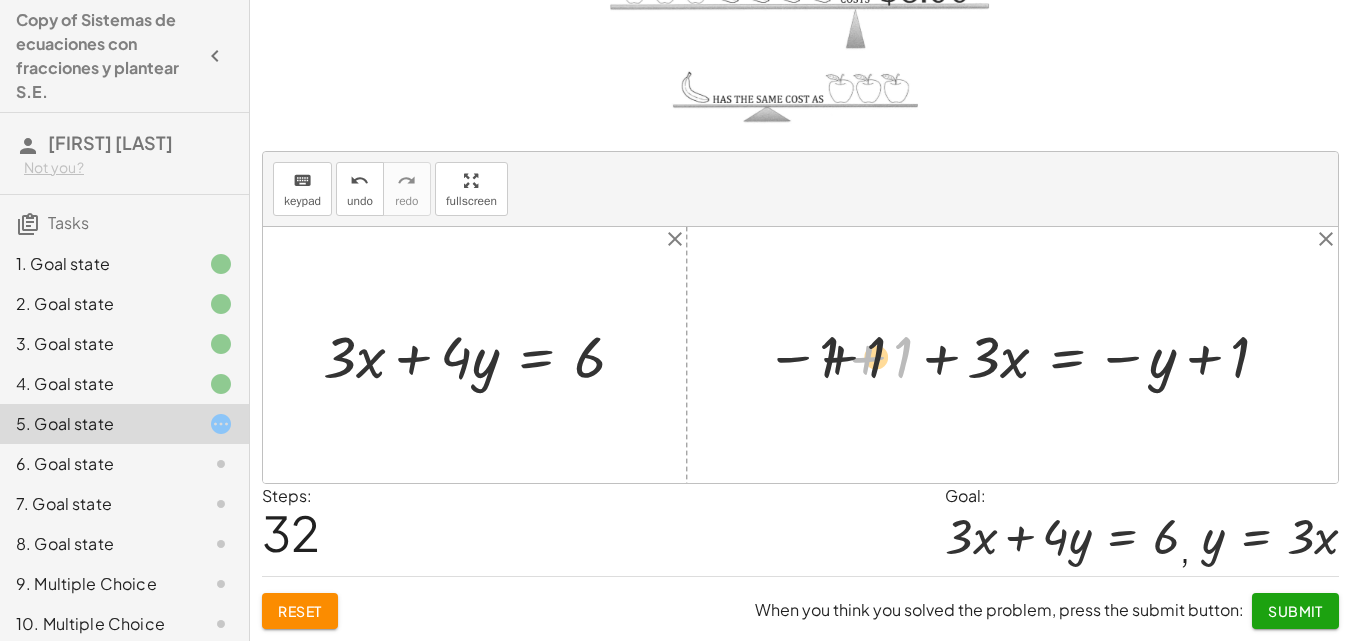 drag, startPoint x: 901, startPoint y: 362, endPoint x: 797, endPoint y: 355, distance: 104.23531 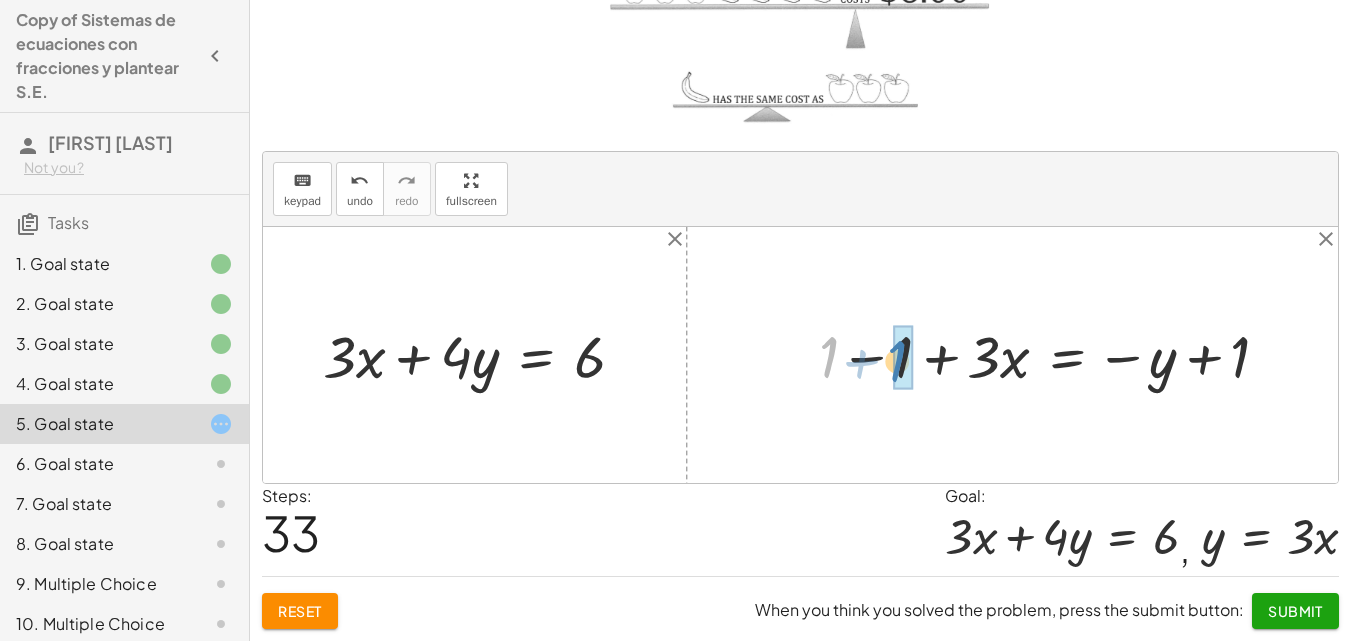 drag, startPoint x: 822, startPoint y: 347, endPoint x: 890, endPoint y: 351, distance: 68.117546 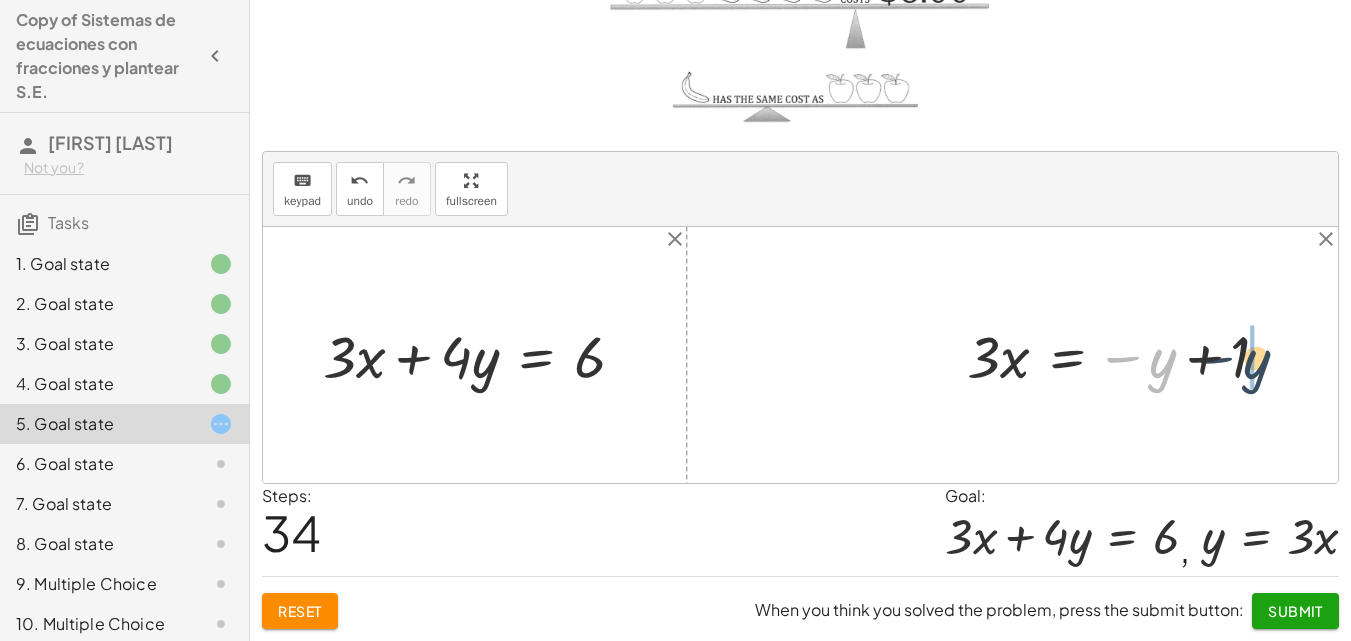 drag, startPoint x: 1106, startPoint y: 362, endPoint x: 1201, endPoint y: 363, distance: 95.005264 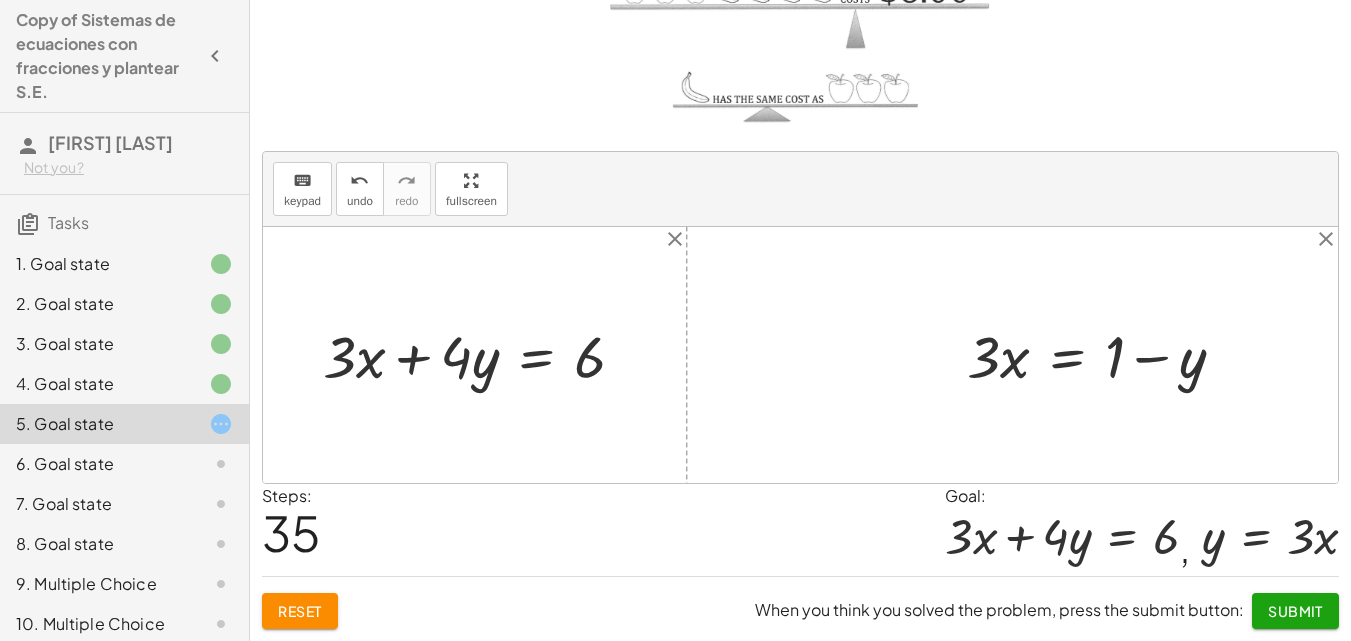 click on "keyboard keypad undo undo redo redo fullscreen" at bounding box center [800, 189] 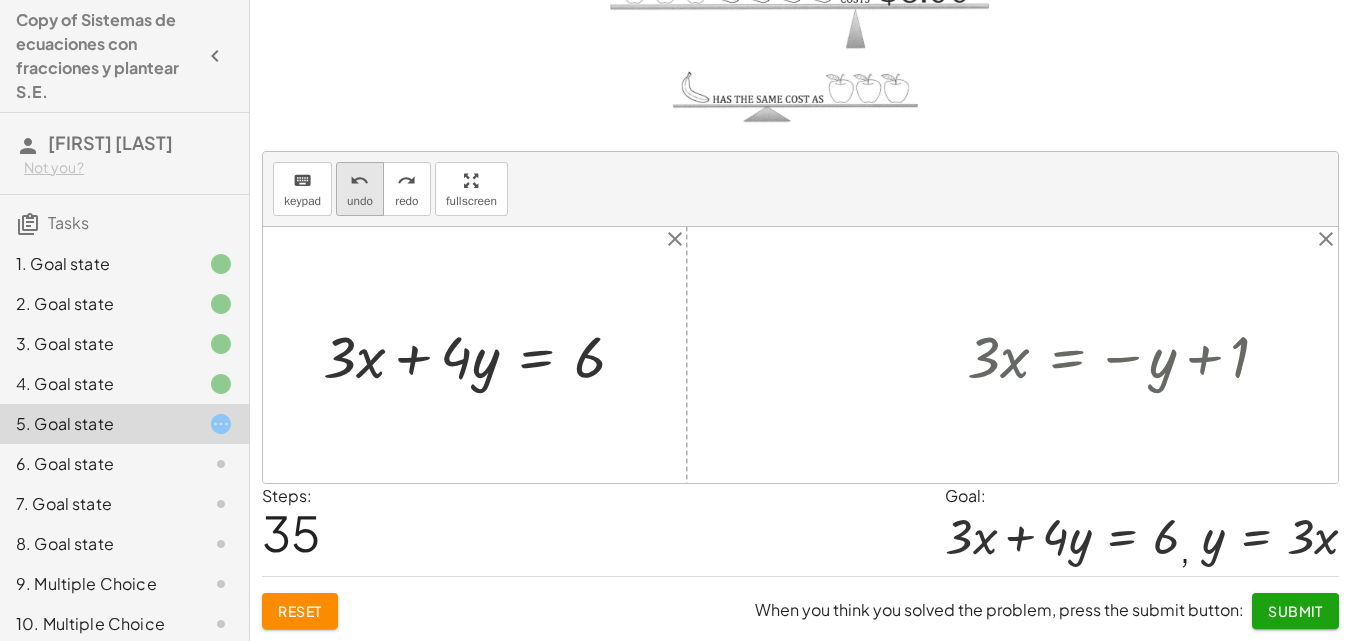 click on "undo" at bounding box center (360, 201) 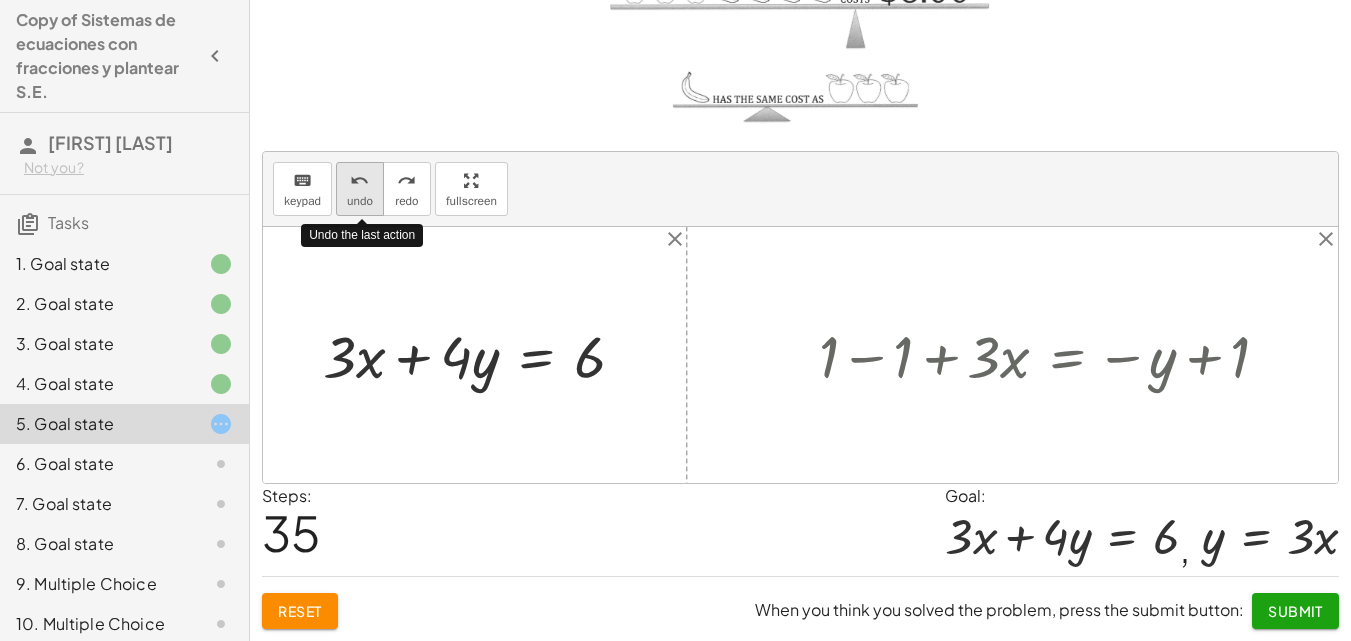 click on "undo" at bounding box center (360, 201) 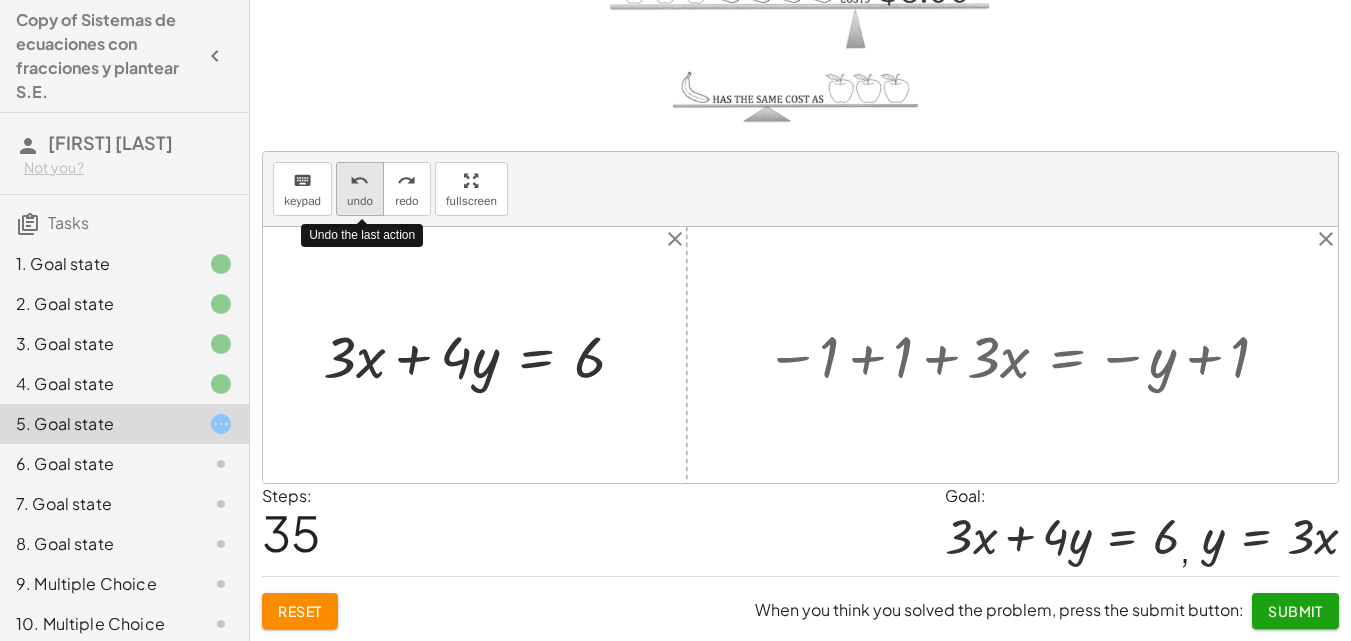click on "undo" at bounding box center (360, 201) 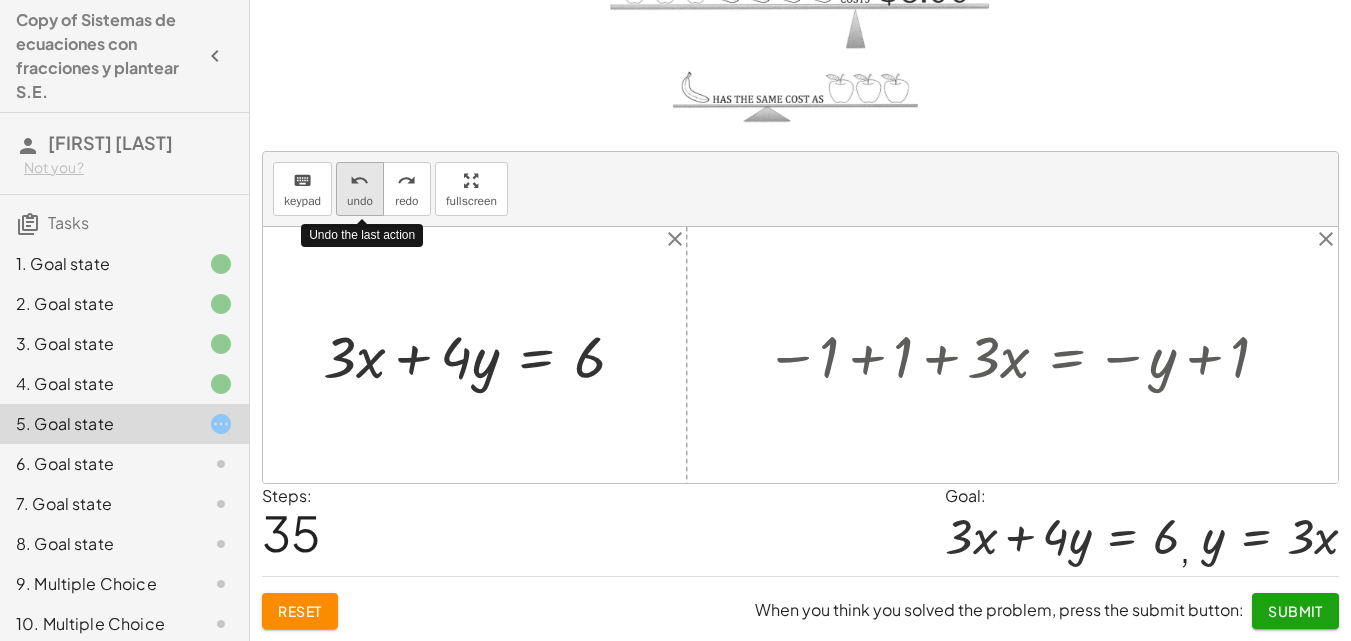 click on "undo" at bounding box center (360, 201) 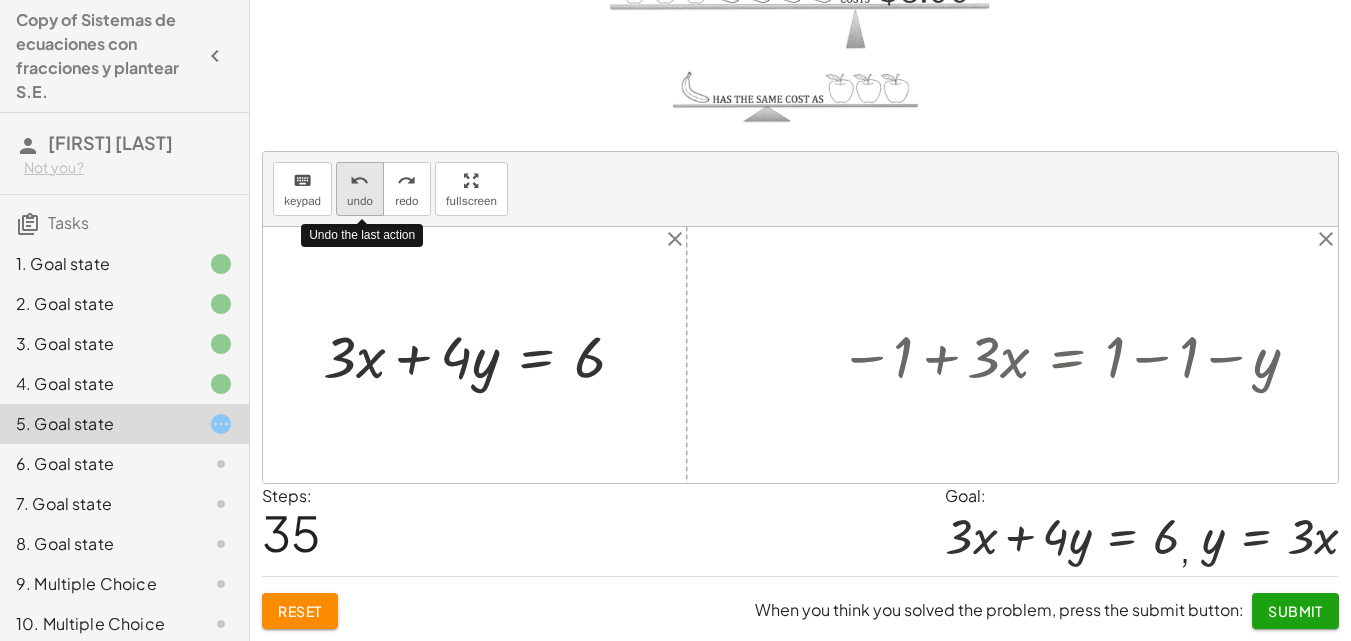 click on "undo" at bounding box center (360, 201) 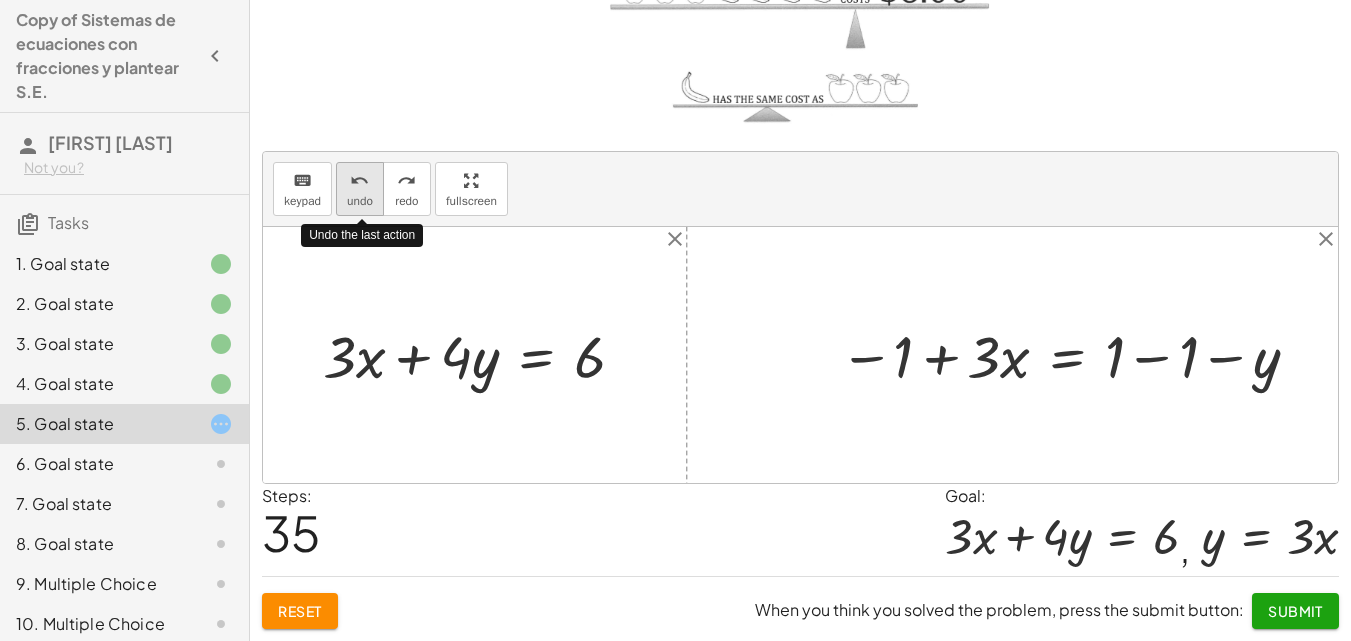 click on "undo" at bounding box center [360, 201] 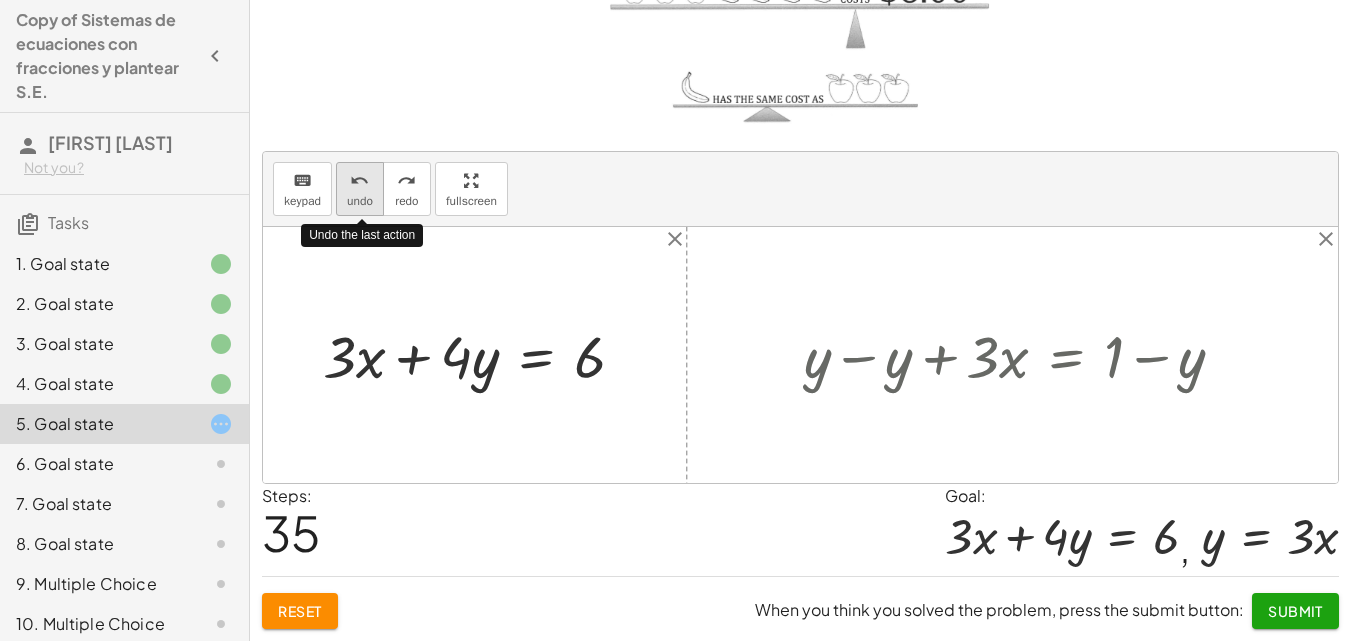 click on "undo" at bounding box center [360, 201] 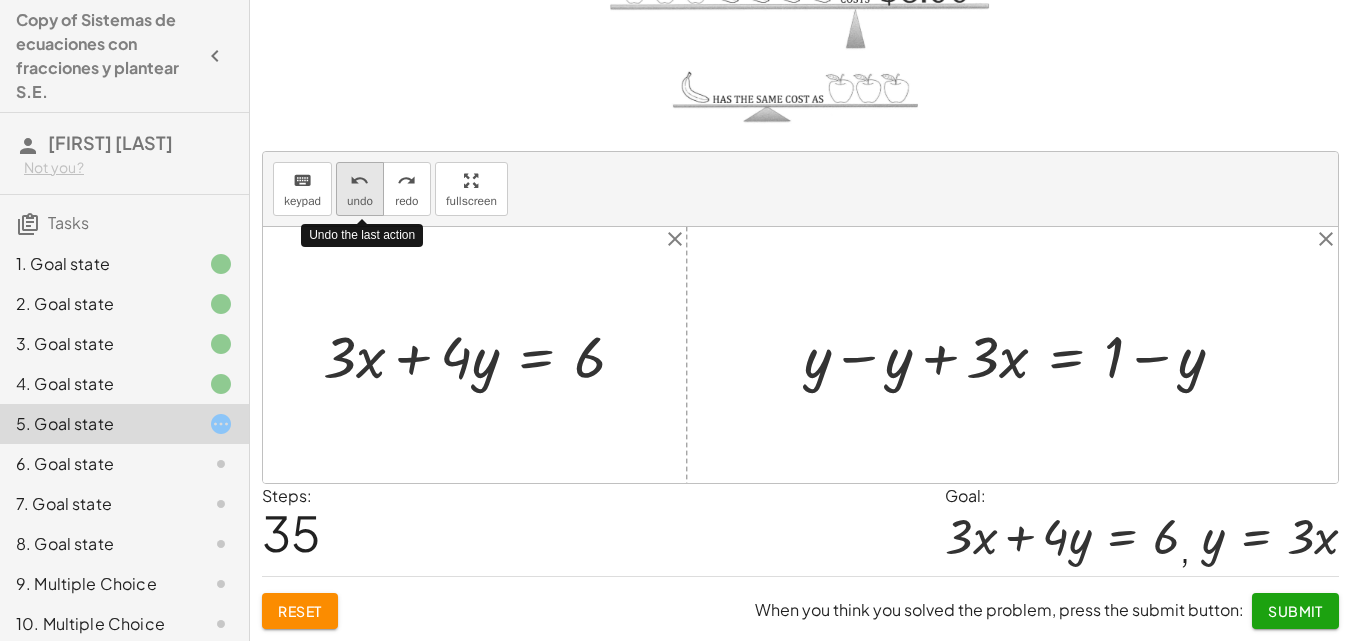 click on "undo" at bounding box center [360, 201] 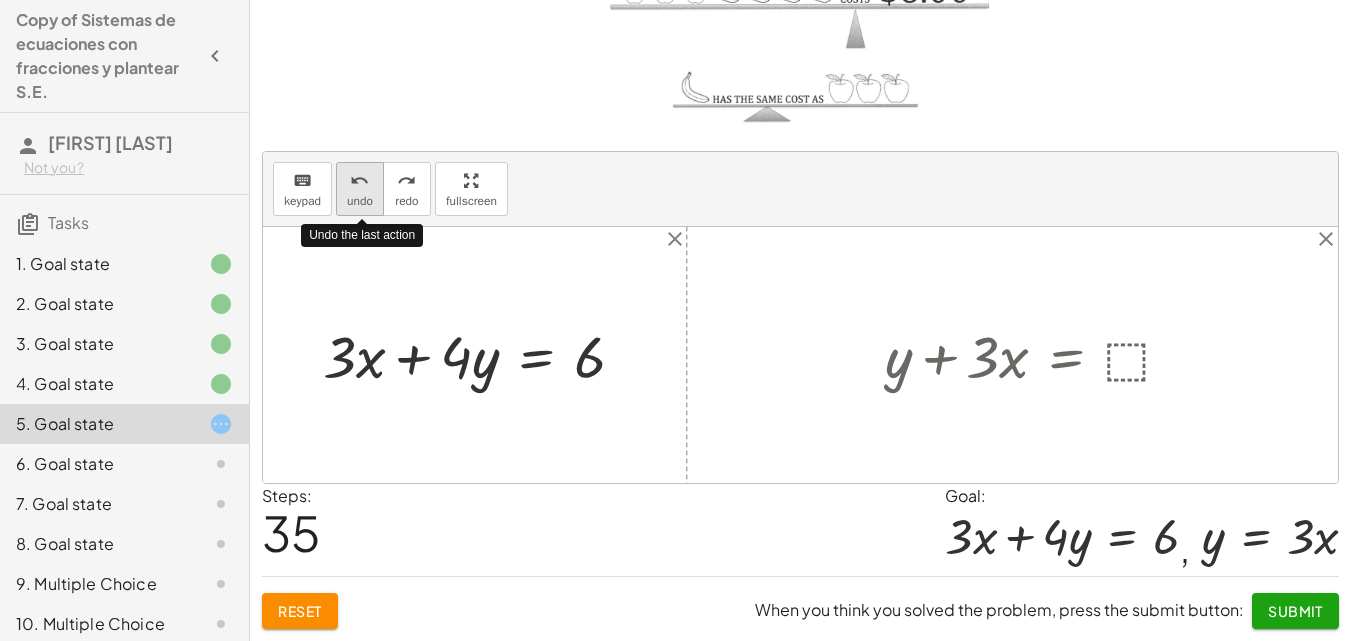 click on "undo" at bounding box center (360, 201) 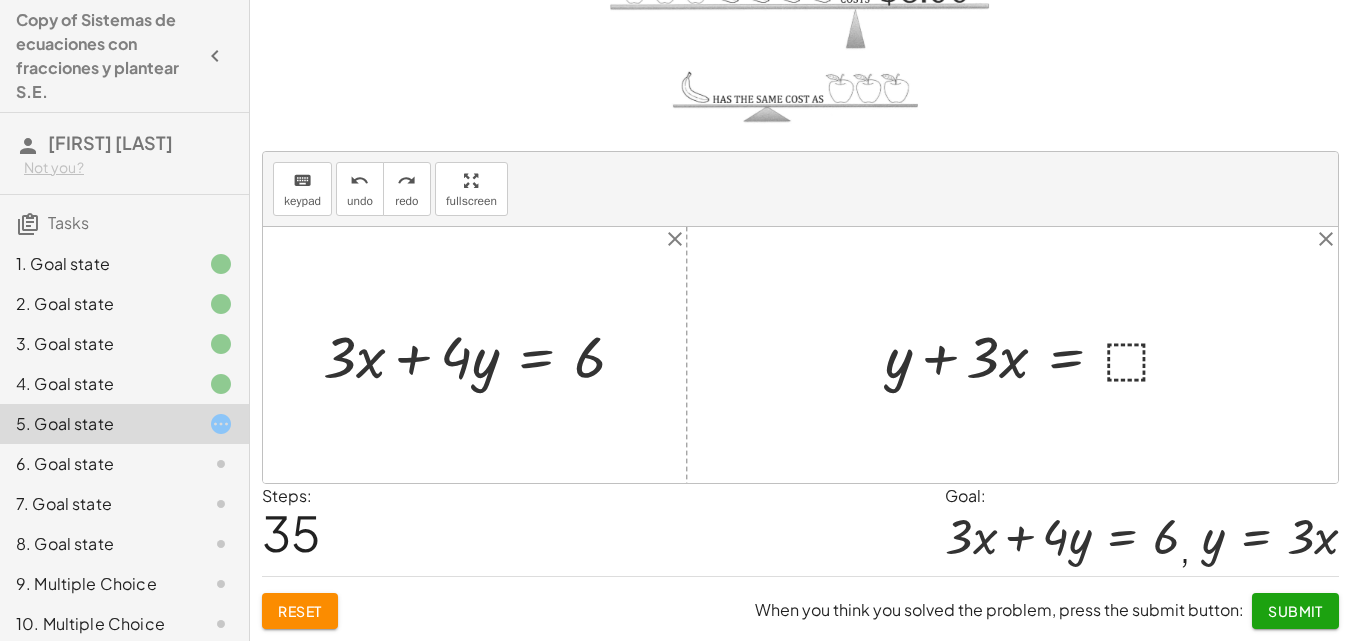 click at bounding box center (1037, 354) 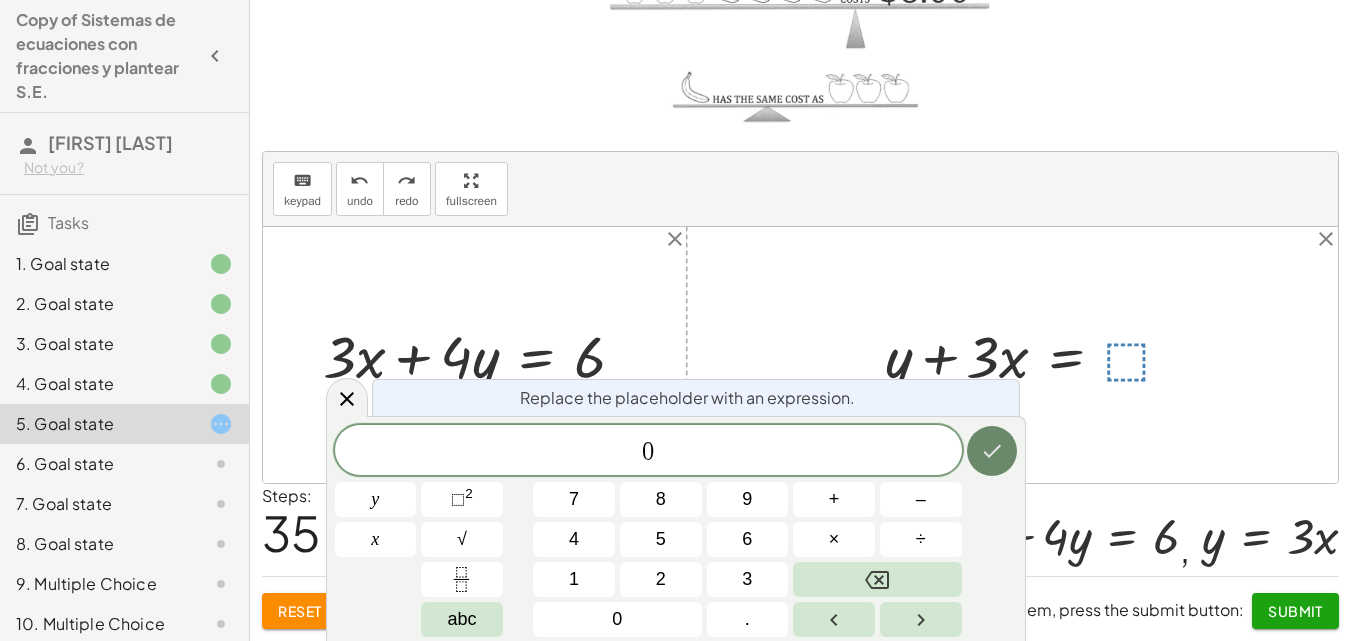 click at bounding box center [992, 451] 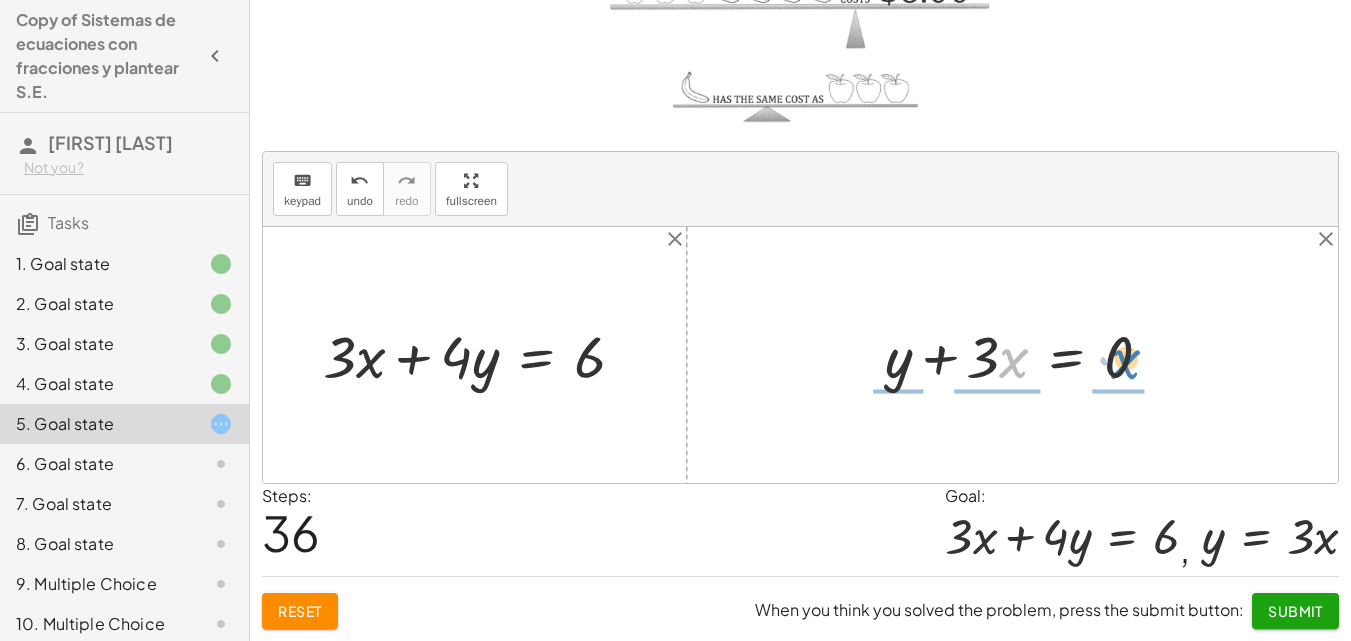 drag, startPoint x: 1004, startPoint y: 353, endPoint x: 1116, endPoint y: 354, distance: 112.00446 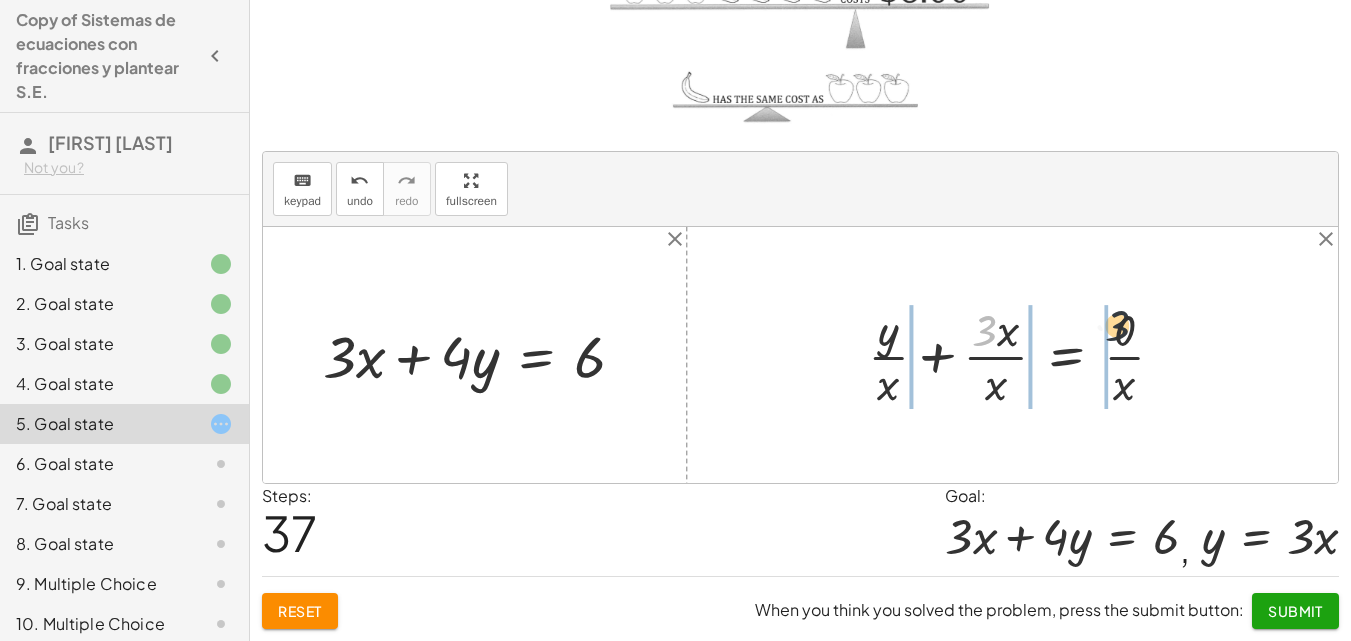 click at bounding box center [1024, 355] 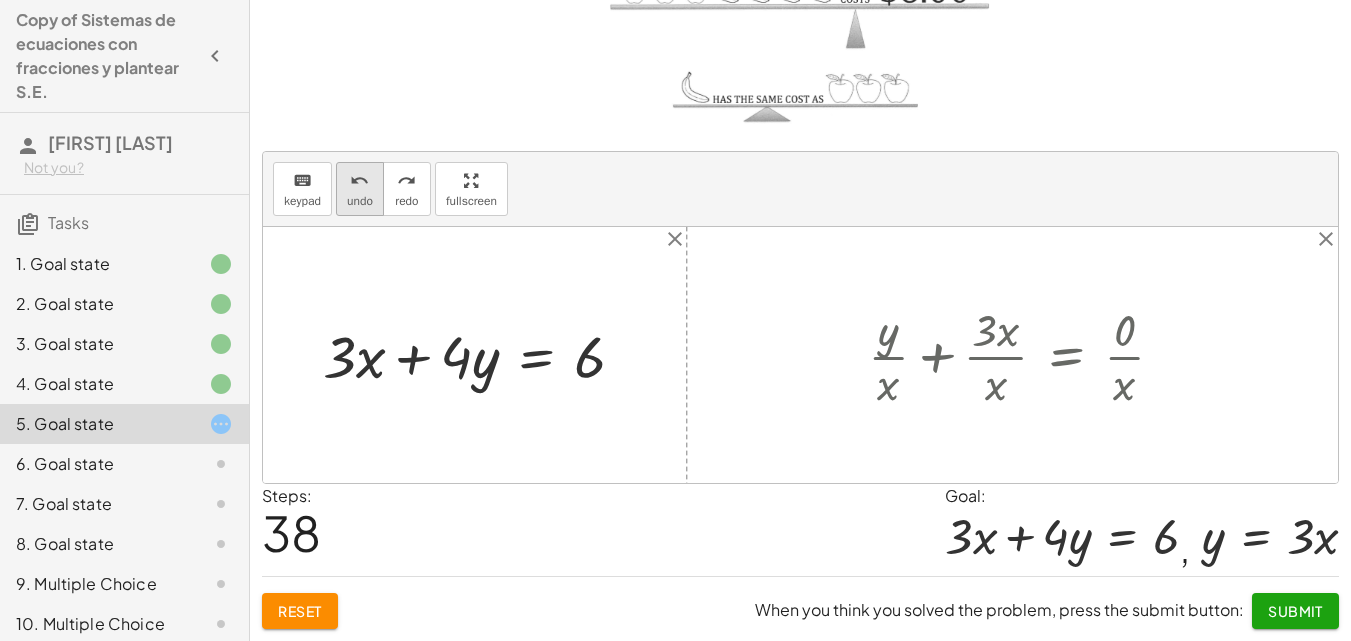 click on "undo" at bounding box center [360, 180] 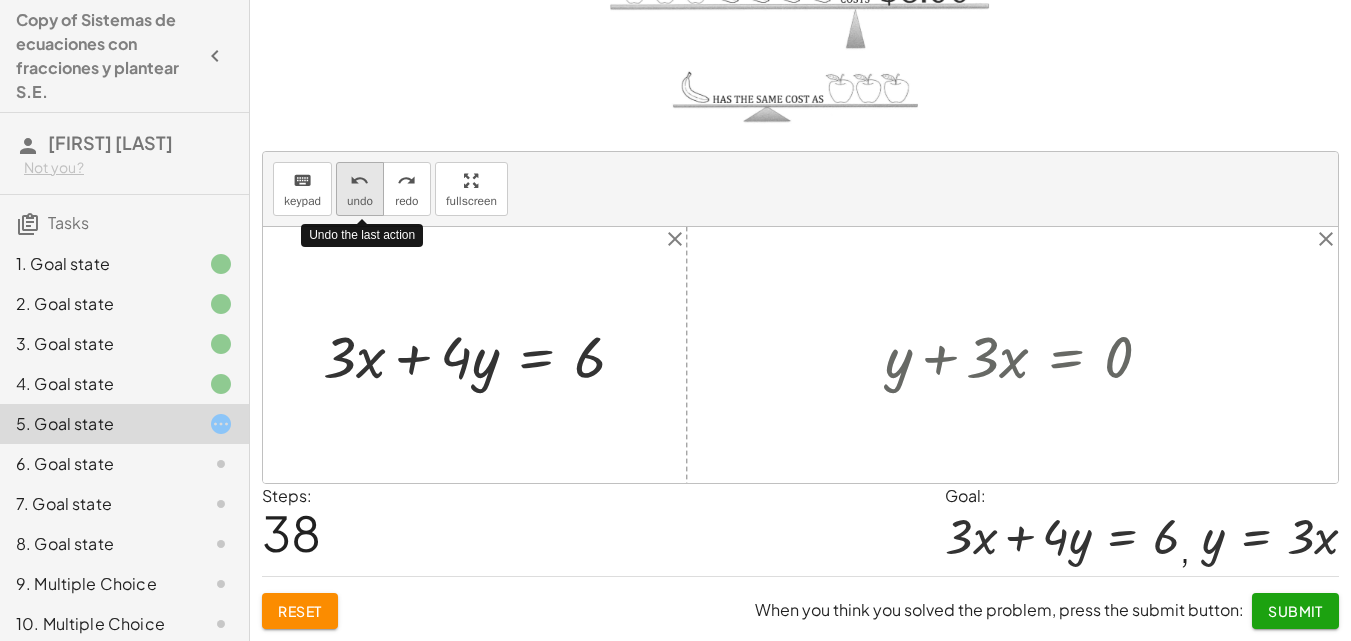 click on "undo" at bounding box center (360, 180) 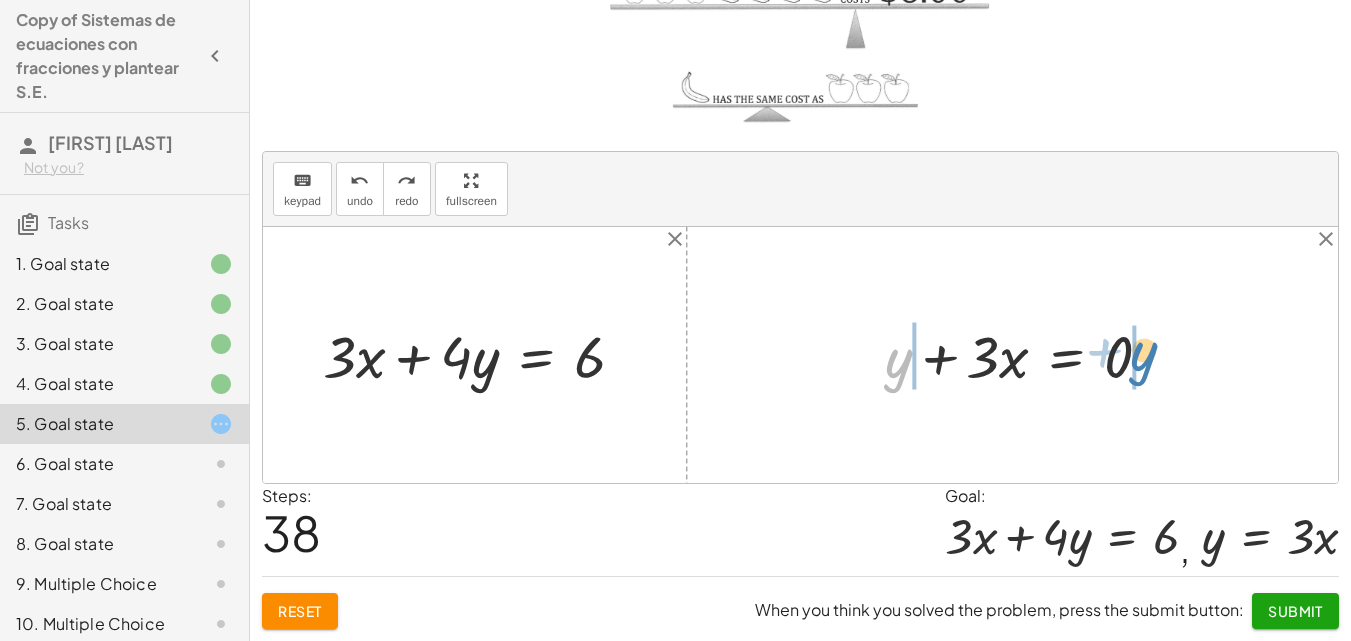 drag, startPoint x: 897, startPoint y: 359, endPoint x: 1140, endPoint y: 353, distance: 243.07407 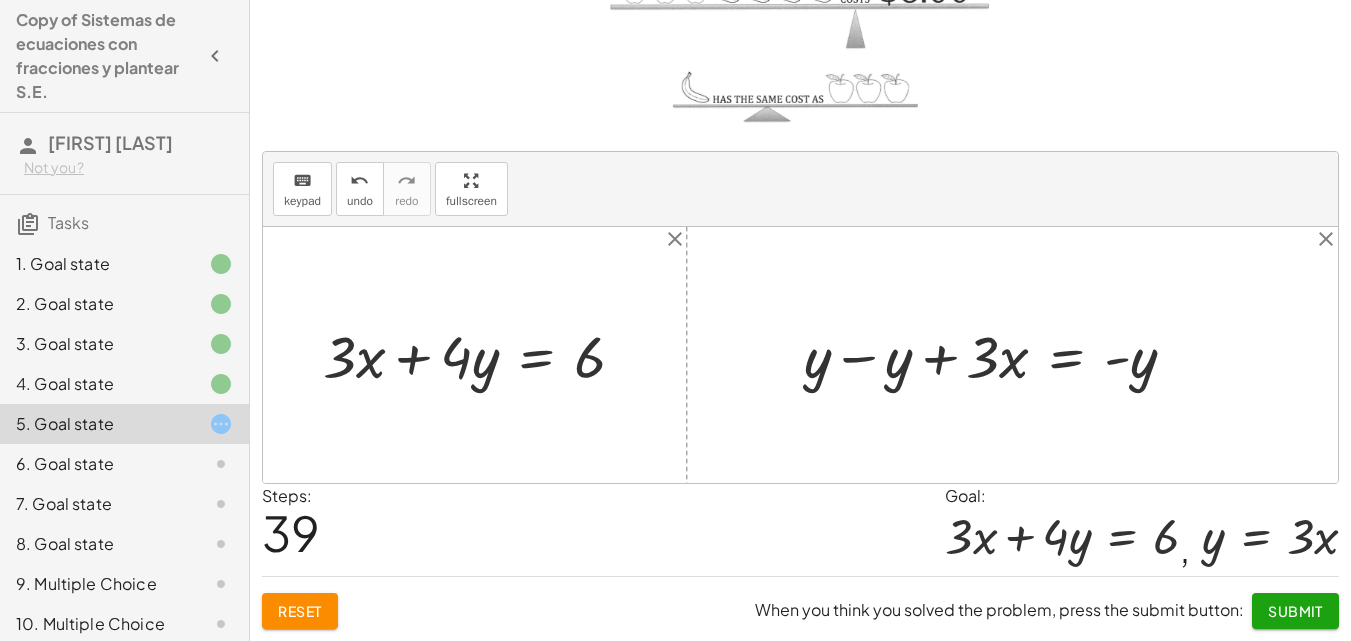 click at bounding box center [998, 354] 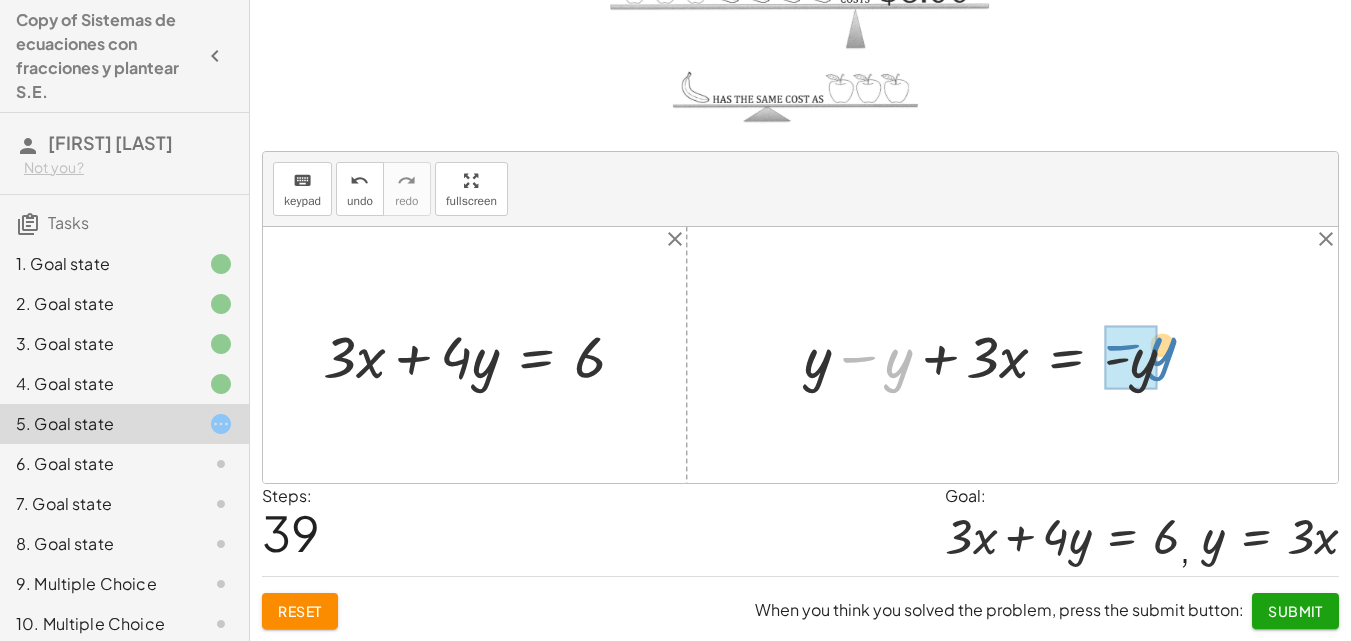 drag, startPoint x: 902, startPoint y: 366, endPoint x: 1166, endPoint y: 354, distance: 264.27258 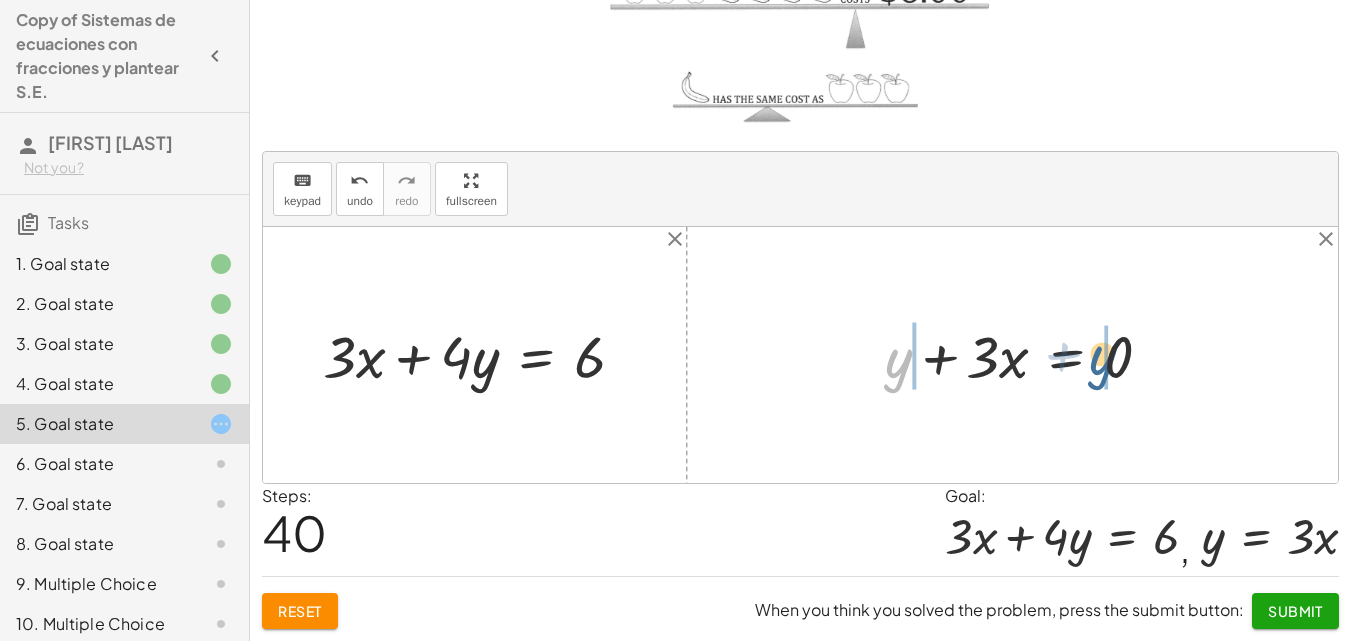 drag, startPoint x: 892, startPoint y: 373, endPoint x: 1100, endPoint y: 370, distance: 208.02164 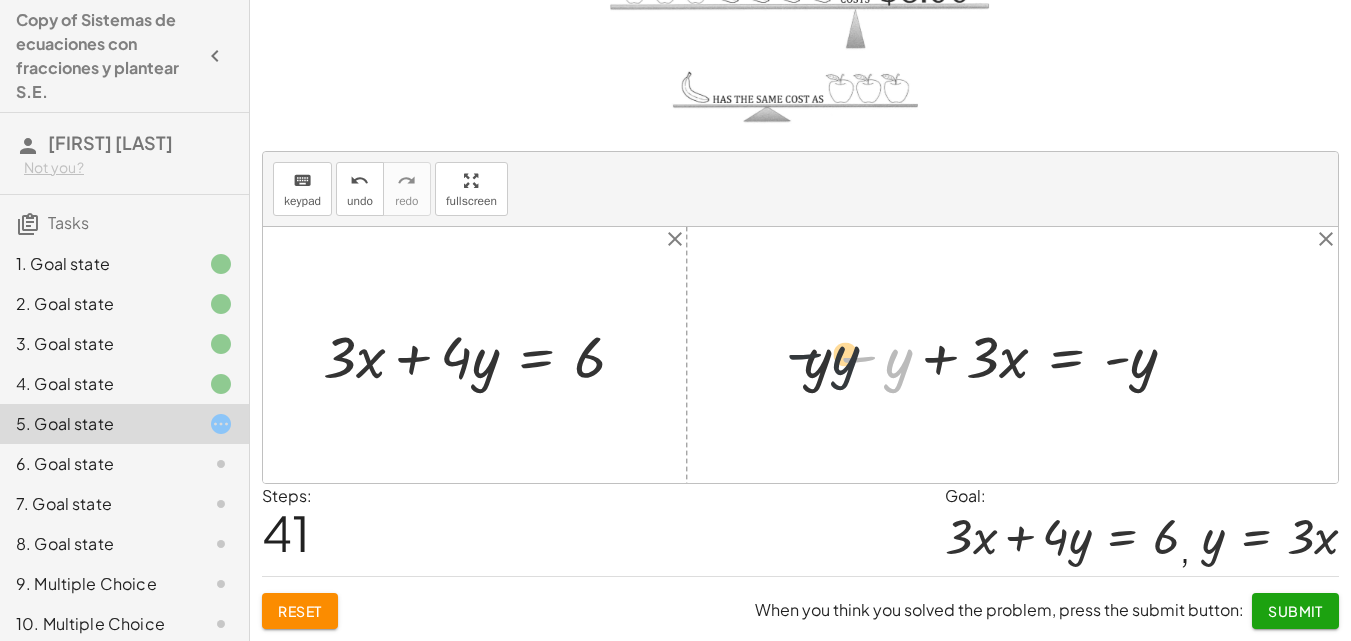 drag, startPoint x: 902, startPoint y: 370, endPoint x: 844, endPoint y: 367, distance: 58.077534 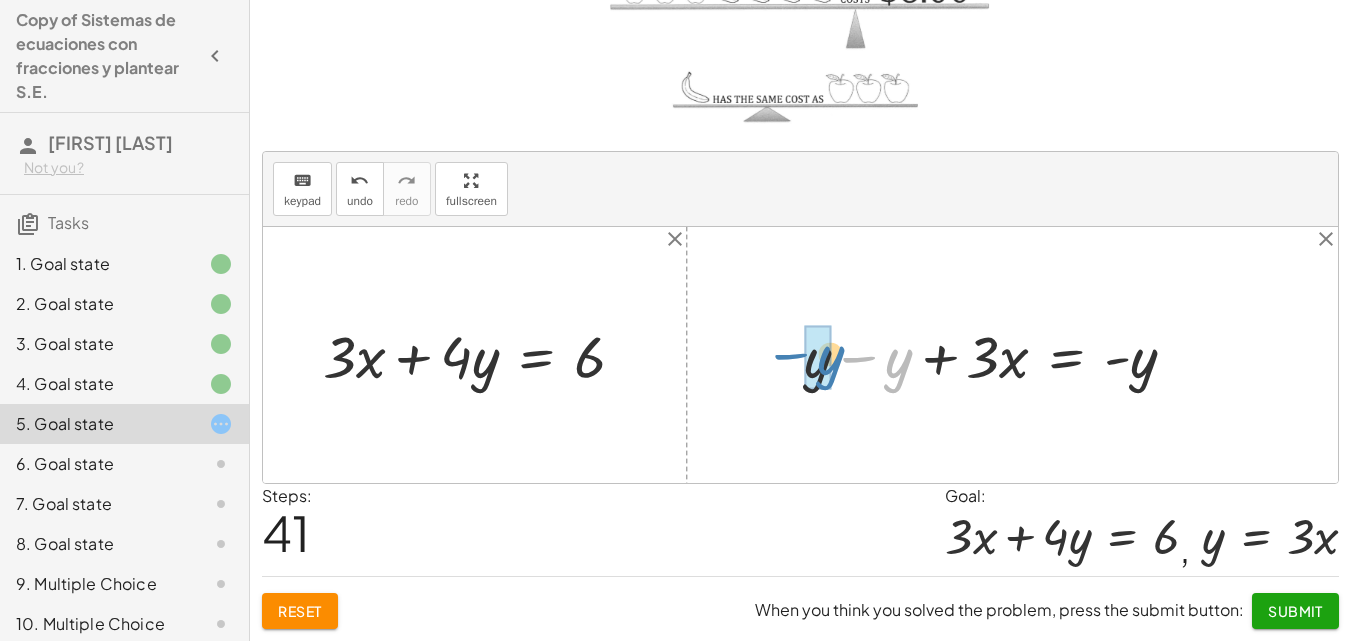 drag, startPoint x: 886, startPoint y: 368, endPoint x: 806, endPoint y: 364, distance: 80.09994 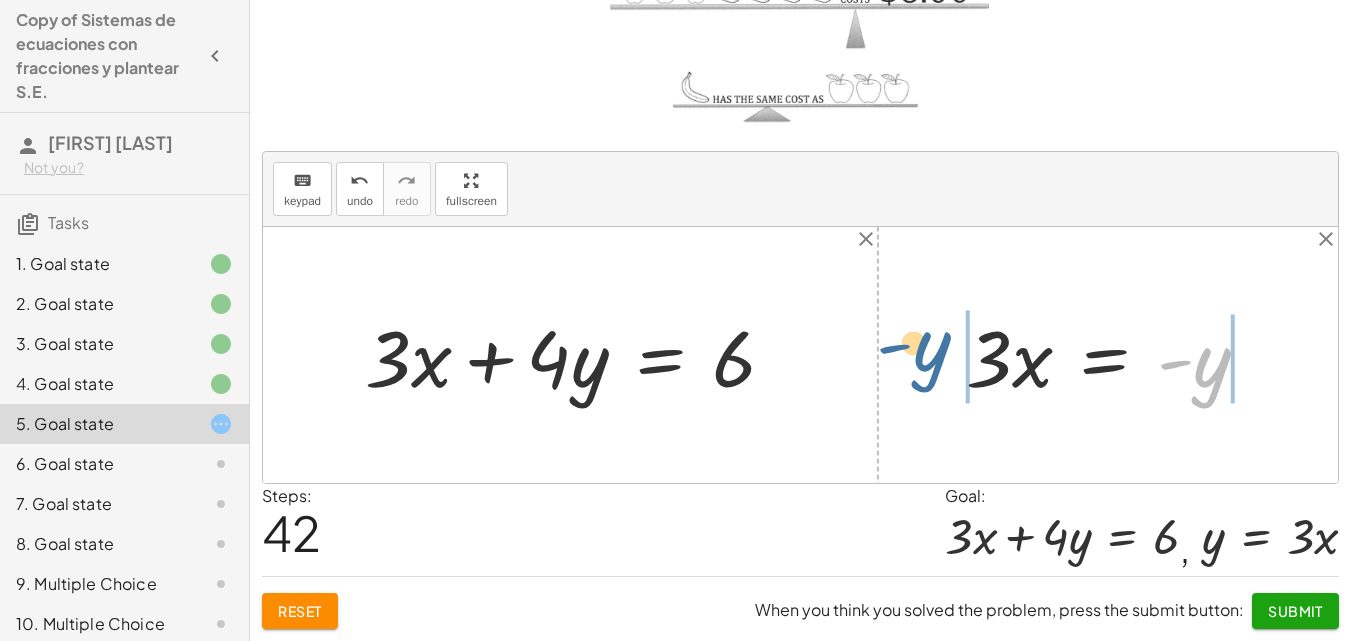 drag, startPoint x: 1228, startPoint y: 381, endPoint x: 947, endPoint y: 365, distance: 281.45514 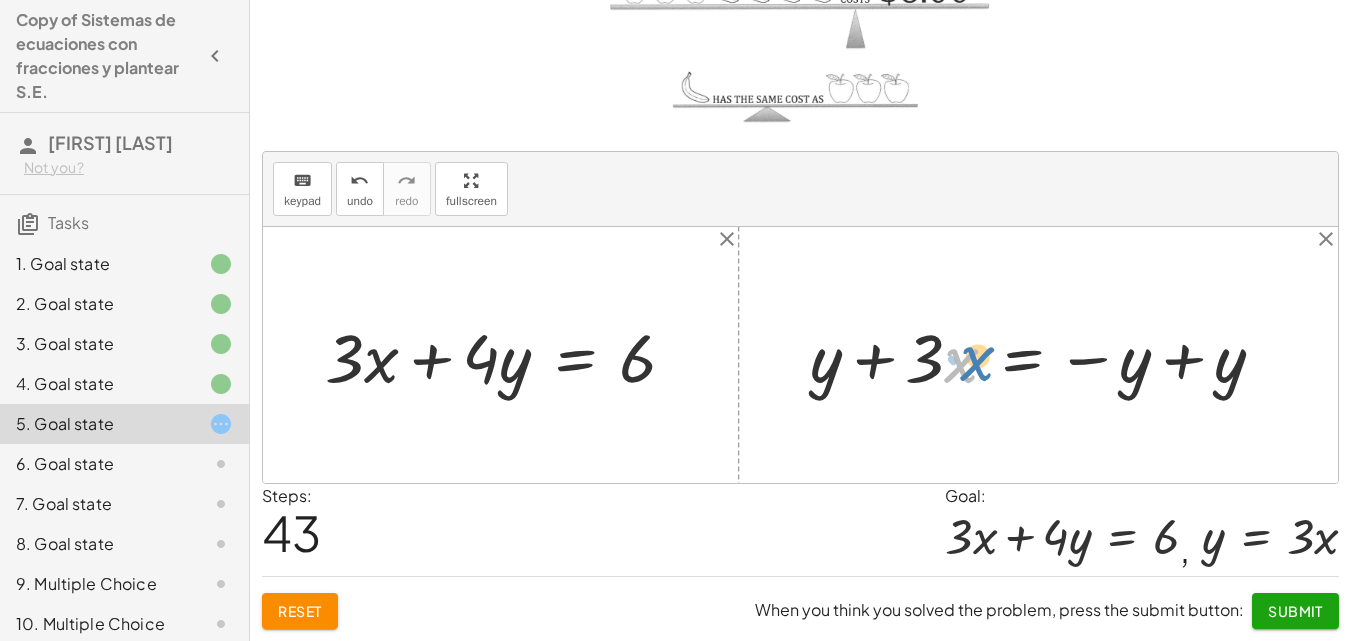 click at bounding box center [1045, 355] 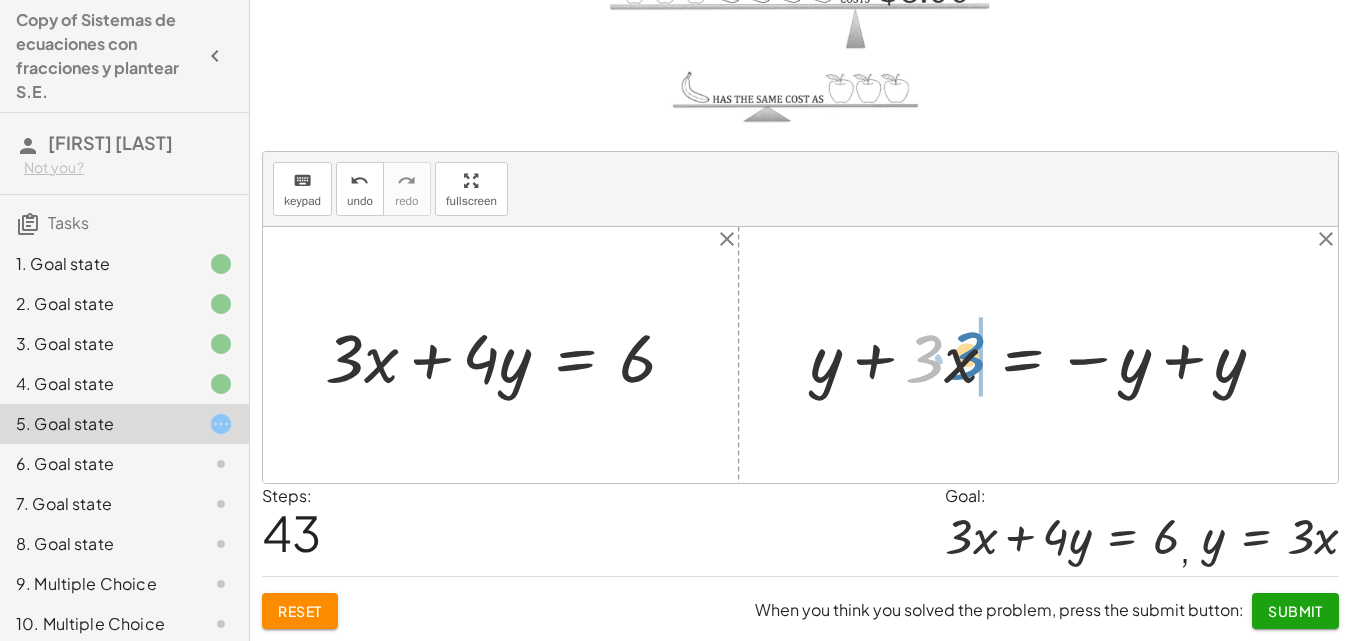 drag, startPoint x: 928, startPoint y: 362, endPoint x: 958, endPoint y: 360, distance: 30.066593 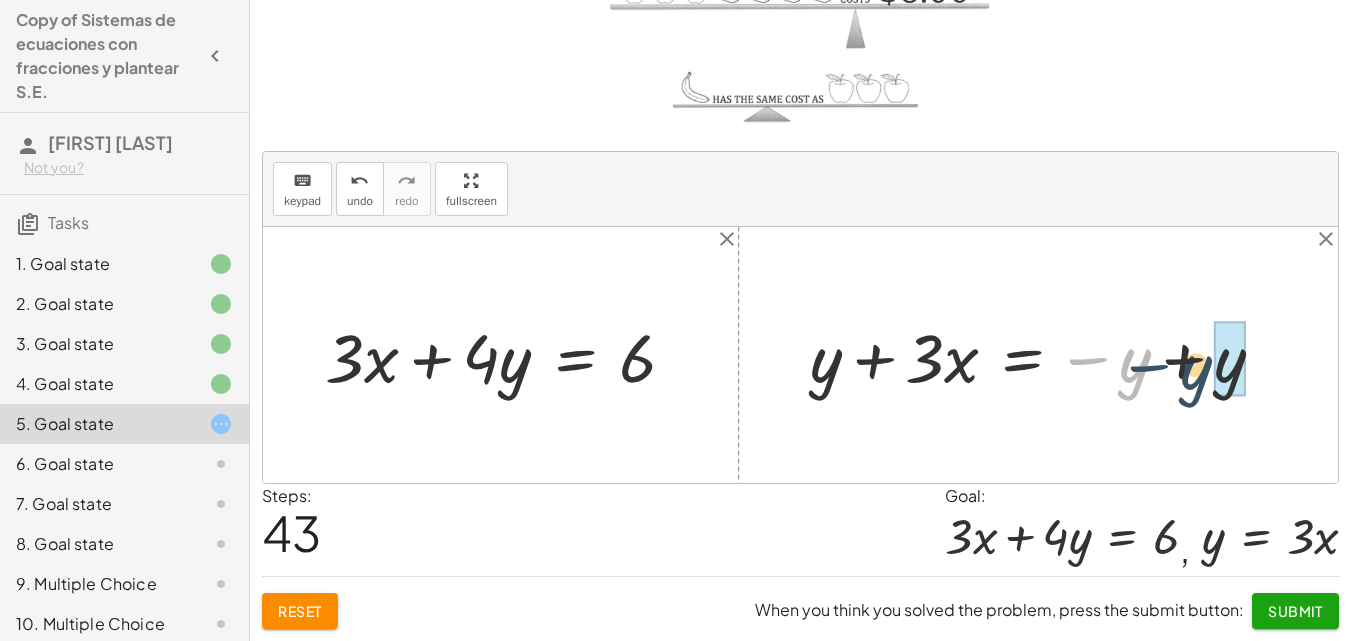 drag, startPoint x: 1136, startPoint y: 366, endPoint x: 1198, endPoint y: 373, distance: 62.39391 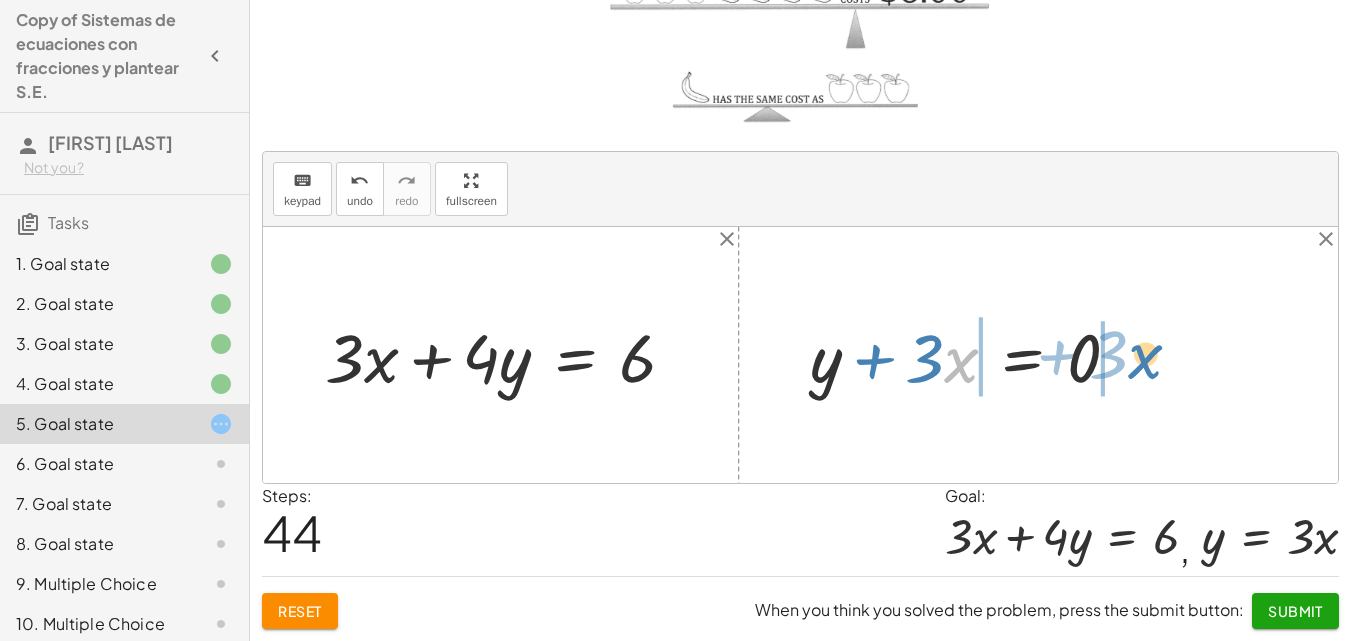 drag, startPoint x: 949, startPoint y: 358, endPoint x: 1133, endPoint y: 354, distance: 184.04347 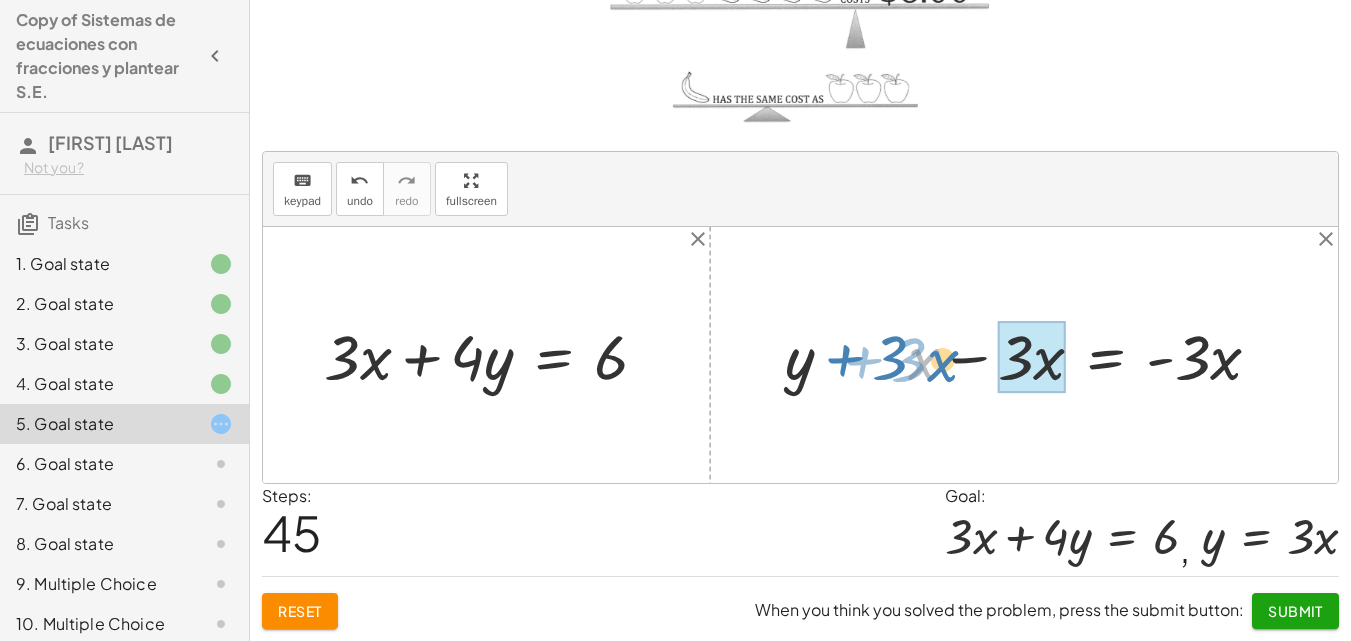 drag, startPoint x: 912, startPoint y: 364, endPoint x: 931, endPoint y: 366, distance: 19.104973 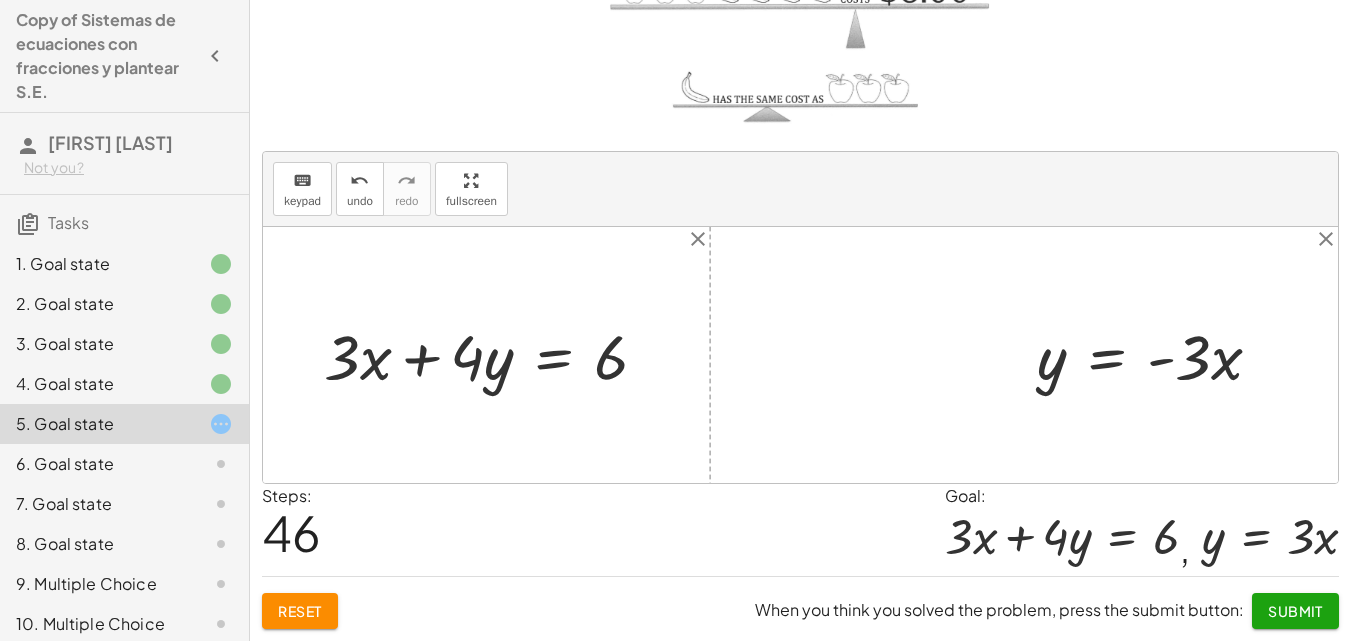 click at bounding box center [1157, 355] 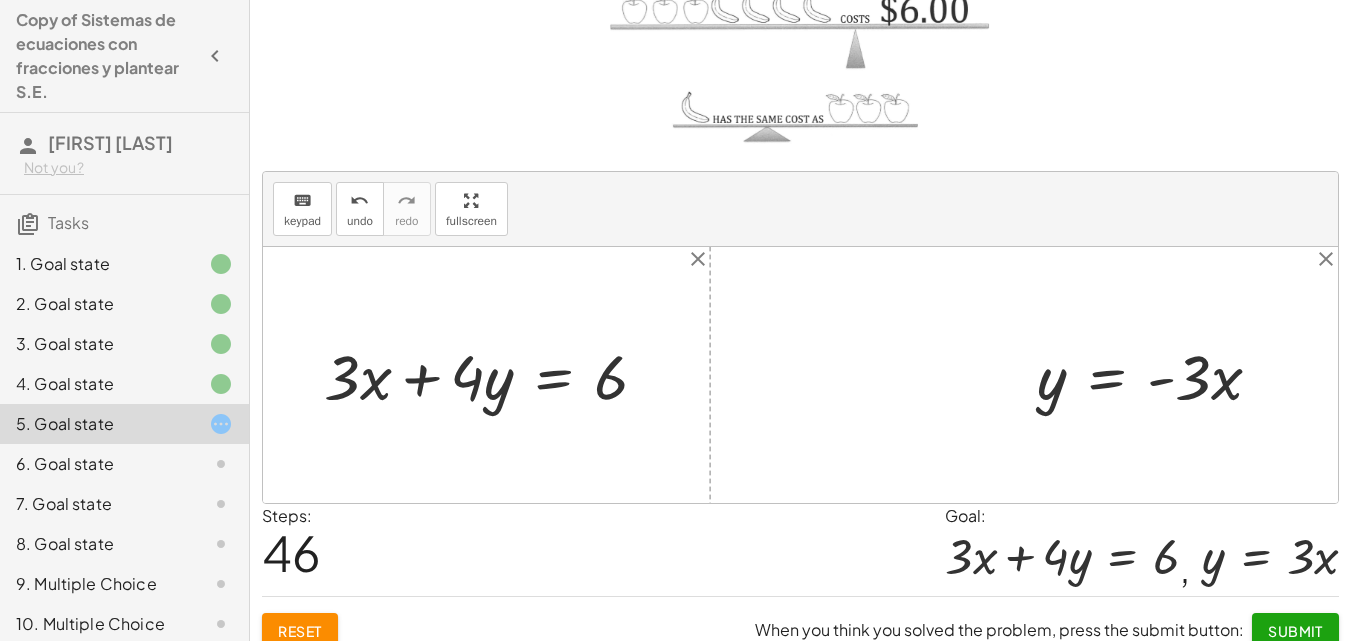 scroll, scrollTop: 206, scrollLeft: 0, axis: vertical 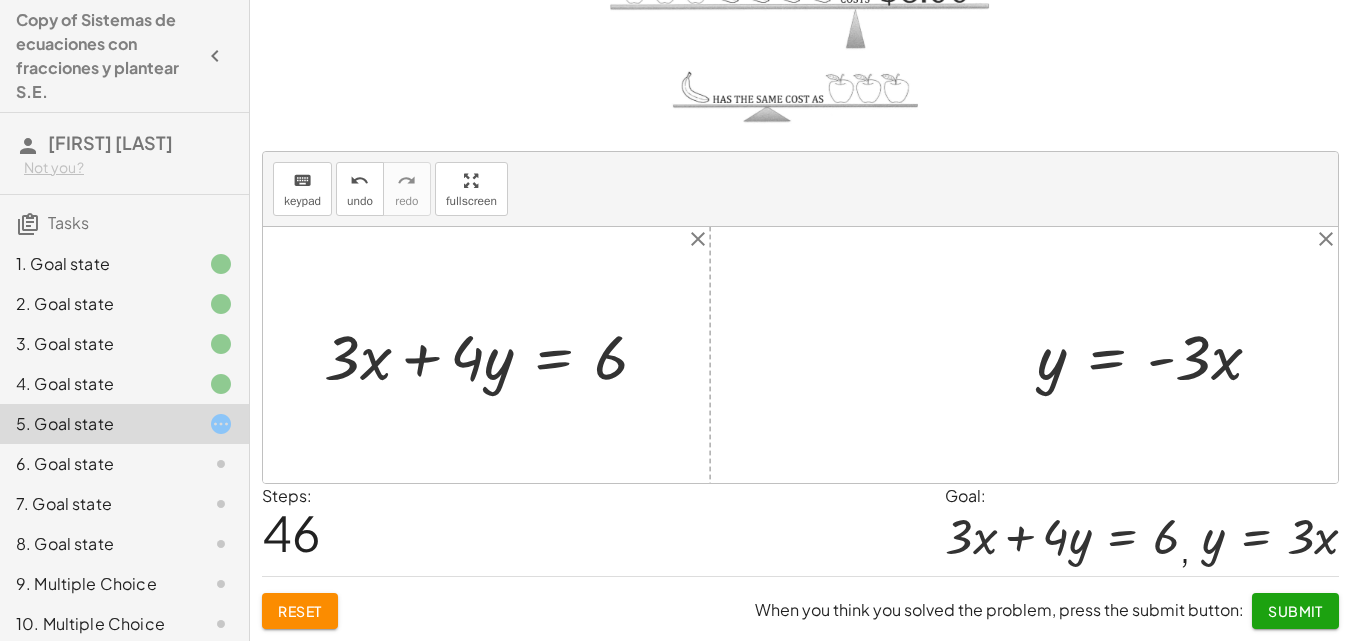 click at bounding box center (1157, 355) 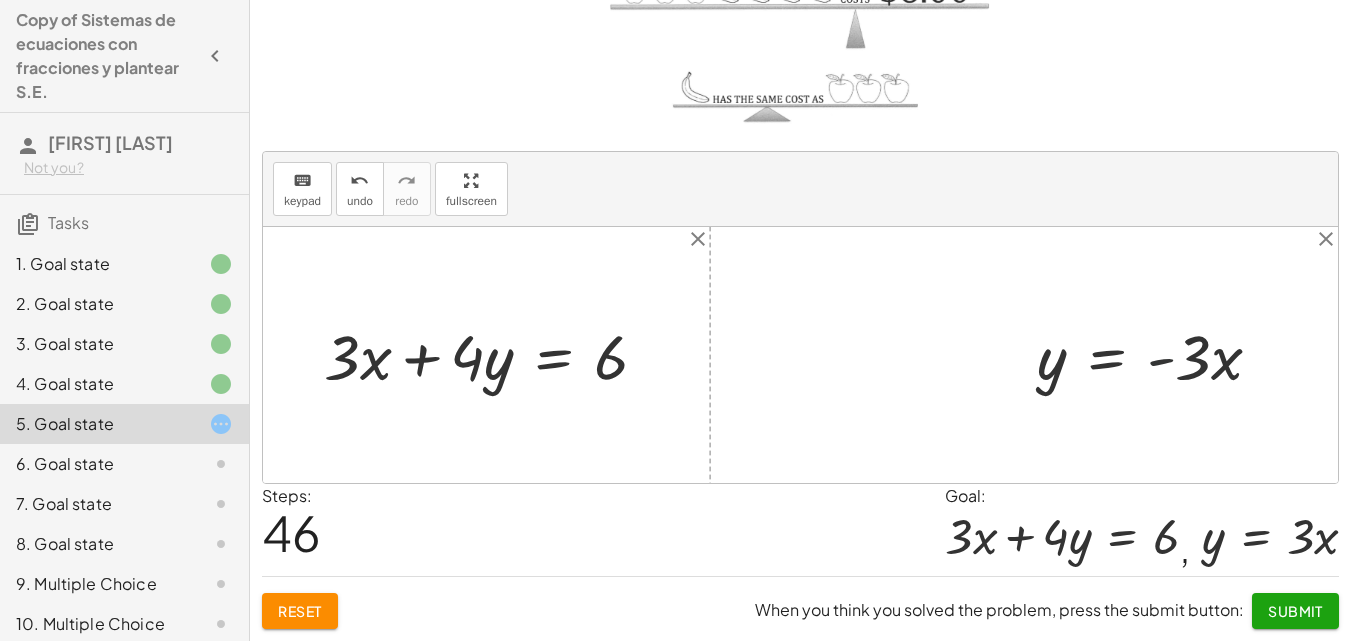 click at bounding box center (1157, 355) 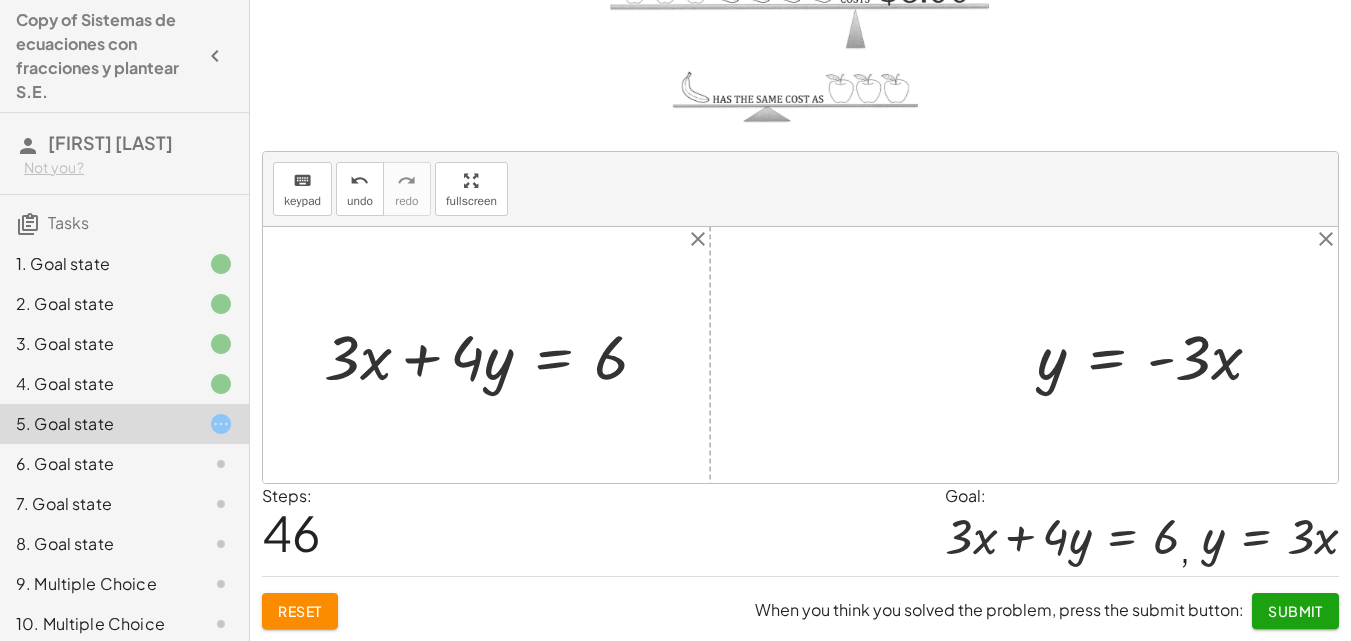 click at bounding box center (1157, 355) 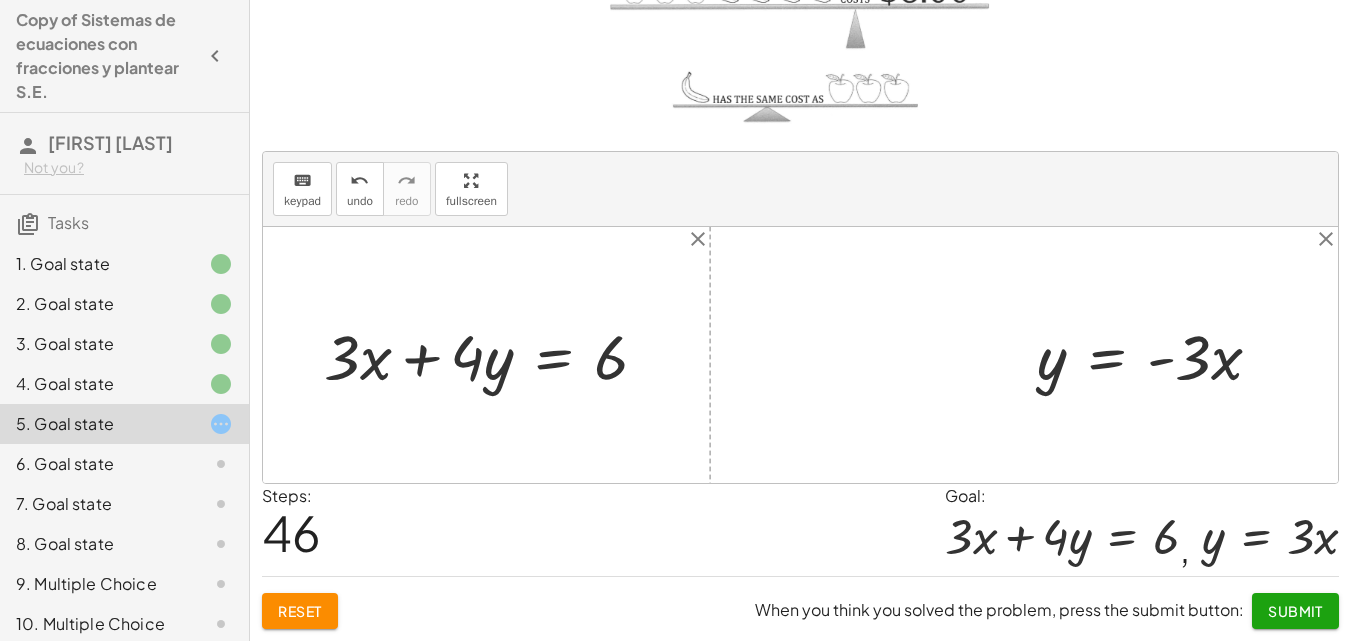 click at bounding box center [1157, 355] 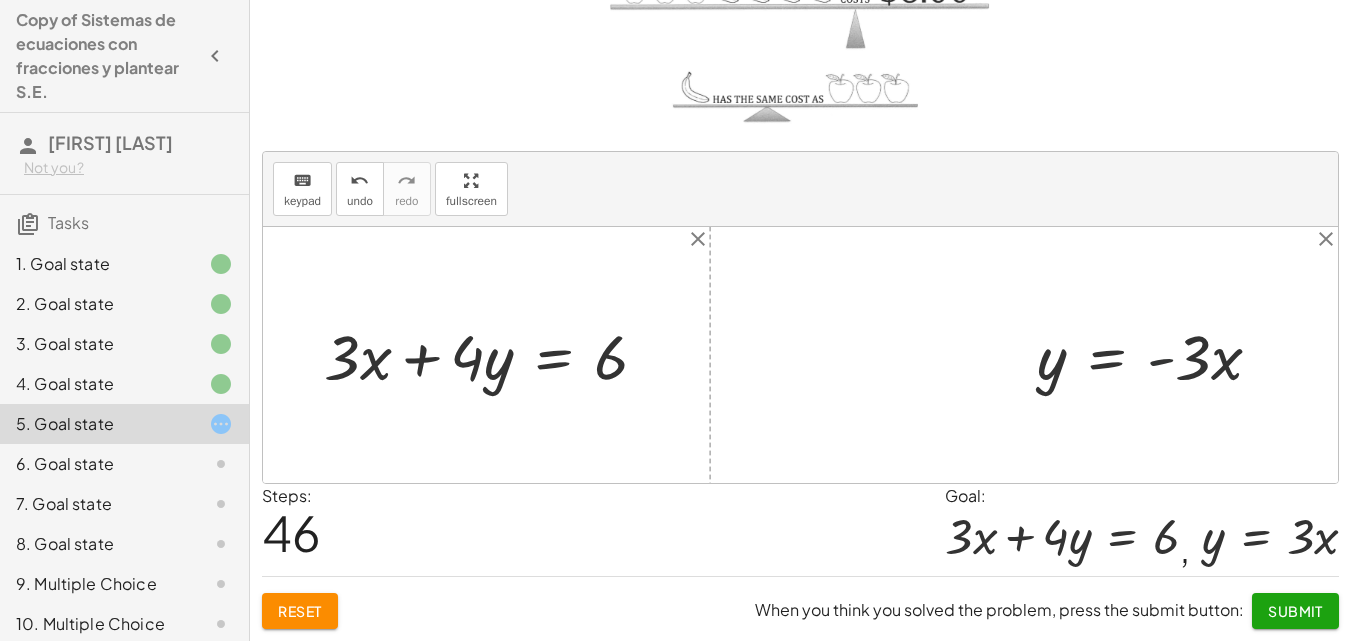 click at bounding box center [1157, 355] 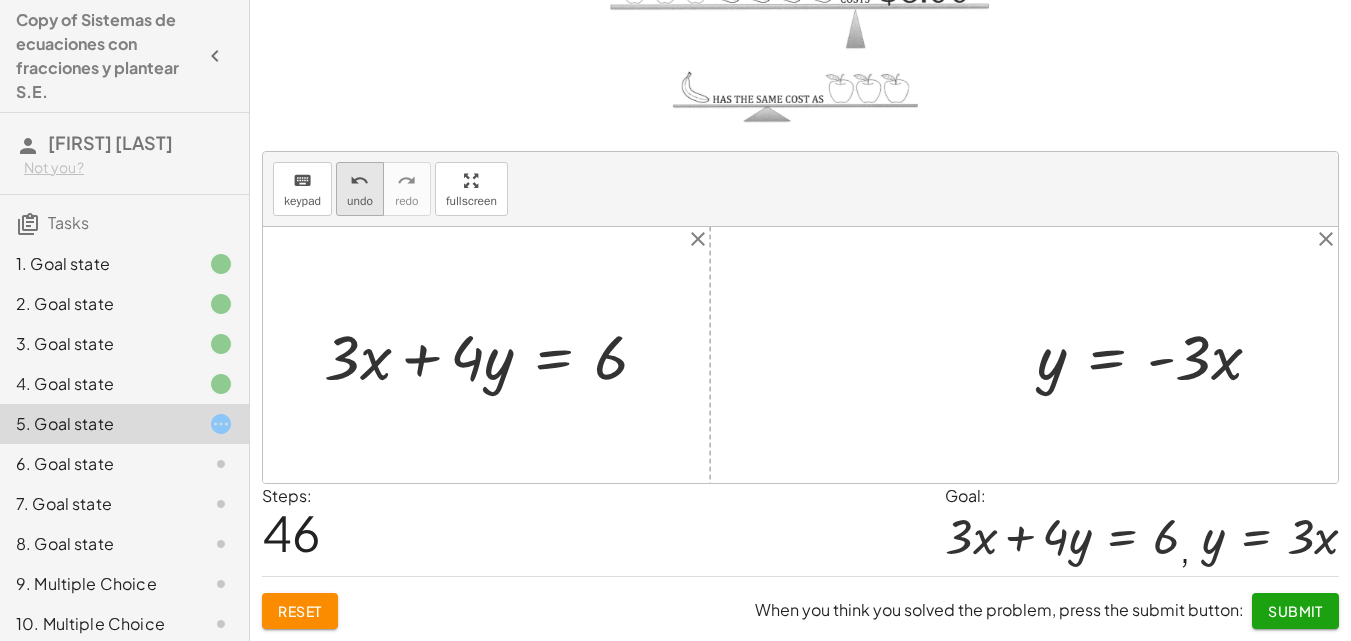 click on "undo" at bounding box center [359, 181] 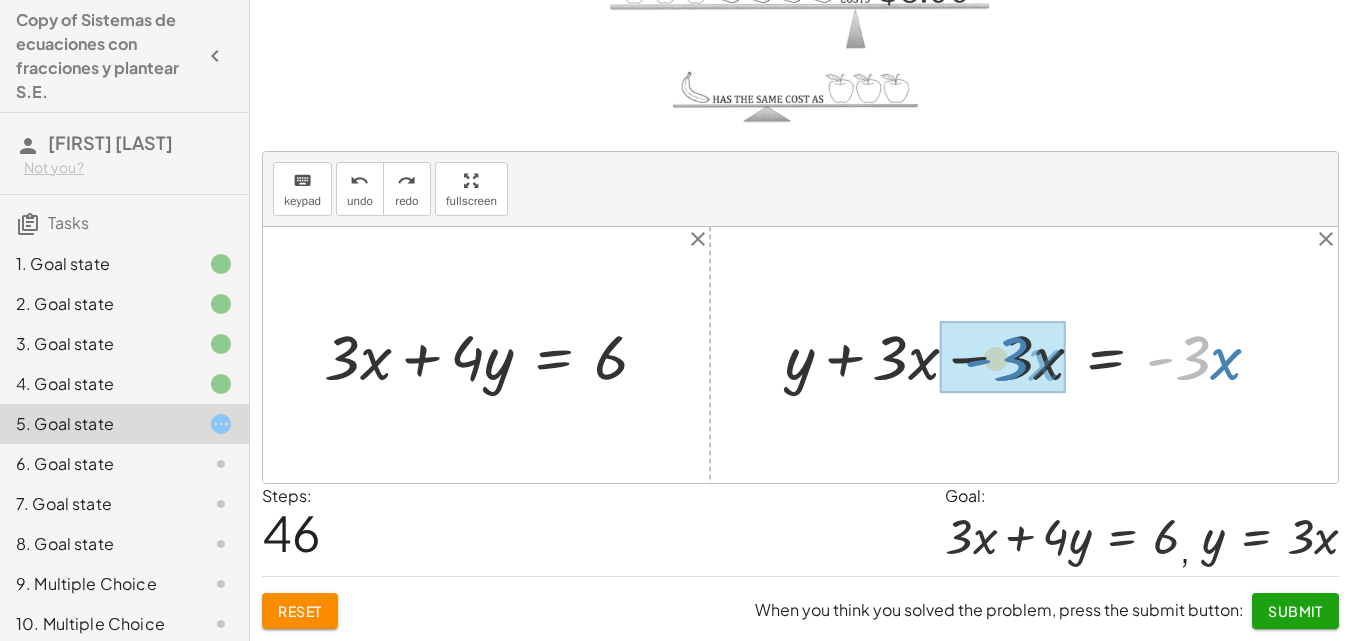 drag, startPoint x: 1200, startPoint y: 362, endPoint x: 1018, endPoint y: 363, distance: 182.00275 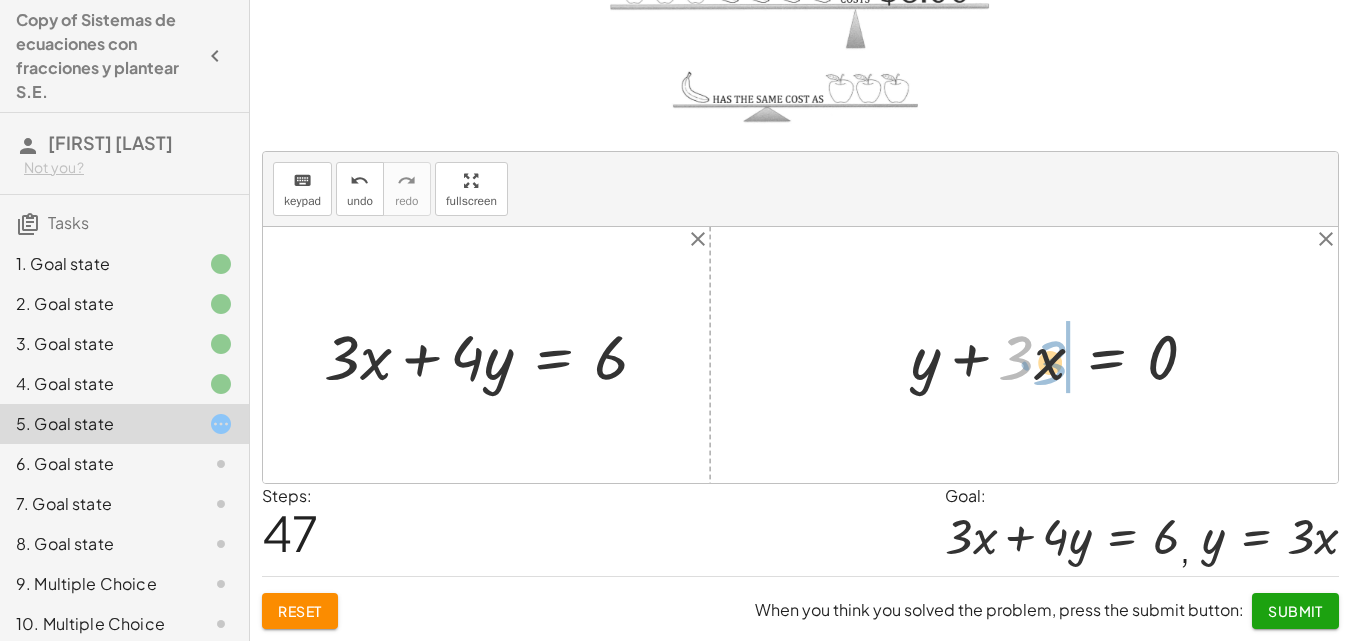 drag, startPoint x: 1021, startPoint y: 360, endPoint x: 1055, endPoint y: 365, distance: 34.36568 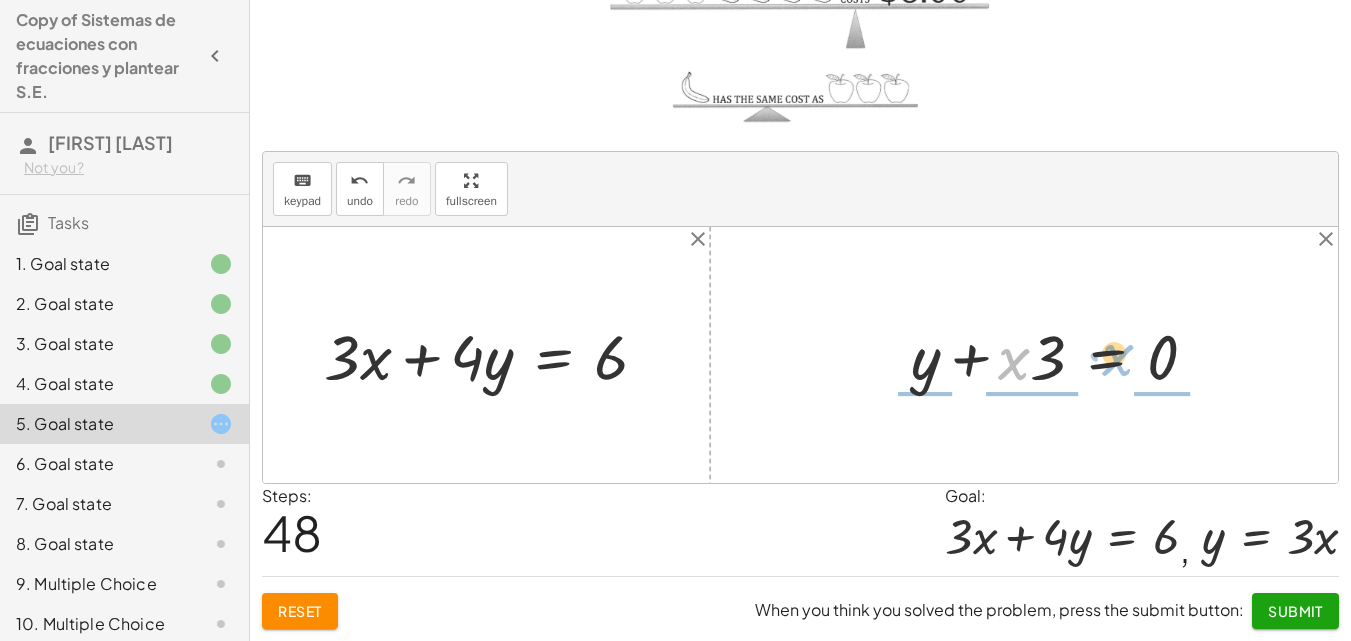 drag, startPoint x: 1023, startPoint y: 365, endPoint x: 1217, endPoint y: 356, distance: 194.20865 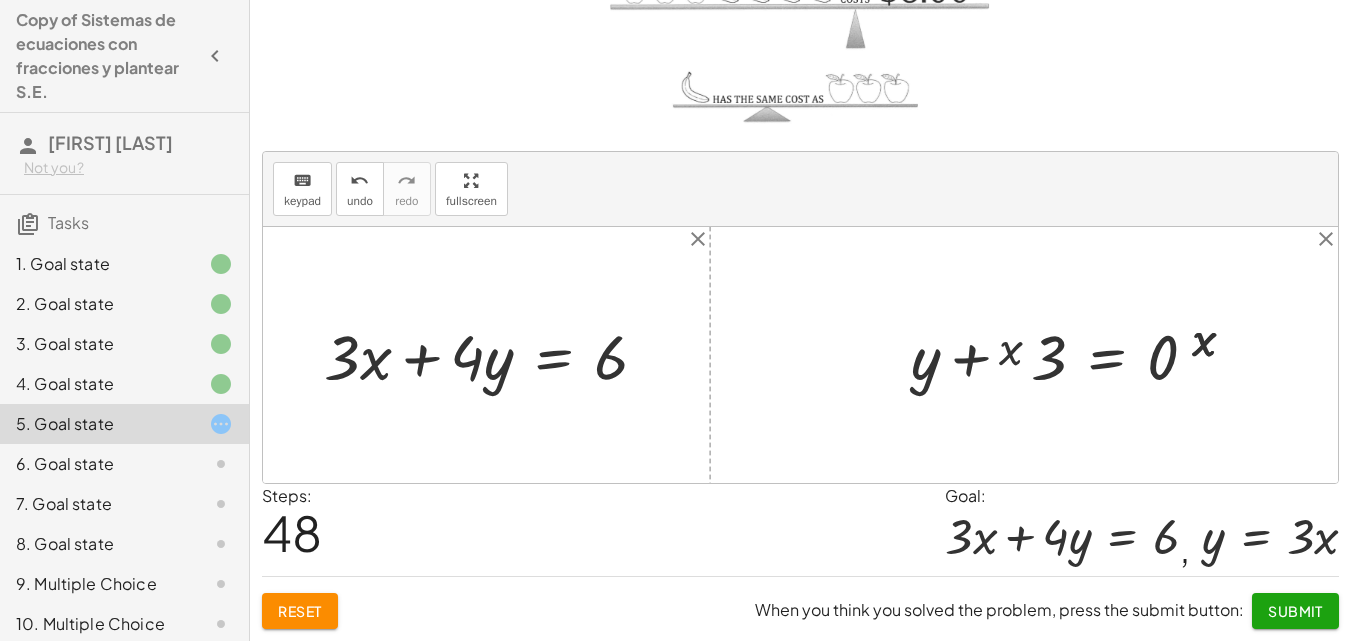 click at bounding box center (1059, 355) 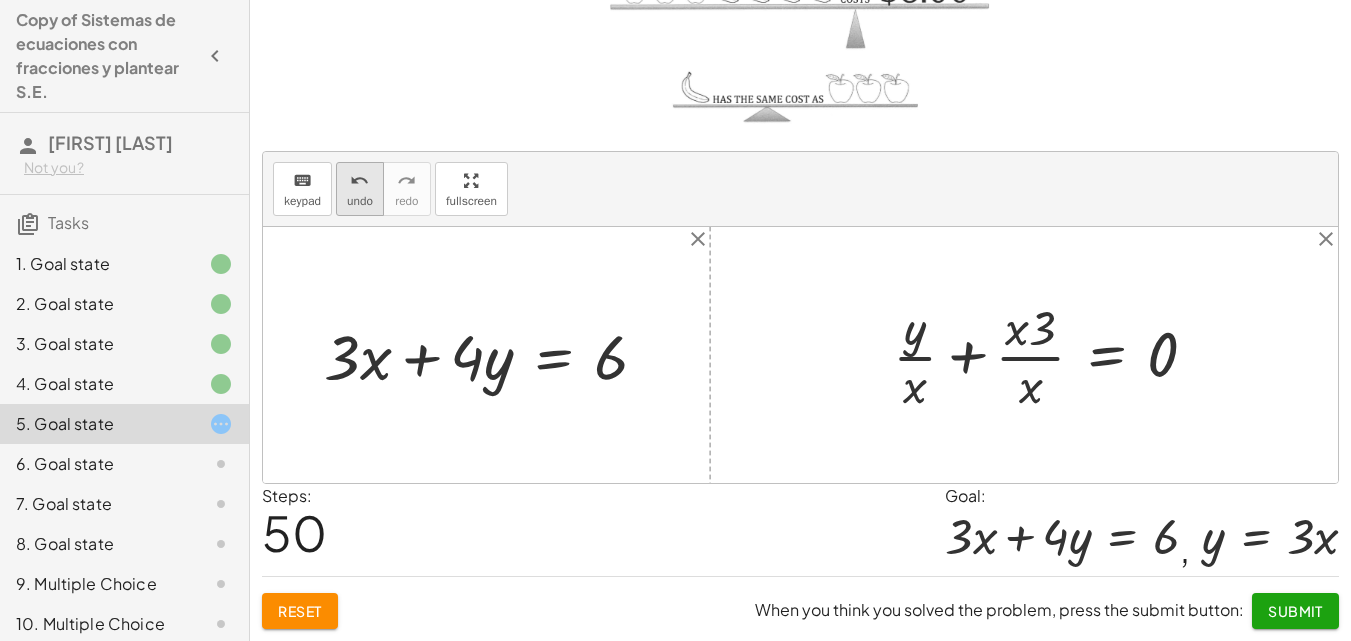 click on "undo" at bounding box center [359, 181] 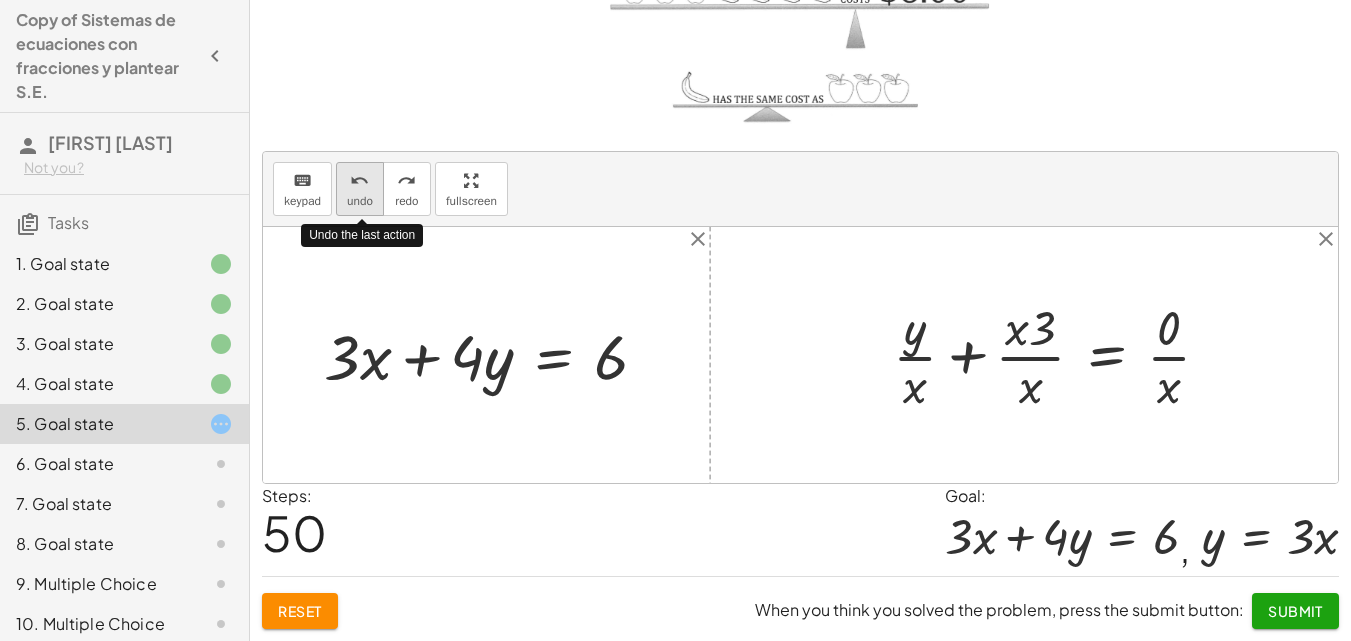 click on "undo" at bounding box center (359, 181) 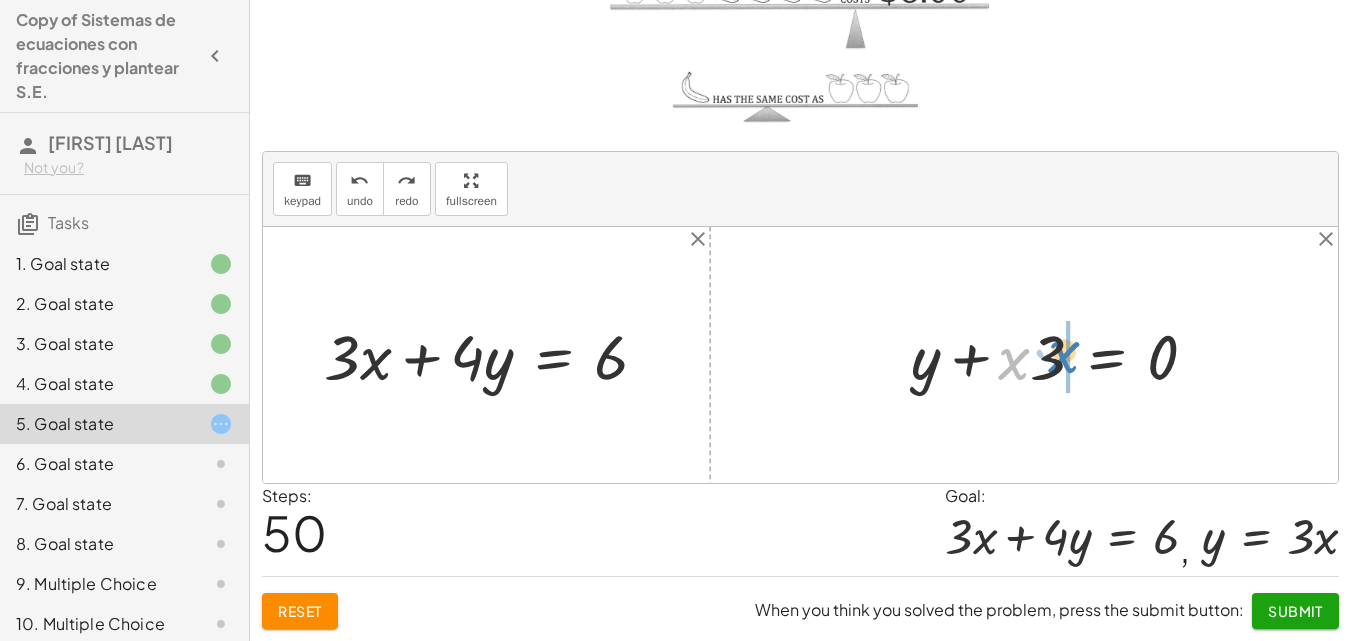 drag, startPoint x: 1006, startPoint y: 369, endPoint x: 1058, endPoint y: 362, distance: 52.46904 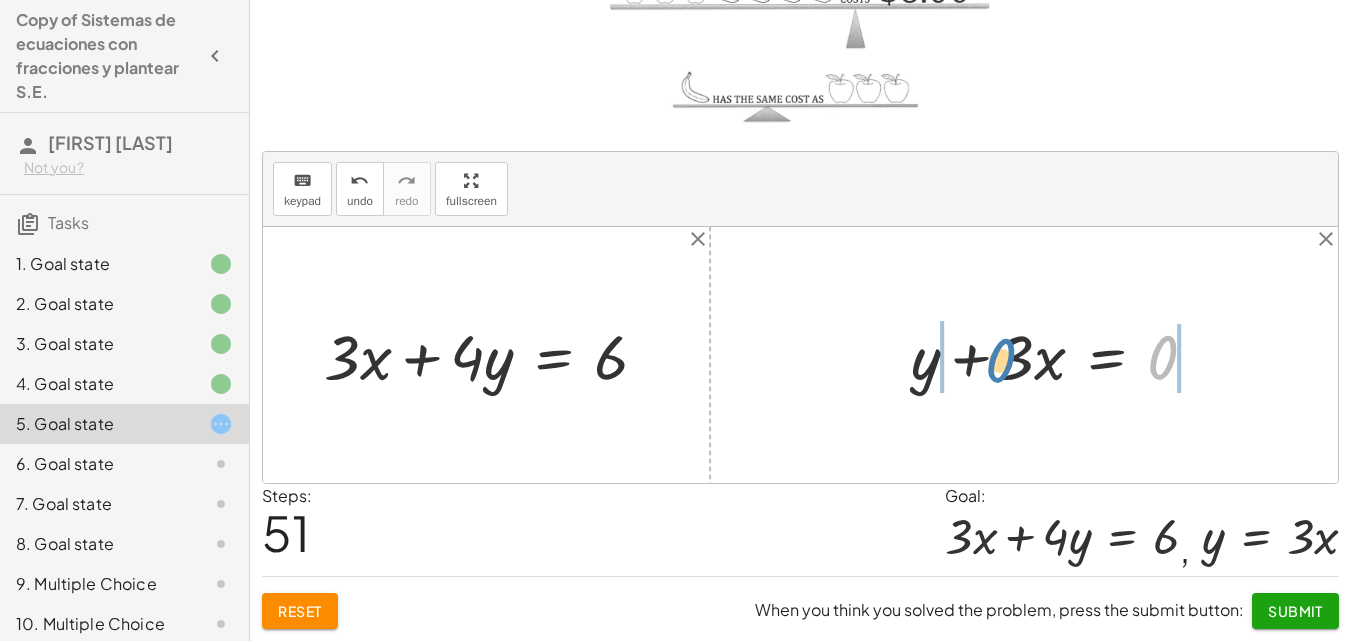 drag, startPoint x: 1155, startPoint y: 362, endPoint x: 994, endPoint y: 365, distance: 161.02795 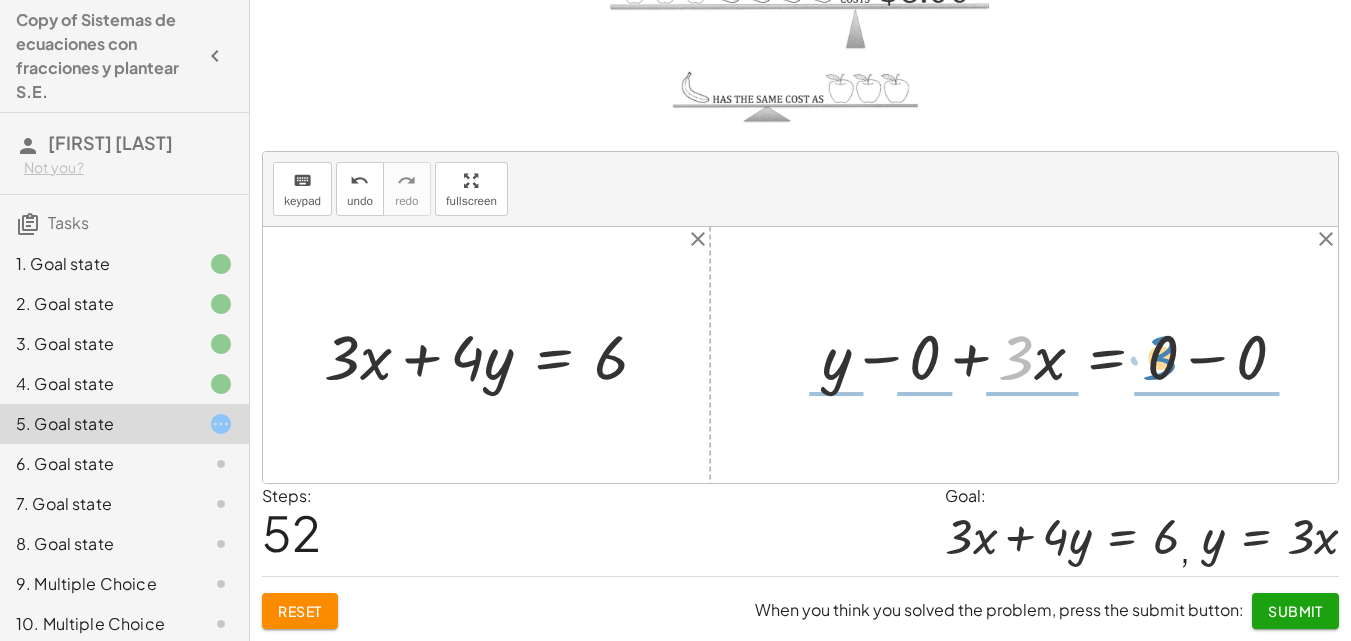 drag, startPoint x: 1021, startPoint y: 361, endPoint x: 1165, endPoint y: 361, distance: 144 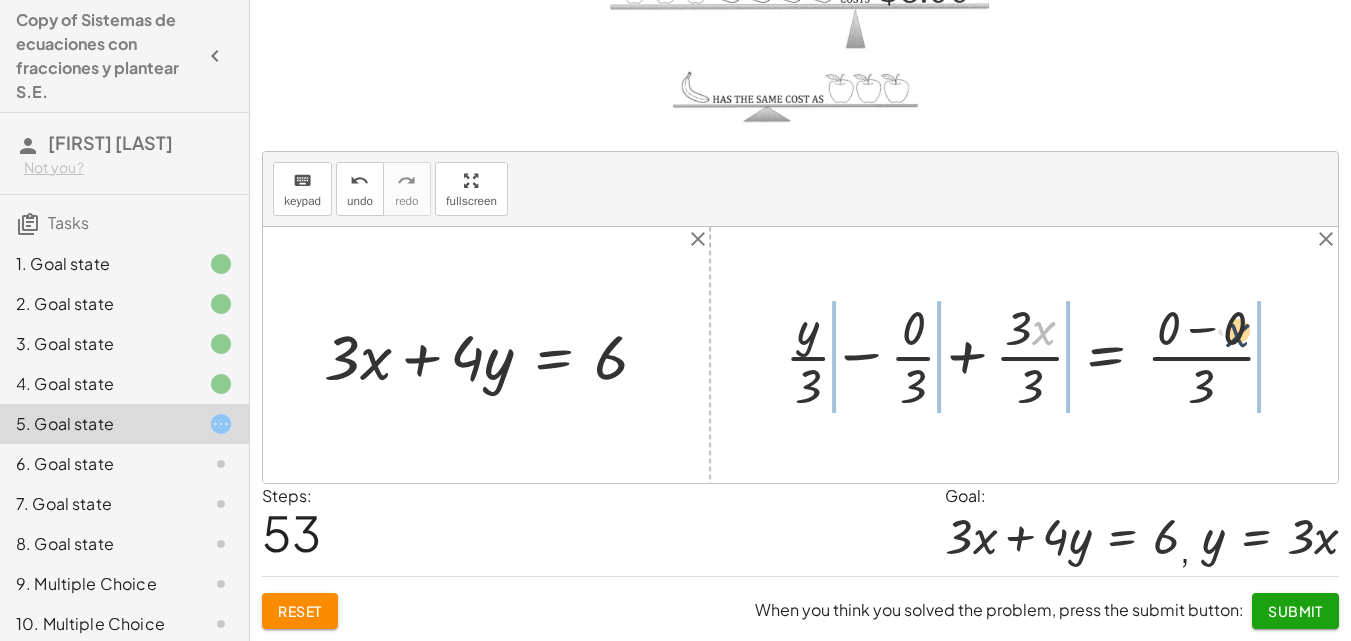 drag, startPoint x: 1045, startPoint y: 346, endPoint x: 1243, endPoint y: 348, distance: 198.0101 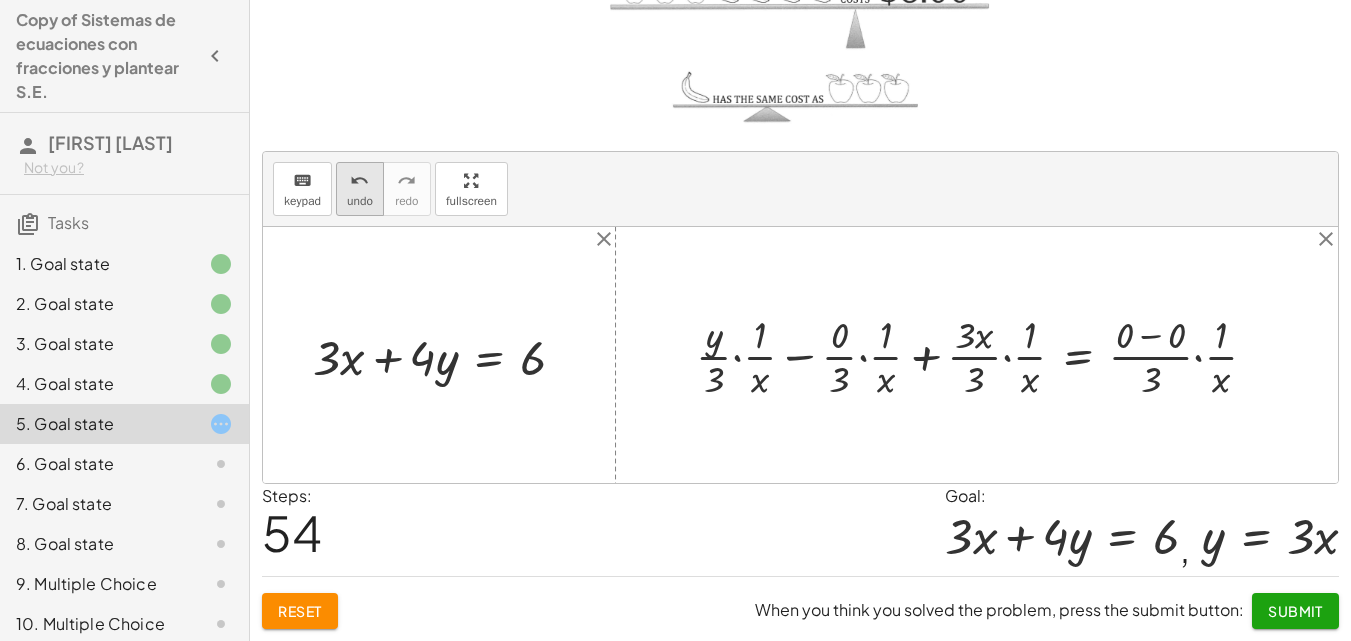 click on "undo" at bounding box center [360, 201] 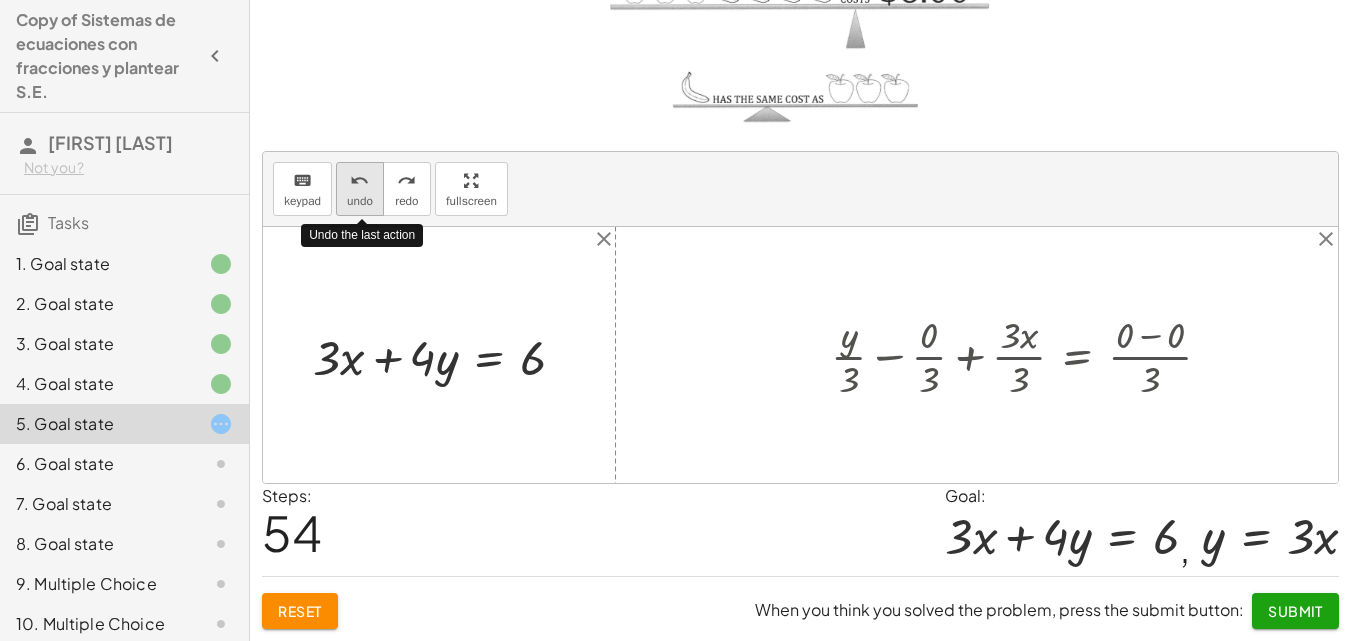 click on "undo" at bounding box center (360, 201) 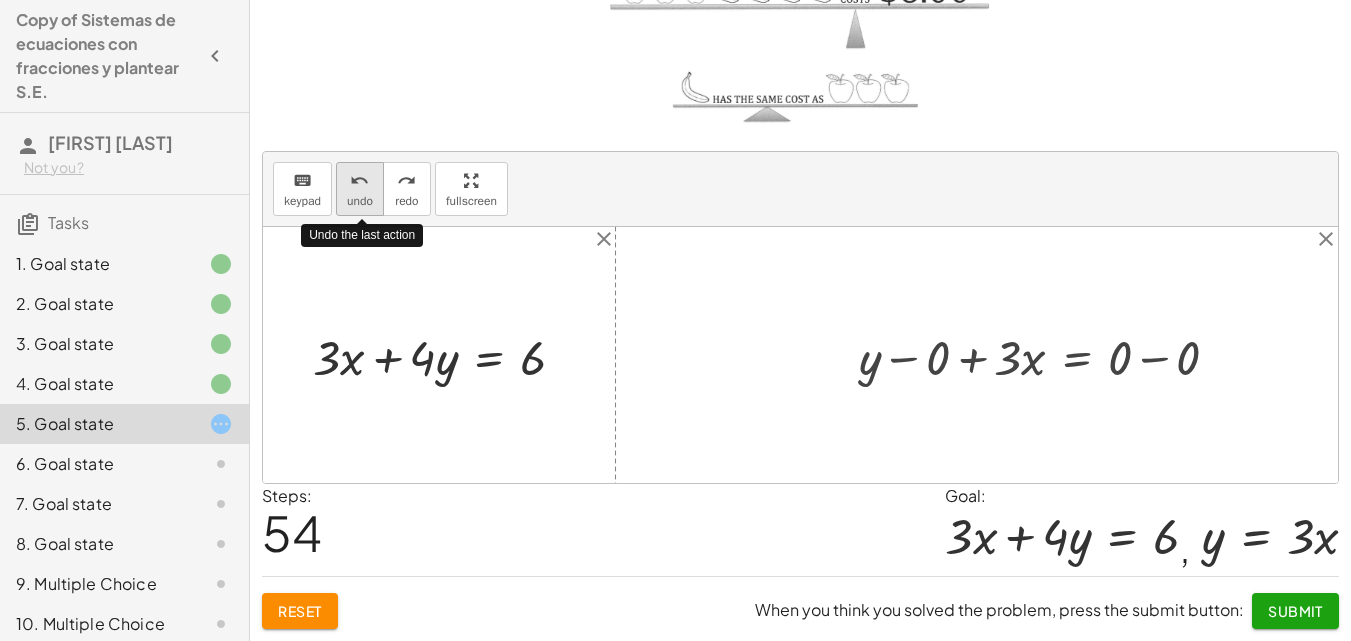 click on "undo" at bounding box center (360, 201) 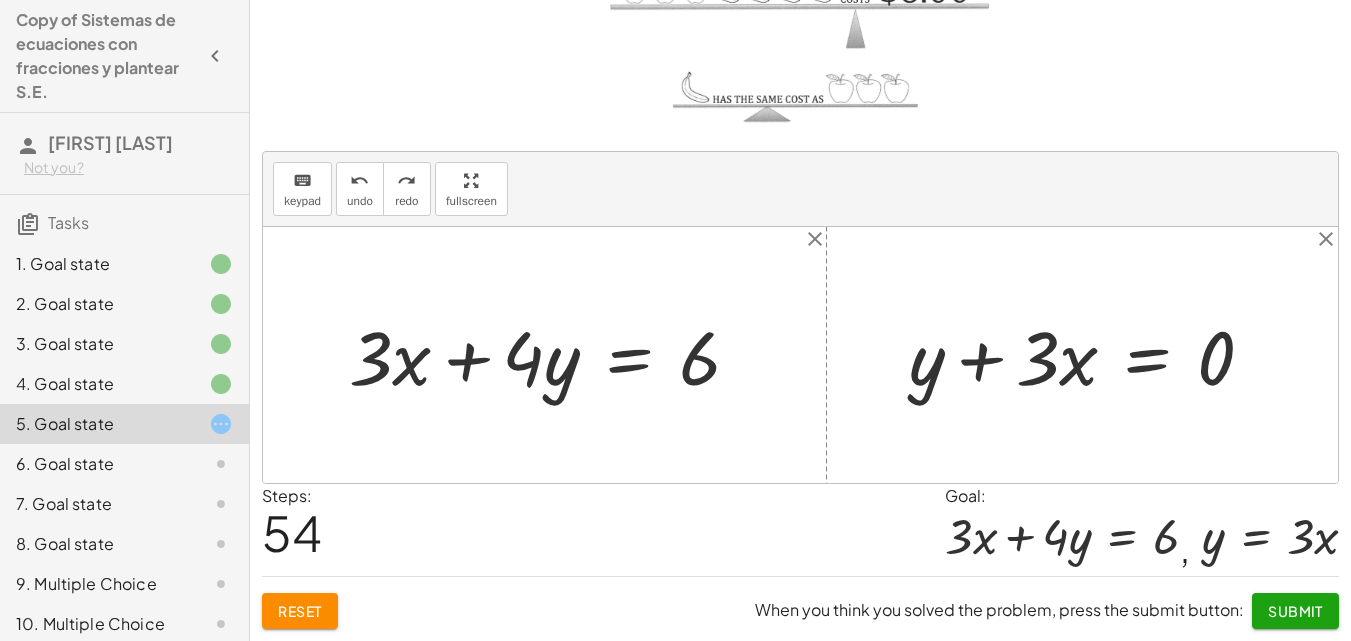 click at bounding box center (1089, 355) 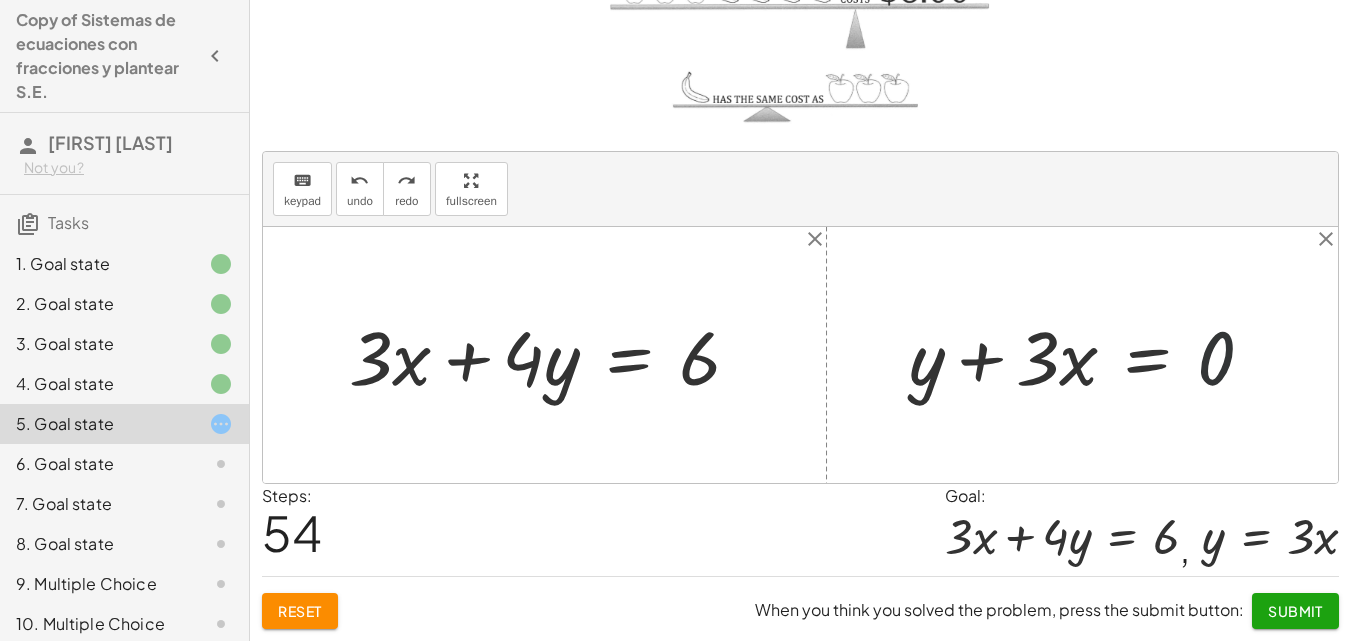 click at bounding box center [1089, 355] 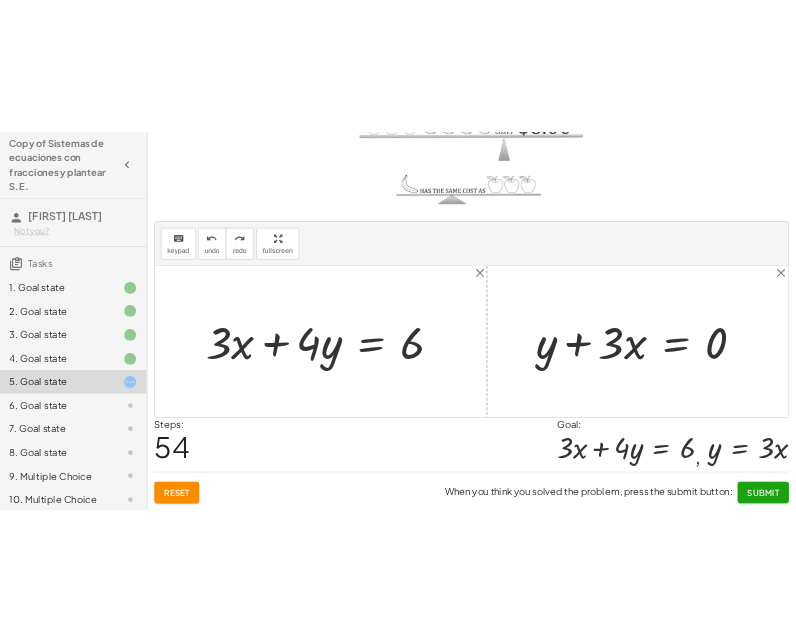 scroll, scrollTop: 240, scrollLeft: 0, axis: vertical 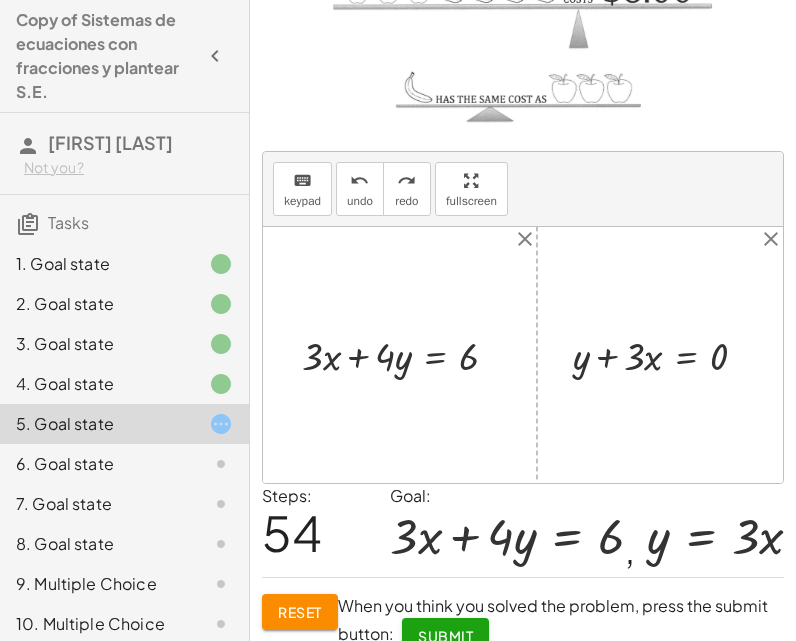 click at bounding box center [668, 355] 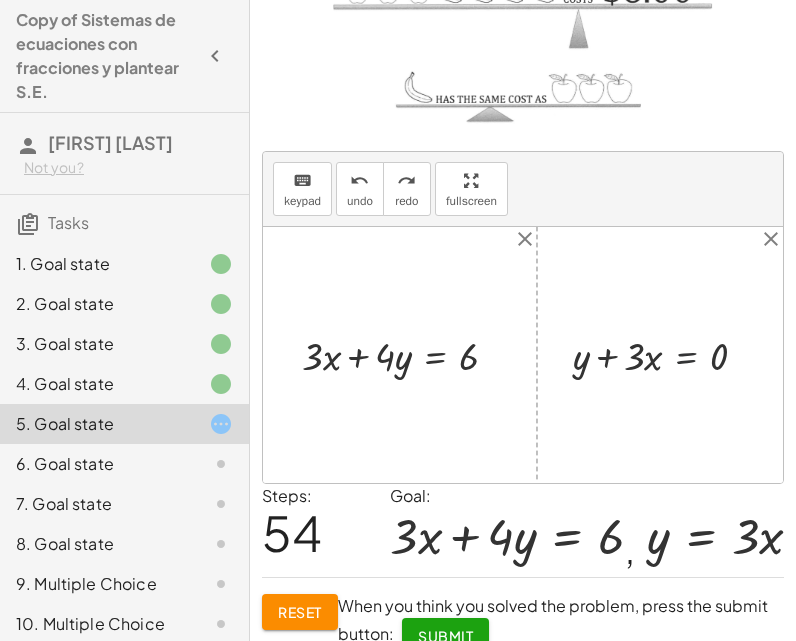 click at bounding box center (668, 355) 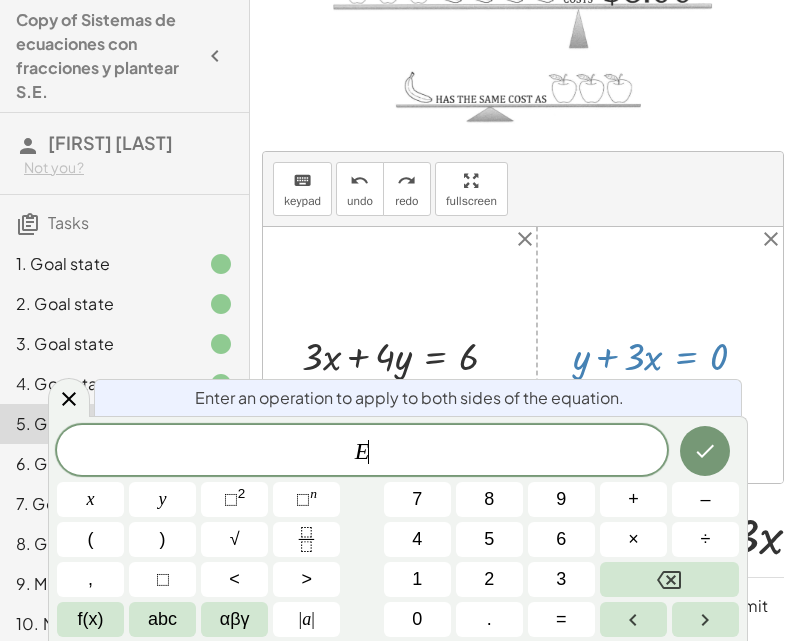 click at bounding box center (668, 355) 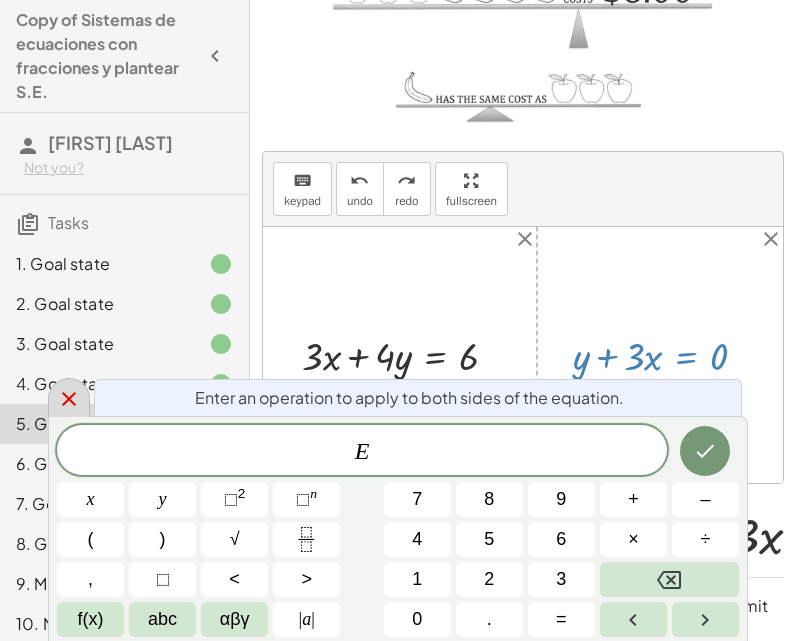 click at bounding box center [69, 397] 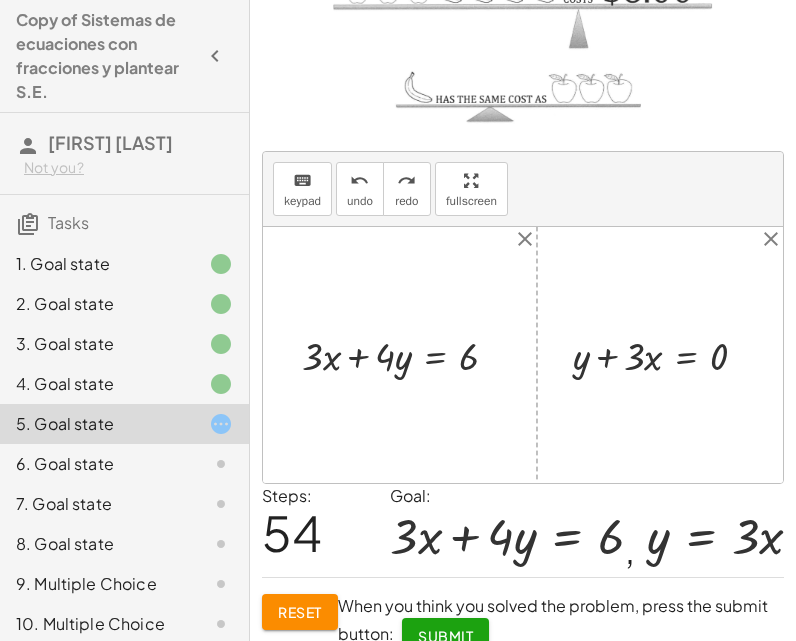 click at bounding box center [668, 355] 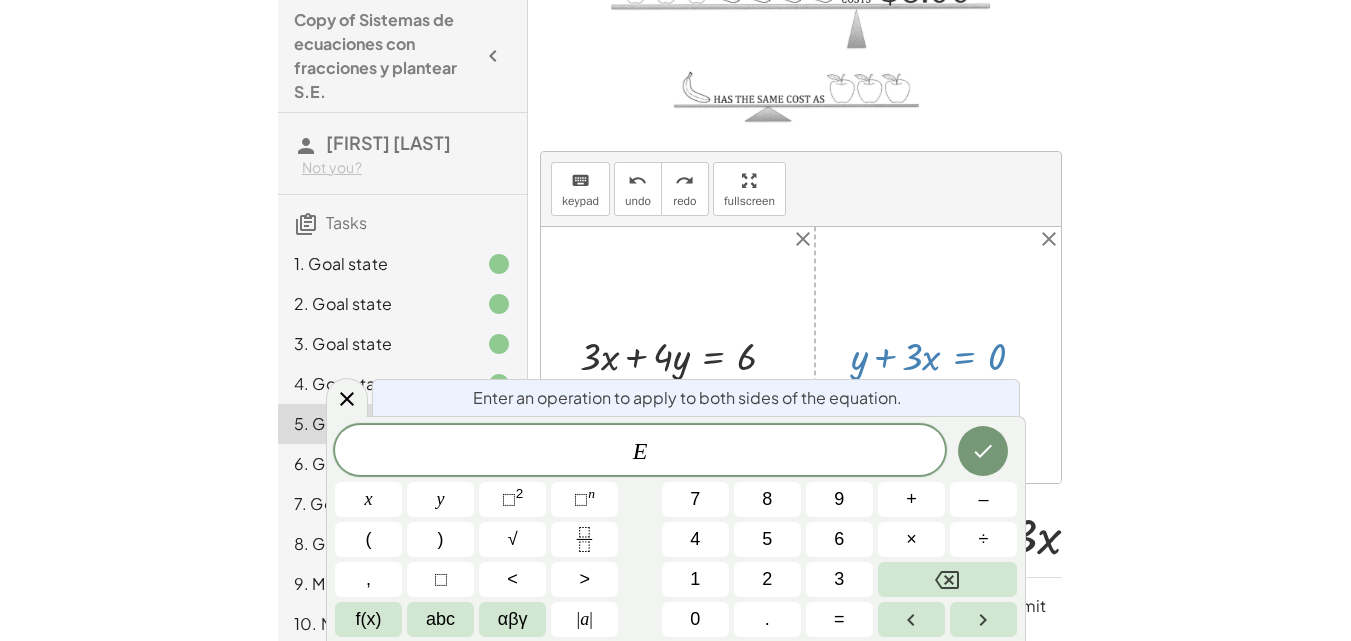 scroll, scrollTop: 206, scrollLeft: 0, axis: vertical 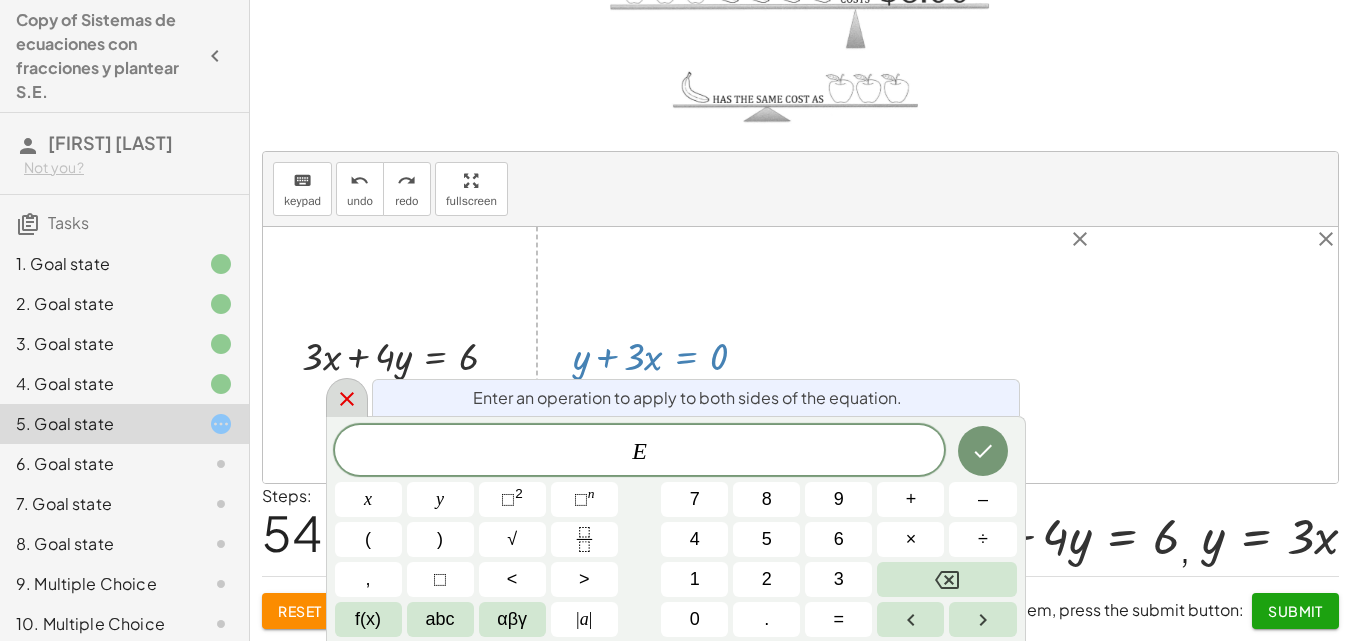 click at bounding box center [347, 397] 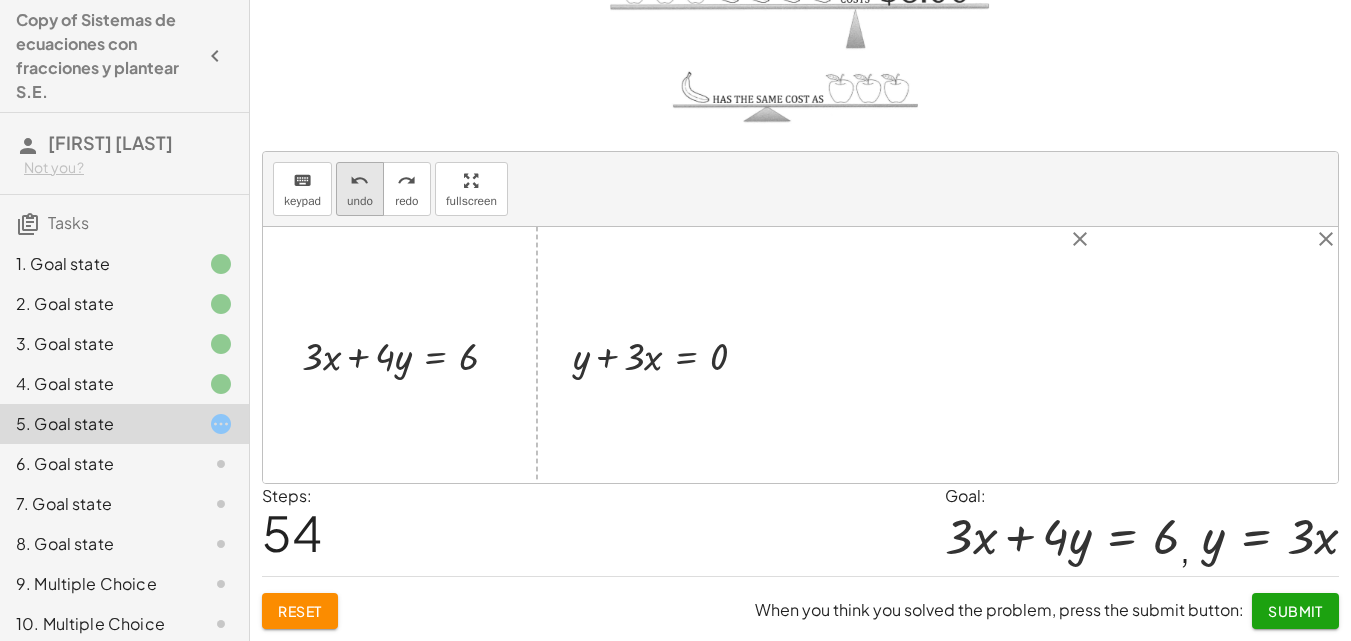 click on "undo undo" at bounding box center (360, 189) 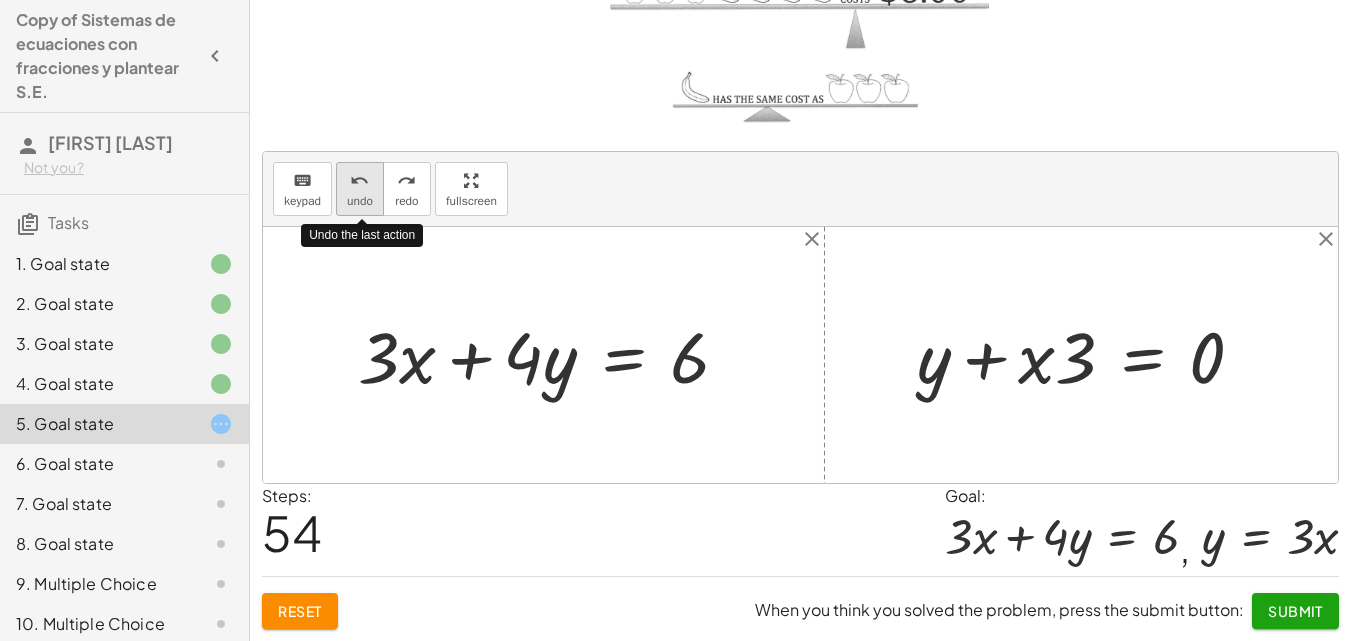 click on "undo" at bounding box center [359, 181] 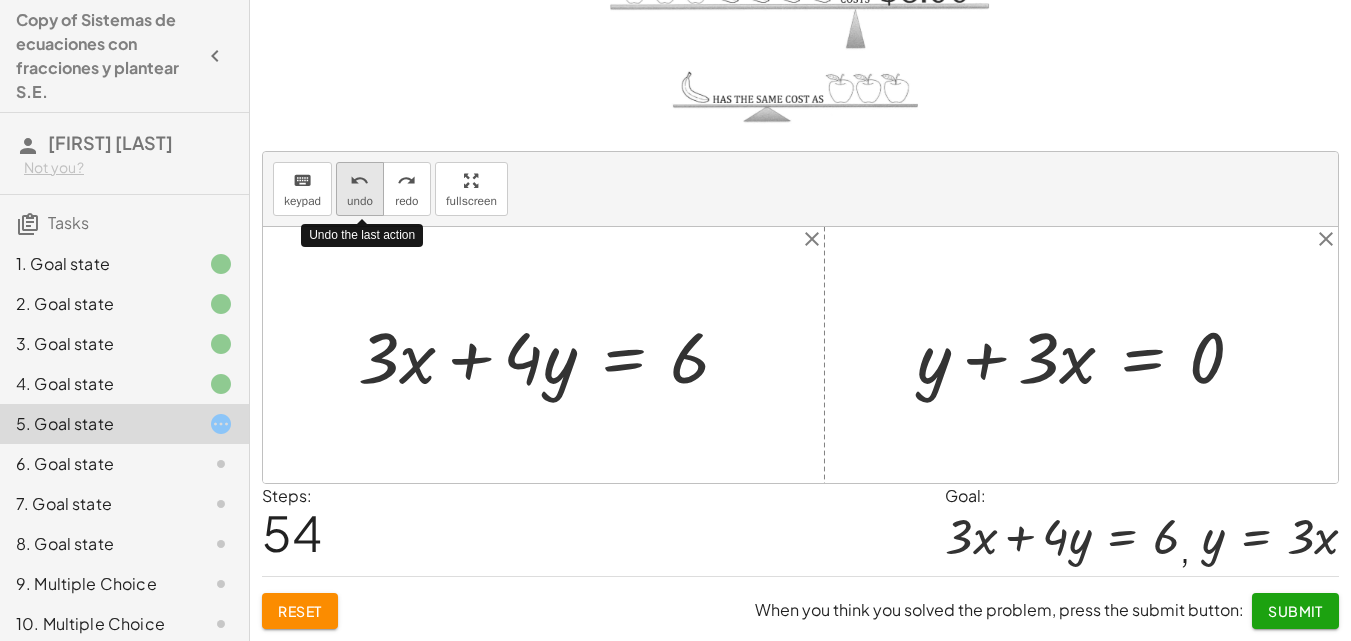 click on "undo" at bounding box center [359, 181] 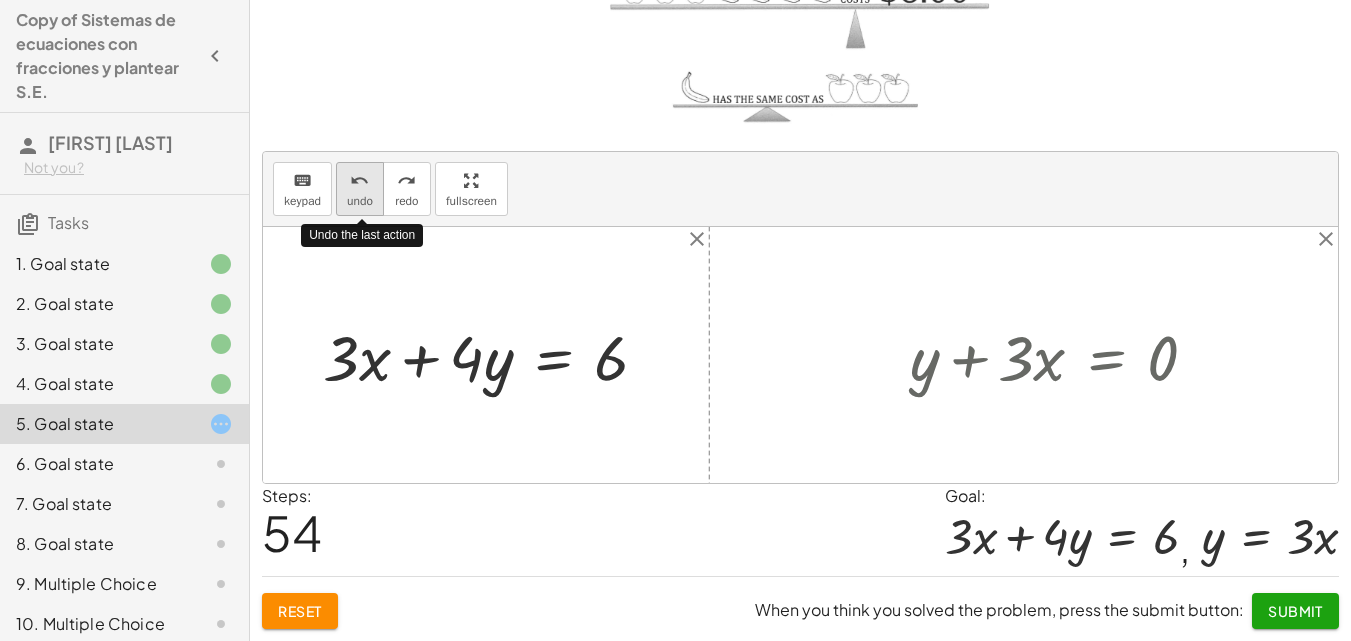 click on "undo" at bounding box center (359, 181) 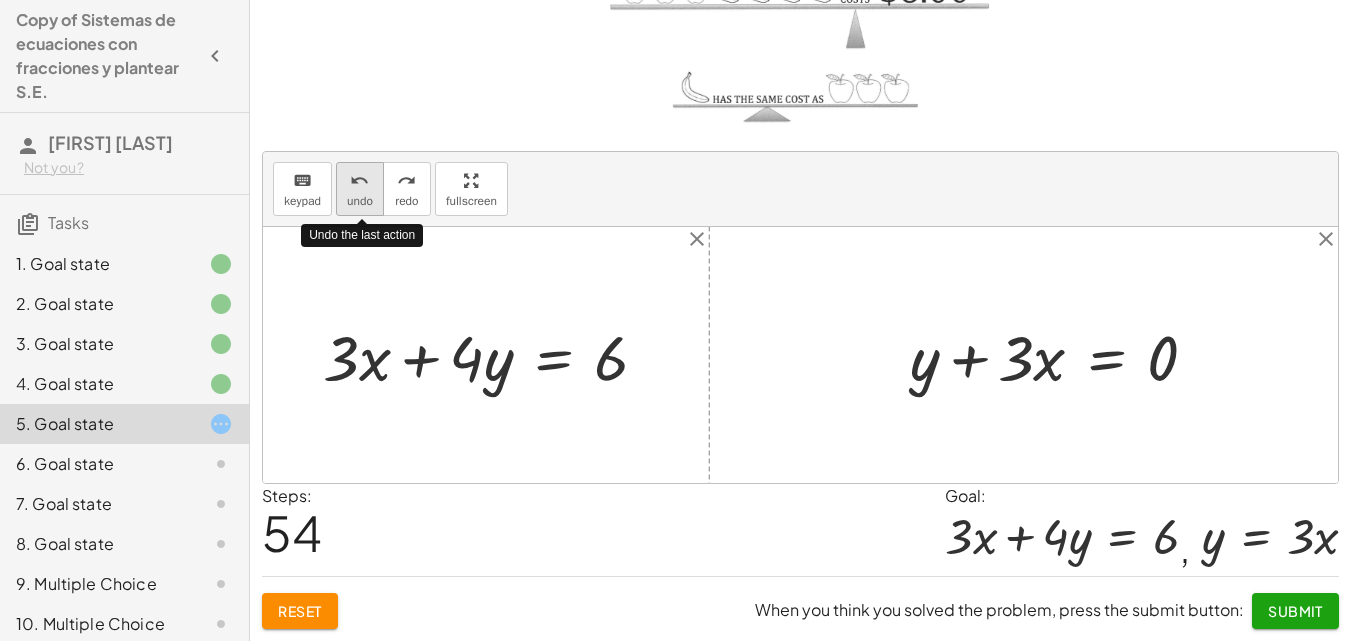 click on "undo" at bounding box center (359, 181) 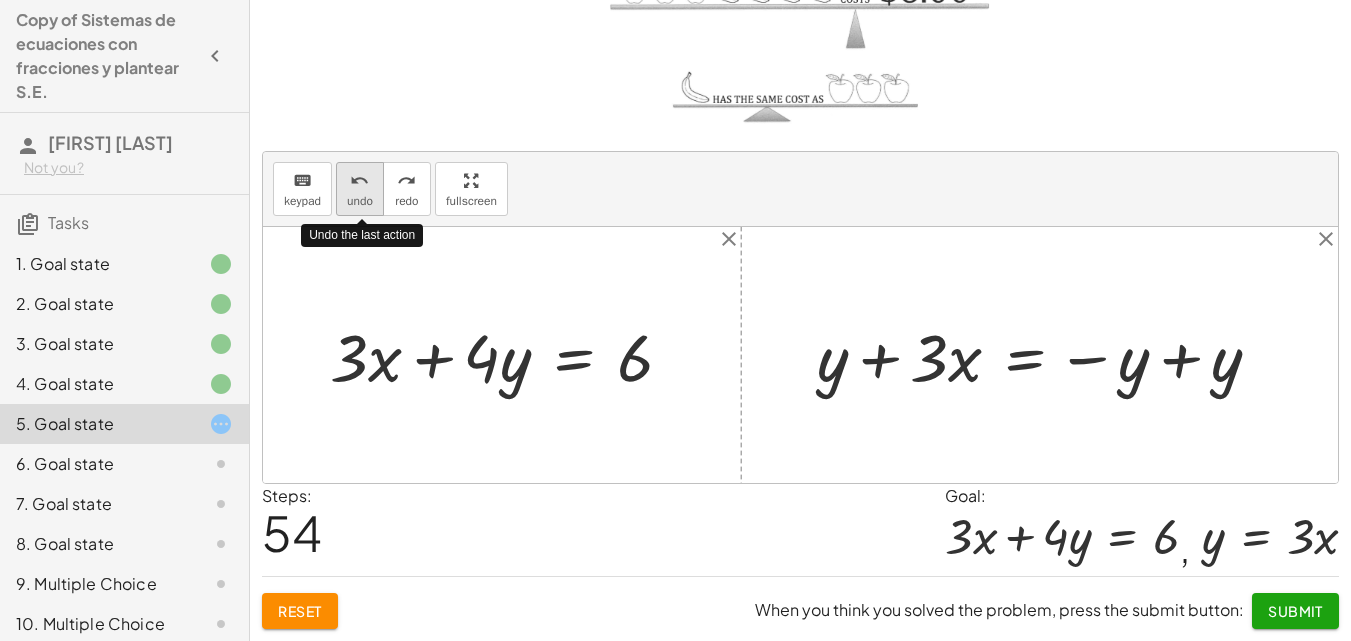 click on "undo" at bounding box center (359, 181) 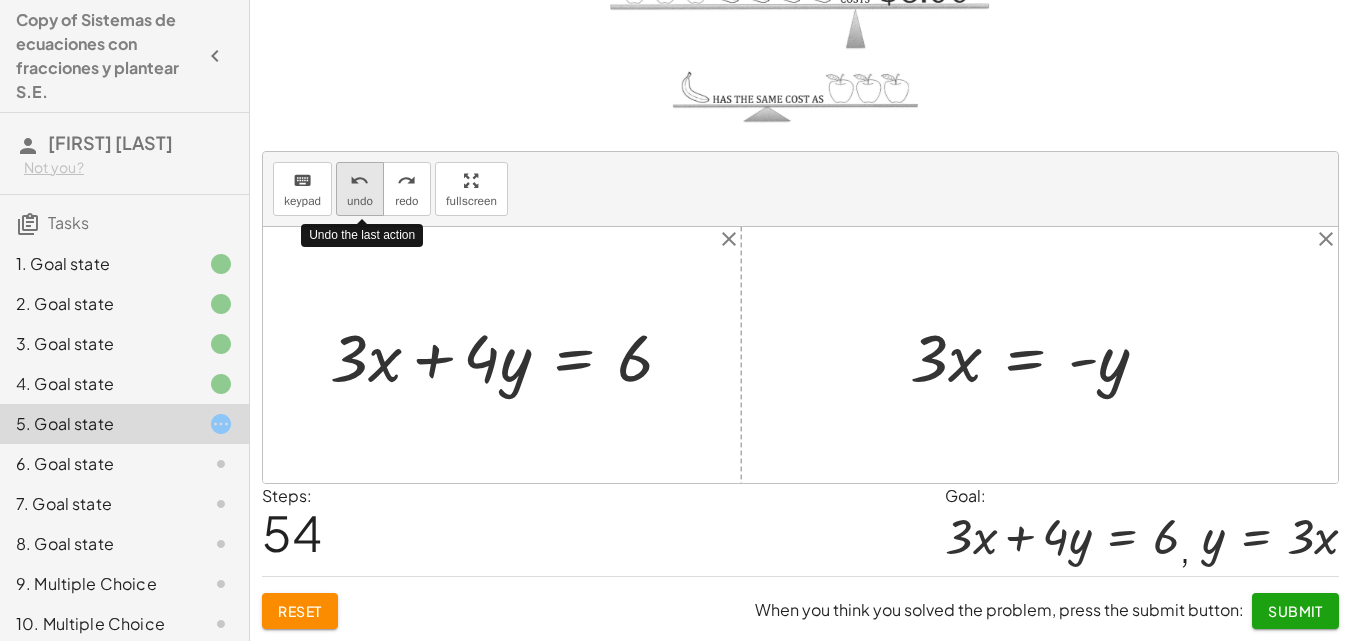 click on "undo" at bounding box center [359, 181] 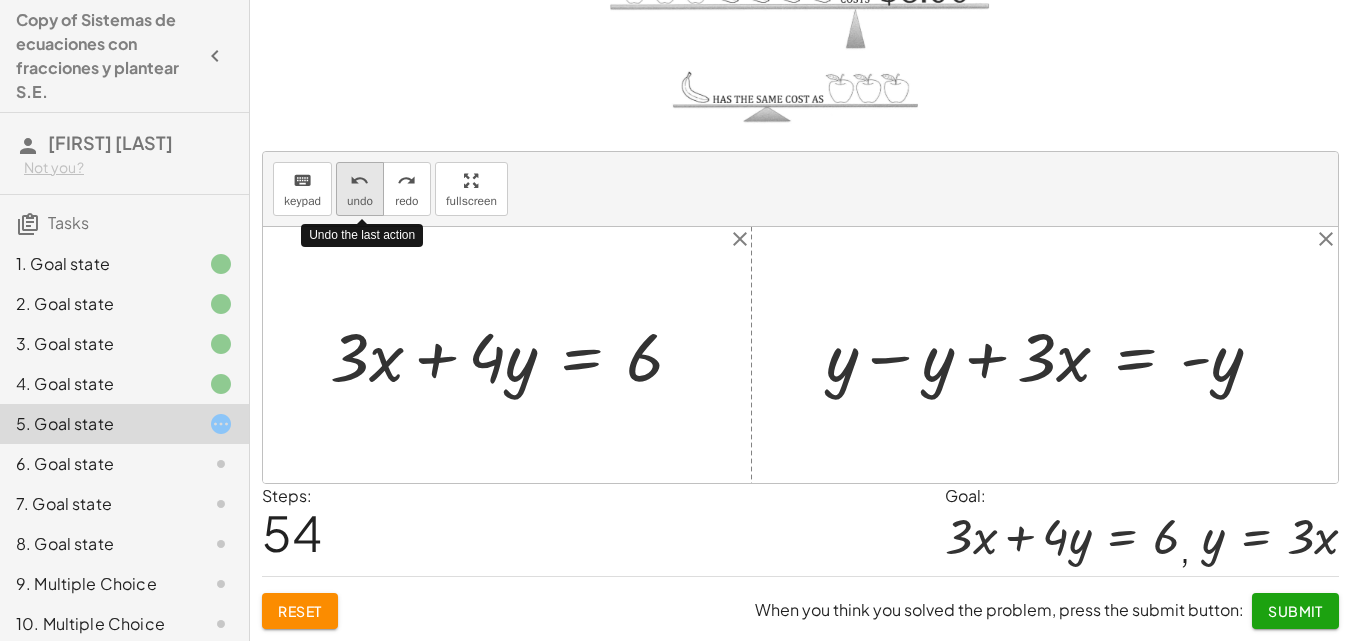 click on "undo" at bounding box center (359, 181) 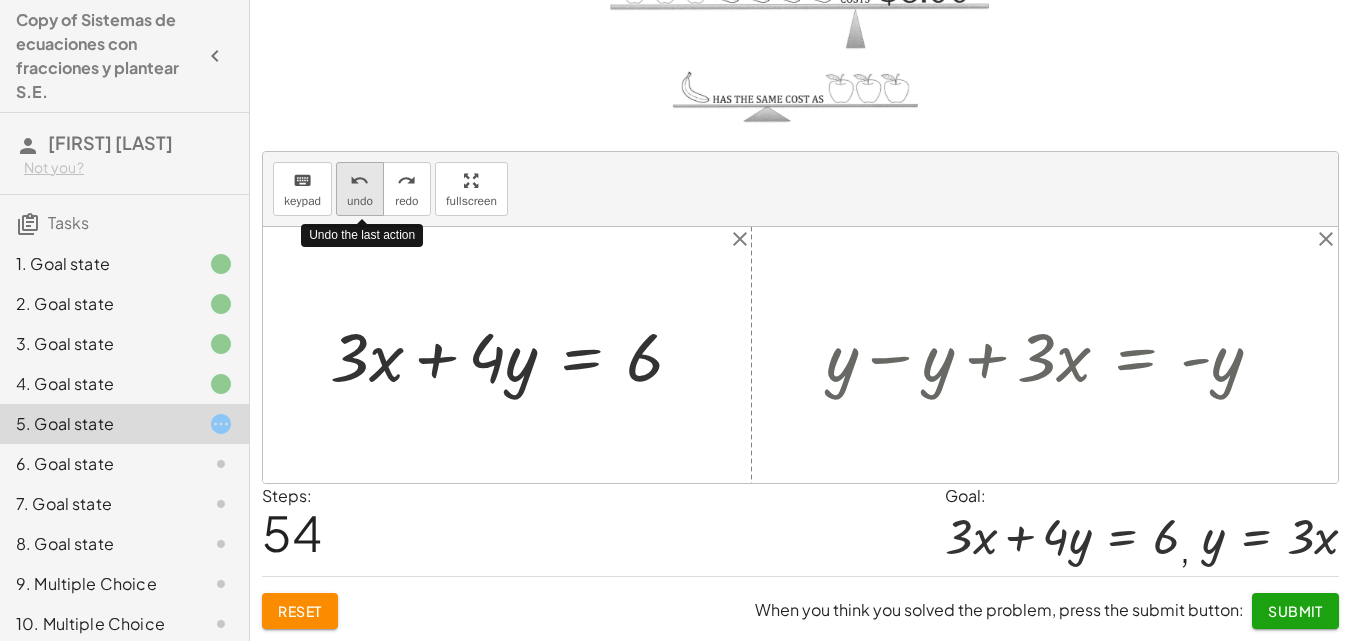 click on "undo" at bounding box center (359, 181) 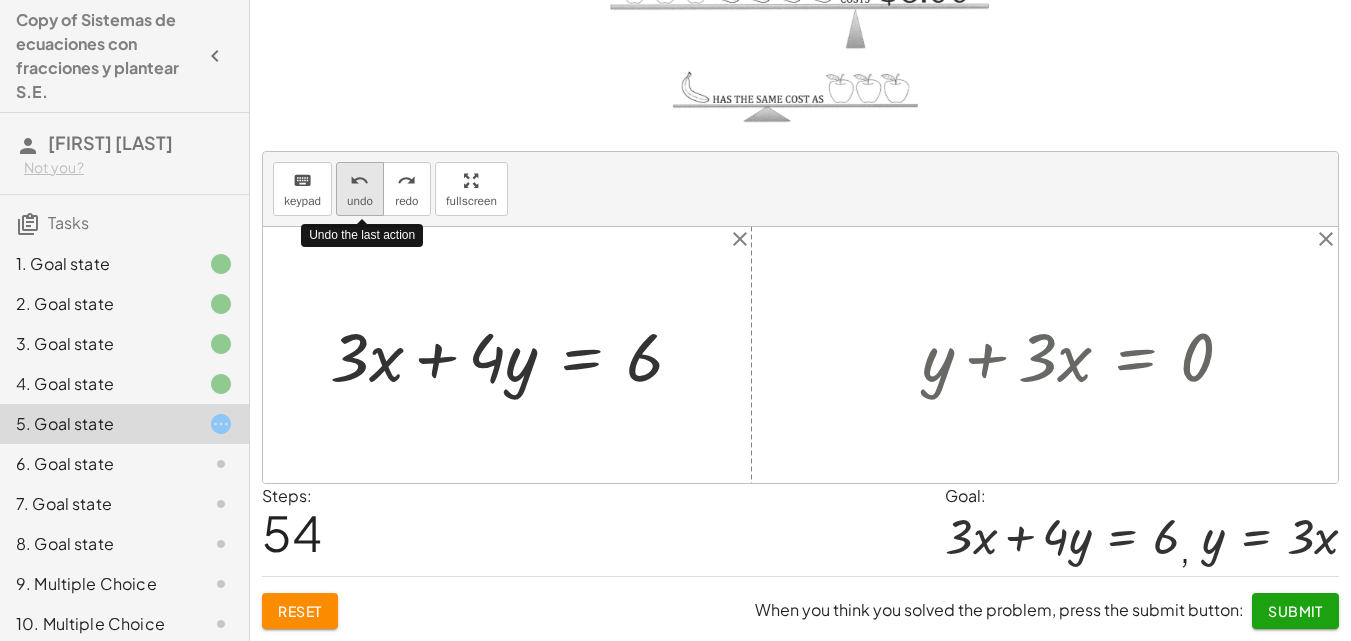 click on "undo" at bounding box center (359, 181) 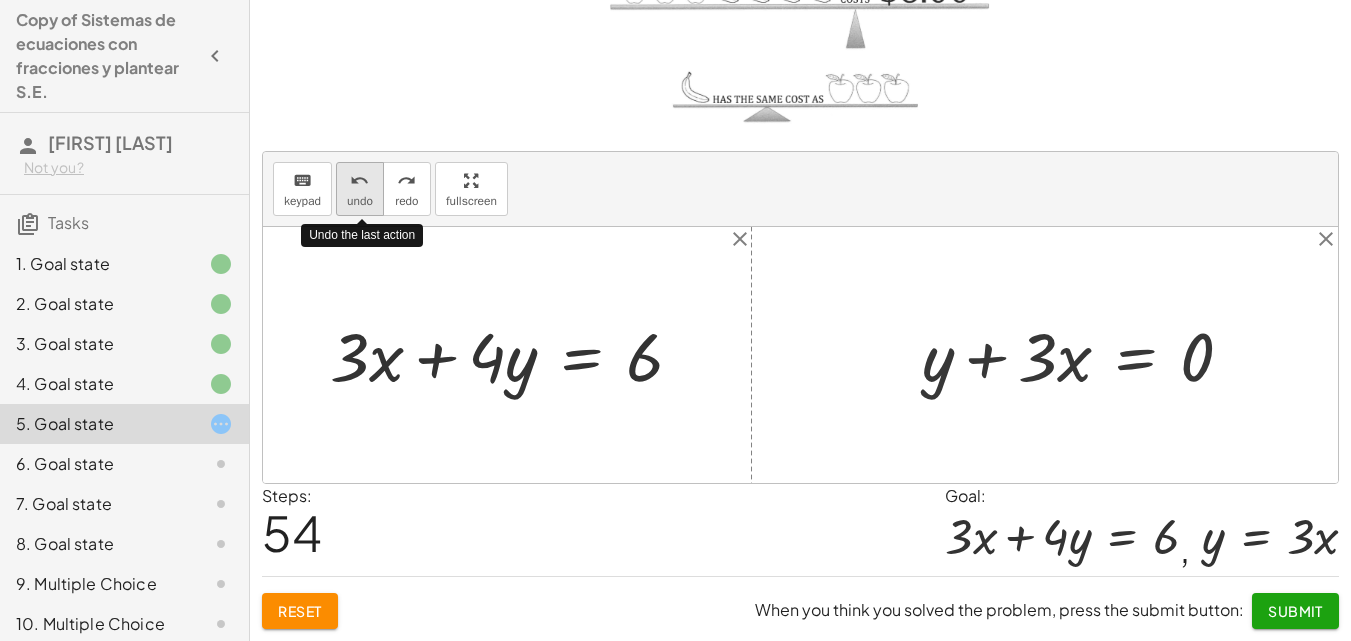 click on "undo" at bounding box center (359, 181) 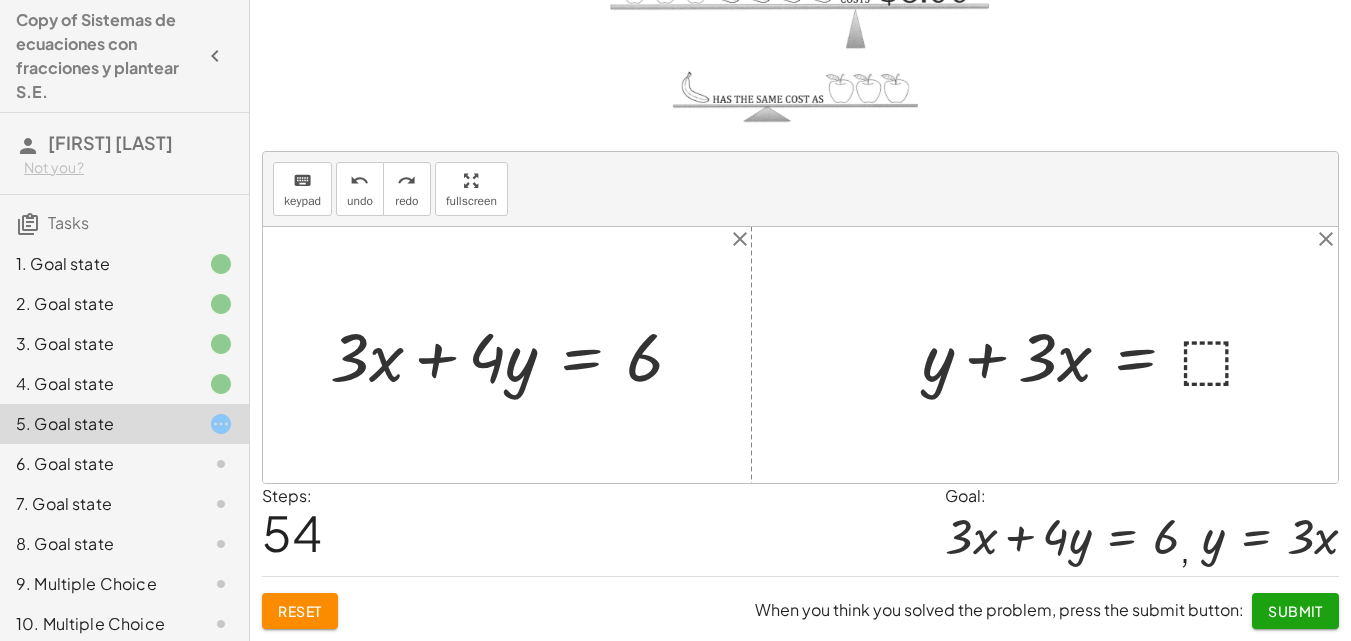 click at bounding box center [1098, 354] 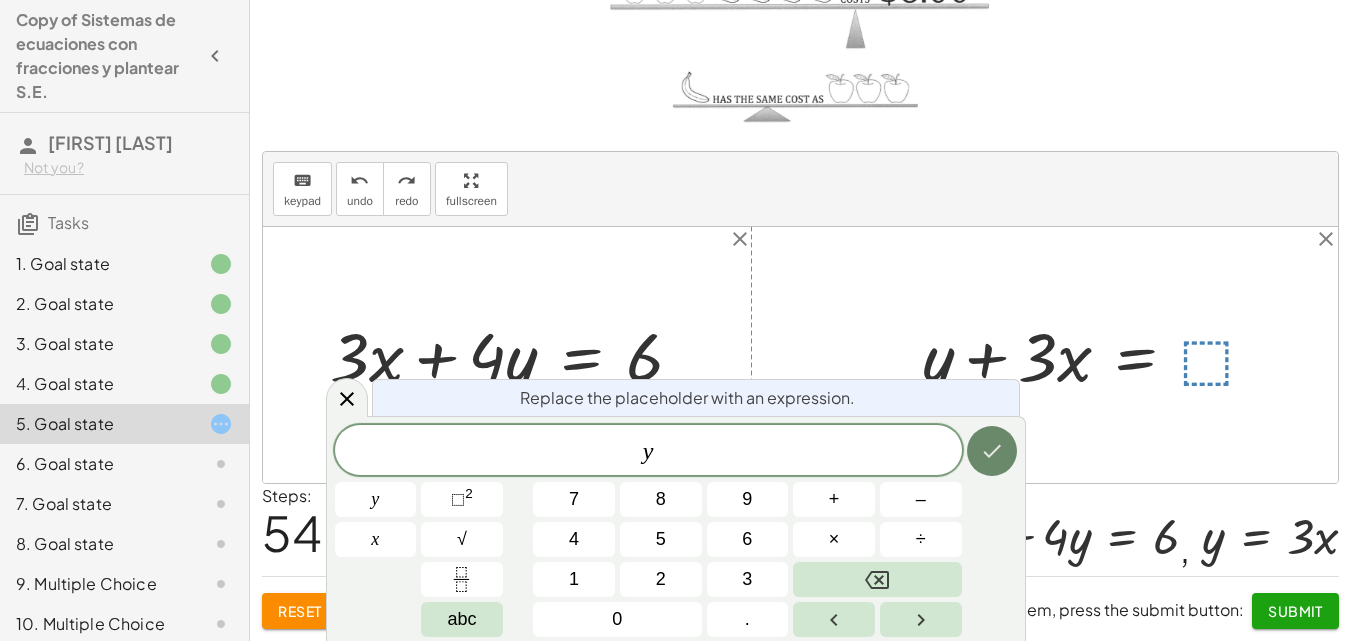 click at bounding box center (992, 451) 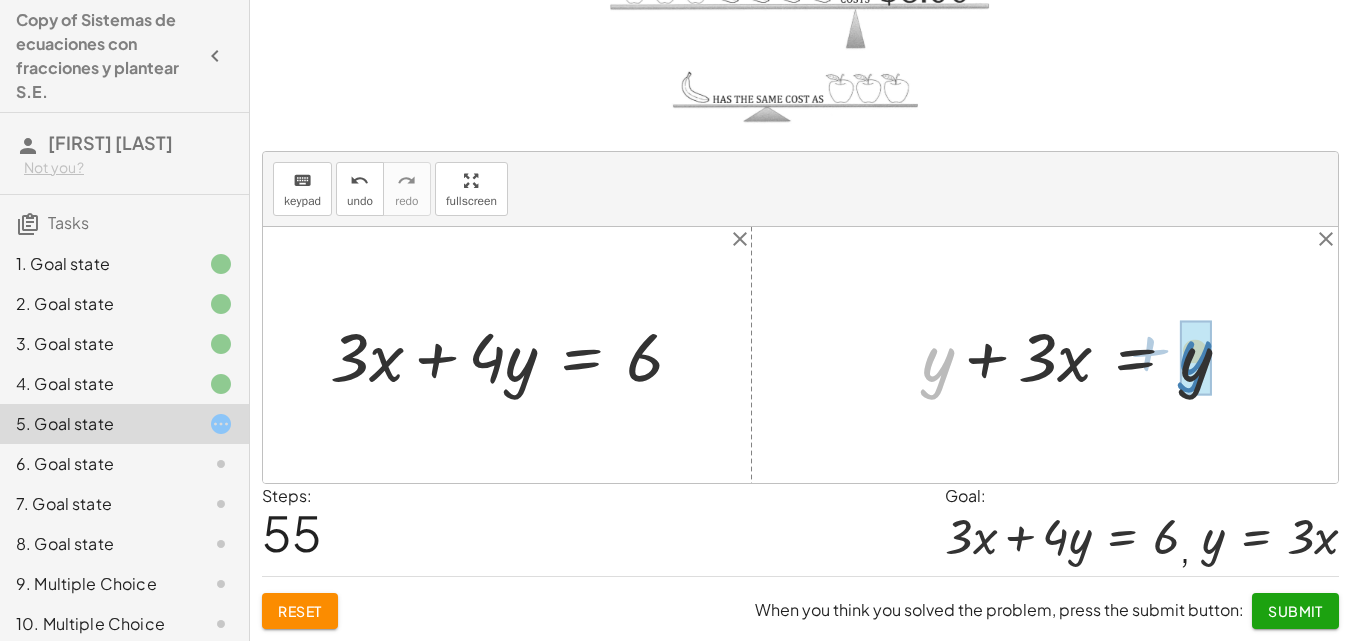 drag, startPoint x: 939, startPoint y: 365, endPoint x: 1195, endPoint y: 358, distance: 256.09567 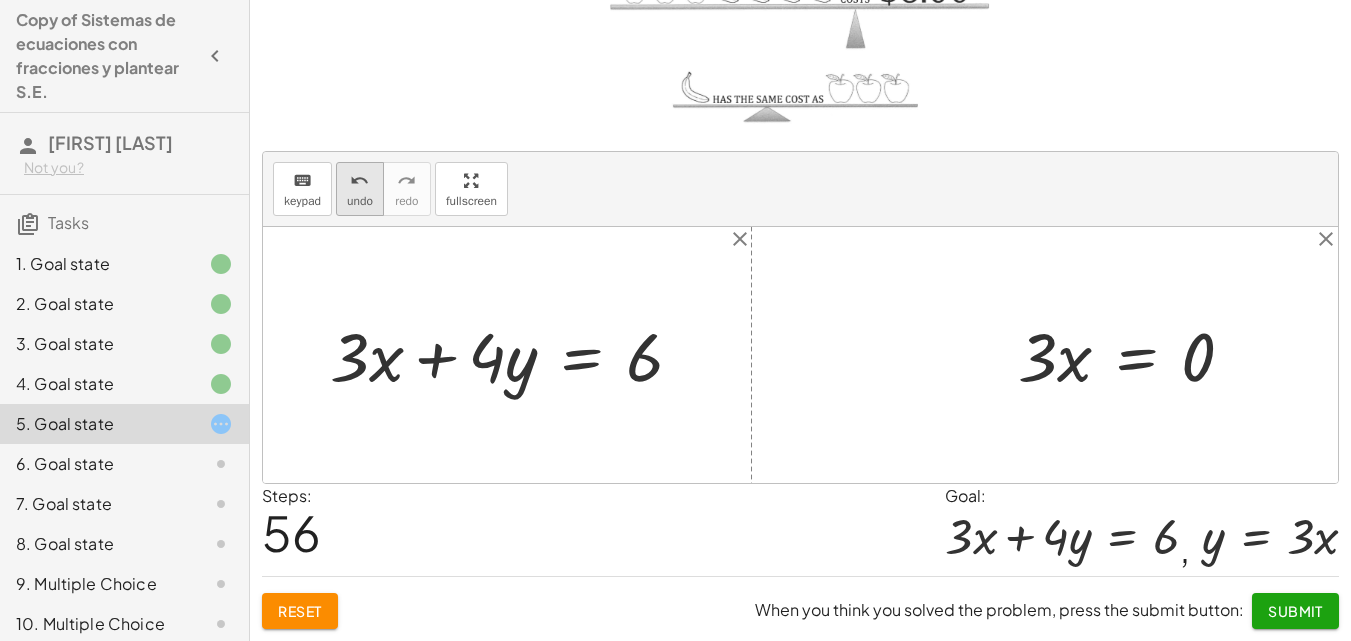 click on "undo" at bounding box center [360, 180] 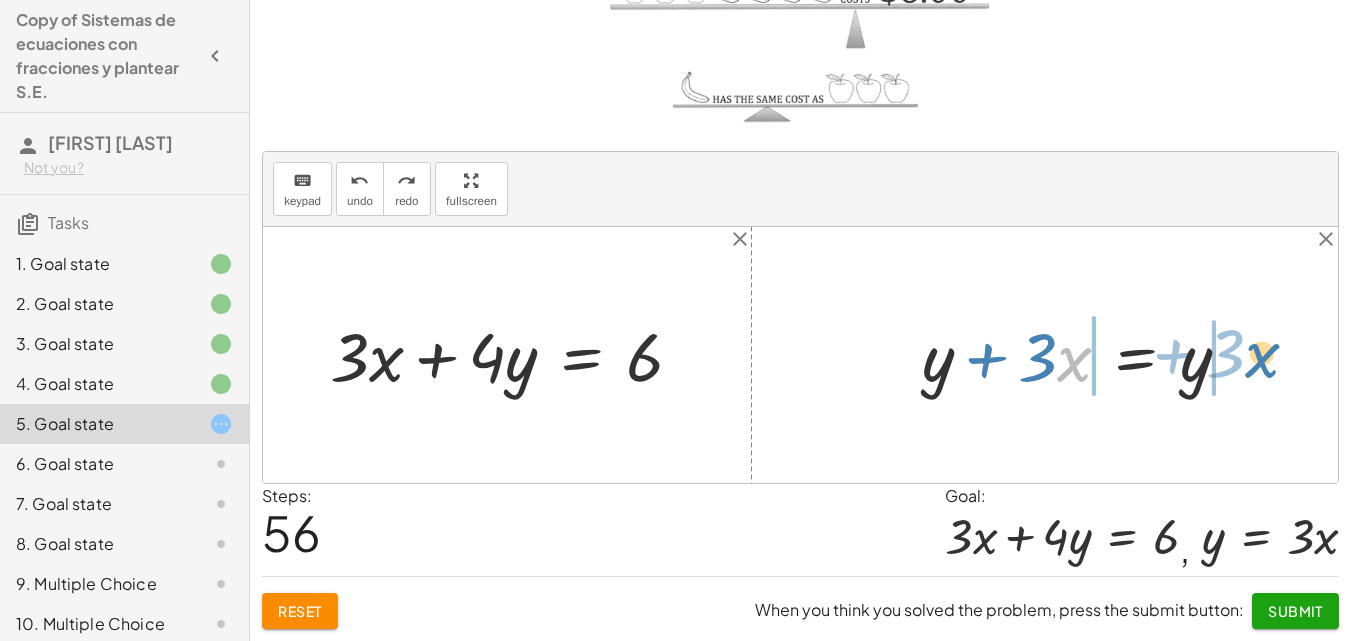 drag, startPoint x: 1067, startPoint y: 362, endPoint x: 1255, endPoint y: 358, distance: 188.04254 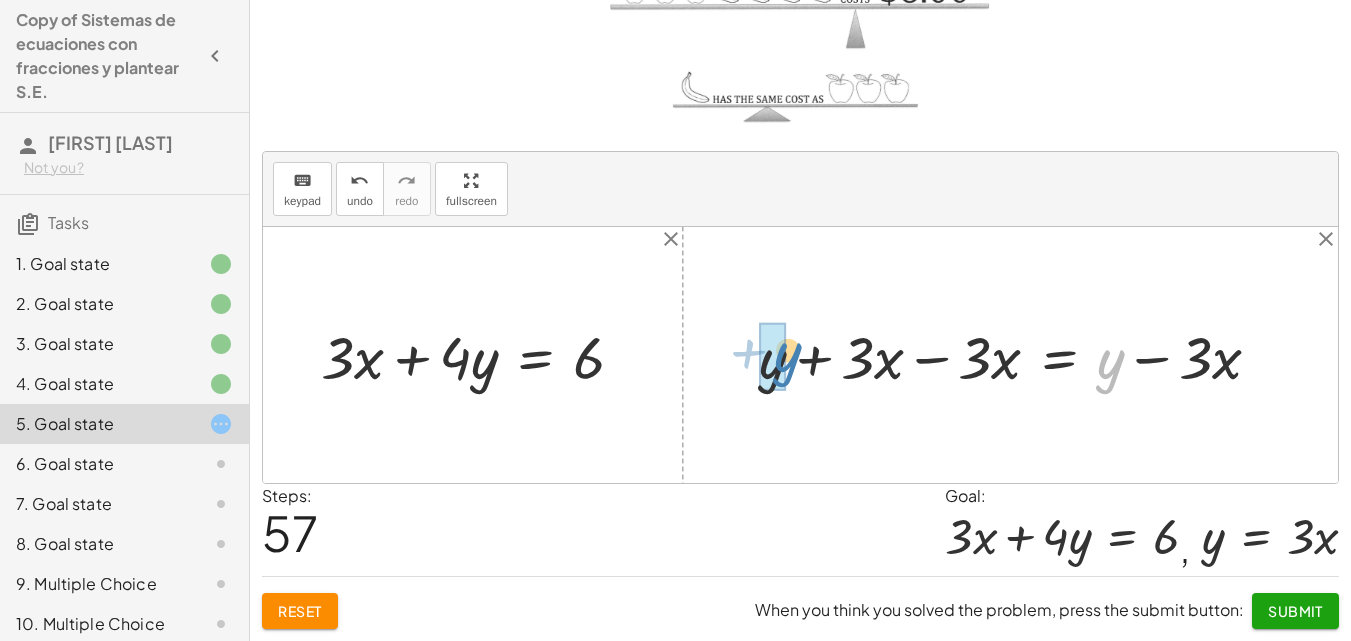 drag, startPoint x: 1116, startPoint y: 369, endPoint x: 793, endPoint y: 362, distance: 323.07584 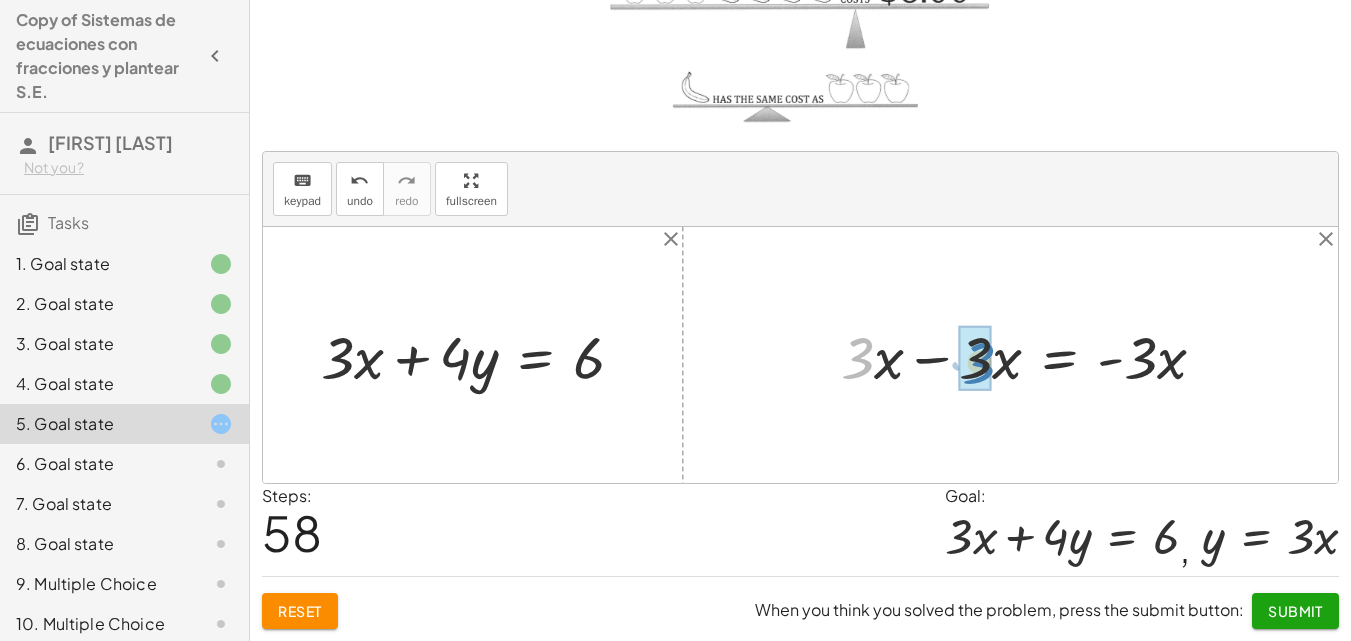 drag, startPoint x: 856, startPoint y: 360, endPoint x: 978, endPoint y: 365, distance: 122.10242 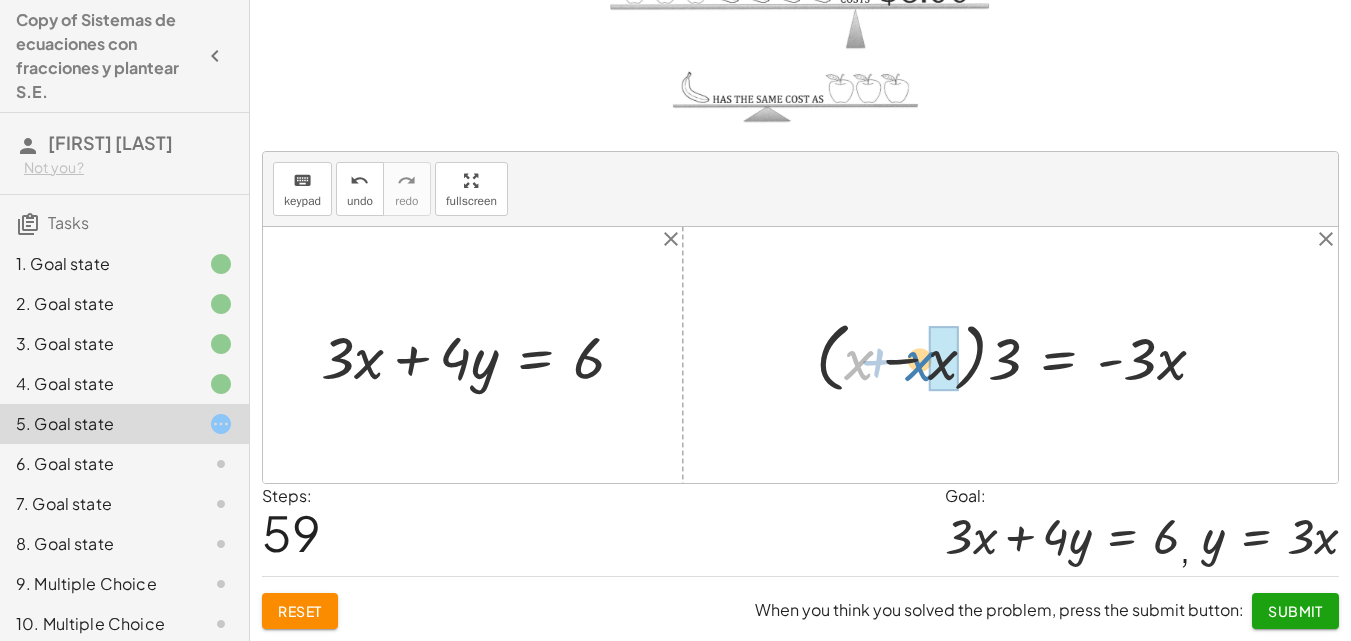 drag, startPoint x: 867, startPoint y: 357, endPoint x: 947, endPoint y: 358, distance: 80.00625 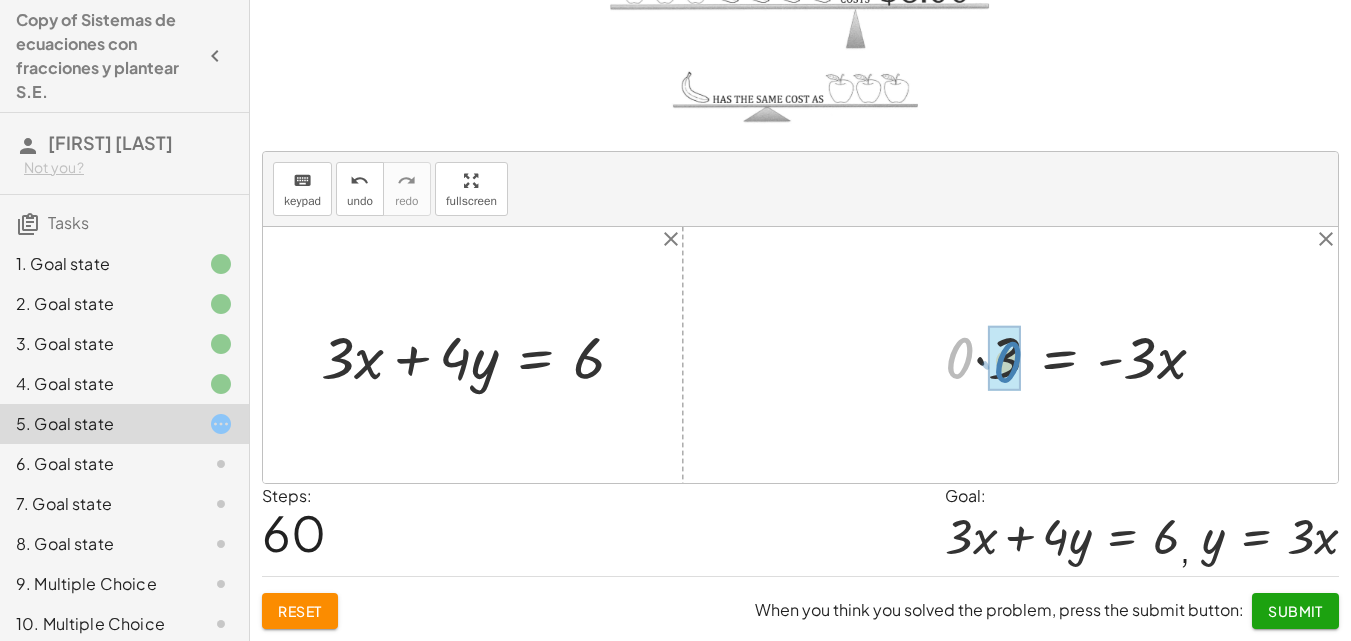 drag, startPoint x: 956, startPoint y: 353, endPoint x: 1005, endPoint y: 357, distance: 49.162994 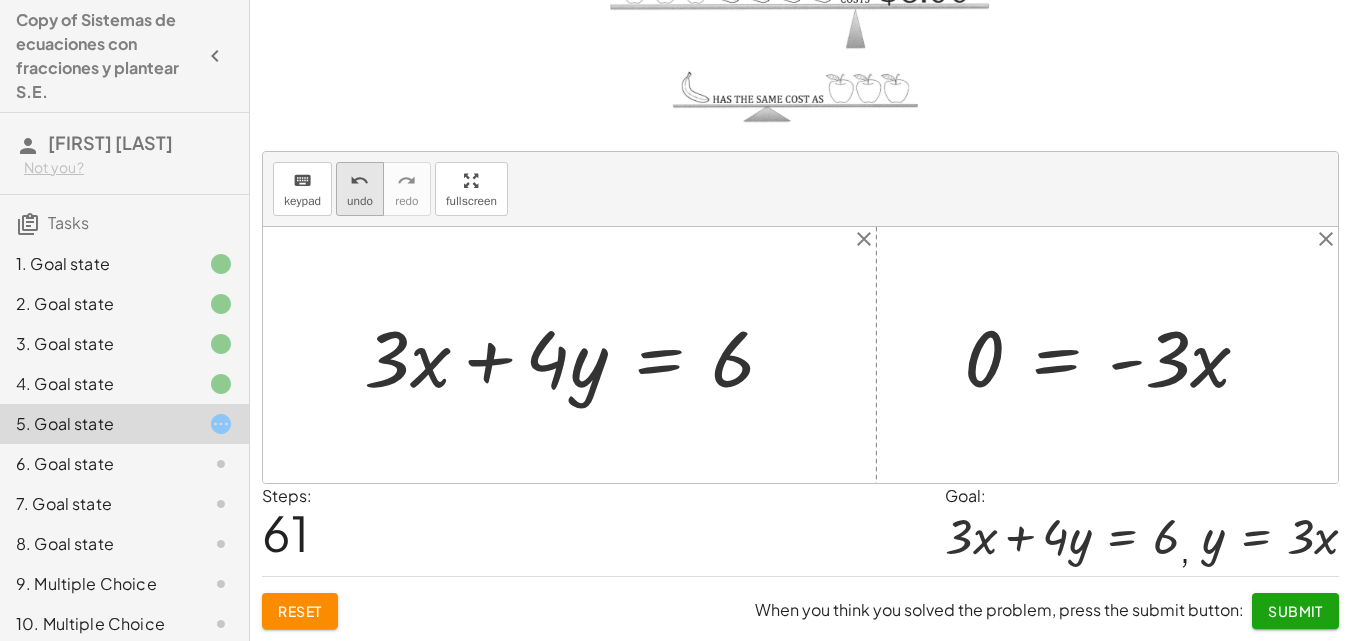 click on "undo" at bounding box center [360, 201] 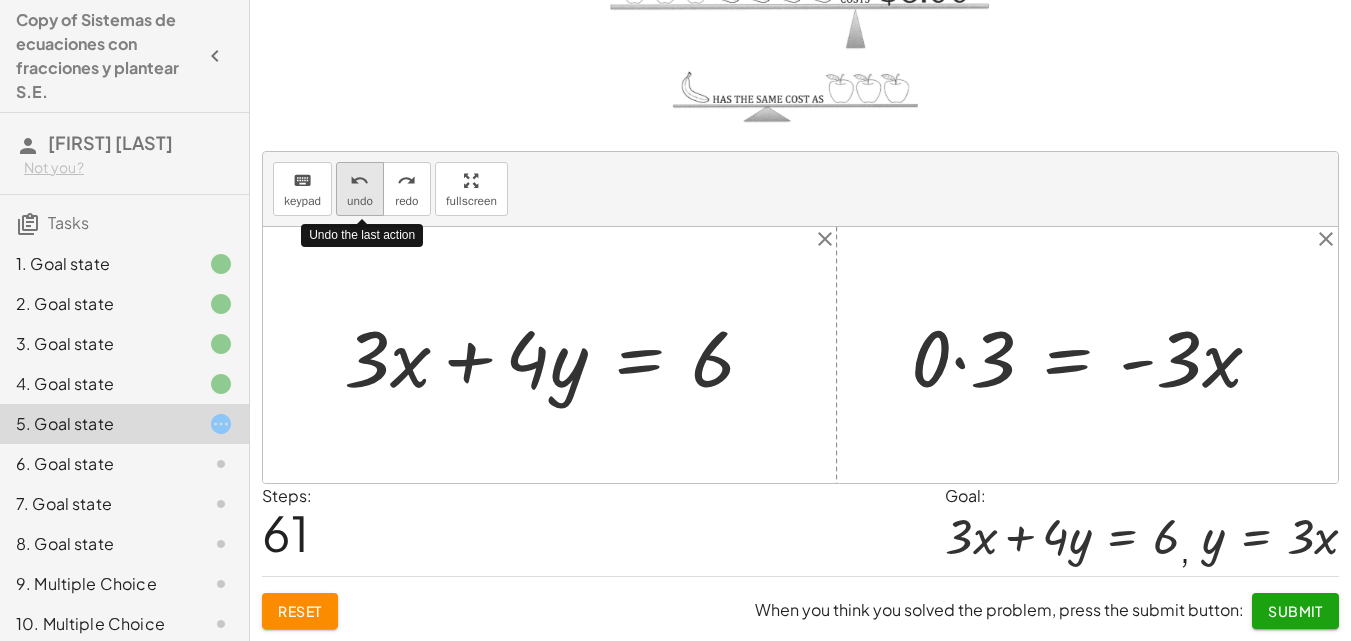 click on "undo" at bounding box center [360, 201] 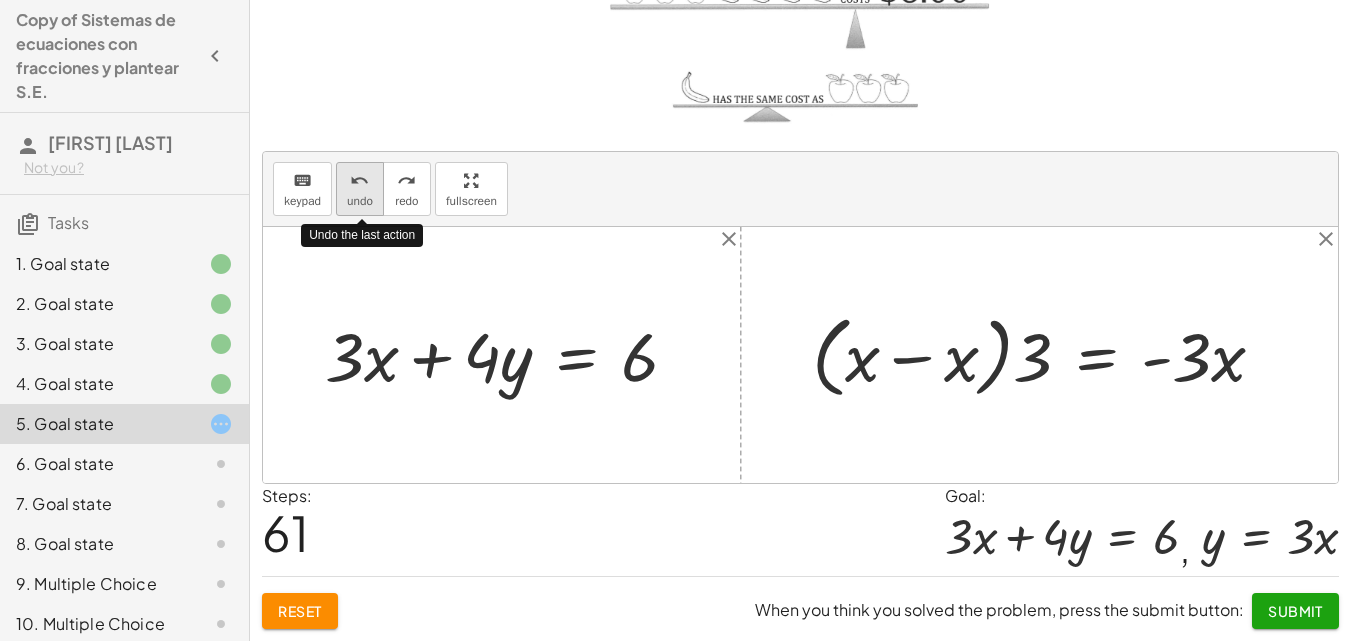 click on "undo" at bounding box center [360, 201] 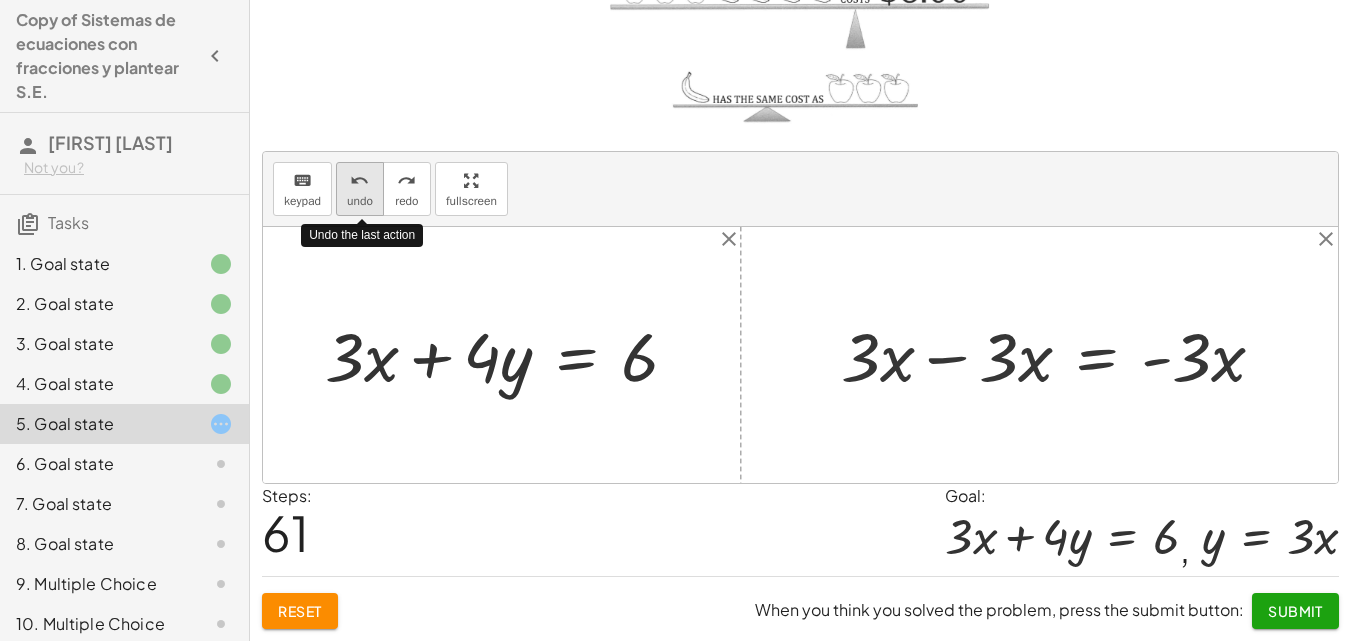 click on "undo" at bounding box center [360, 201] 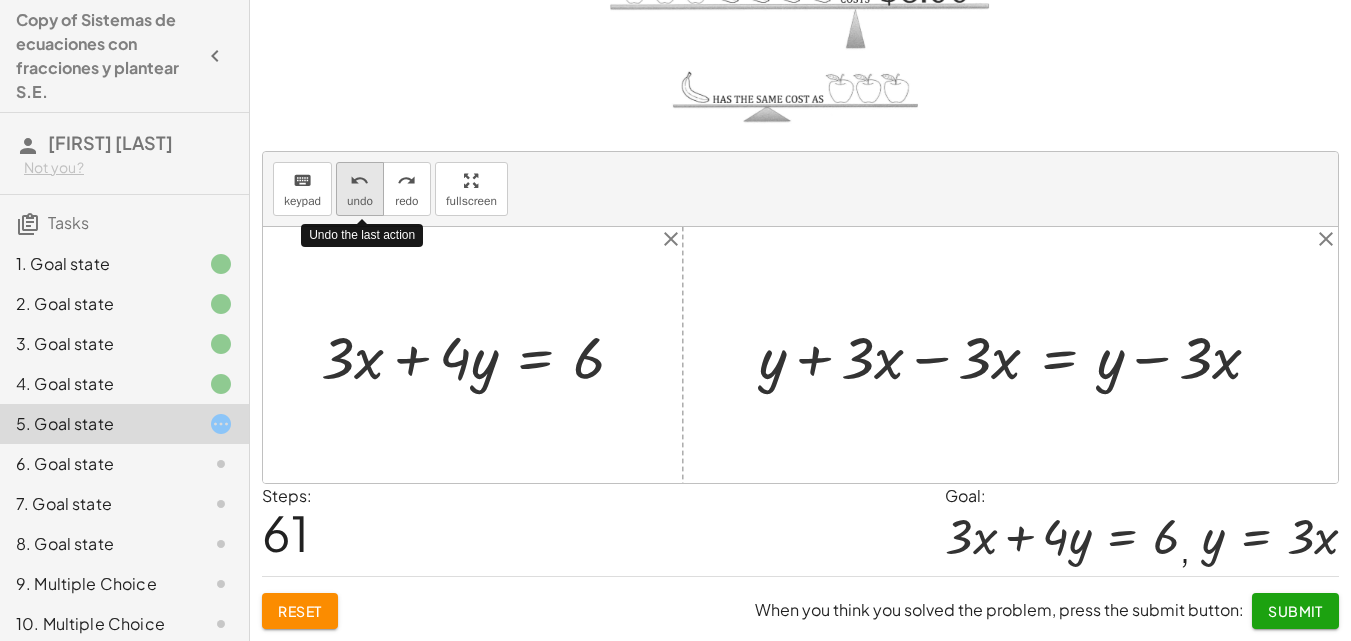 click on "undo" at bounding box center [360, 201] 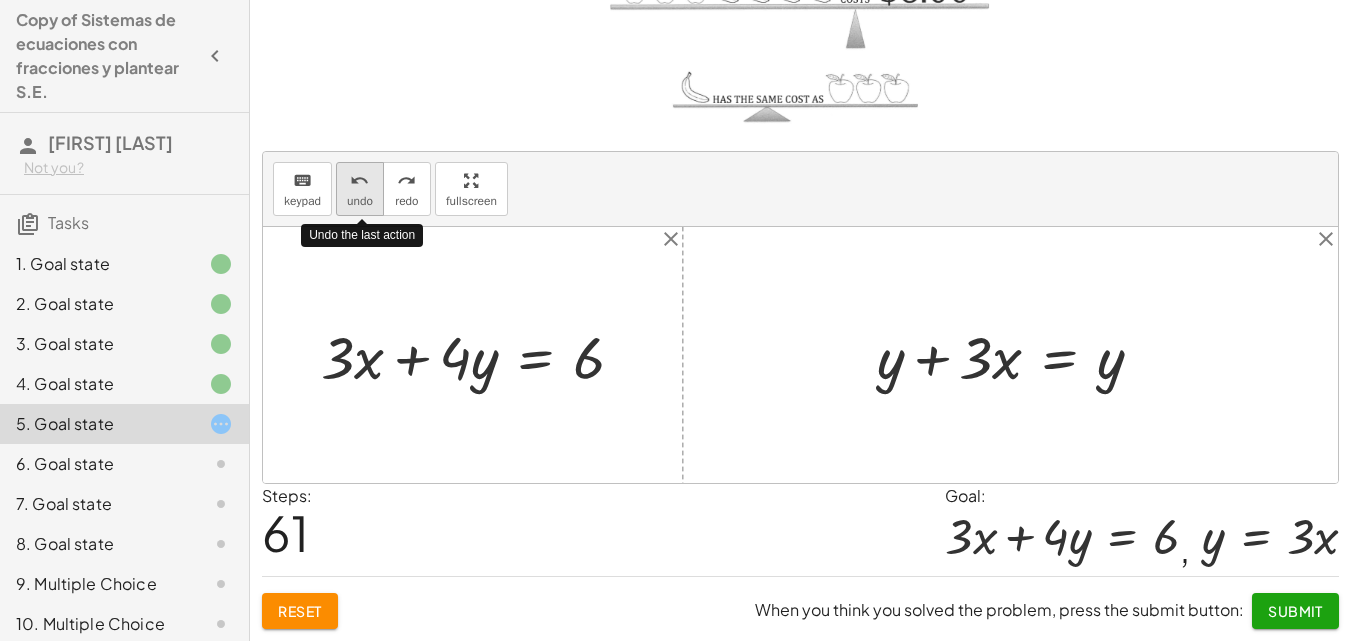 click on "undo" at bounding box center [360, 201] 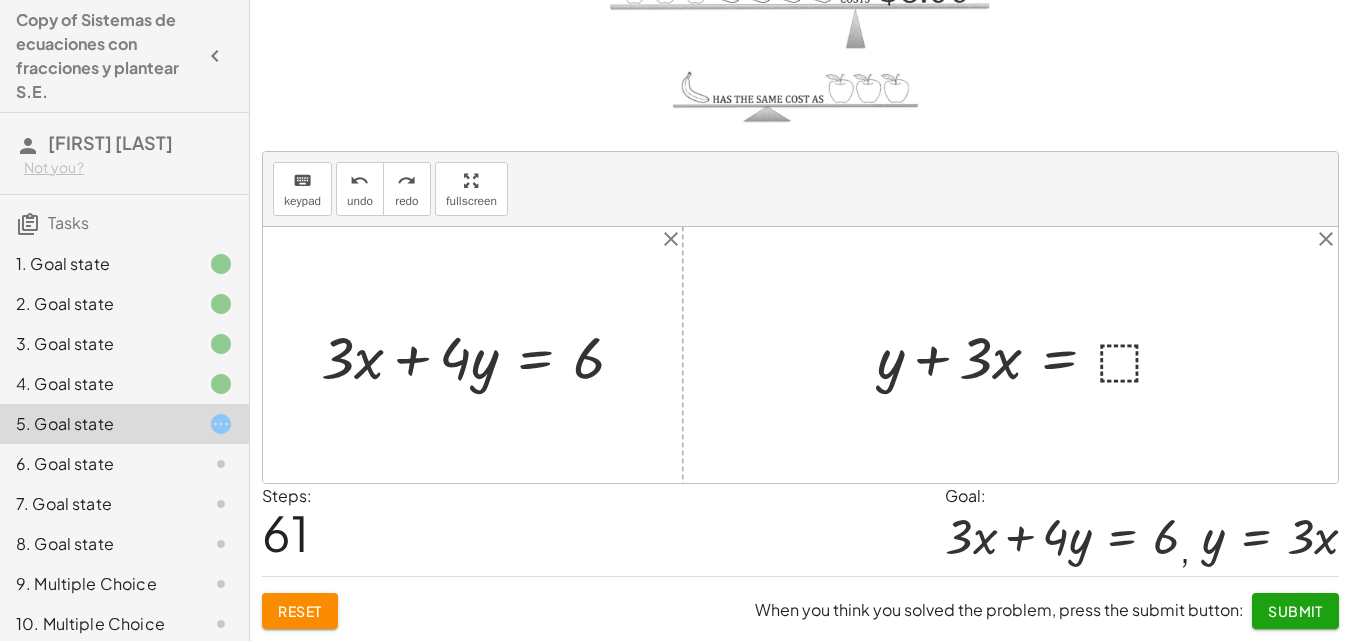 click at bounding box center (1030, 355) 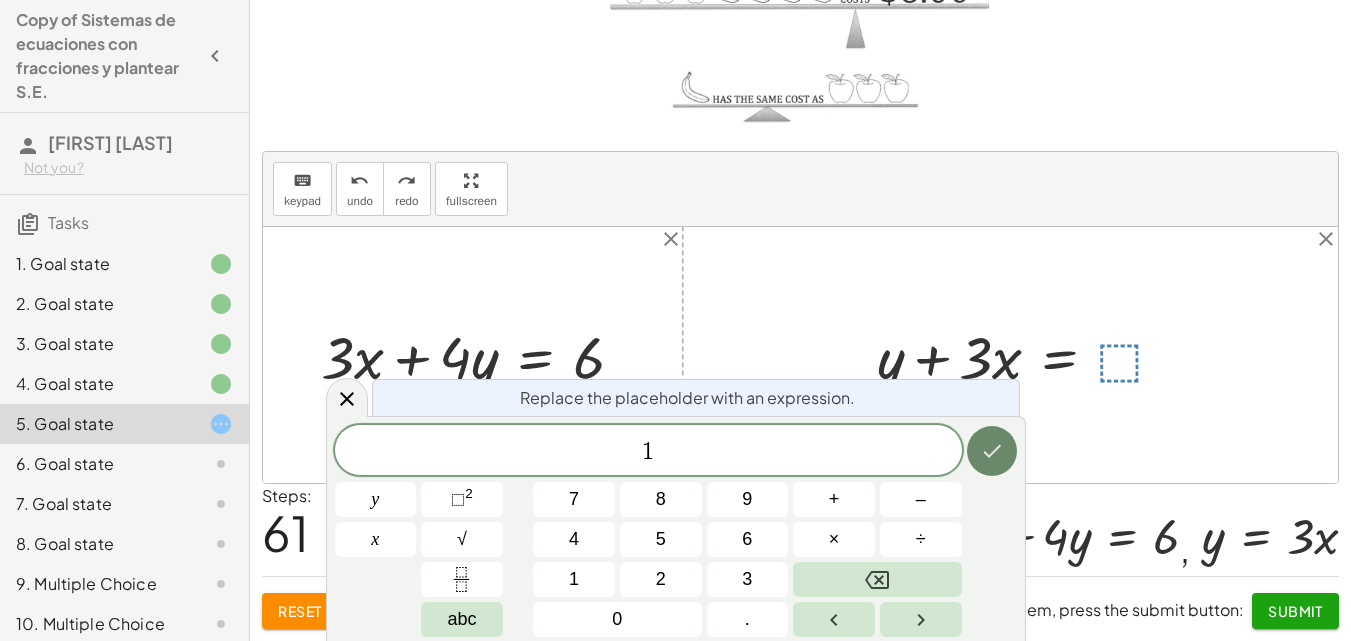 click 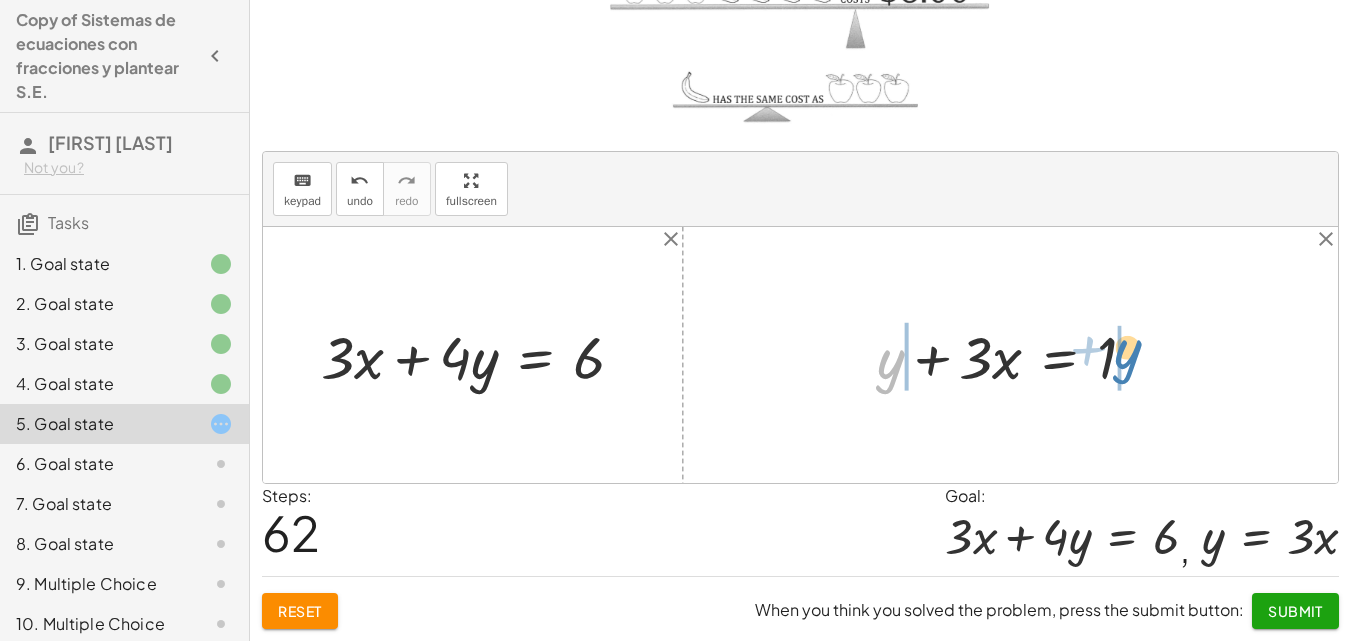 drag, startPoint x: 891, startPoint y: 371, endPoint x: 1128, endPoint y: 361, distance: 237.21088 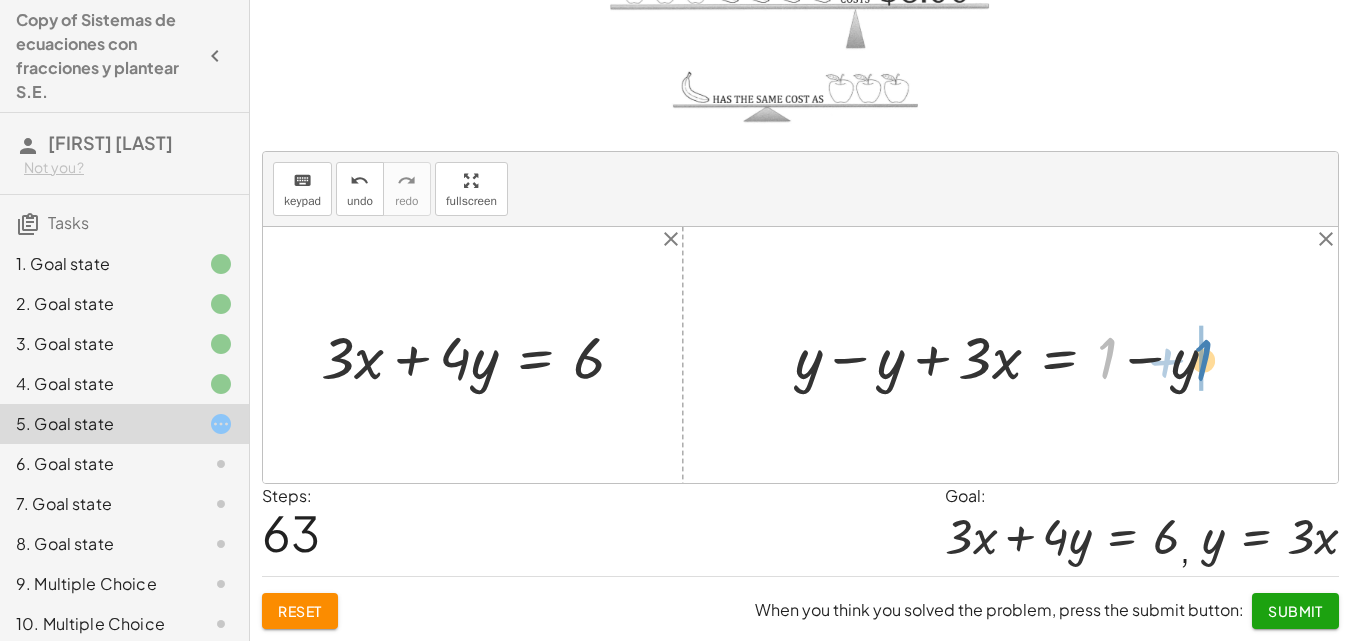 drag, startPoint x: 1117, startPoint y: 356, endPoint x: 1214, endPoint y: 359, distance: 97.04638 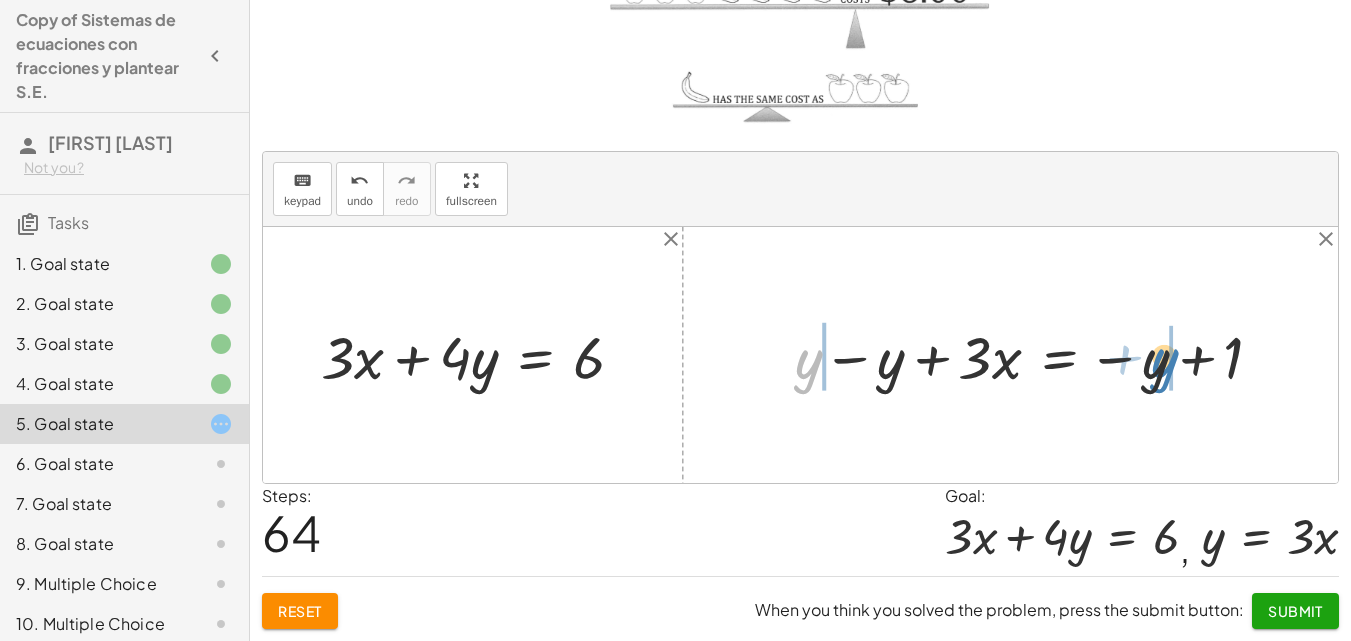 drag, startPoint x: 816, startPoint y: 367, endPoint x: 1174, endPoint y: 366, distance: 358.0014 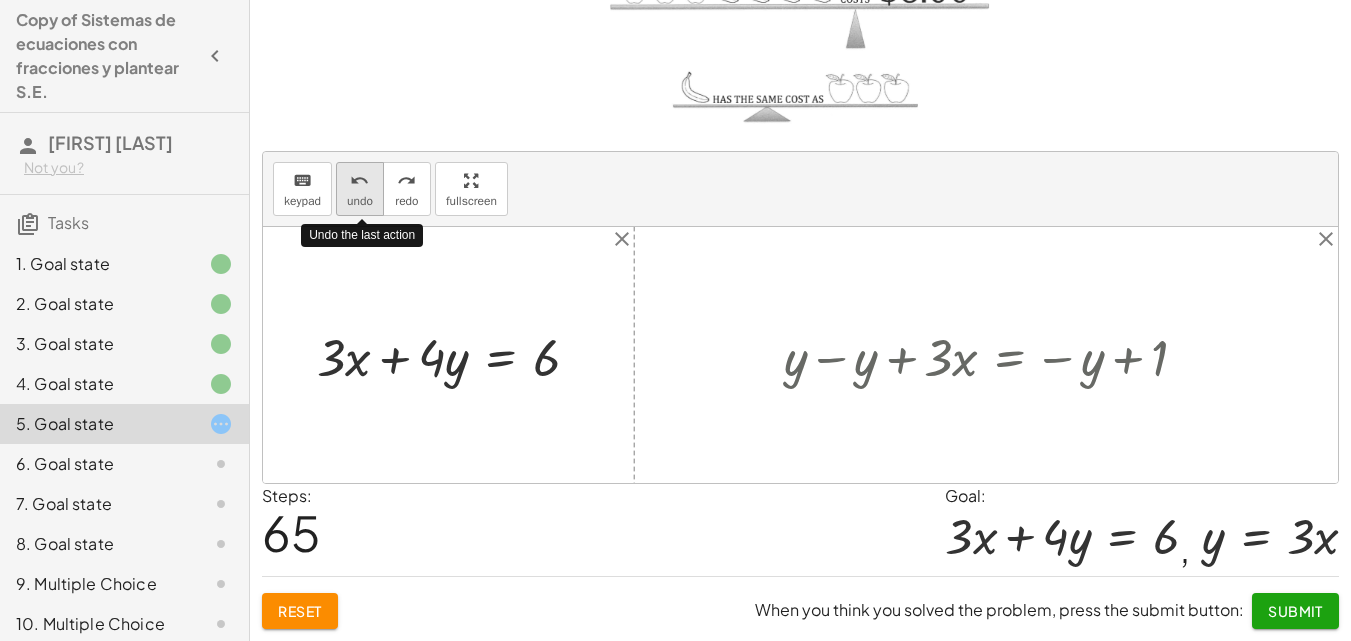 click on "undo" at bounding box center (360, 201) 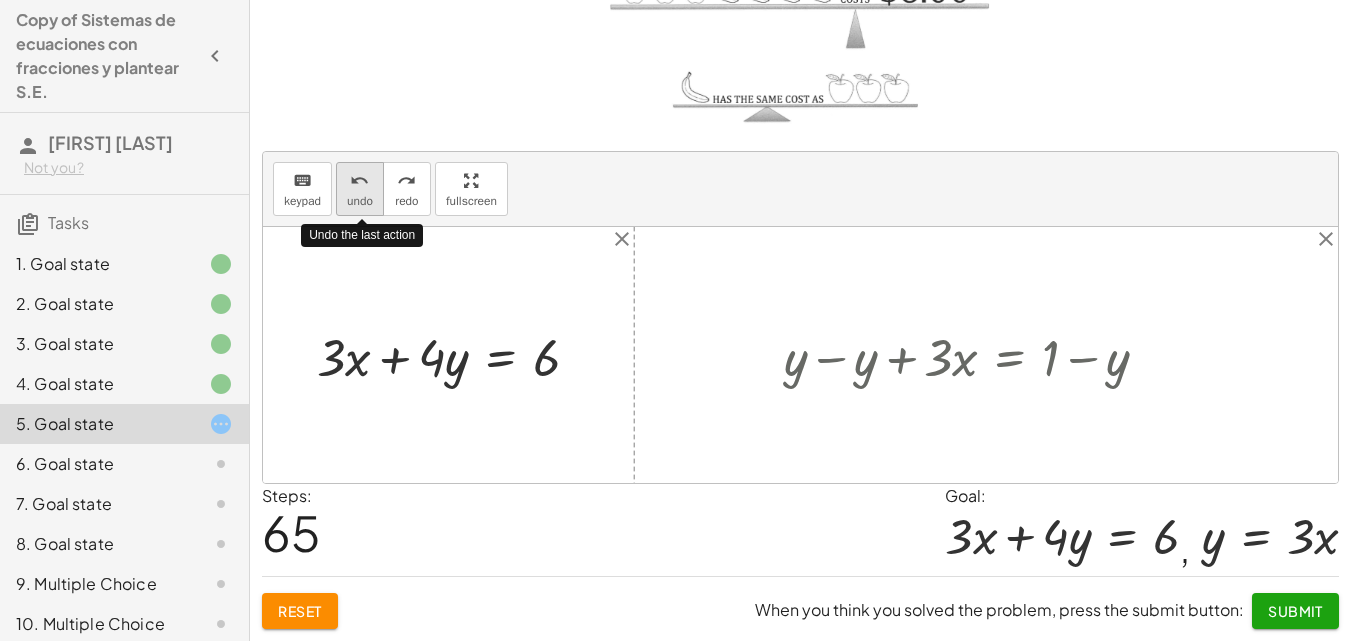 click on "undo" at bounding box center [360, 201] 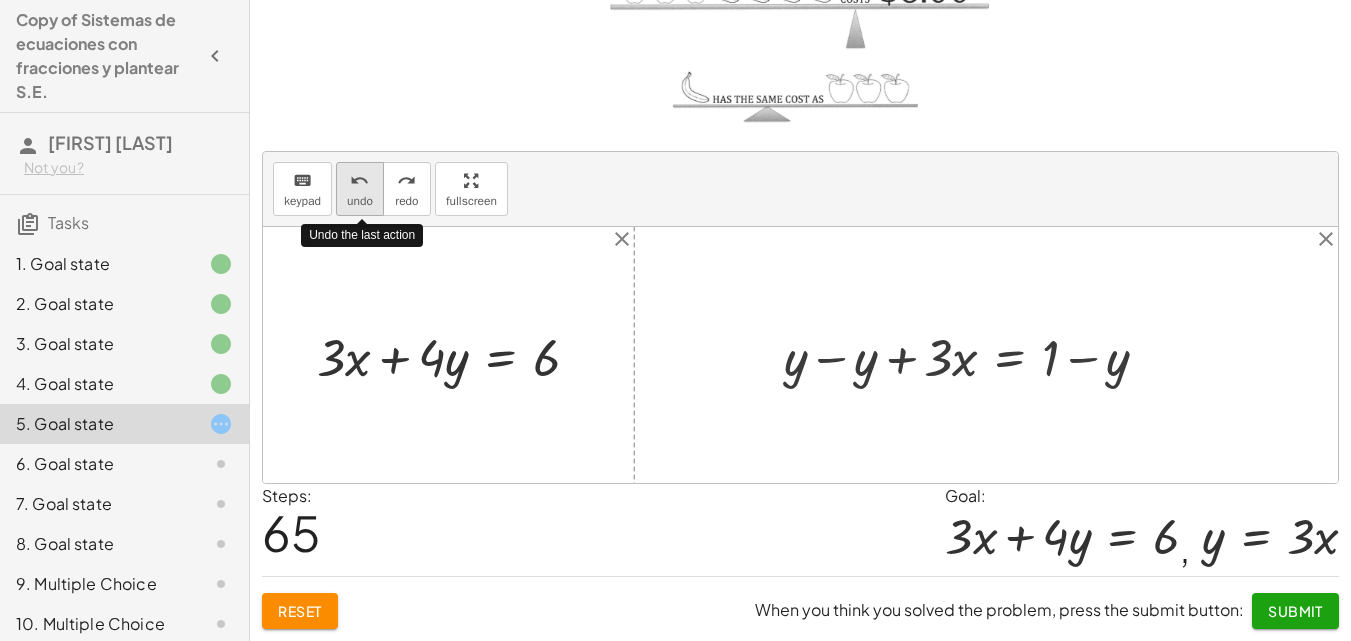 click on "undo" at bounding box center (360, 201) 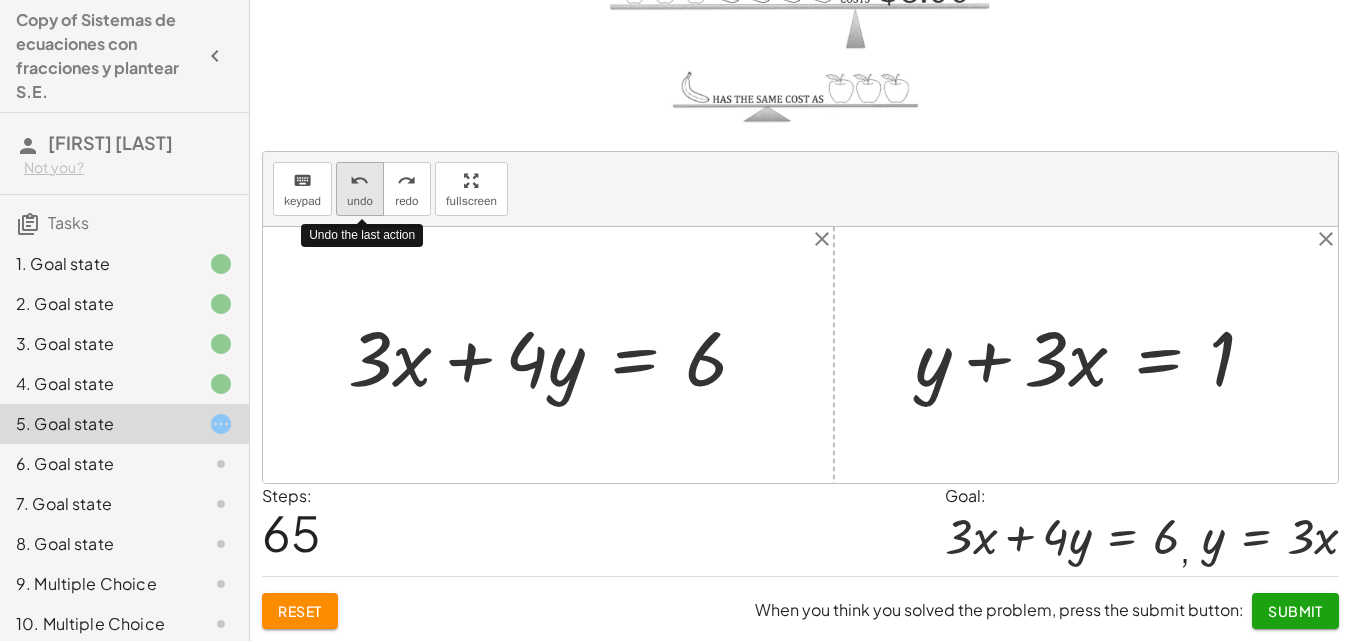 click on "undo" at bounding box center (360, 201) 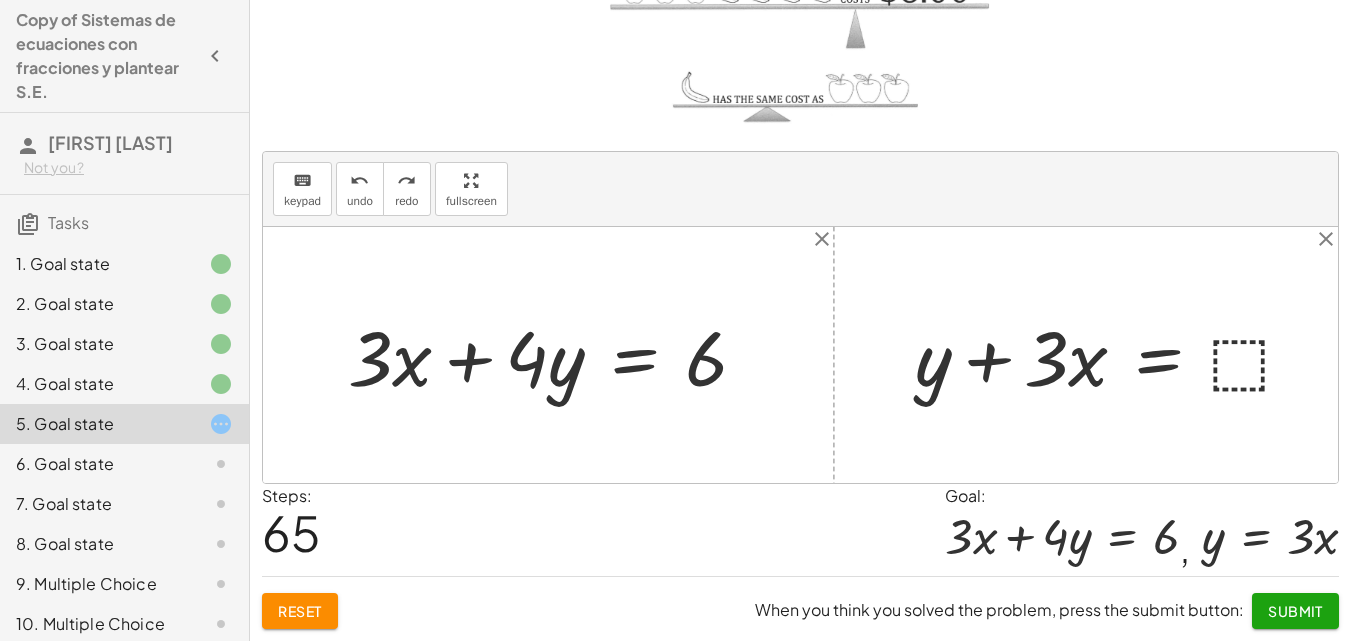 click at bounding box center (1113, 355) 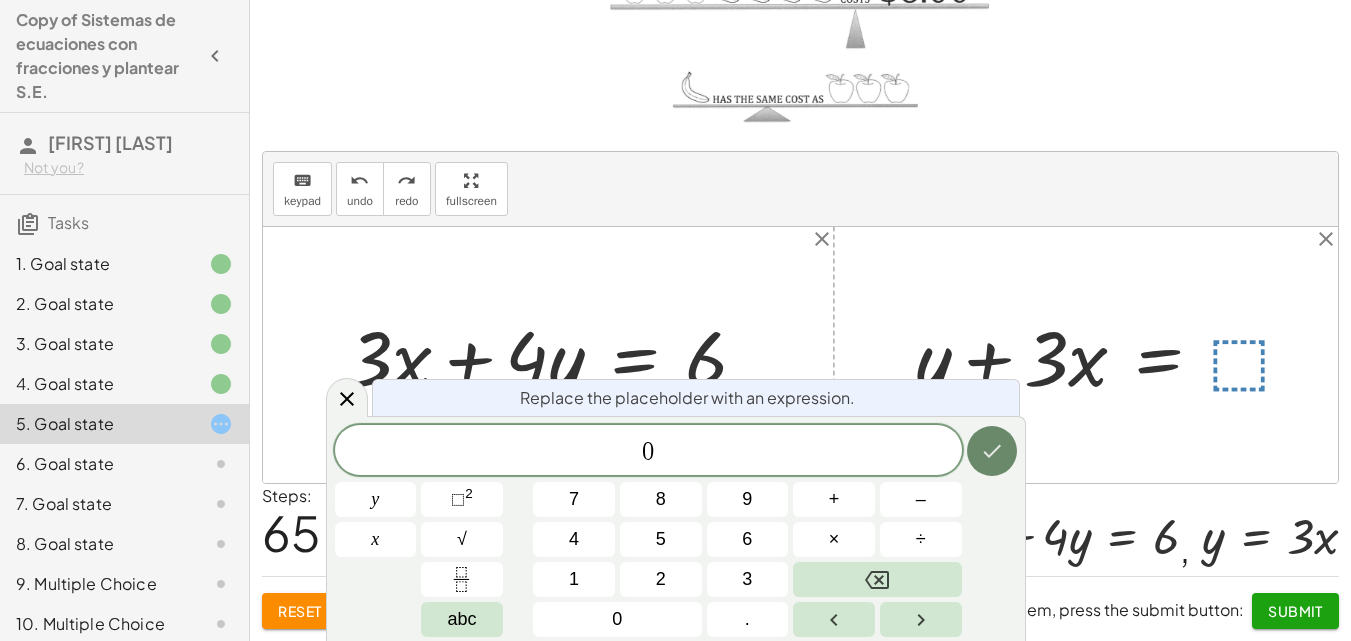 click at bounding box center (992, 451) 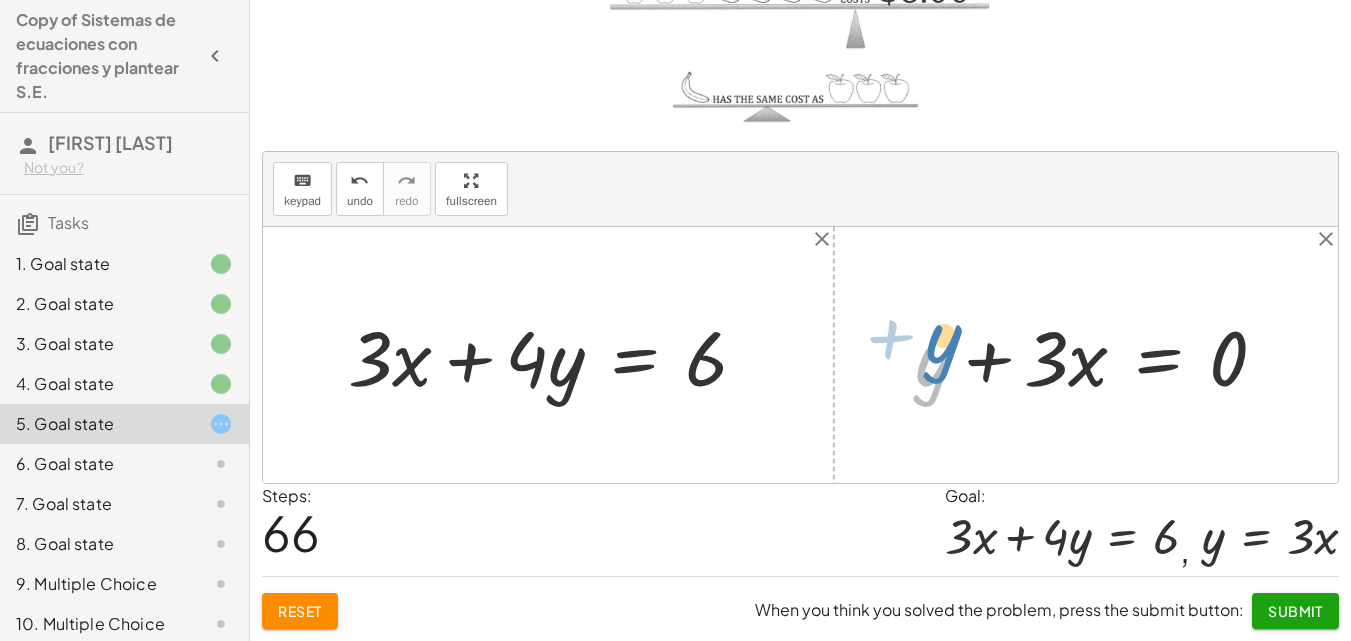 drag, startPoint x: 939, startPoint y: 377, endPoint x: 949, endPoint y: 354, distance: 25.079872 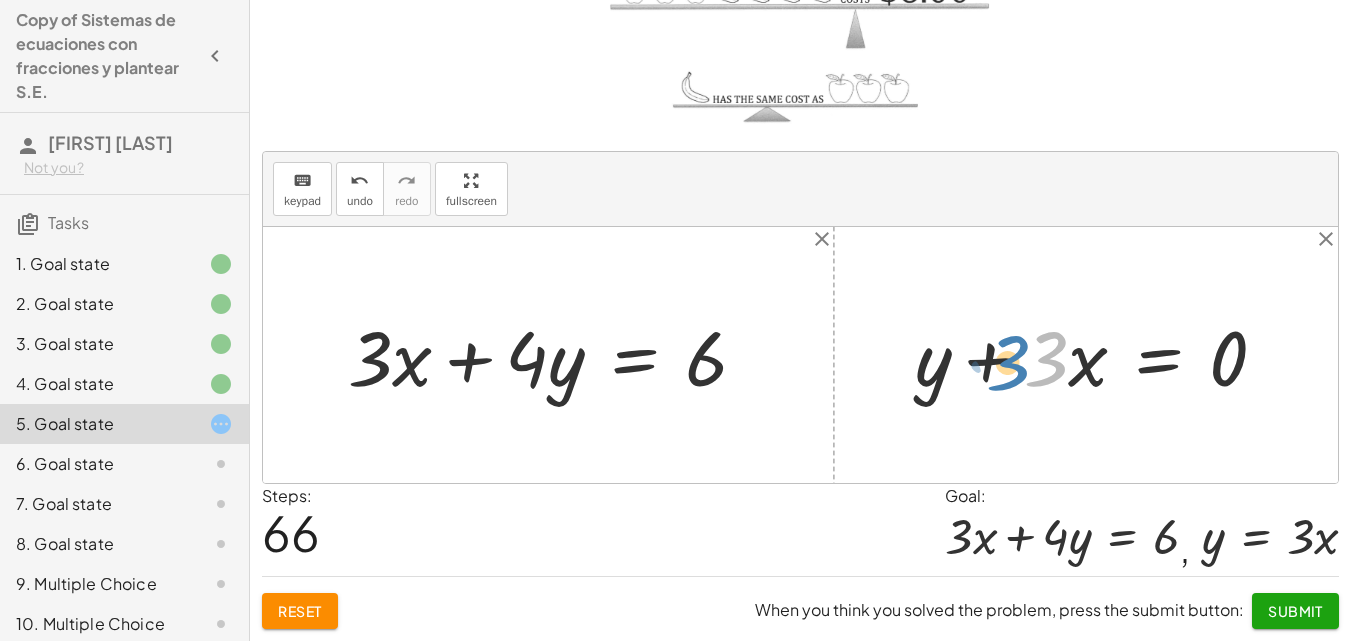 drag, startPoint x: 1032, startPoint y: 362, endPoint x: 995, endPoint y: 366, distance: 37.215588 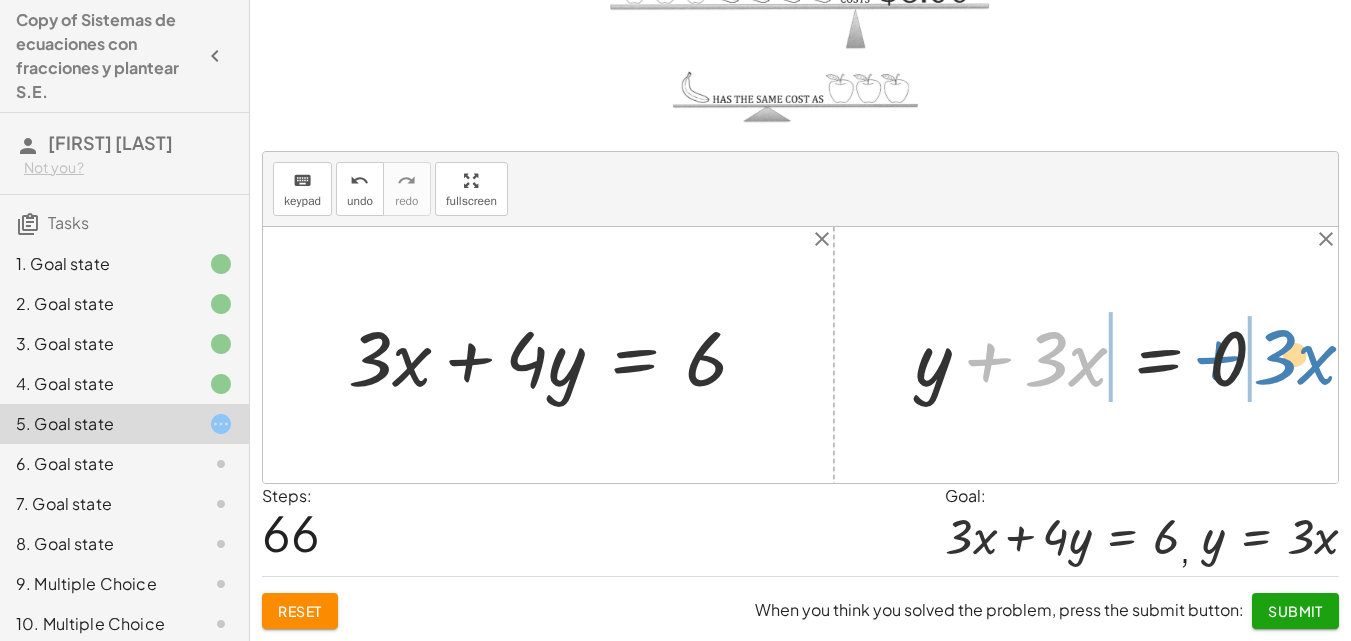drag, startPoint x: 990, startPoint y: 363, endPoint x: 1219, endPoint y: 361, distance: 229.00873 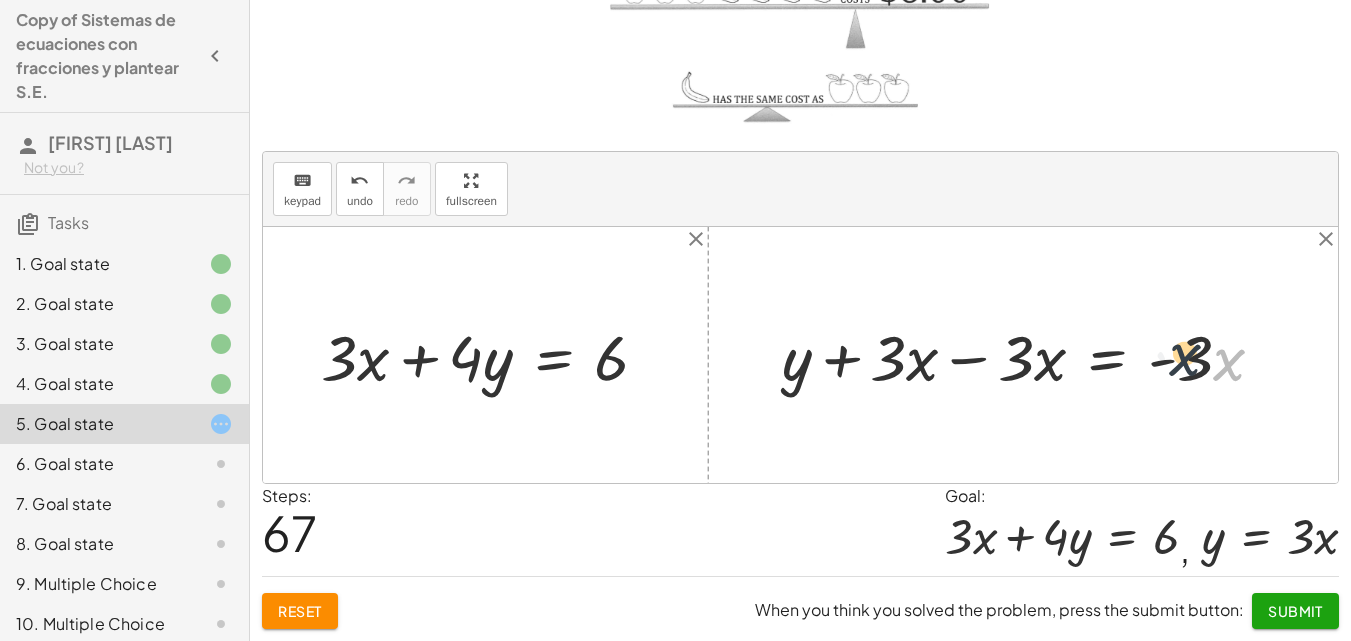 drag, startPoint x: 1221, startPoint y: 369, endPoint x: 1209, endPoint y: 362, distance: 13.892444 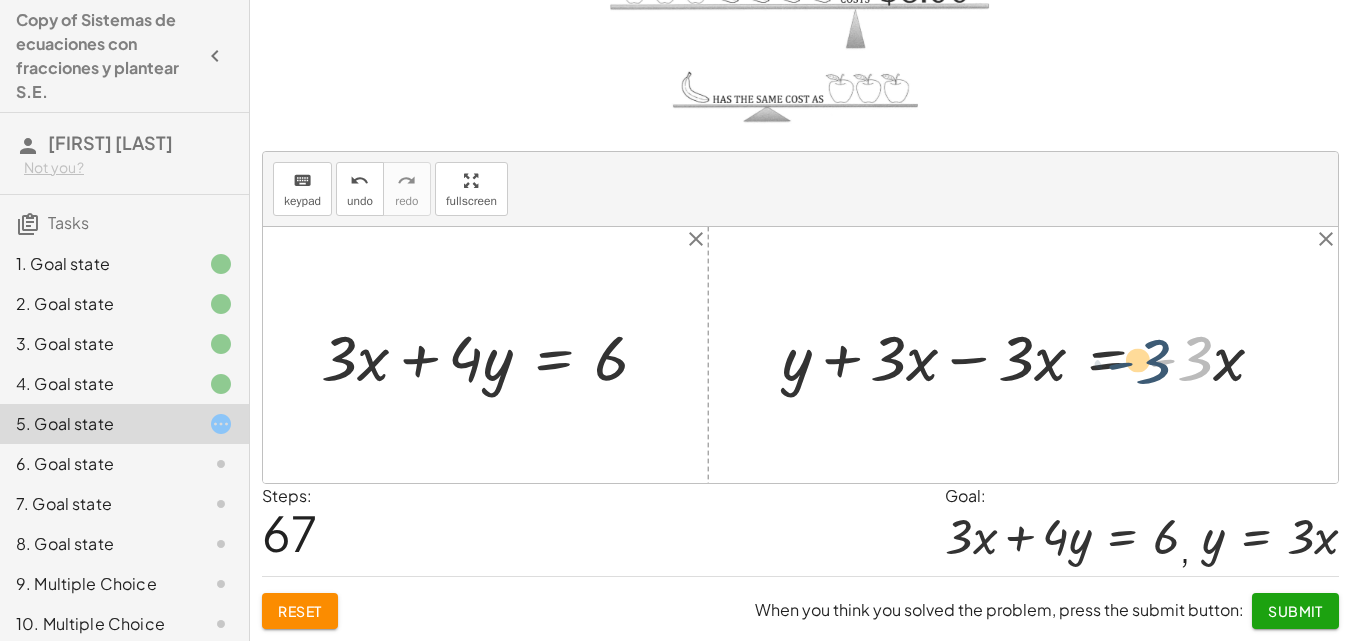 click at bounding box center (1031, 354) 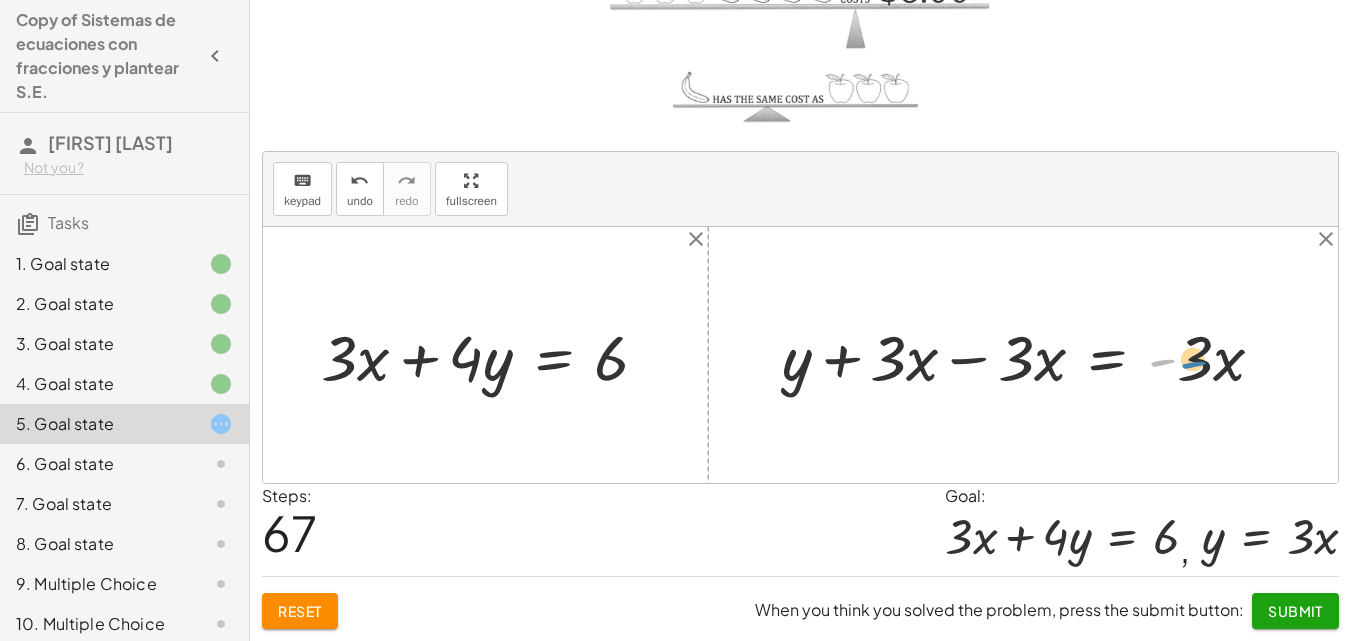 drag, startPoint x: 1169, startPoint y: 366, endPoint x: 1198, endPoint y: 368, distance: 29.068884 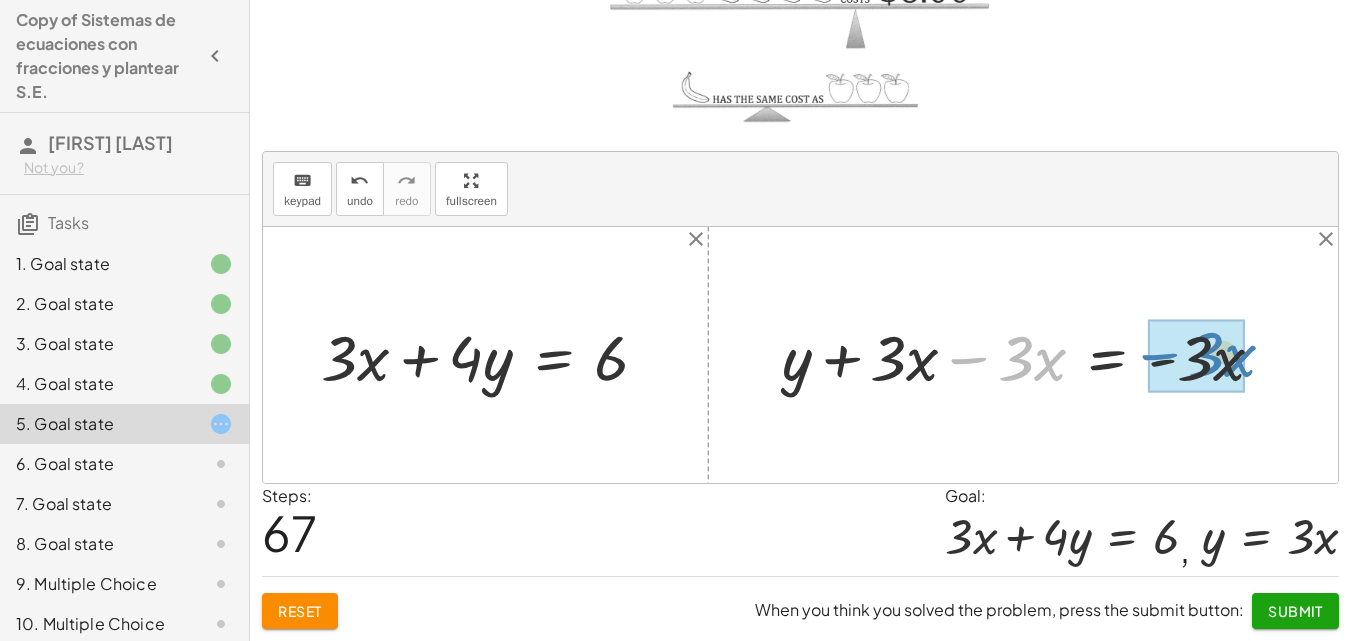 drag, startPoint x: 980, startPoint y: 362, endPoint x: 1171, endPoint y: 358, distance: 191.04189 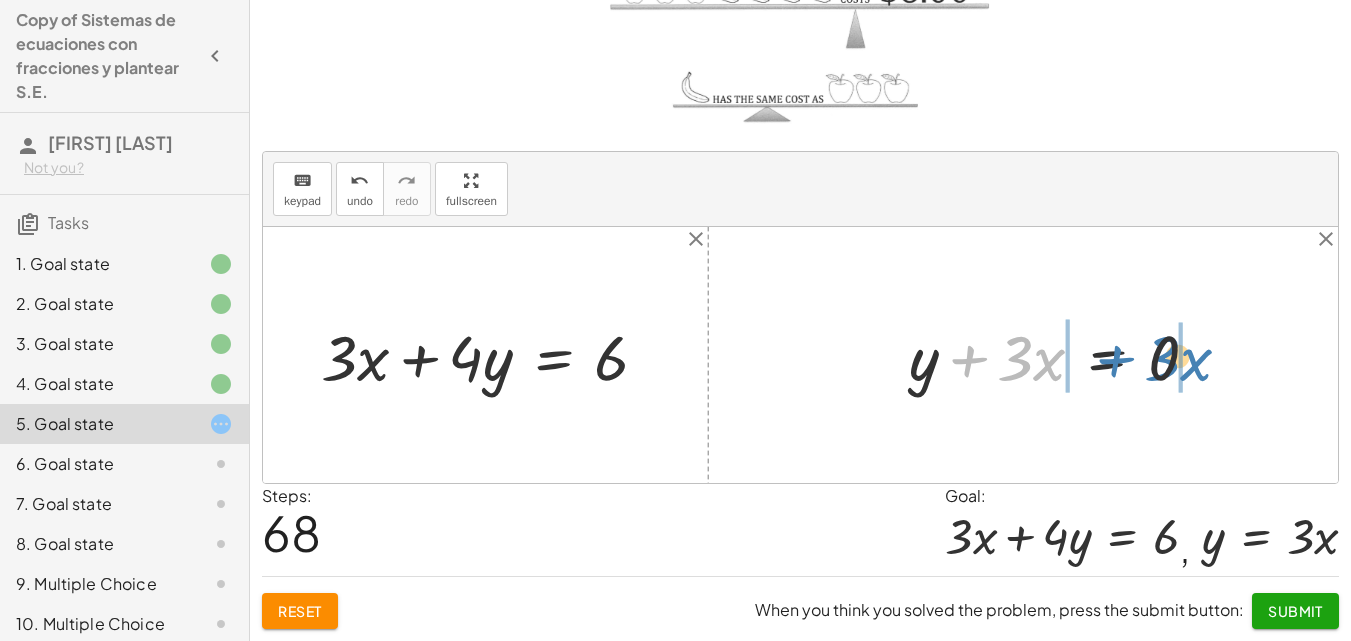 drag, startPoint x: 970, startPoint y: 361, endPoint x: 1117, endPoint y: 361, distance: 147 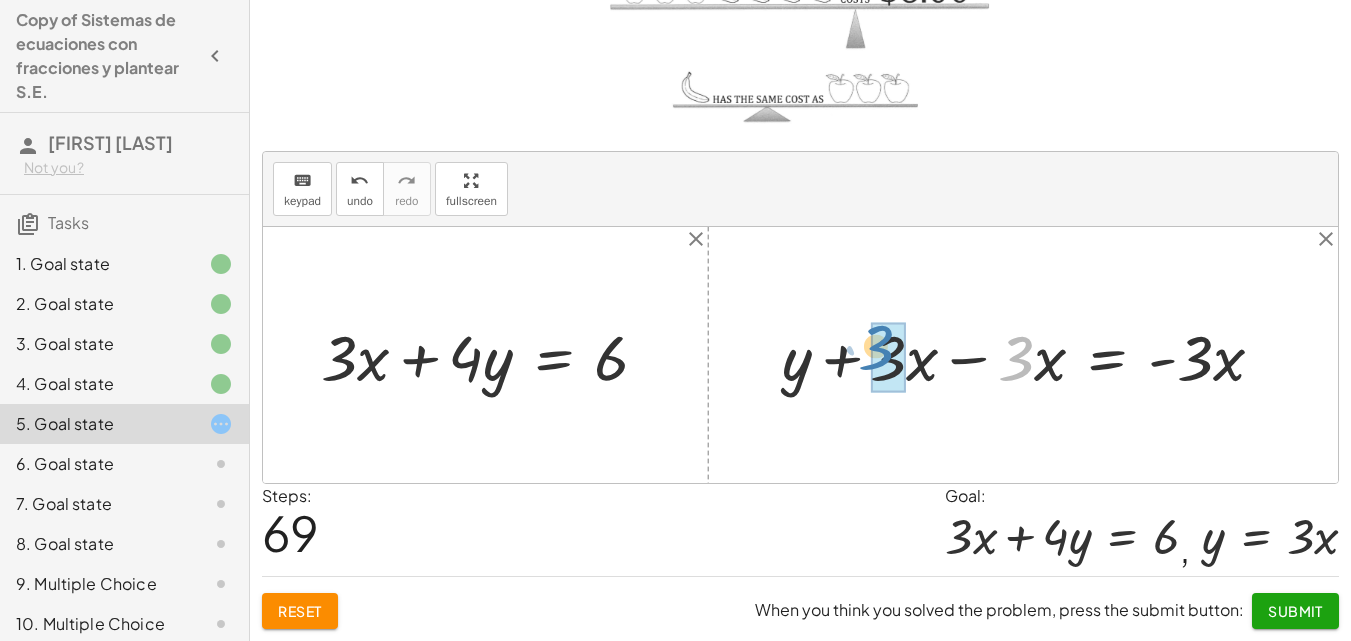 drag, startPoint x: 1030, startPoint y: 362, endPoint x: 890, endPoint y: 351, distance: 140.43147 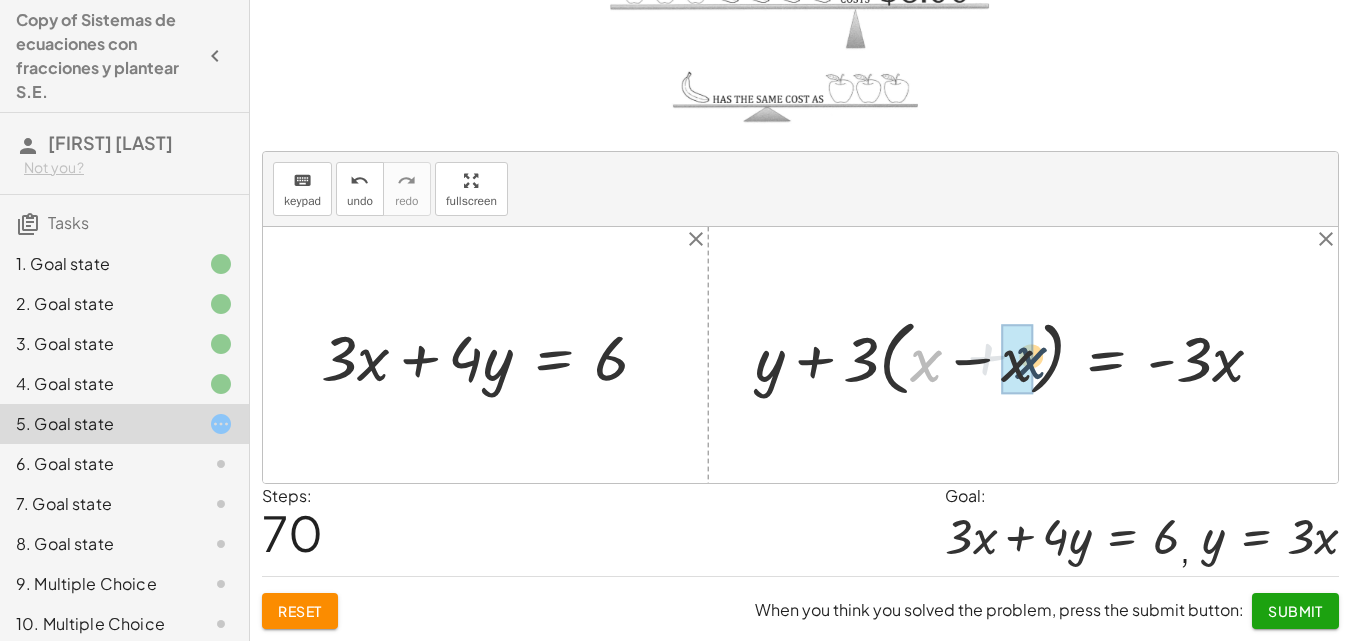 drag, startPoint x: 910, startPoint y: 361, endPoint x: 1017, endPoint y: 358, distance: 107.042046 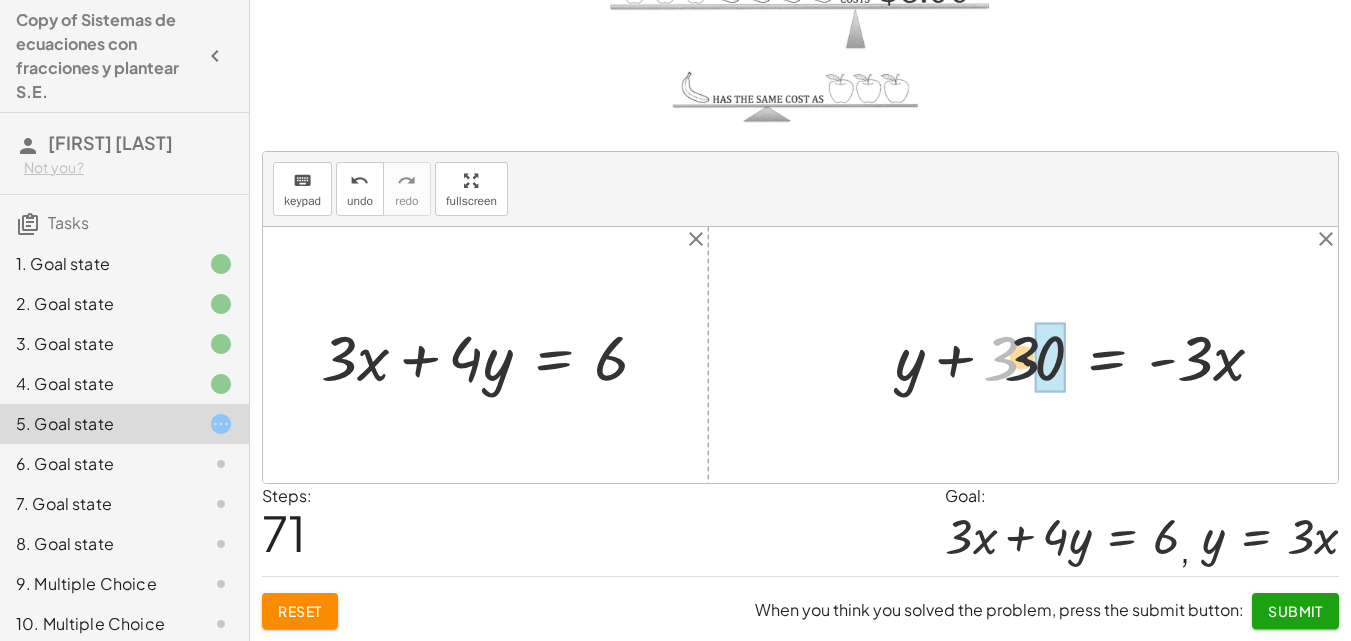 drag, startPoint x: 1008, startPoint y: 351, endPoint x: 1040, endPoint y: 351, distance: 32 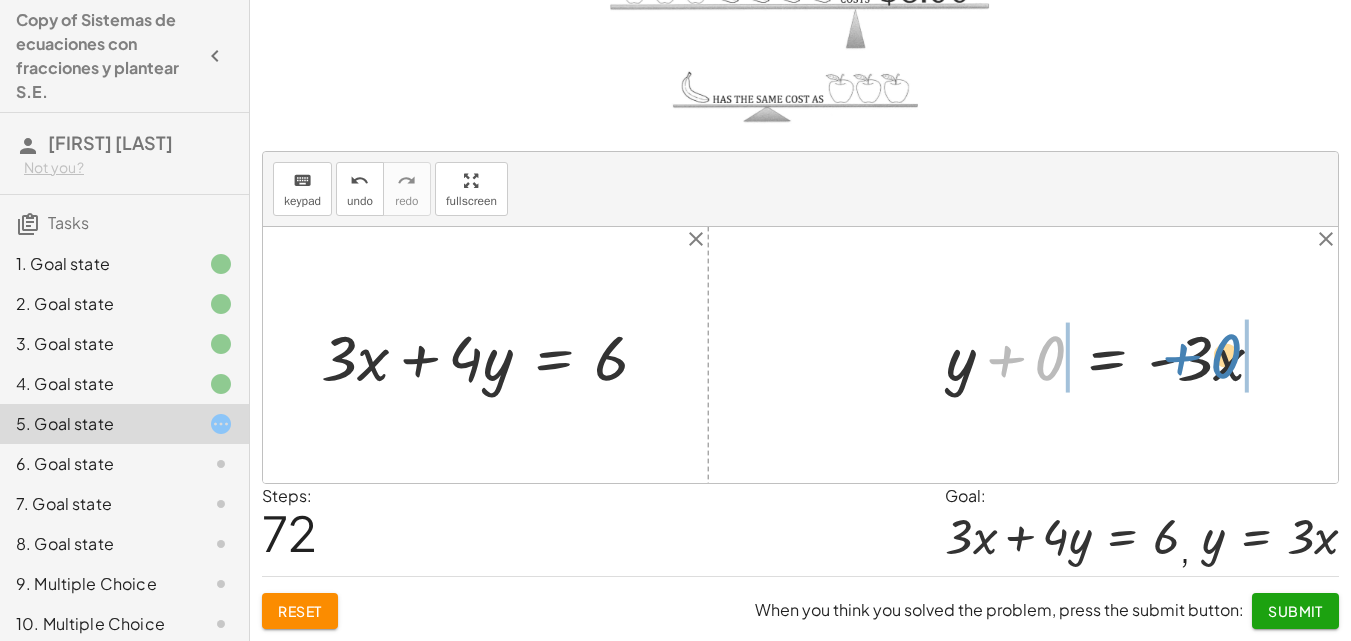 drag, startPoint x: 1051, startPoint y: 356, endPoint x: 1227, endPoint y: 354, distance: 176.01137 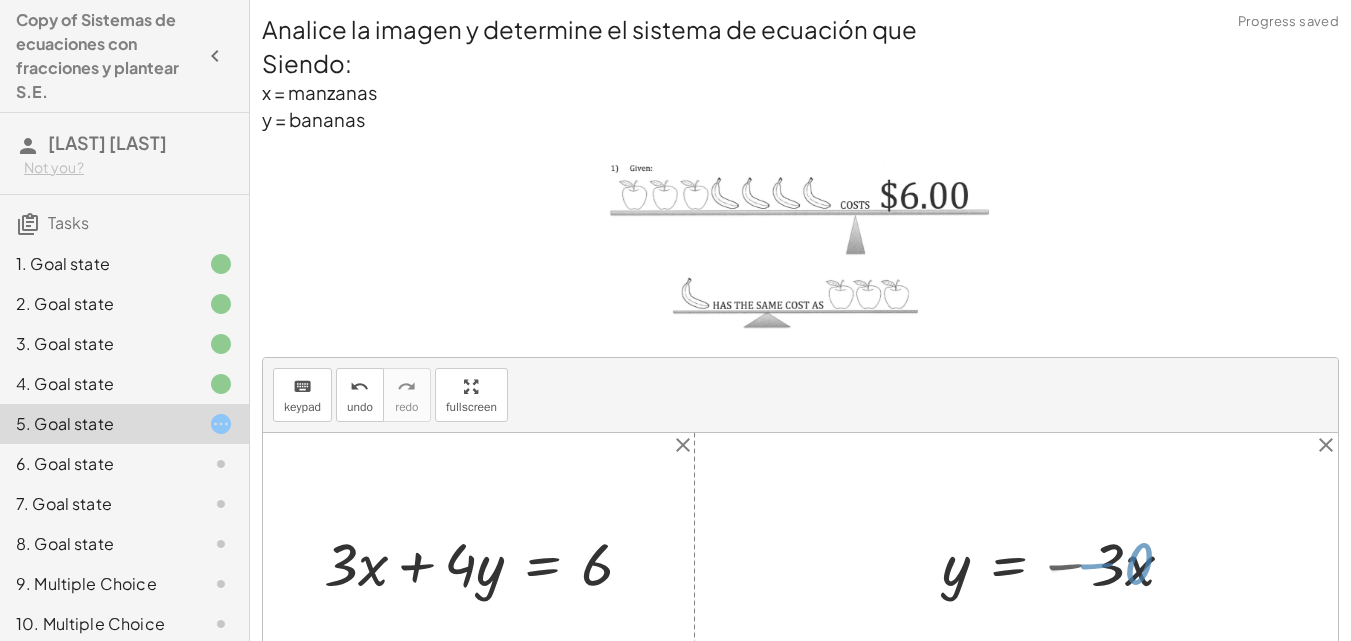 scroll, scrollTop: 206, scrollLeft: 0, axis: vertical 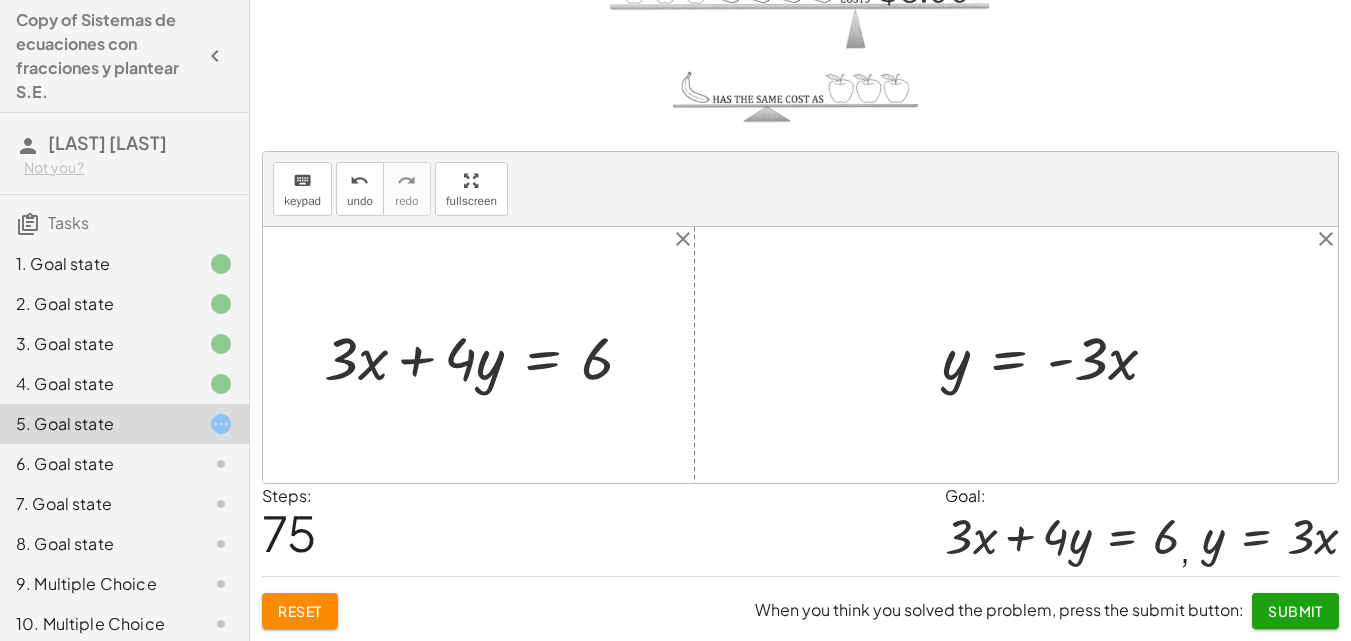 click at bounding box center [1057, 355] 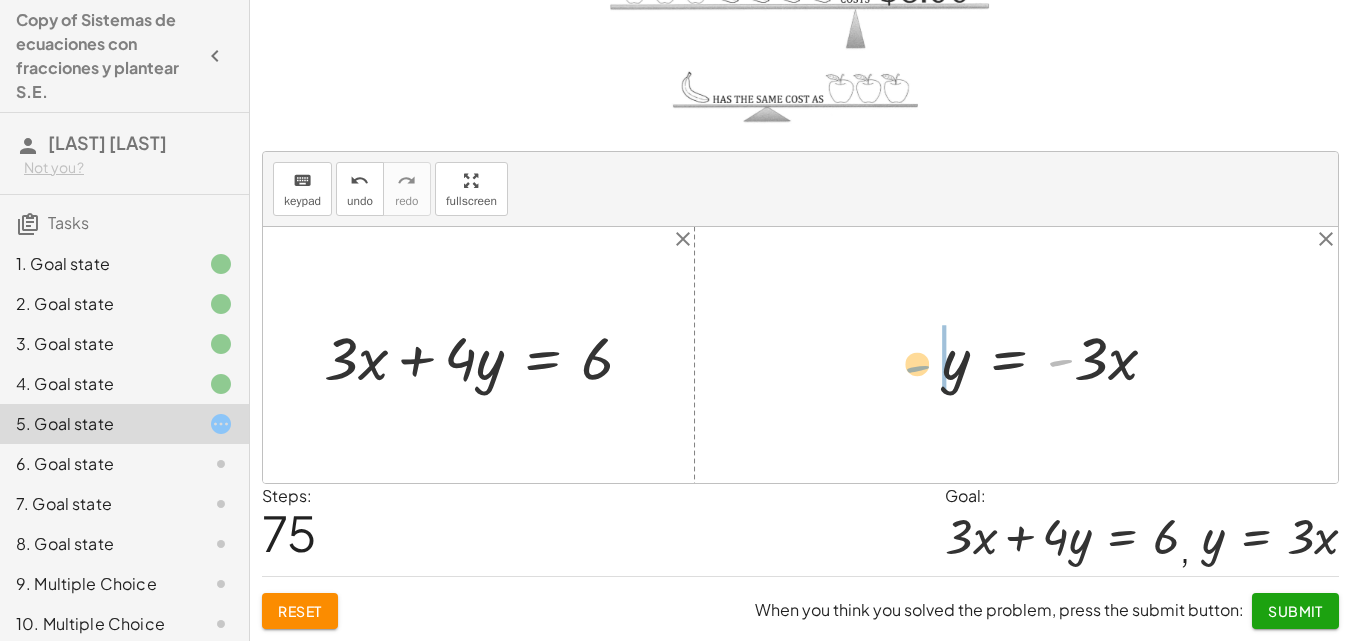 drag, startPoint x: 1064, startPoint y: 366, endPoint x: 921, endPoint y: 372, distance: 143.12582 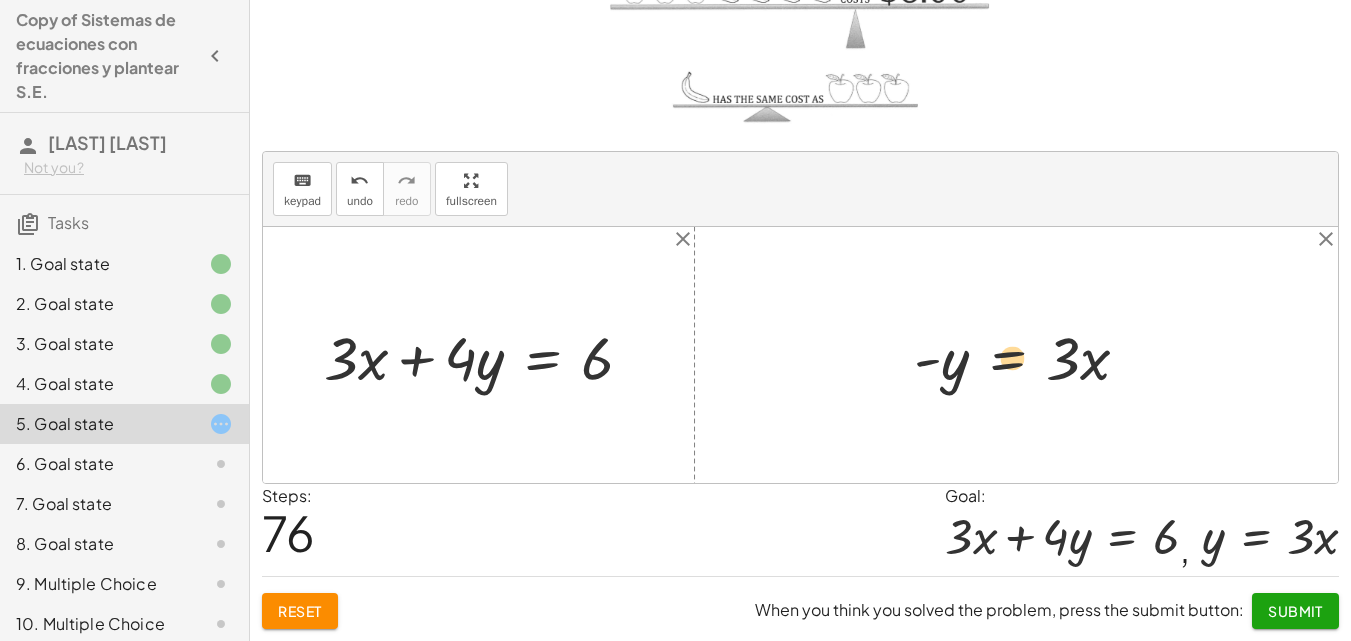 drag, startPoint x: 923, startPoint y: 361, endPoint x: 1008, endPoint y: 361, distance: 85 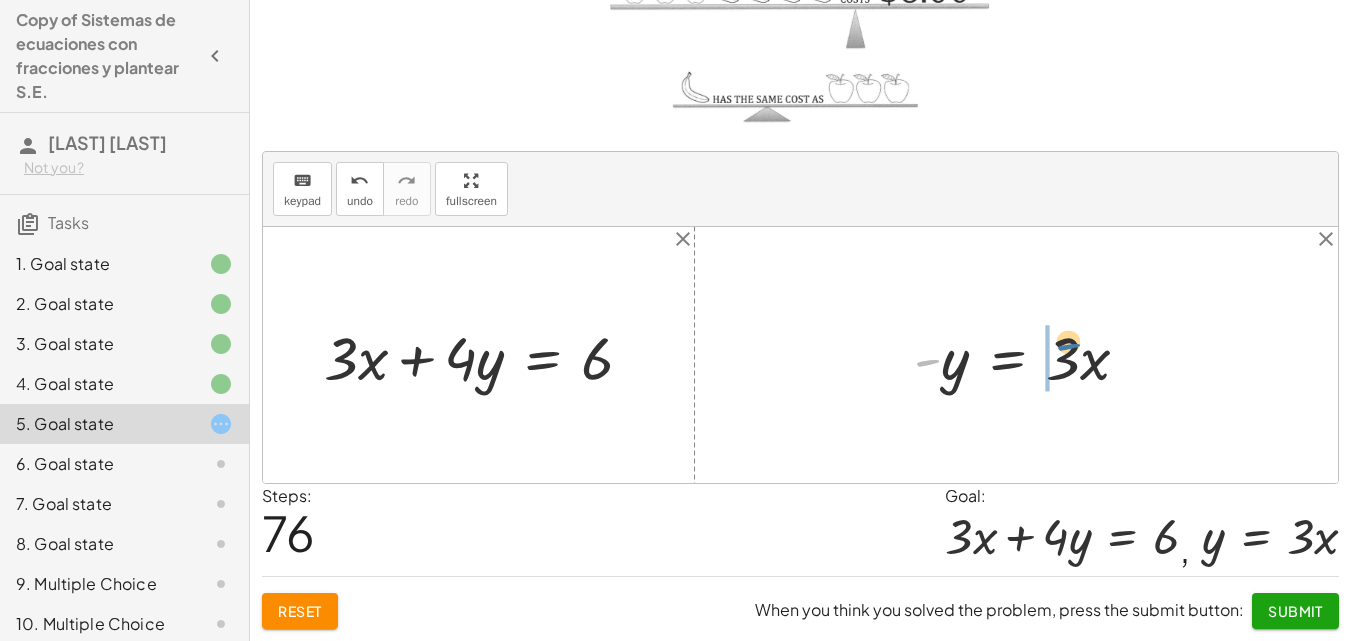 drag, startPoint x: 925, startPoint y: 362, endPoint x: 1072, endPoint y: 351, distance: 147.411 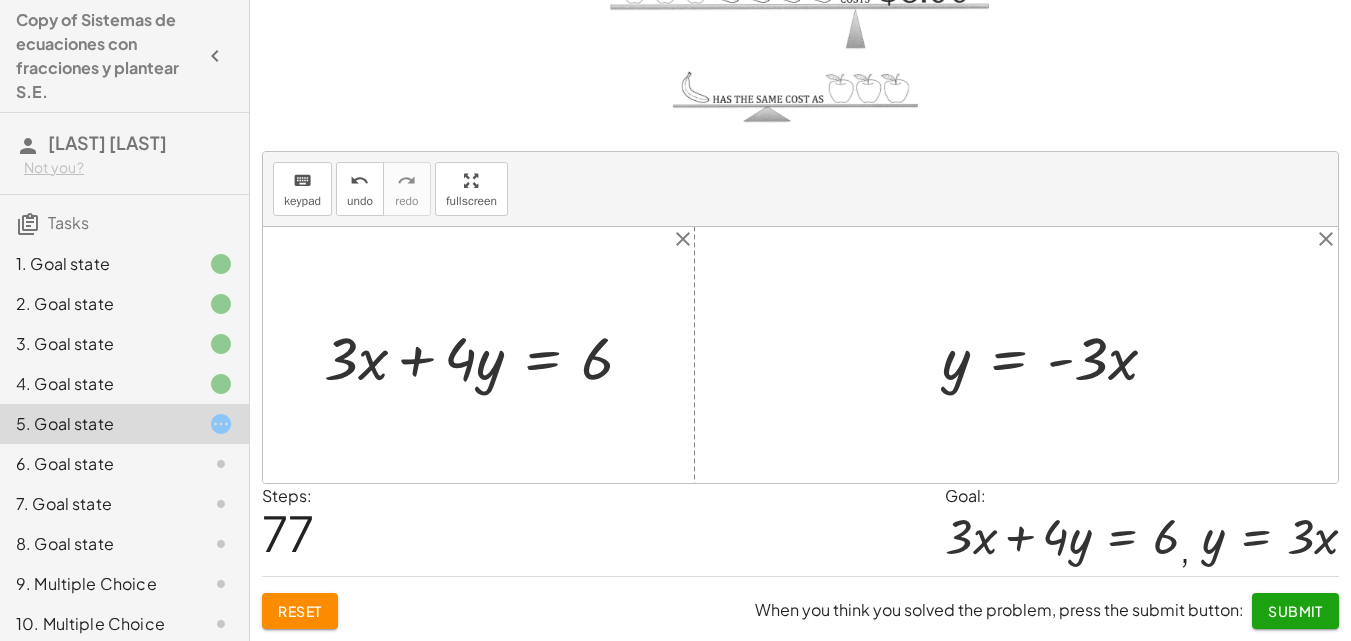 click on "Submit" at bounding box center (1295, 611) 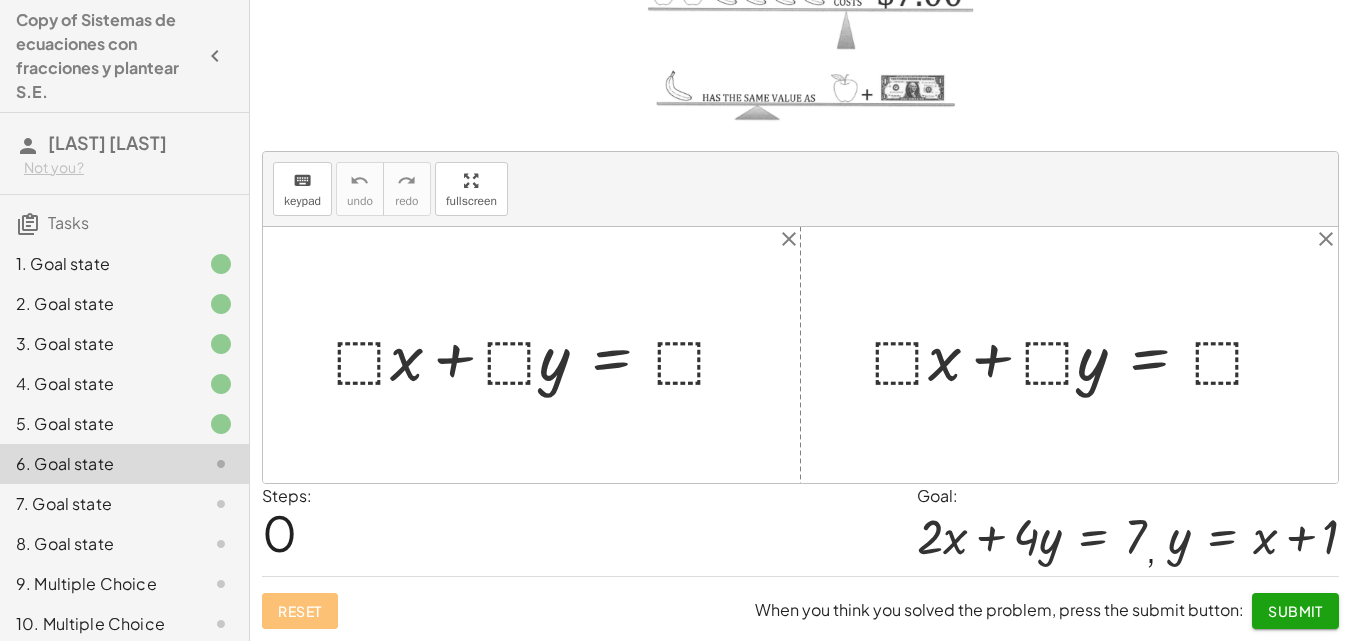 scroll, scrollTop: 203, scrollLeft: 0, axis: vertical 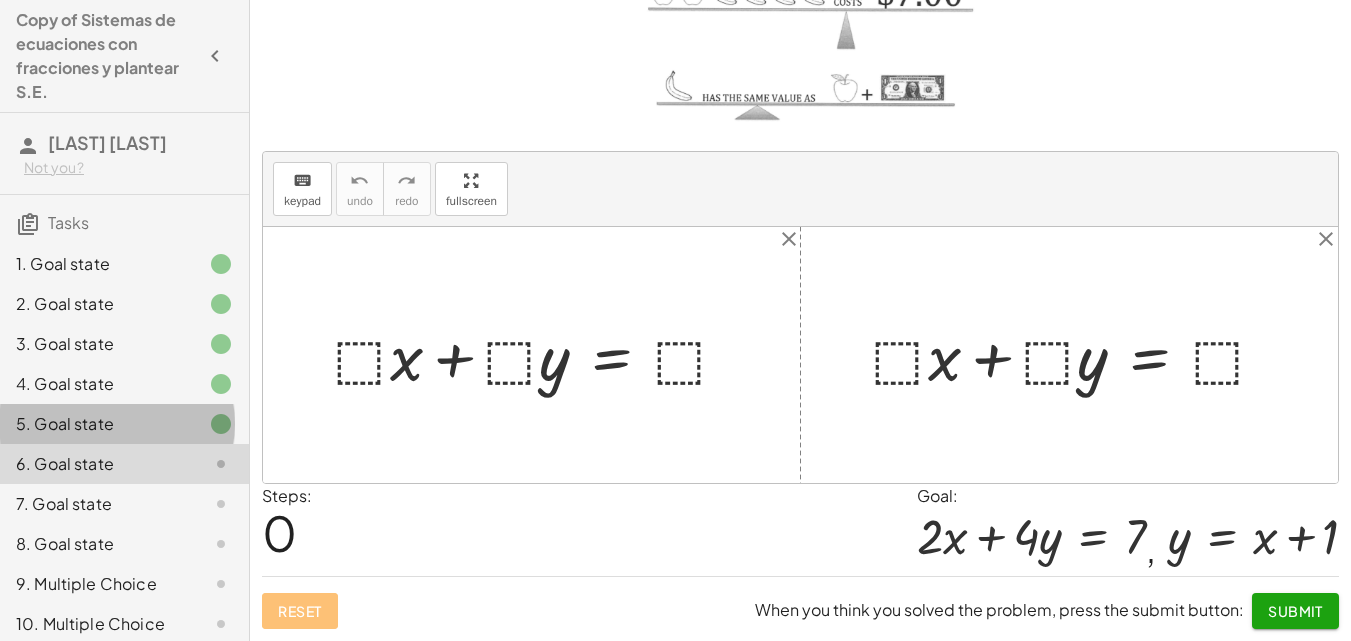 click on "5. Goal state" 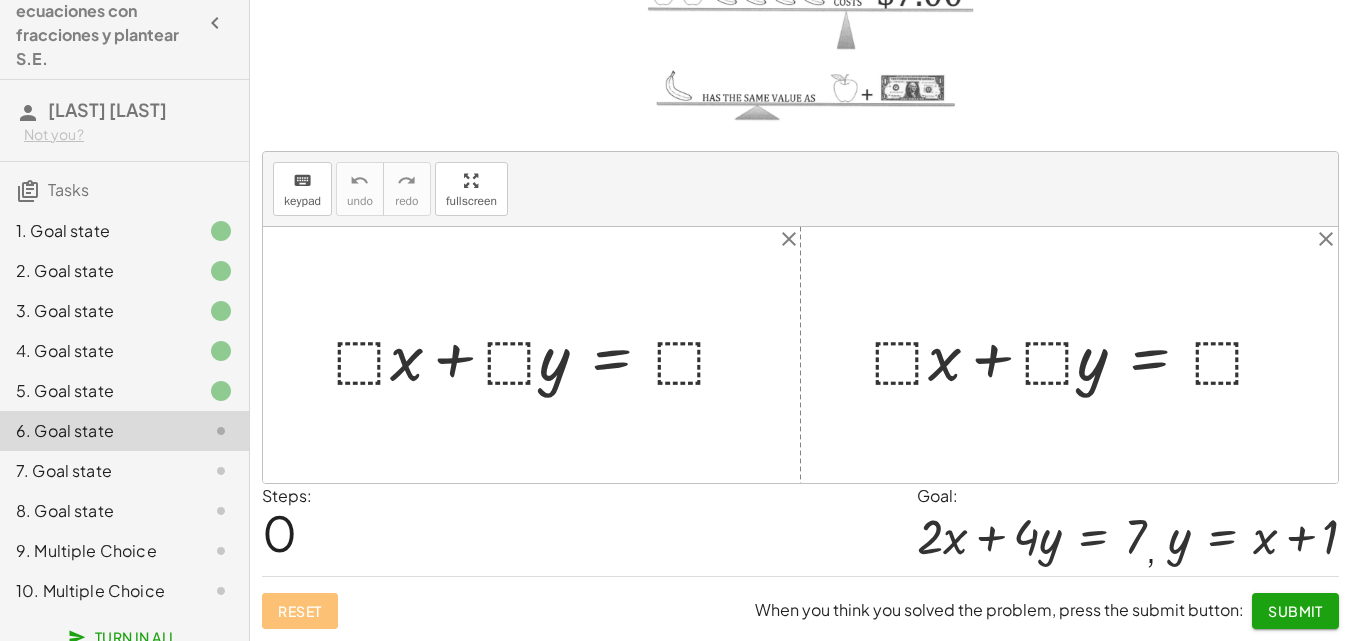 scroll, scrollTop: 63, scrollLeft: 0, axis: vertical 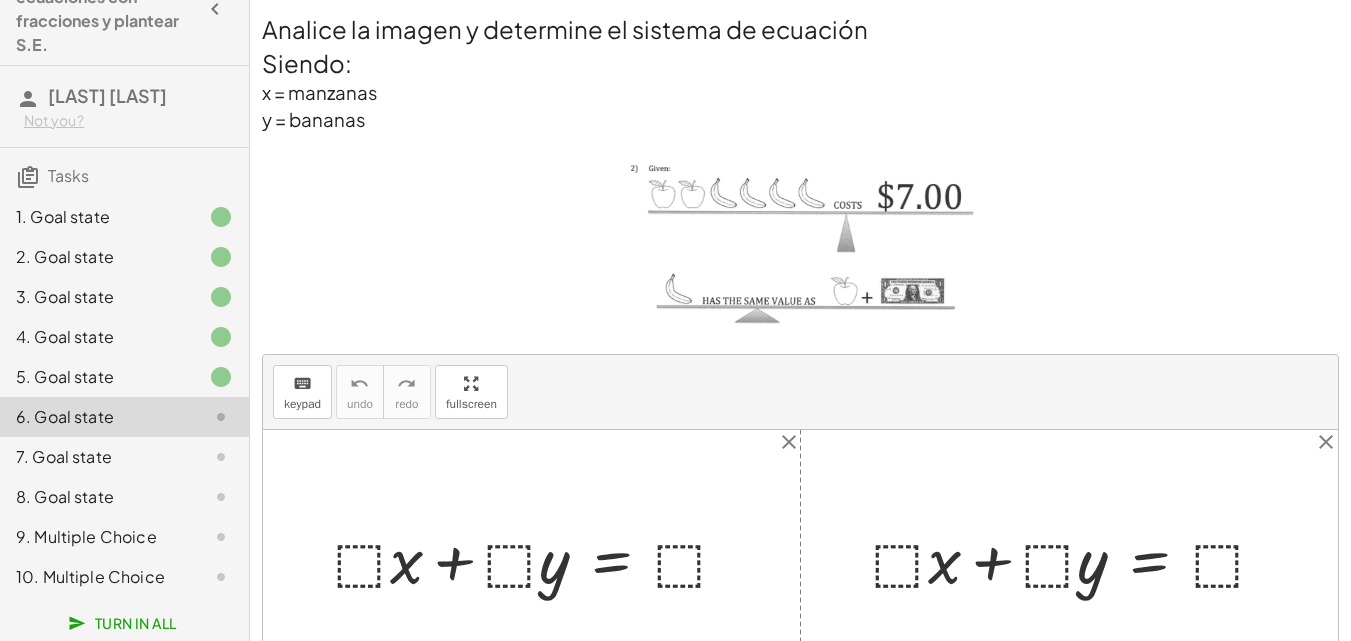 click at bounding box center [539, 557] 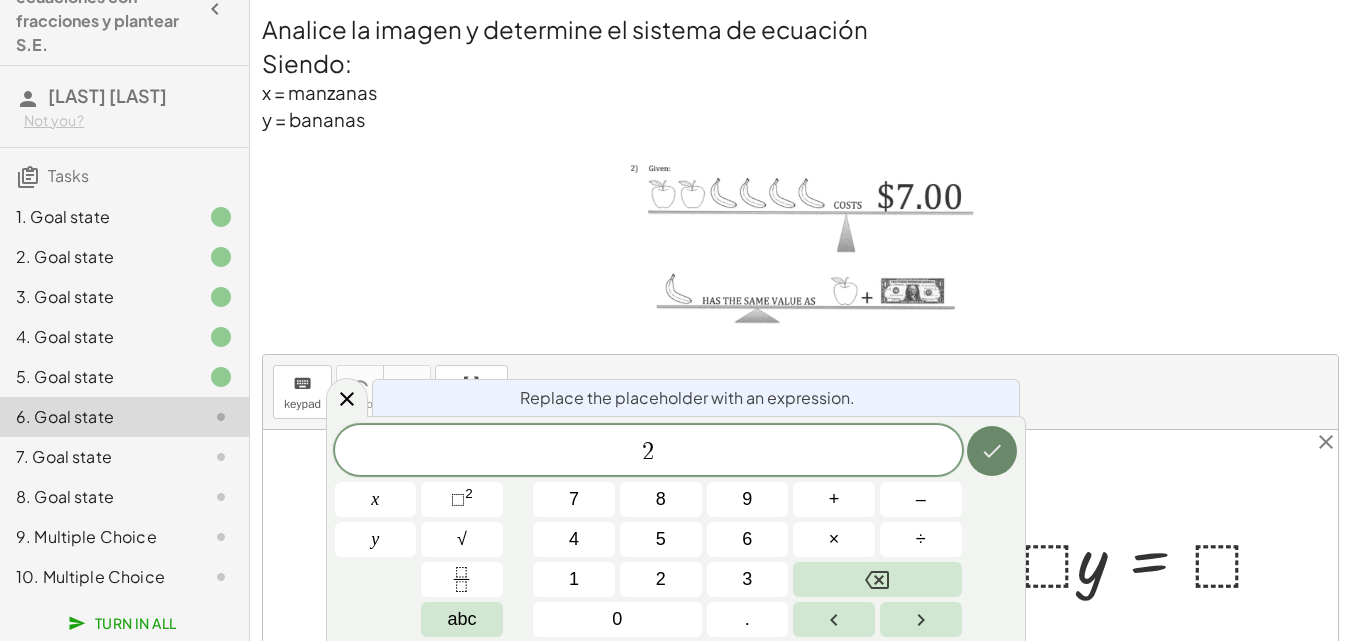 click at bounding box center (992, 451) 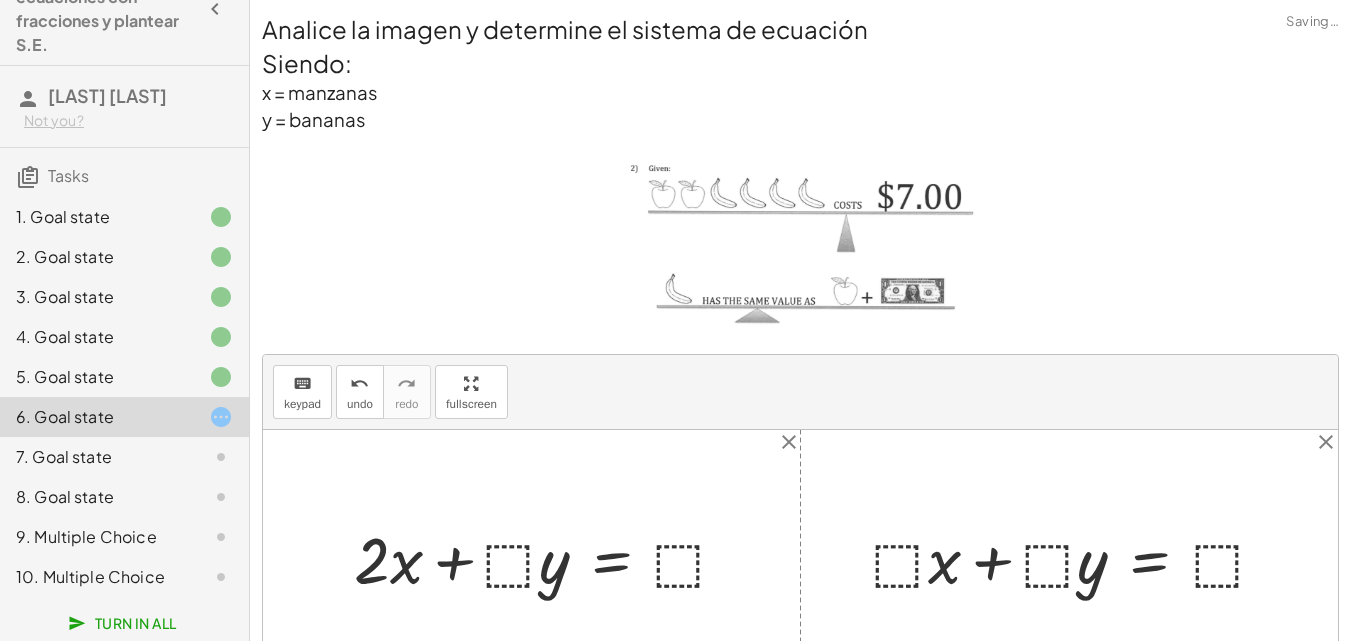 click at bounding box center [549, 557] 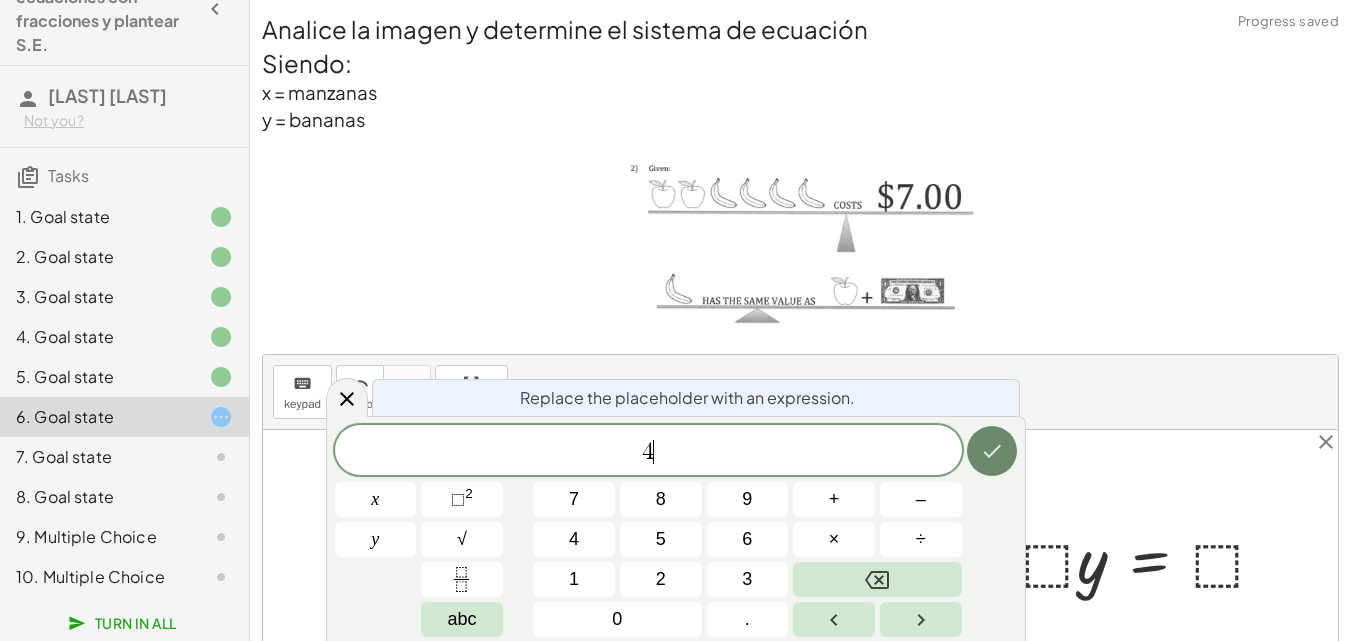 click 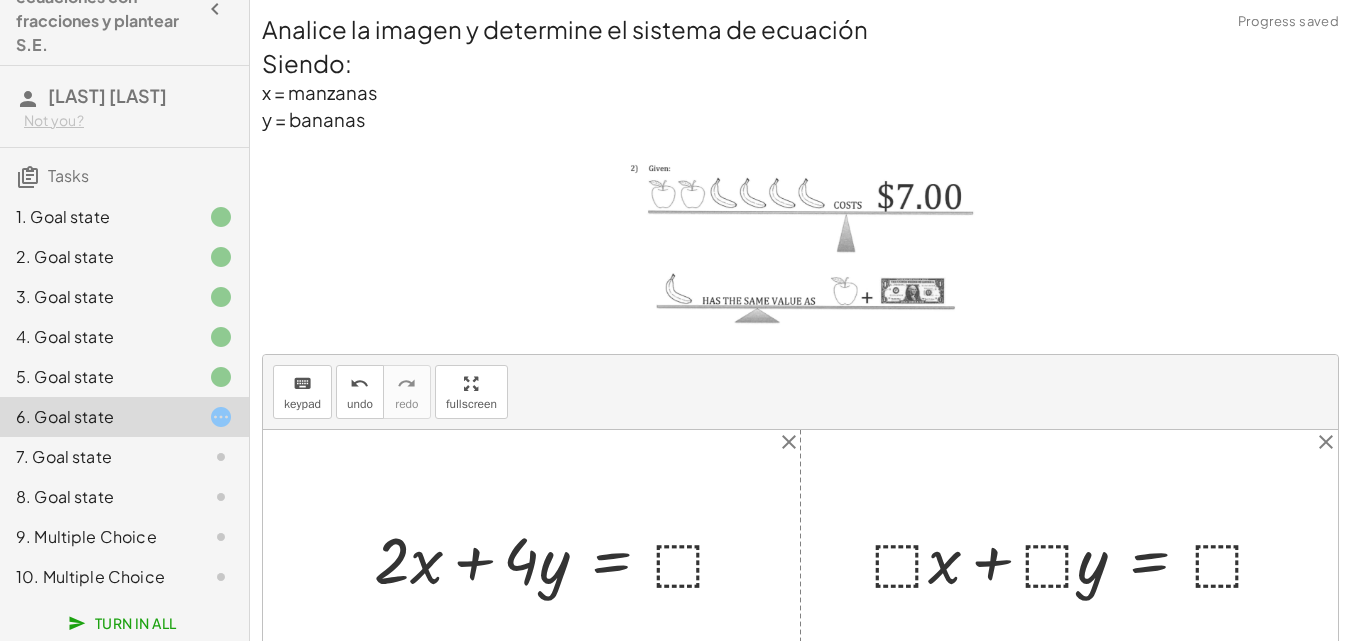 click at bounding box center [559, 557] 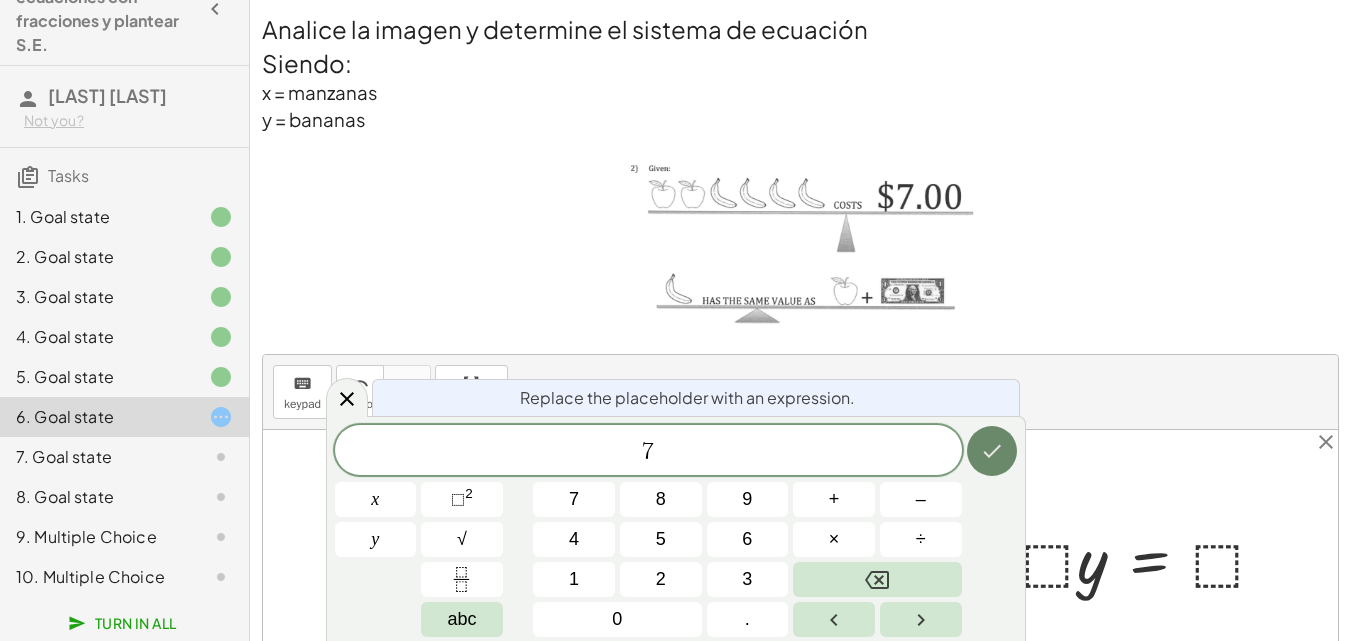 click at bounding box center (992, 451) 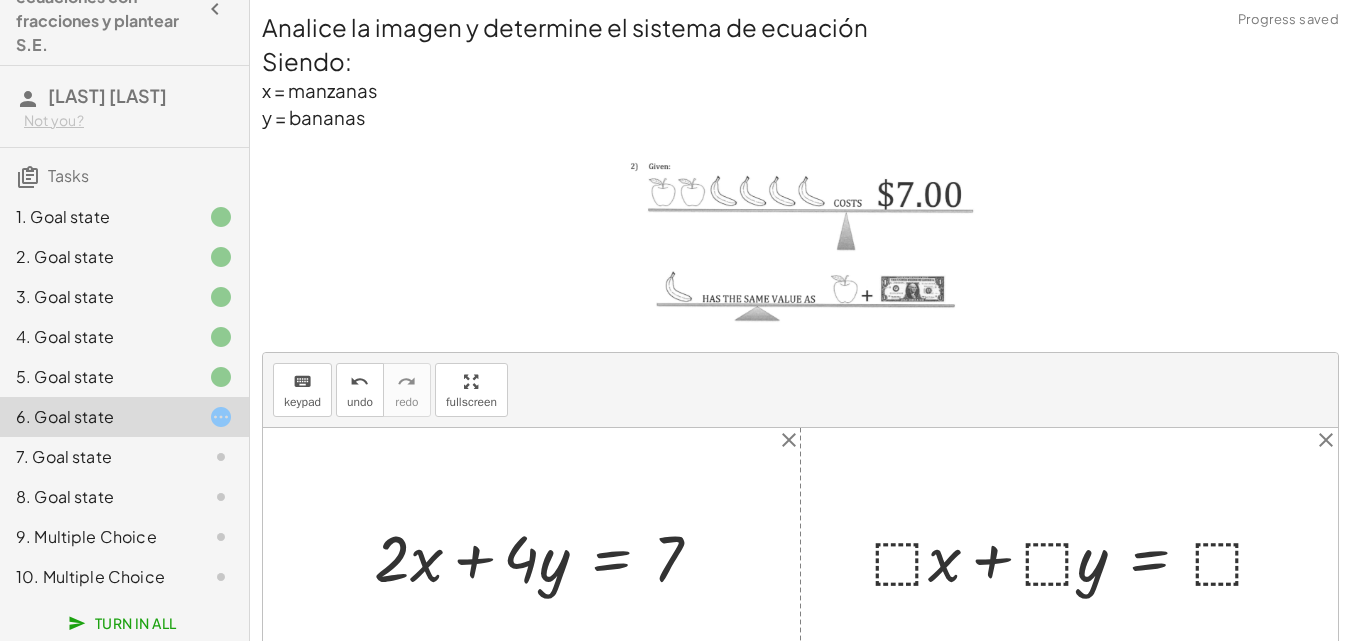 scroll, scrollTop: 0, scrollLeft: 0, axis: both 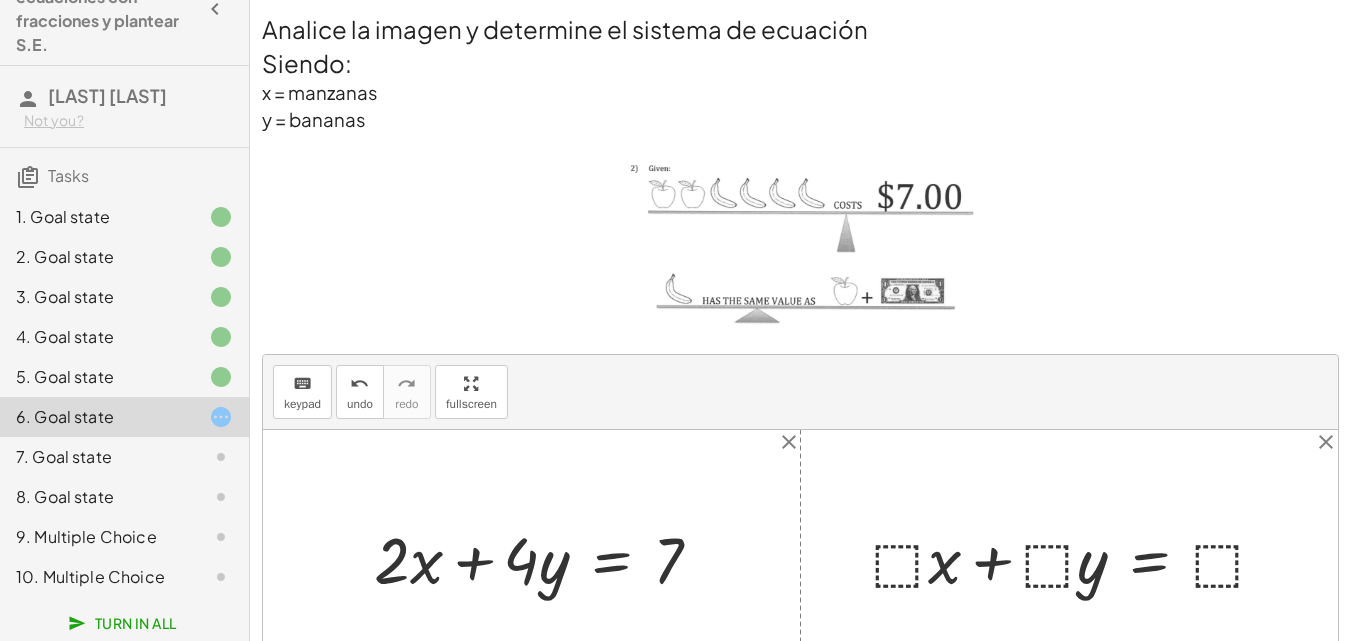 click at bounding box center [1077, 557] 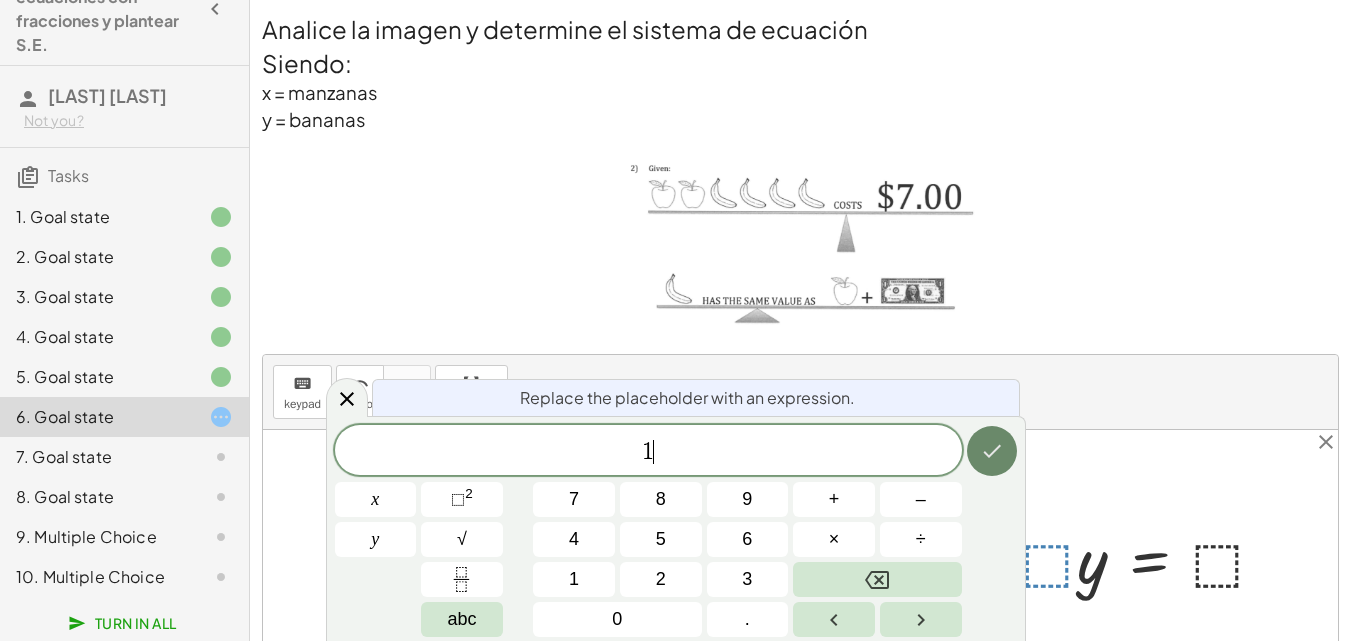 click 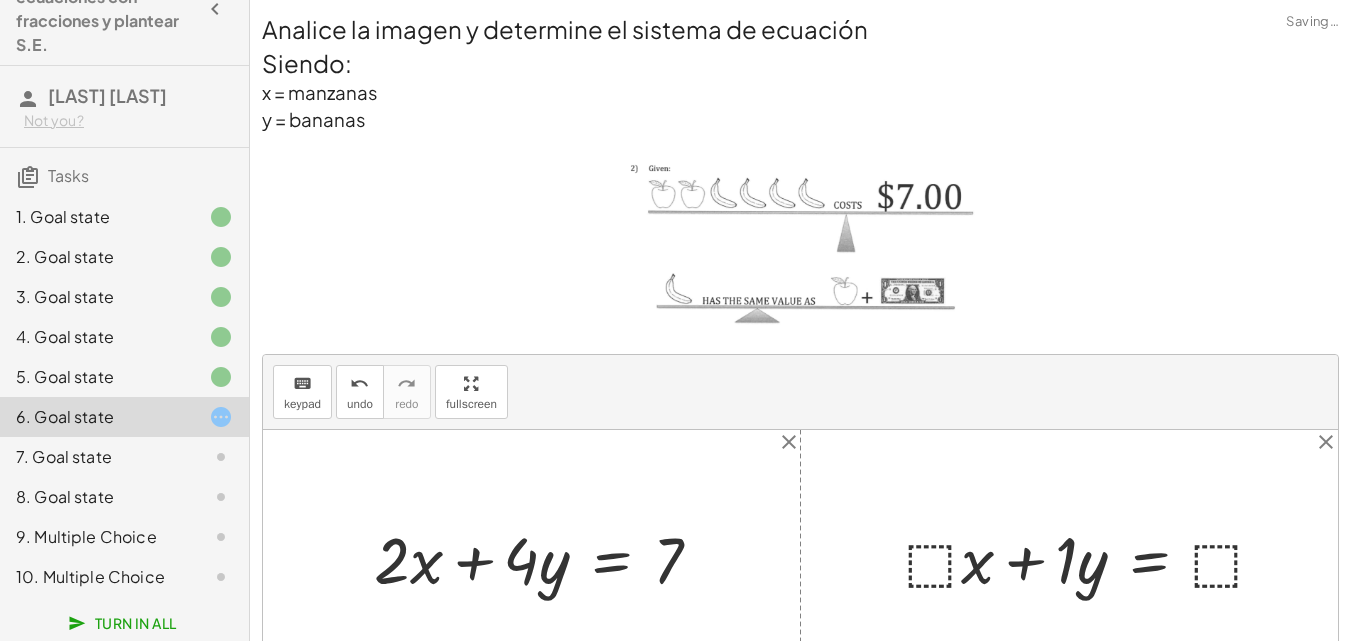 click at bounding box center [1093, 557] 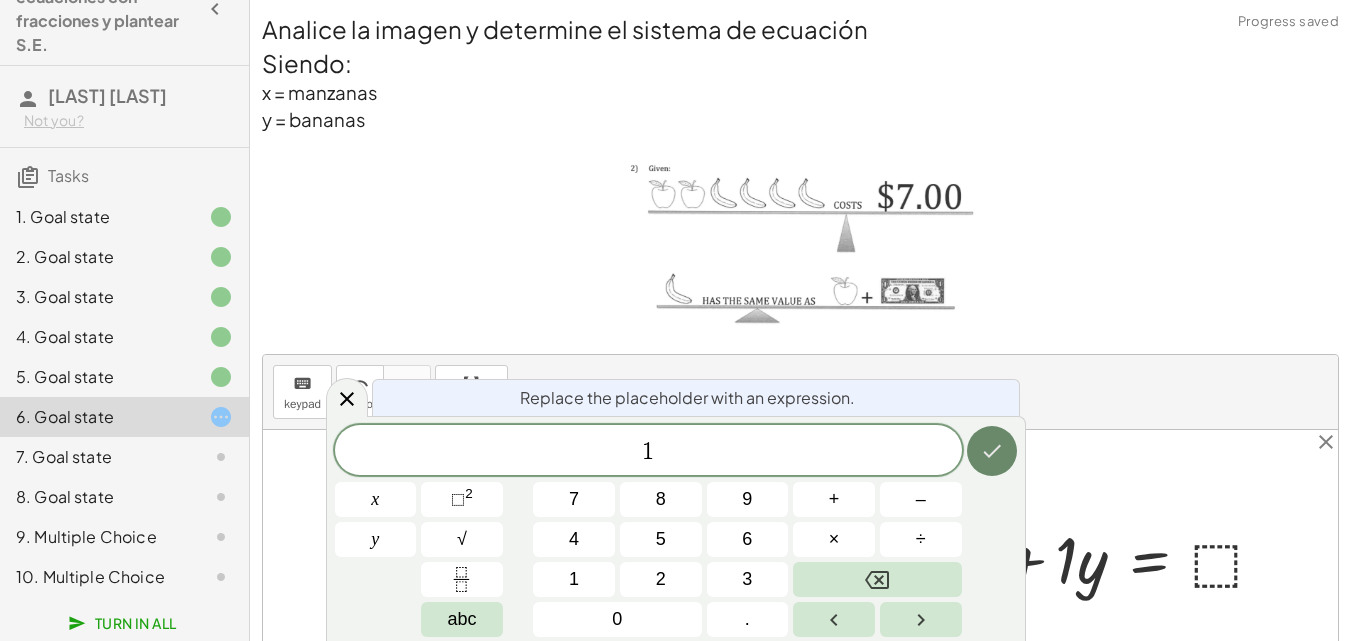 click at bounding box center [992, 451] 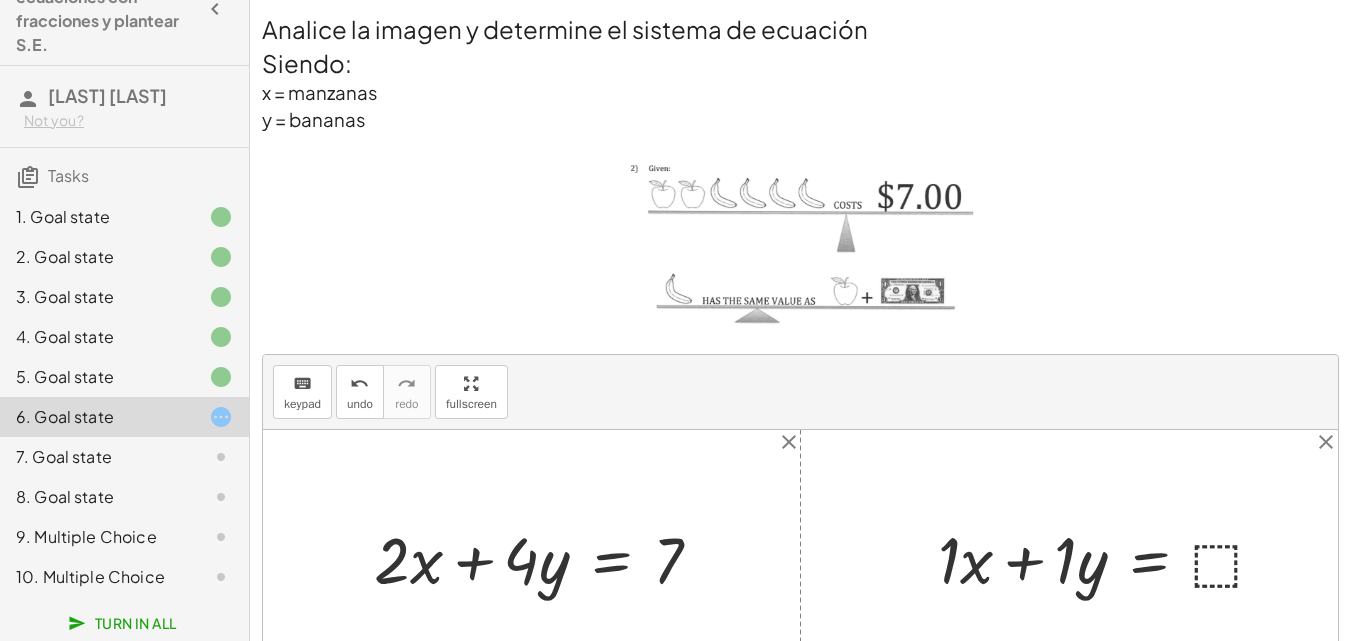 click at bounding box center [1110, 557] 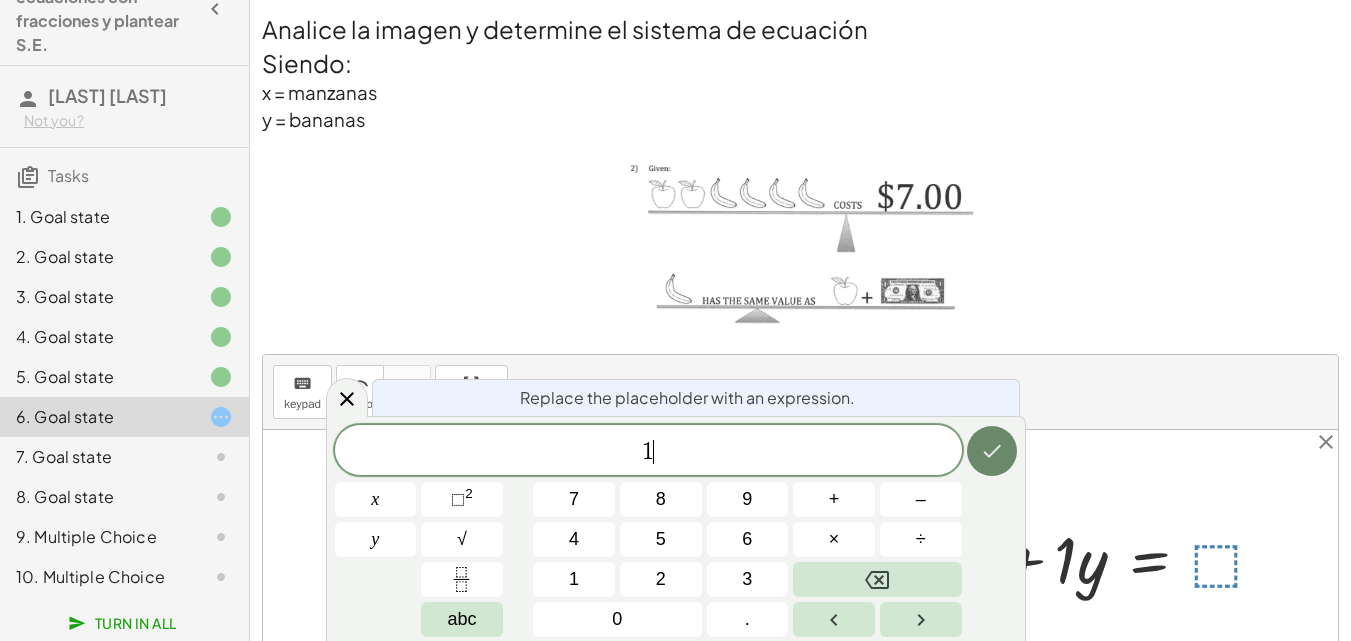 click at bounding box center [992, 451] 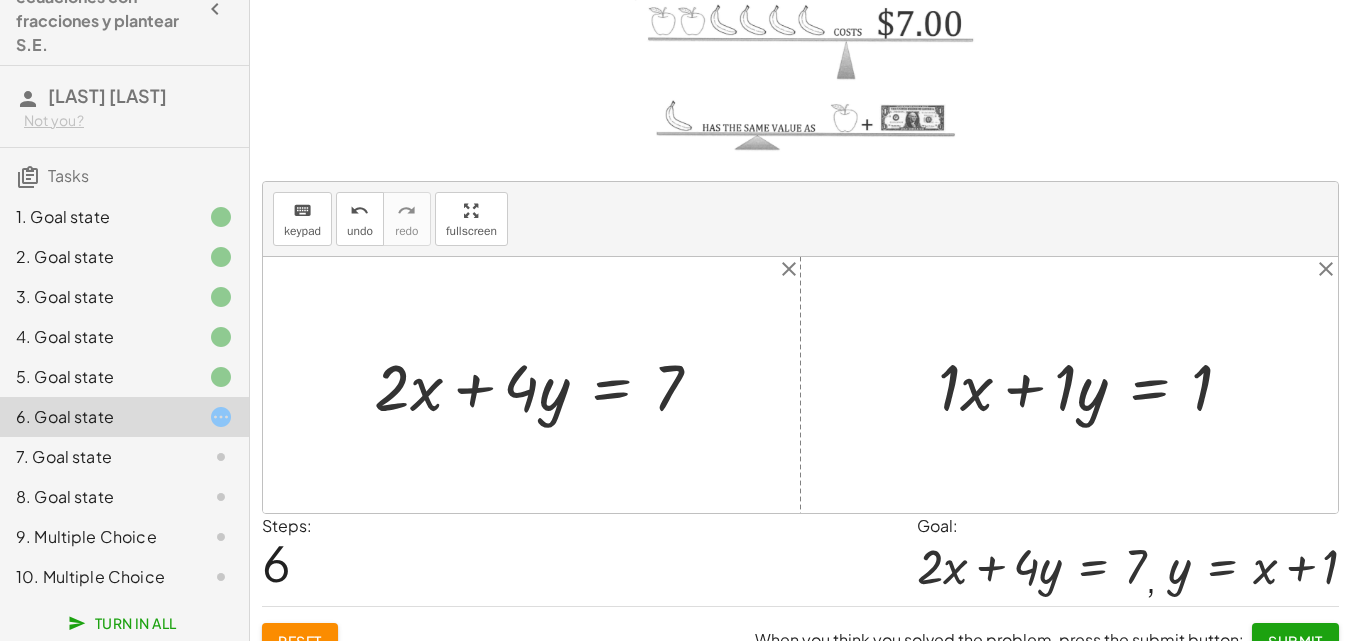 scroll, scrollTop: 203, scrollLeft: 0, axis: vertical 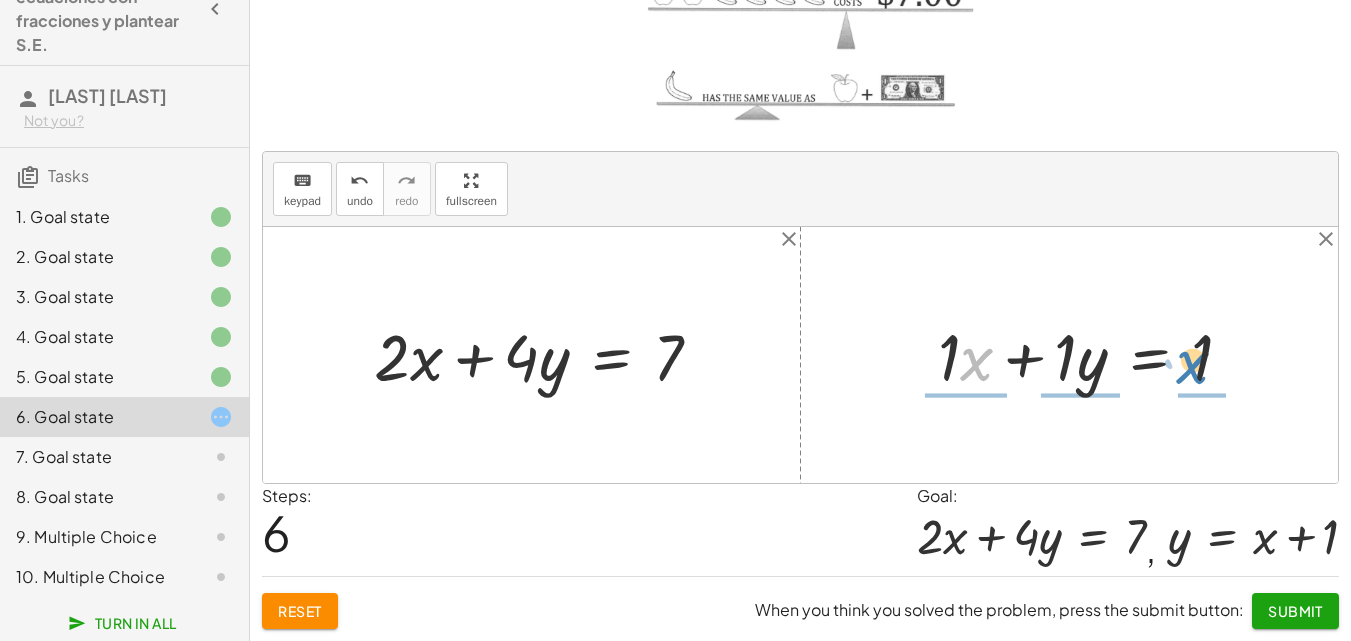 drag, startPoint x: 971, startPoint y: 366, endPoint x: 1187, endPoint y: 369, distance: 216.02083 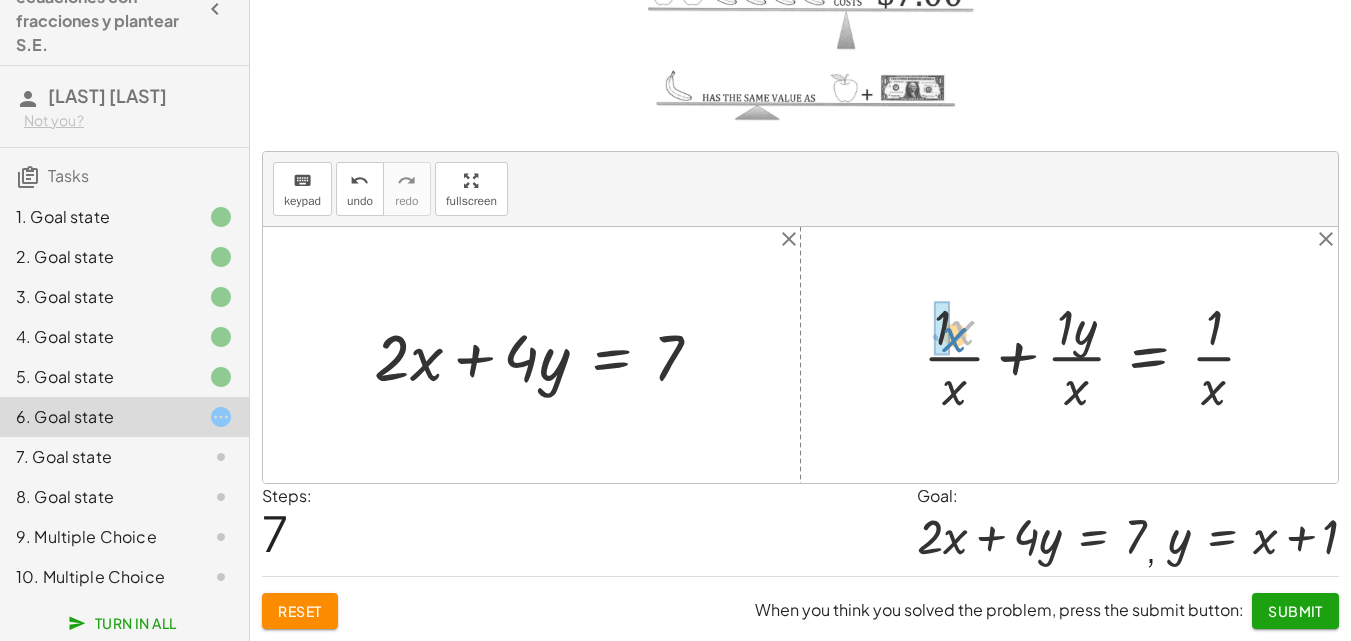 drag, startPoint x: 967, startPoint y: 327, endPoint x: 958, endPoint y: 332, distance: 10.29563 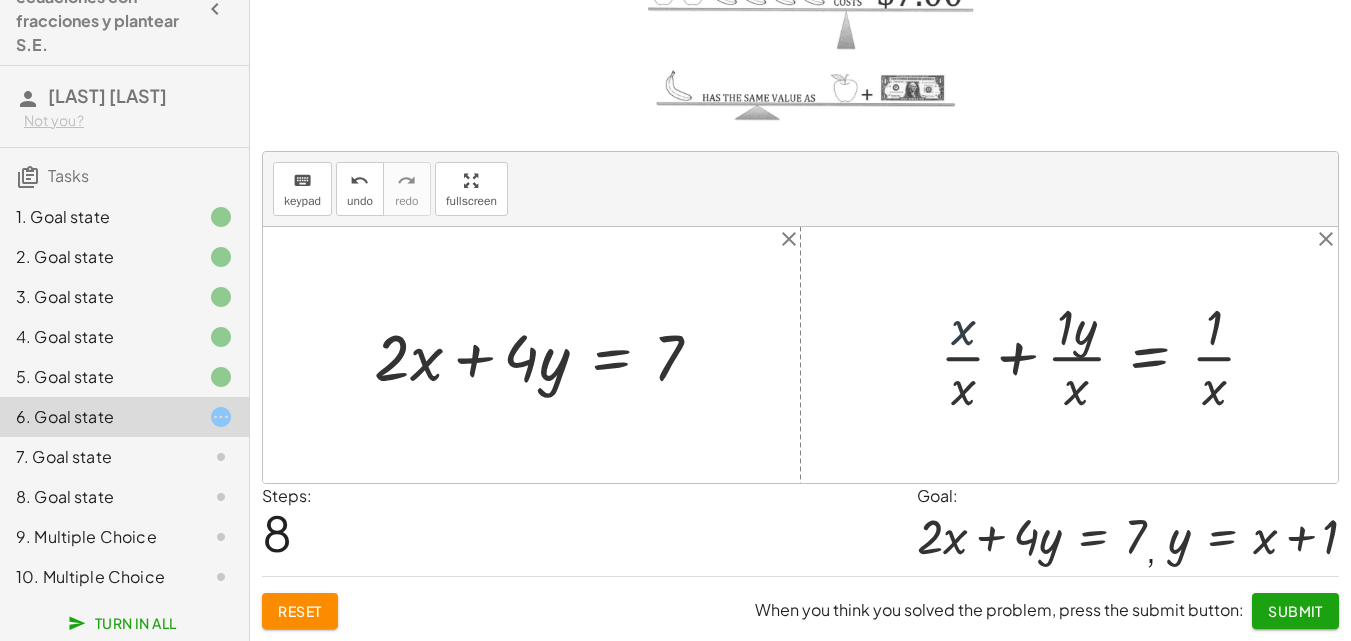 click at bounding box center (1106, 355) 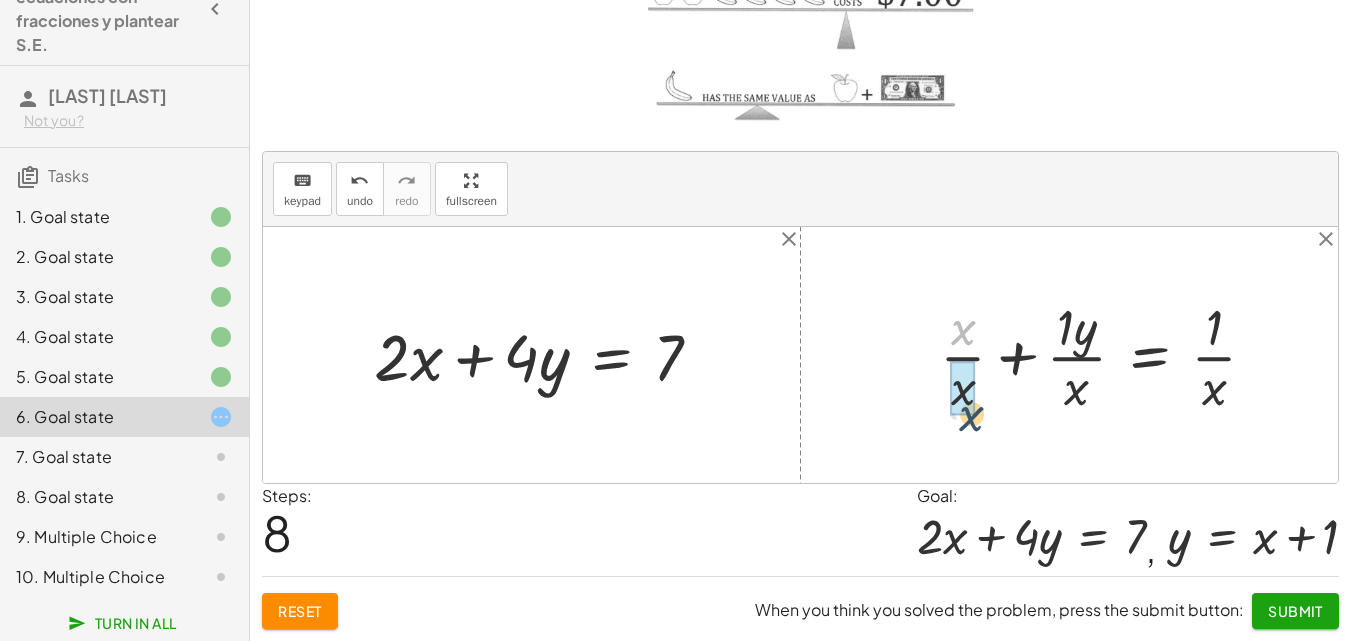 drag, startPoint x: 965, startPoint y: 323, endPoint x: 974, endPoint y: 411, distance: 88.45903 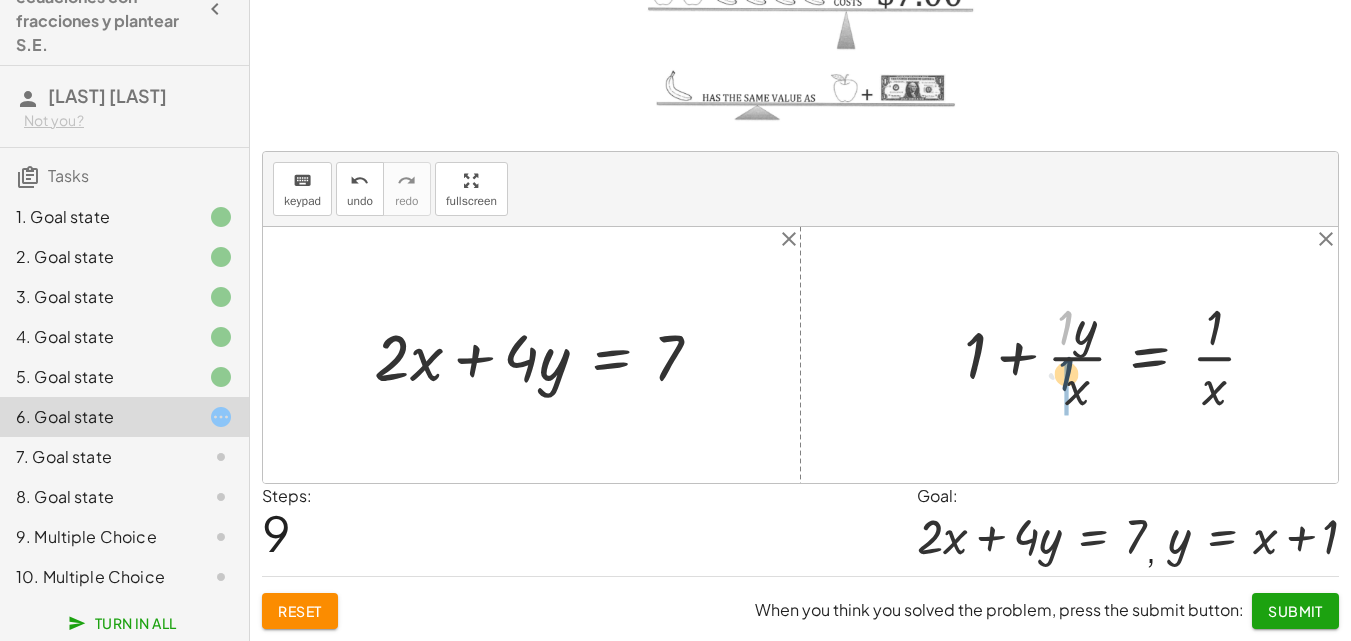 drag, startPoint x: 1070, startPoint y: 335, endPoint x: 1070, endPoint y: 382, distance: 47 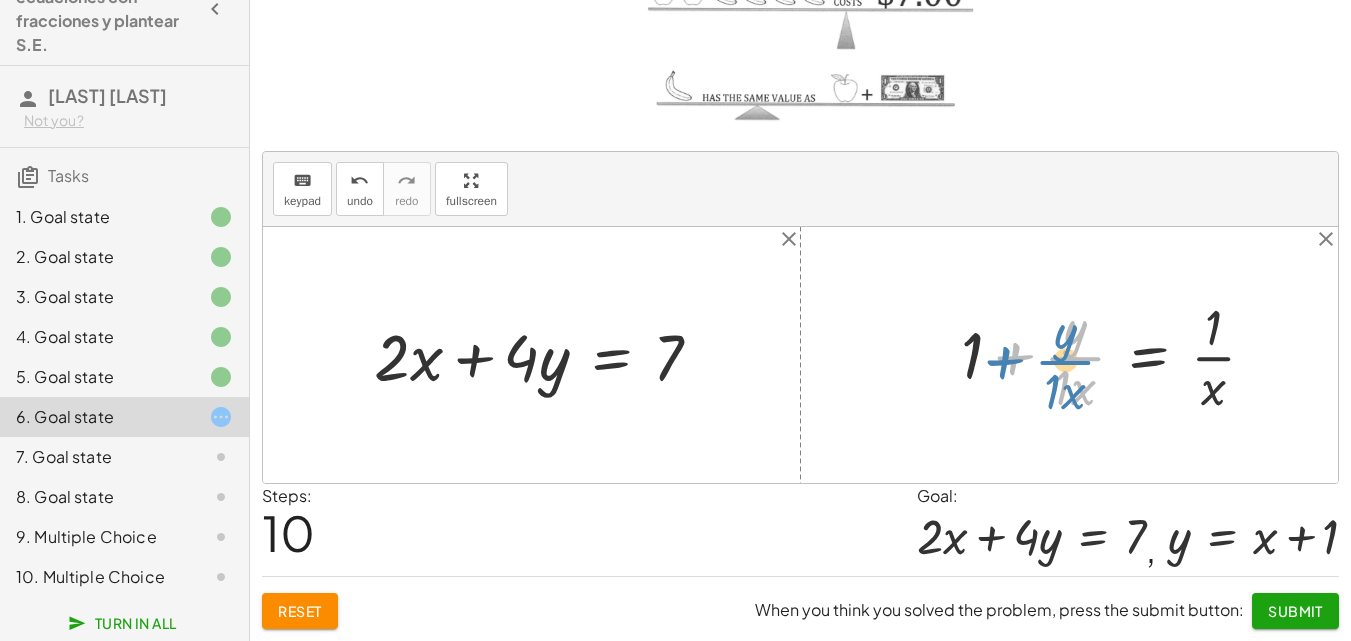 drag, startPoint x: 1070, startPoint y: 343, endPoint x: 1060, endPoint y: 346, distance: 10.440307 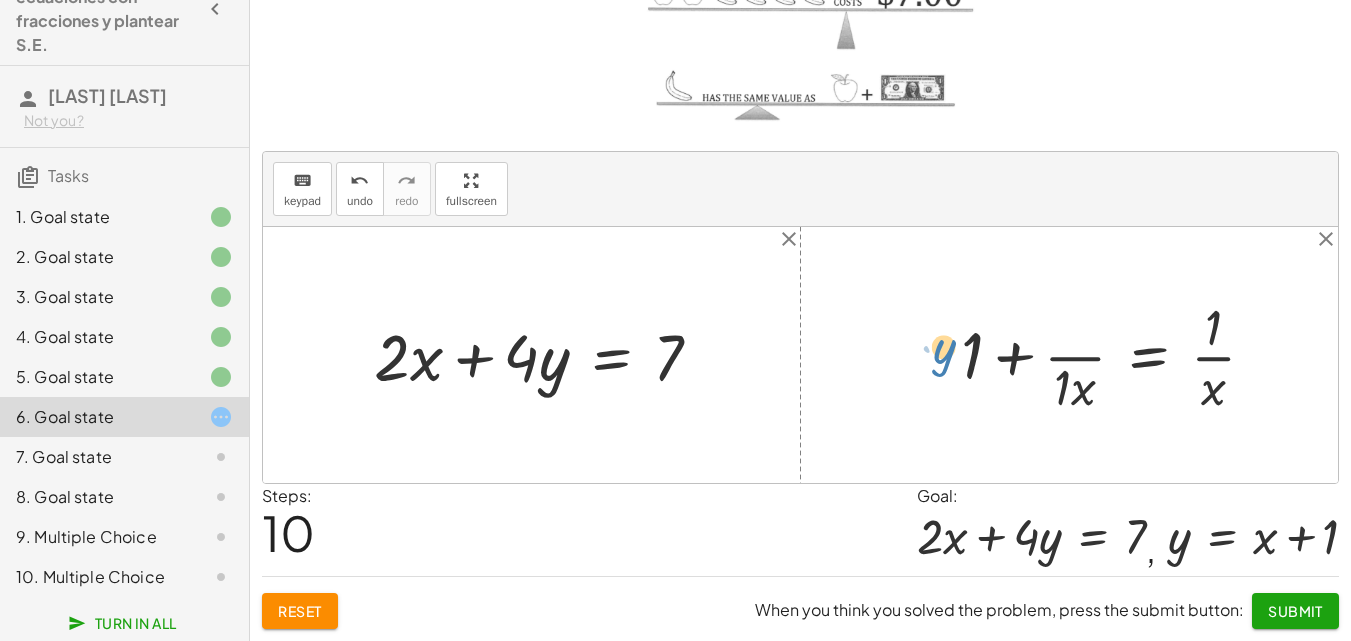 drag, startPoint x: 1064, startPoint y: 325, endPoint x: 932, endPoint y: 344, distance: 133.36041 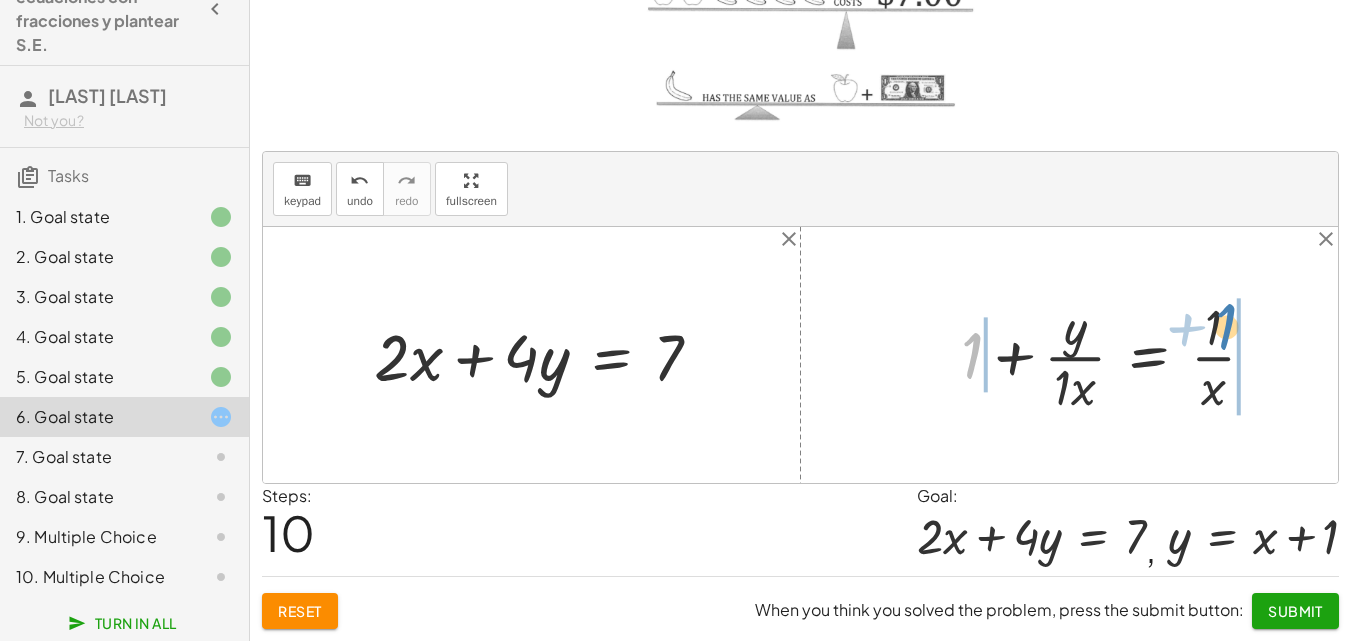 drag, startPoint x: 971, startPoint y: 357, endPoint x: 1225, endPoint y: 328, distance: 255.65015 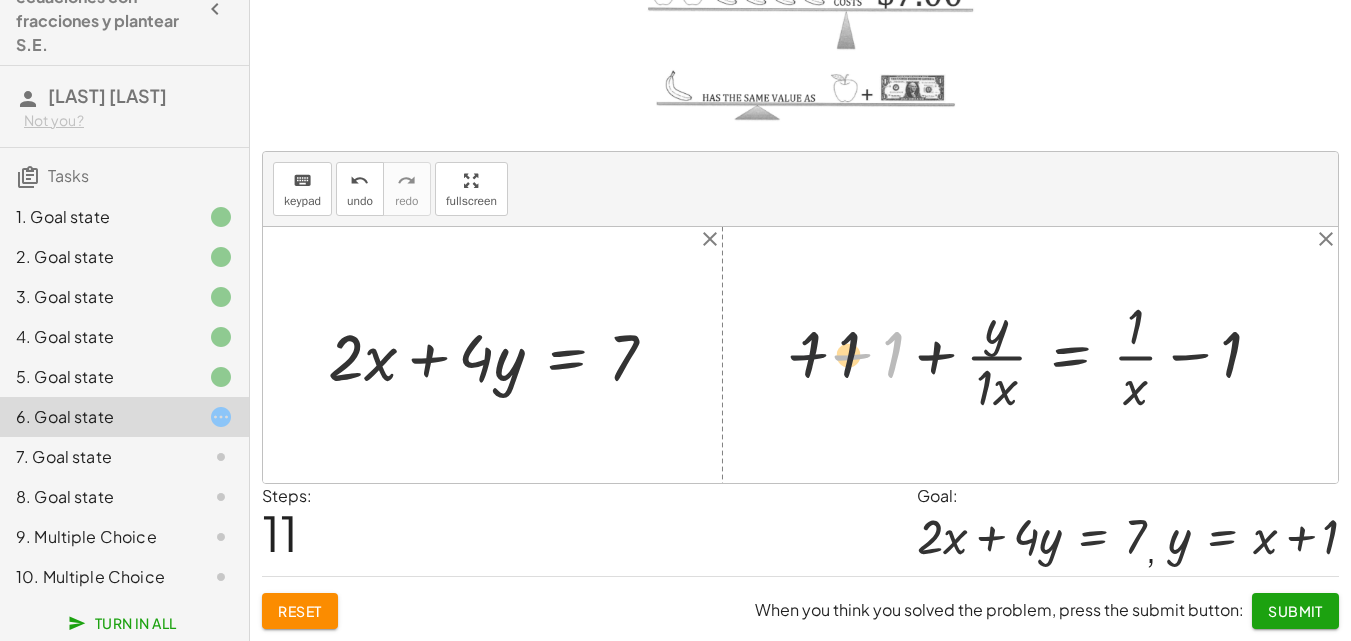 drag, startPoint x: 894, startPoint y: 361, endPoint x: 824, endPoint y: 359, distance: 70.028564 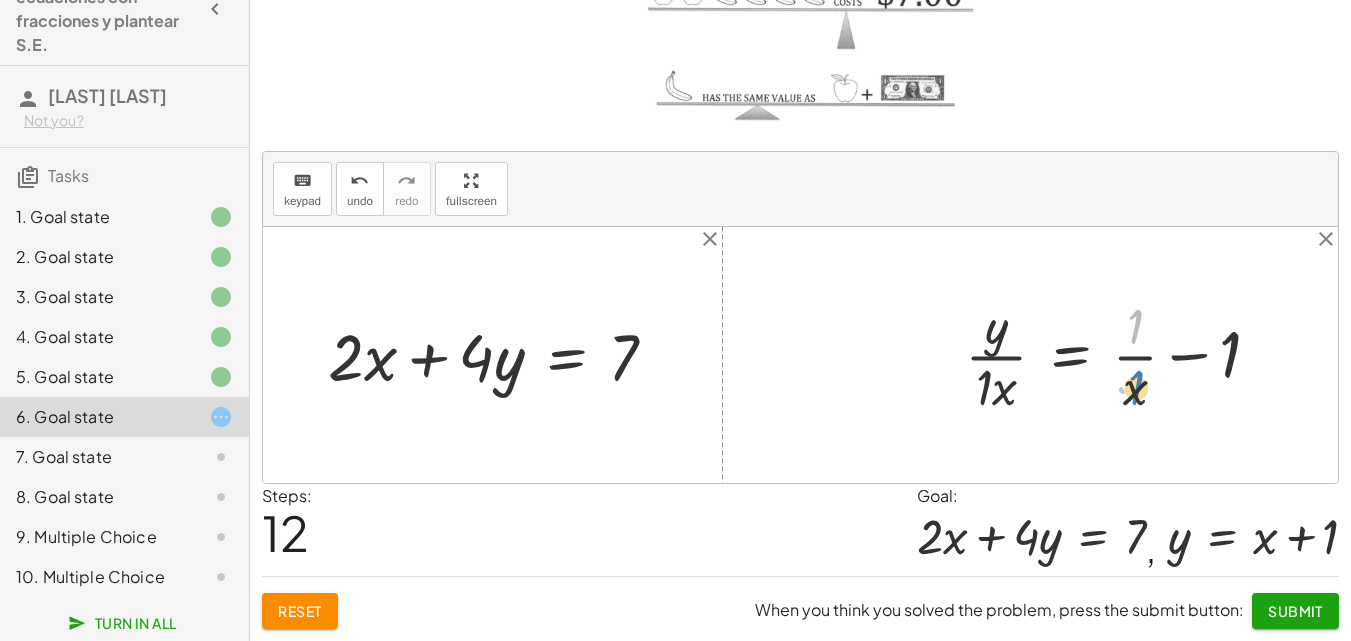 drag, startPoint x: 1131, startPoint y: 334, endPoint x: 1132, endPoint y: 396, distance: 62.008064 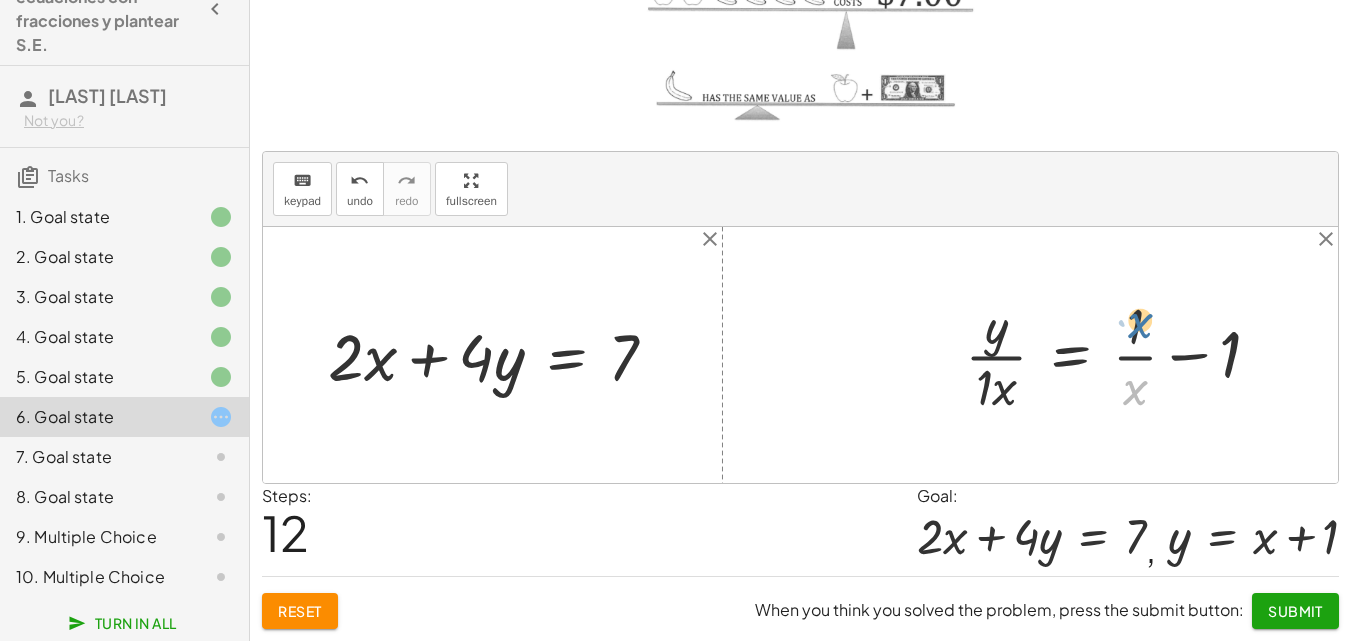 drag, startPoint x: 1134, startPoint y: 396, endPoint x: 1139, endPoint y: 329, distance: 67.18631 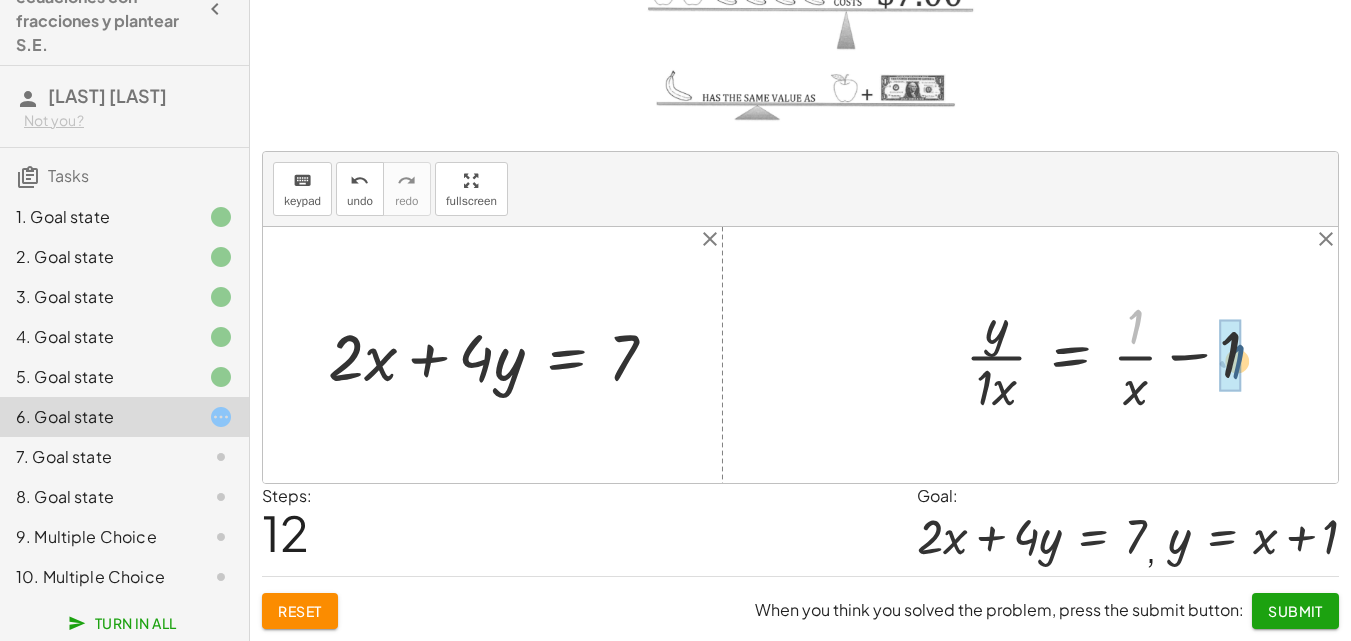 drag, startPoint x: 1134, startPoint y: 324, endPoint x: 1237, endPoint y: 359, distance: 108.78419 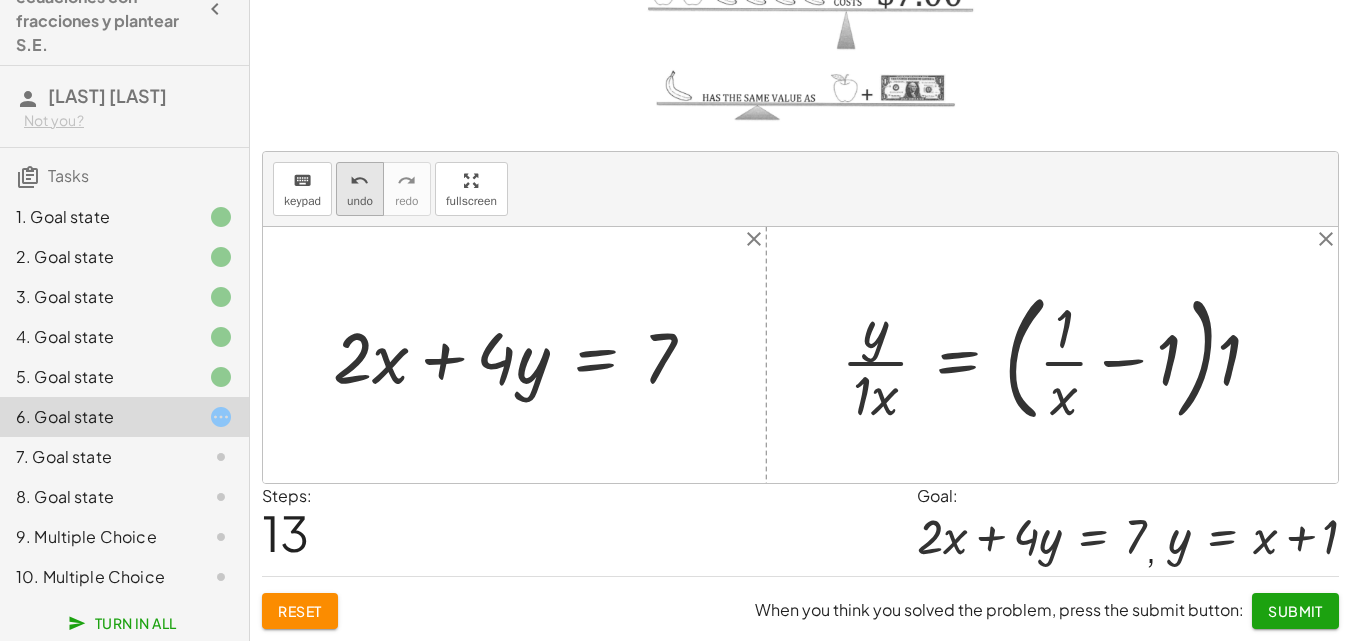 click on "undo" at bounding box center [360, 201] 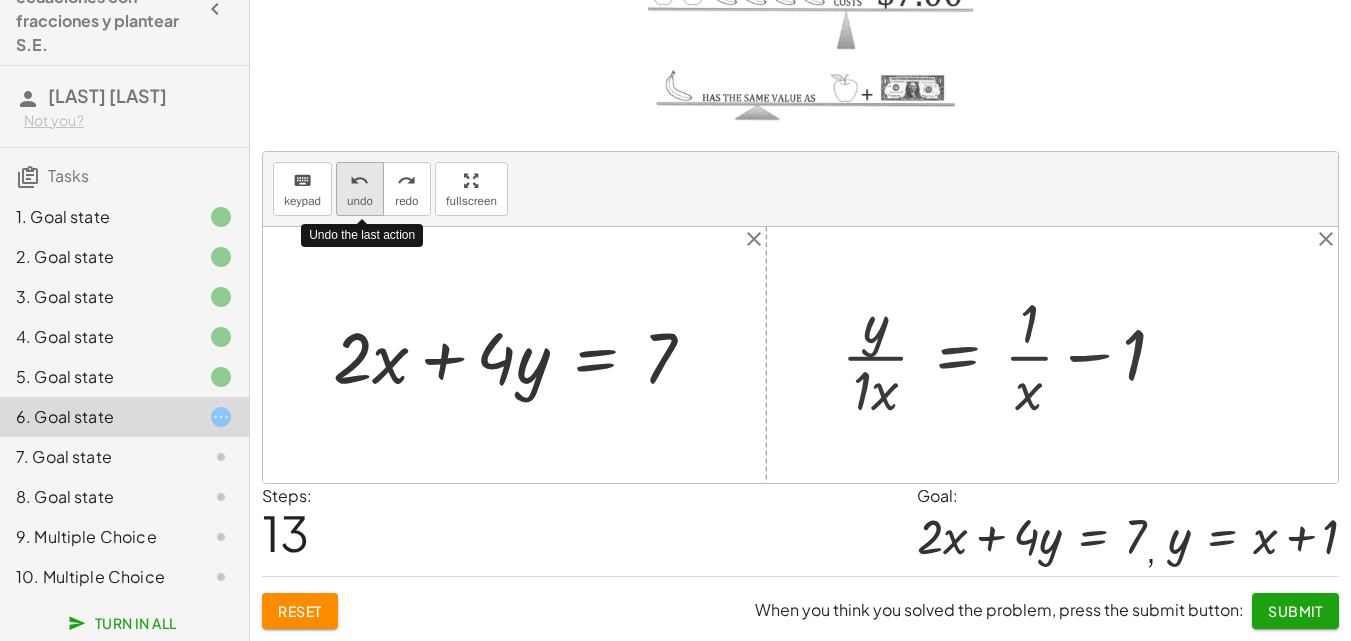click on "undo" at bounding box center [360, 201] 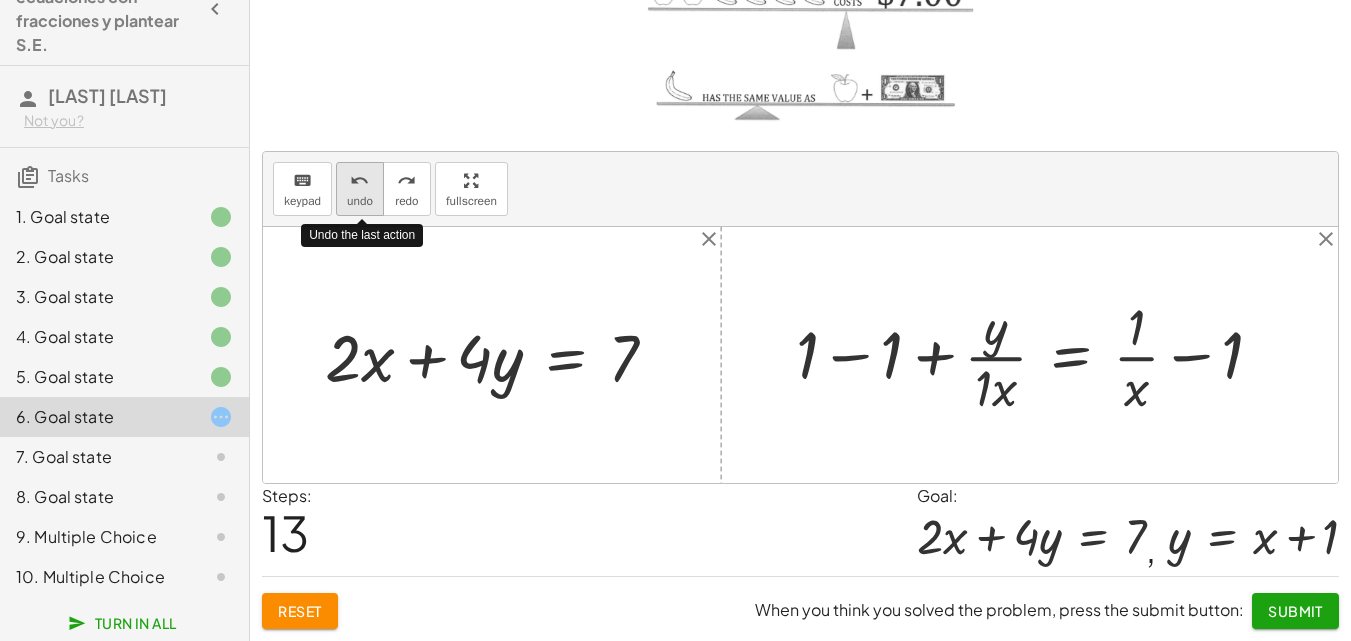 click on "undo" at bounding box center (360, 201) 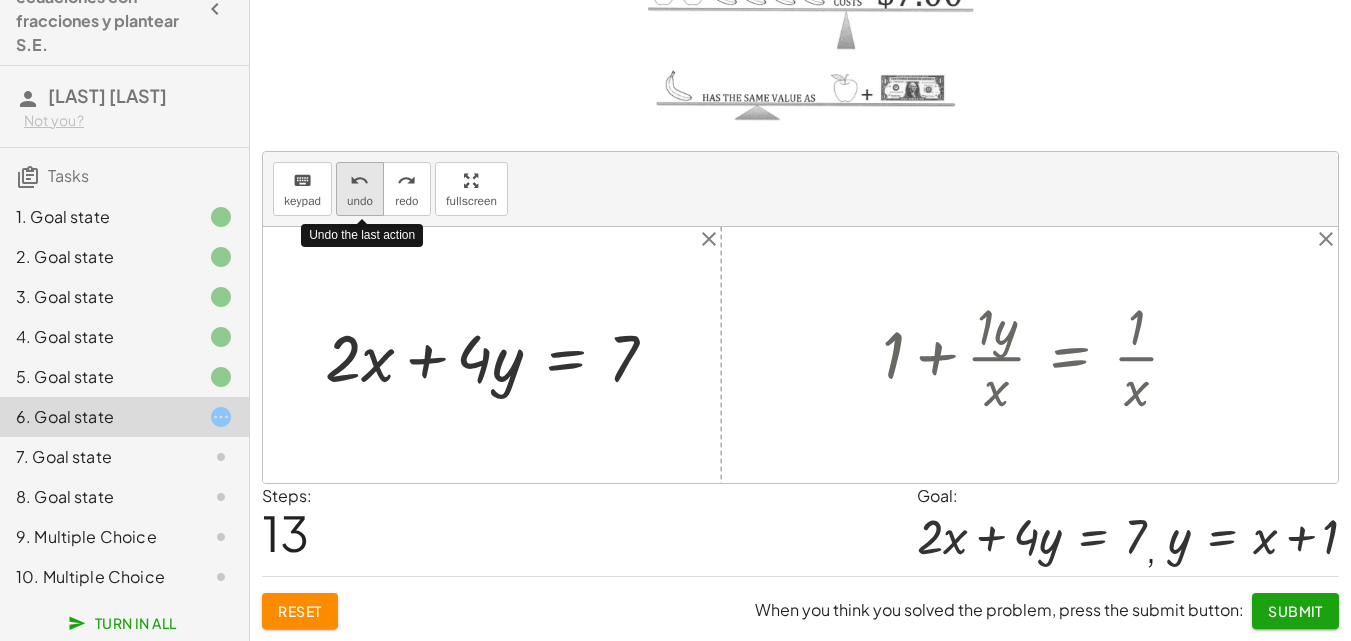 click on "undo" at bounding box center [360, 201] 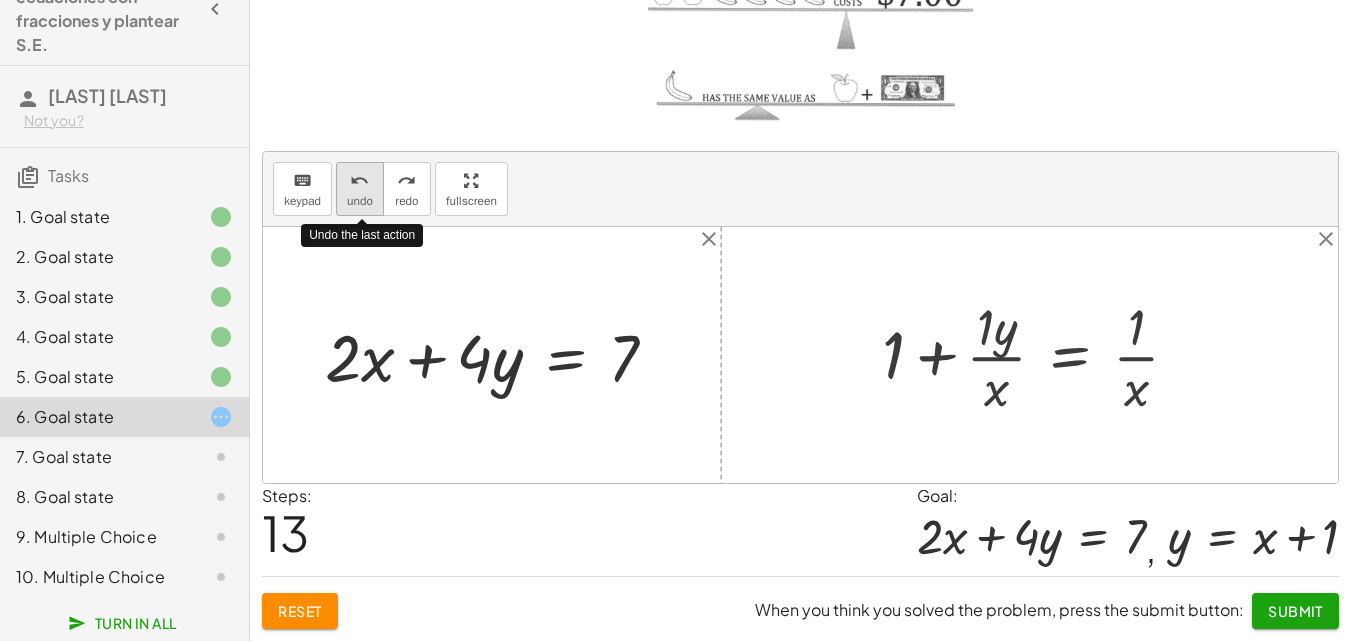 click on "undo" at bounding box center (360, 201) 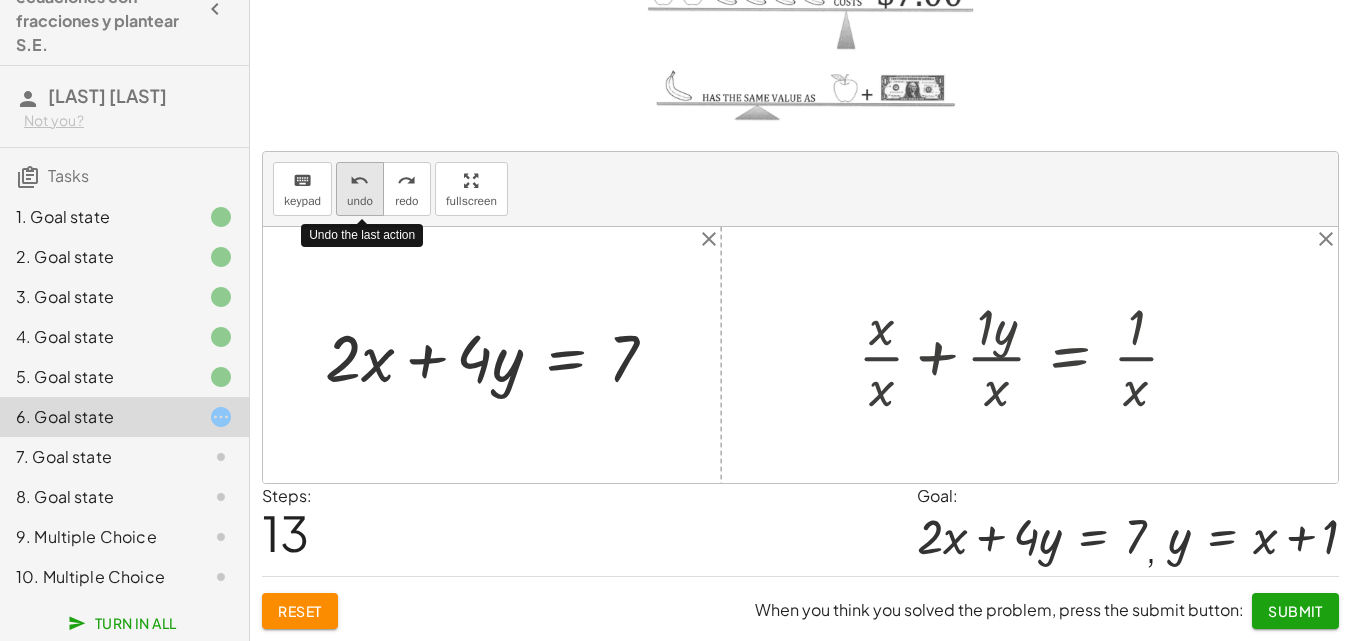 click on "undo" at bounding box center (360, 201) 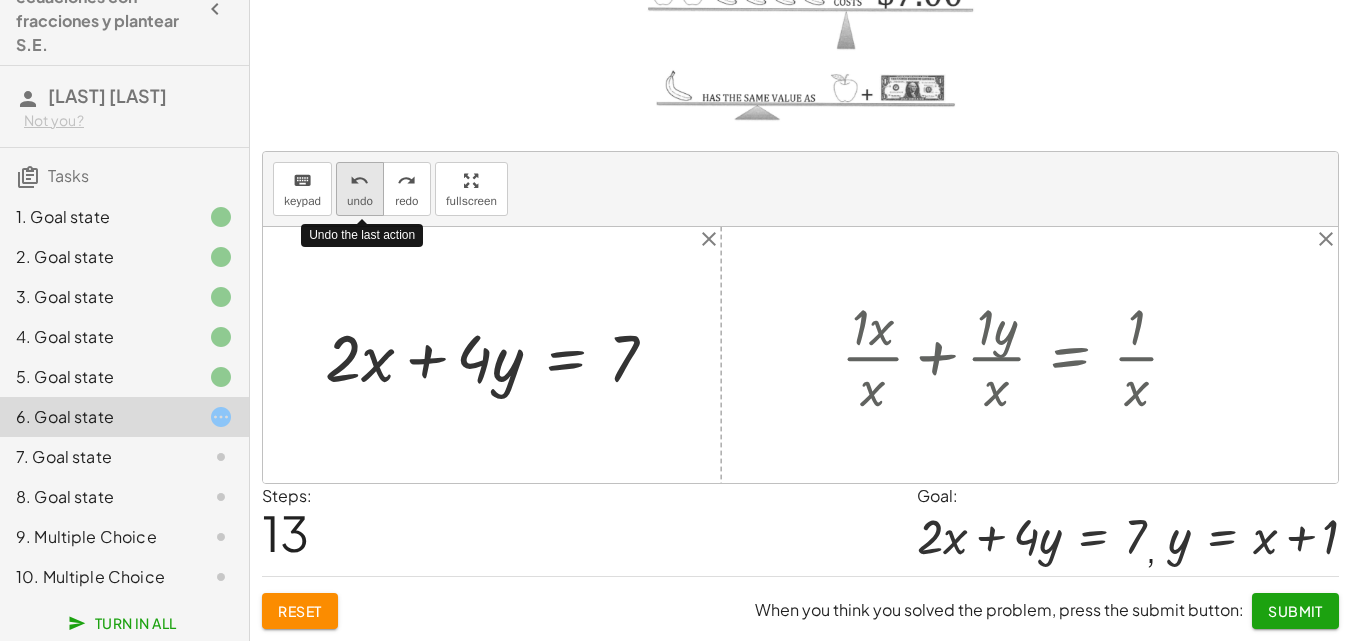 click on "undo" at bounding box center (360, 201) 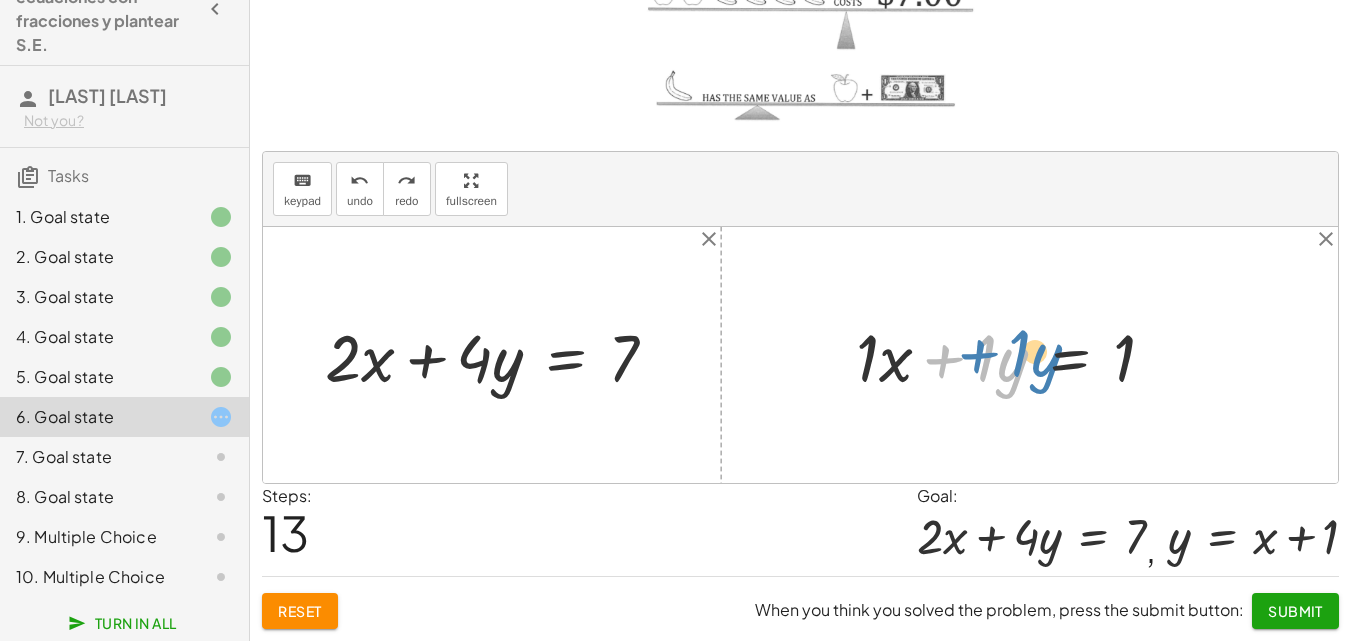 drag, startPoint x: 946, startPoint y: 359, endPoint x: 940, endPoint y: 350, distance: 10.816654 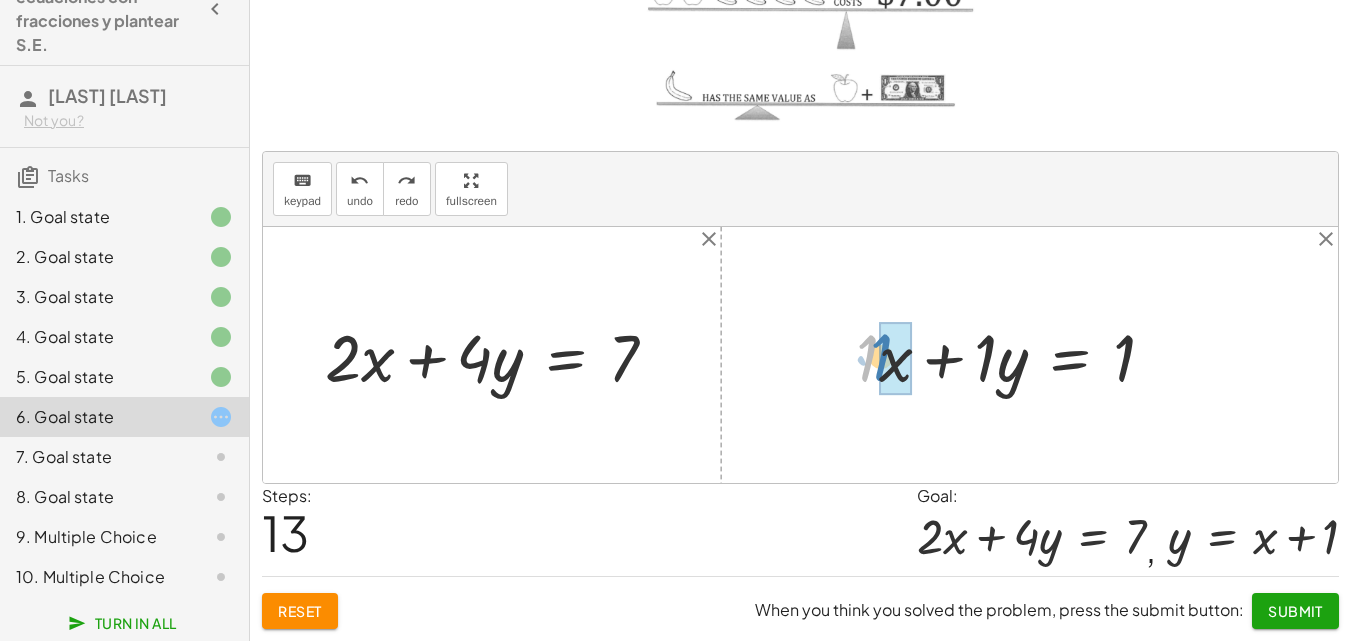 click at bounding box center (1013, 355) 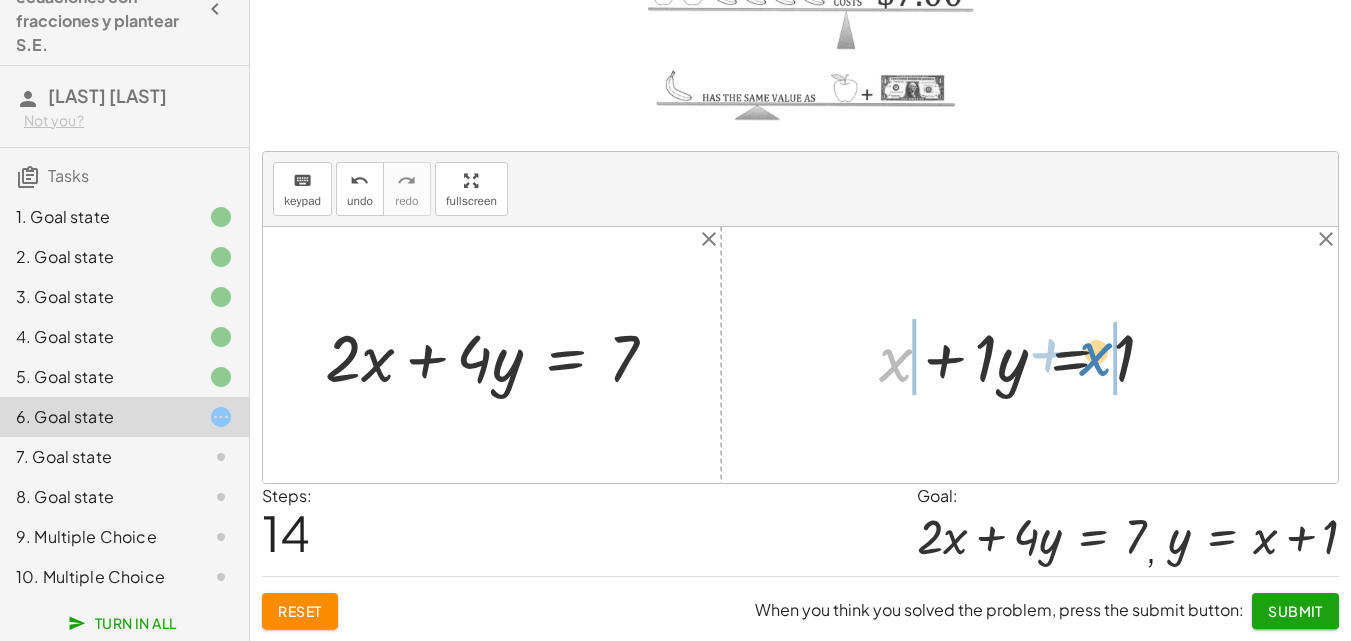 drag, startPoint x: 893, startPoint y: 362, endPoint x: 1096, endPoint y: 356, distance: 203.08865 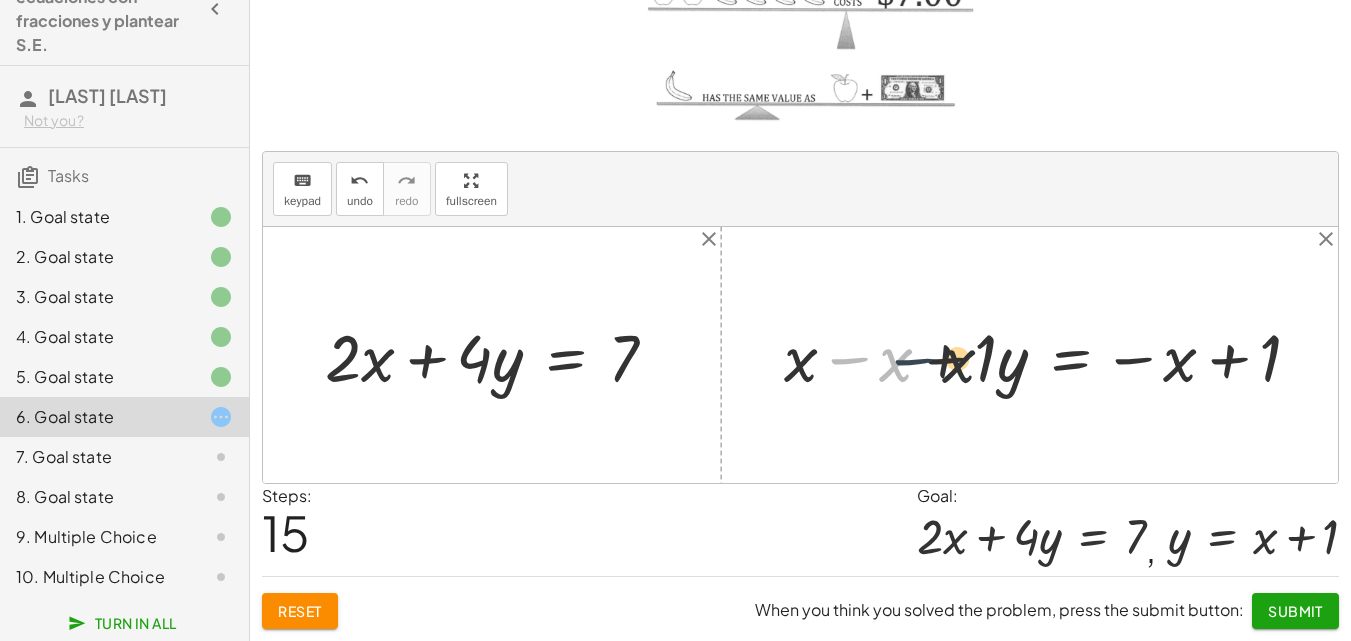 drag, startPoint x: 823, startPoint y: 355, endPoint x: 897, endPoint y: 356, distance: 74.00676 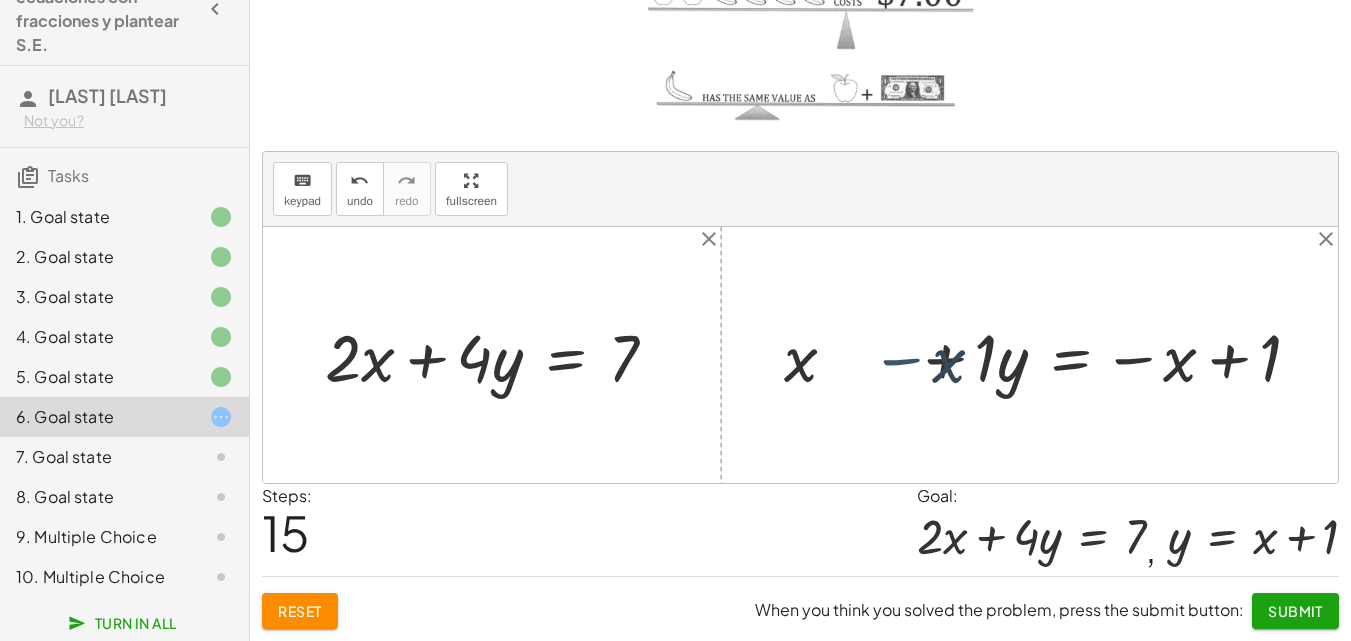 click at bounding box center (1050, 355) 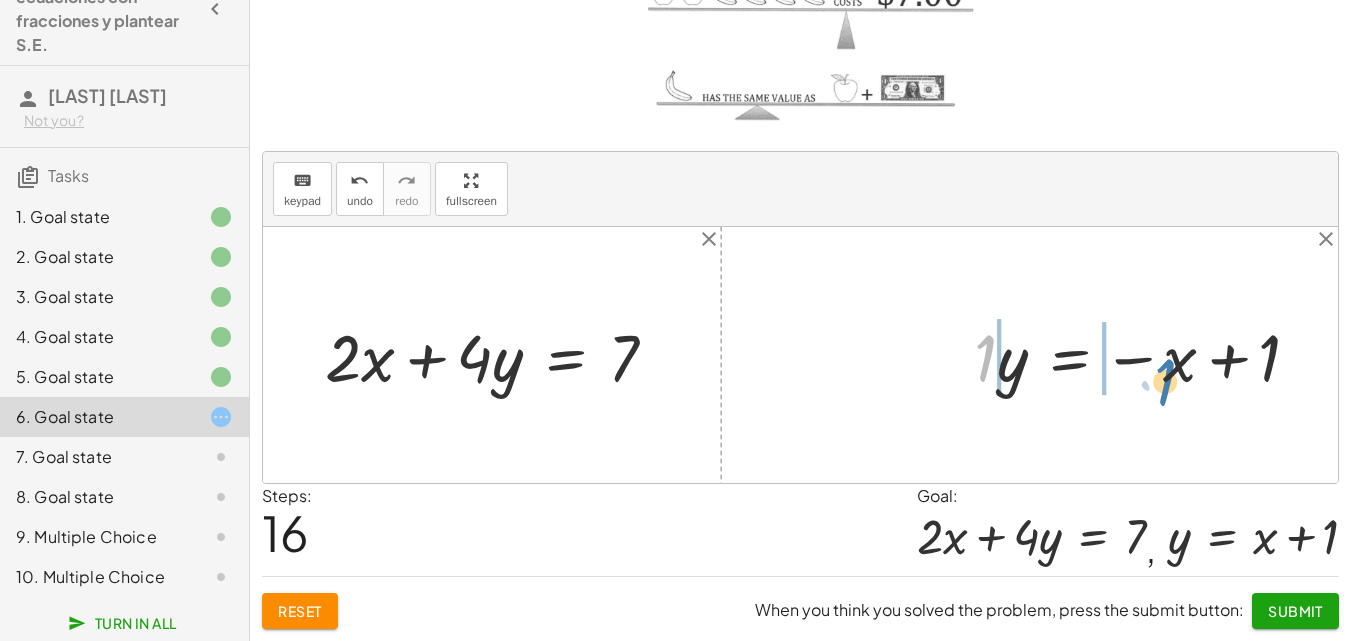 drag, startPoint x: 991, startPoint y: 352, endPoint x: 1173, endPoint y: 376, distance: 183.57559 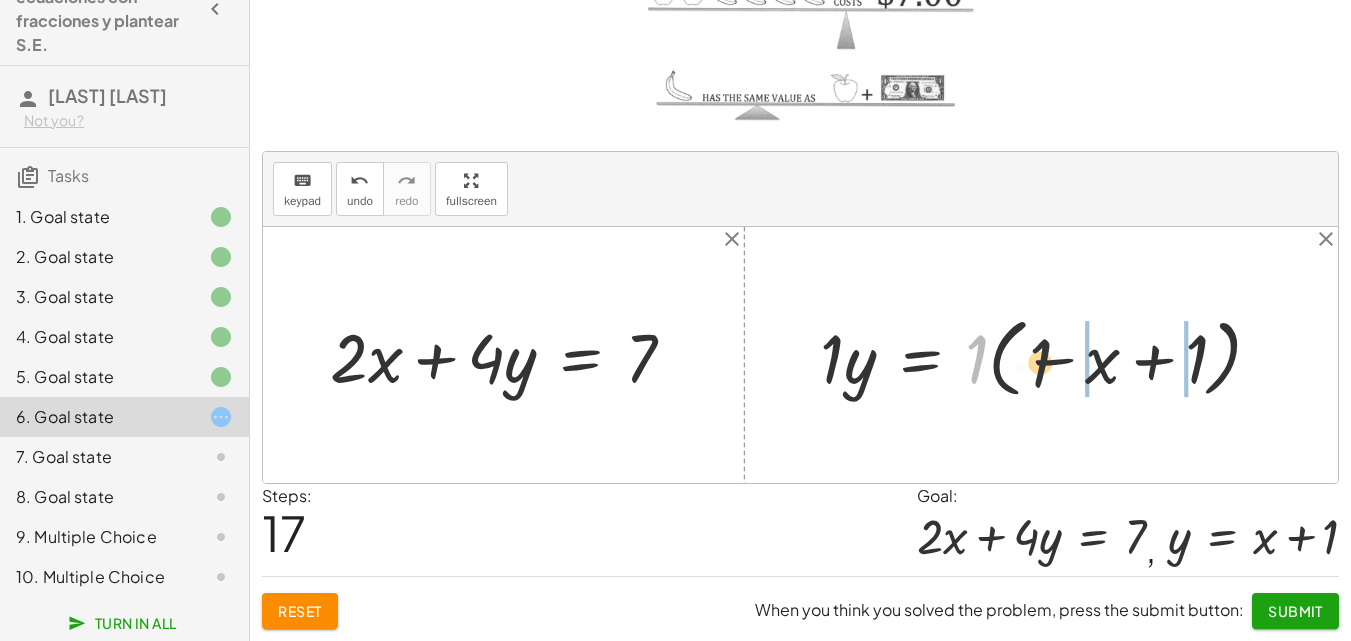 drag, startPoint x: 979, startPoint y: 348, endPoint x: 1075, endPoint y: 357, distance: 96.42095 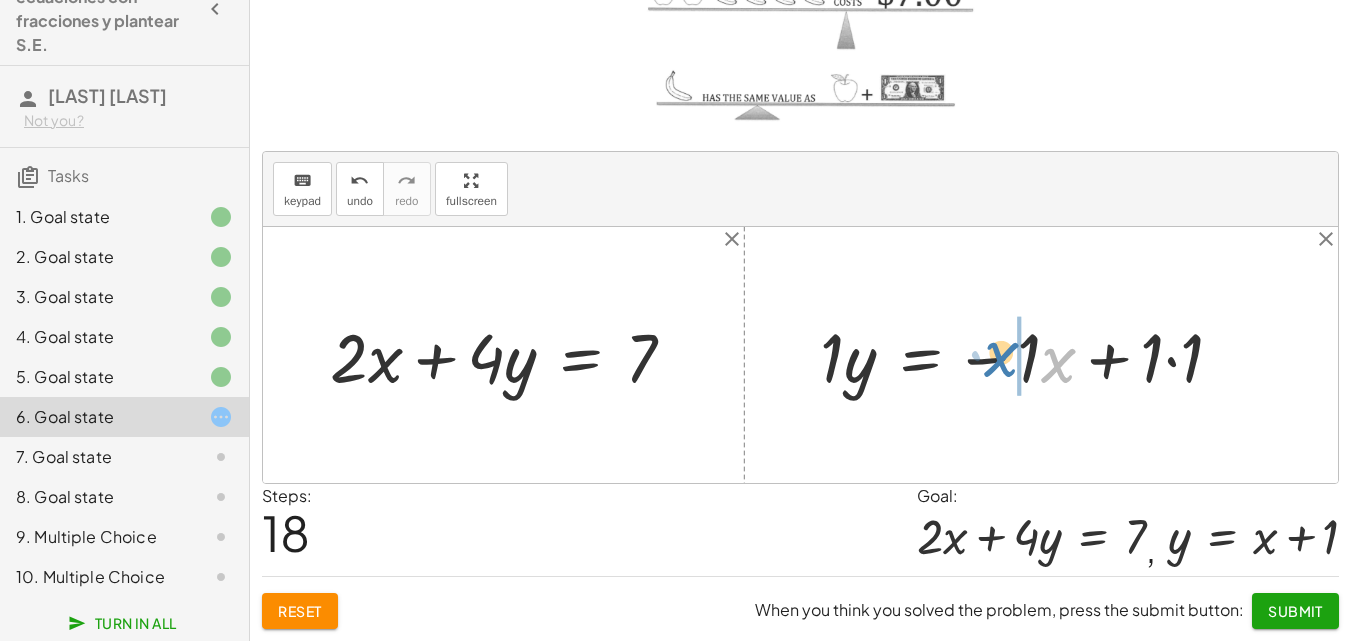 drag, startPoint x: 1046, startPoint y: 358, endPoint x: 988, endPoint y: 352, distance: 58.30952 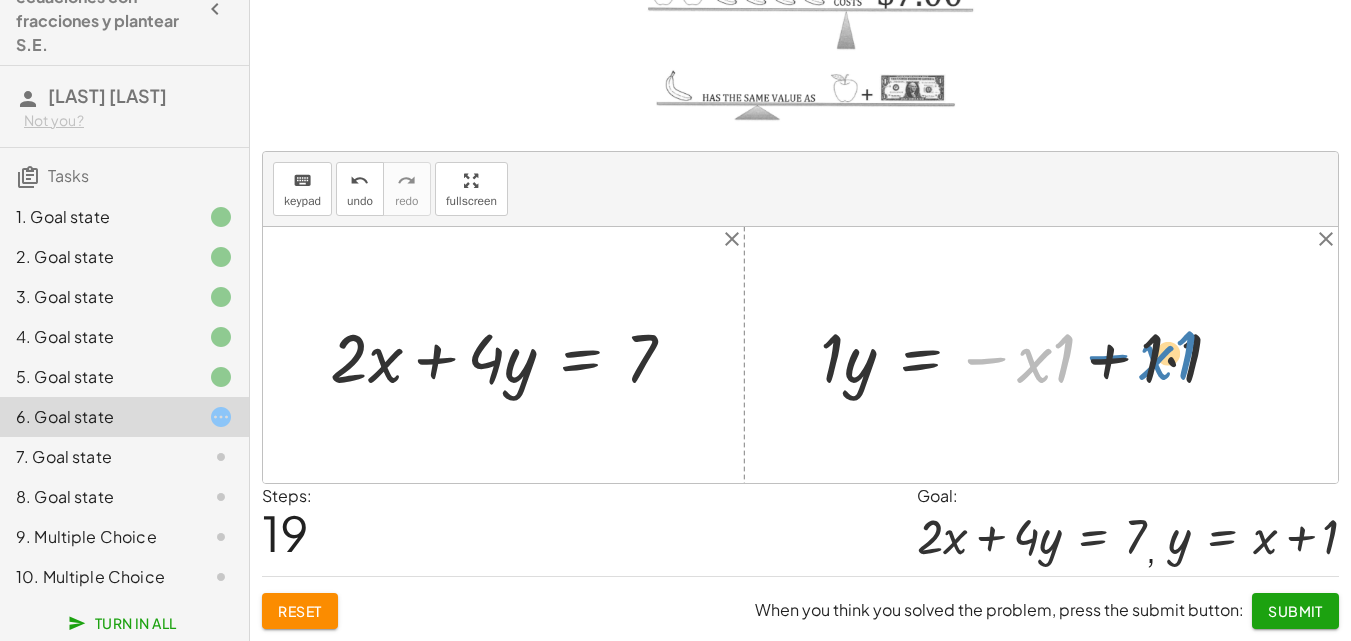 drag, startPoint x: 988, startPoint y: 354, endPoint x: 1110, endPoint y: 351, distance: 122.03688 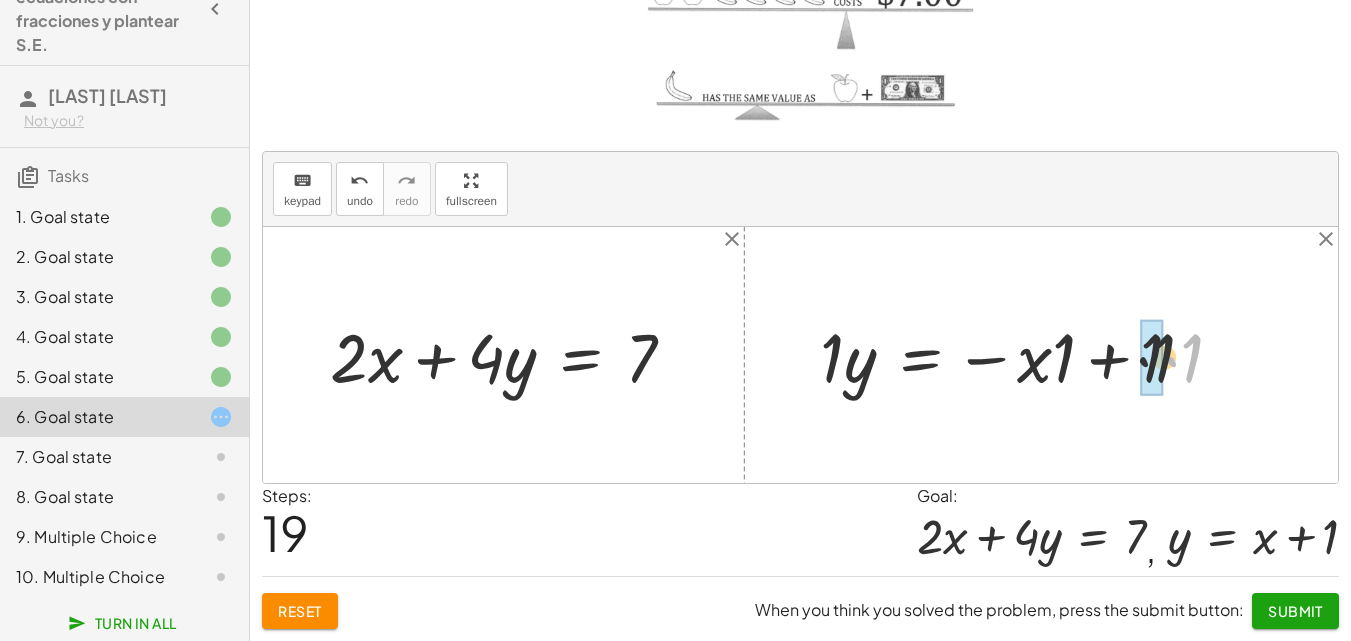 drag, startPoint x: 1188, startPoint y: 350, endPoint x: 1150, endPoint y: 350, distance: 38 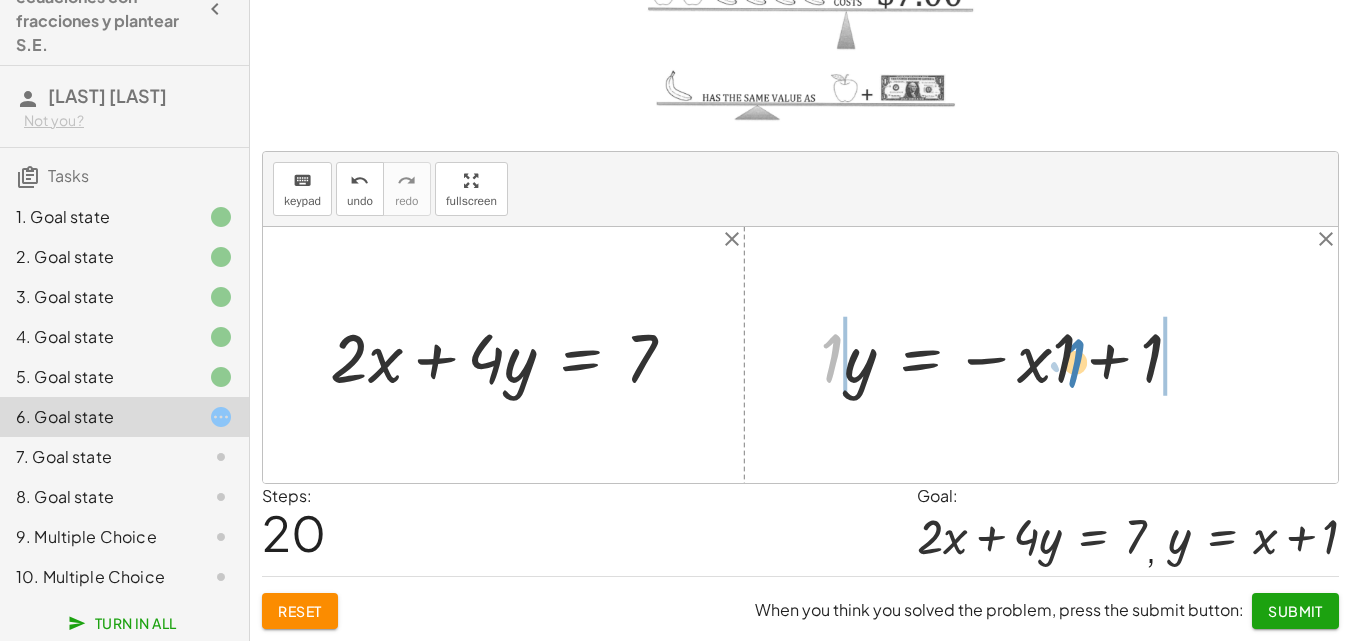 drag, startPoint x: 826, startPoint y: 348, endPoint x: 1069, endPoint y: 353, distance: 243.05144 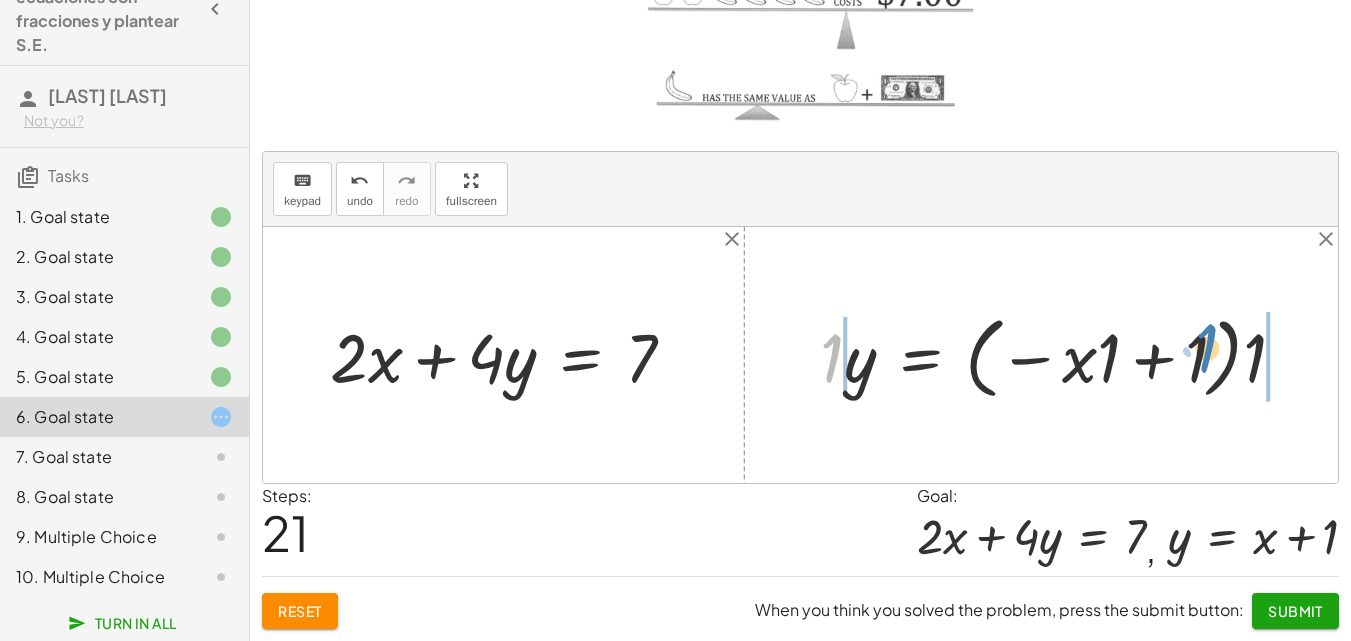 drag, startPoint x: 836, startPoint y: 352, endPoint x: 1211, endPoint y: 342, distance: 375.1333 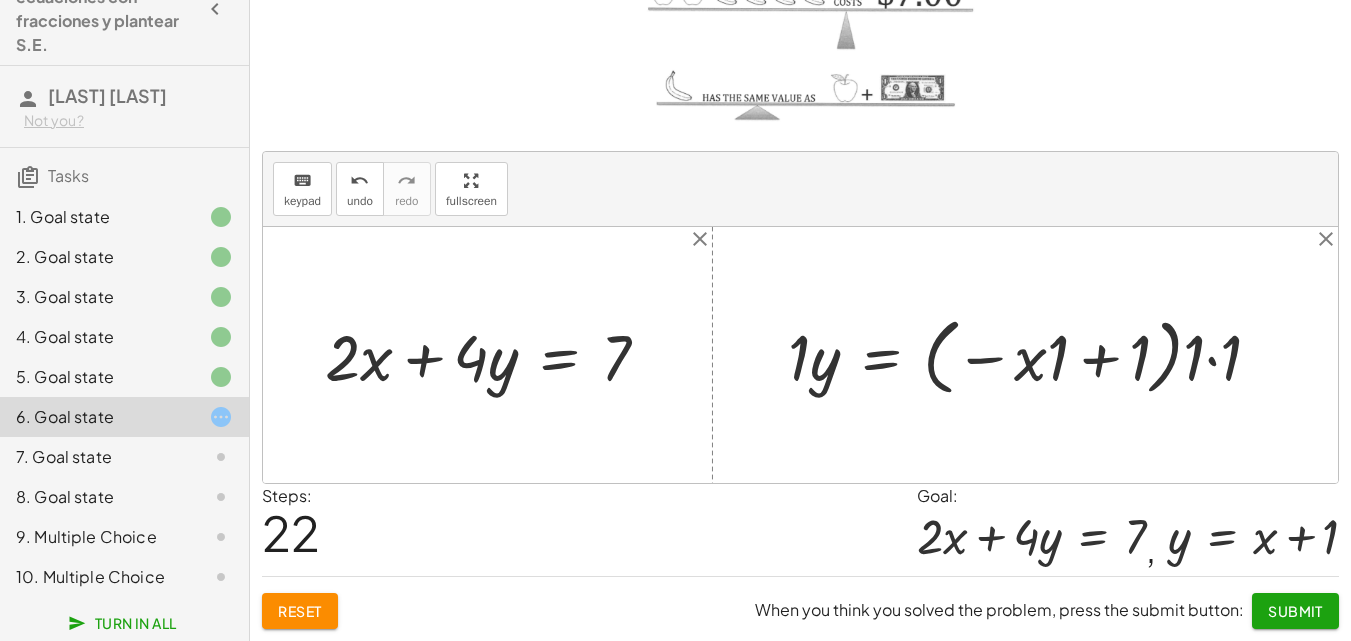 click at bounding box center (1032, 355) 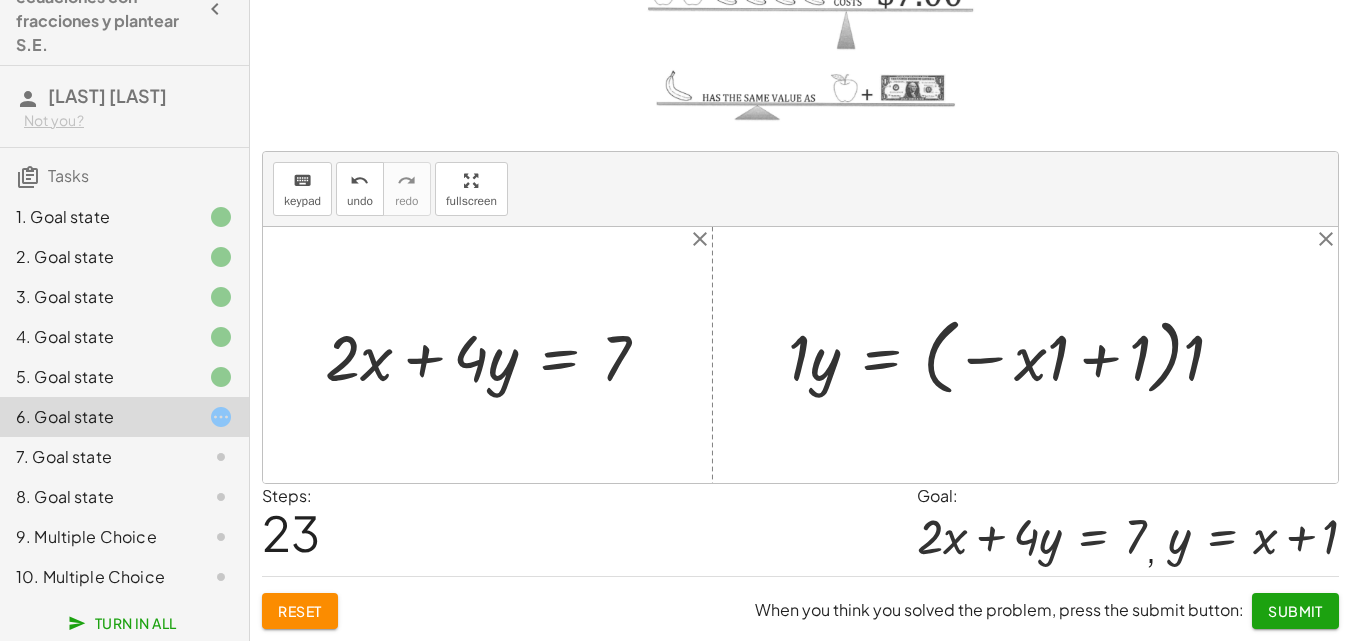 click at bounding box center [1014, 355] 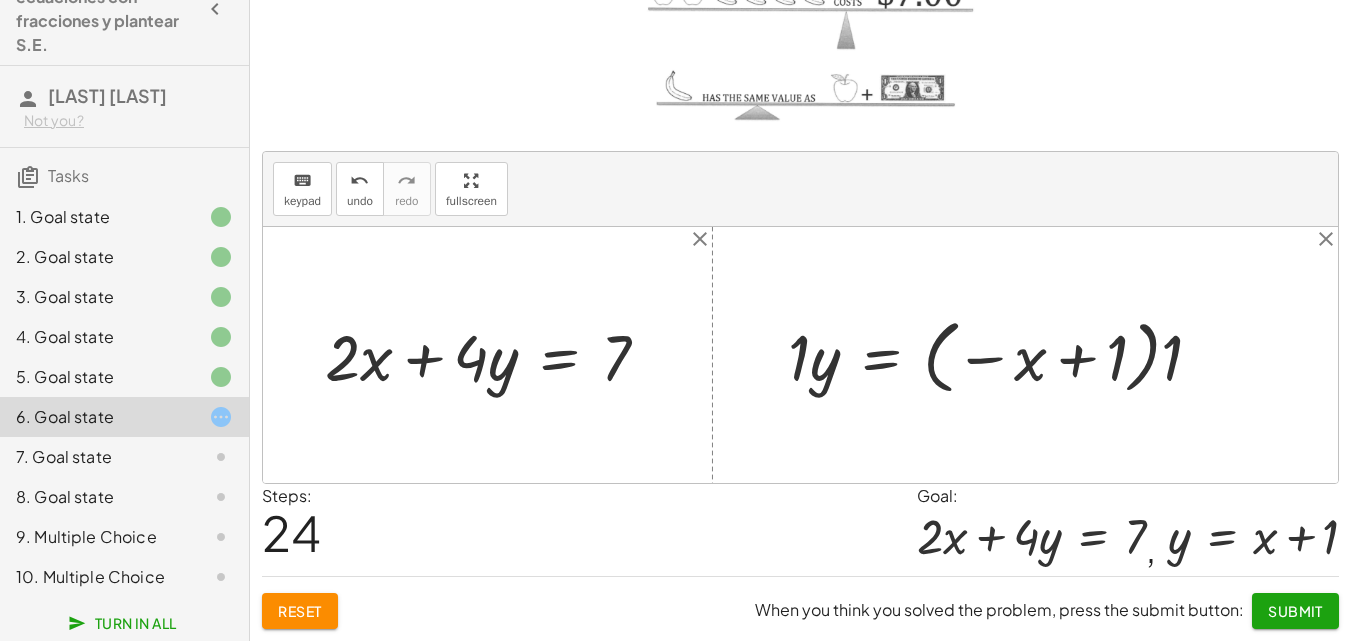 click at bounding box center (1003, 355) 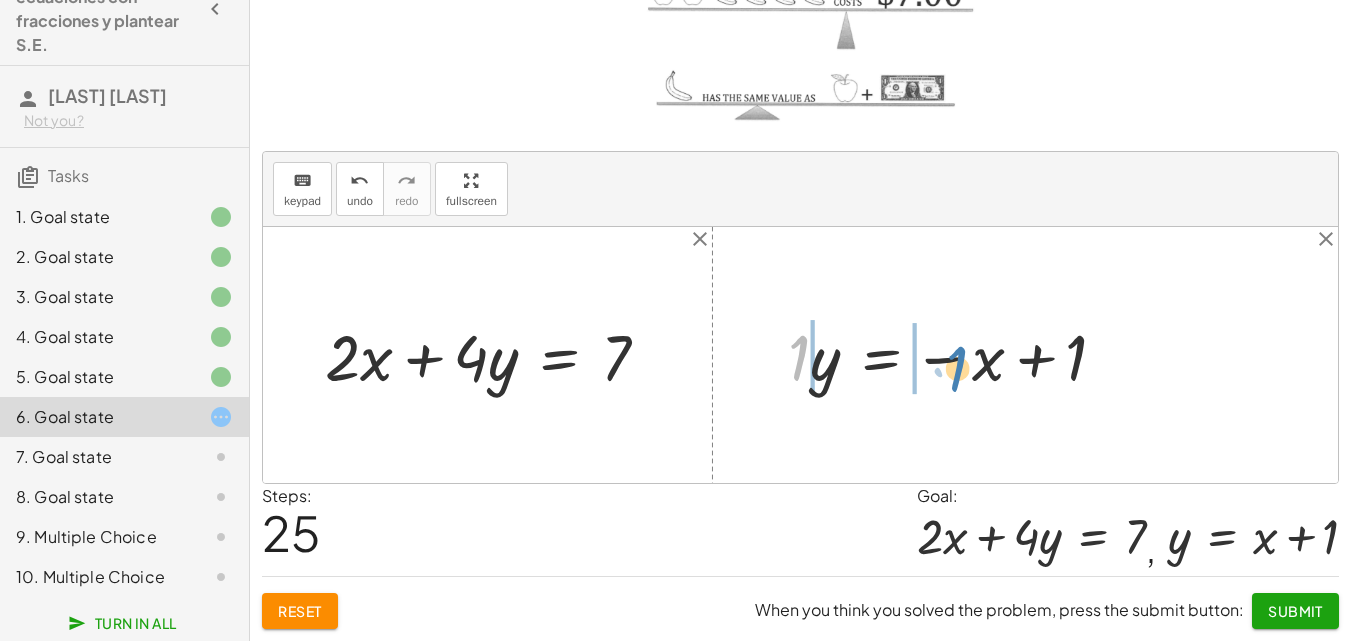 drag, startPoint x: 800, startPoint y: 356, endPoint x: 957, endPoint y: 369, distance: 157.5373 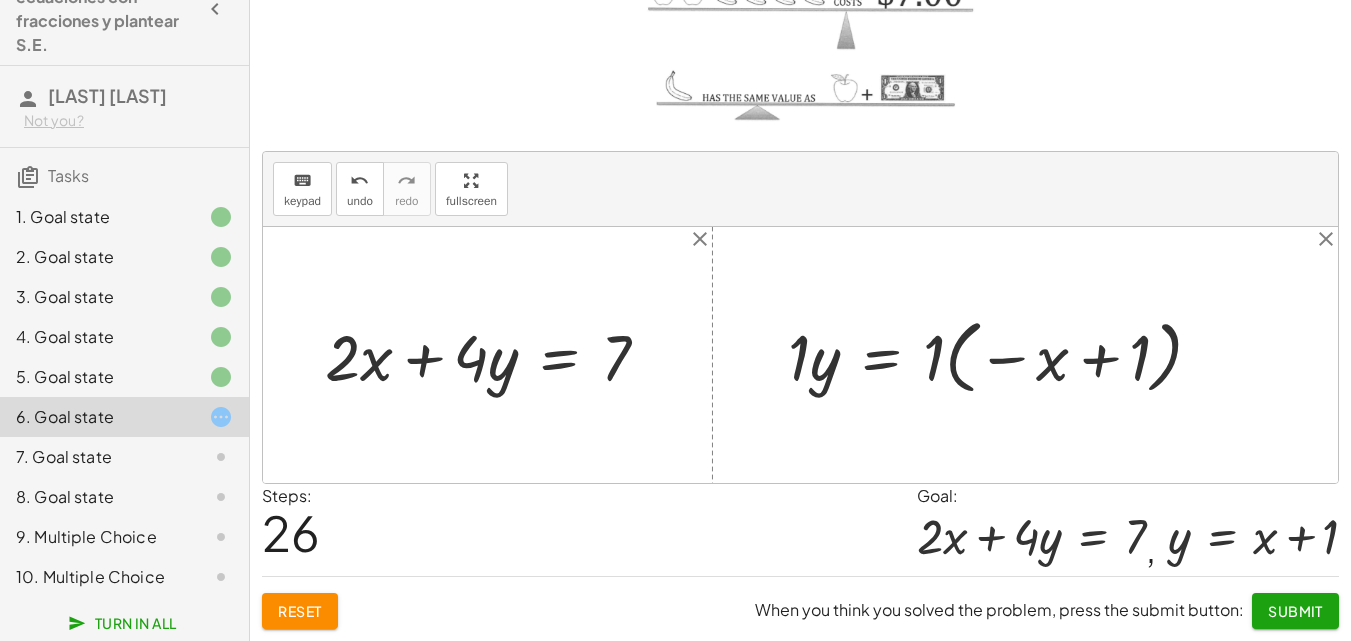 click at bounding box center (1003, 355) 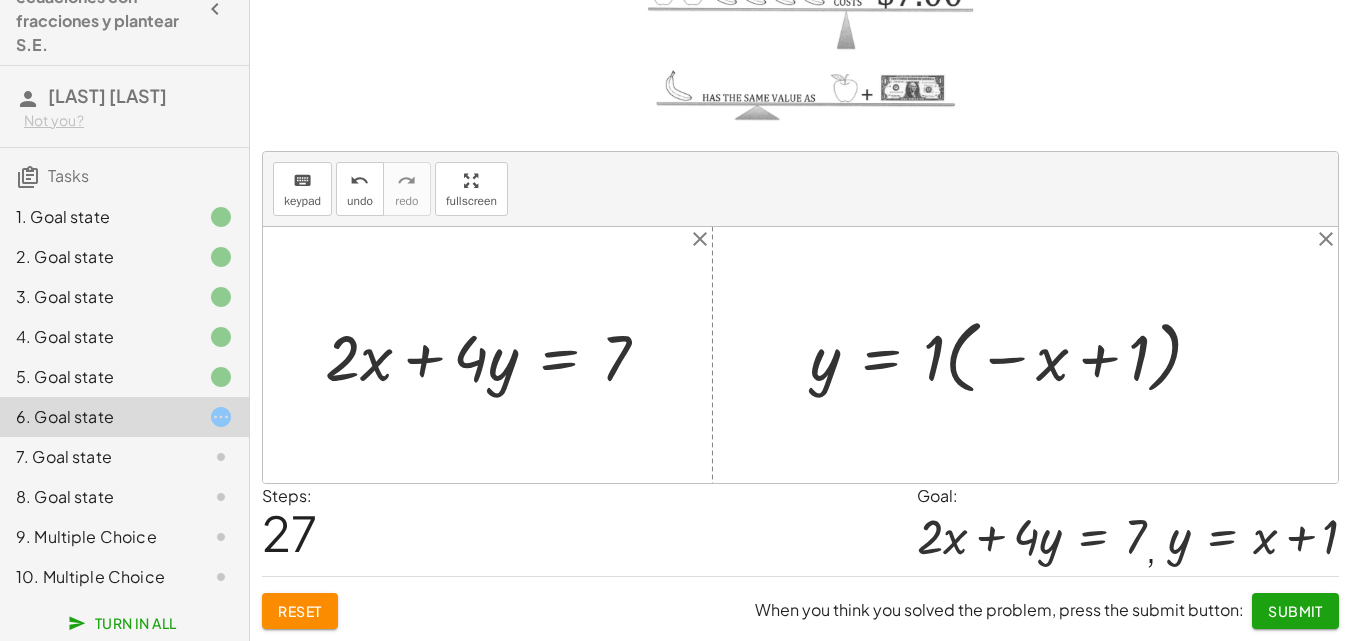 click at bounding box center [1014, 355] 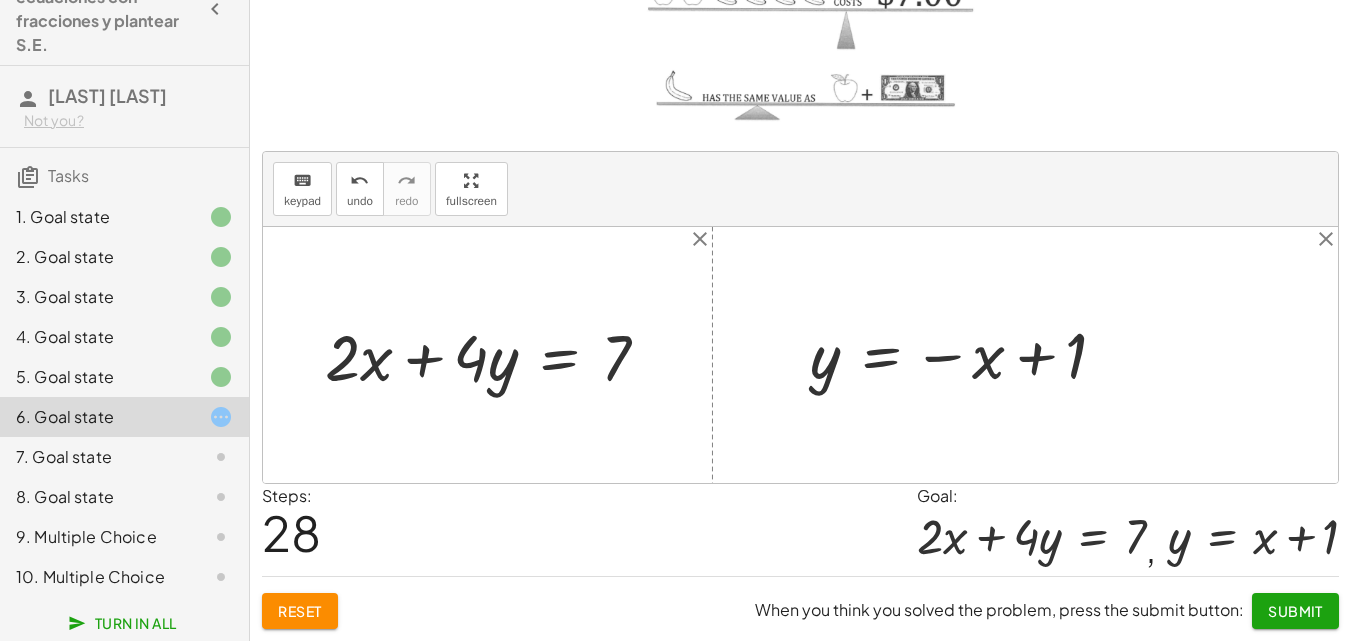 click at bounding box center (966, 354) 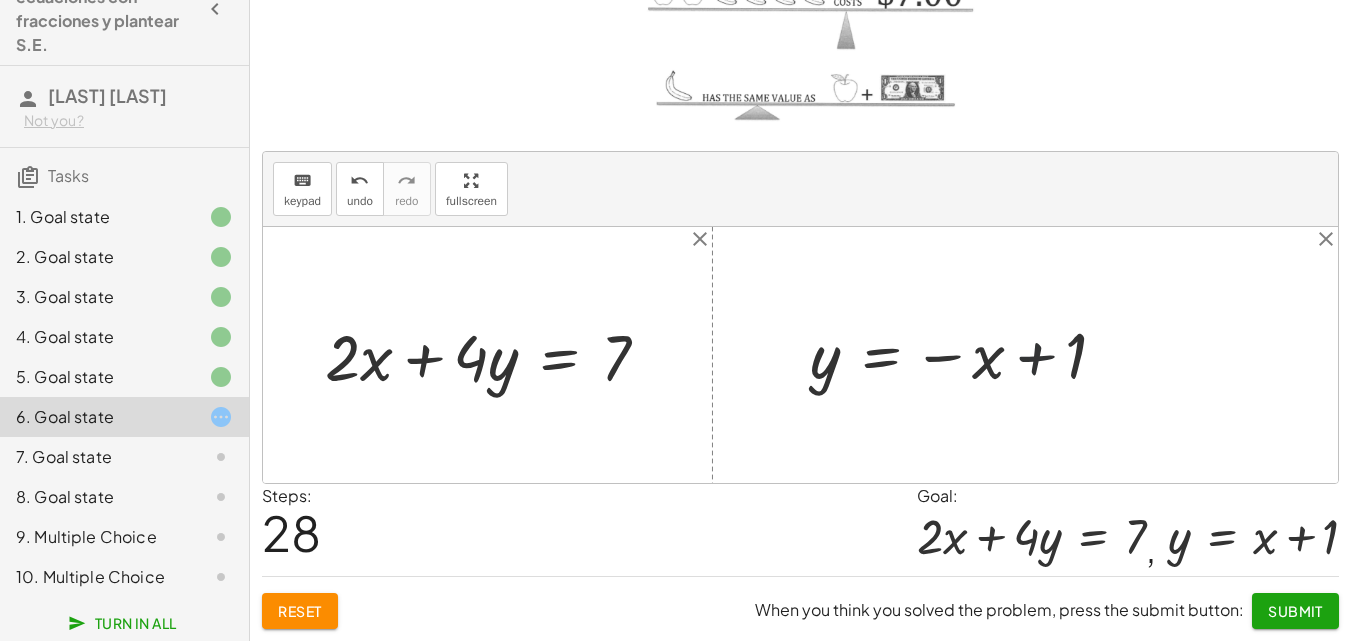 click at bounding box center (966, 354) 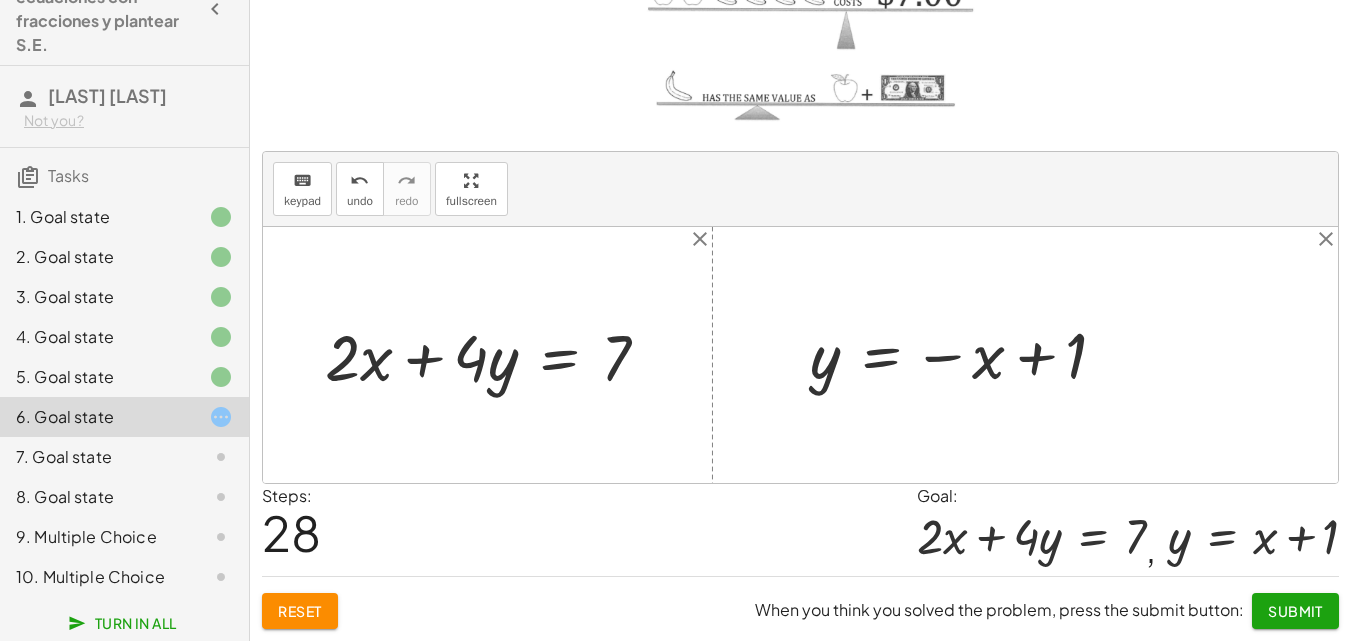 click at bounding box center (966, 354) 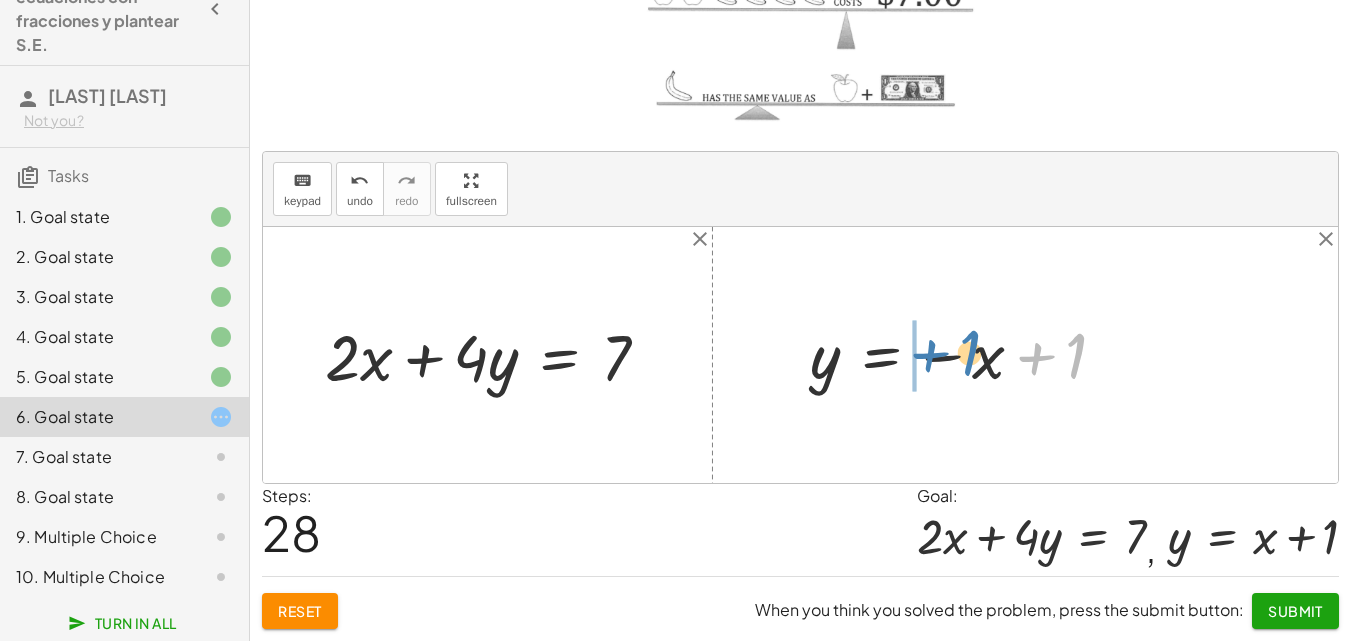 drag, startPoint x: 1034, startPoint y: 361, endPoint x: 928, endPoint y: 358, distance: 106.04244 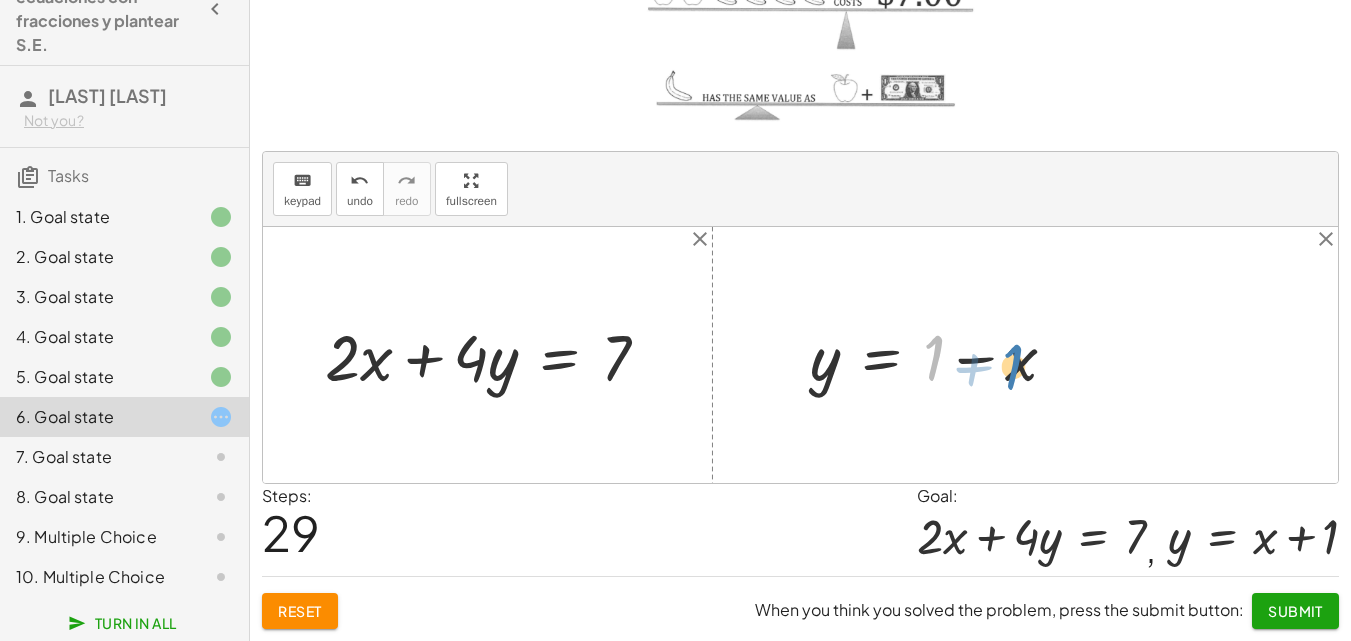 drag, startPoint x: 935, startPoint y: 362, endPoint x: 1016, endPoint y: 371, distance: 81.49847 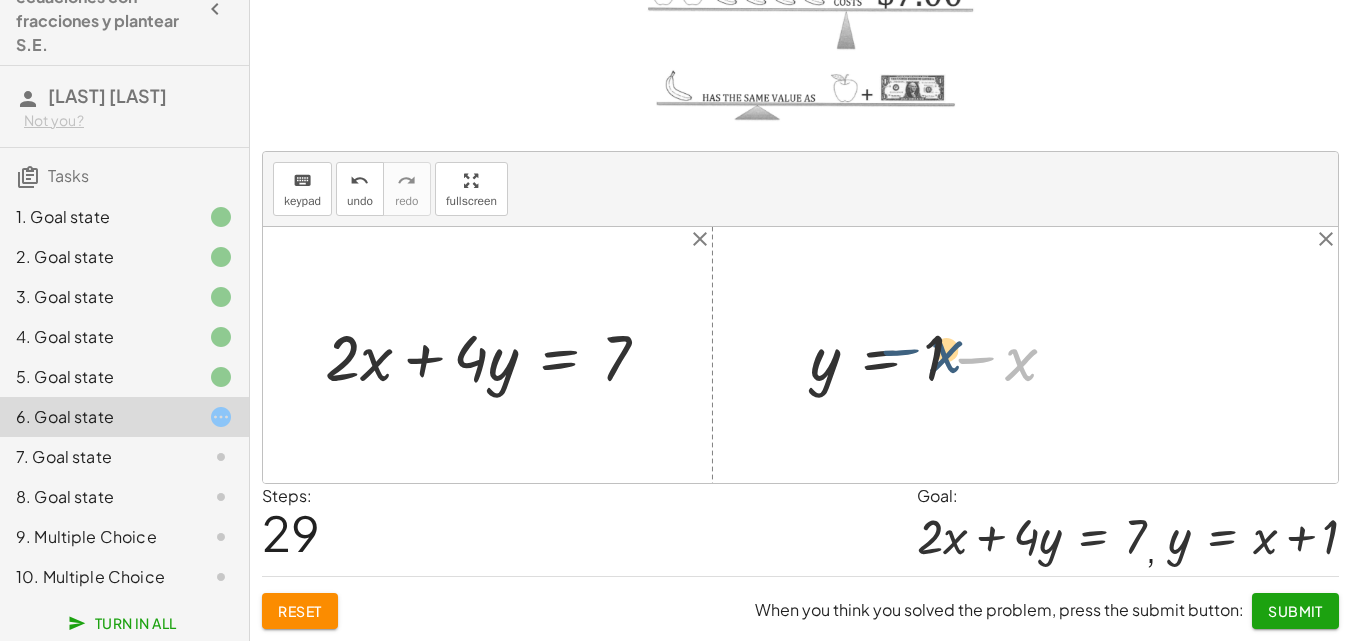 drag, startPoint x: 1020, startPoint y: 364, endPoint x: 928, endPoint y: 350, distance: 93.05912 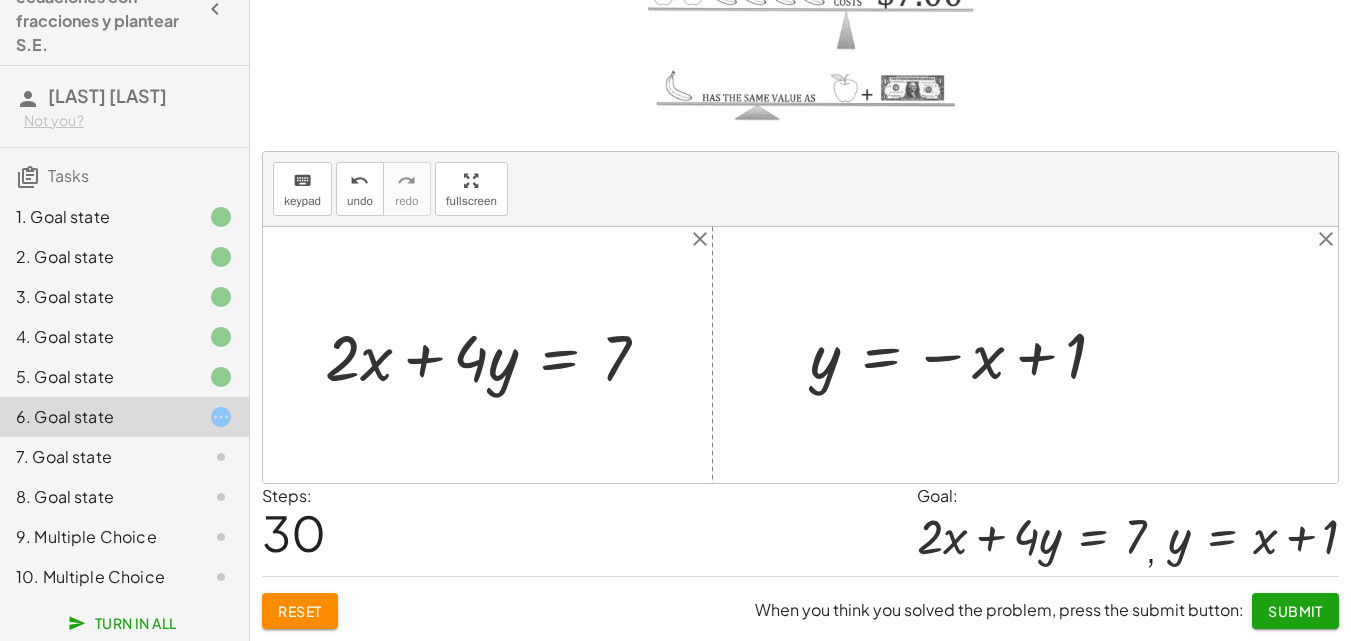 click on "Submit" 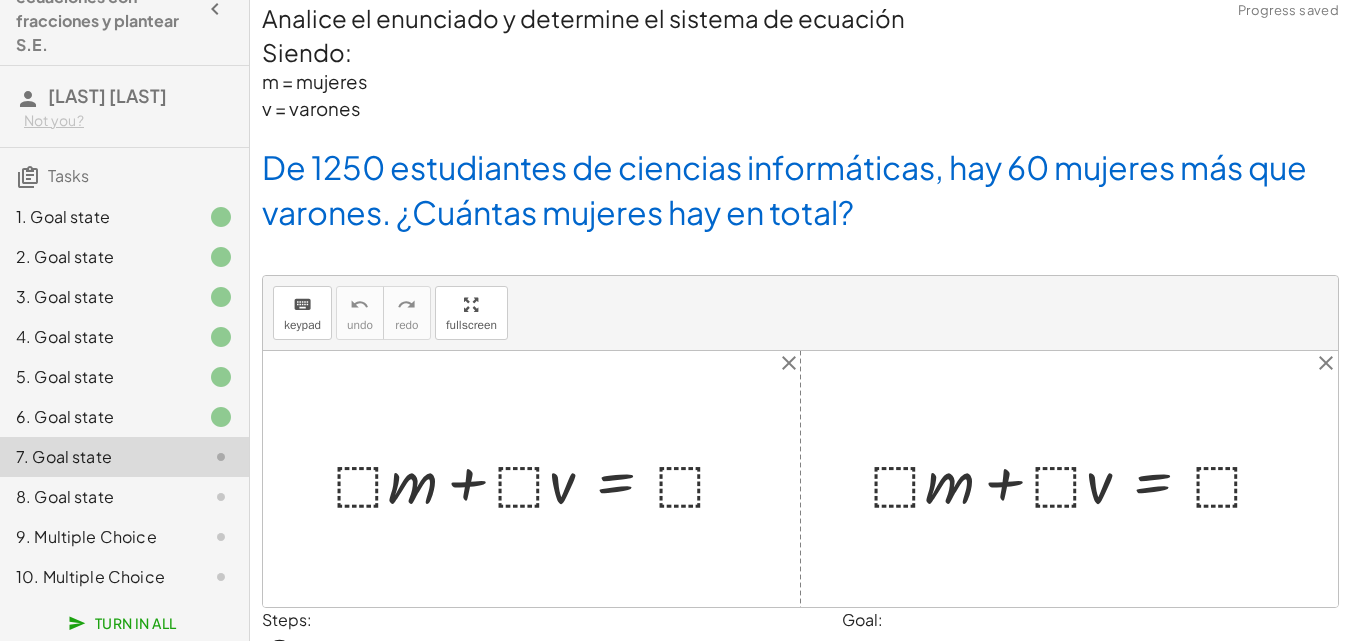 scroll, scrollTop: 0, scrollLeft: 0, axis: both 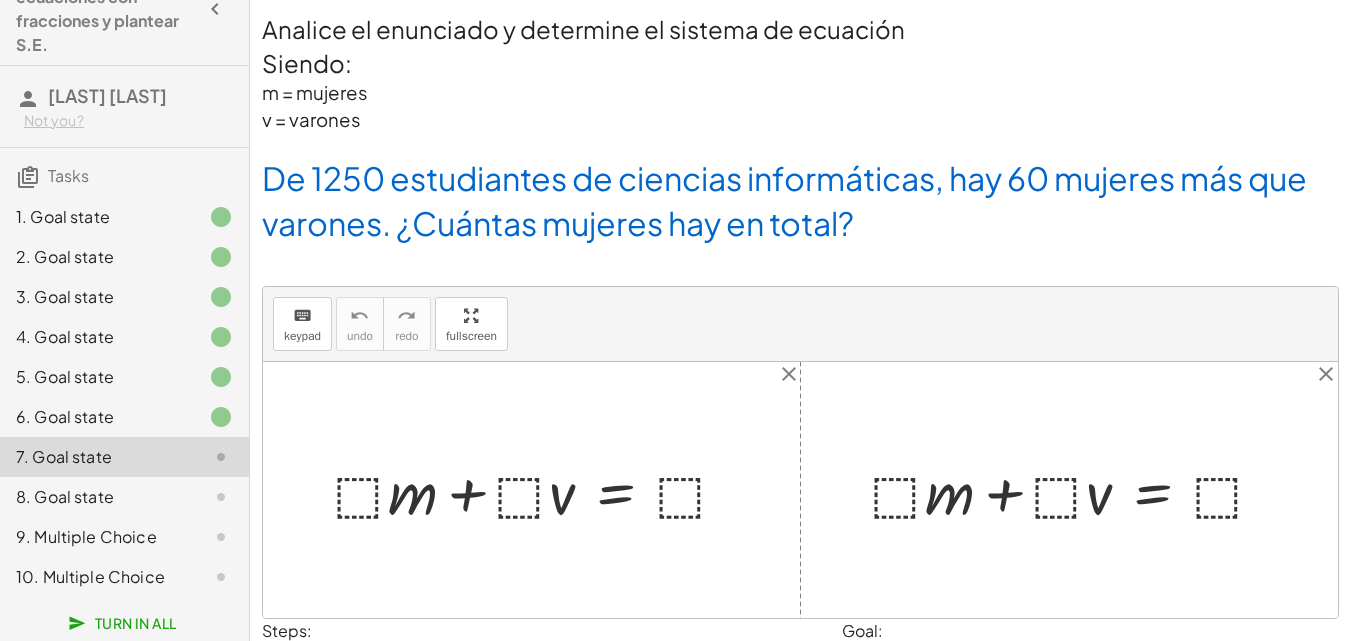 click at bounding box center [539, 490] 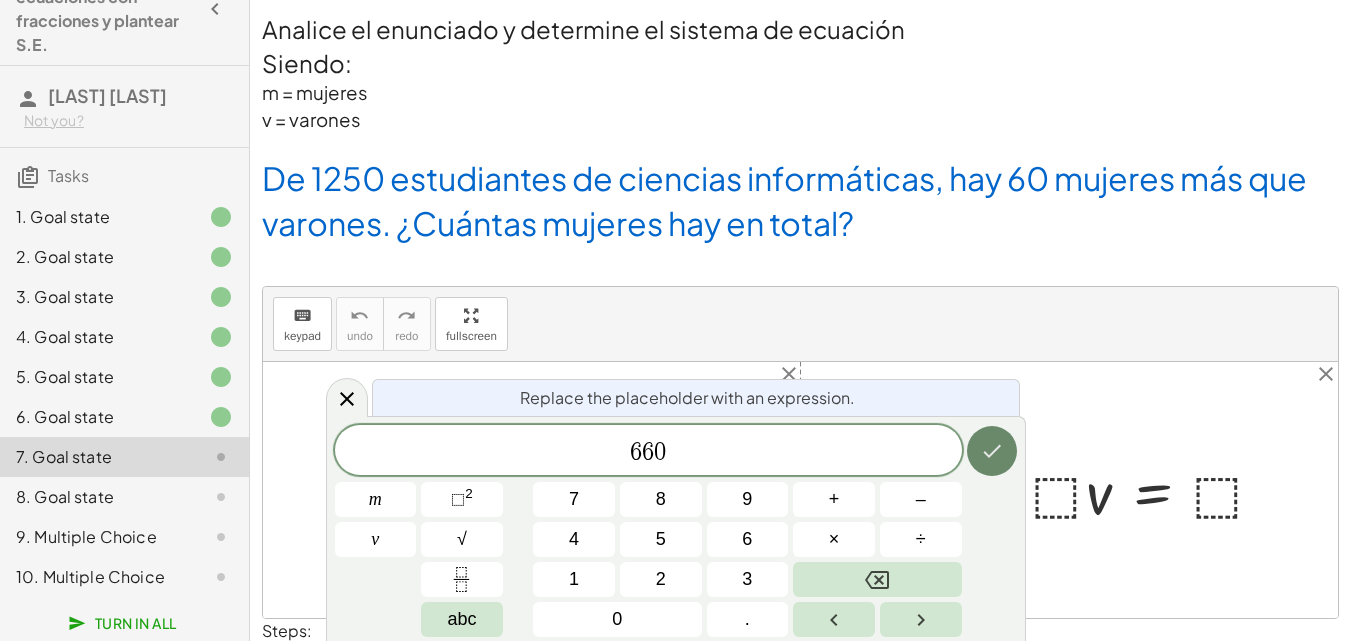 click 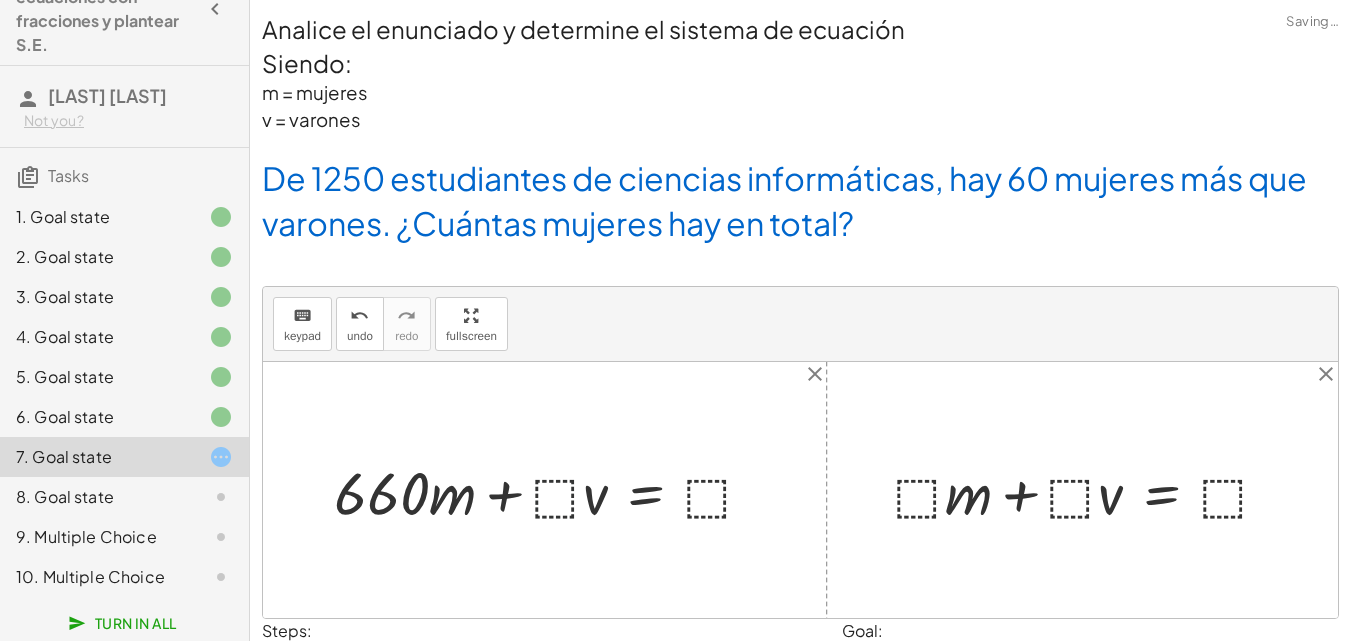 click at bounding box center (552, 490) 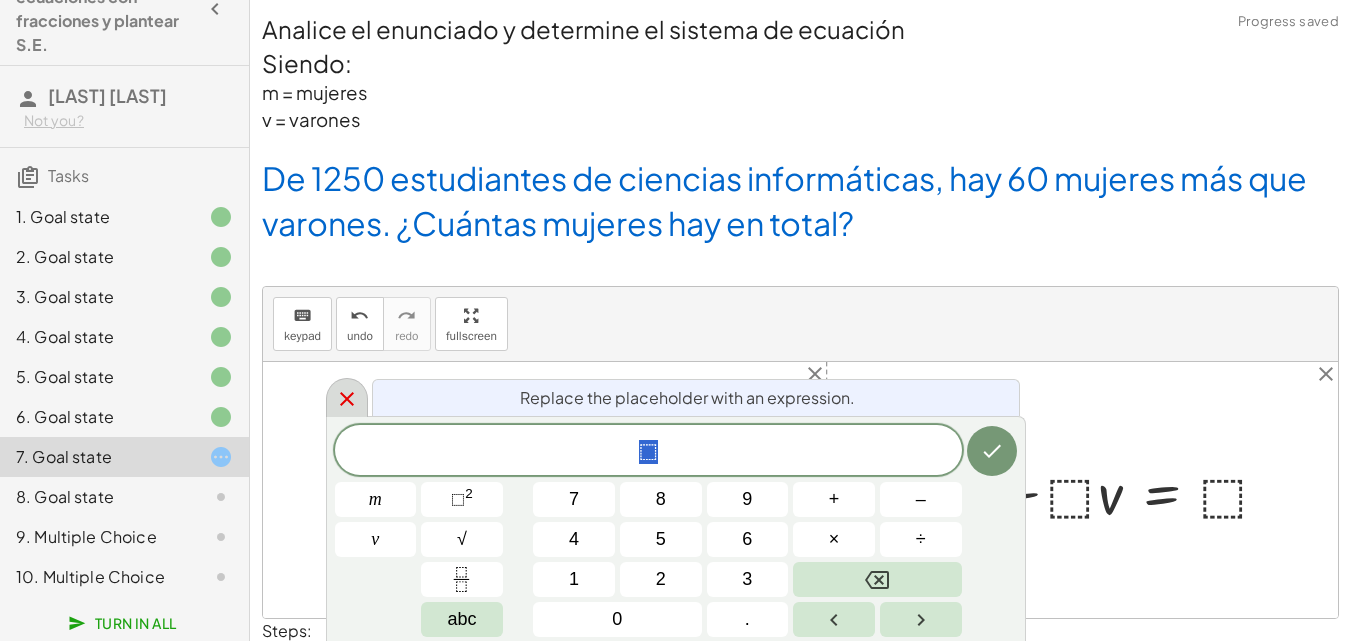 click at bounding box center [347, 397] 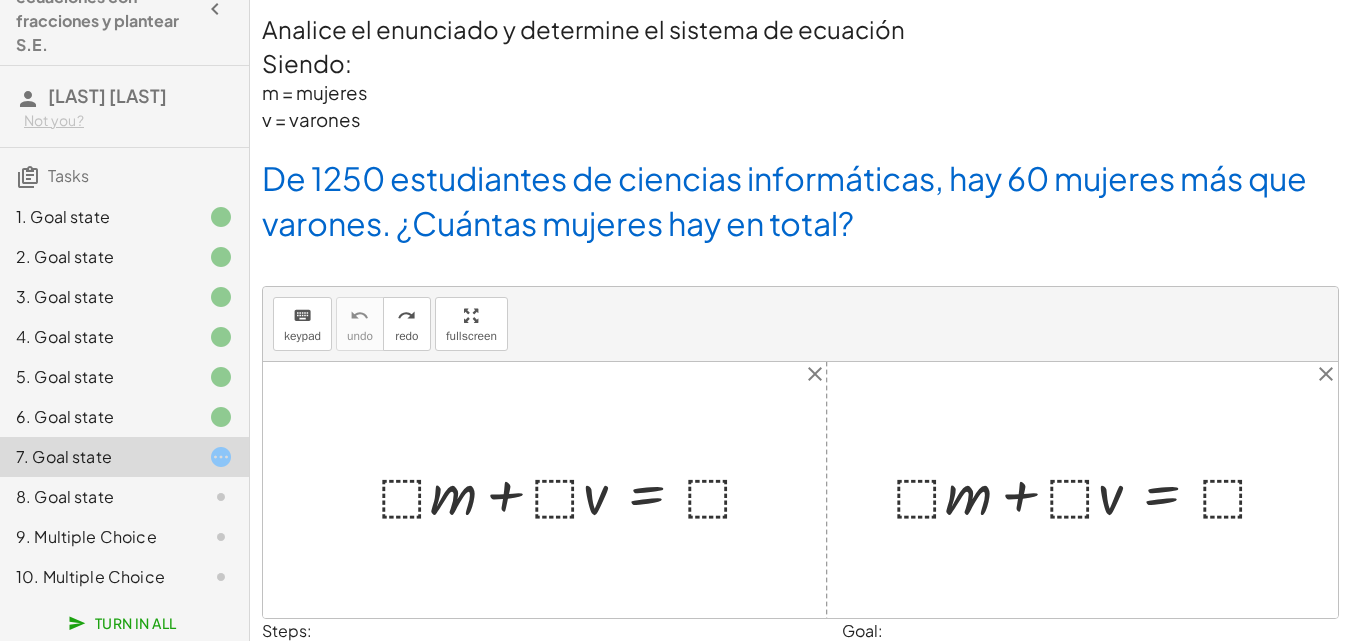click at bounding box center [575, 490] 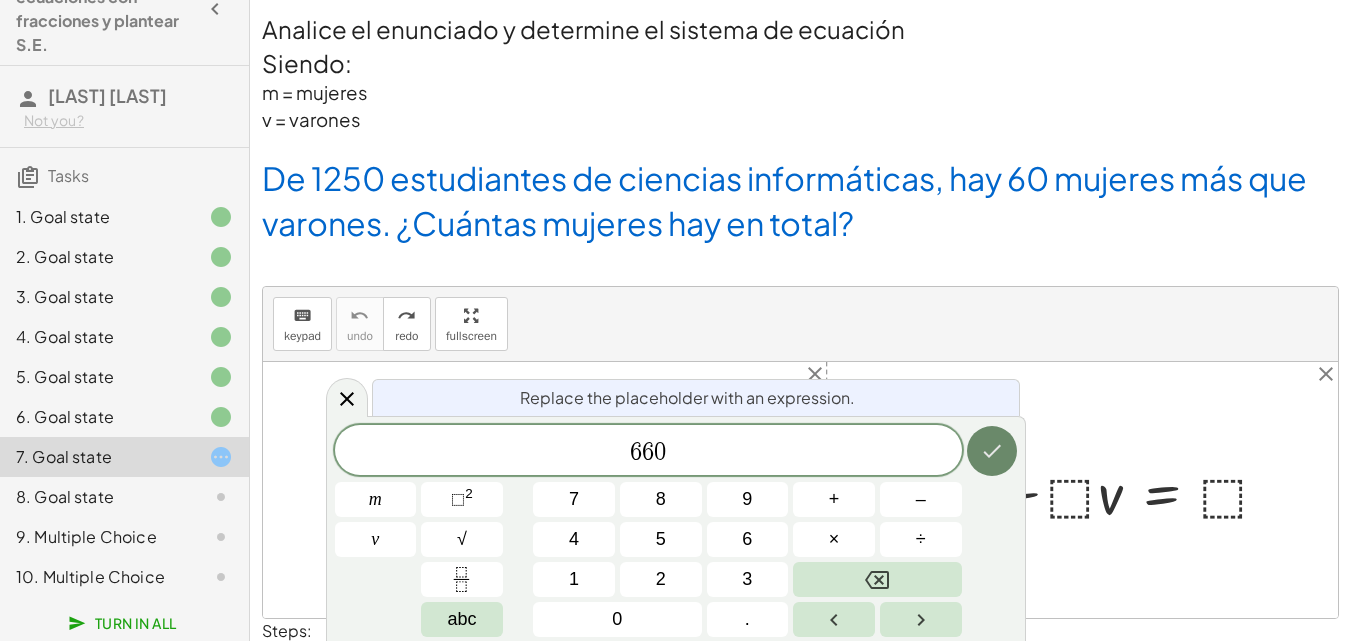 click at bounding box center (992, 451) 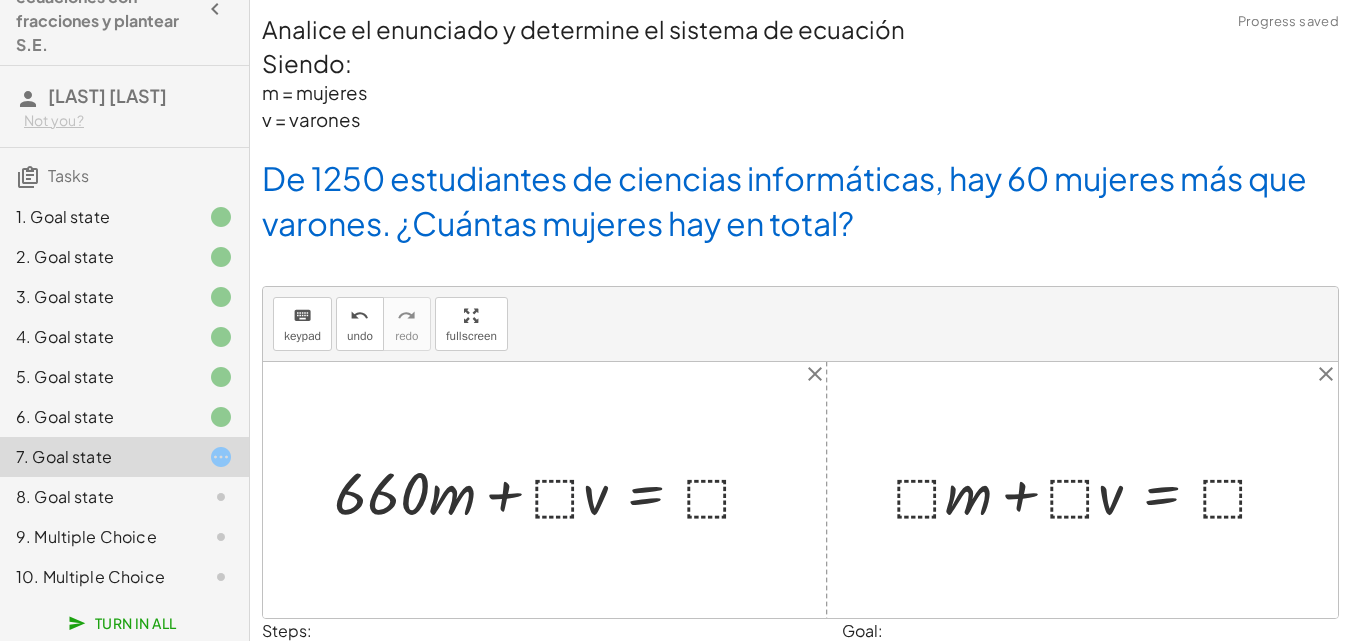 click at bounding box center (552, 490) 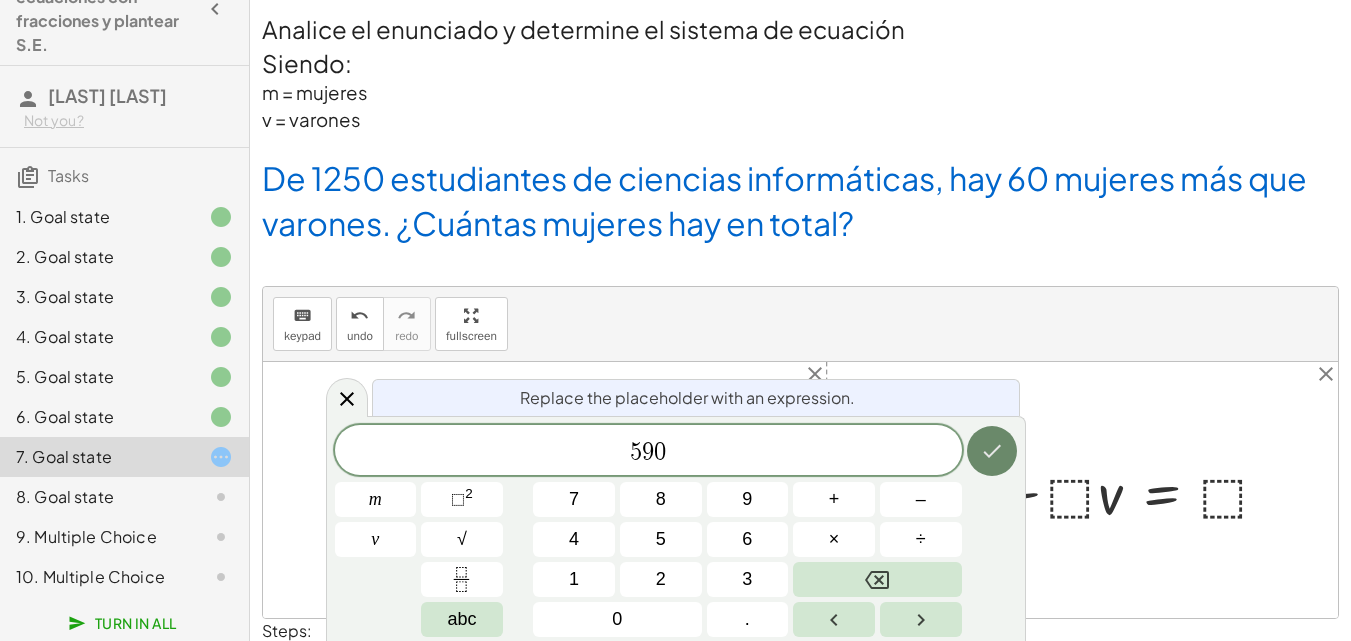 click 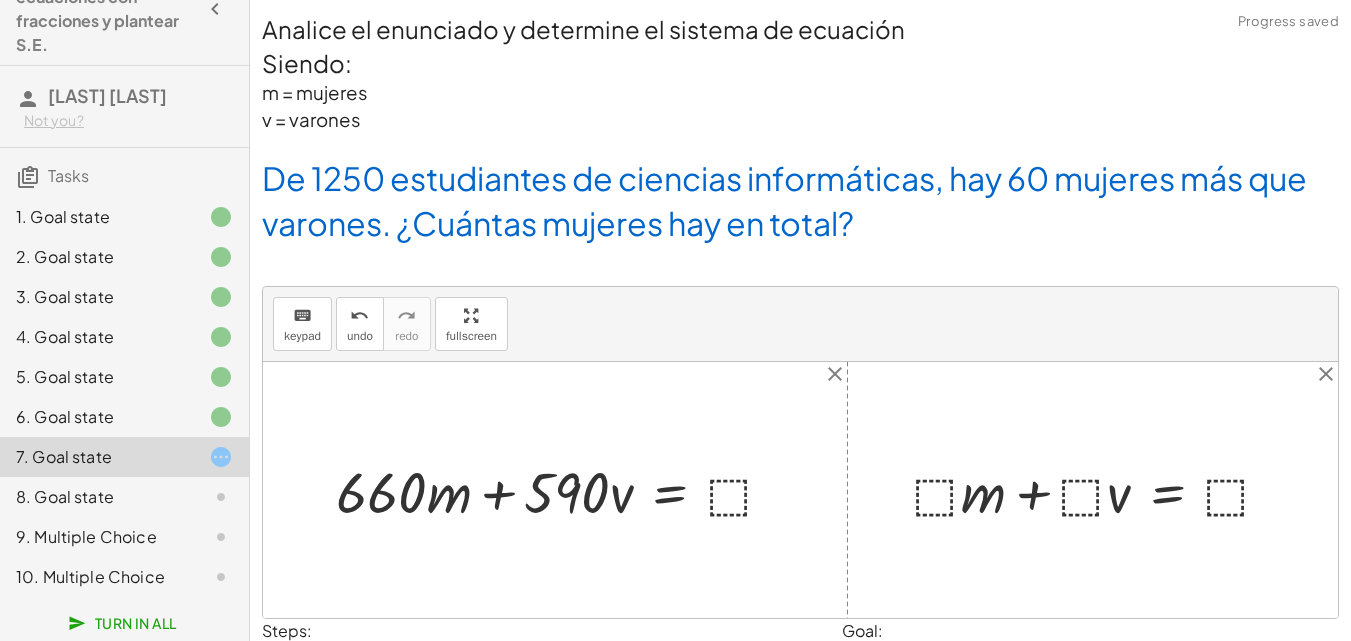 click at bounding box center (563, 489) 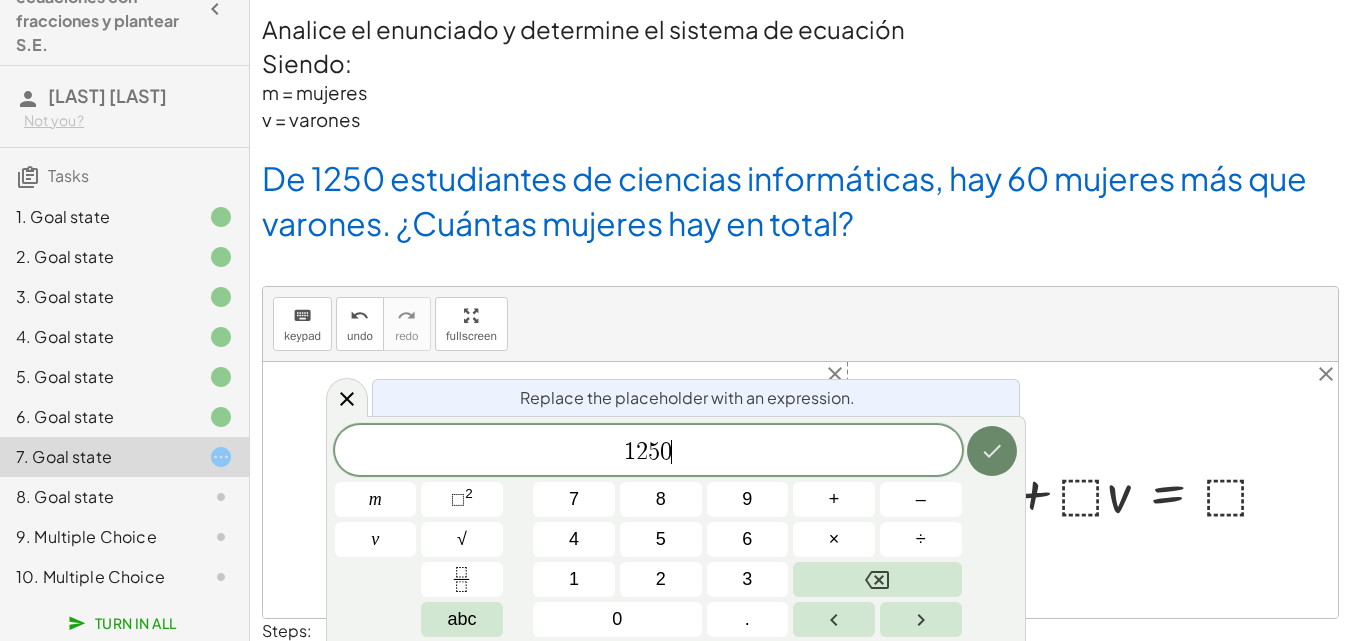 click at bounding box center (992, 451) 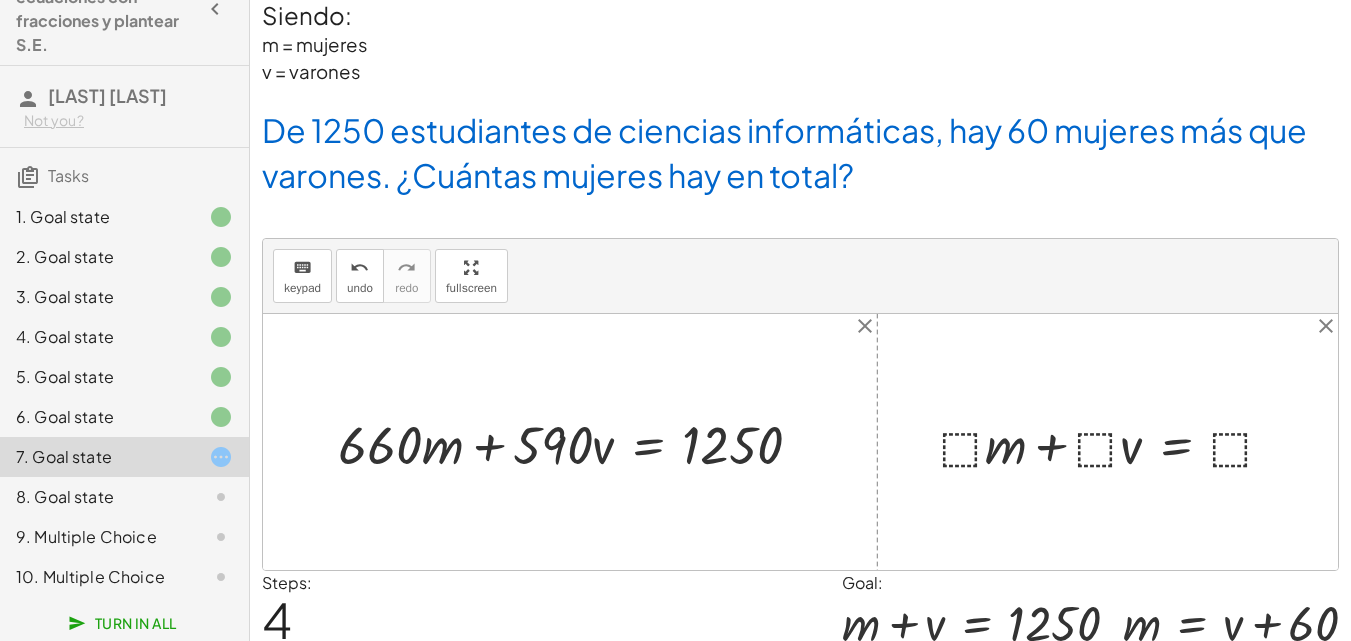scroll, scrollTop: 135, scrollLeft: 0, axis: vertical 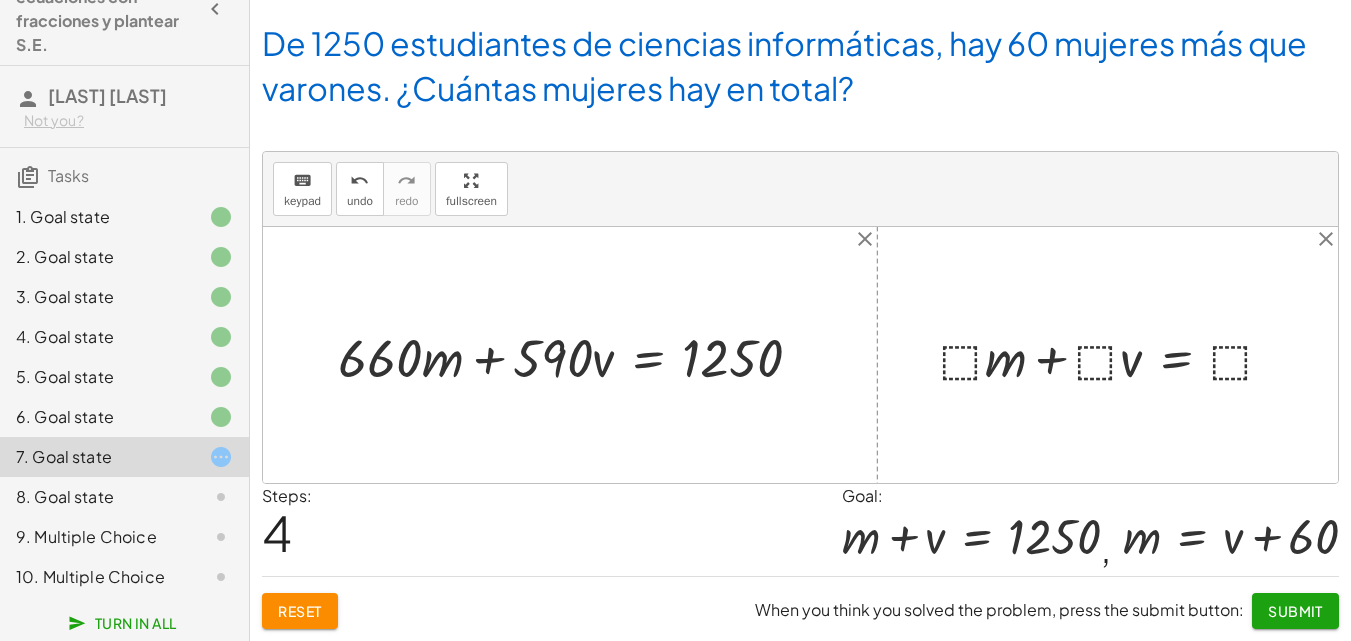 click at bounding box center (1115, 355) 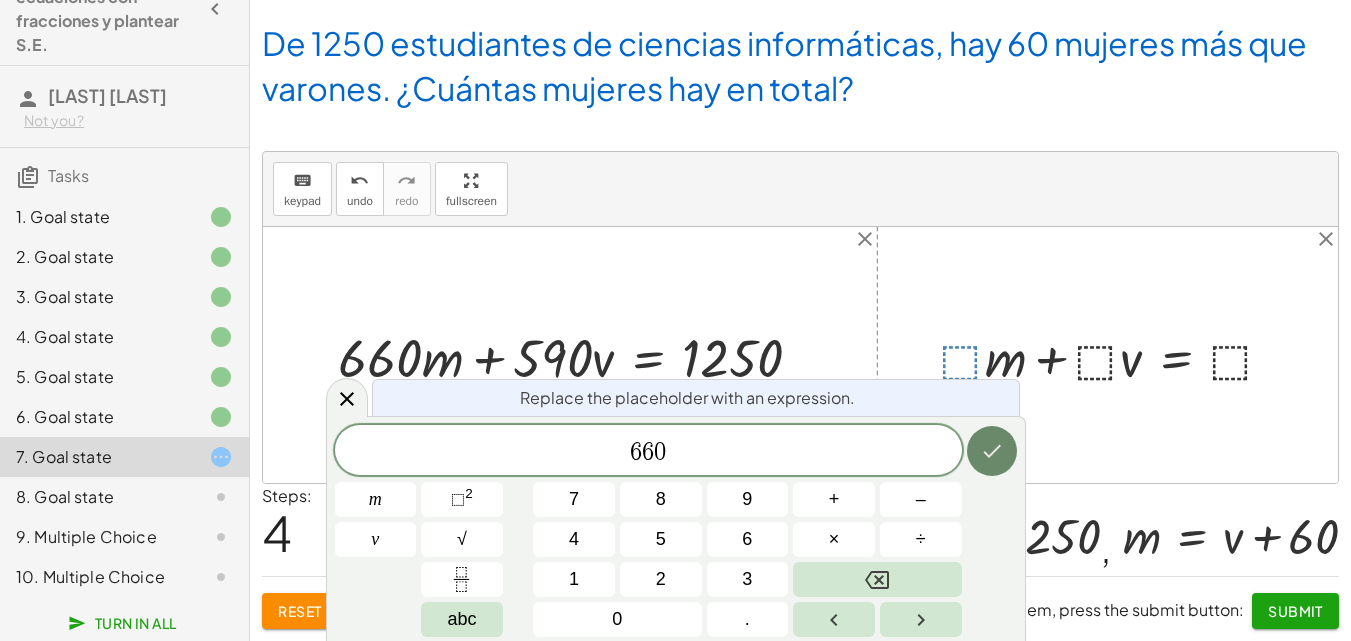click 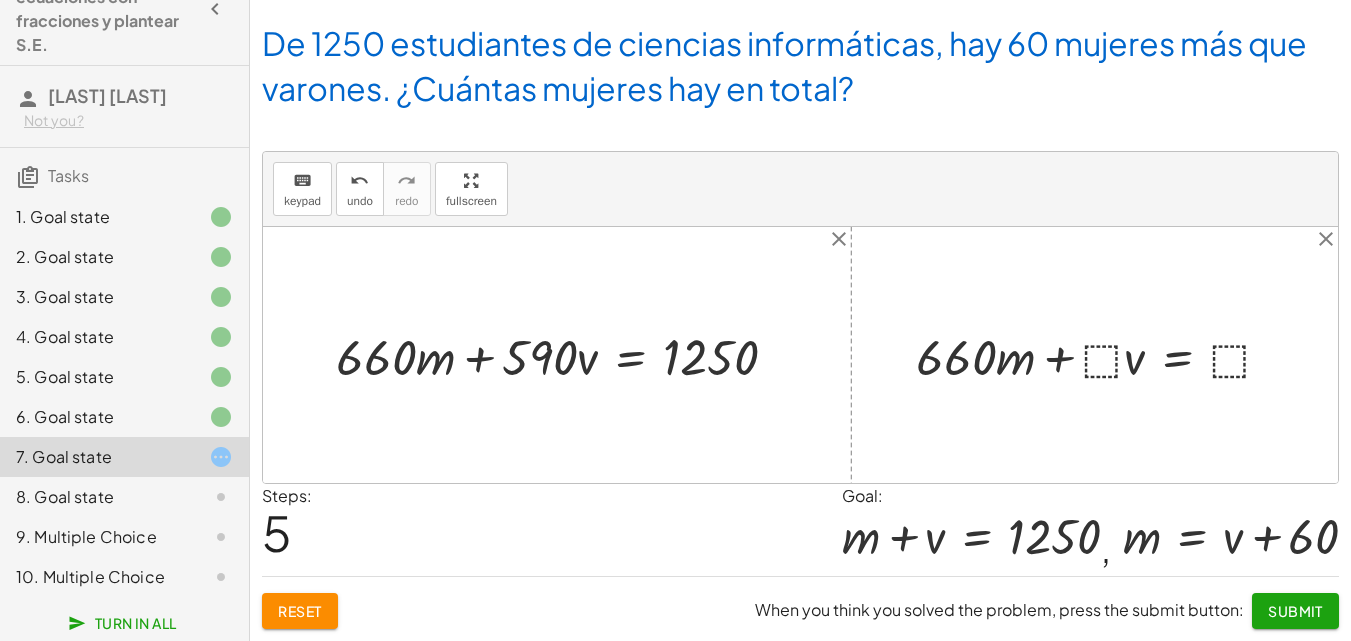 click at bounding box center (1101, 355) 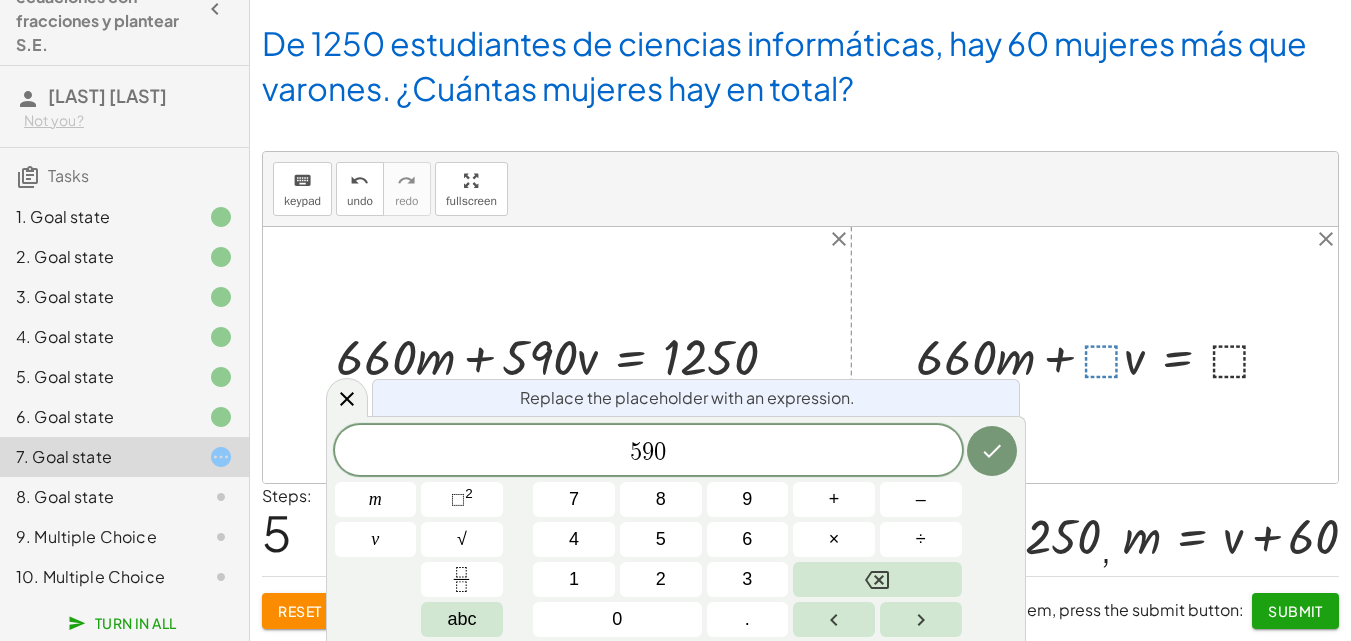 click 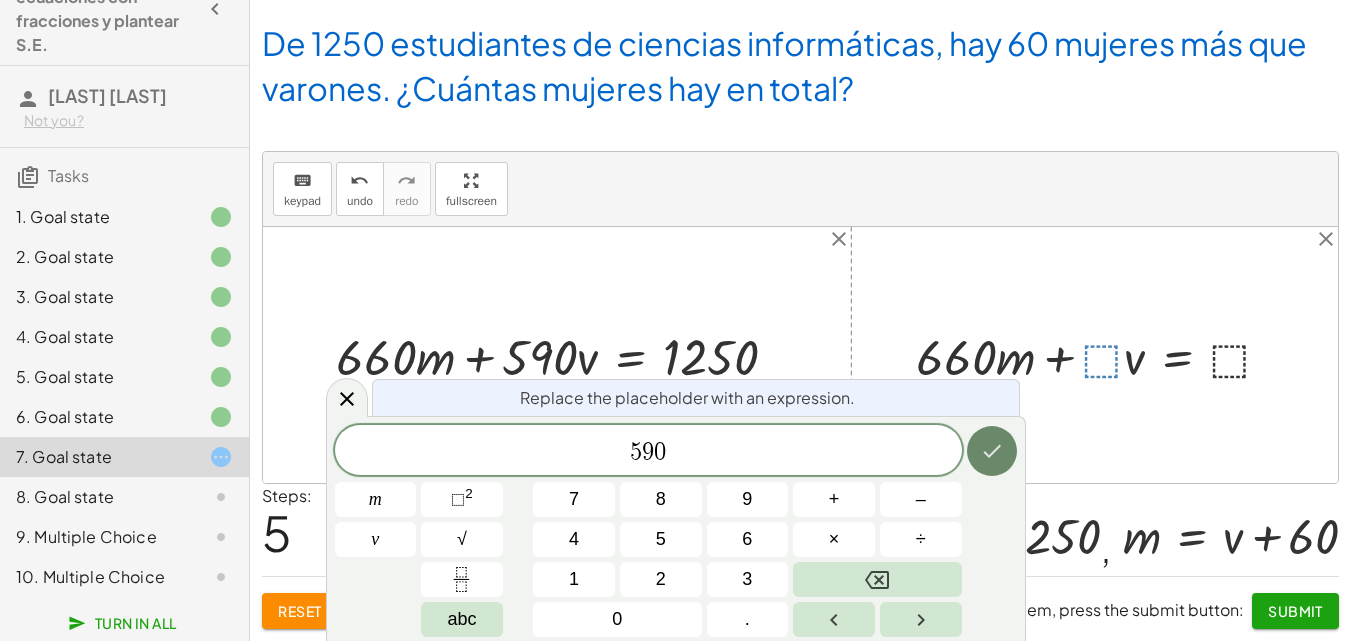 click 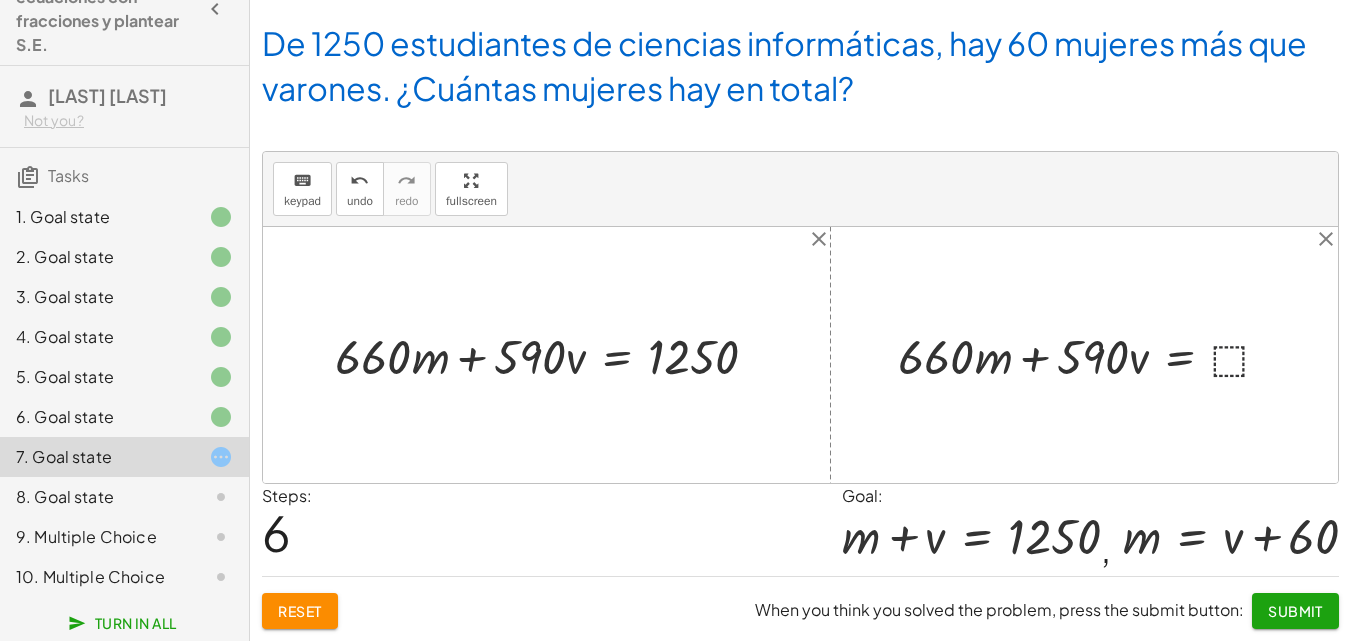 click at bounding box center (1092, 354) 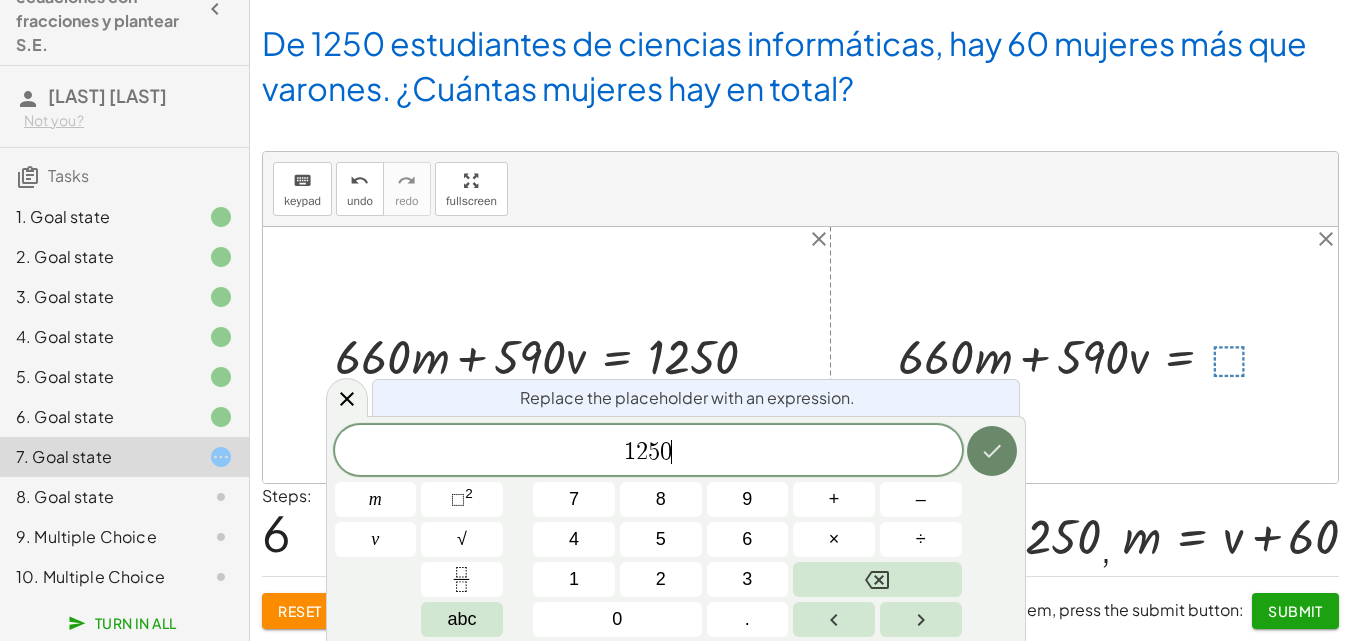 click 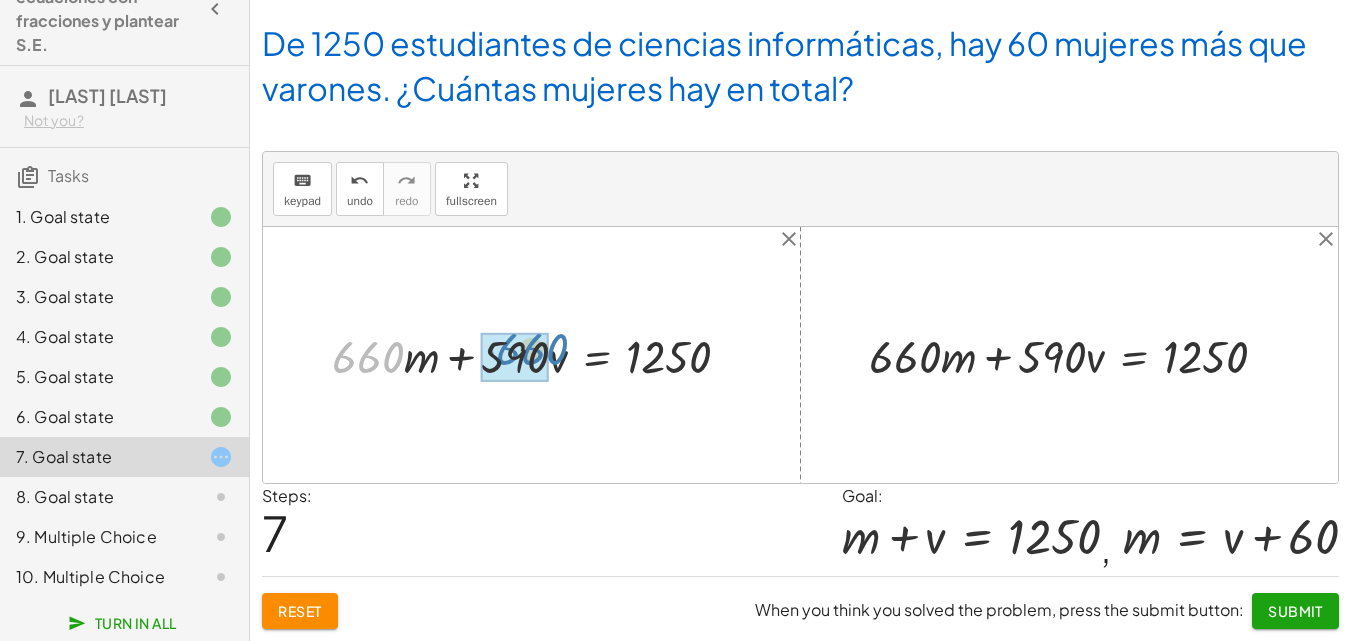 drag, startPoint x: 385, startPoint y: 360, endPoint x: 549, endPoint y: 352, distance: 164.195 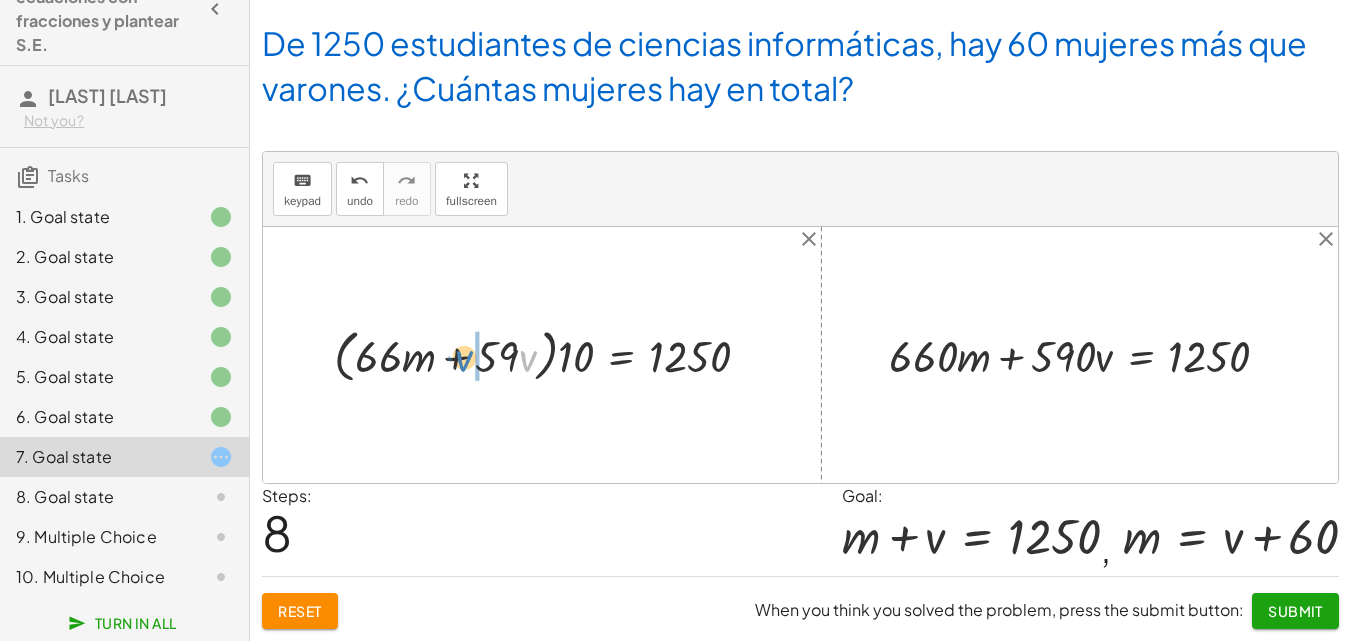 drag, startPoint x: 524, startPoint y: 358, endPoint x: 463, endPoint y: 358, distance: 61 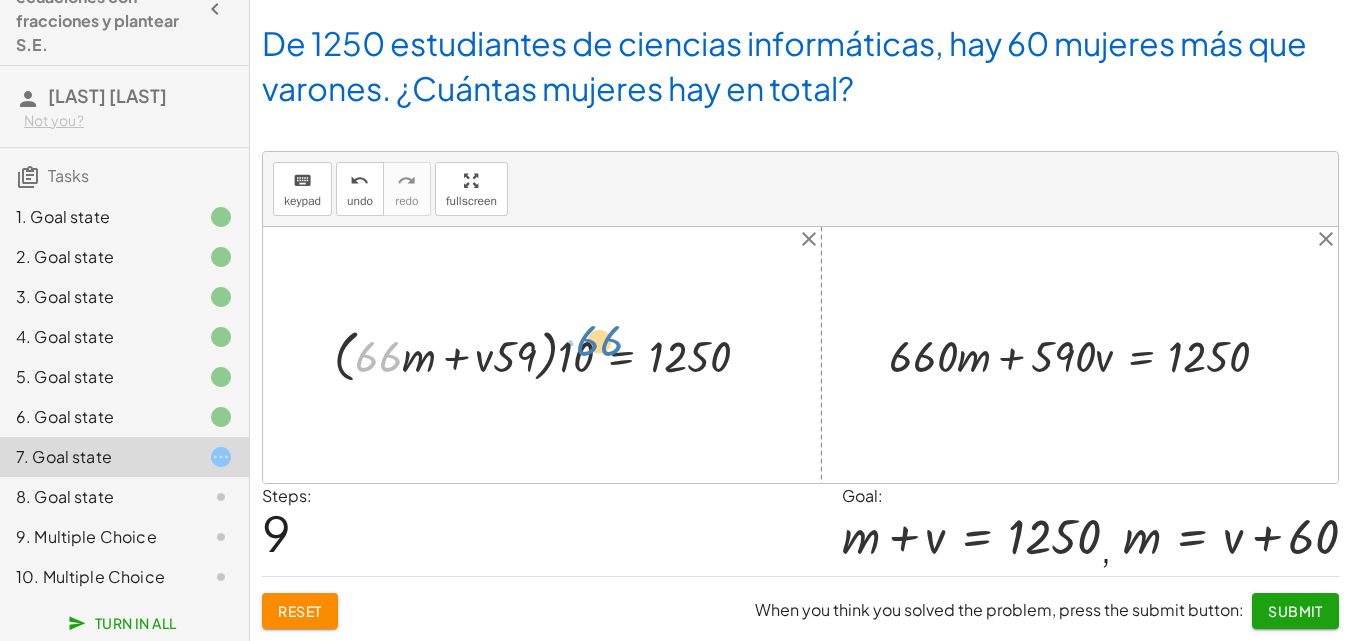drag, startPoint x: 376, startPoint y: 358, endPoint x: 597, endPoint y: 342, distance: 221.57843 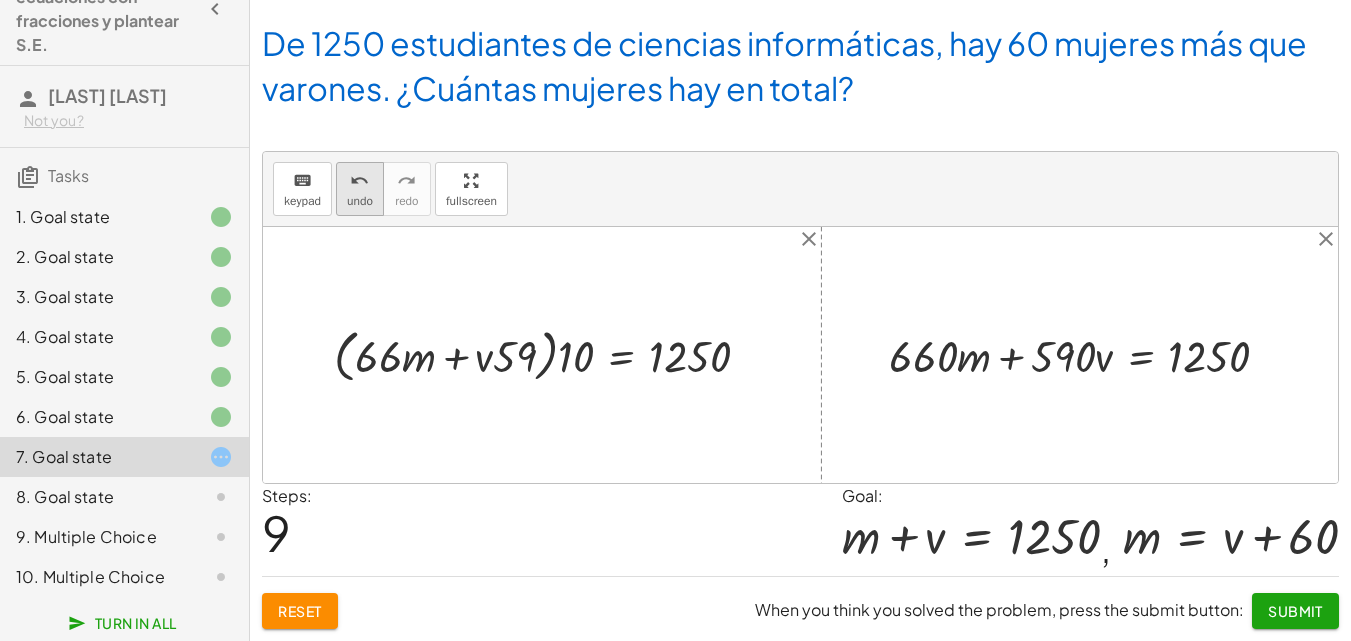 click on "undo" at bounding box center [360, 180] 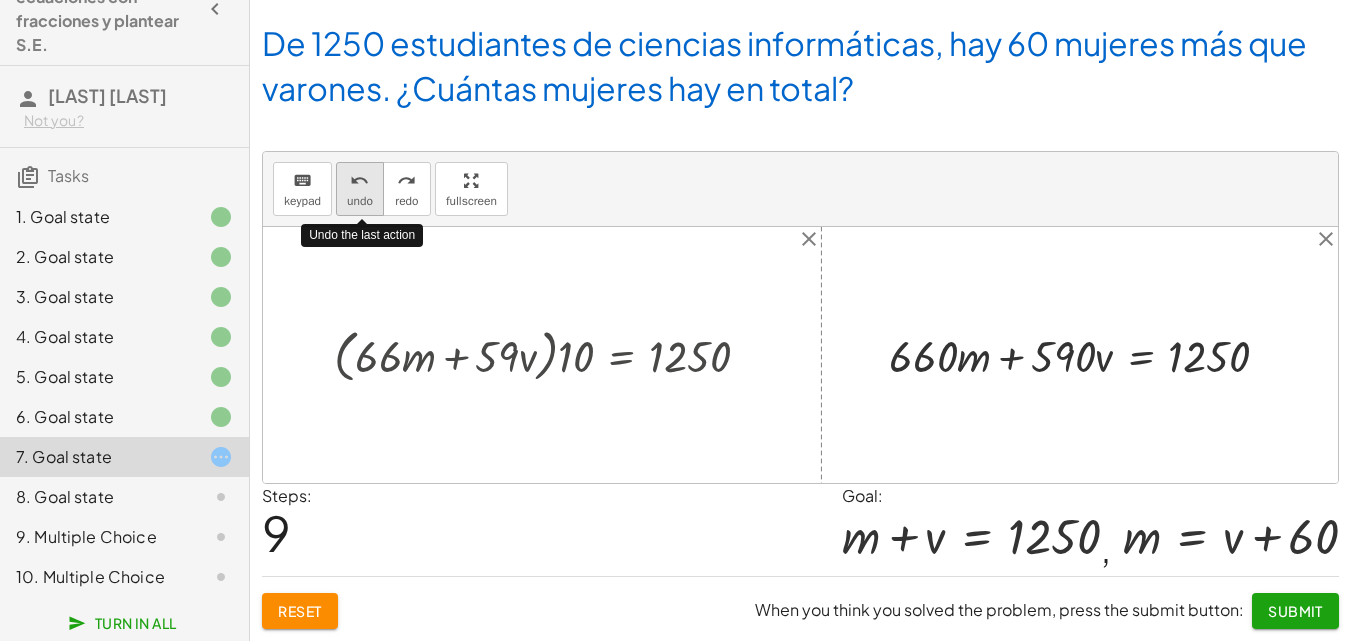 click on "undo" at bounding box center [360, 180] 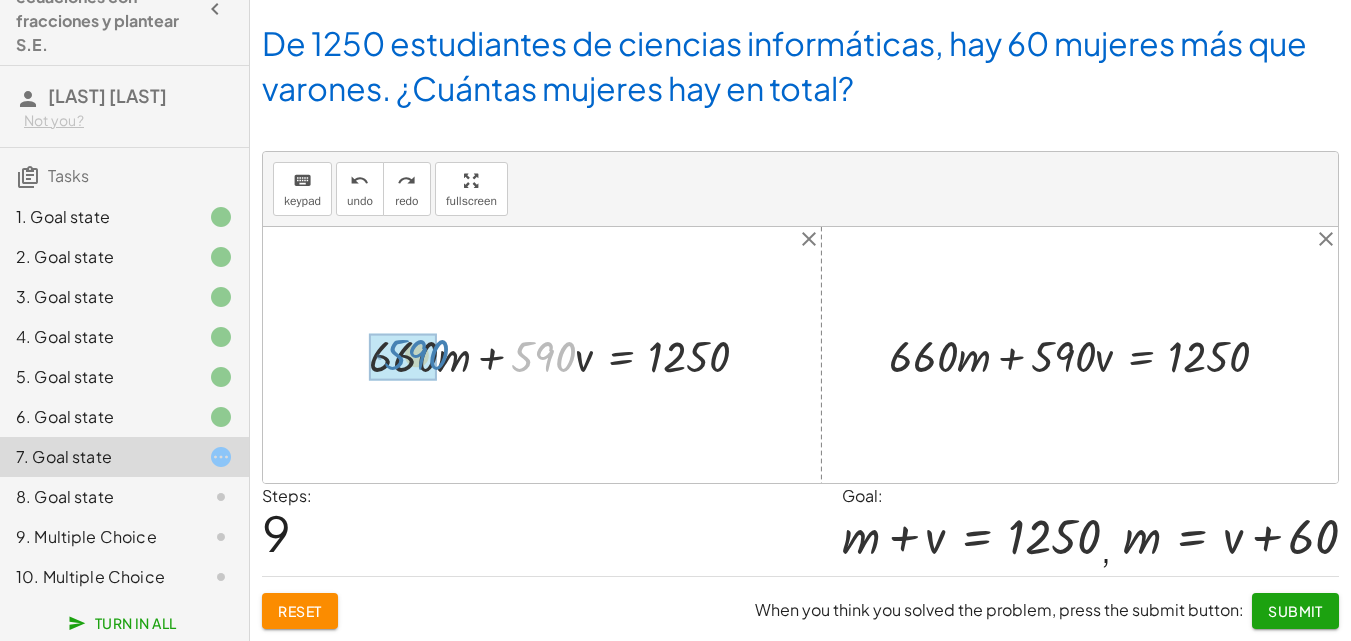 drag, startPoint x: 541, startPoint y: 357, endPoint x: 414, endPoint y: 355, distance: 127.01575 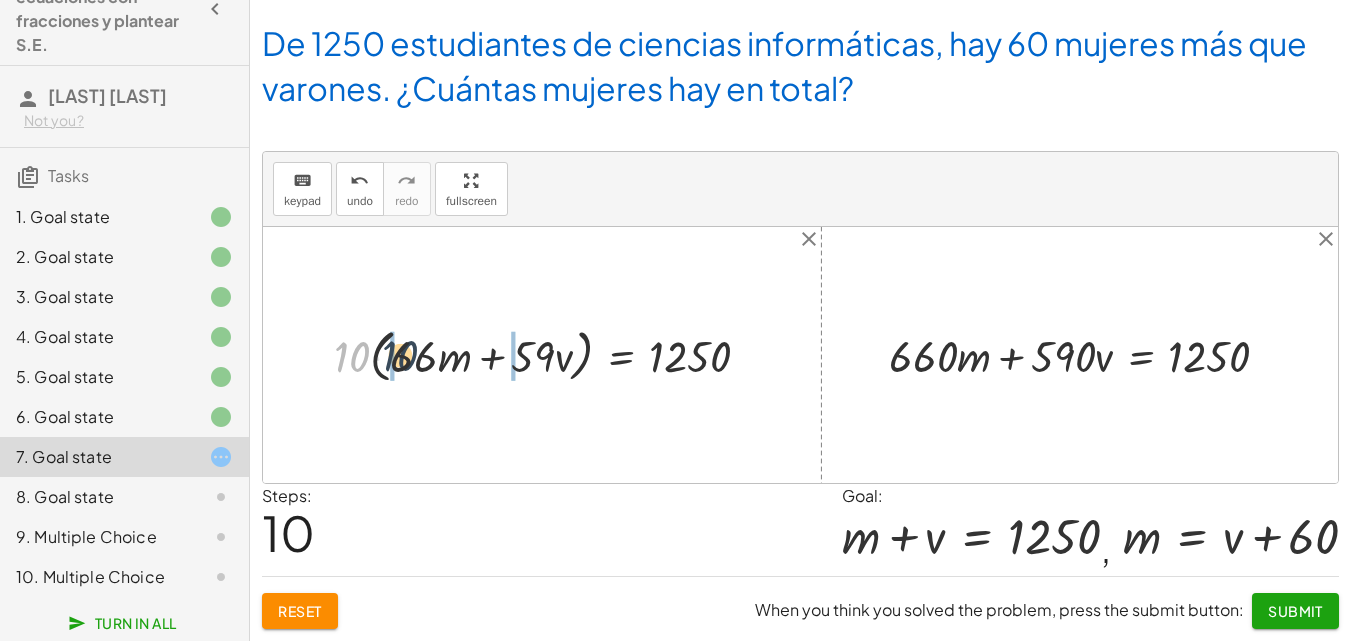 drag, startPoint x: 364, startPoint y: 357, endPoint x: 414, endPoint y: 355, distance: 50.039986 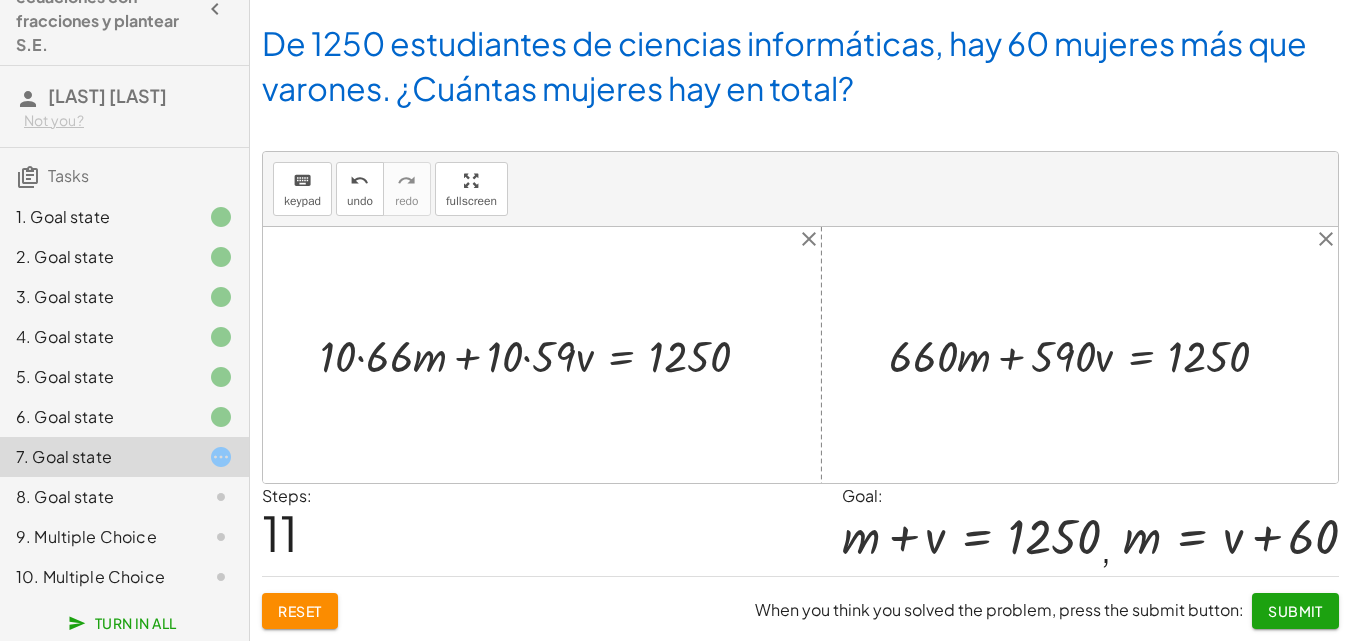 click at bounding box center [543, 354] 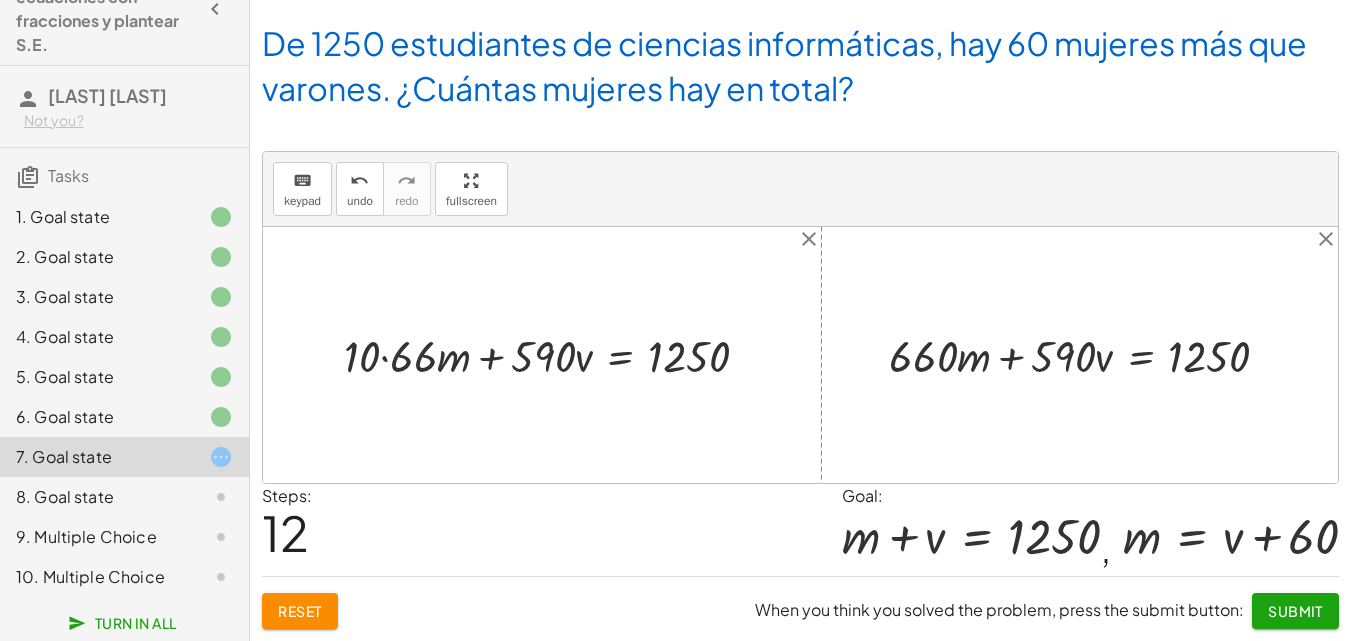 click at bounding box center [554, 354] 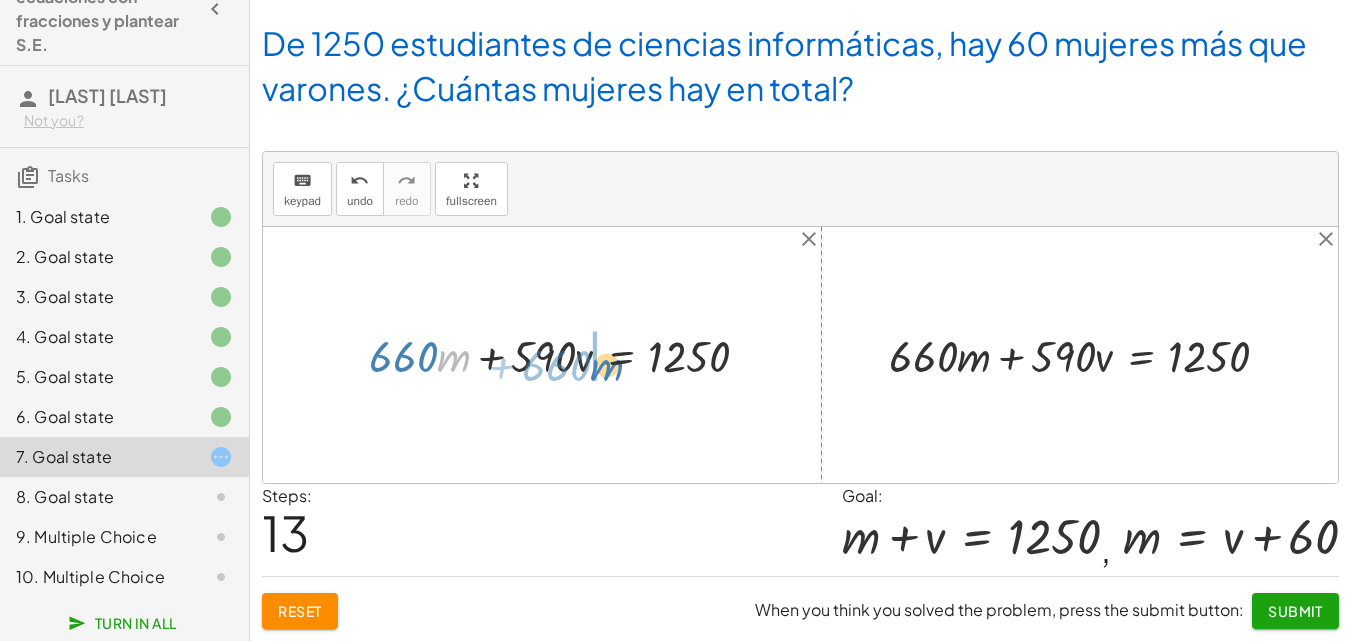 drag, startPoint x: 458, startPoint y: 368, endPoint x: 611, endPoint y: 377, distance: 153.26448 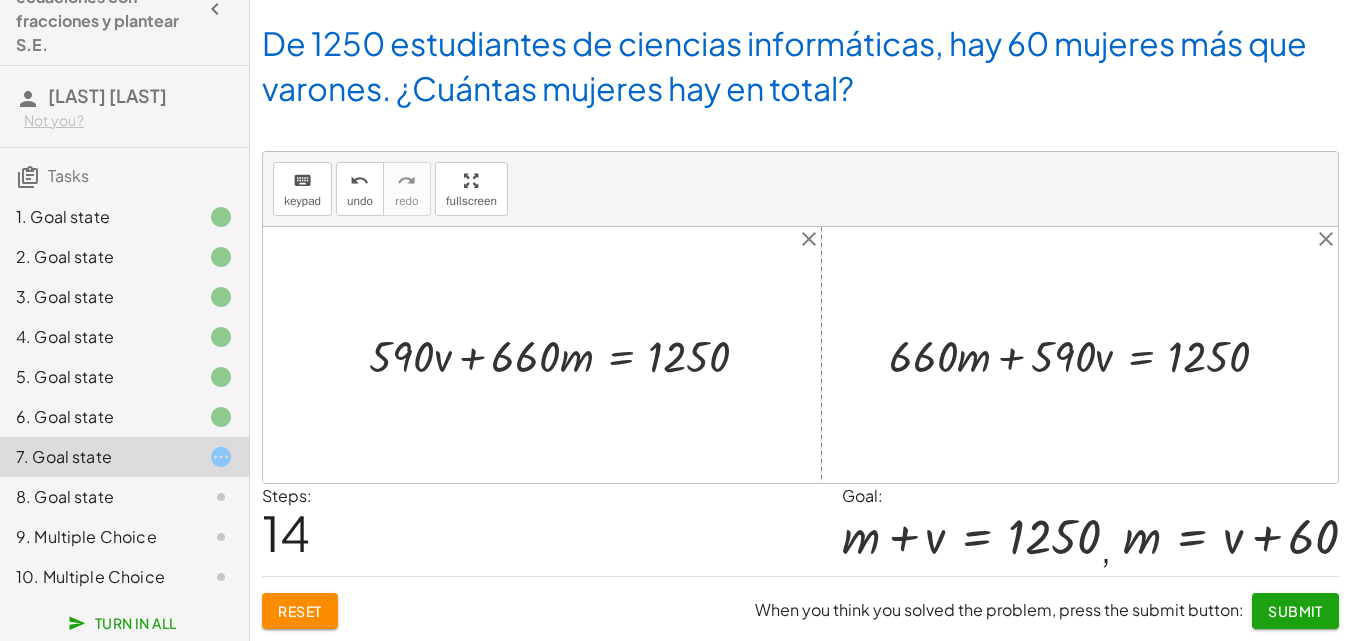 click at bounding box center (567, 354) 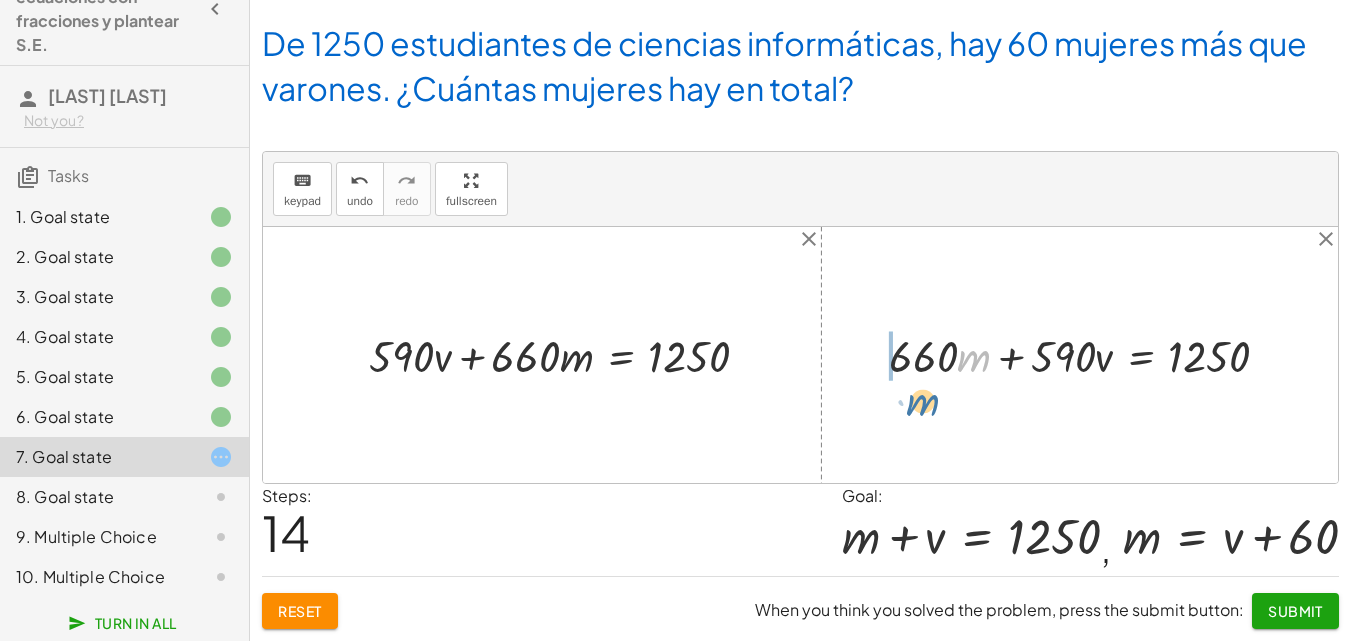 drag, startPoint x: 974, startPoint y: 354, endPoint x: 923, endPoint y: 400, distance: 68.68042 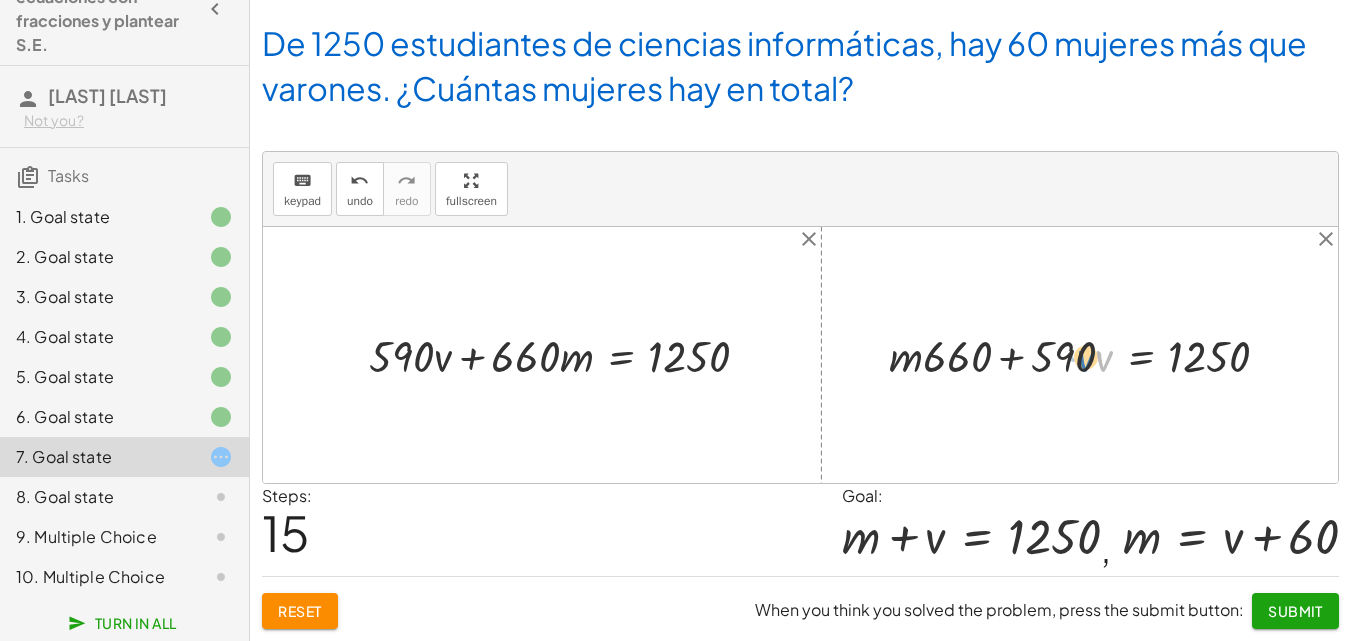 drag, startPoint x: 1101, startPoint y: 353, endPoint x: 1086, endPoint y: 353, distance: 15 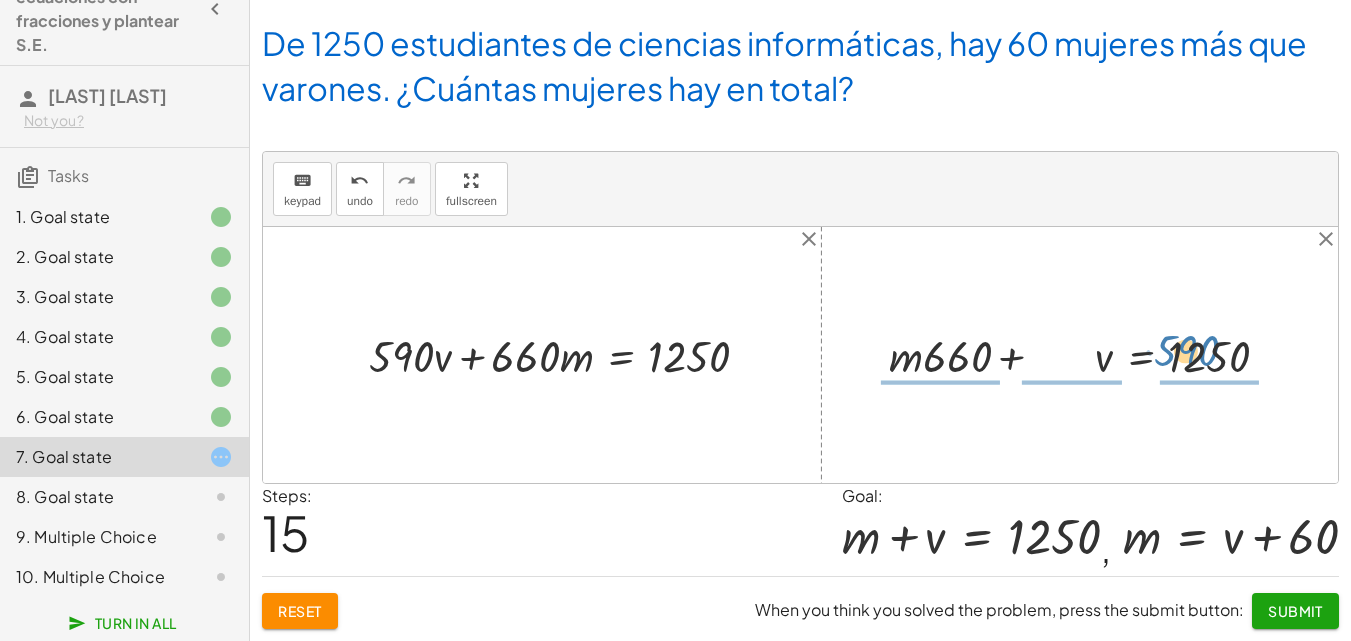 drag, startPoint x: 1055, startPoint y: 353, endPoint x: 1178, endPoint y: 347, distance: 123.146255 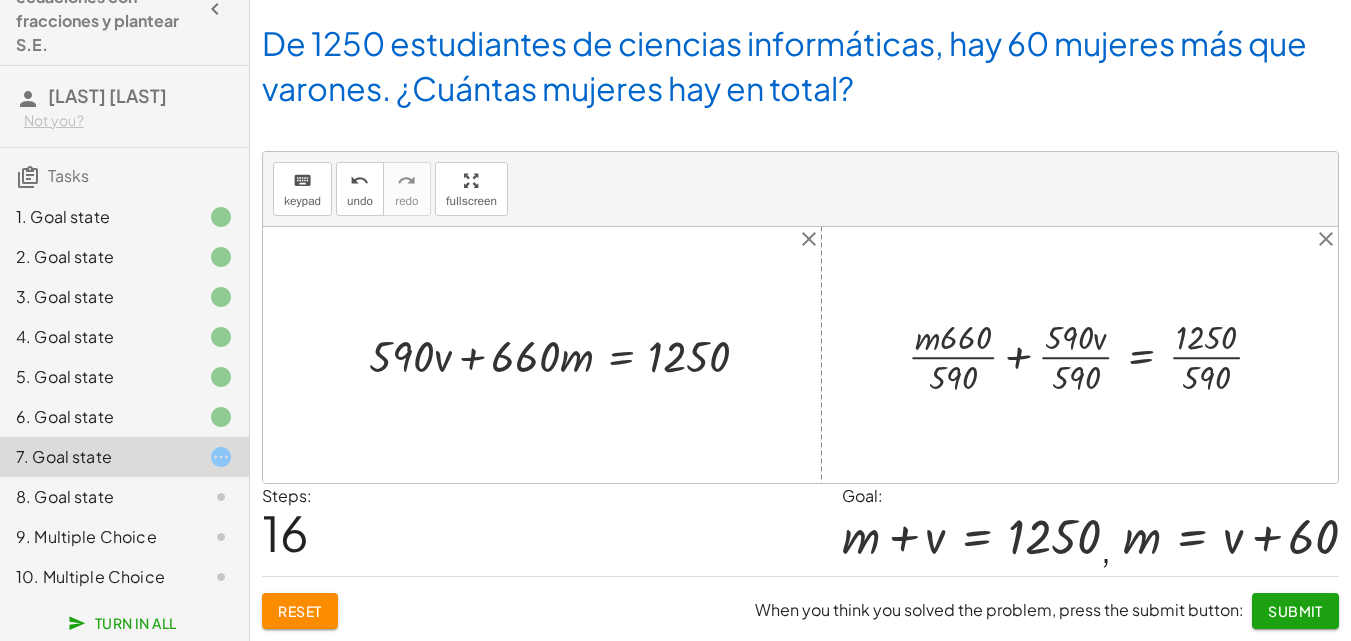 click at bounding box center (1093, 355) 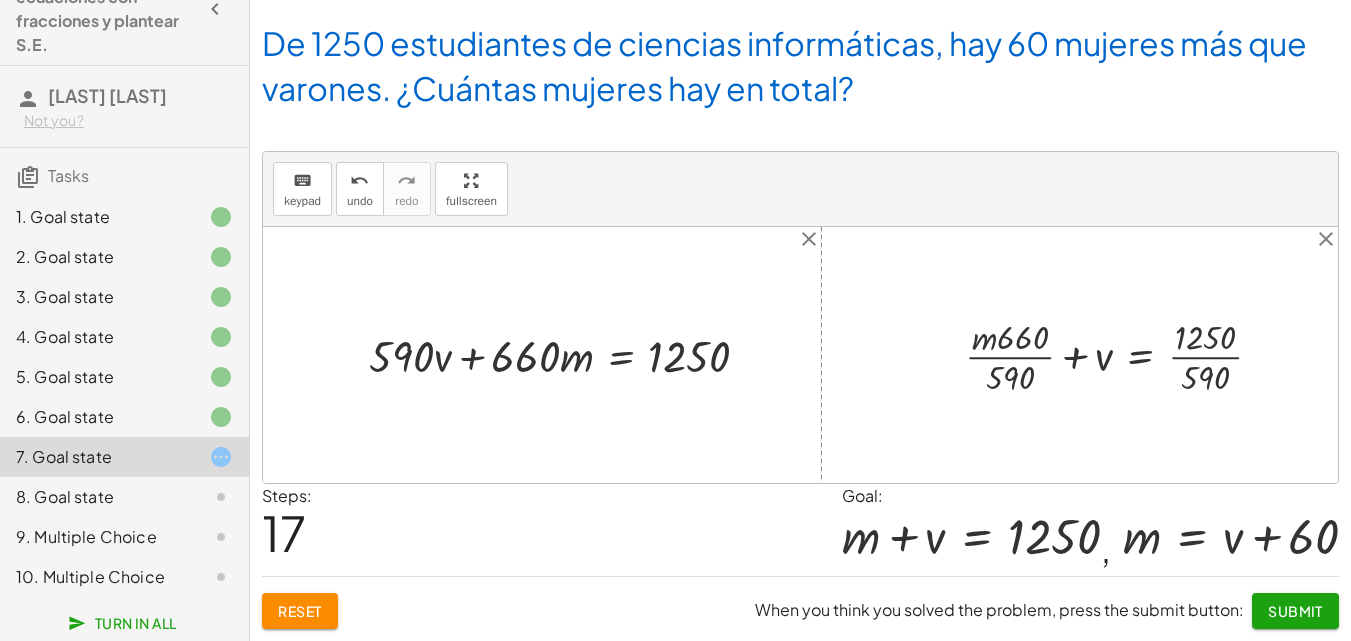 click at bounding box center [1121, 355] 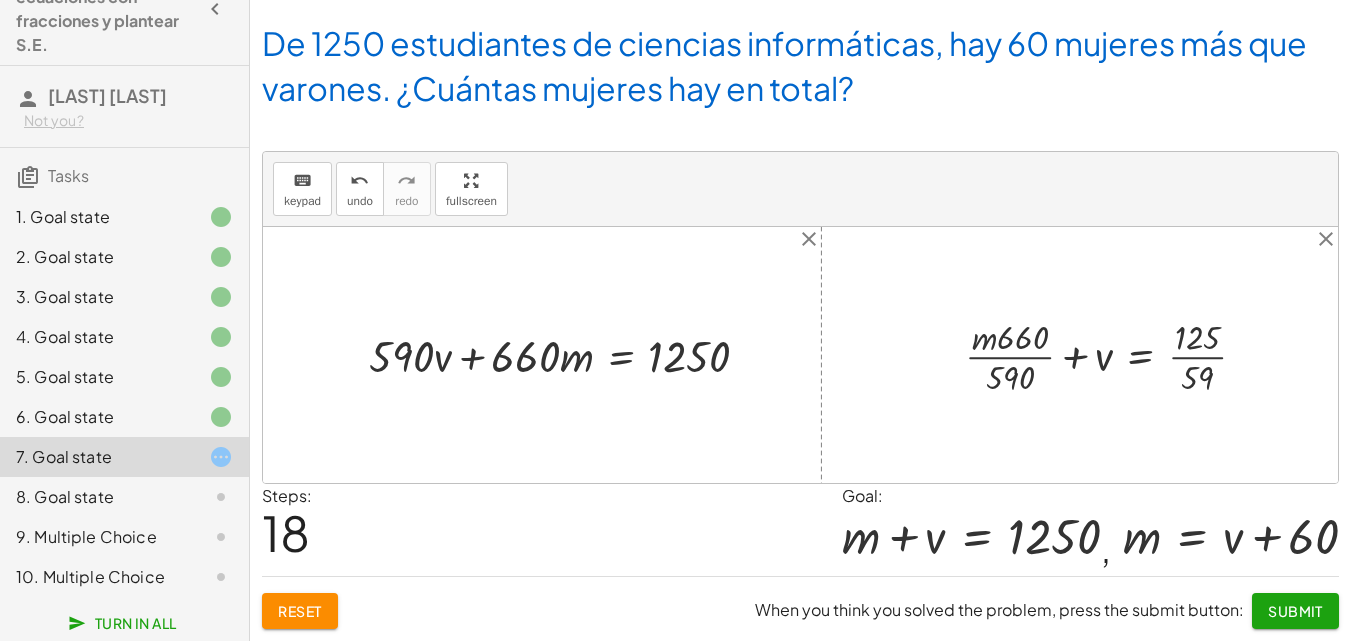 click at bounding box center [1113, 355] 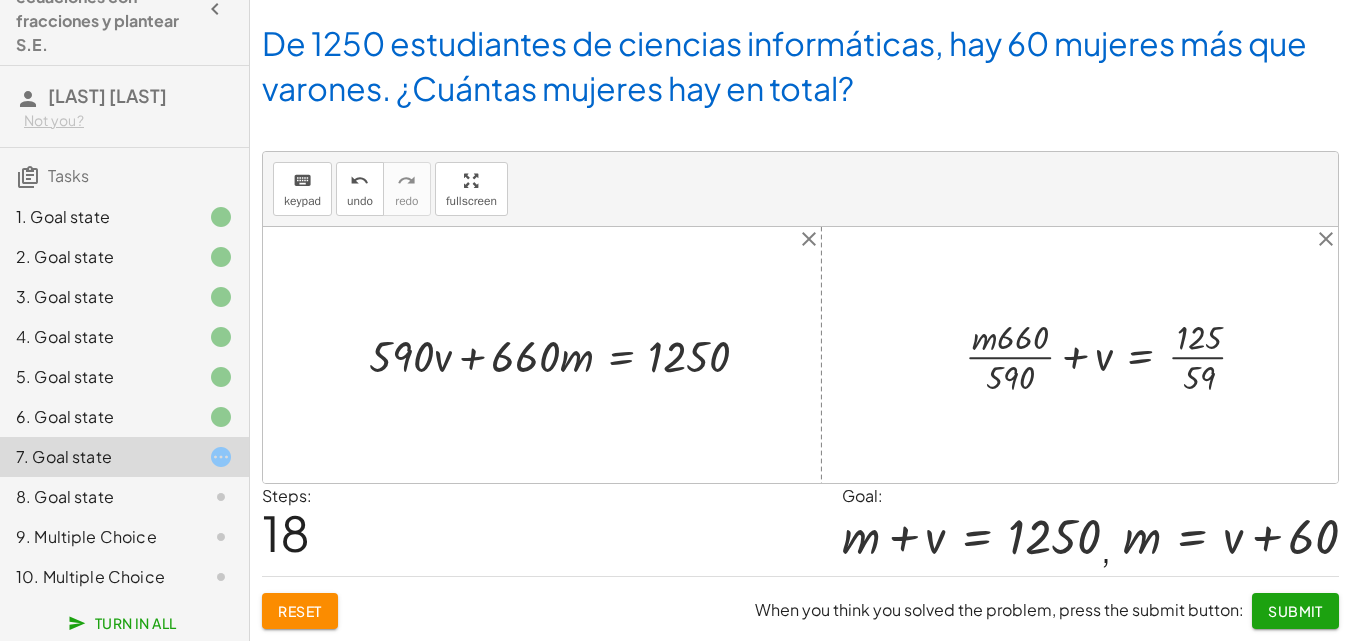 click at bounding box center [1113, 355] 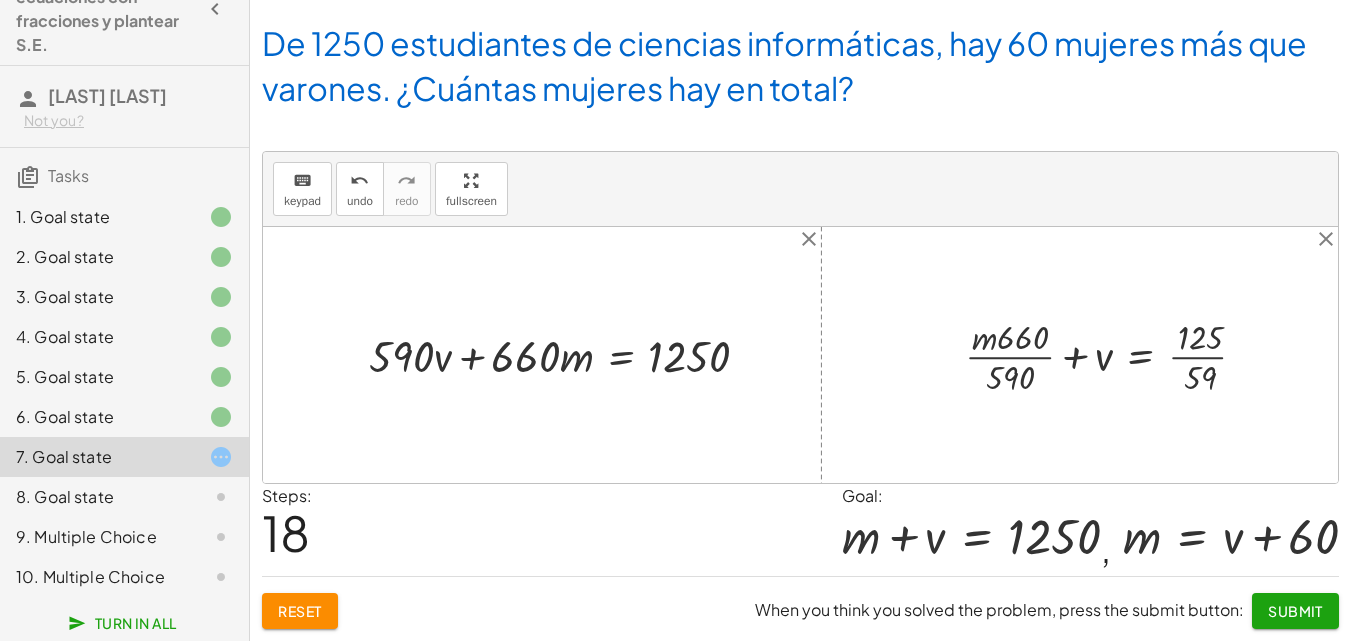click at bounding box center [1113, 355] 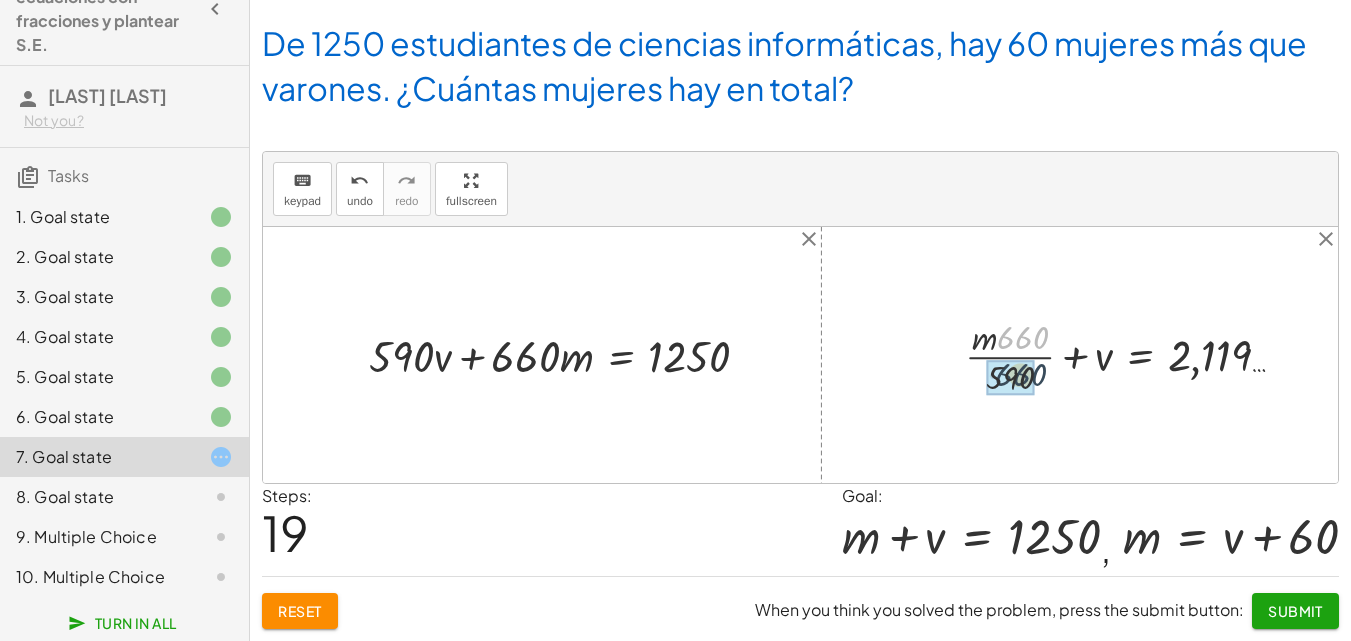 drag, startPoint x: 1012, startPoint y: 337, endPoint x: 1010, endPoint y: 375, distance: 38.052597 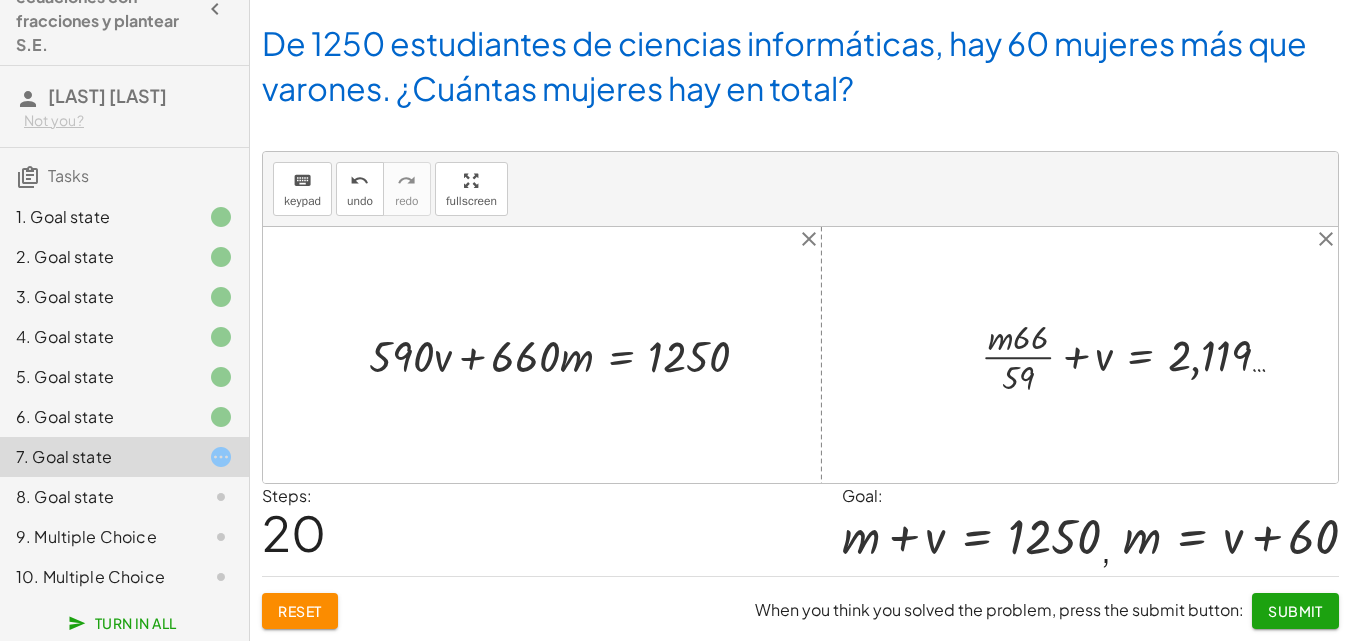 click at bounding box center [1140, 355] 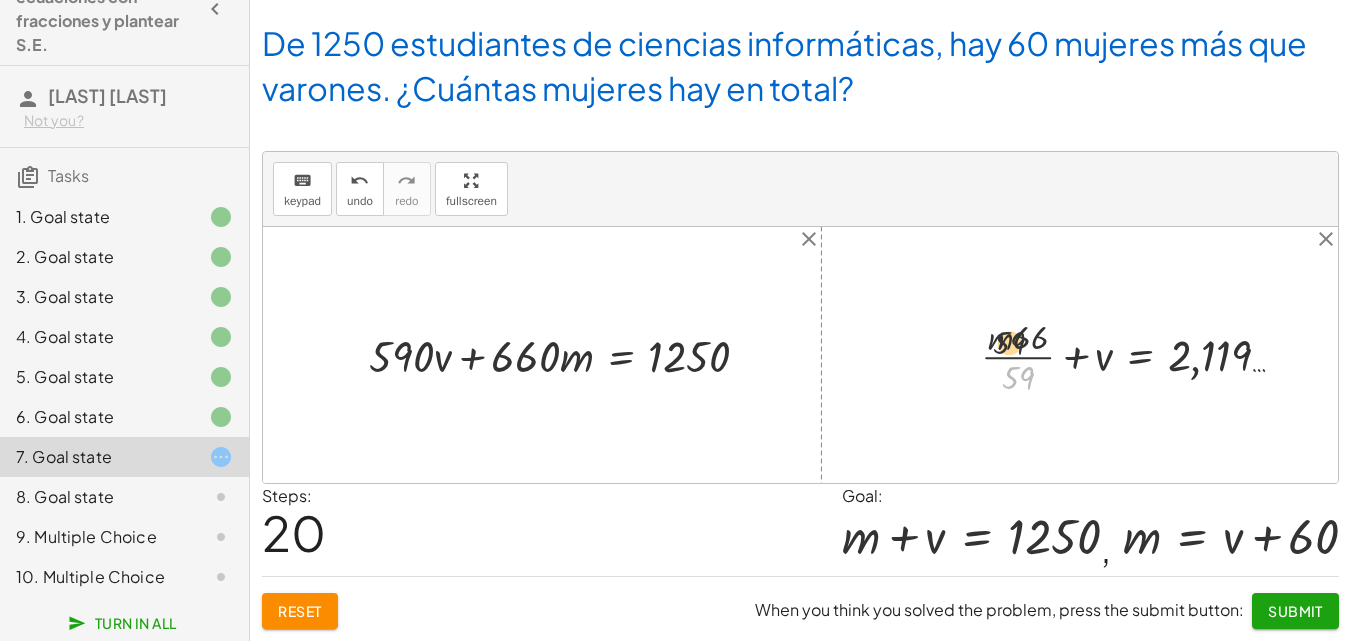 drag, startPoint x: 1018, startPoint y: 377, endPoint x: 1006, endPoint y: 333, distance: 45.607018 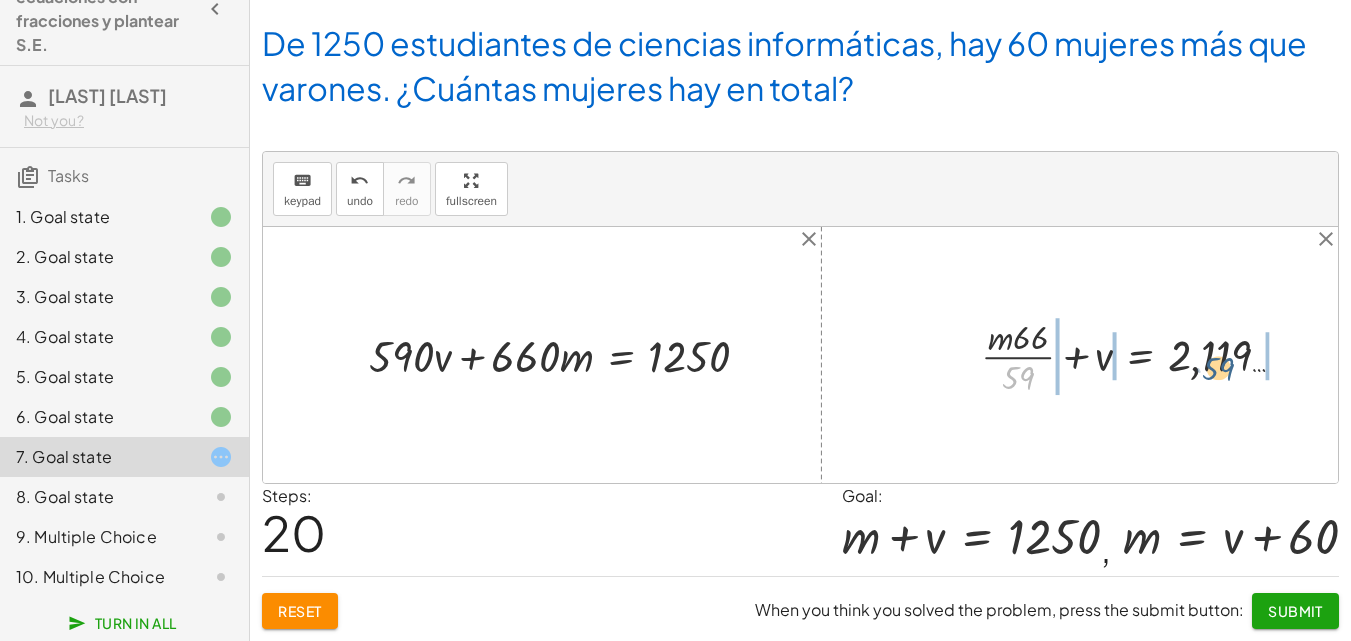 drag, startPoint x: 1018, startPoint y: 371, endPoint x: 1219, endPoint y: 362, distance: 201.20139 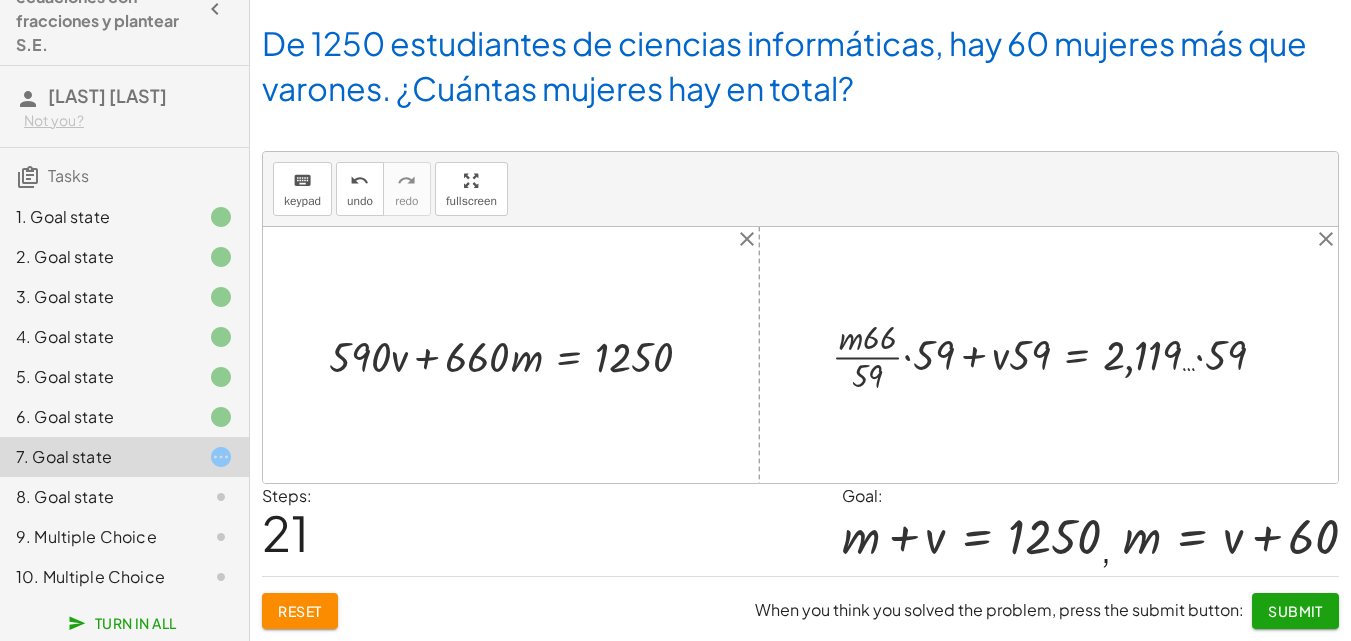 click at bounding box center [1056, 355] 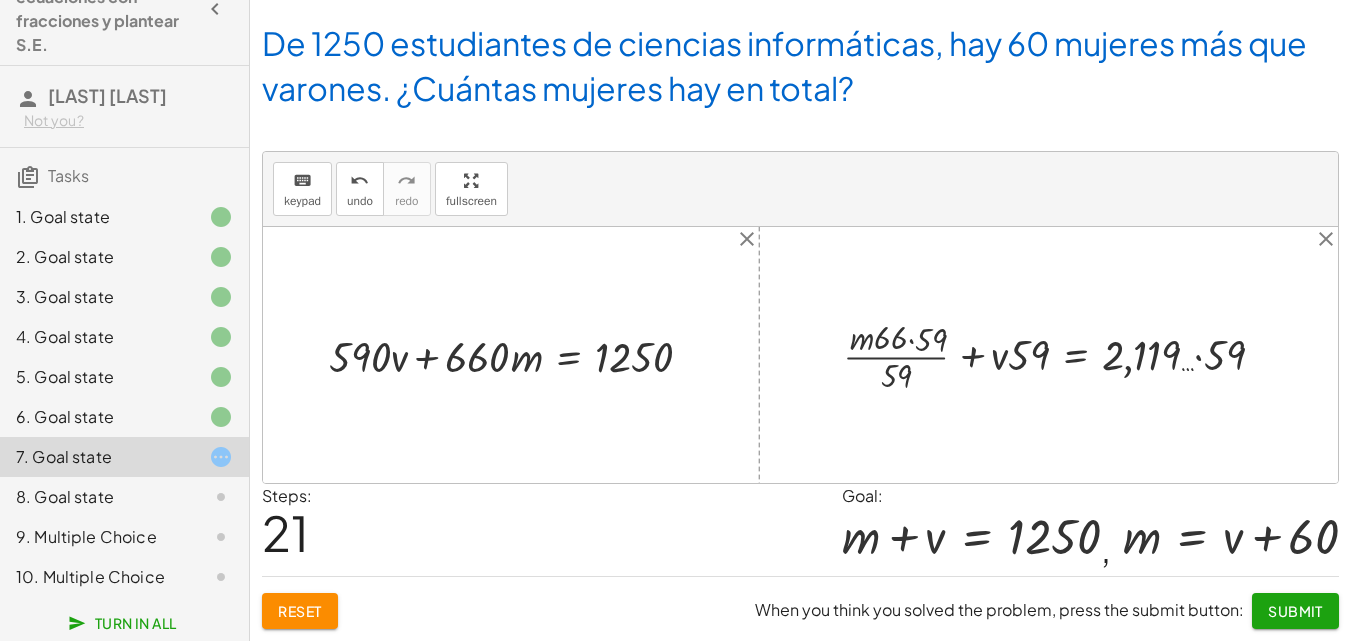 click at bounding box center [1062, 355] 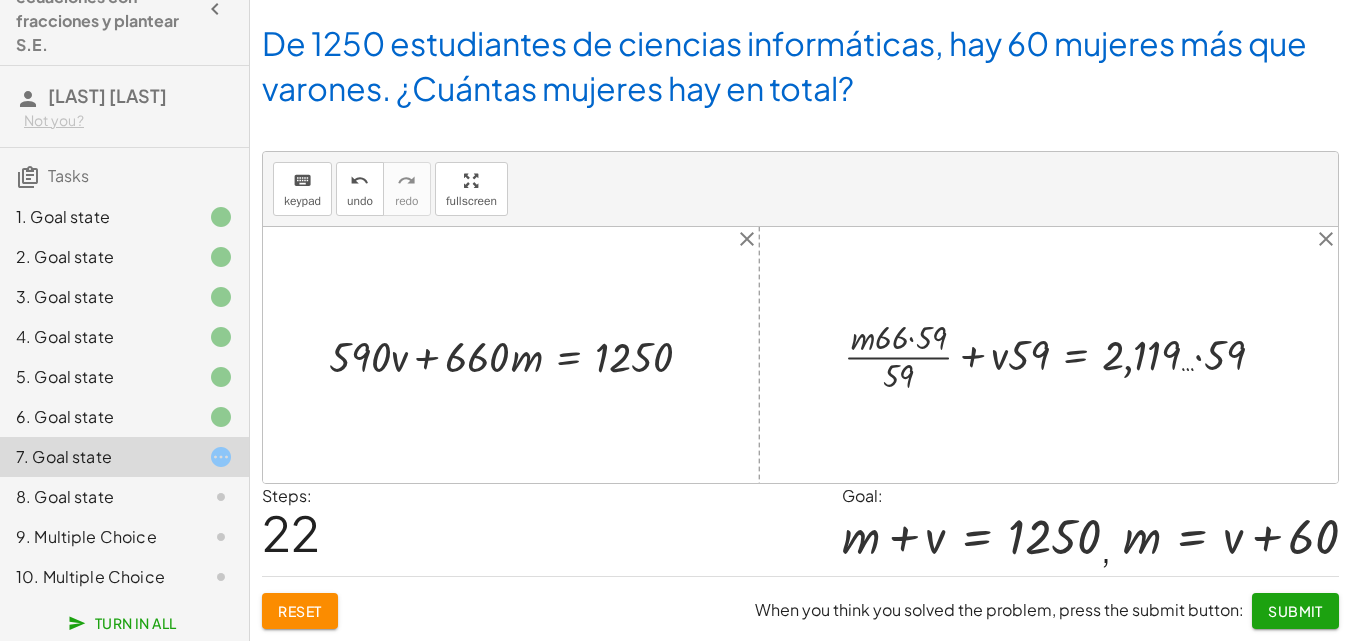 click at bounding box center [1062, 355] 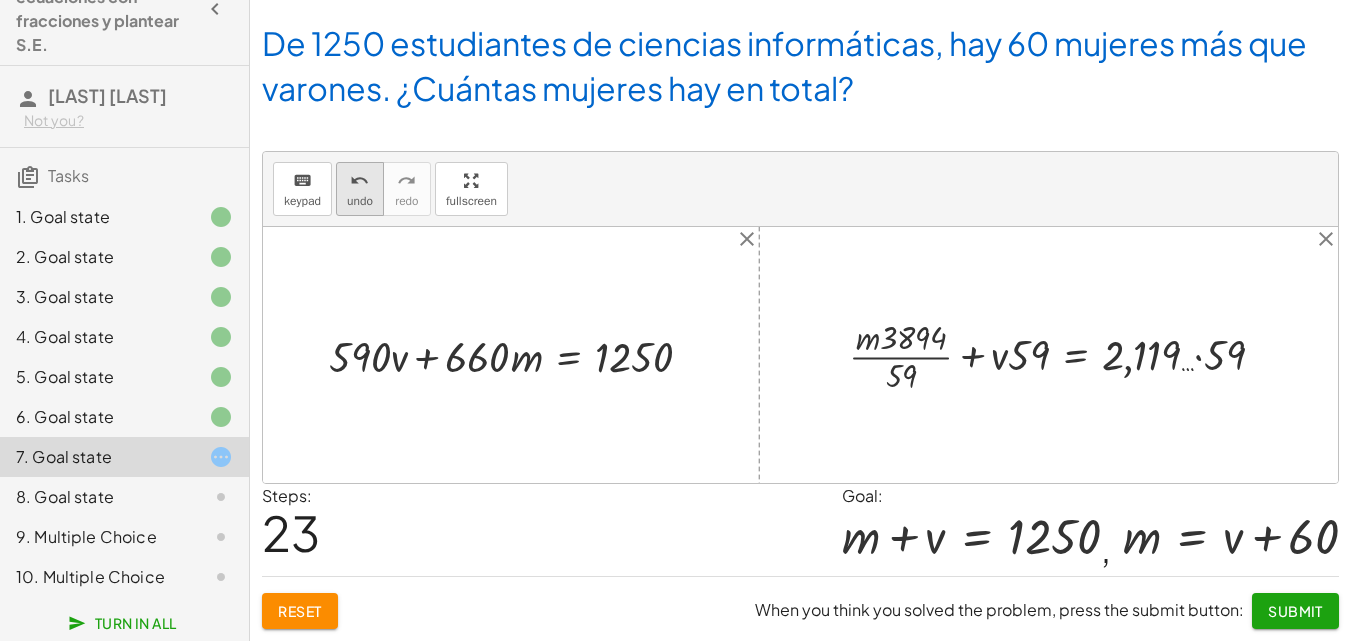 click on "undo" at bounding box center [359, 181] 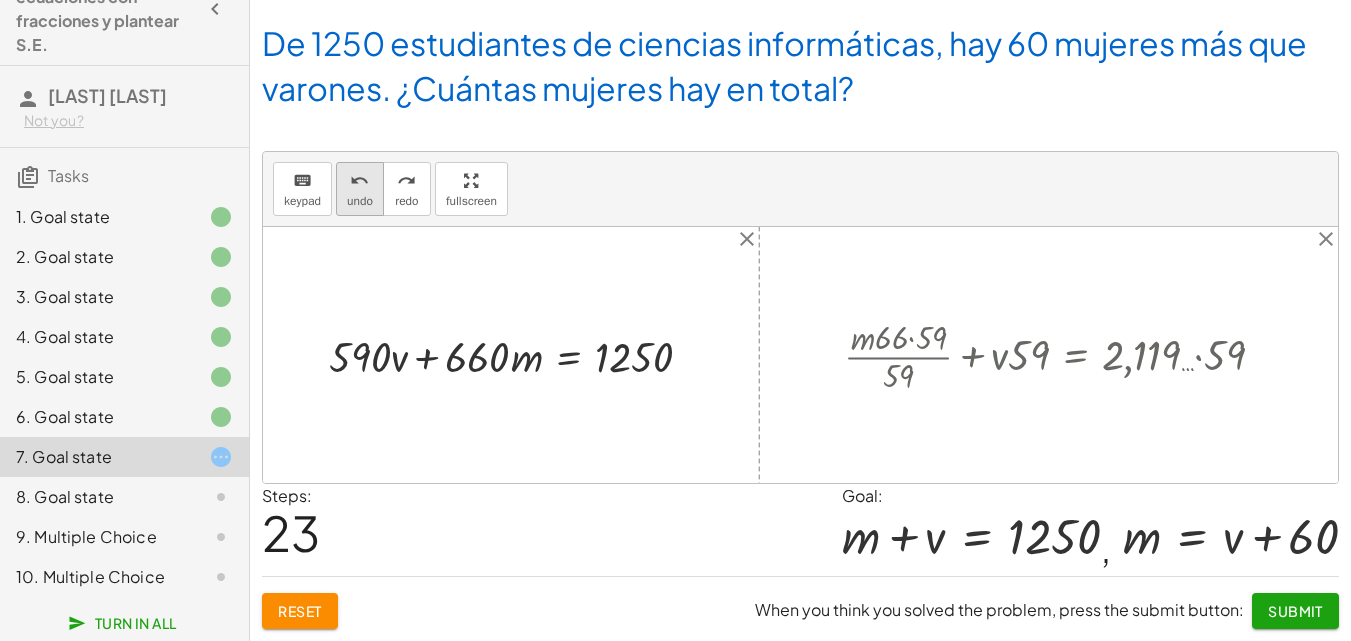click on "undo" at bounding box center (359, 181) 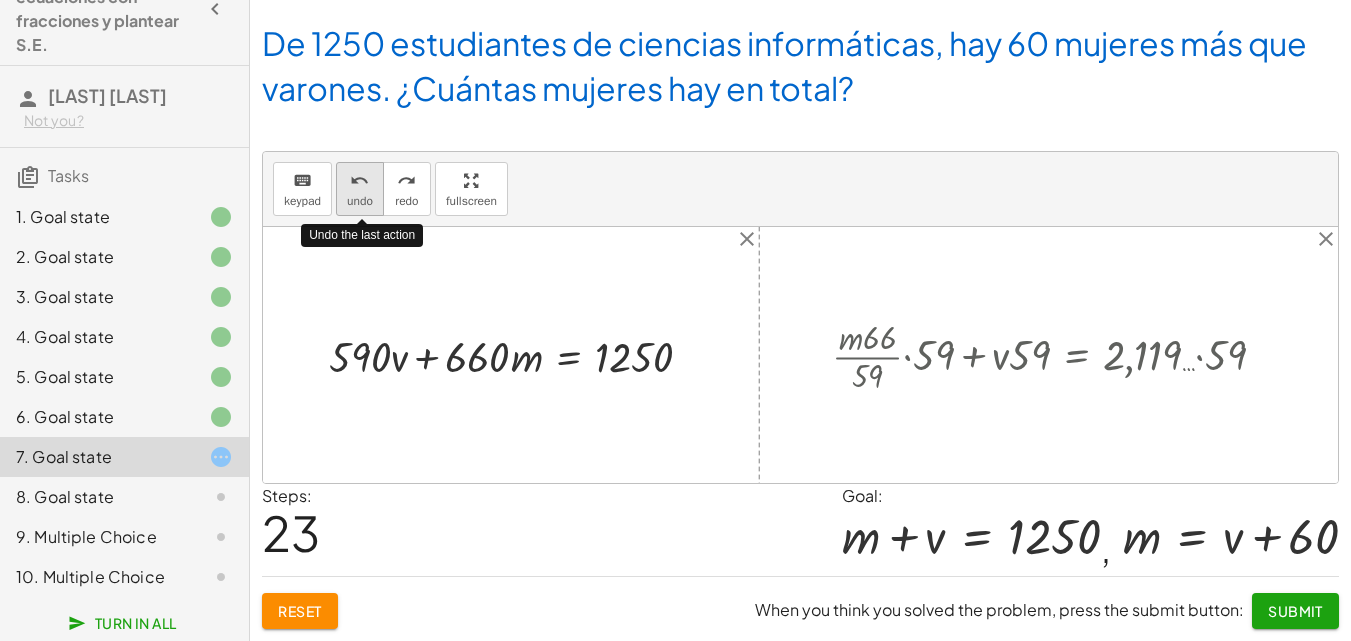 click on "undo" at bounding box center (359, 181) 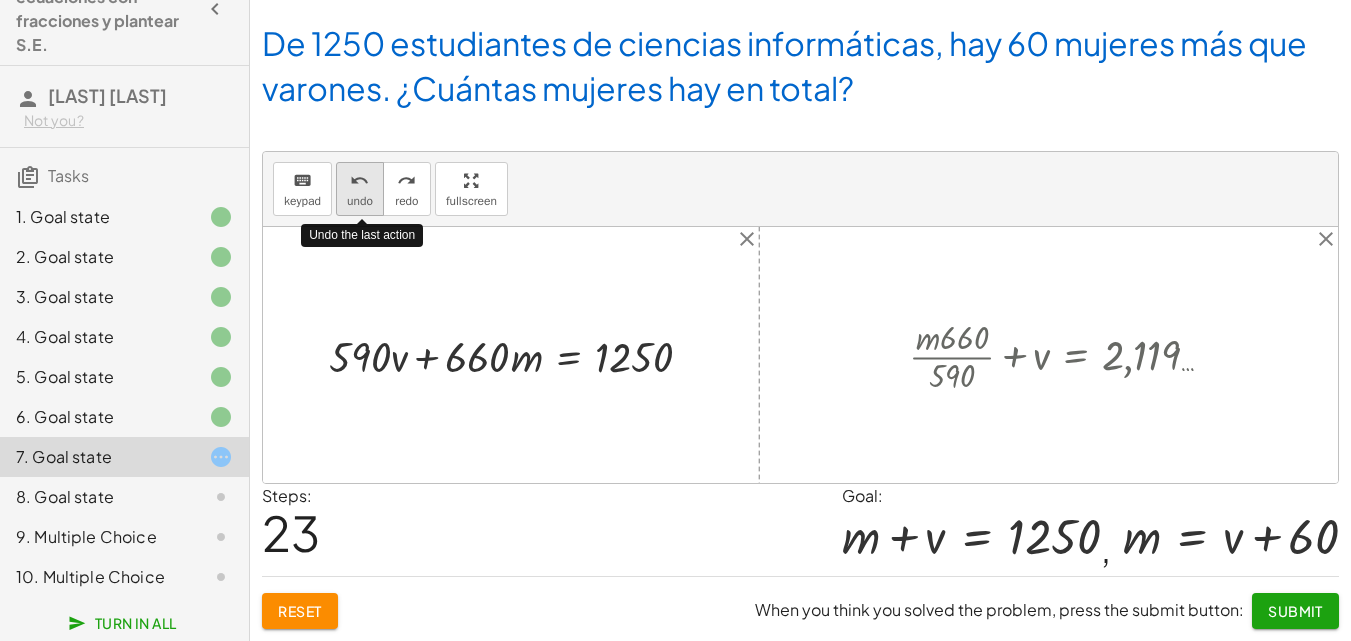 click on "undo" at bounding box center [359, 181] 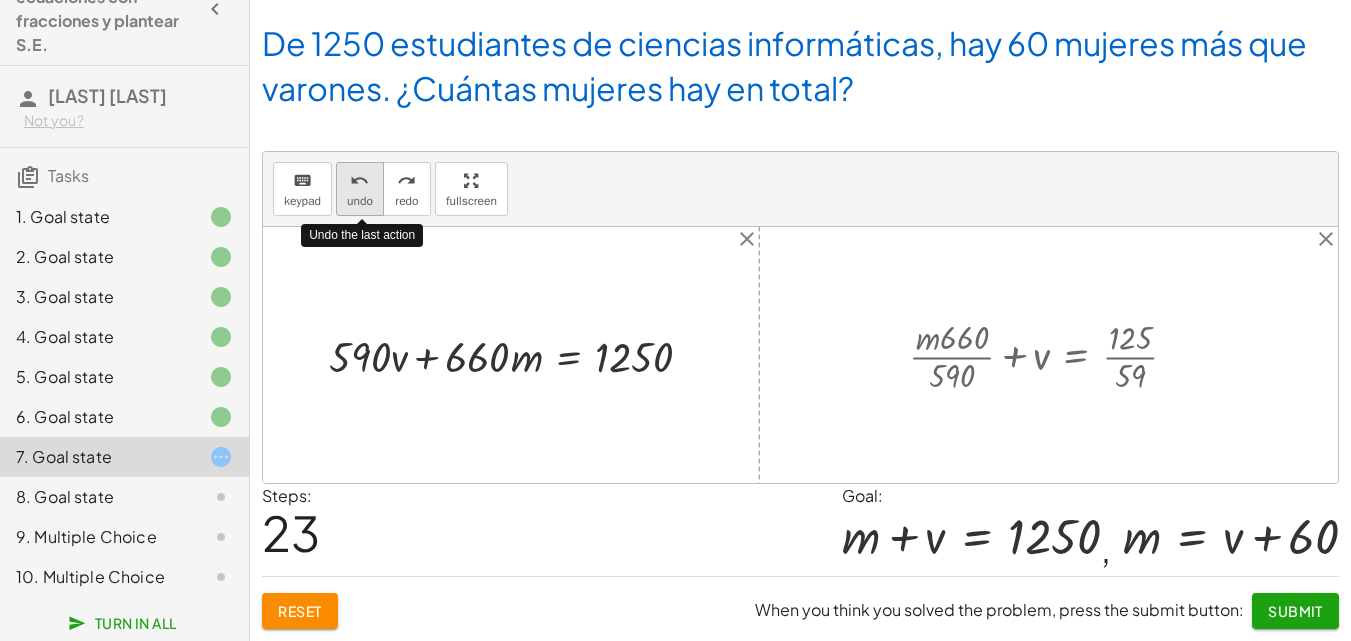 click on "undo" at bounding box center [359, 181] 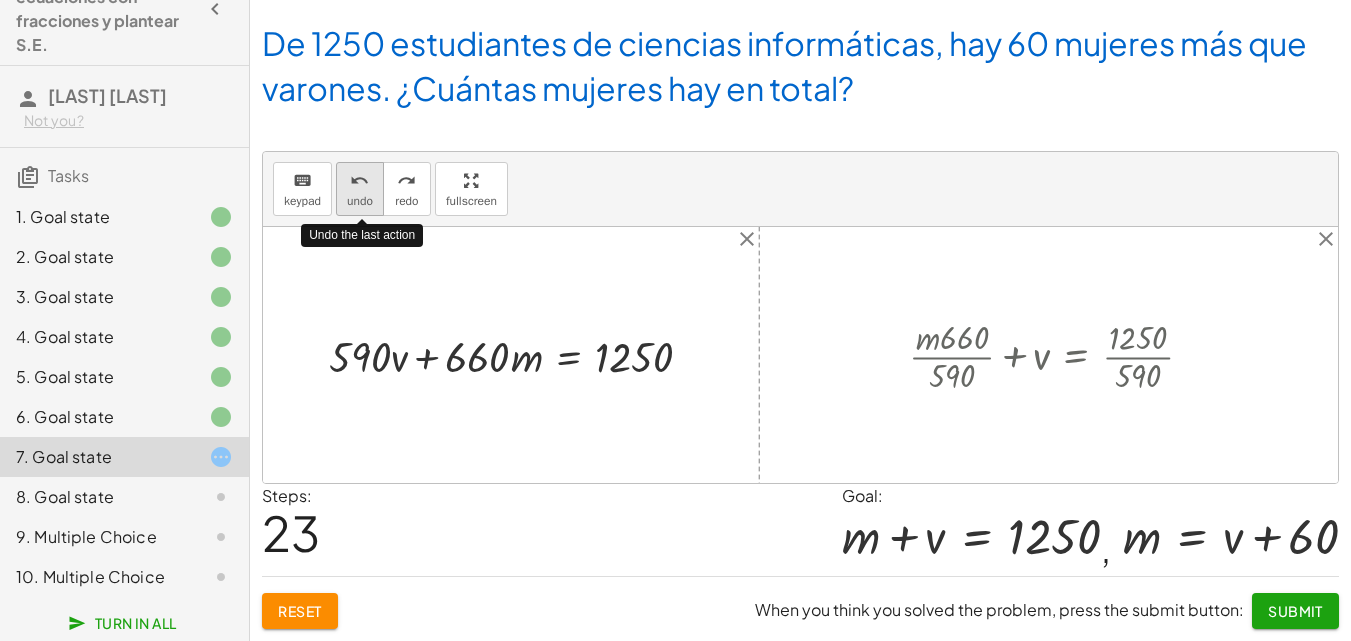 click on "undo" at bounding box center (359, 181) 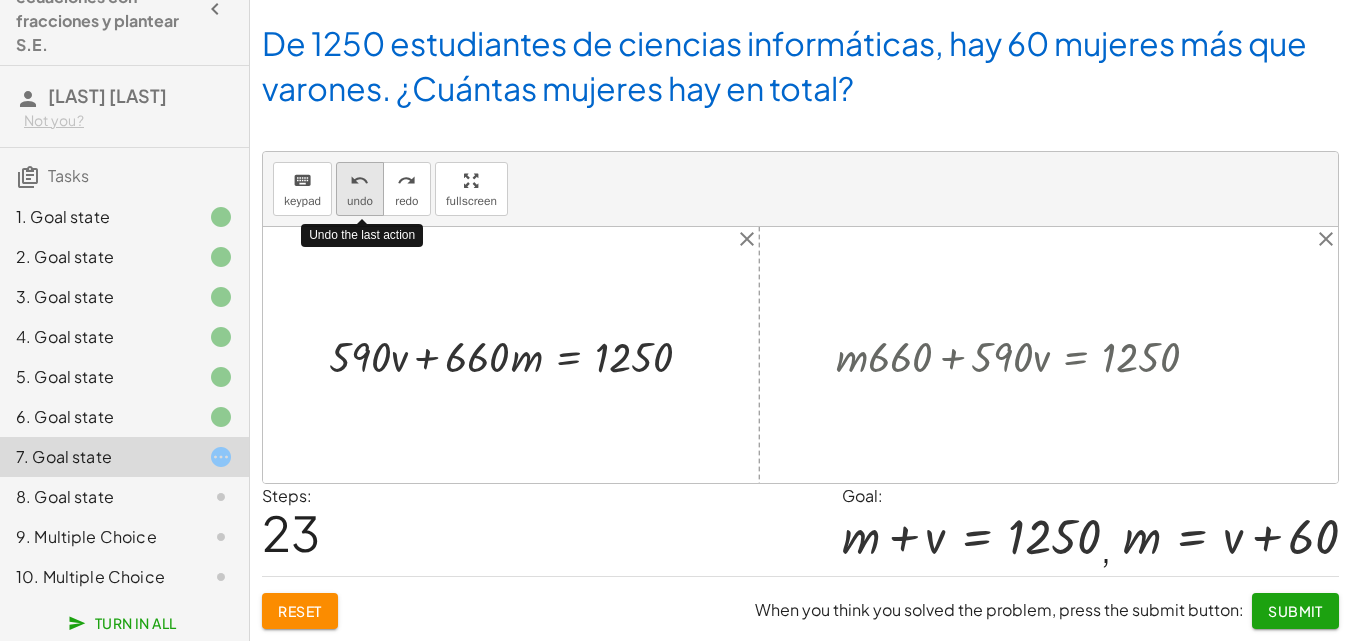 click on "undo" at bounding box center [359, 181] 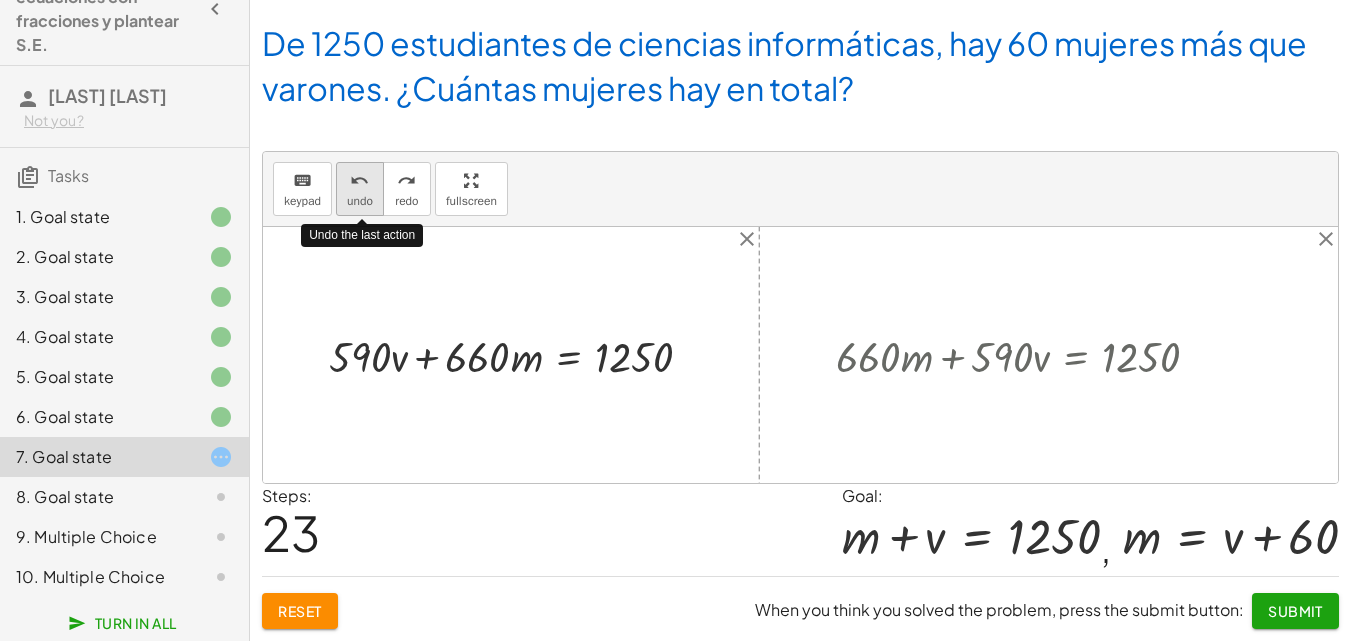 click on "undo" at bounding box center [359, 181] 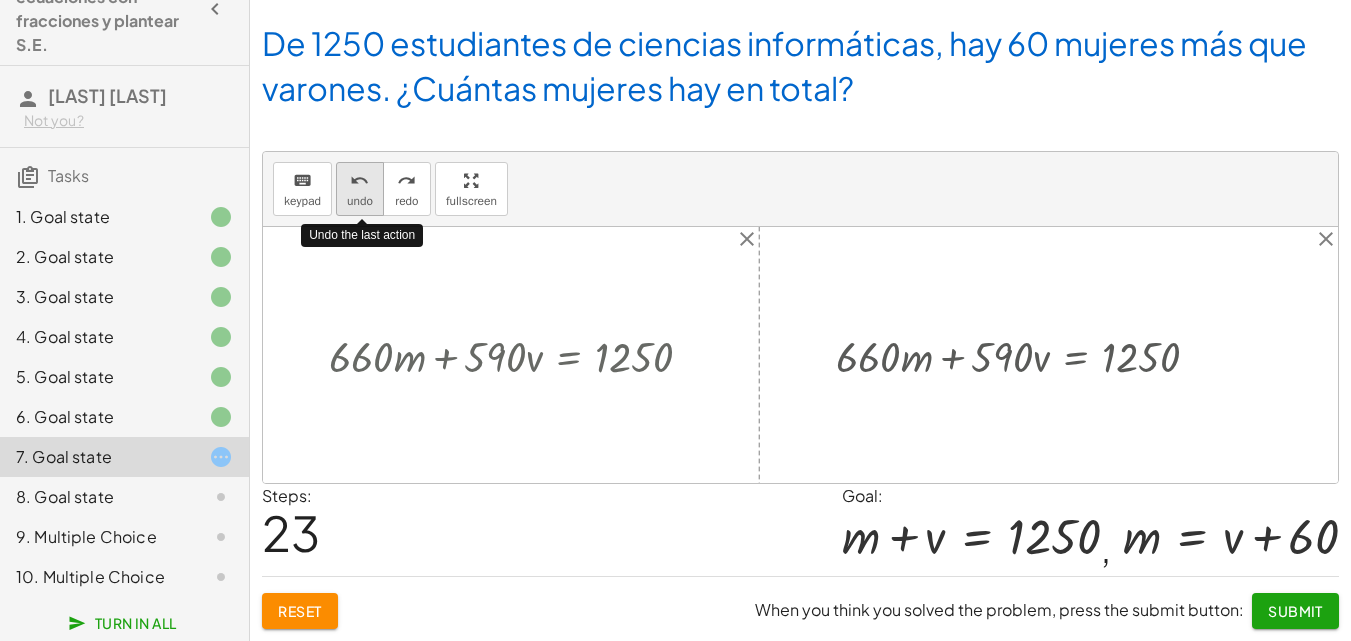 click on "undo" at bounding box center [359, 181] 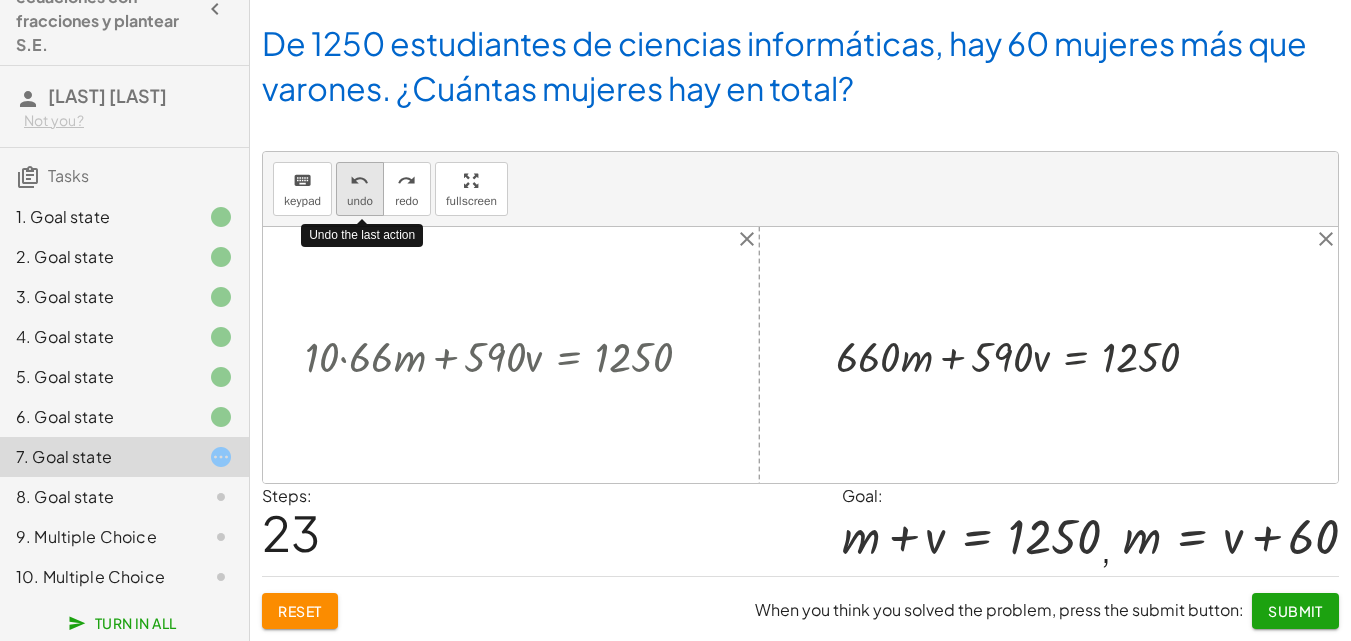 click on "undo" at bounding box center (359, 181) 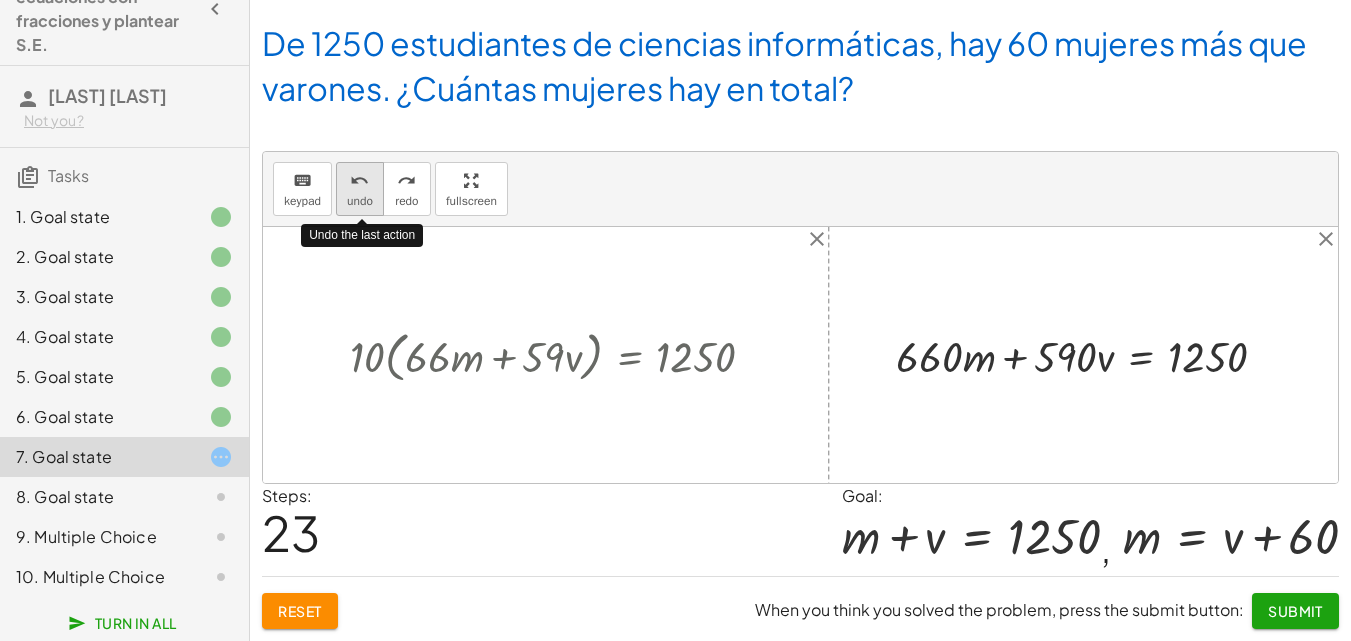 click on "undo" at bounding box center [359, 181] 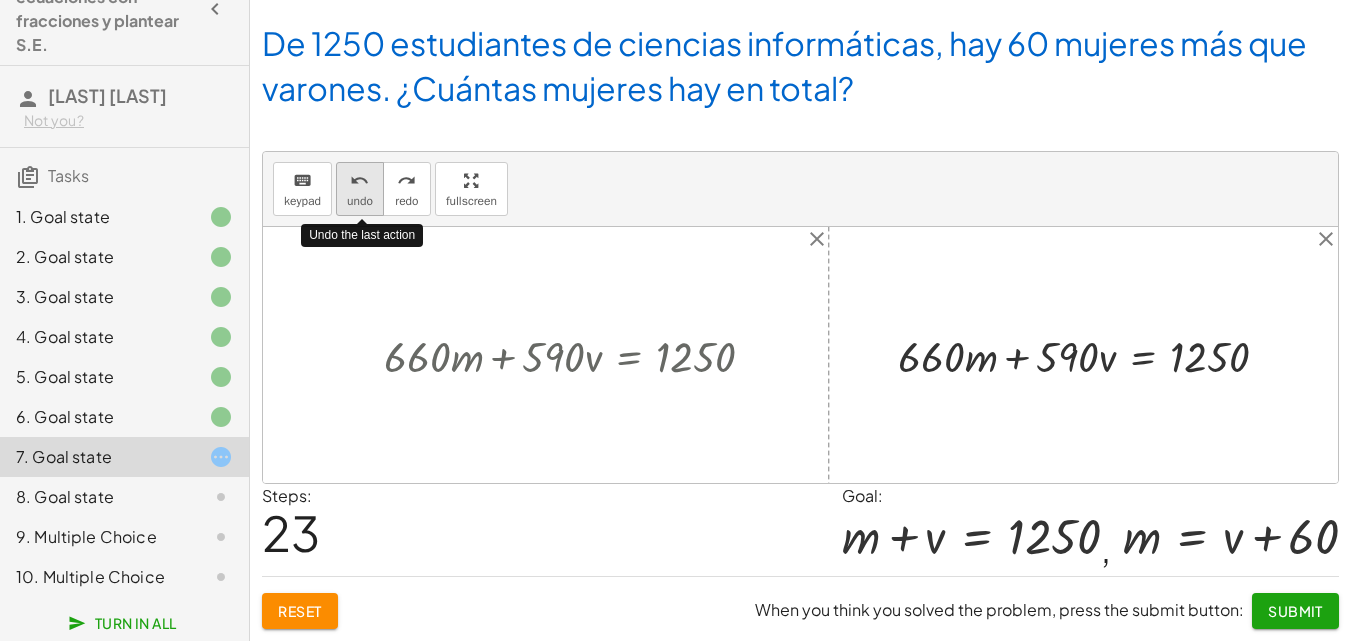 click on "undo" at bounding box center (359, 181) 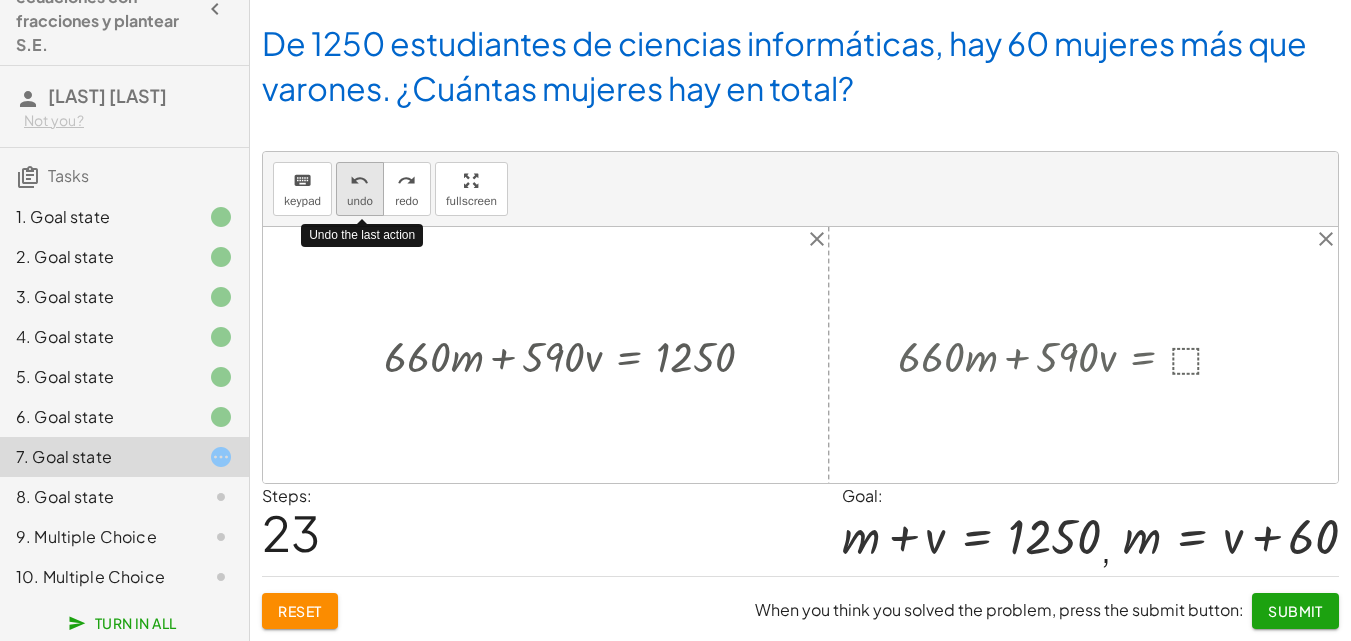 click on "undo" at bounding box center [359, 181] 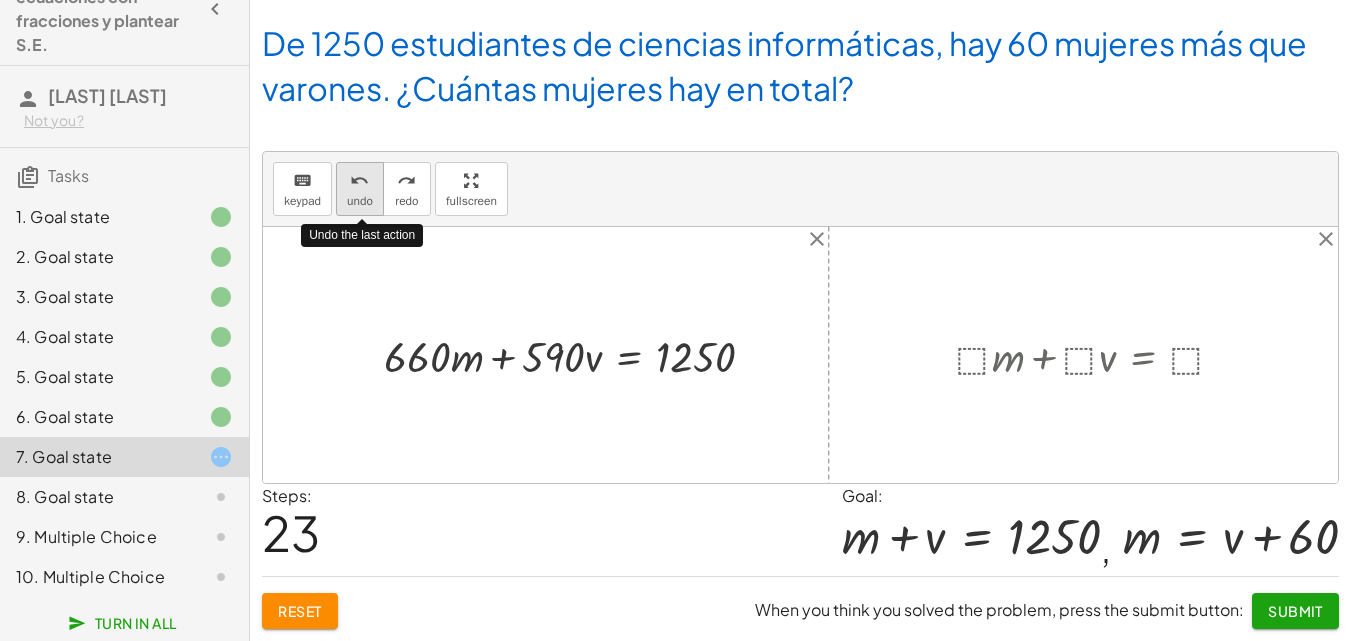 click on "undo" at bounding box center [359, 181] 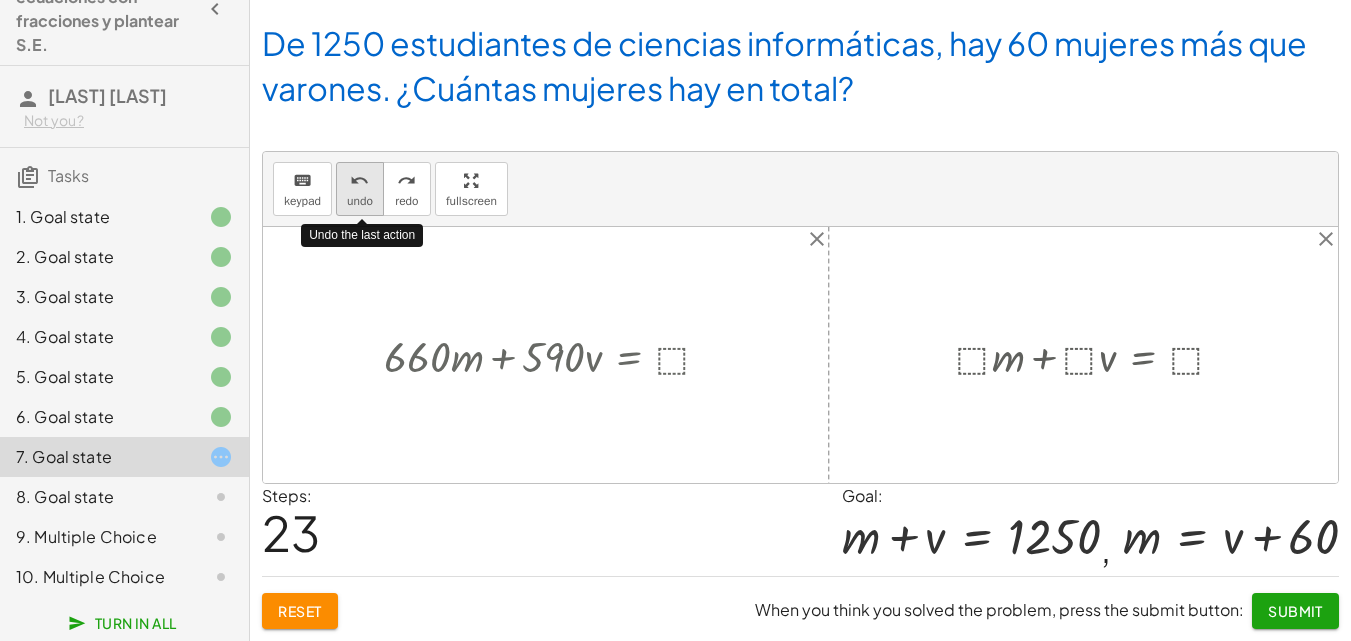click on "undo" at bounding box center (359, 181) 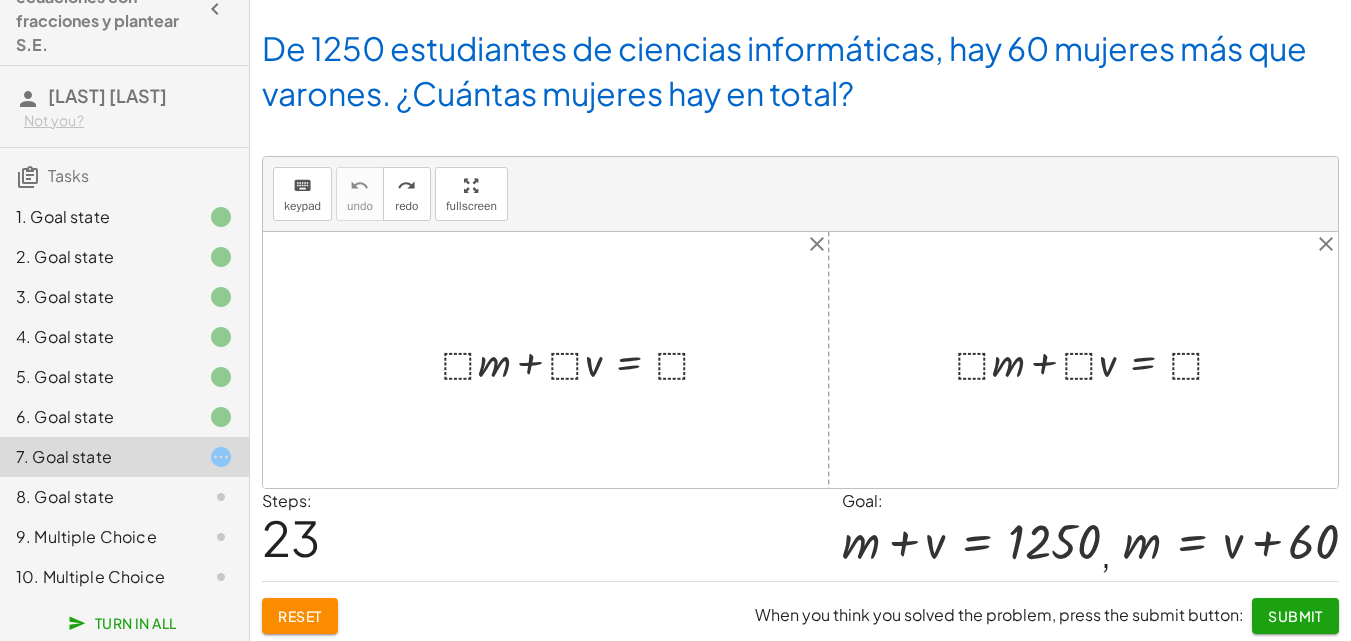 scroll, scrollTop: 135, scrollLeft: 0, axis: vertical 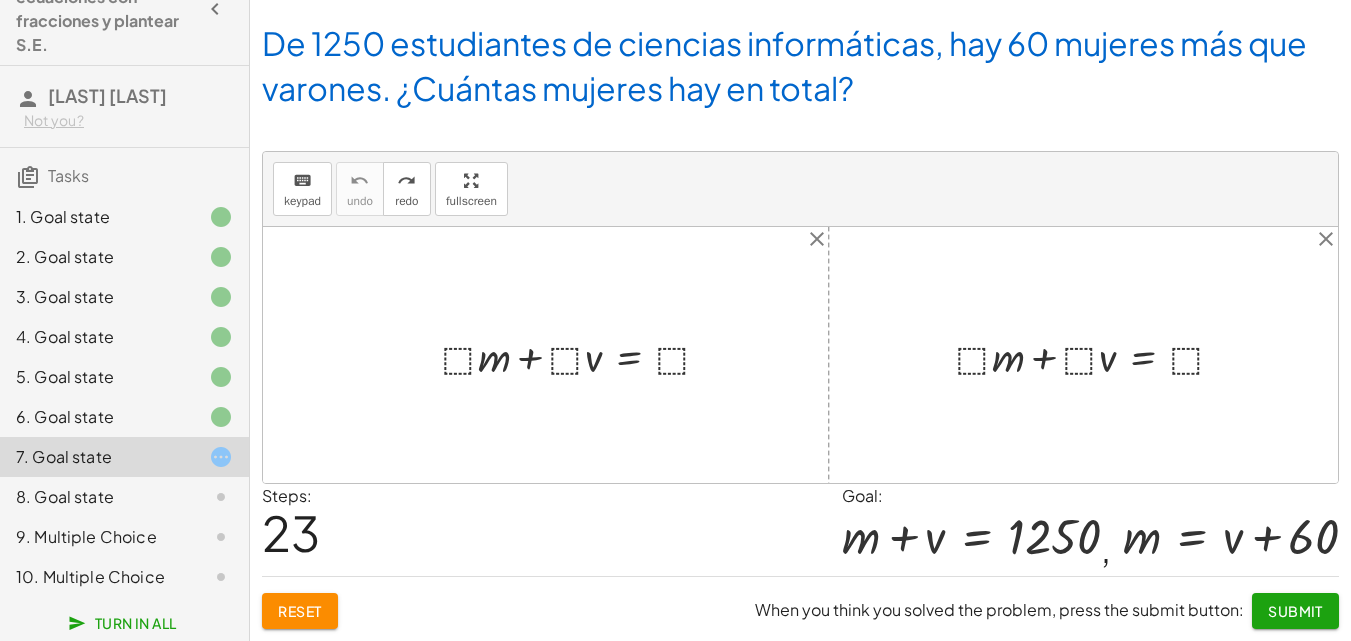 click at bounding box center [584, 355] 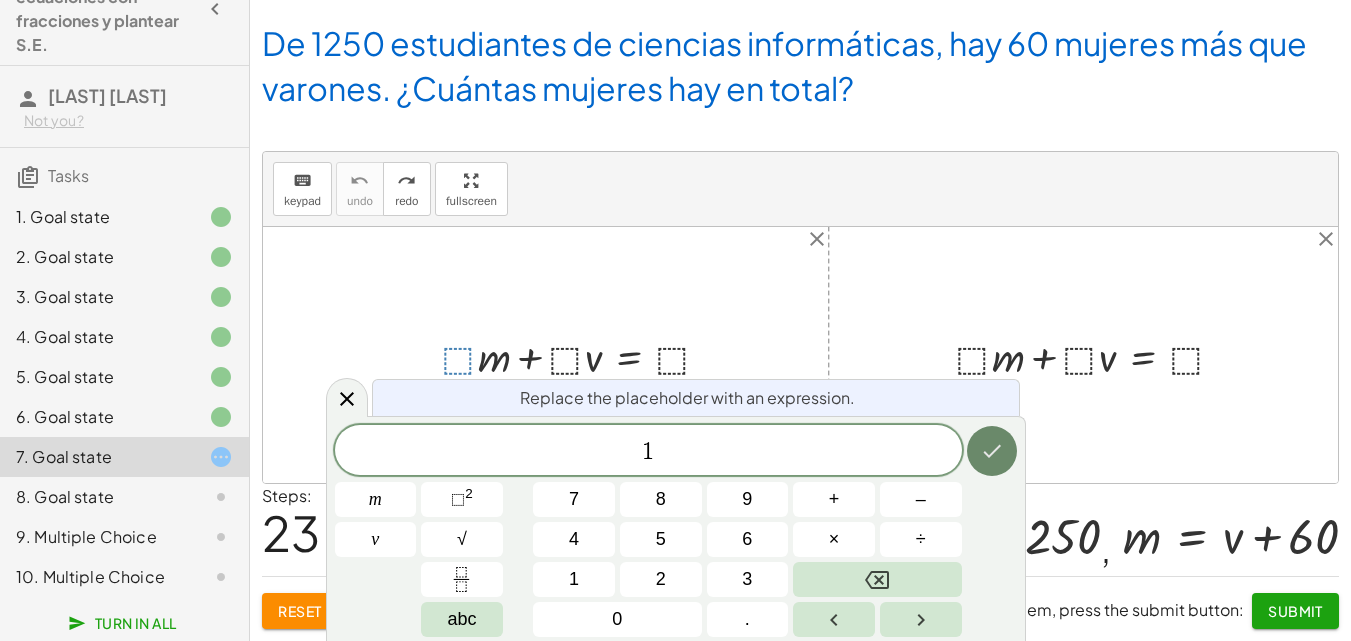 click at bounding box center [992, 451] 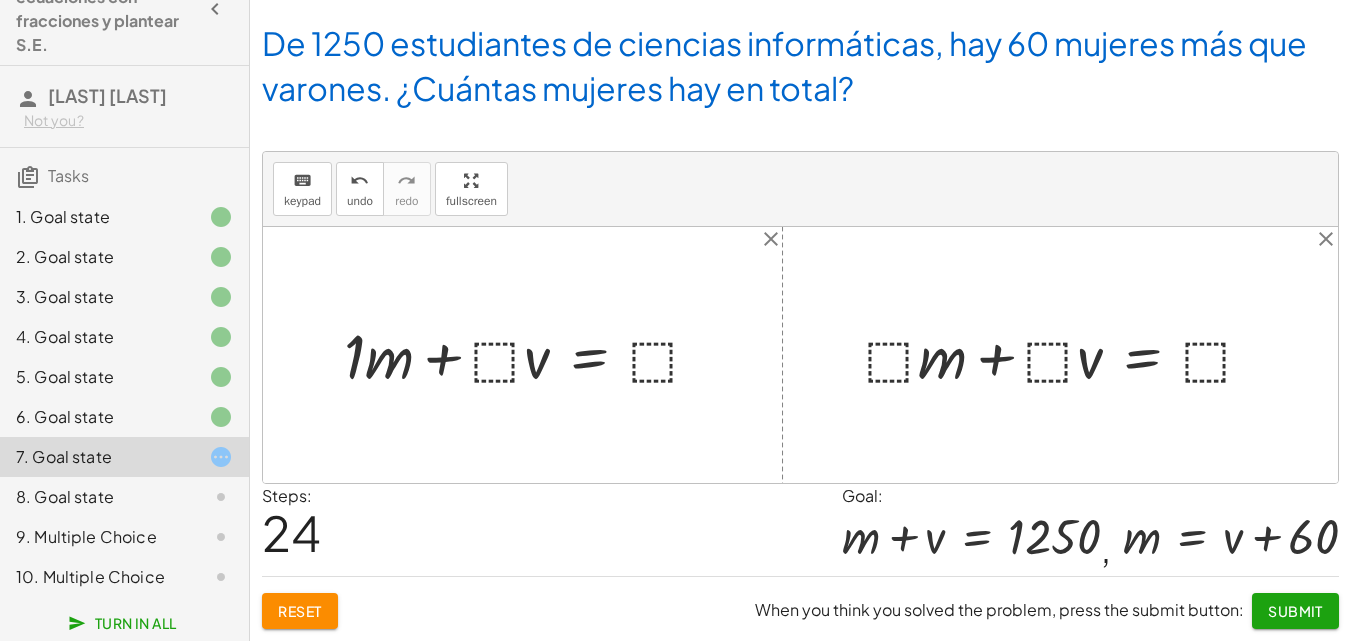 click at bounding box center [530, 354] 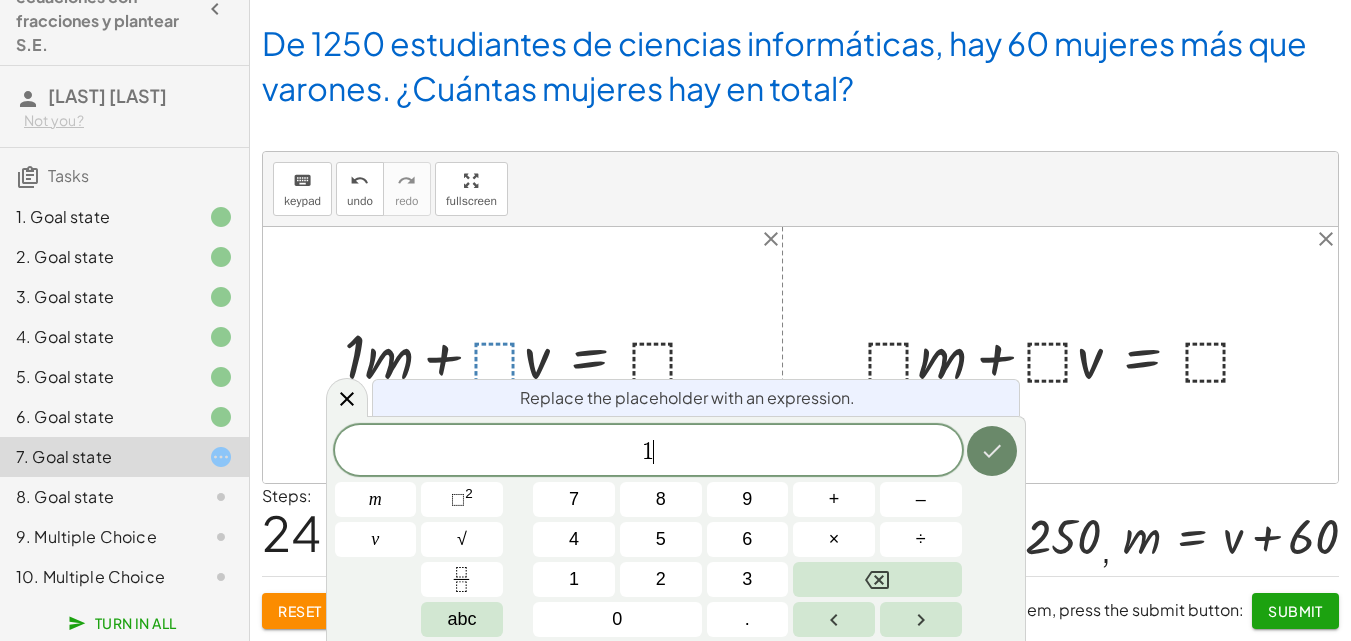 click at bounding box center (992, 451) 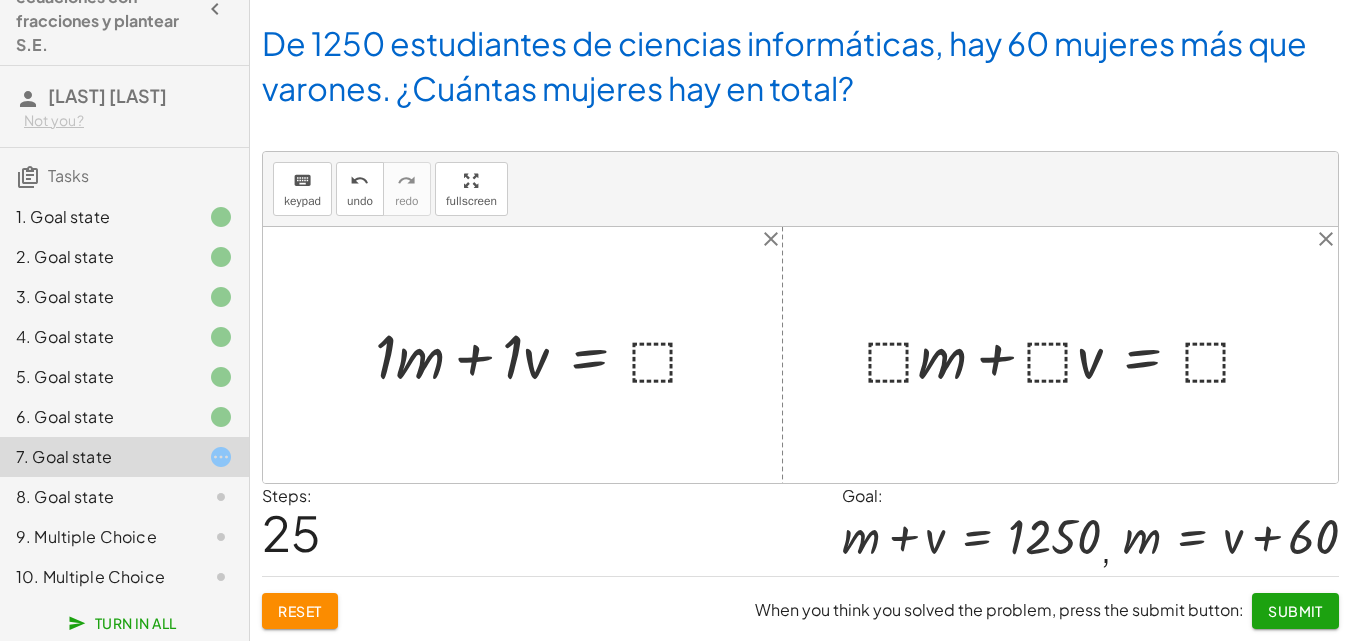 click at bounding box center [546, 354] 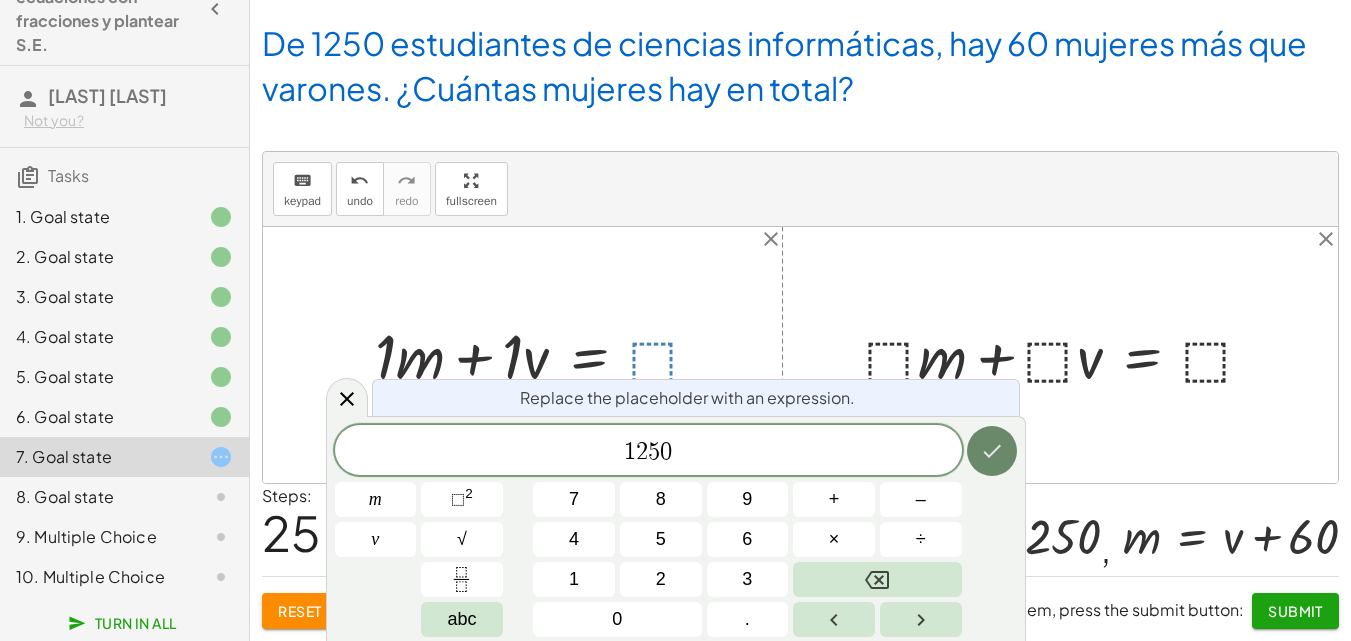 click at bounding box center (992, 451) 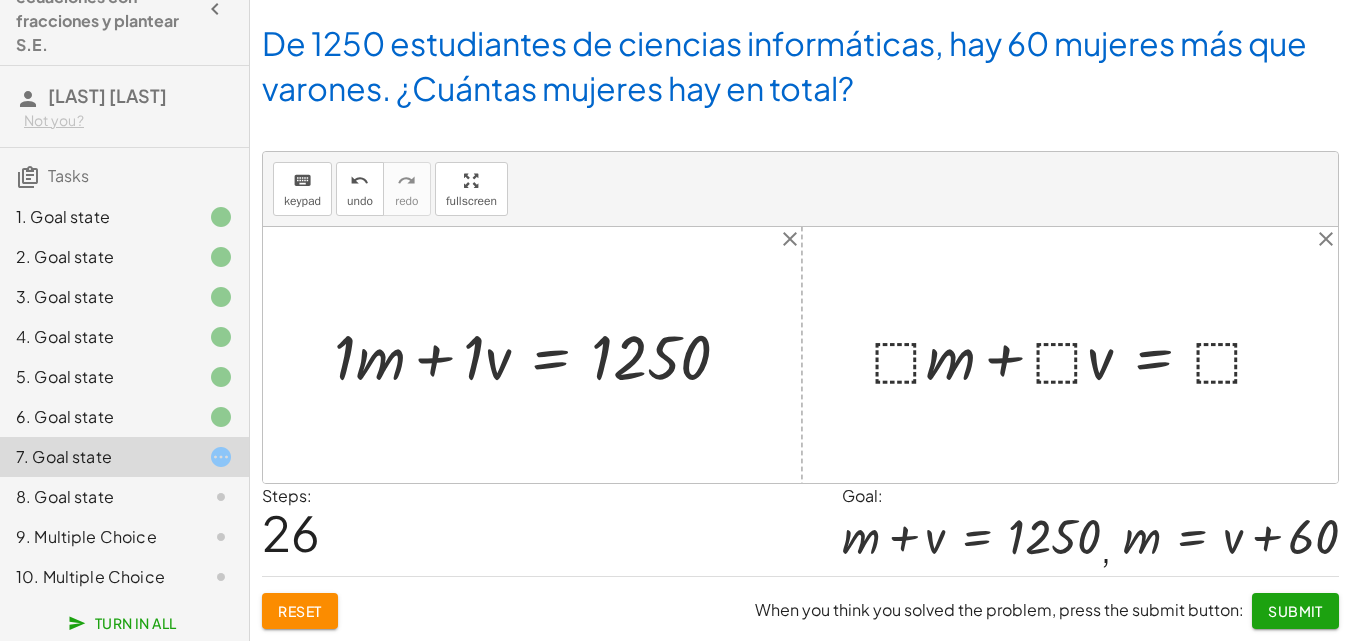 click at bounding box center [540, 355] 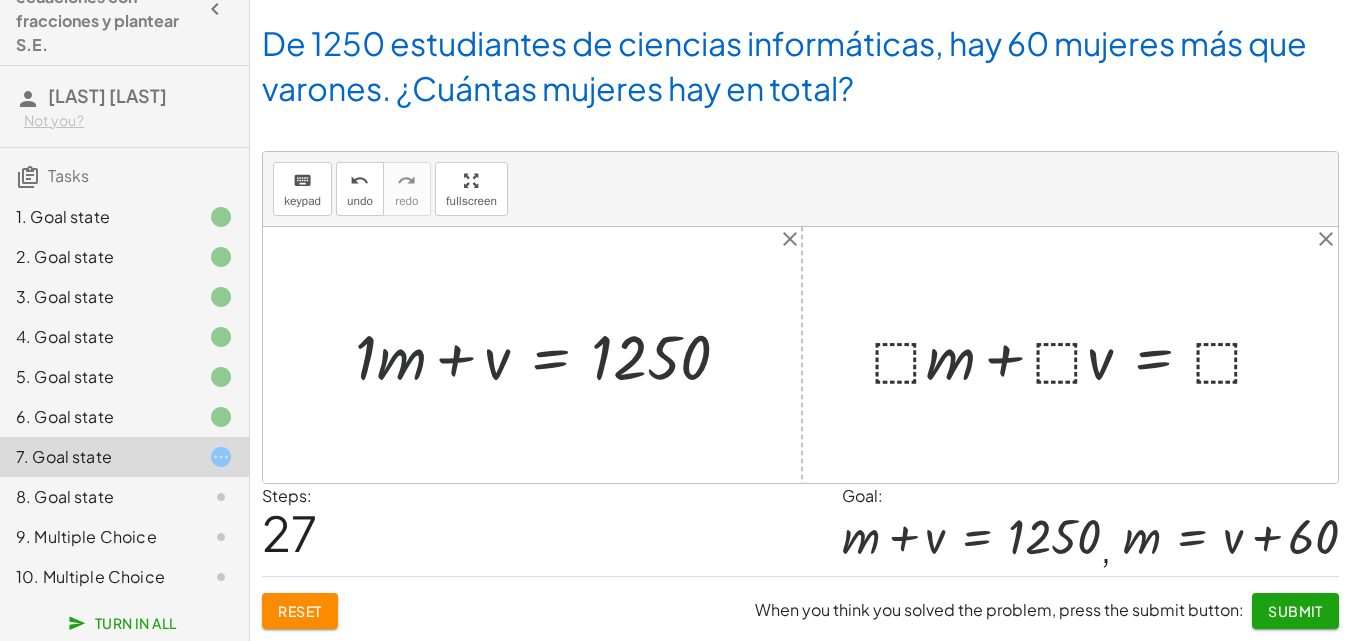click at bounding box center [550, 355] 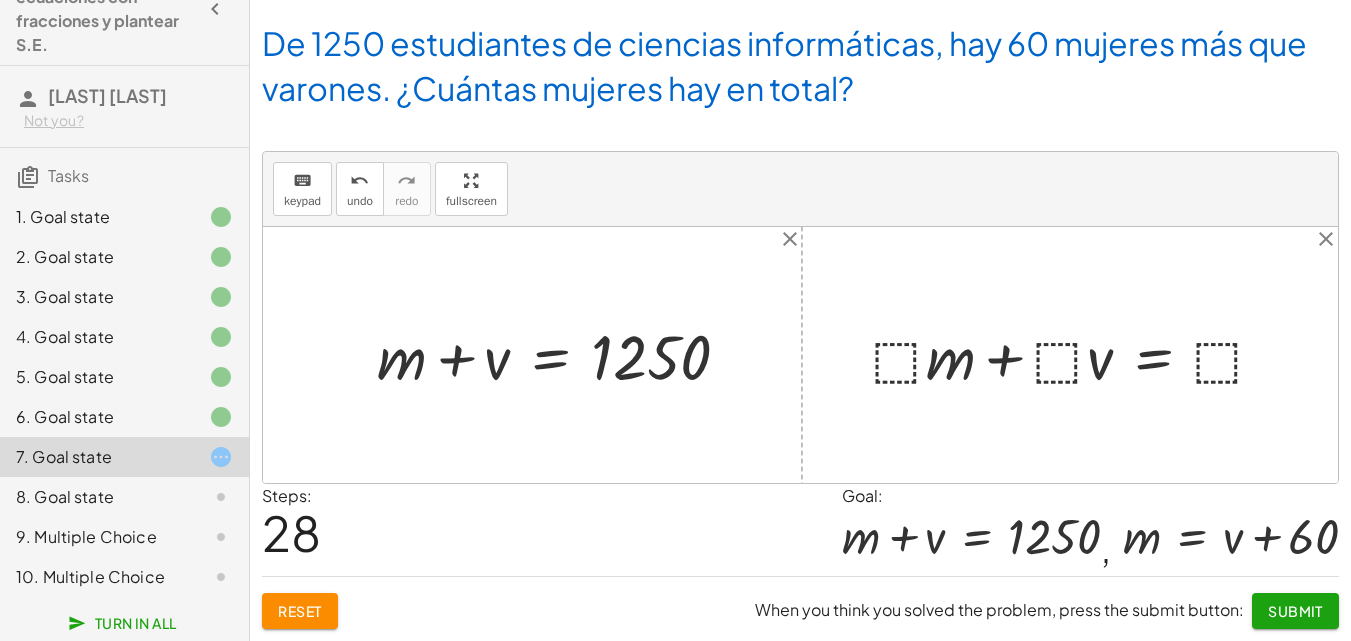 click at bounding box center [1077, 355] 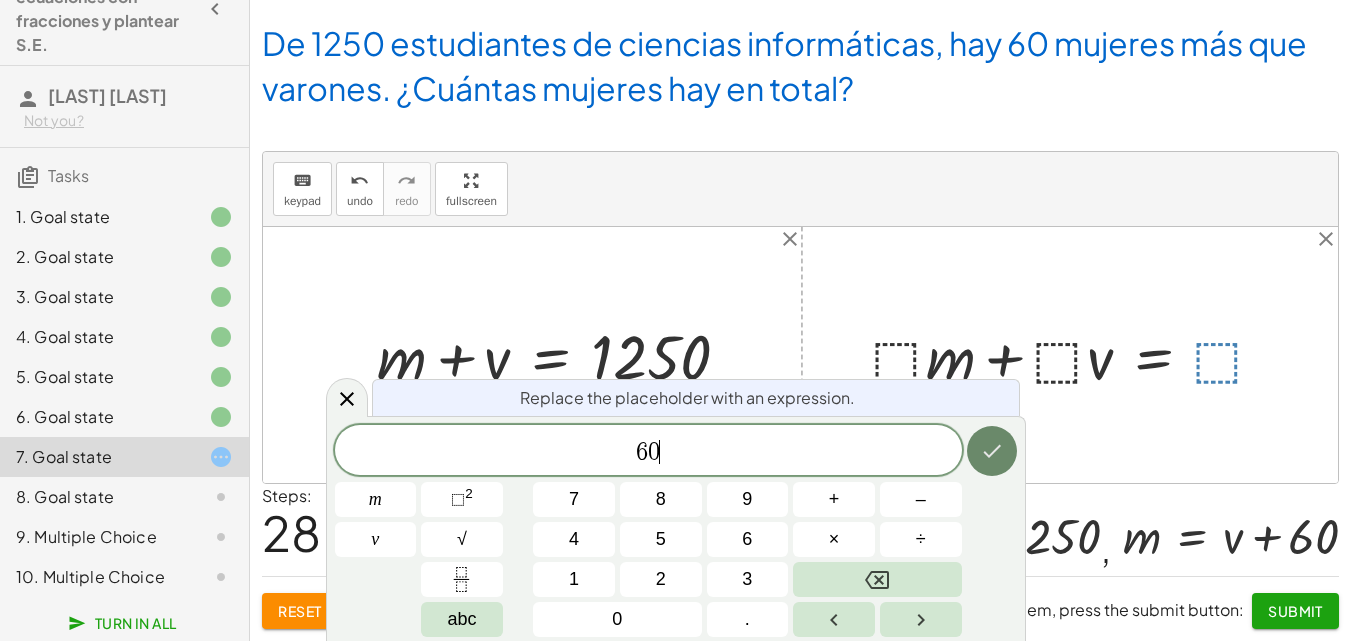 click 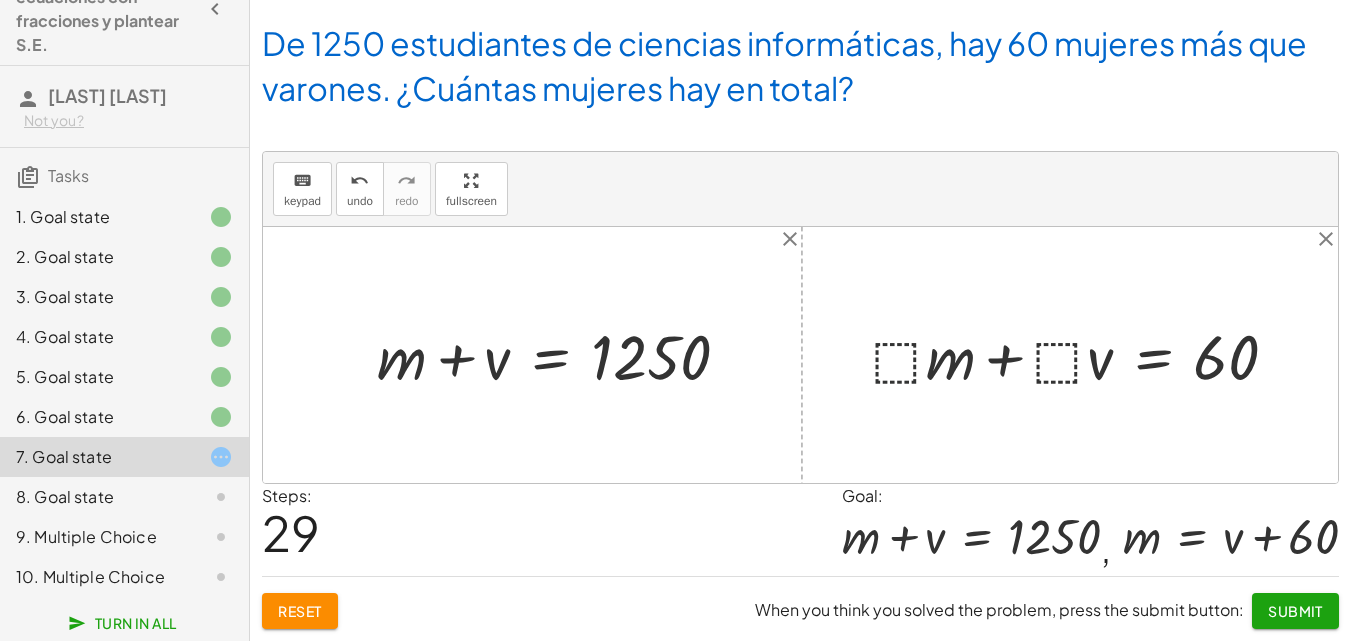 click at bounding box center (1083, 355) 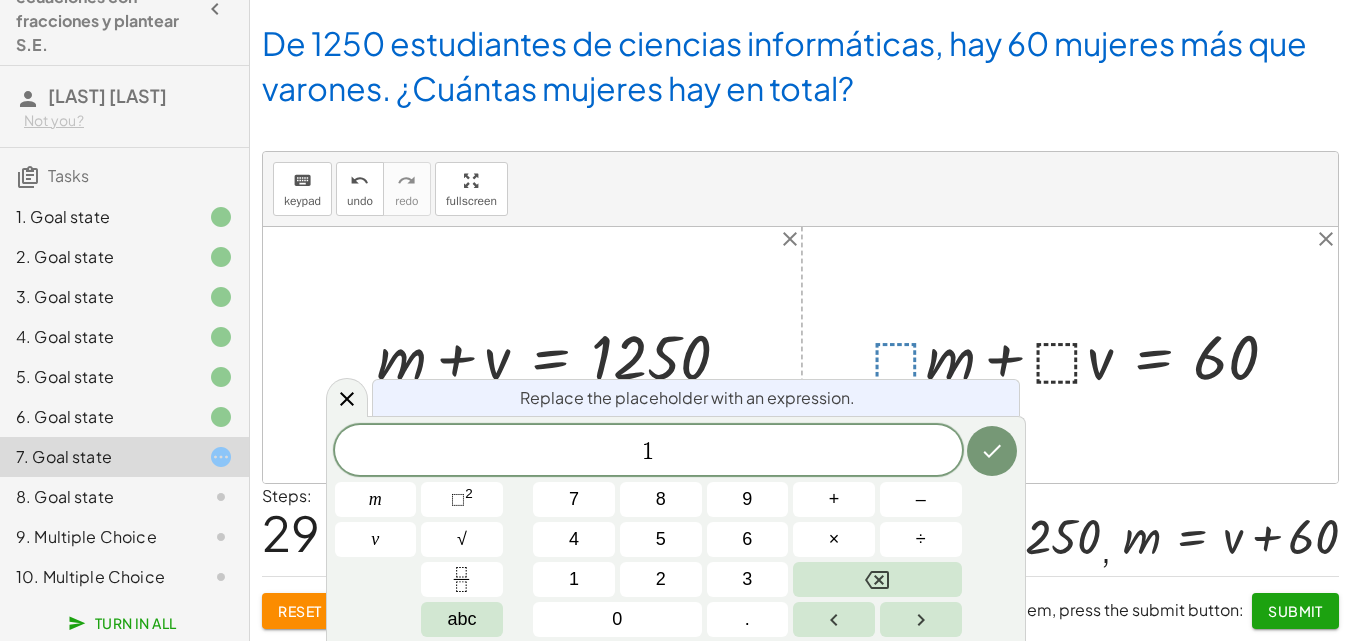 click on "Replace the placeholder with an expression. 1 m v 7 8 9 + – 4 5 6 × ÷ ⬚ 2 √ abc 1 2 3 0 ." at bounding box center [676, 528] 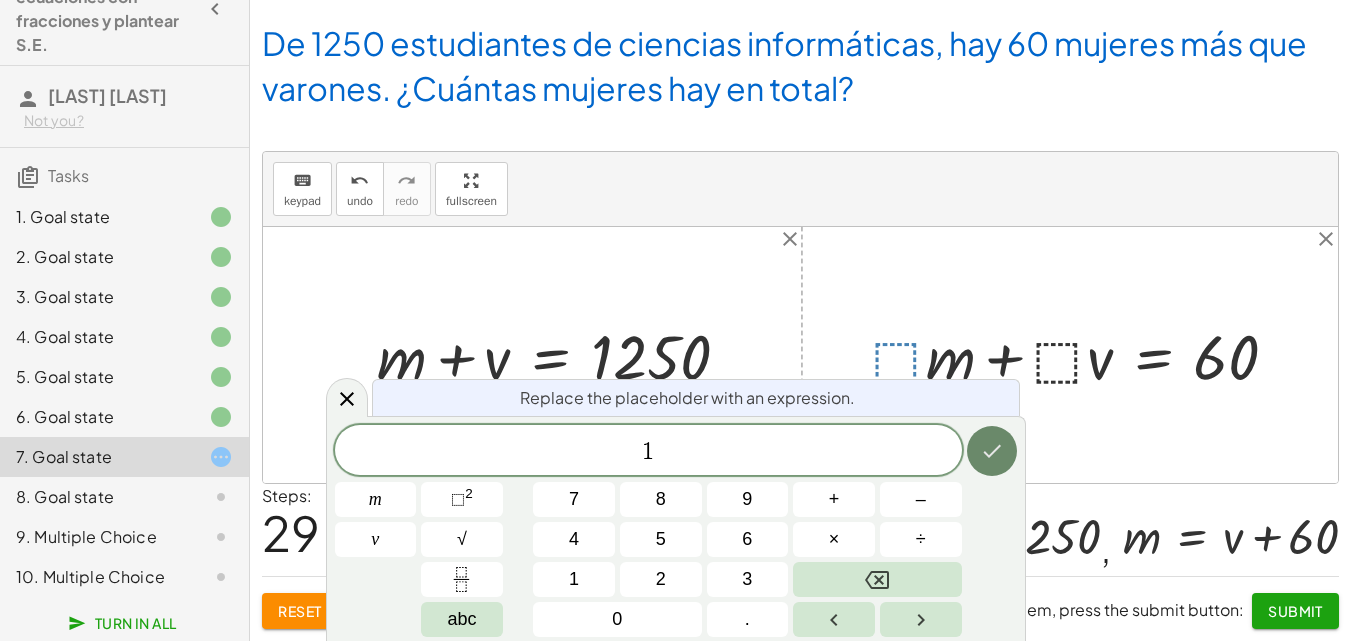 click 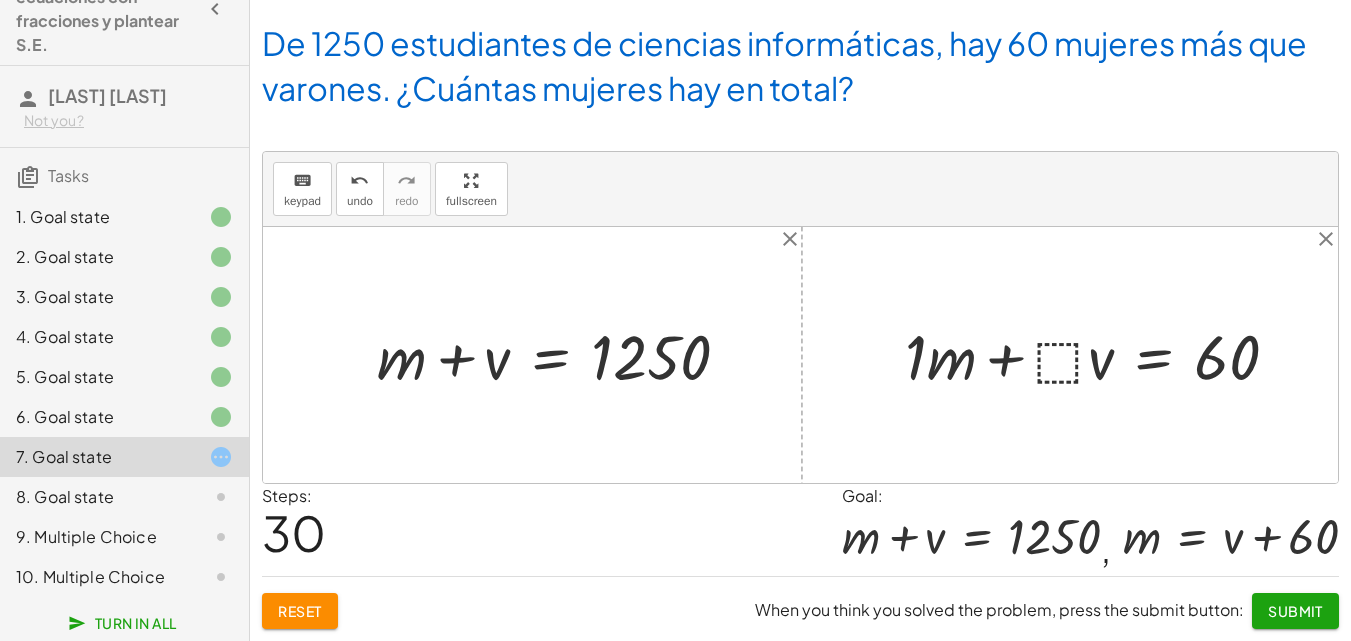 click at bounding box center [1100, 355] 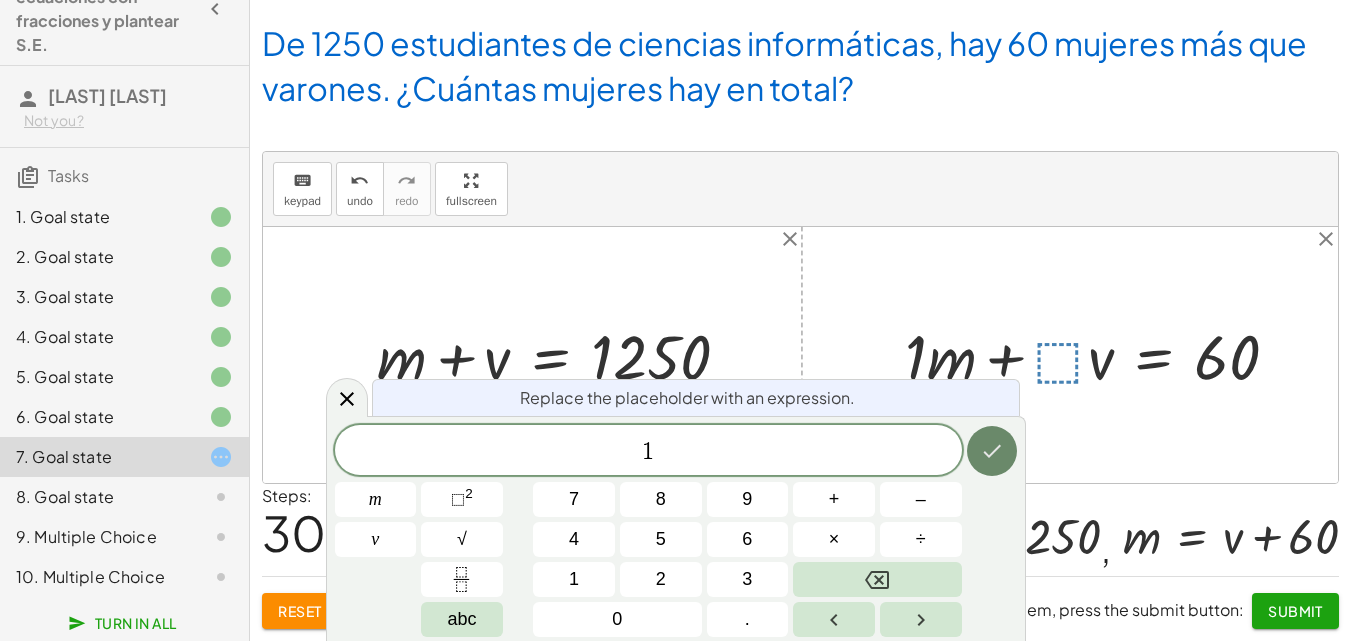 click 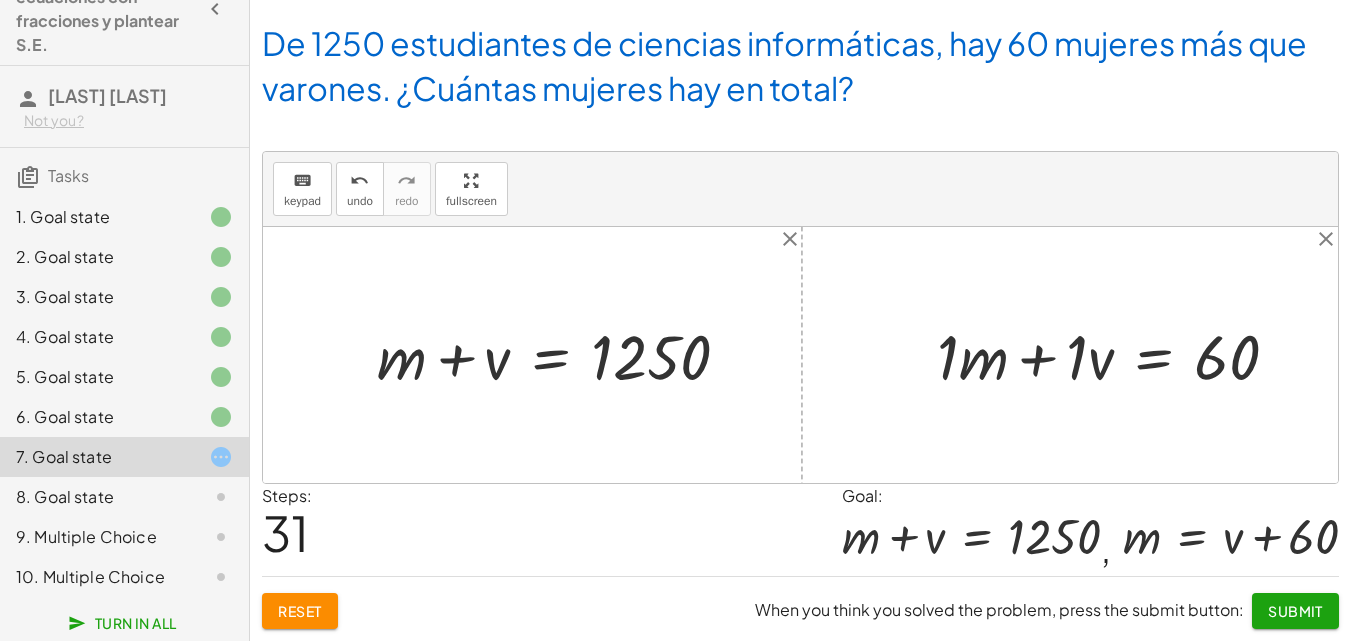 click at bounding box center (1116, 355) 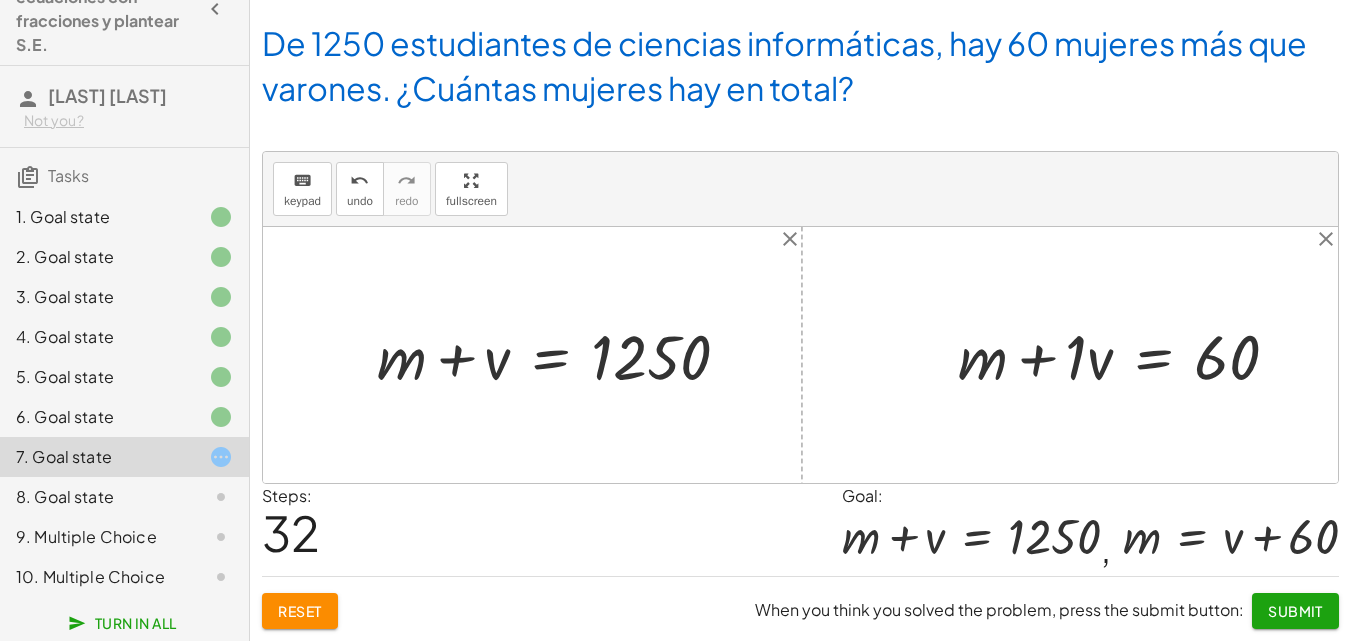 click at bounding box center (1126, 355) 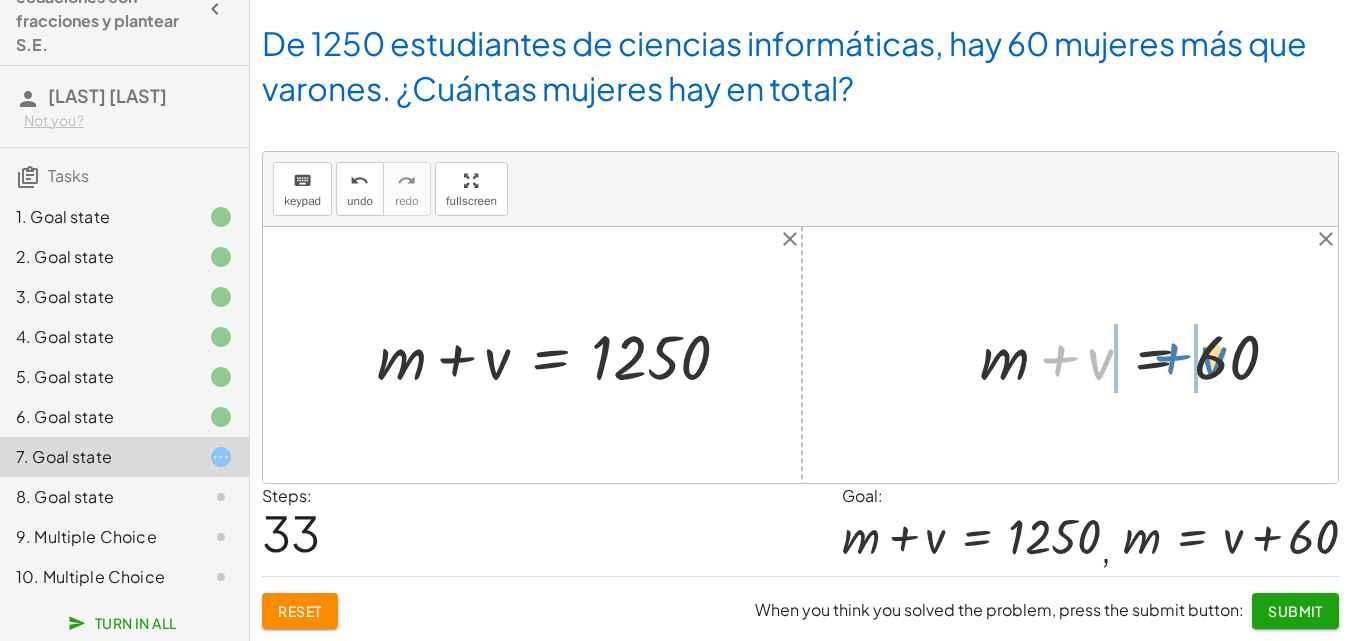 drag, startPoint x: 1058, startPoint y: 355, endPoint x: 1171, endPoint y: 353, distance: 113.0177 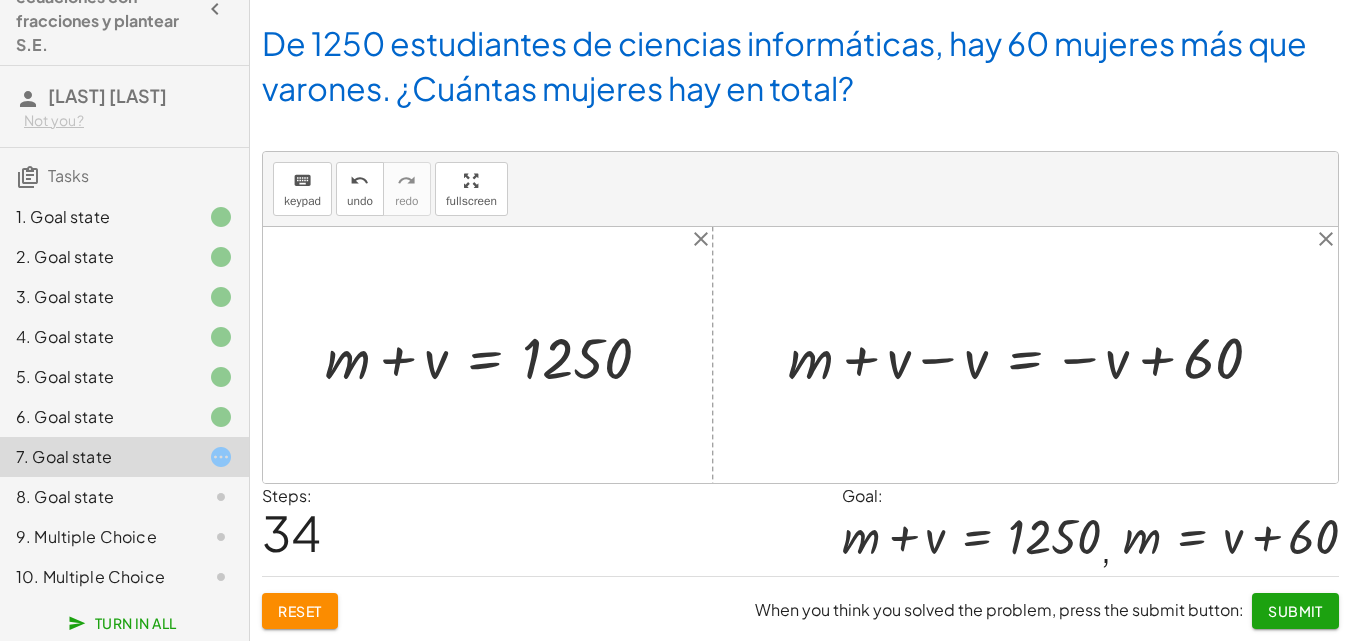 click at bounding box center [1033, 355] 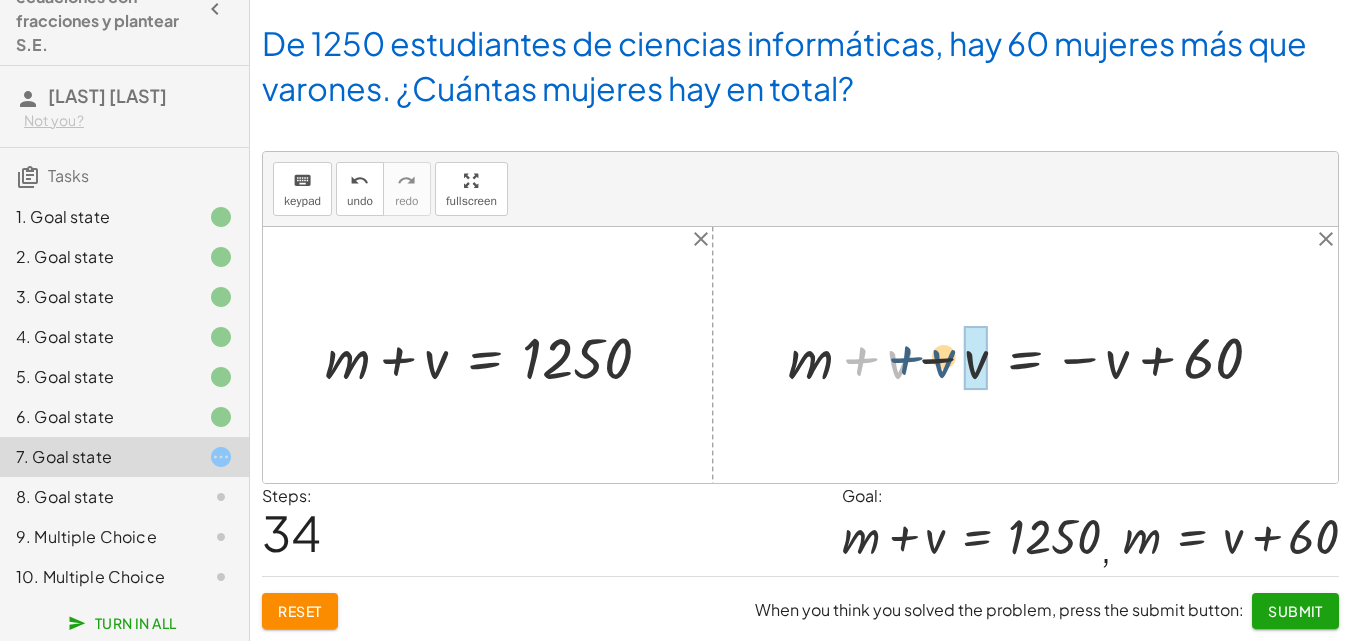 drag, startPoint x: 896, startPoint y: 358, endPoint x: 941, endPoint y: 357, distance: 45.01111 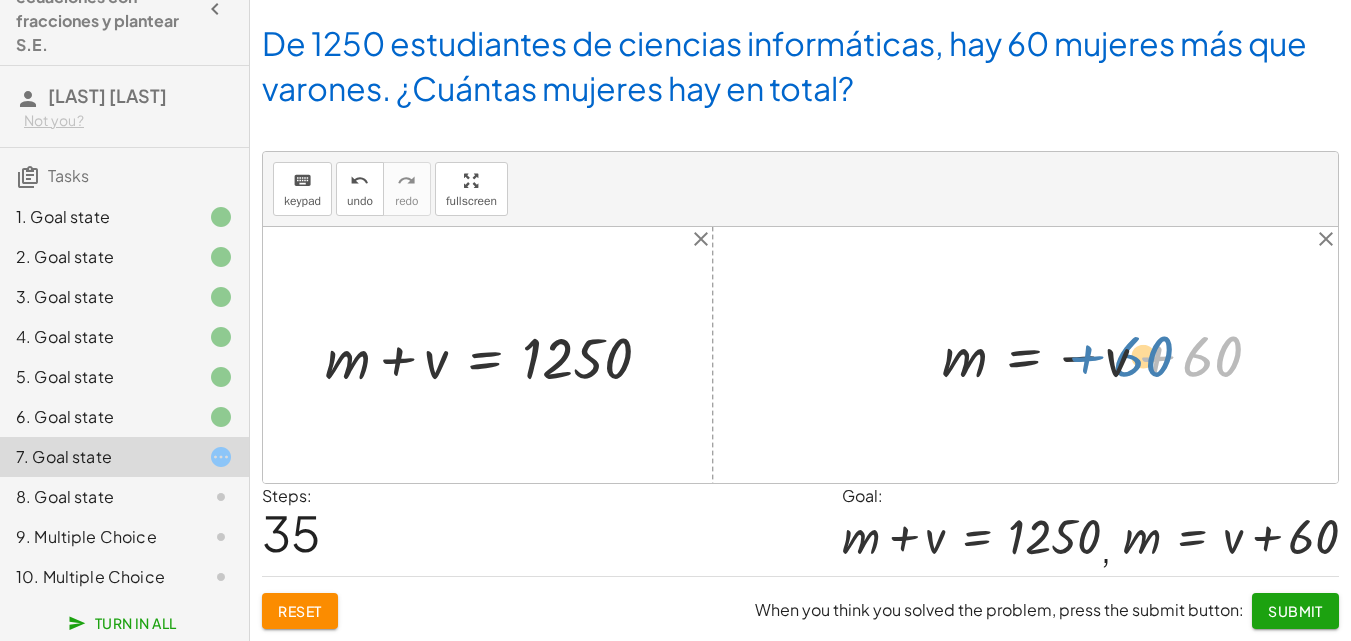 drag, startPoint x: 1150, startPoint y: 358, endPoint x: 1080, endPoint y: 358, distance: 70 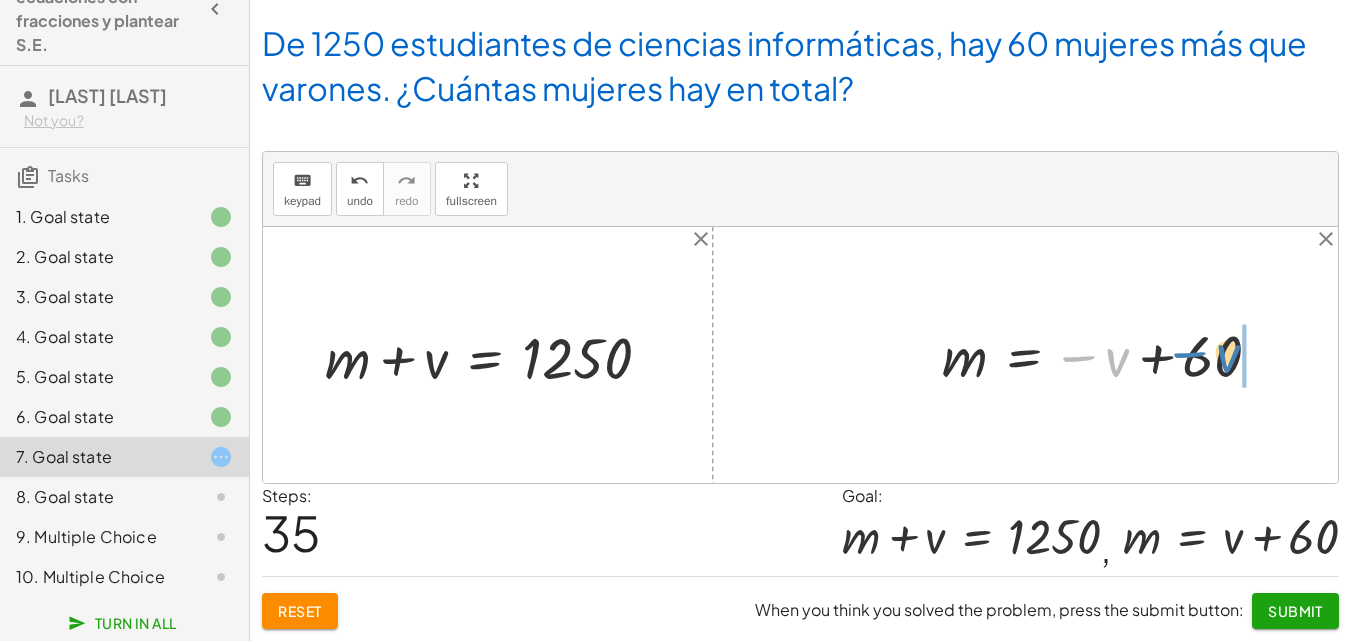 drag, startPoint x: 1103, startPoint y: 357, endPoint x: 1219, endPoint y: 353, distance: 116.06895 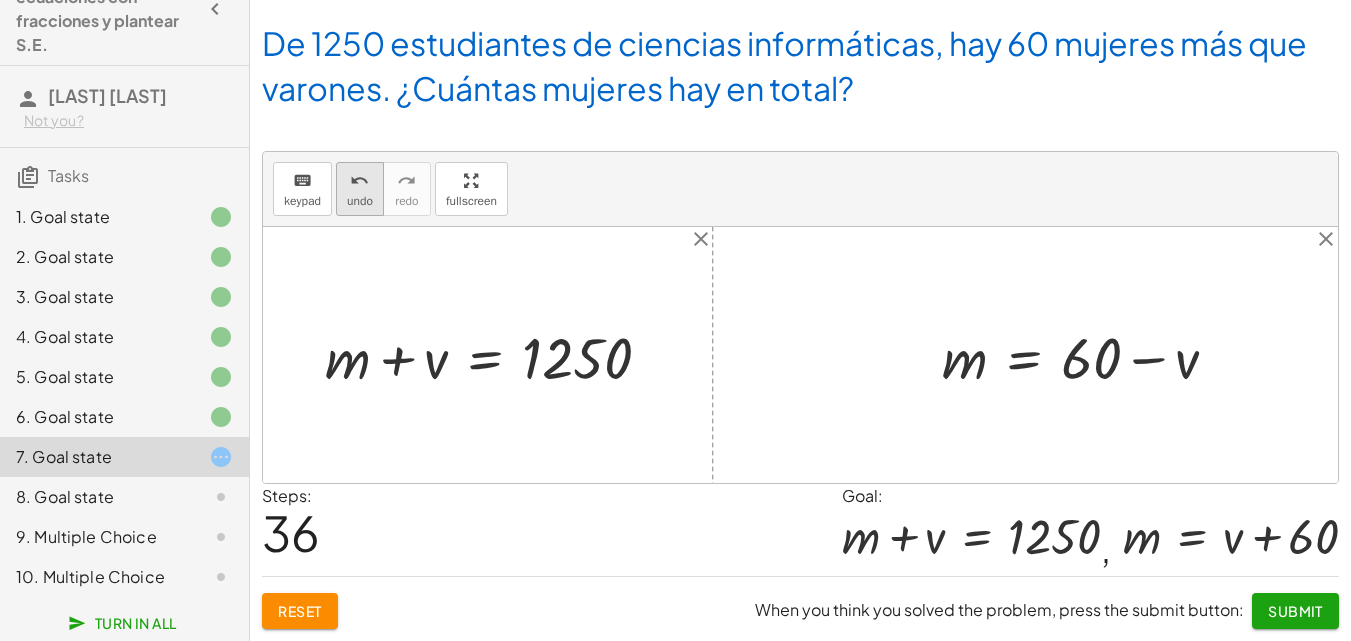 click on "undo" at bounding box center [360, 201] 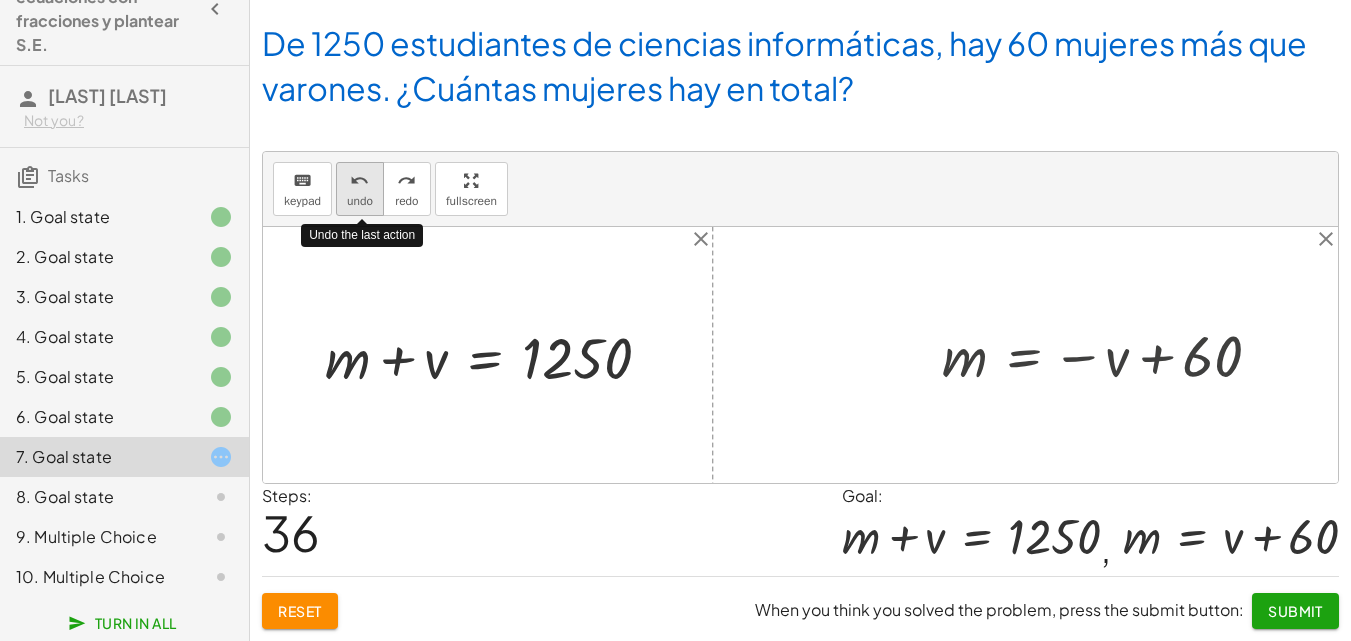 click on "undo" at bounding box center [360, 201] 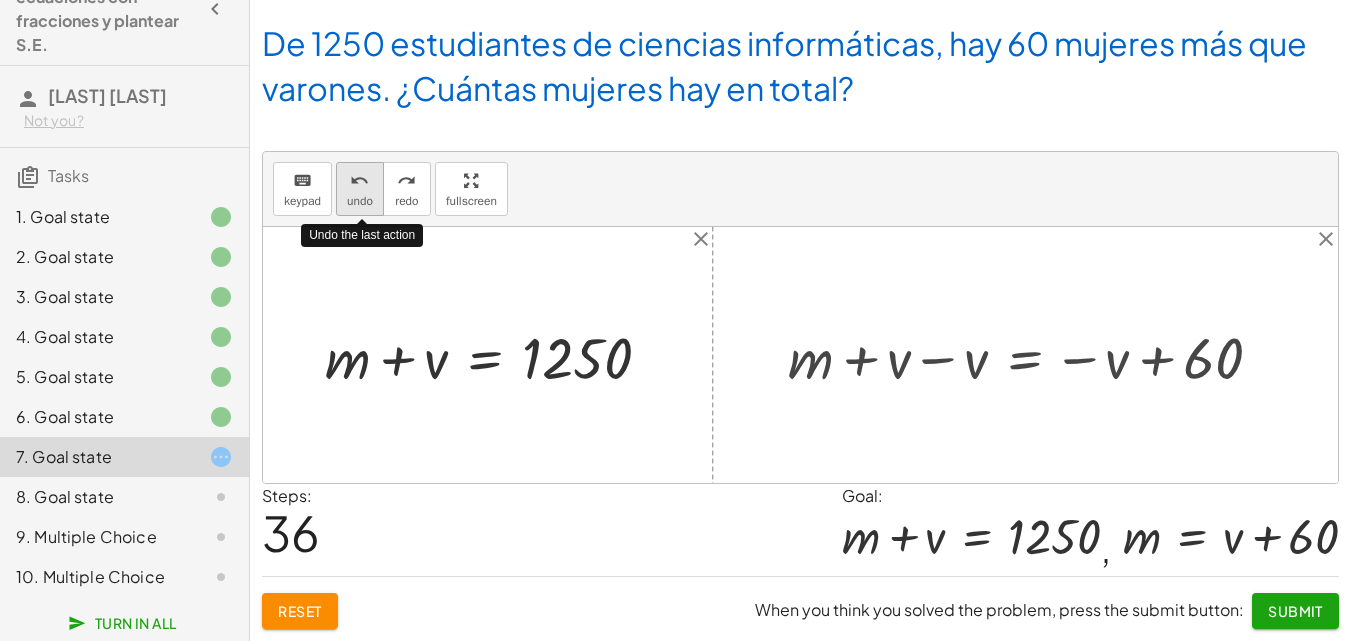 click on "undo" at bounding box center [360, 201] 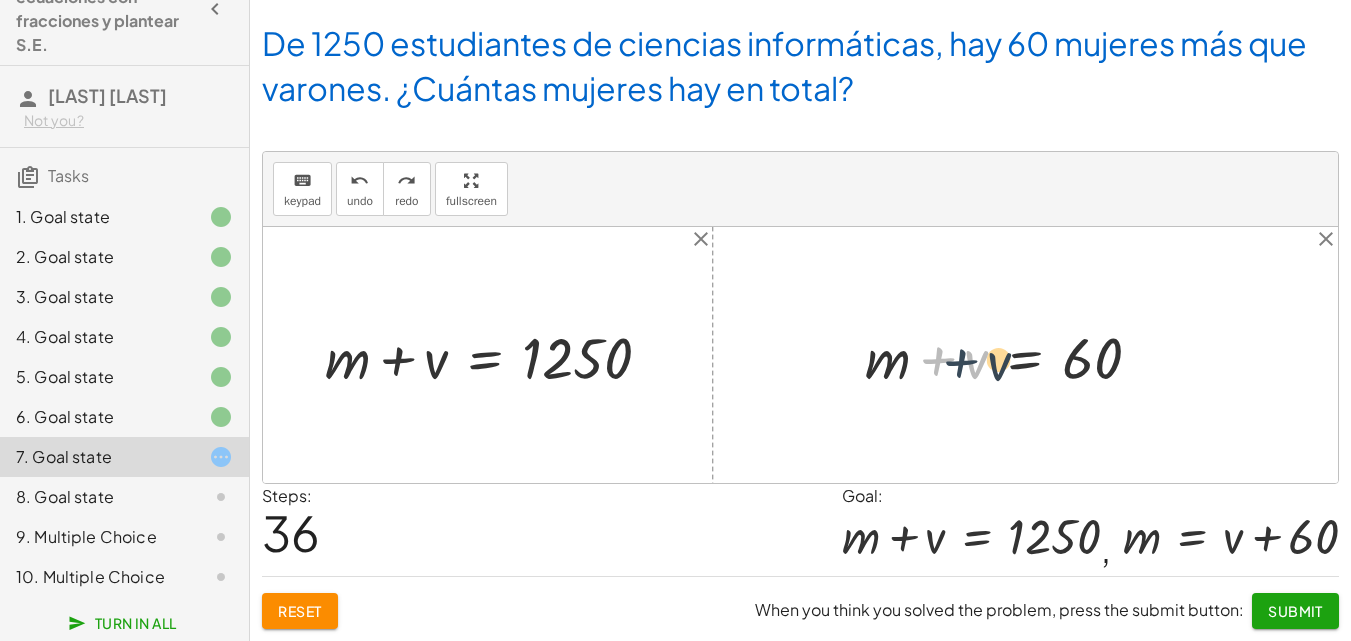 click at bounding box center [1011, 355] 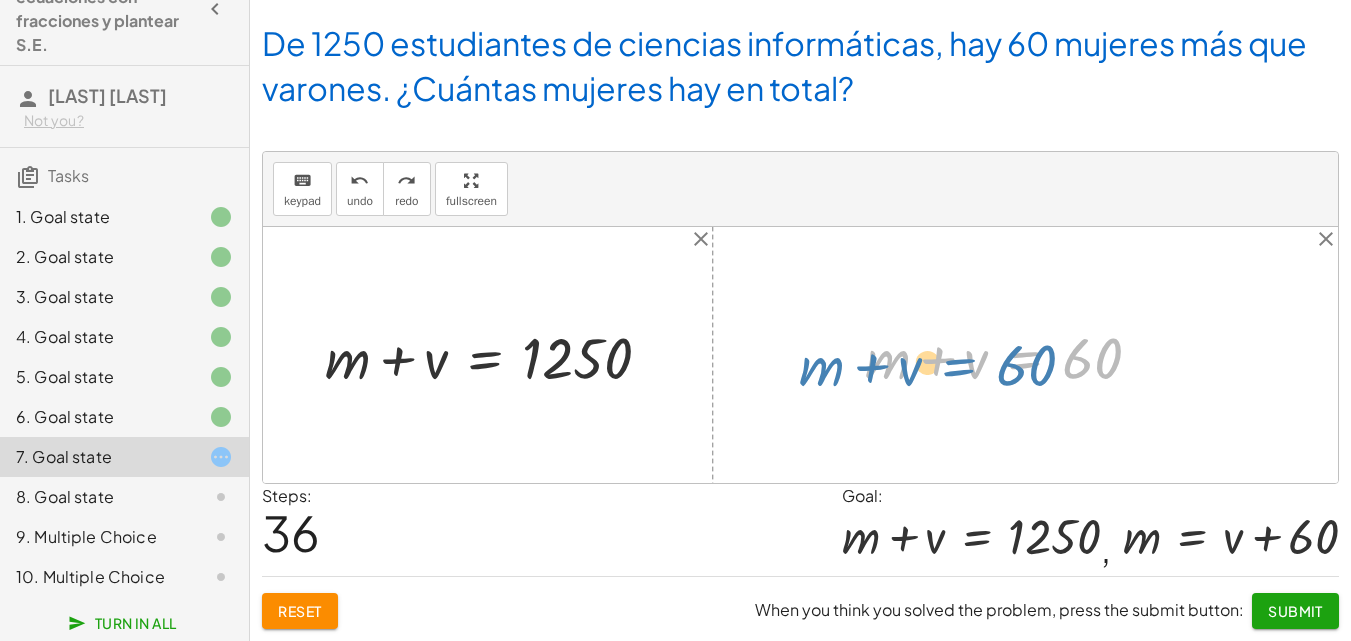 drag, startPoint x: 1027, startPoint y: 366, endPoint x: 961, endPoint y: 382, distance: 67.911705 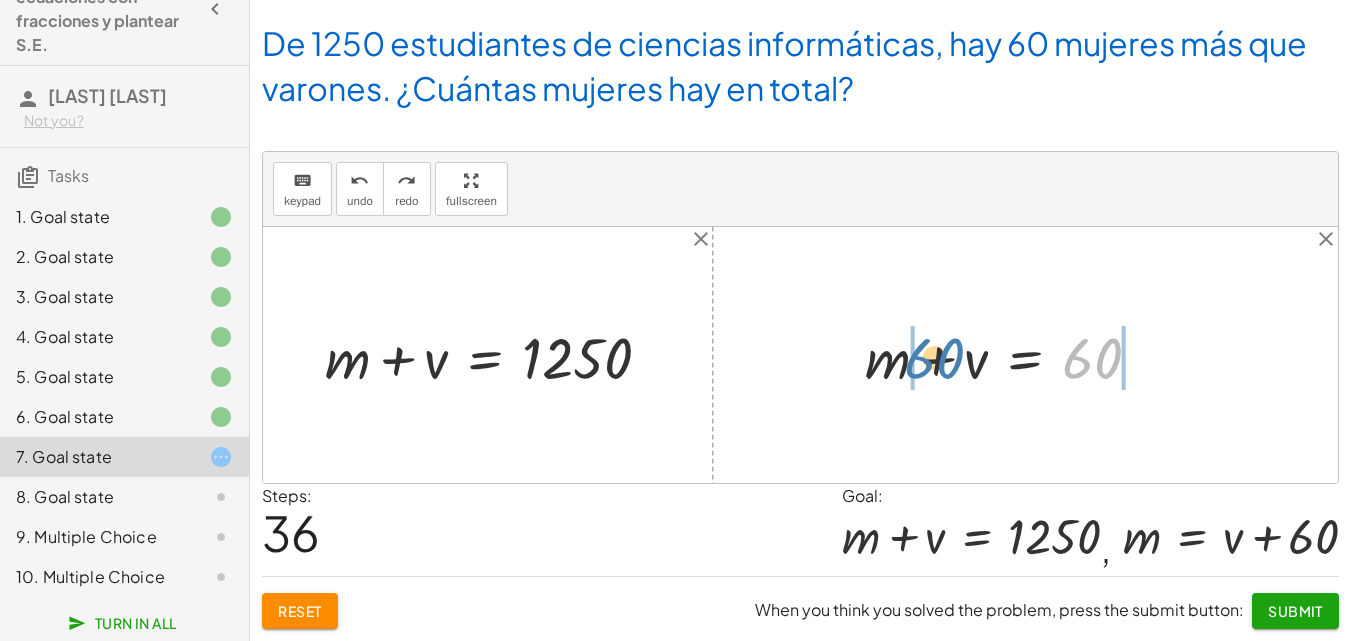 drag, startPoint x: 1097, startPoint y: 365, endPoint x: 939, endPoint y: 365, distance: 158 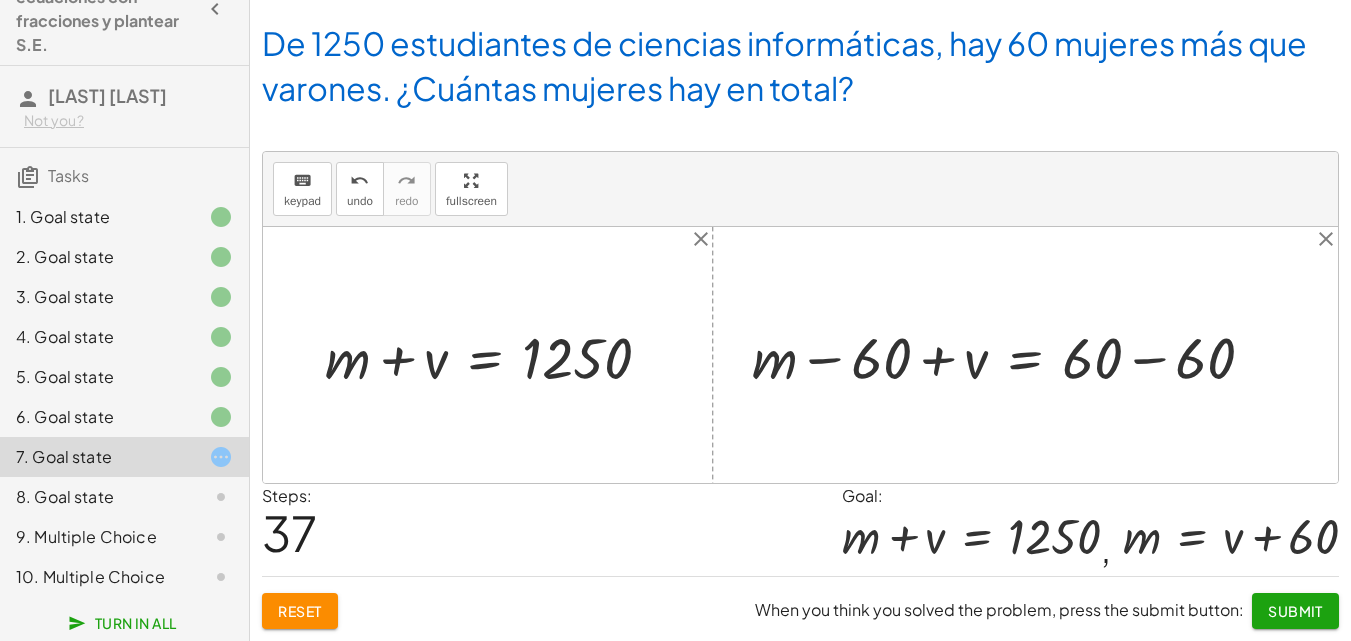 click at bounding box center (1011, 355) 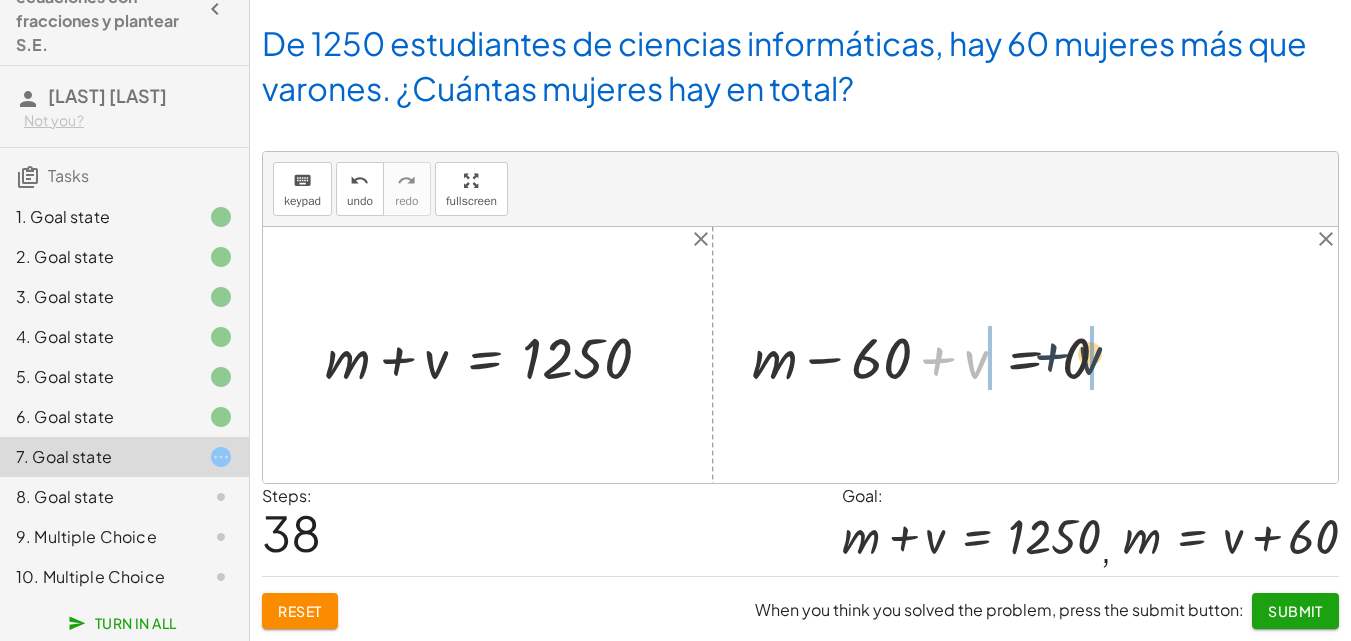 drag, startPoint x: 946, startPoint y: 367, endPoint x: 1062, endPoint y: 363, distance: 116.06895 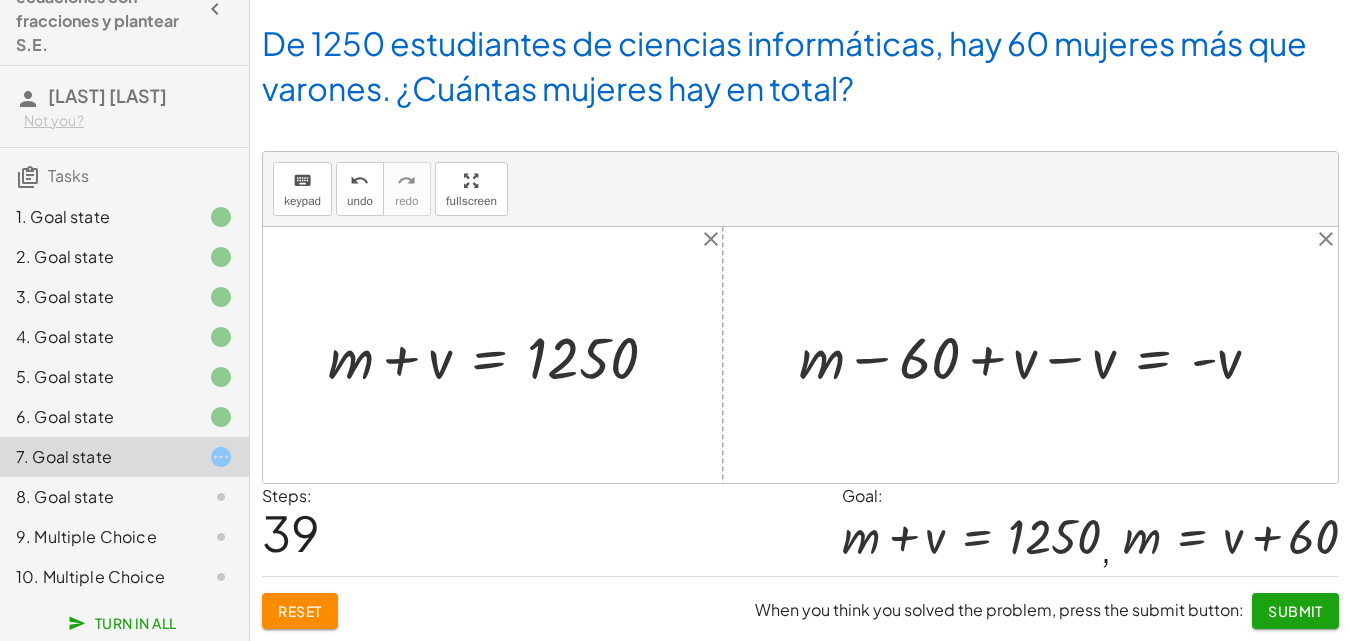 click at bounding box center [1037, 355] 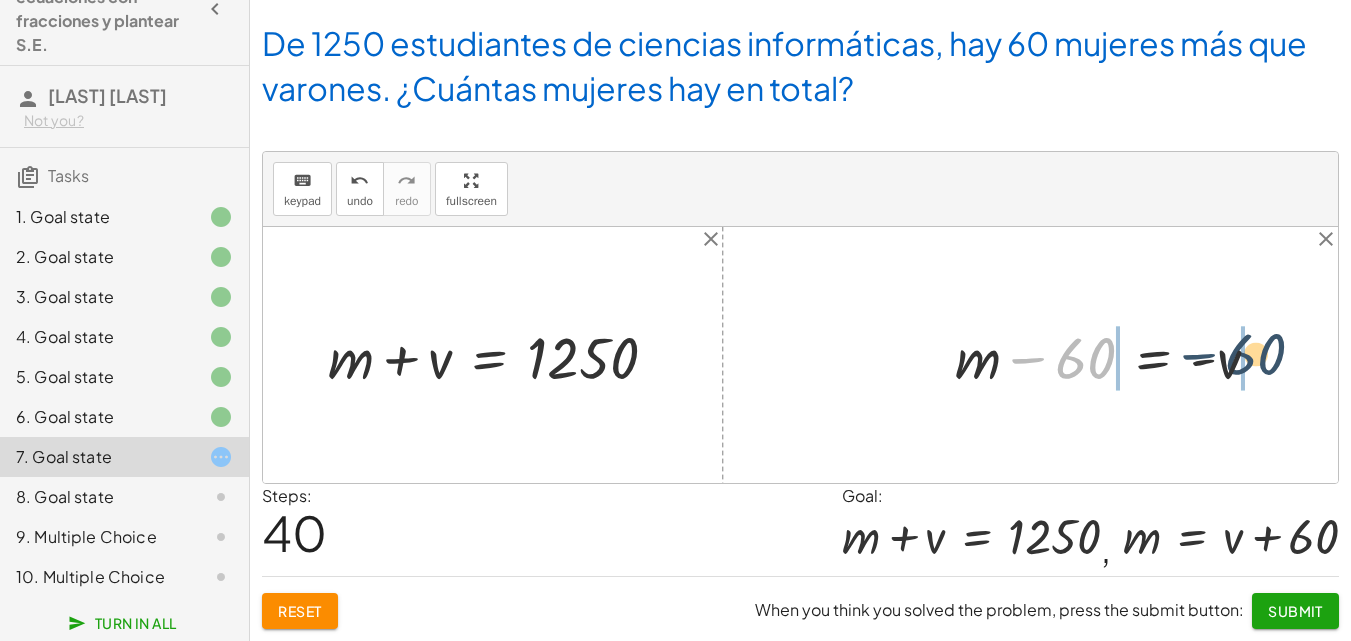 drag, startPoint x: 1051, startPoint y: 359, endPoint x: 1223, endPoint y: 355, distance: 172.04651 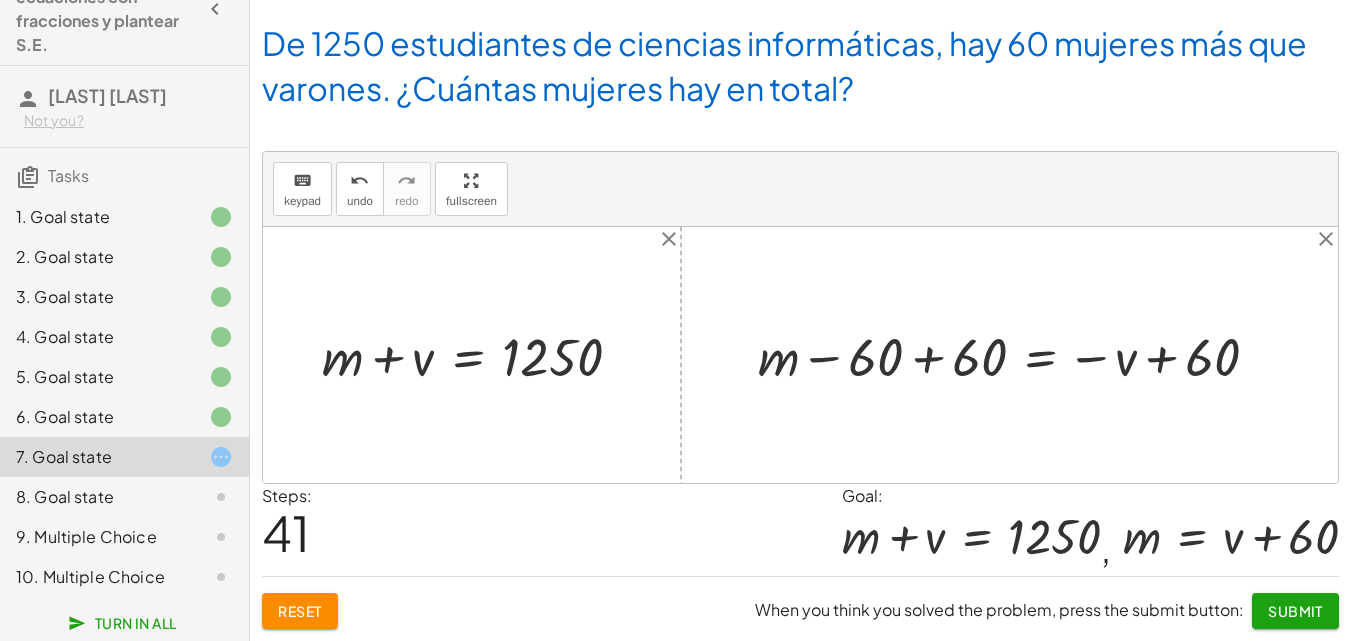 click at bounding box center (1016, 355) 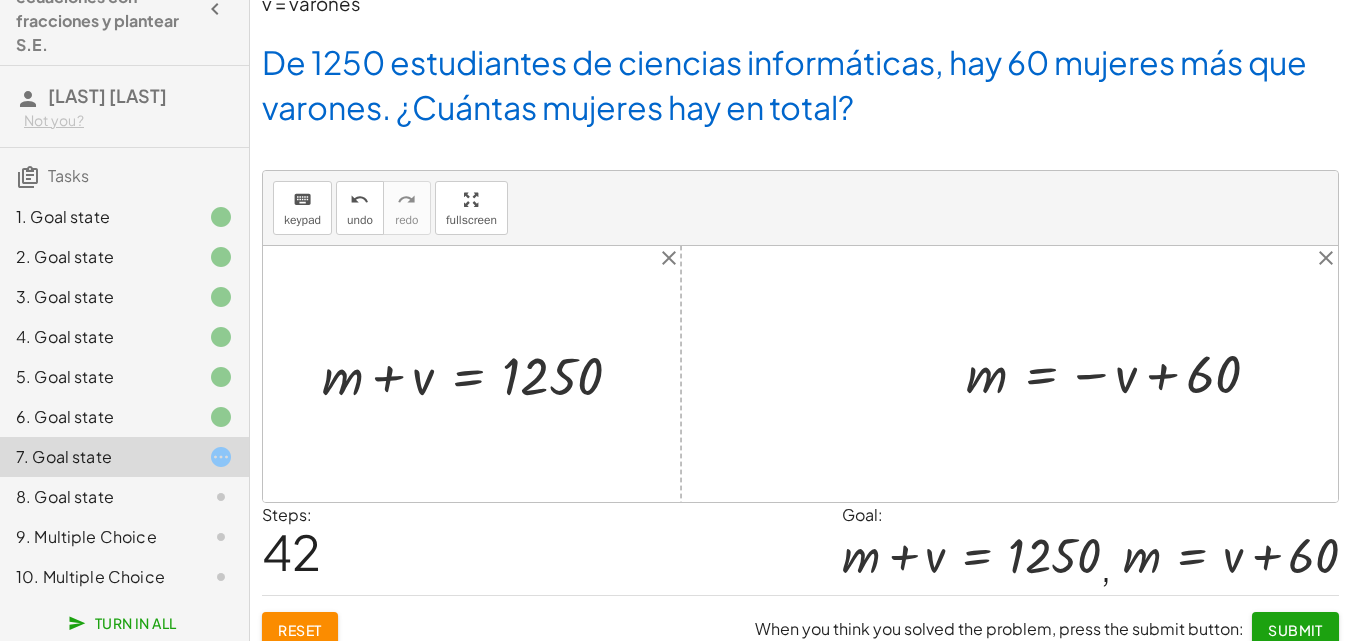 scroll, scrollTop: 135, scrollLeft: 0, axis: vertical 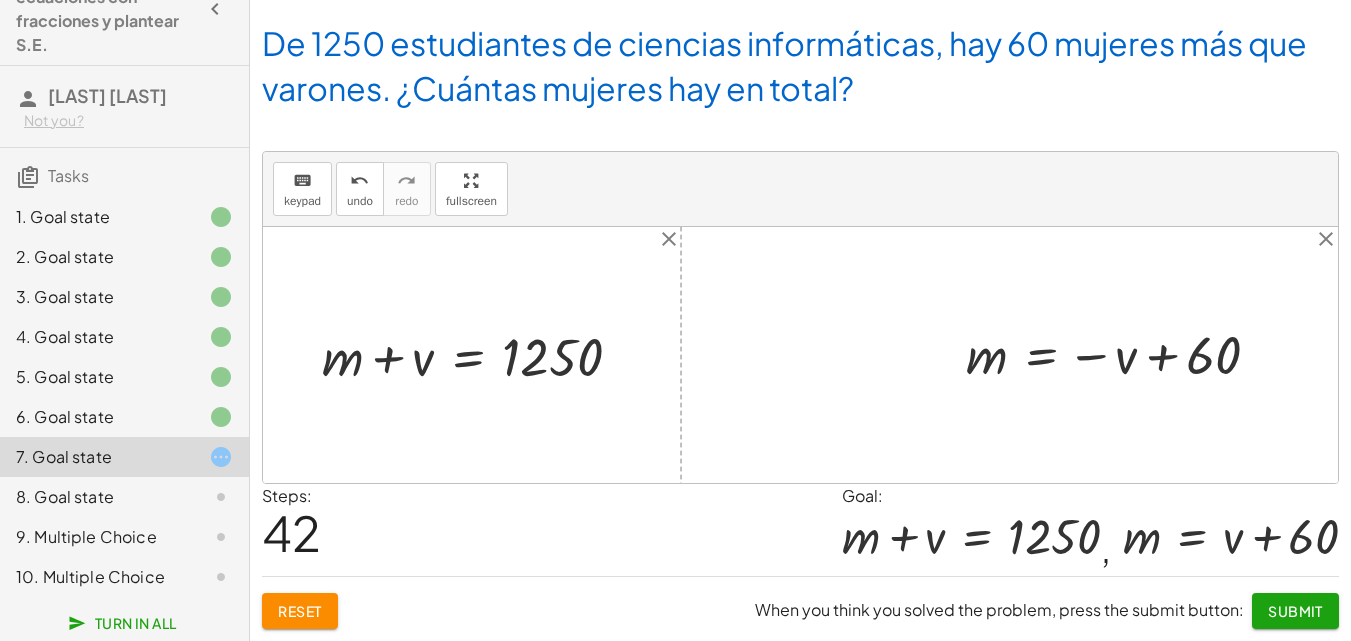 click on "Submit" 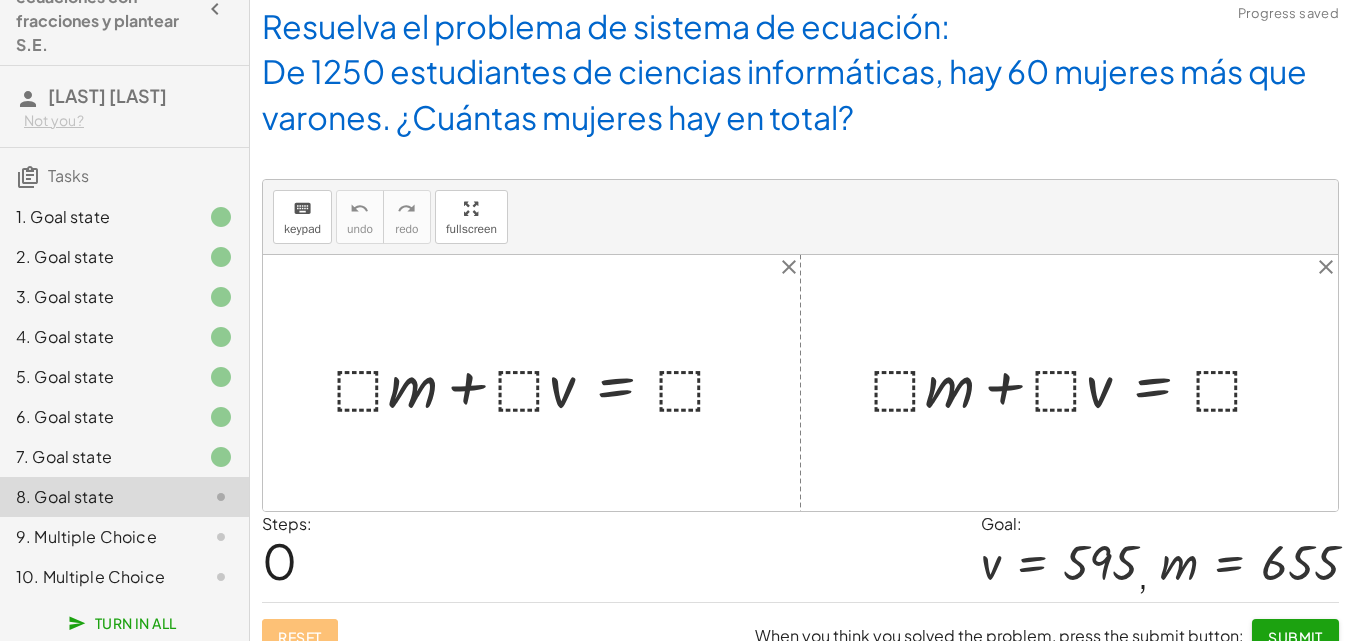 scroll, scrollTop: 0, scrollLeft: 0, axis: both 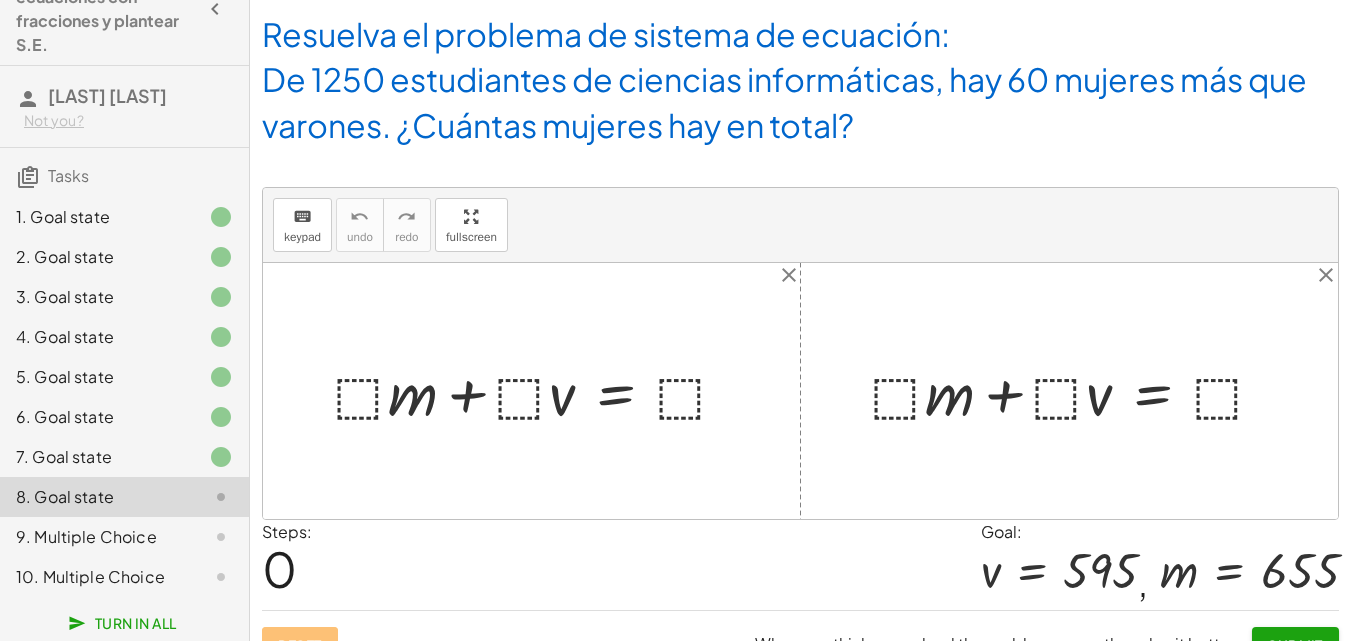 click on "7. Goal state" 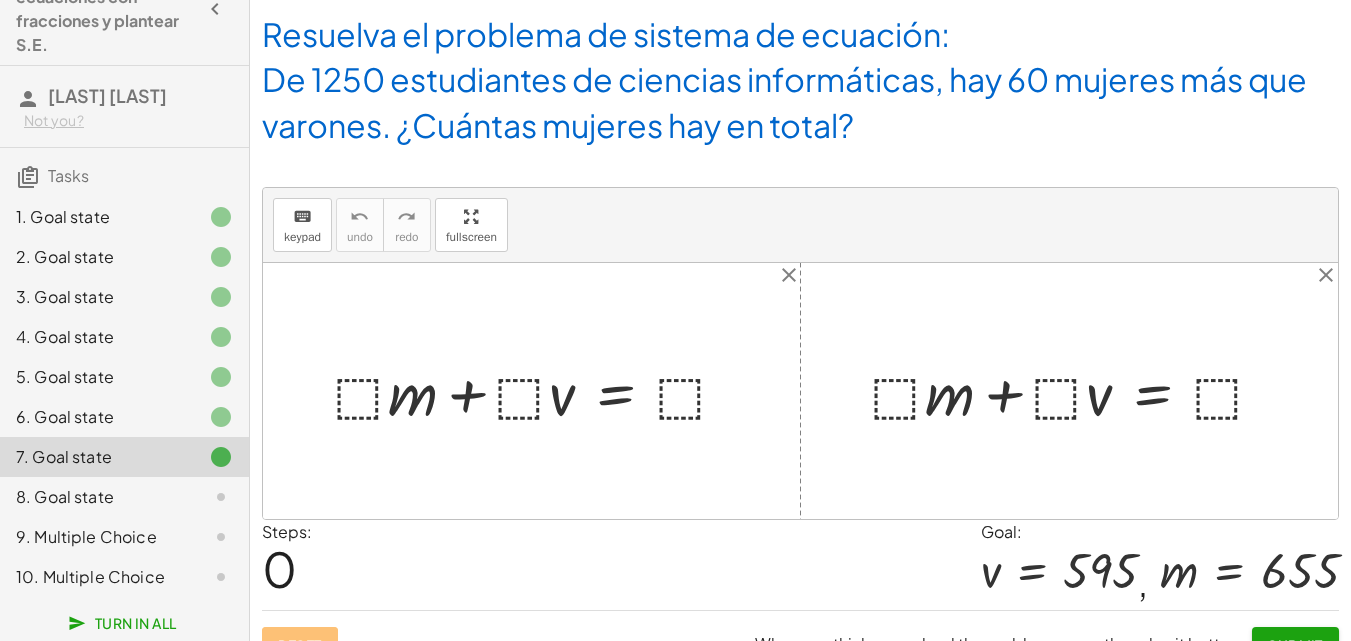 click on "7. Goal state" 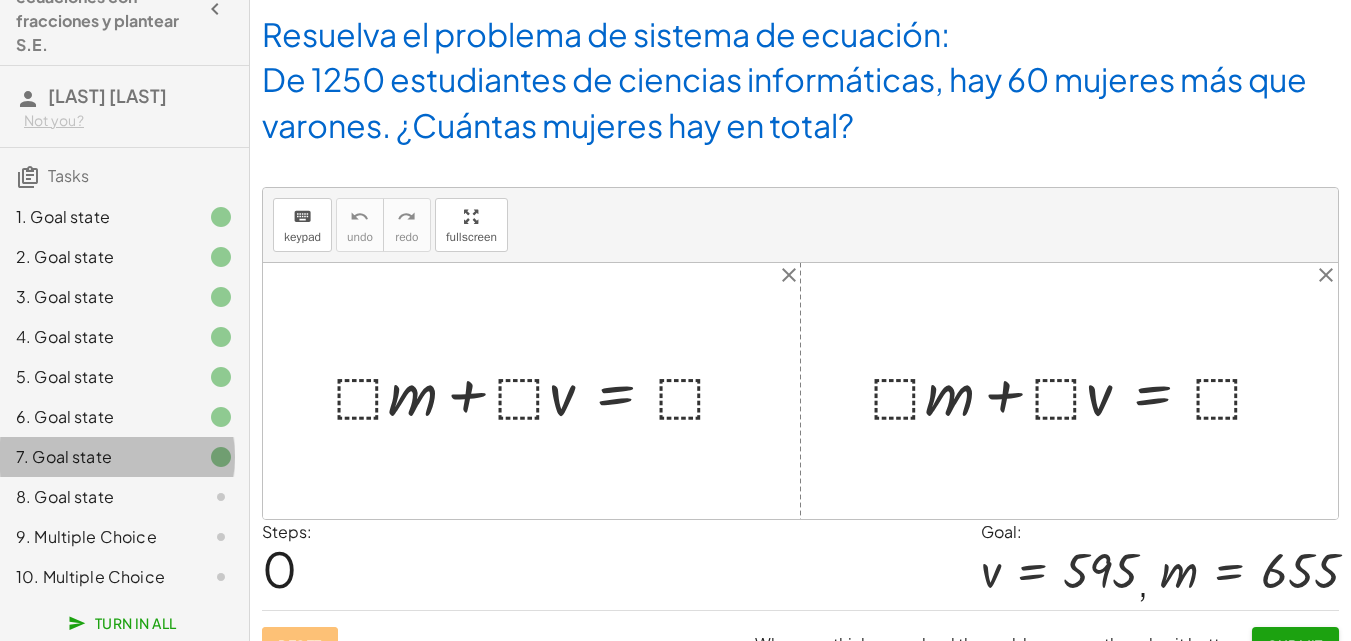 click on "7. Goal state" 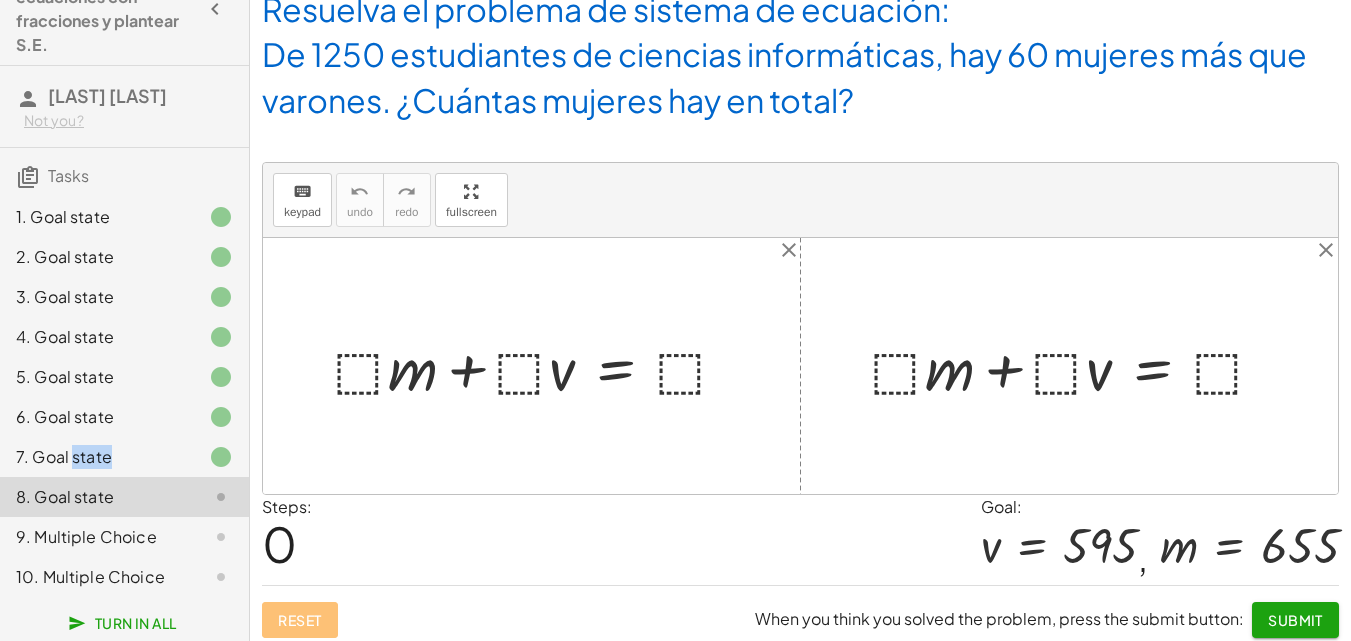 scroll, scrollTop: 0, scrollLeft: 0, axis: both 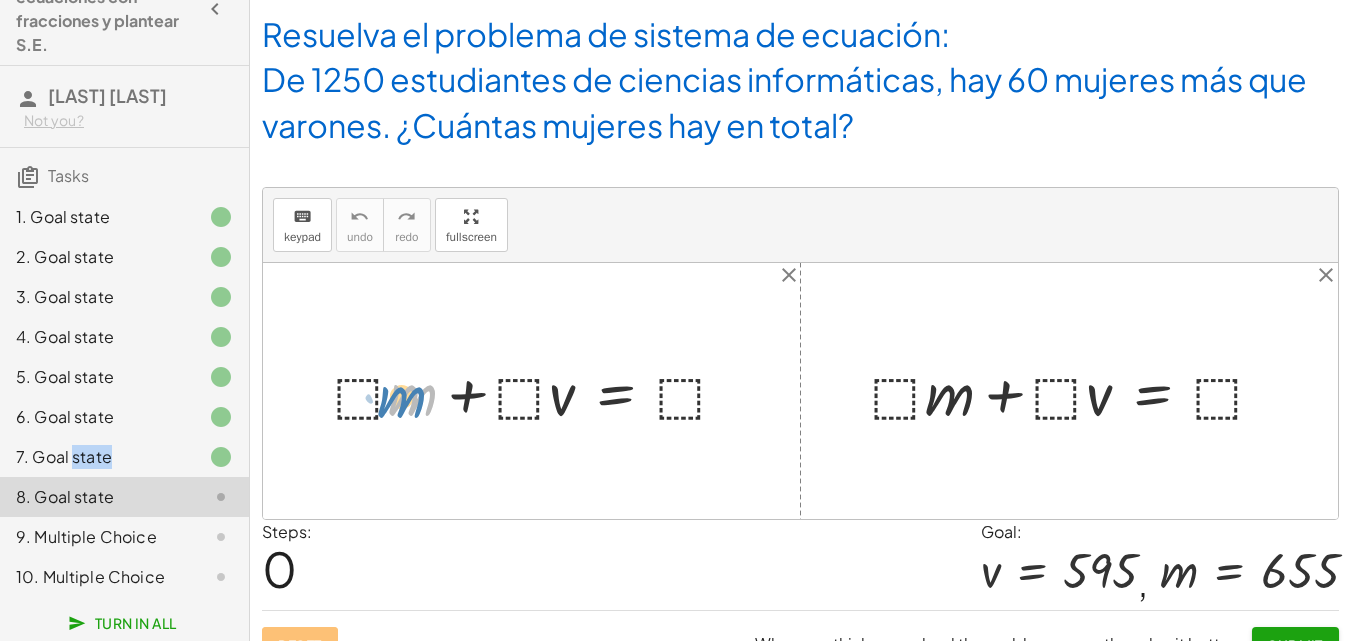 drag, startPoint x: 400, startPoint y: 376, endPoint x: 390, endPoint y: 373, distance: 10.440307 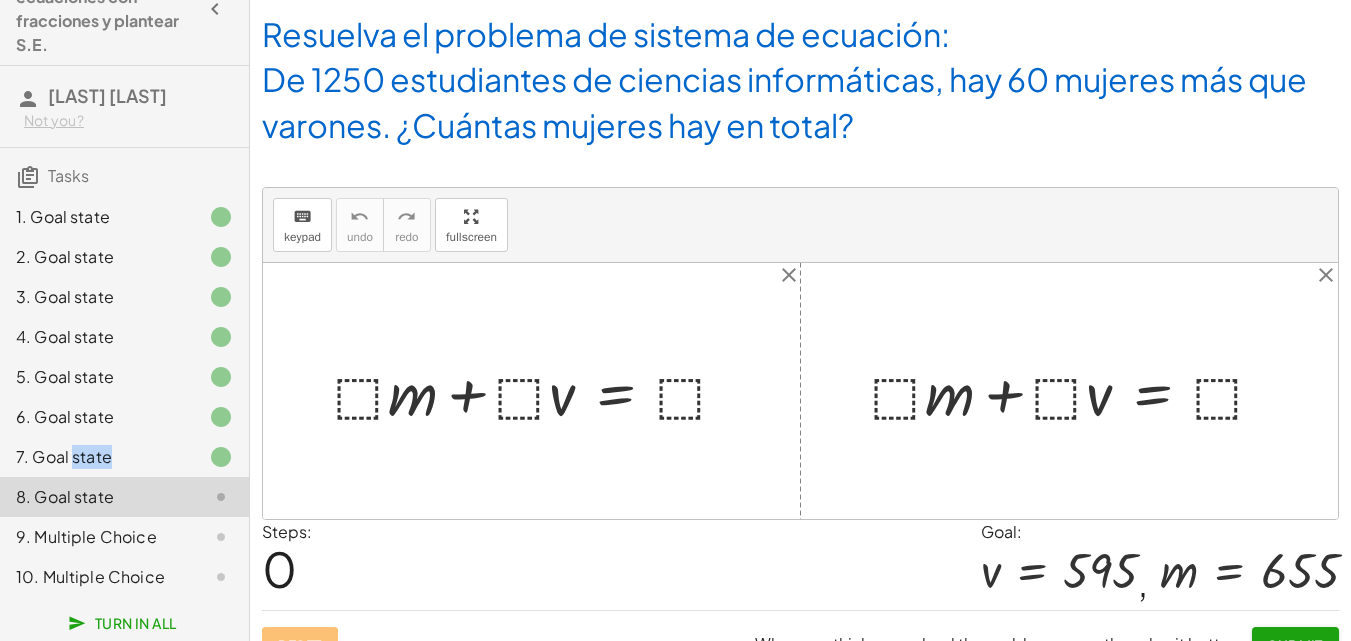 click at bounding box center (539, 391) 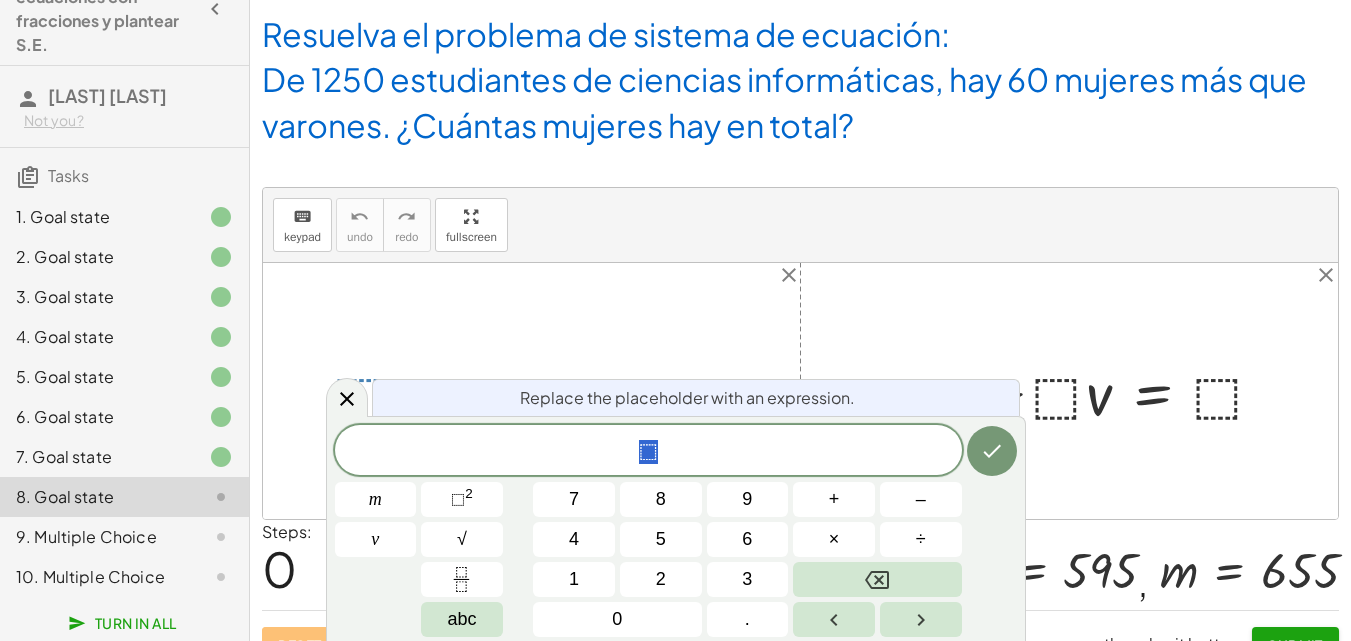 click at bounding box center (800, 391) 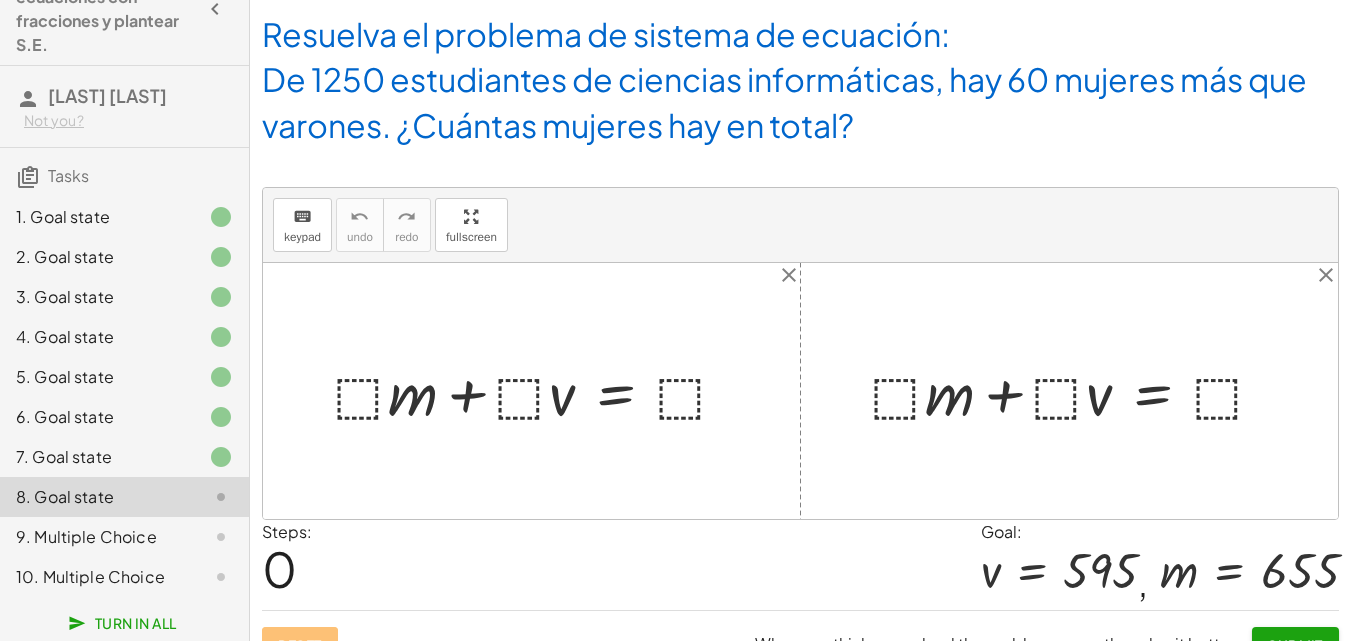 click at bounding box center [539, 391] 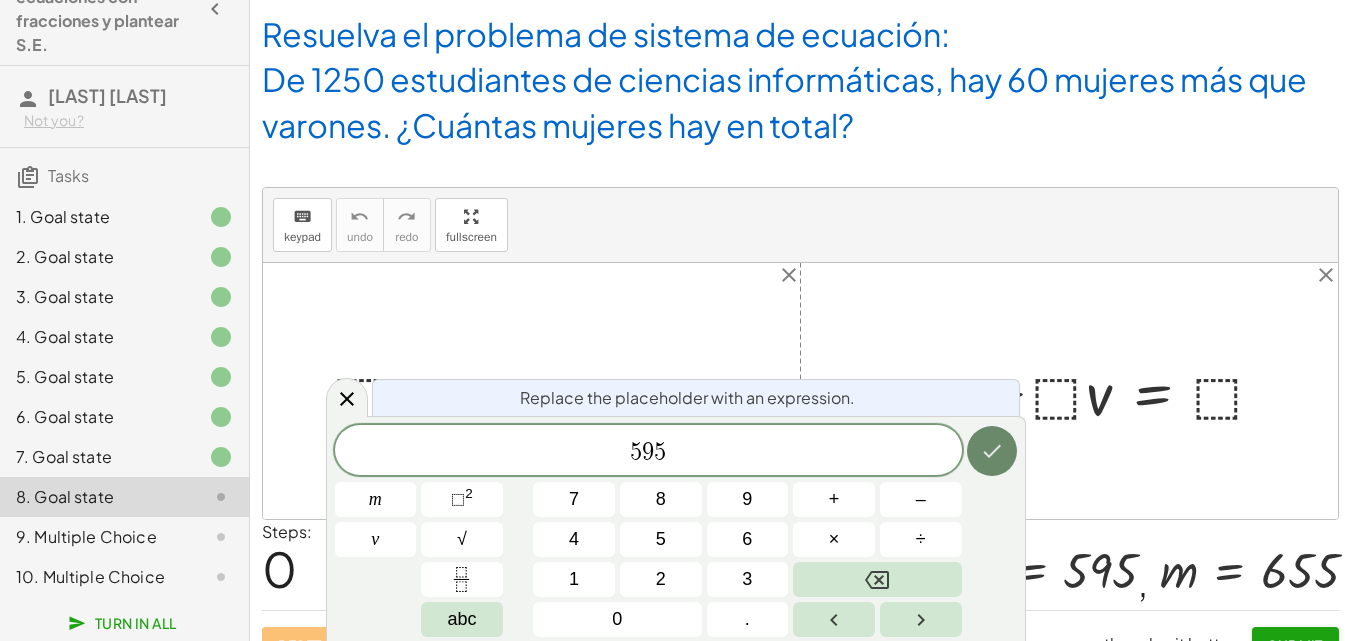 click 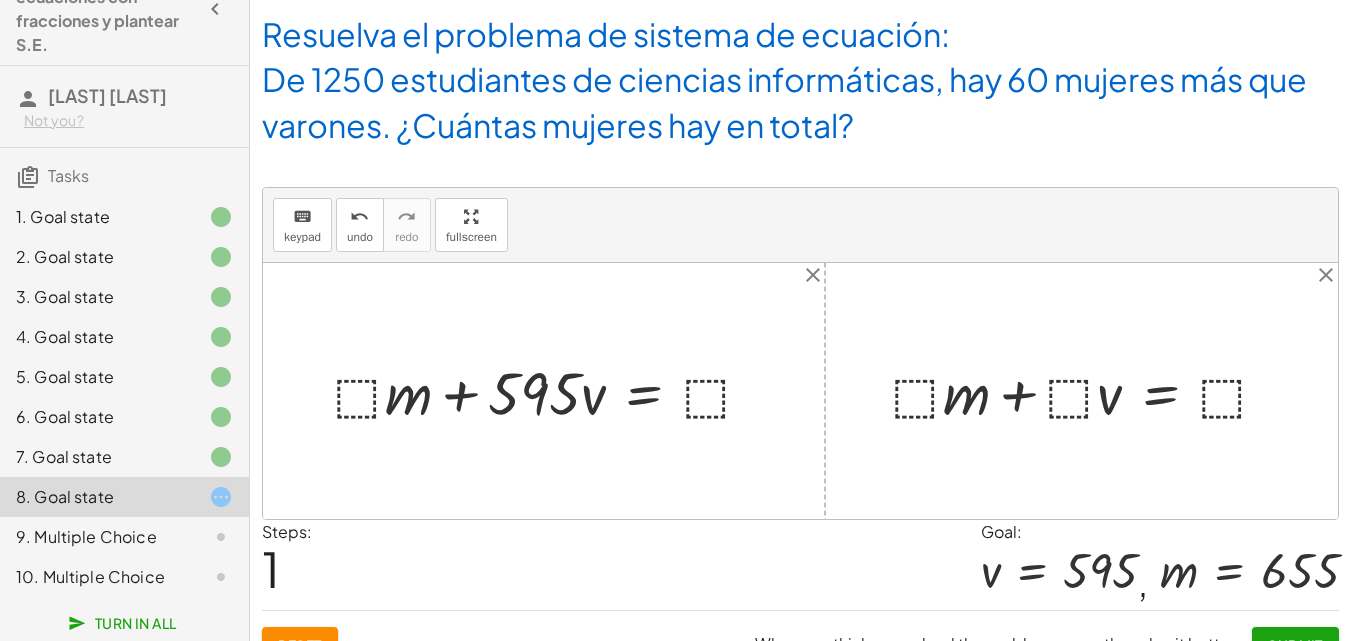 click at bounding box center (551, 391) 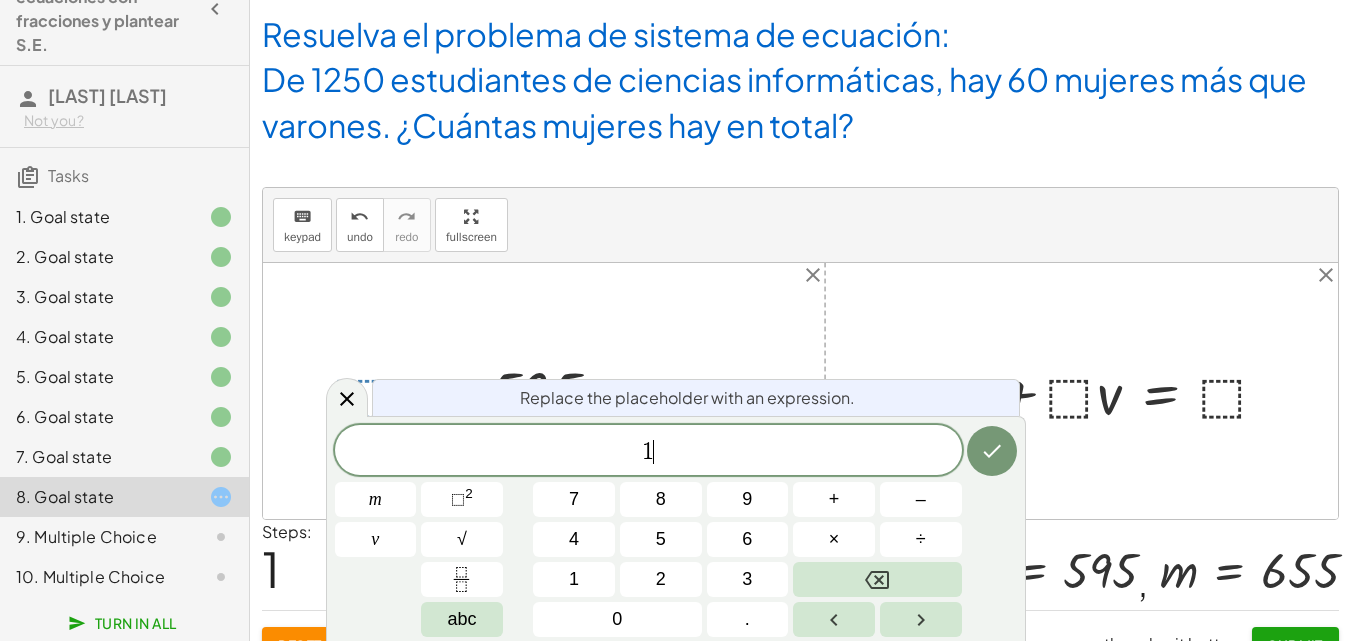 click on "1 ​ m v 7 8 9 + – 4 5 6 × ÷ ⬚ 2 √ abc 1 2 3 0 ." at bounding box center (676, 531) 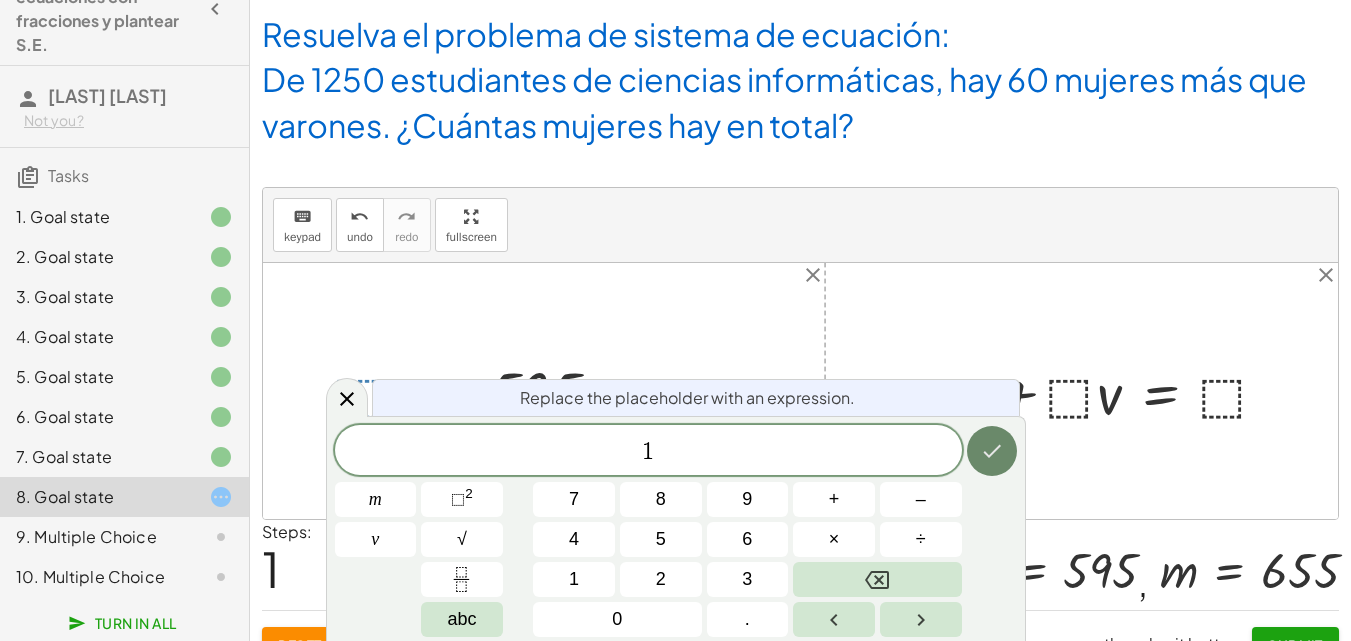 click 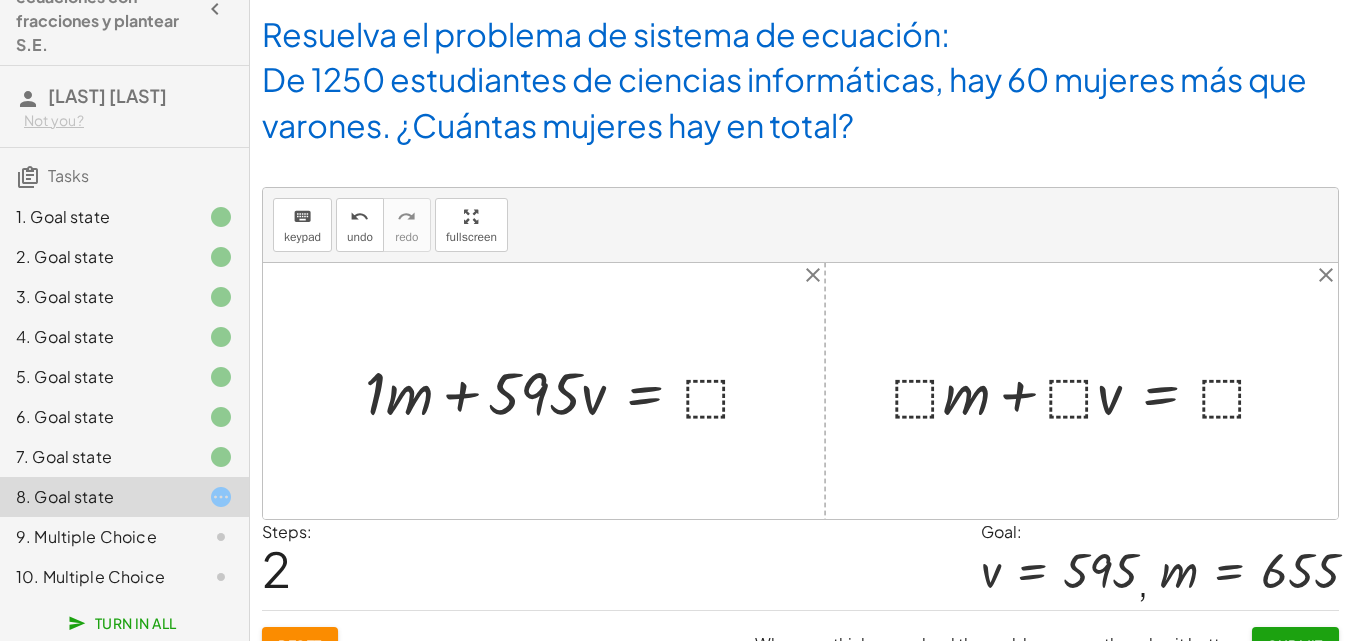 click at bounding box center [567, 391] 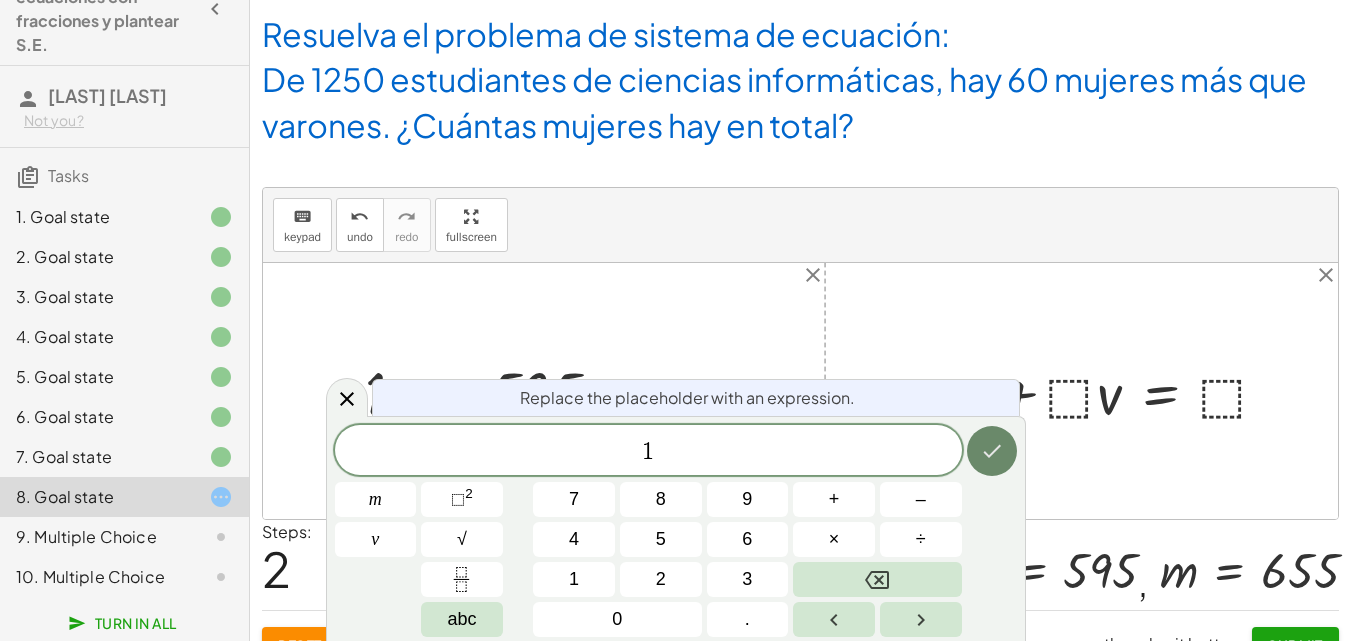 click at bounding box center [992, 451] 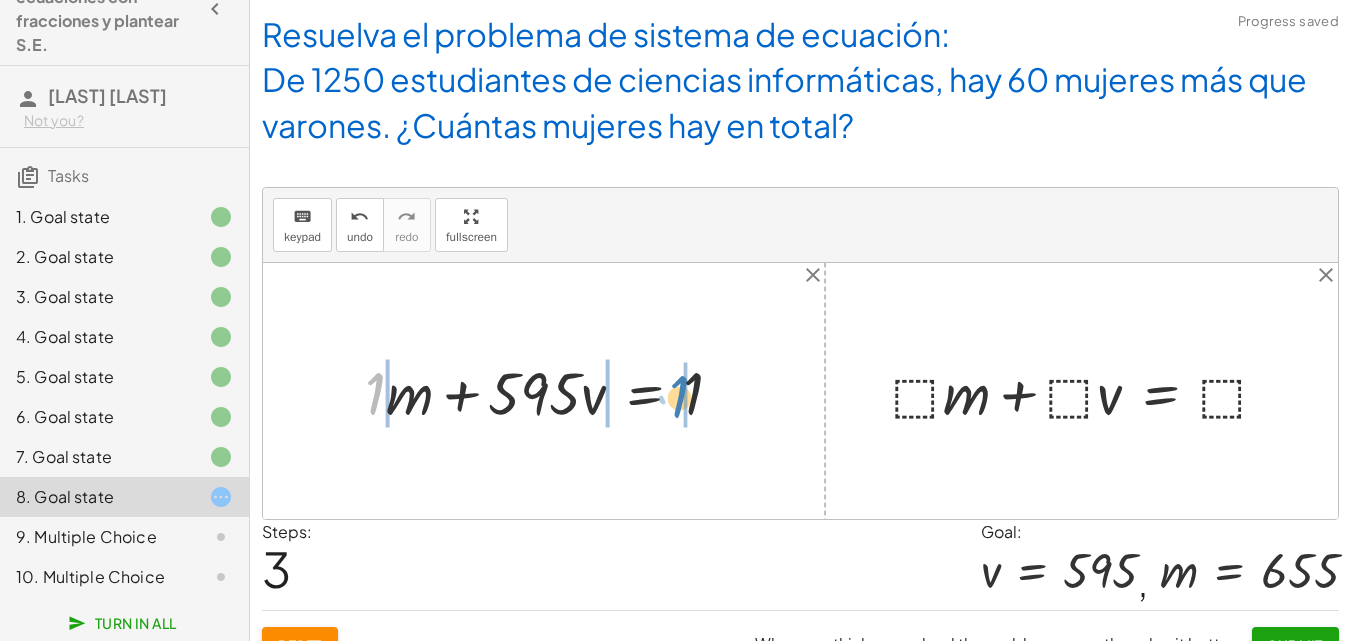 drag, startPoint x: 376, startPoint y: 391, endPoint x: 680, endPoint y: 394, distance: 304.0148 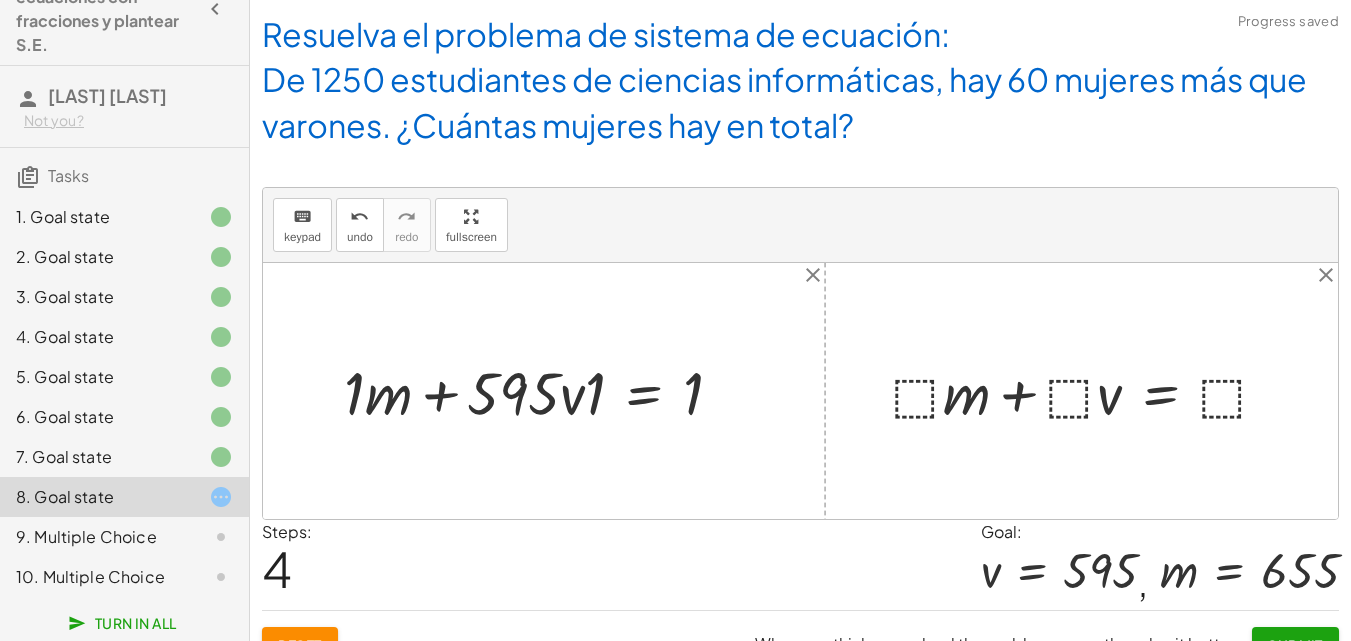 click at bounding box center (541, 391) 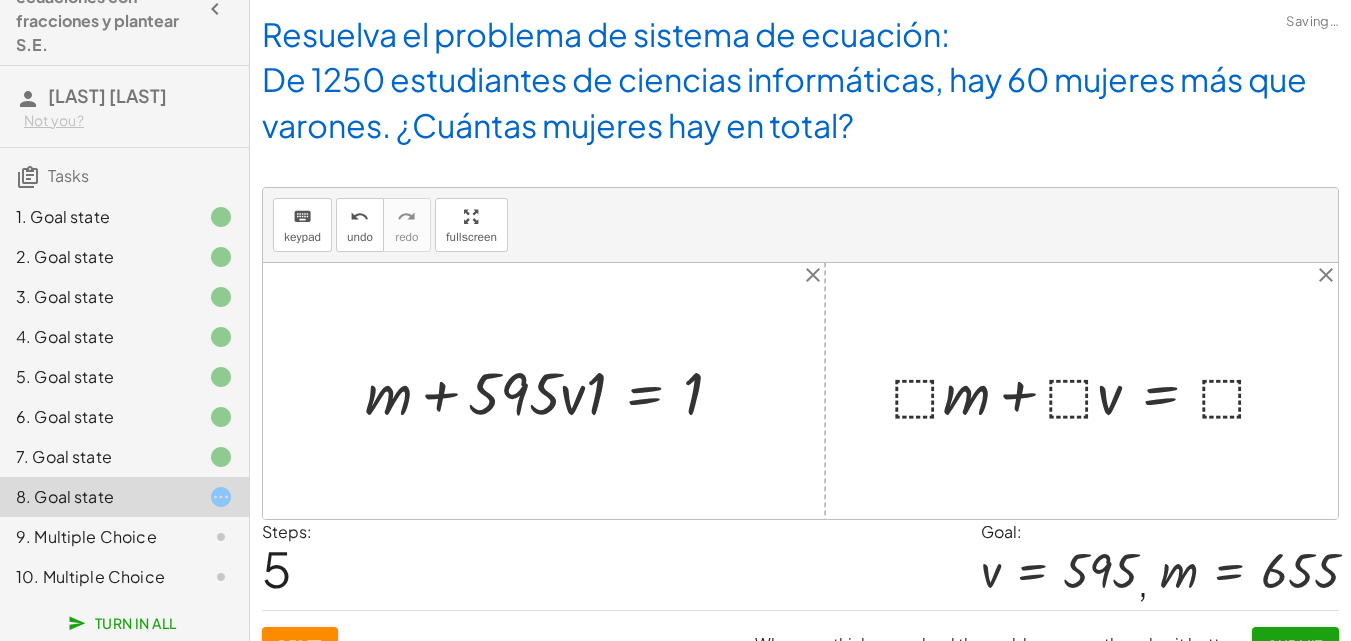 click at bounding box center (552, 391) 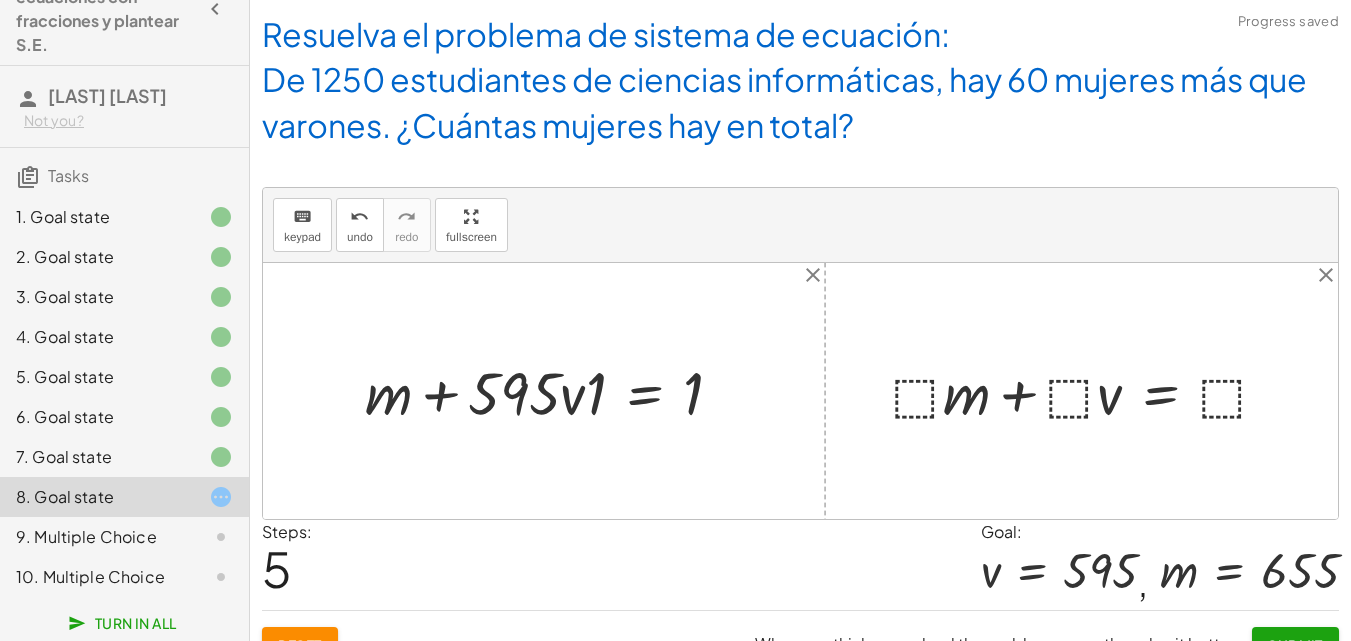scroll, scrollTop: 34, scrollLeft: 0, axis: vertical 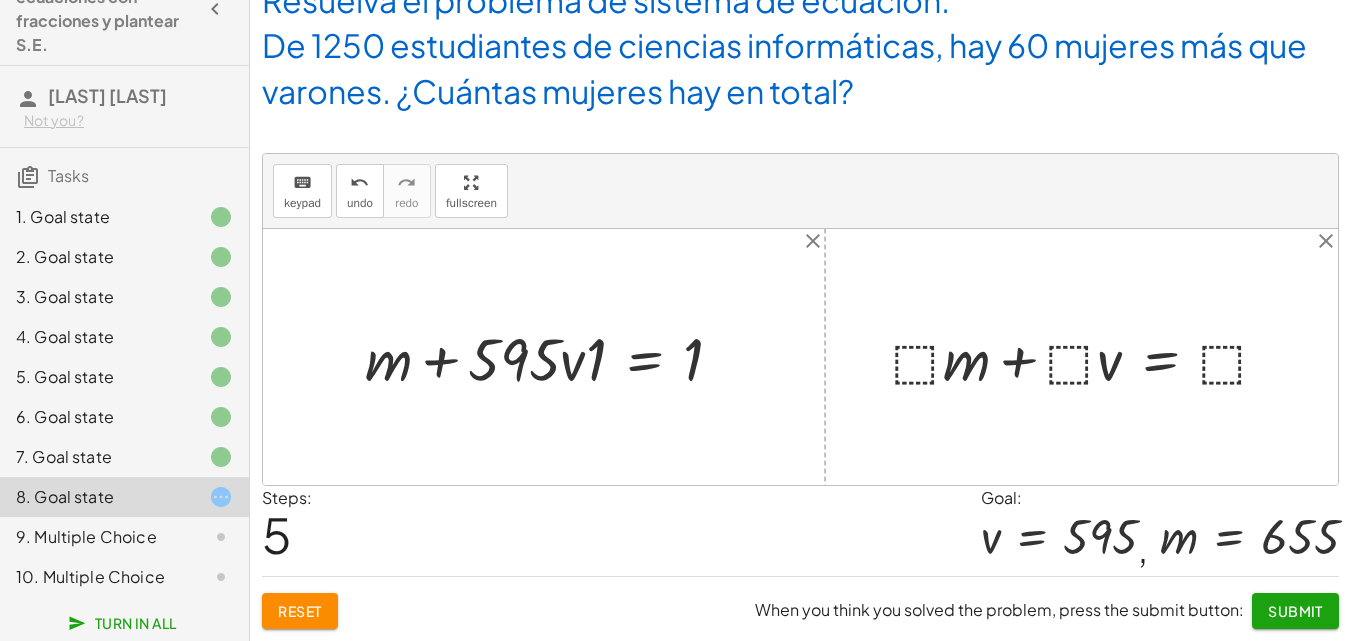 click at bounding box center (552, 357) 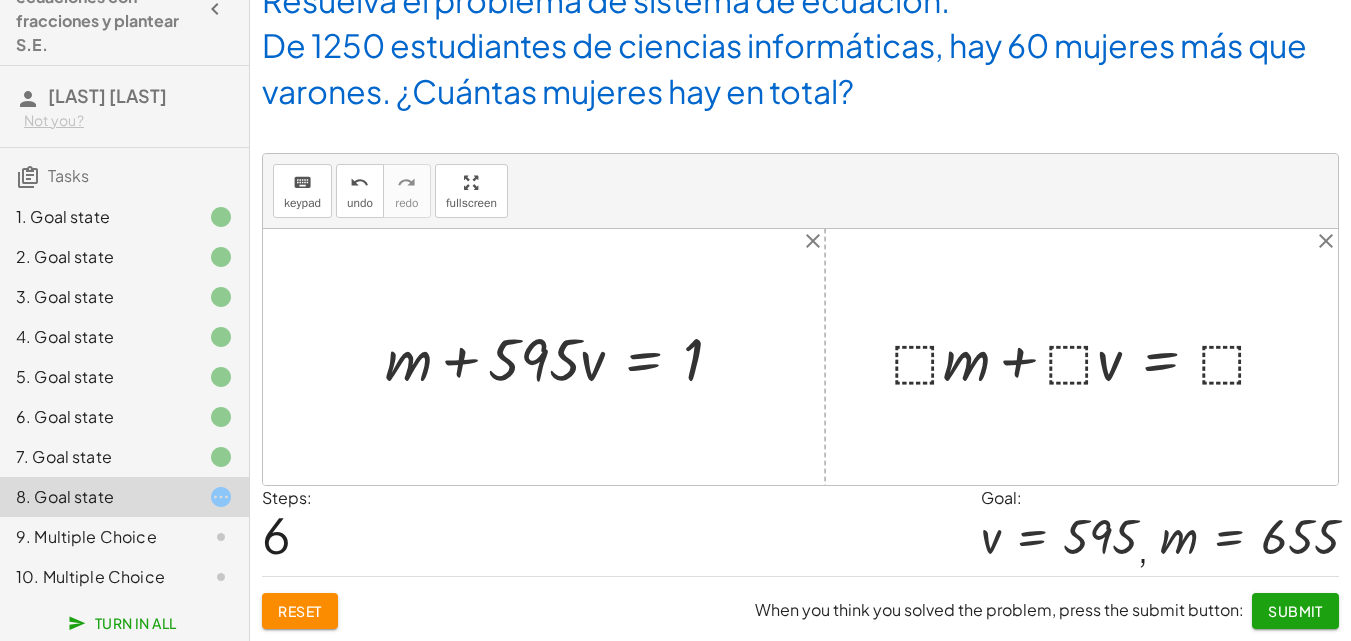 click at bounding box center [561, 357] 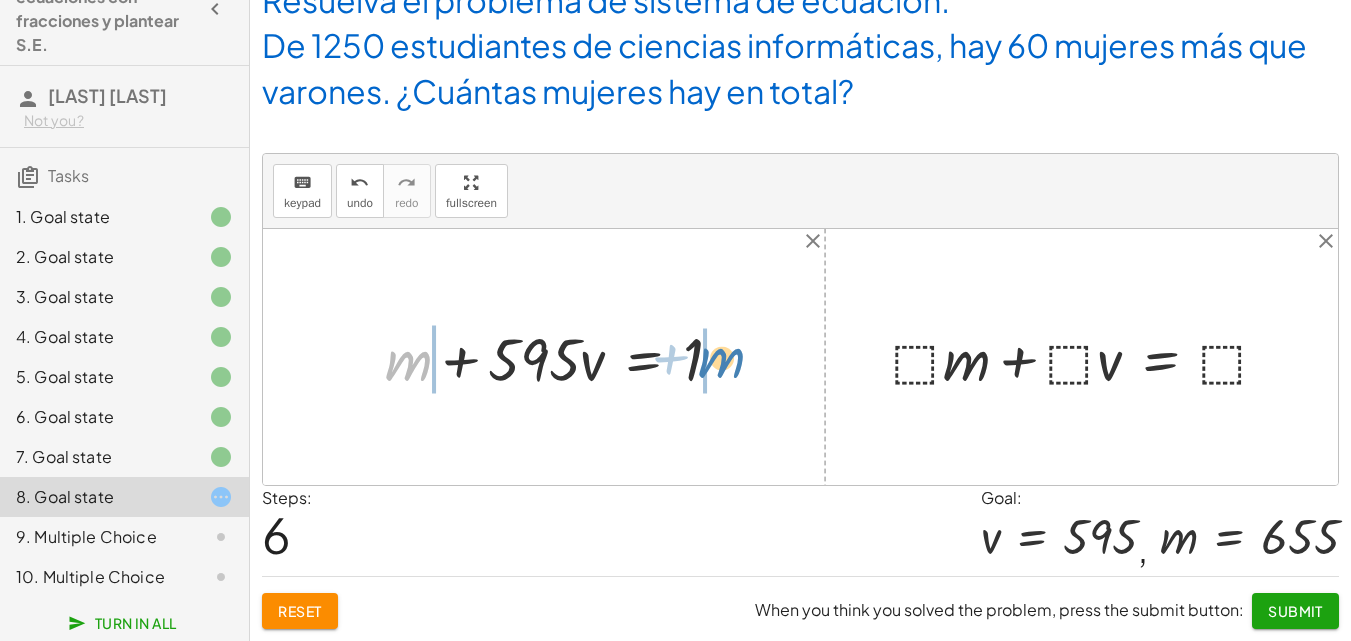 drag, startPoint x: 426, startPoint y: 368, endPoint x: 739, endPoint y: 365, distance: 313.01437 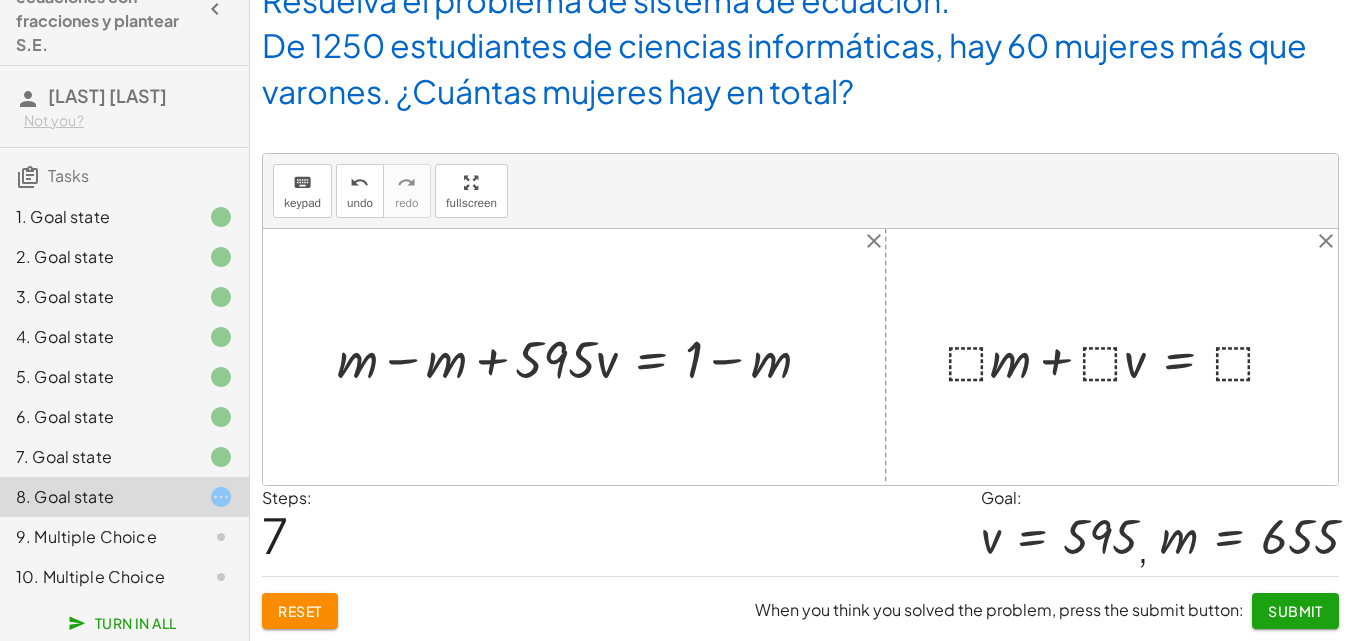 click at bounding box center (582, 357) 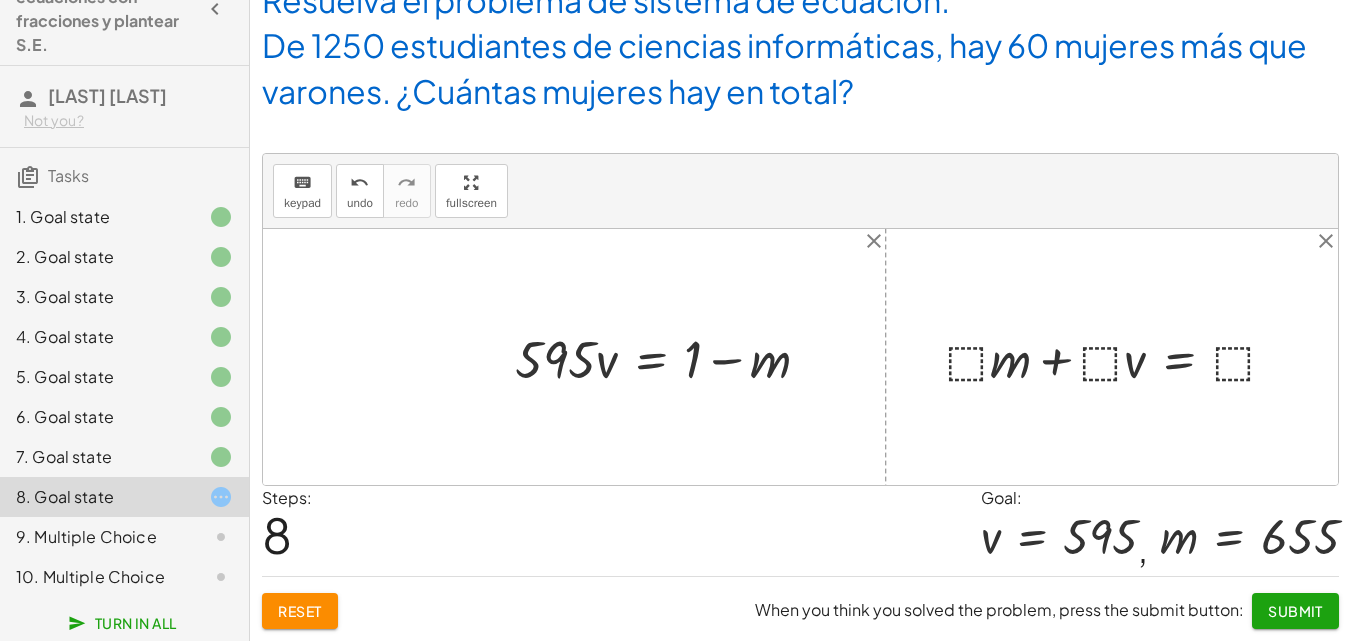 click at bounding box center (670, 357) 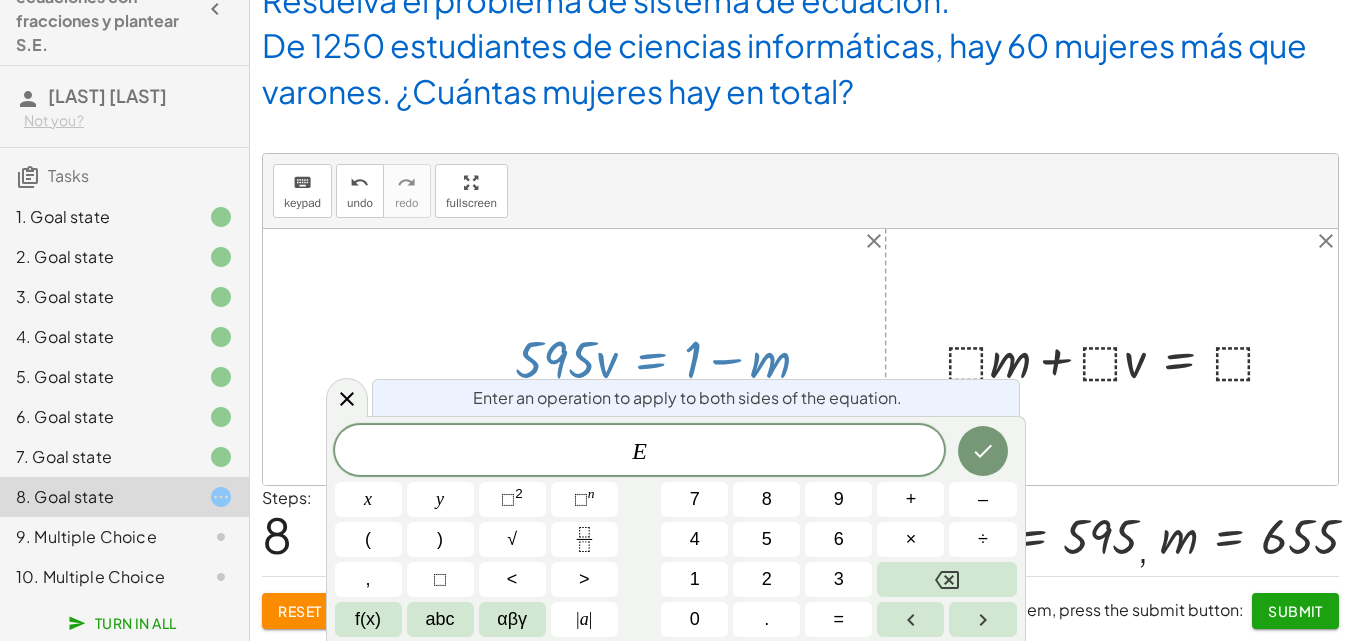 click at bounding box center (670, 357) 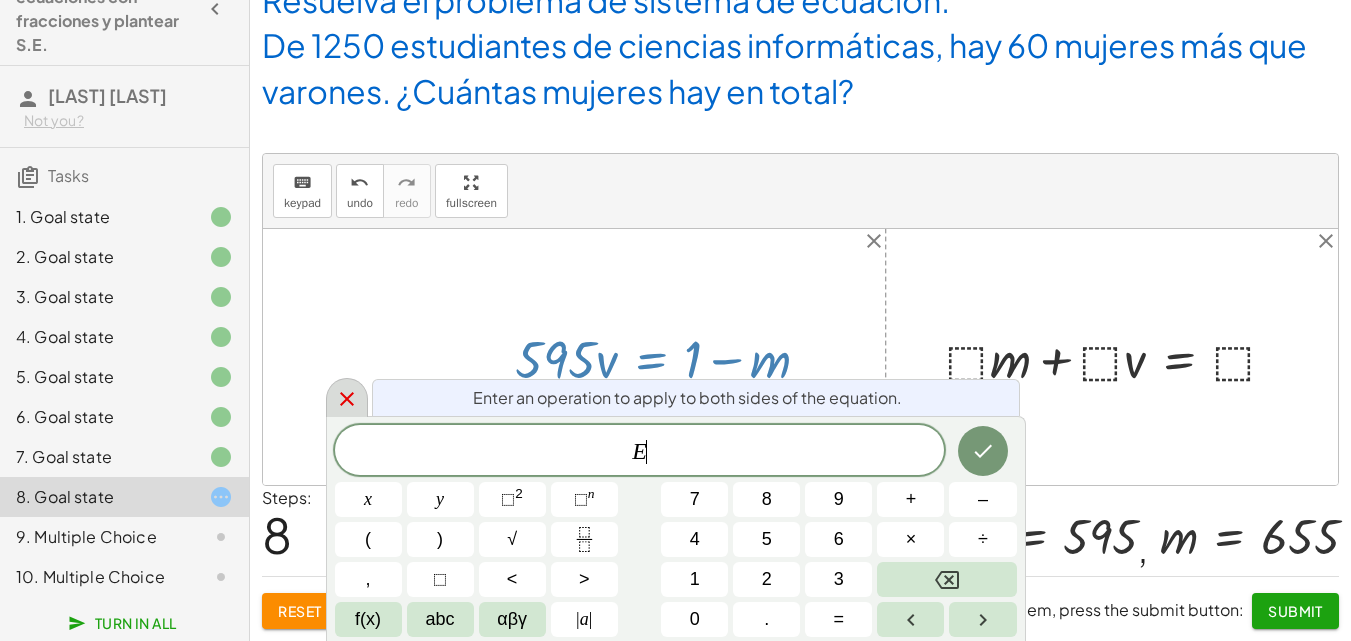 click 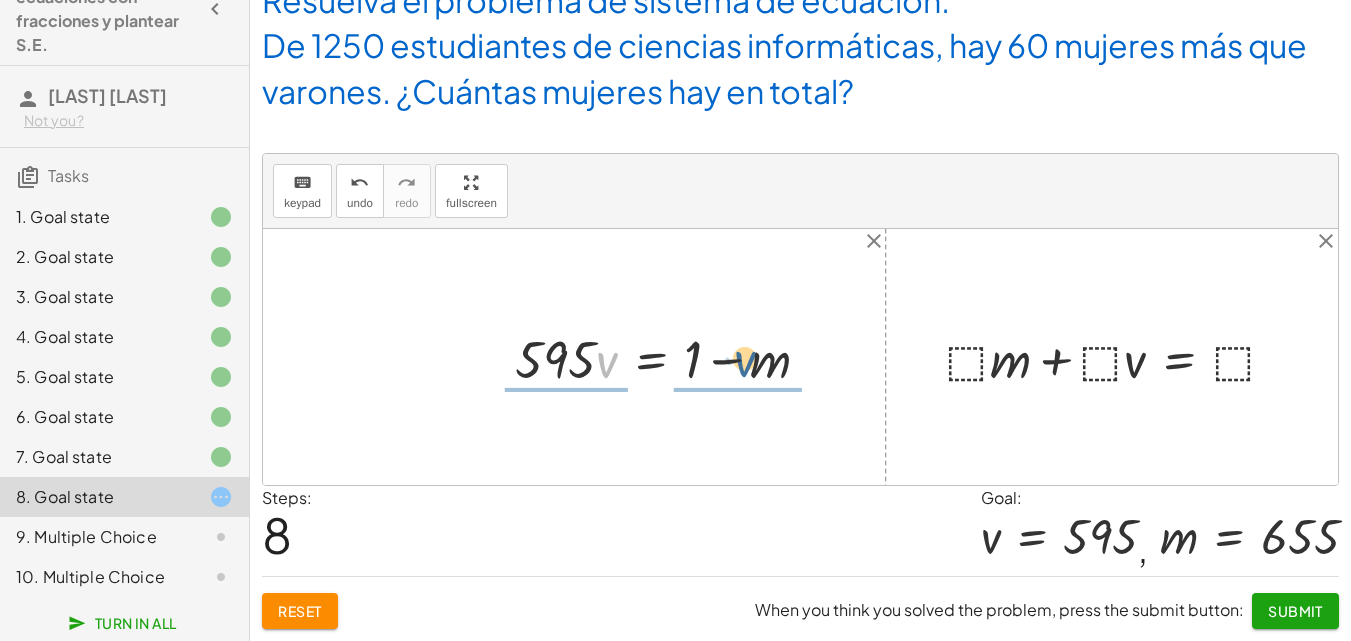 drag, startPoint x: 607, startPoint y: 377, endPoint x: 746, endPoint y: 376, distance: 139.0036 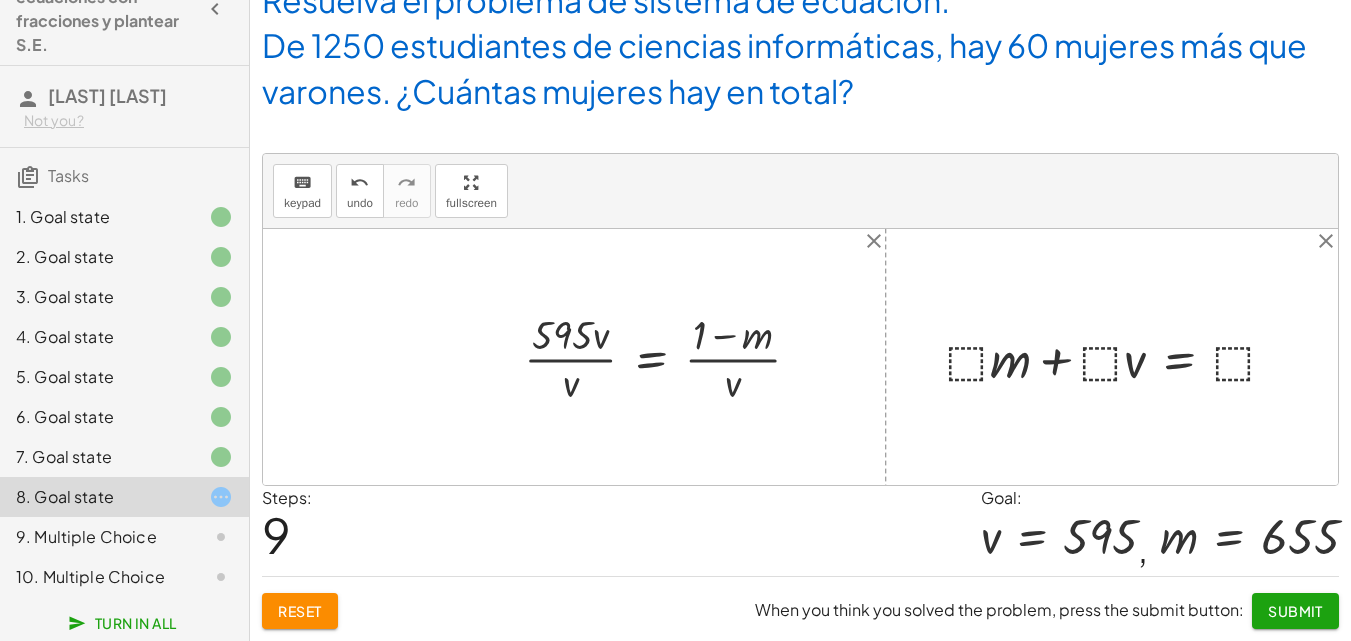 click at bounding box center (670, 357) 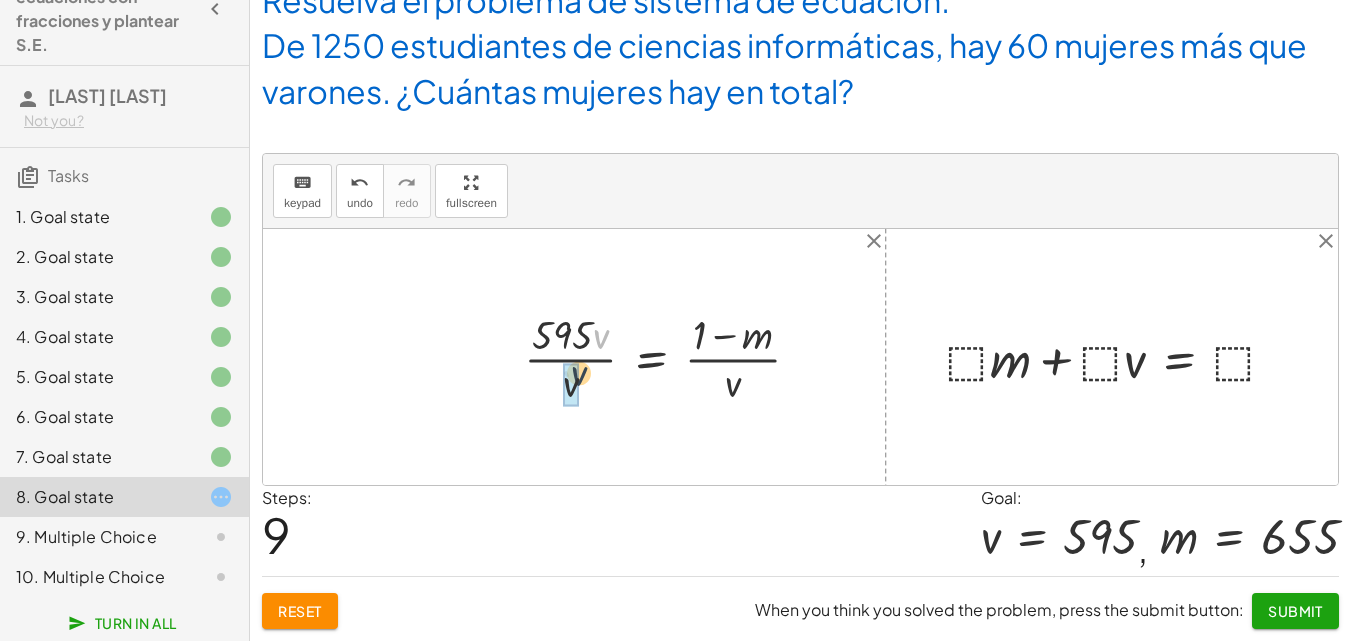 drag, startPoint x: 601, startPoint y: 345, endPoint x: 579, endPoint y: 383, distance: 43.908997 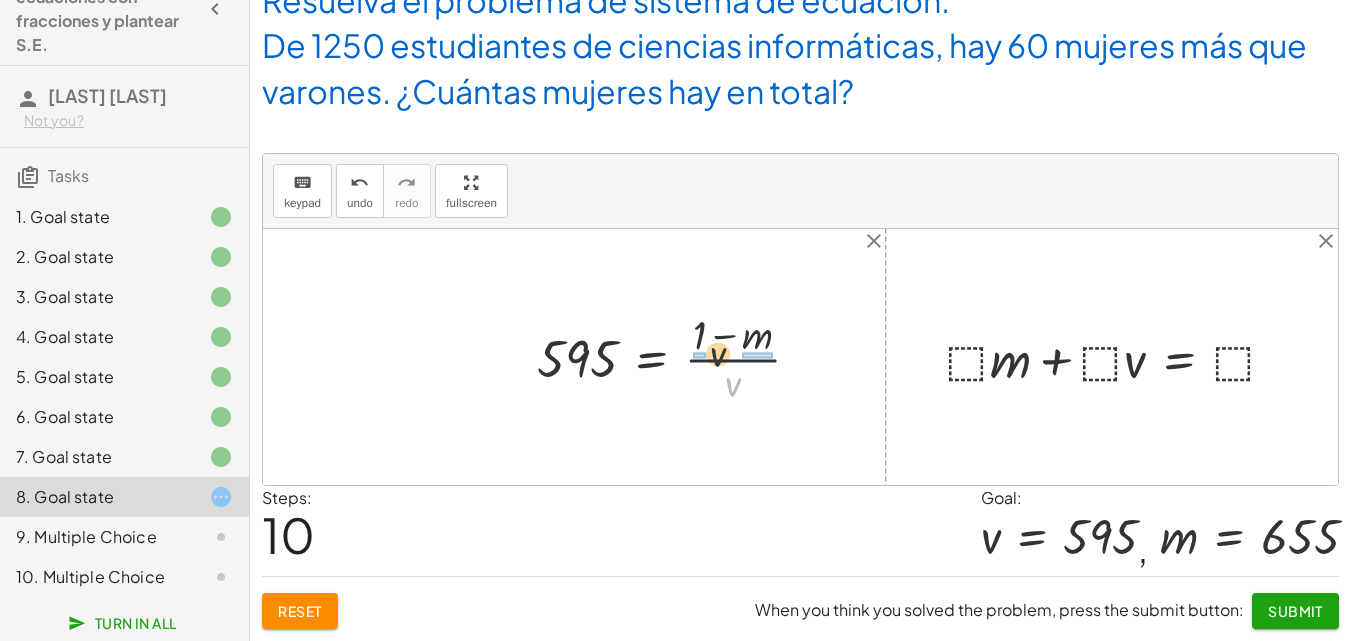 drag, startPoint x: 735, startPoint y: 378, endPoint x: 719, endPoint y: 345, distance: 36.67424 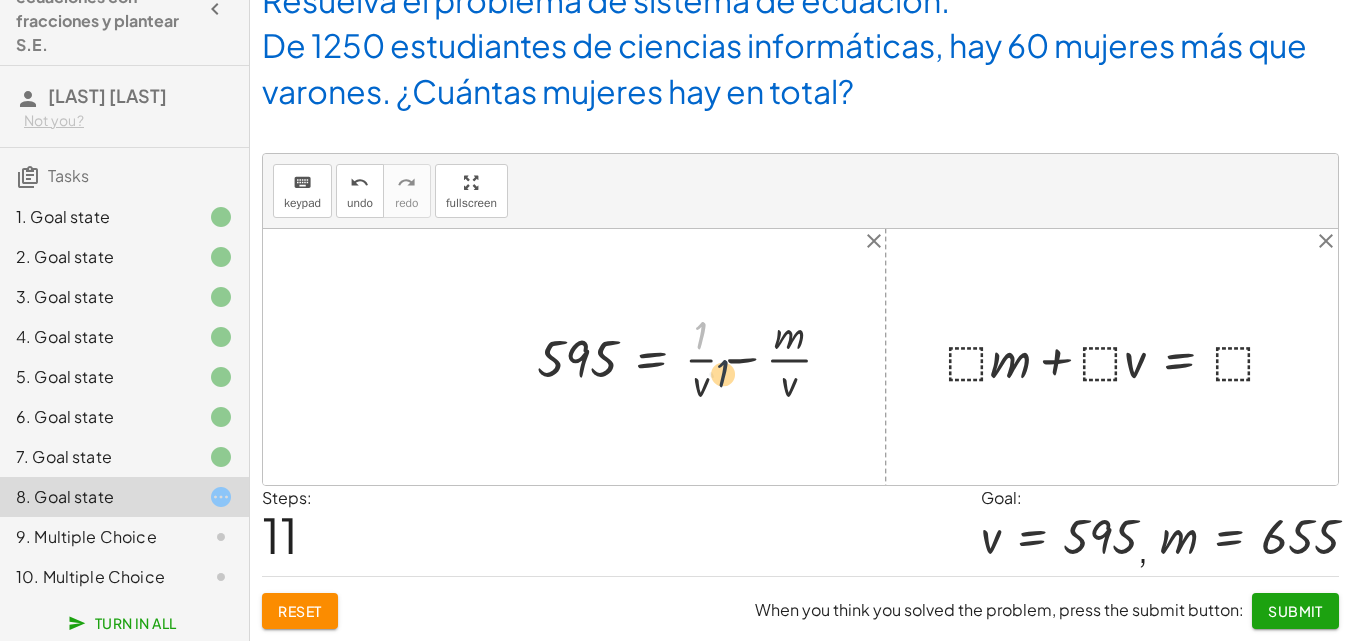 drag, startPoint x: 707, startPoint y: 330, endPoint x: 729, endPoint y: 369, distance: 44.777225 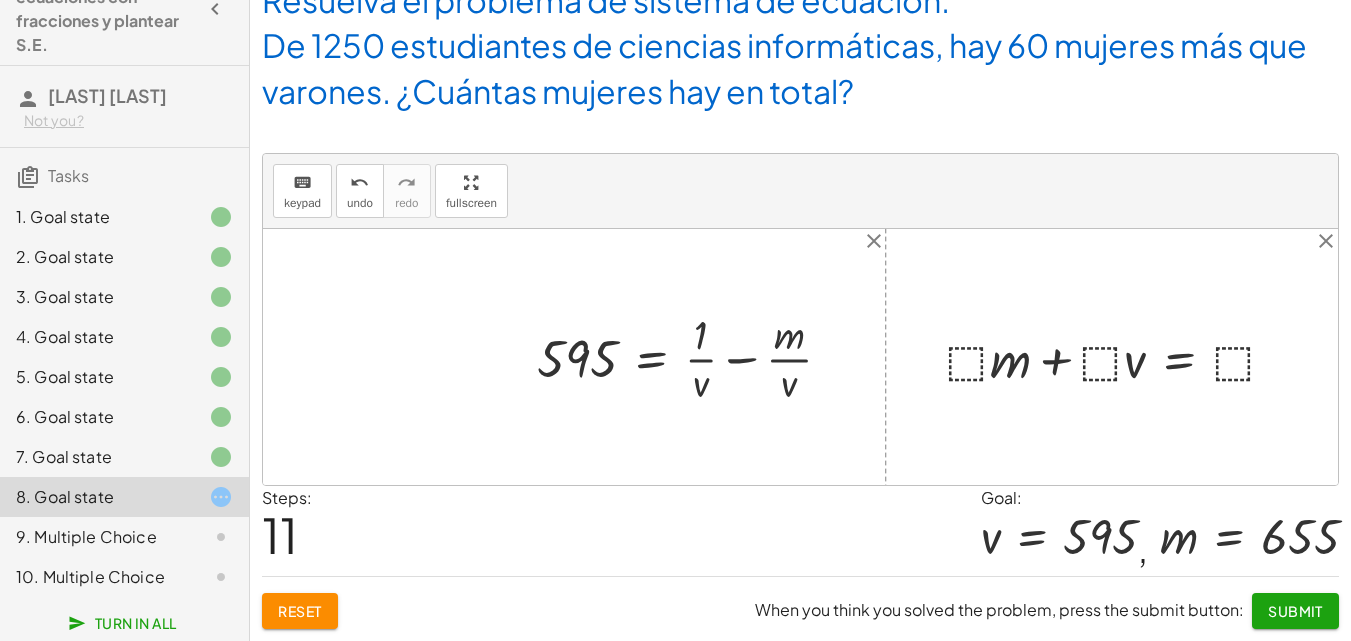 click at bounding box center [692, 357] 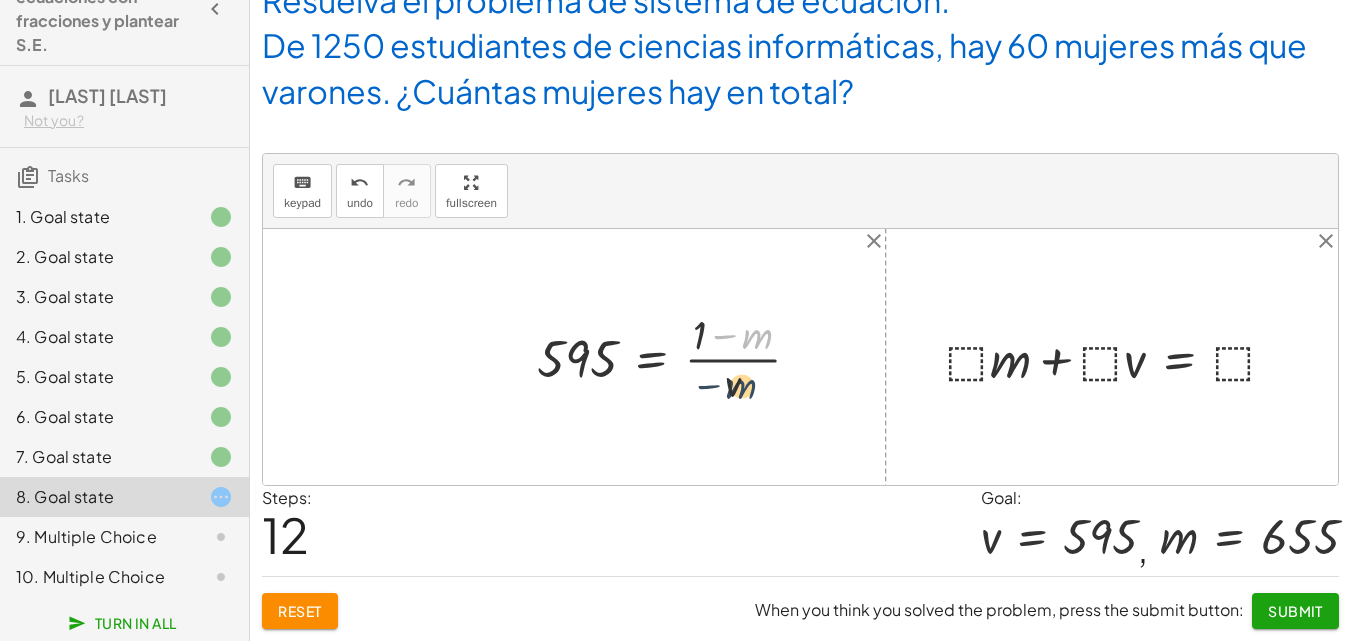 drag, startPoint x: 754, startPoint y: 334, endPoint x: 738, endPoint y: 384, distance: 52.49762 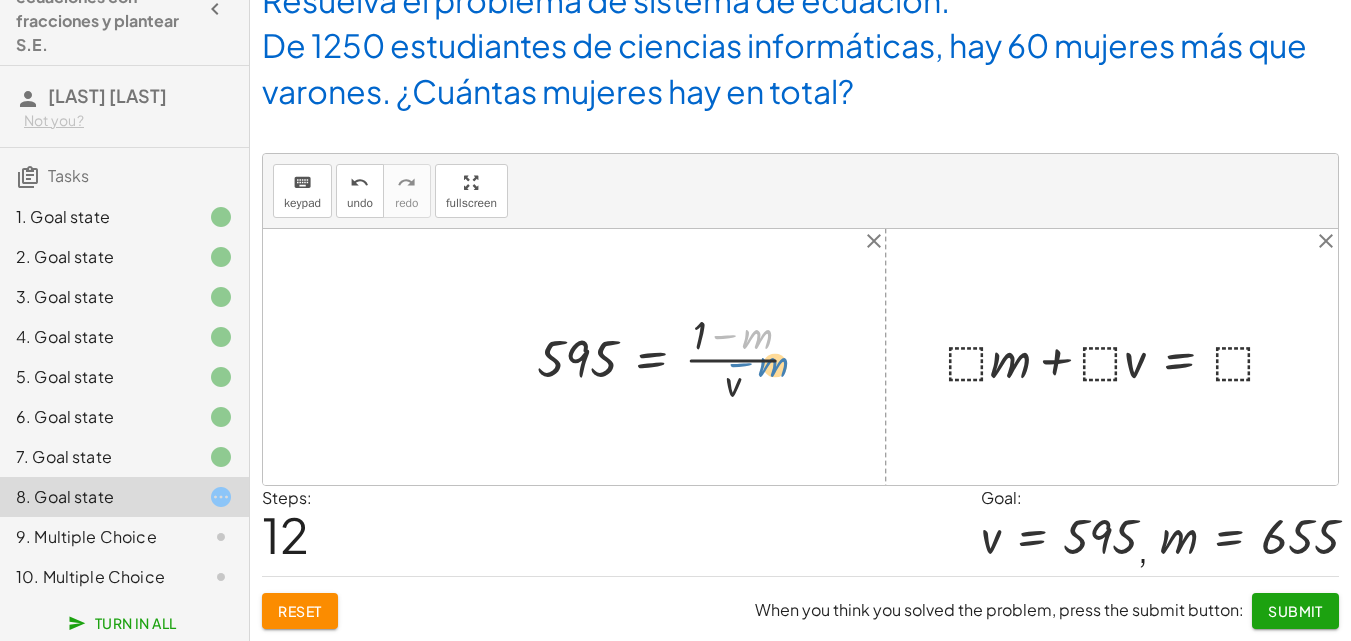 drag, startPoint x: 758, startPoint y: 311, endPoint x: 773, endPoint y: 339, distance: 31.764761 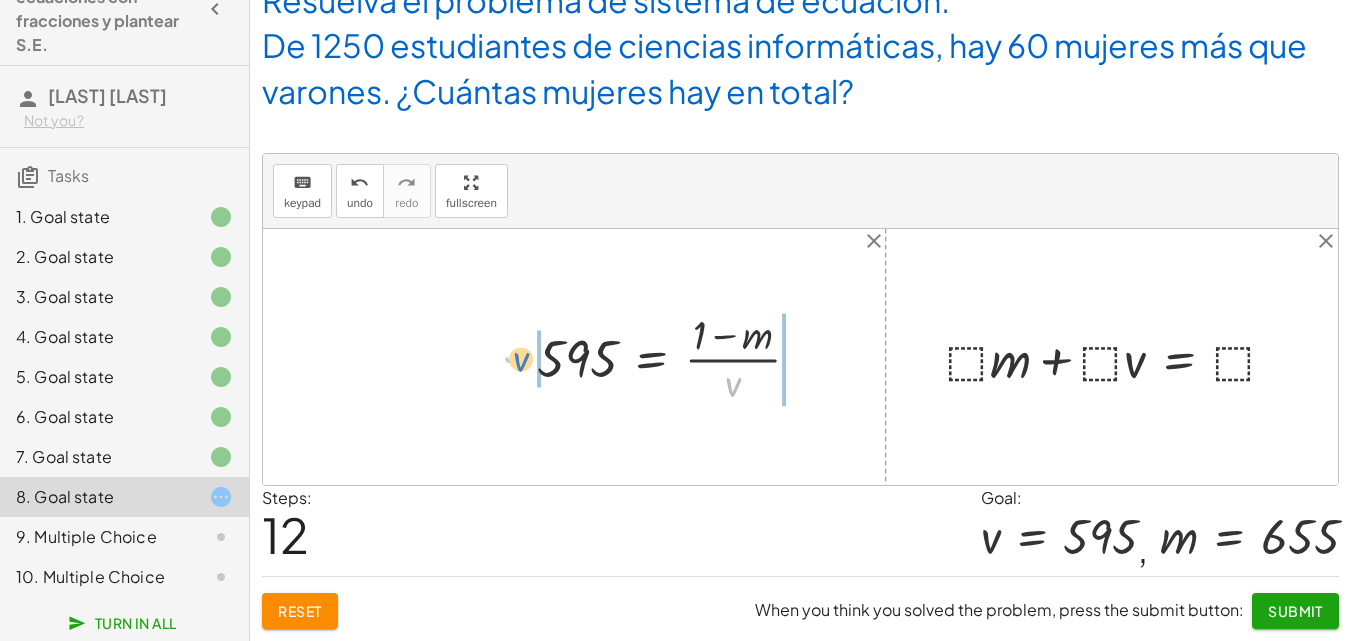 drag, startPoint x: 731, startPoint y: 386, endPoint x: 519, endPoint y: 361, distance: 213.46896 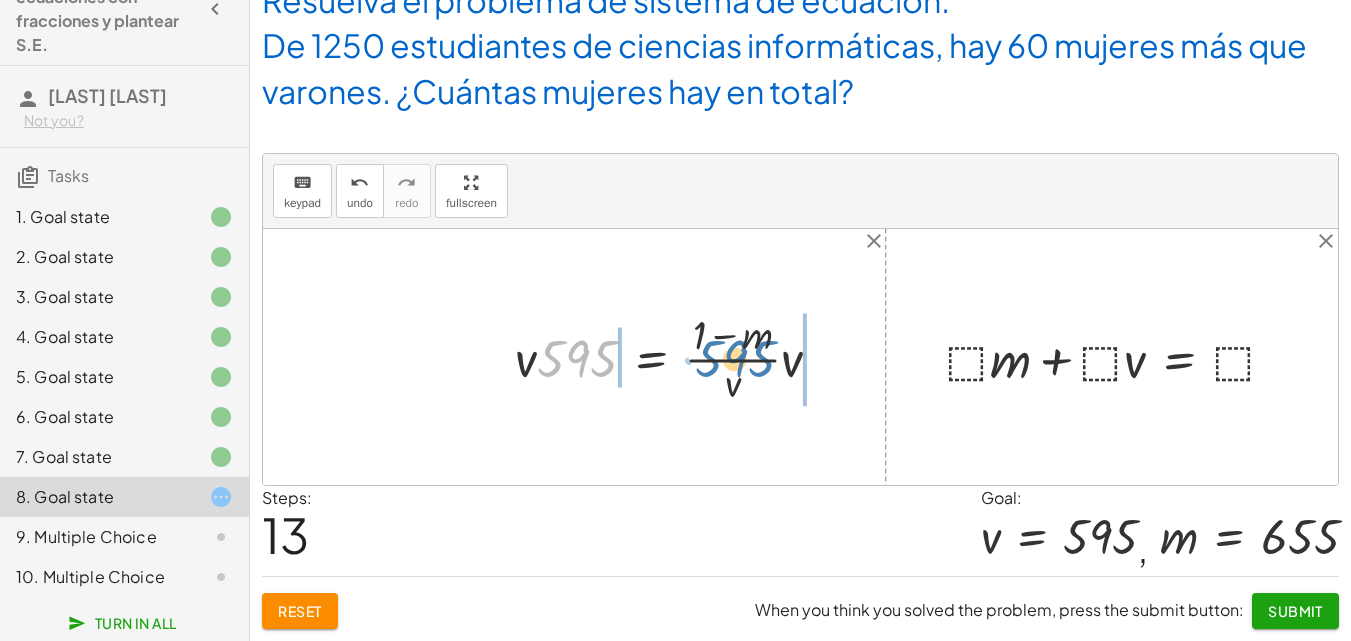 drag, startPoint x: 580, startPoint y: 358, endPoint x: 754, endPoint y: 365, distance: 174.14075 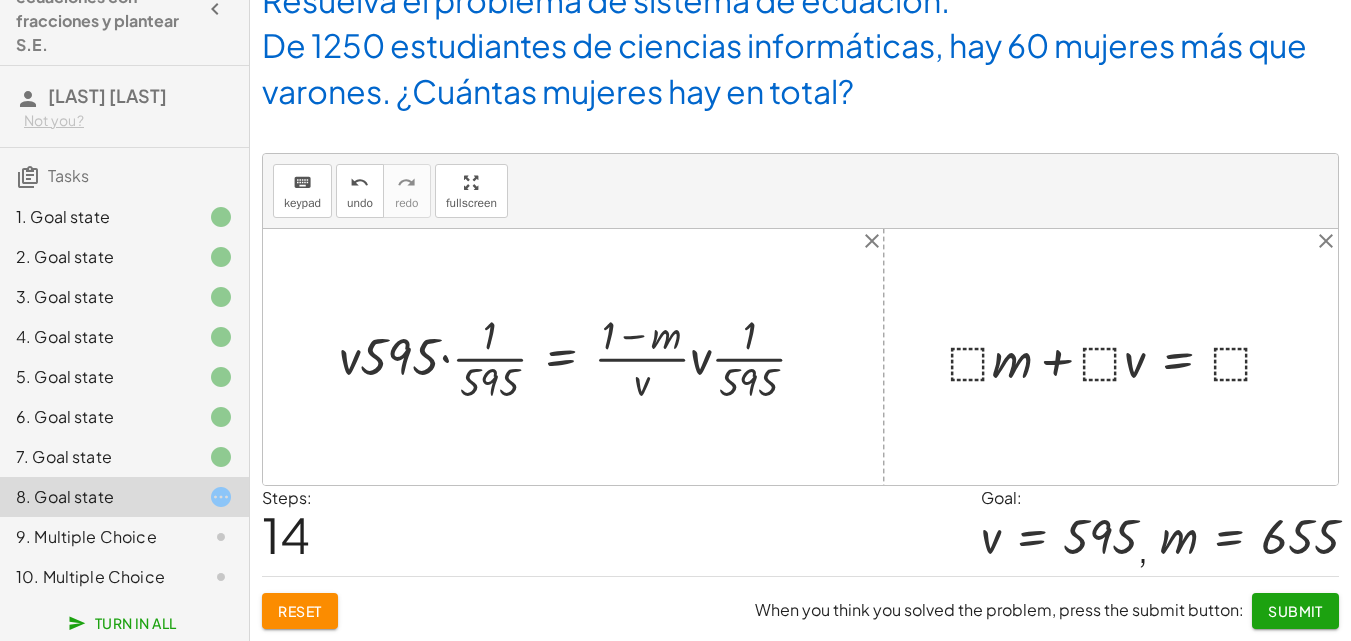 click at bounding box center [580, 357] 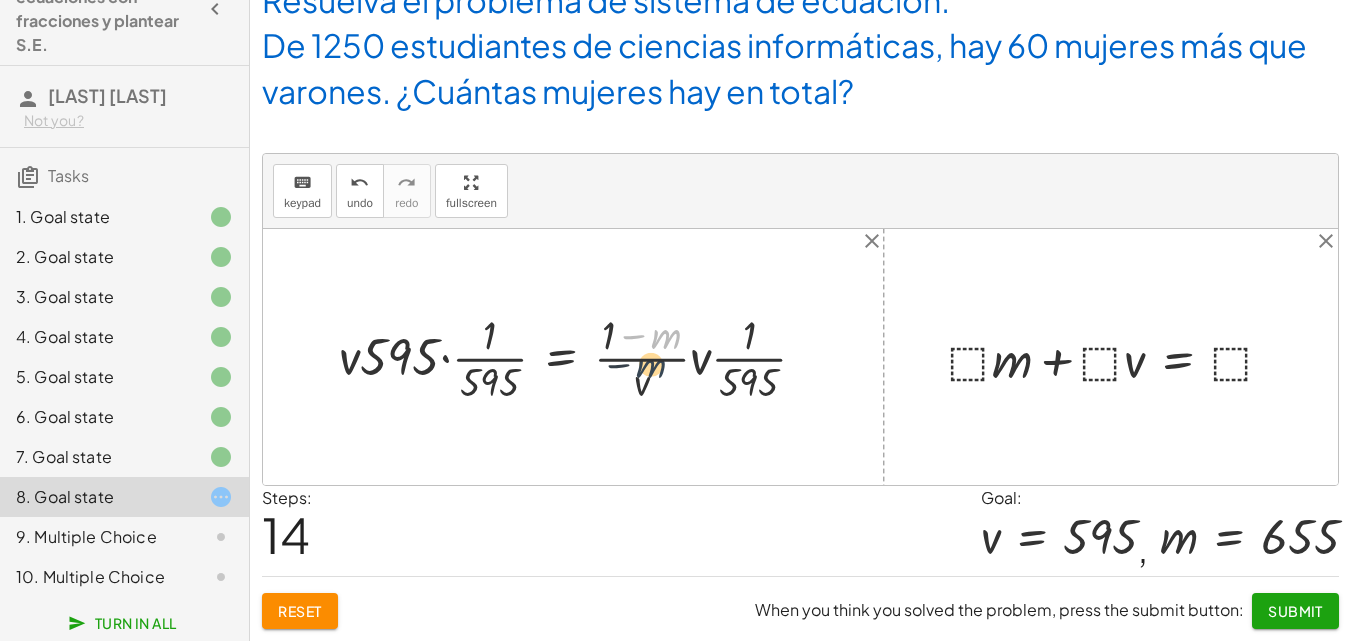 drag, startPoint x: 657, startPoint y: 345, endPoint x: 642, endPoint y: 375, distance: 33.54102 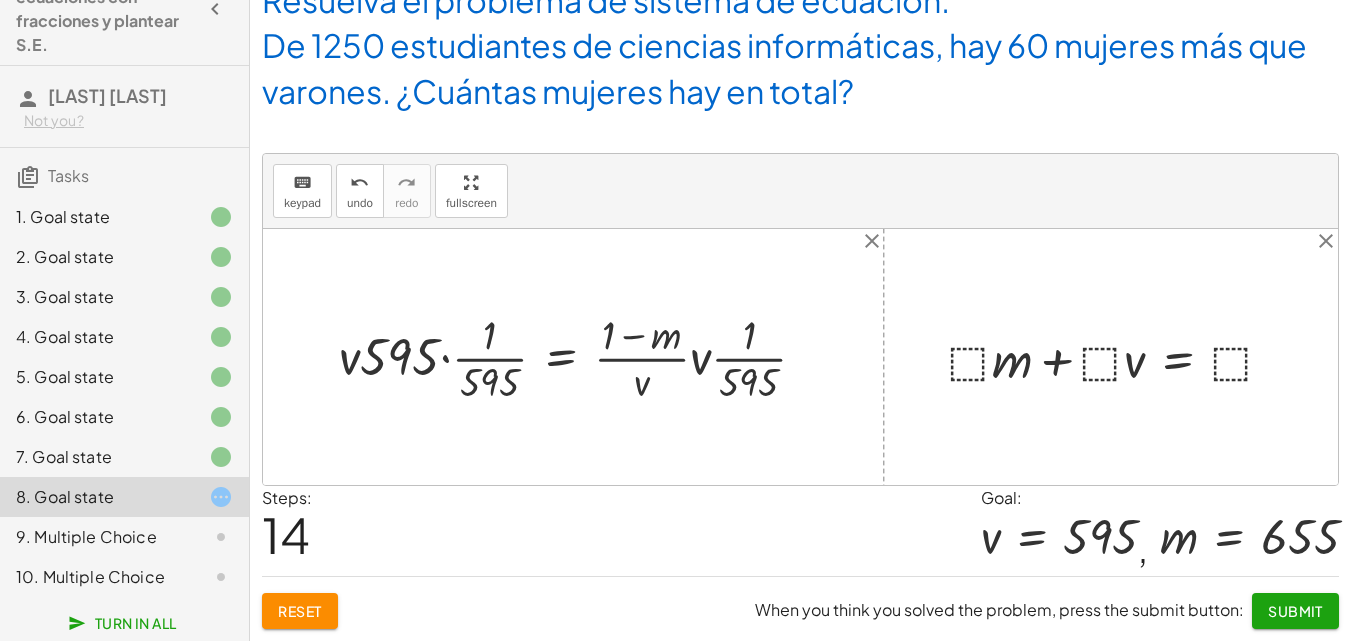 click at bounding box center (580, 357) 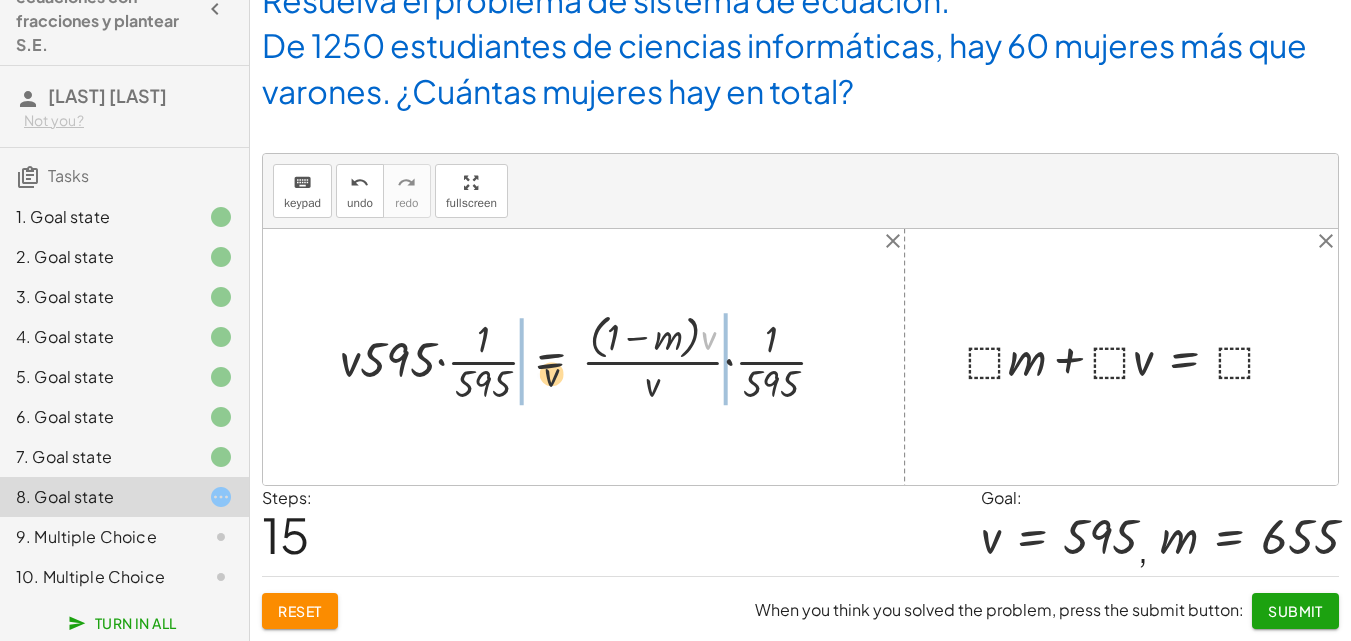 drag, startPoint x: 717, startPoint y: 333, endPoint x: 346, endPoint y: 427, distance: 382.72314 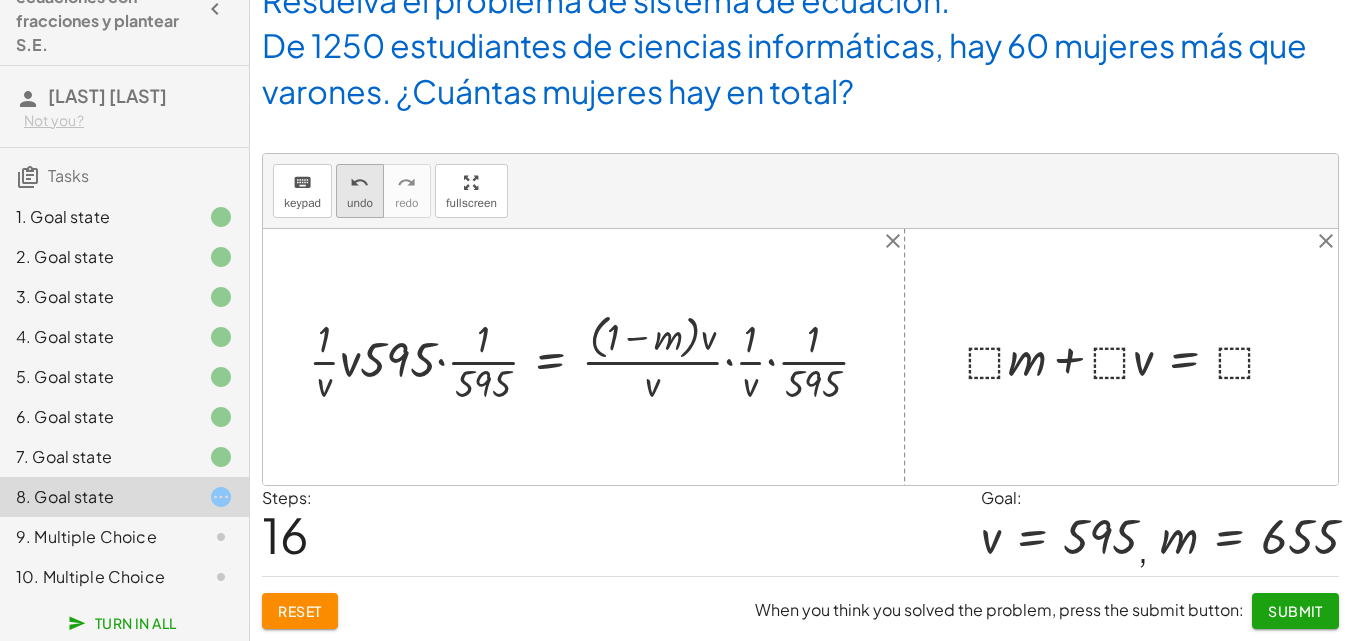 click on "undo" at bounding box center (360, 182) 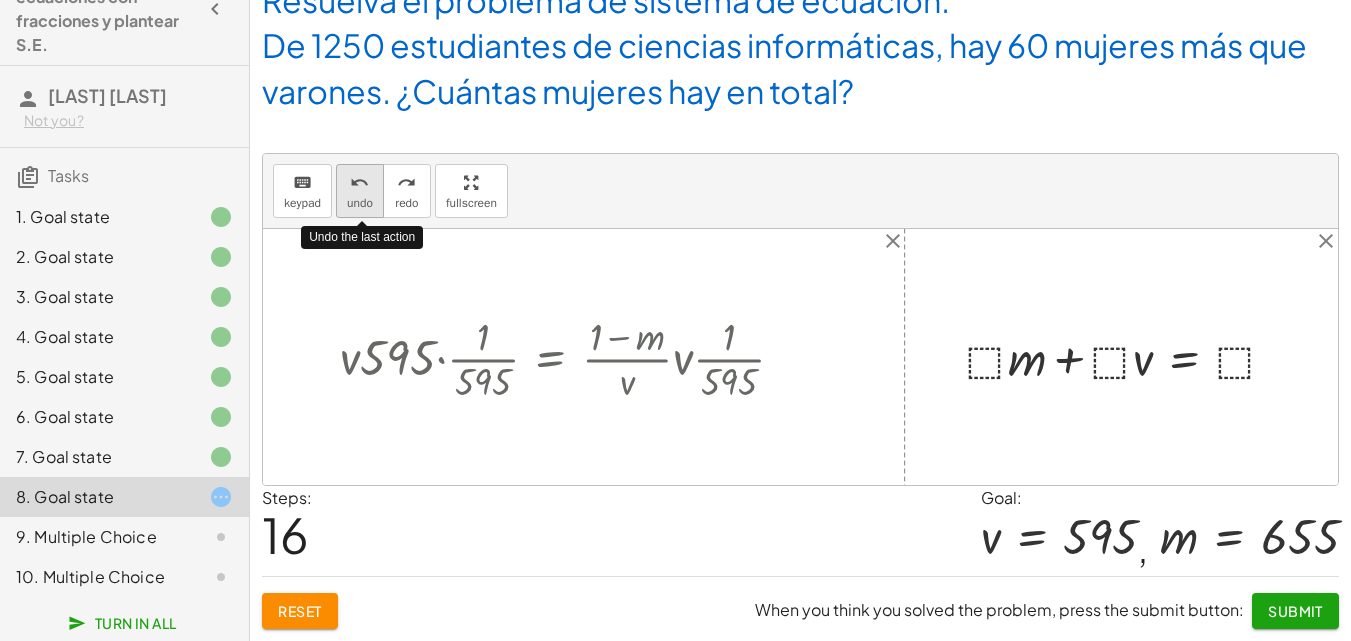 click on "undo" at bounding box center (360, 182) 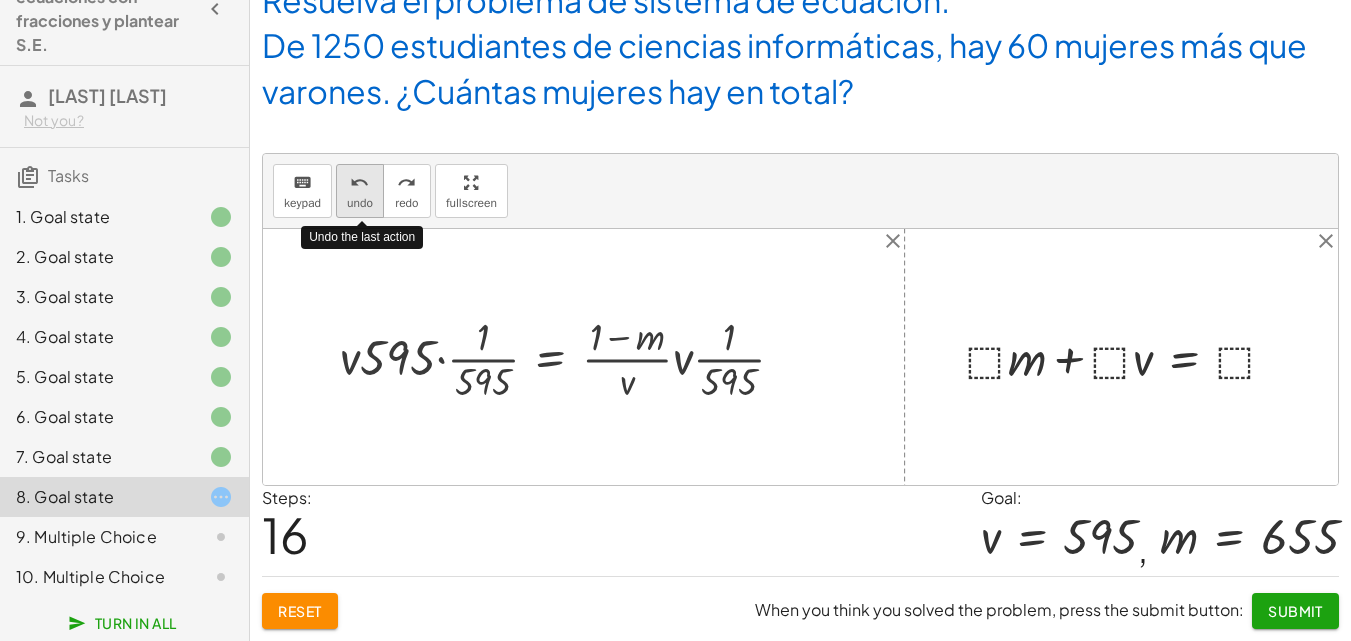 click on "undo" at bounding box center [360, 182] 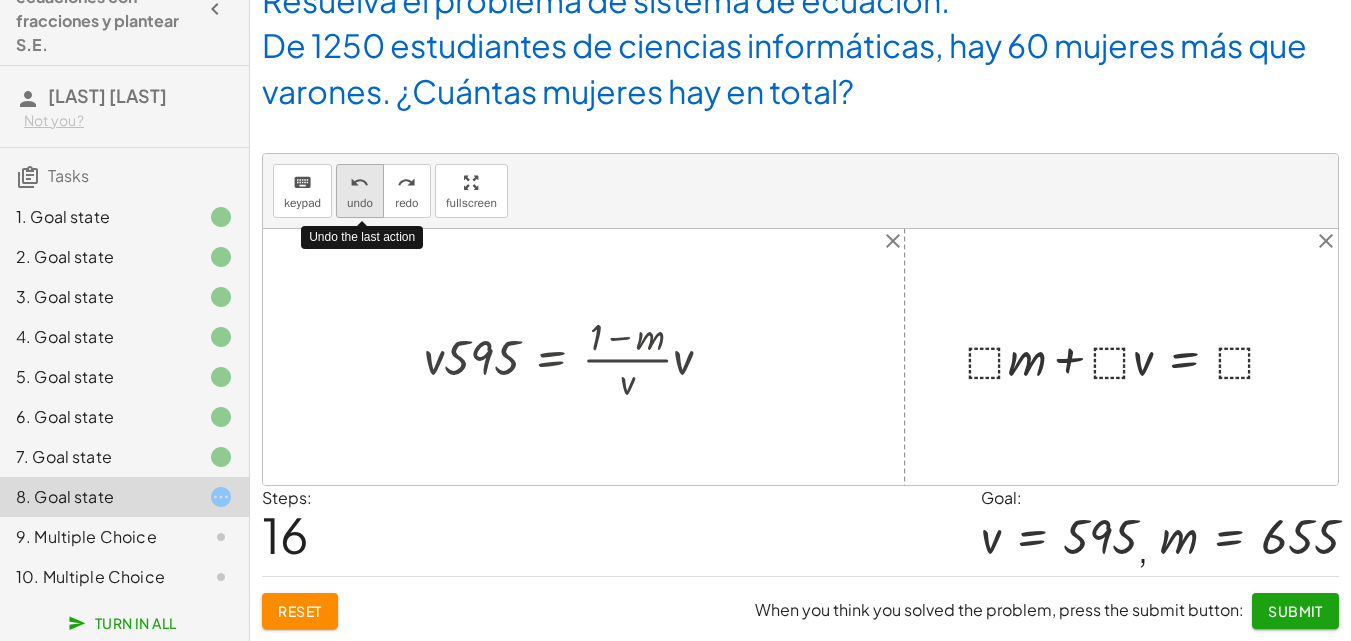 click on "undo" at bounding box center [360, 182] 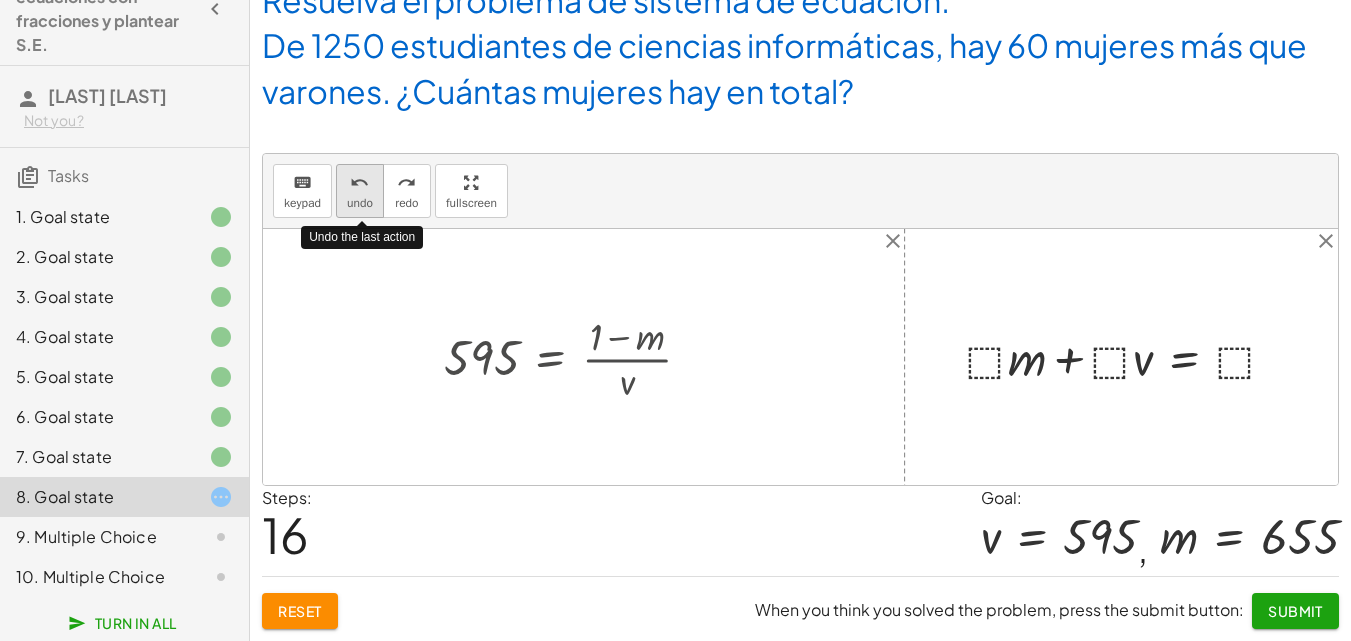 click on "undo" at bounding box center (360, 182) 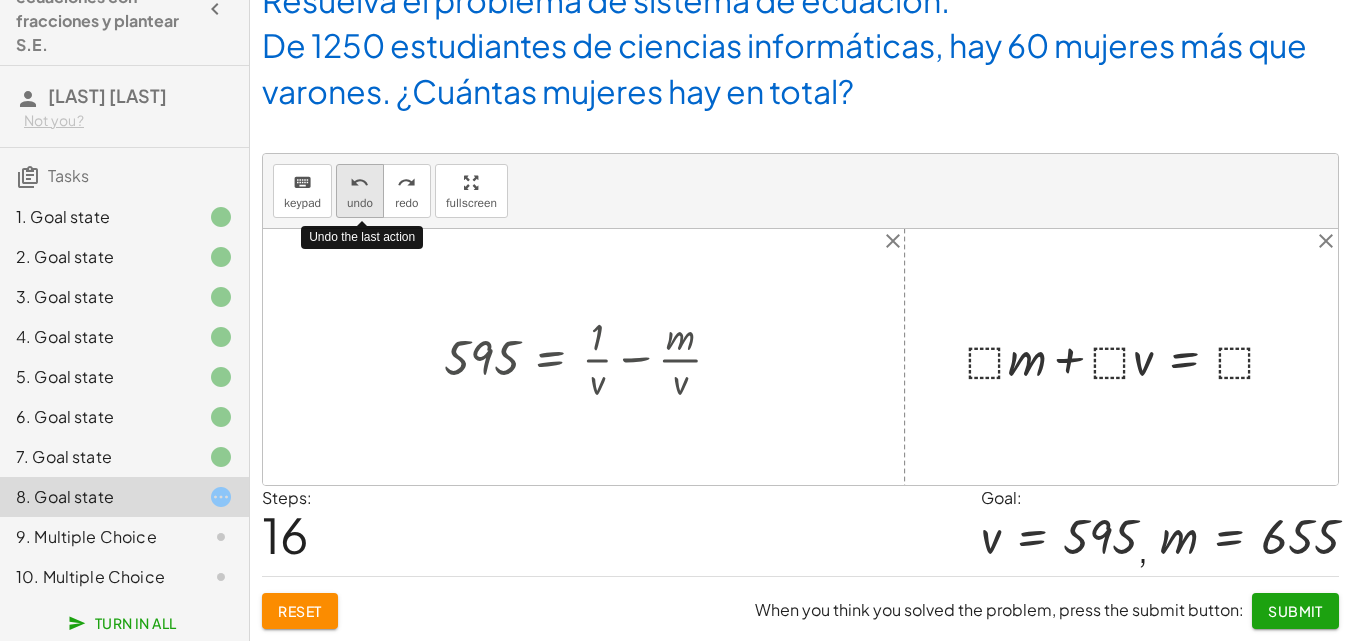 click on "undo" at bounding box center (360, 182) 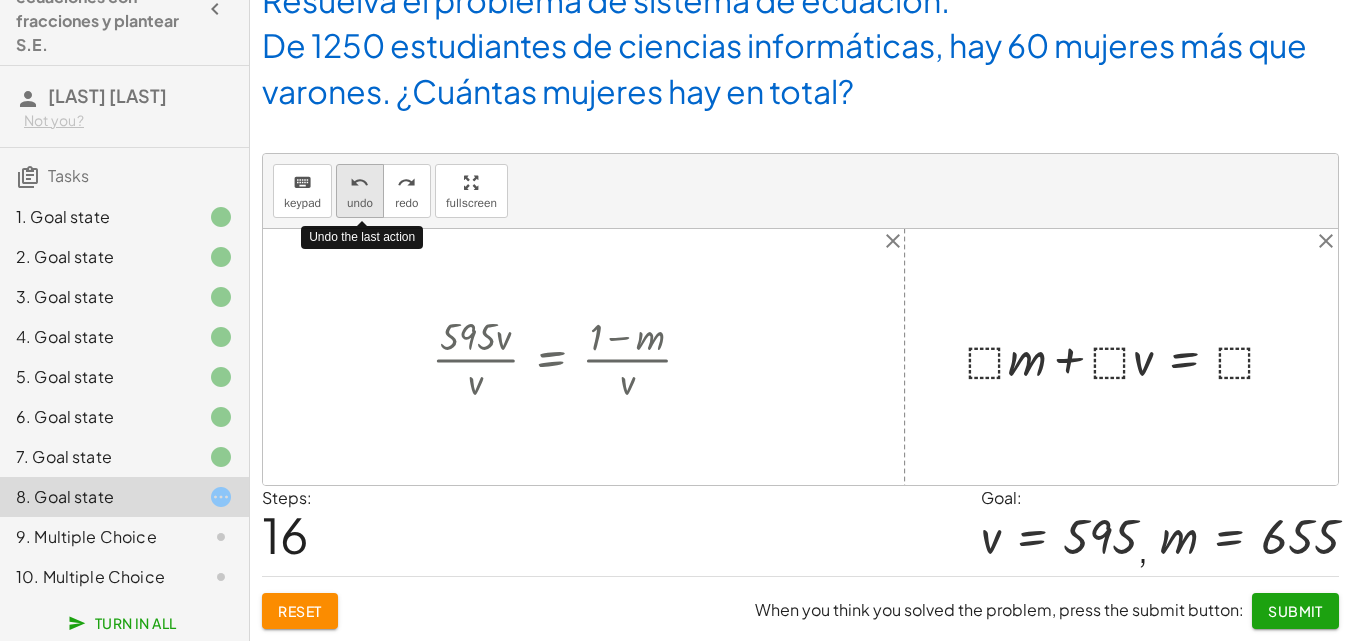click on "undo" at bounding box center (360, 182) 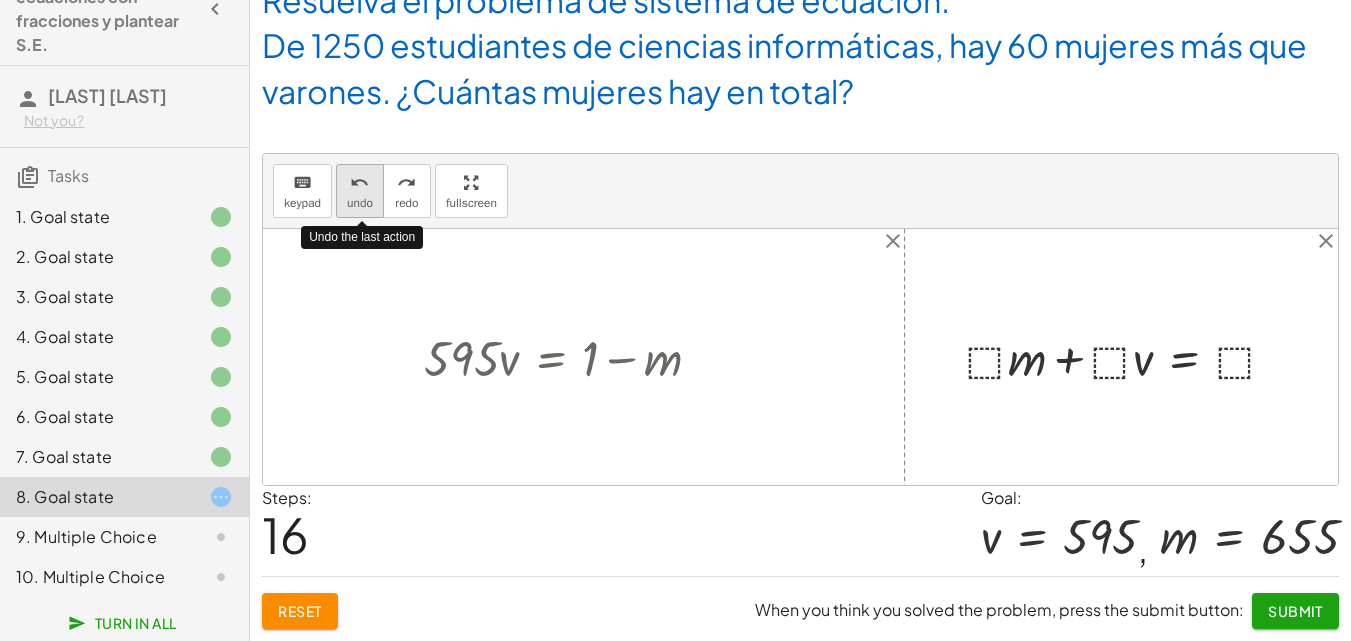 click on "undo" at bounding box center (360, 182) 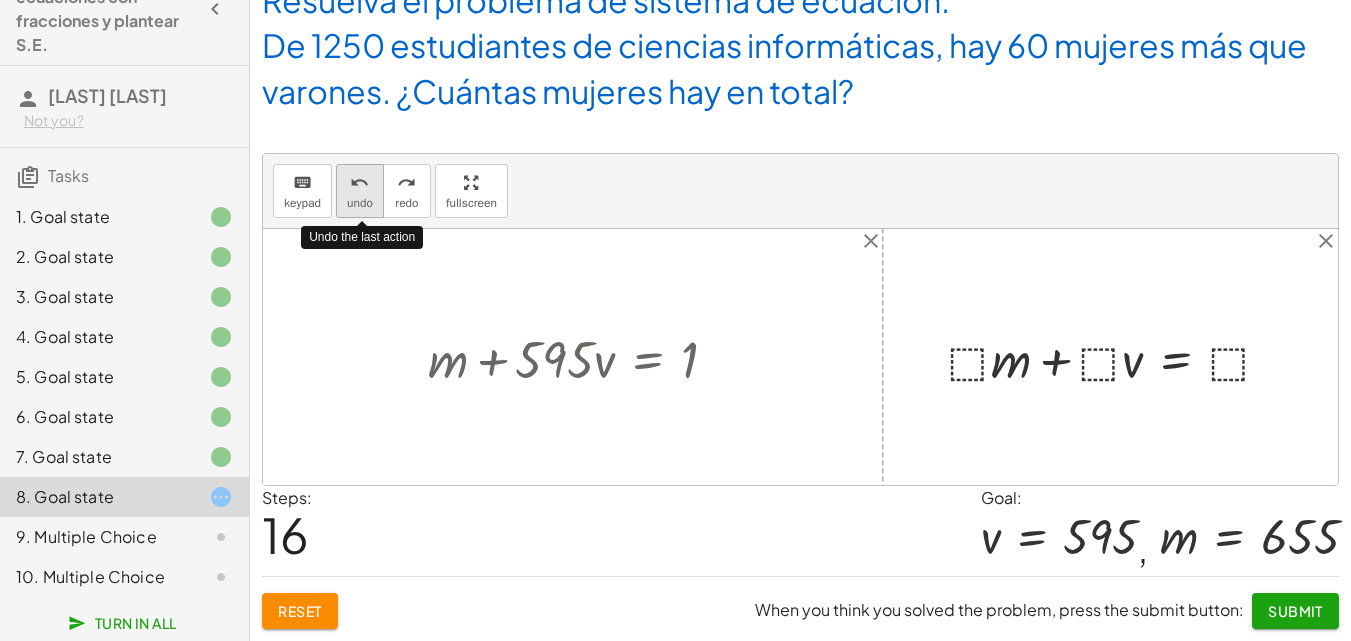click on "undo" at bounding box center [360, 182] 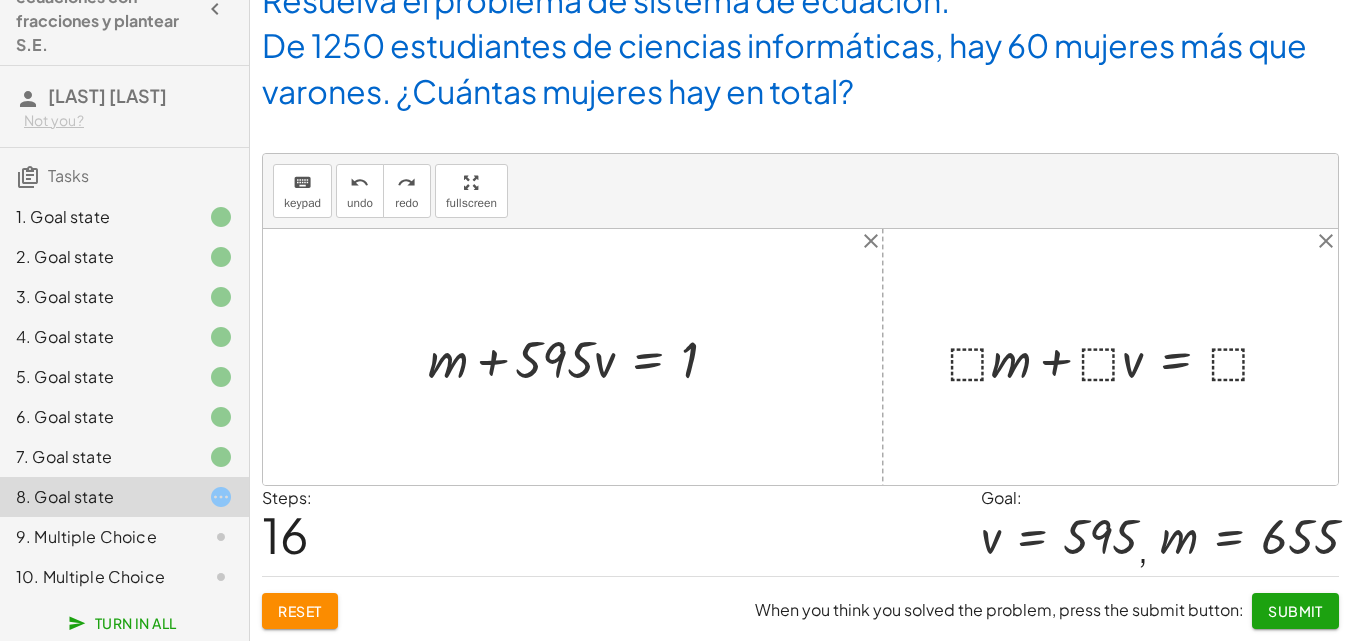 click at bounding box center (580, 357) 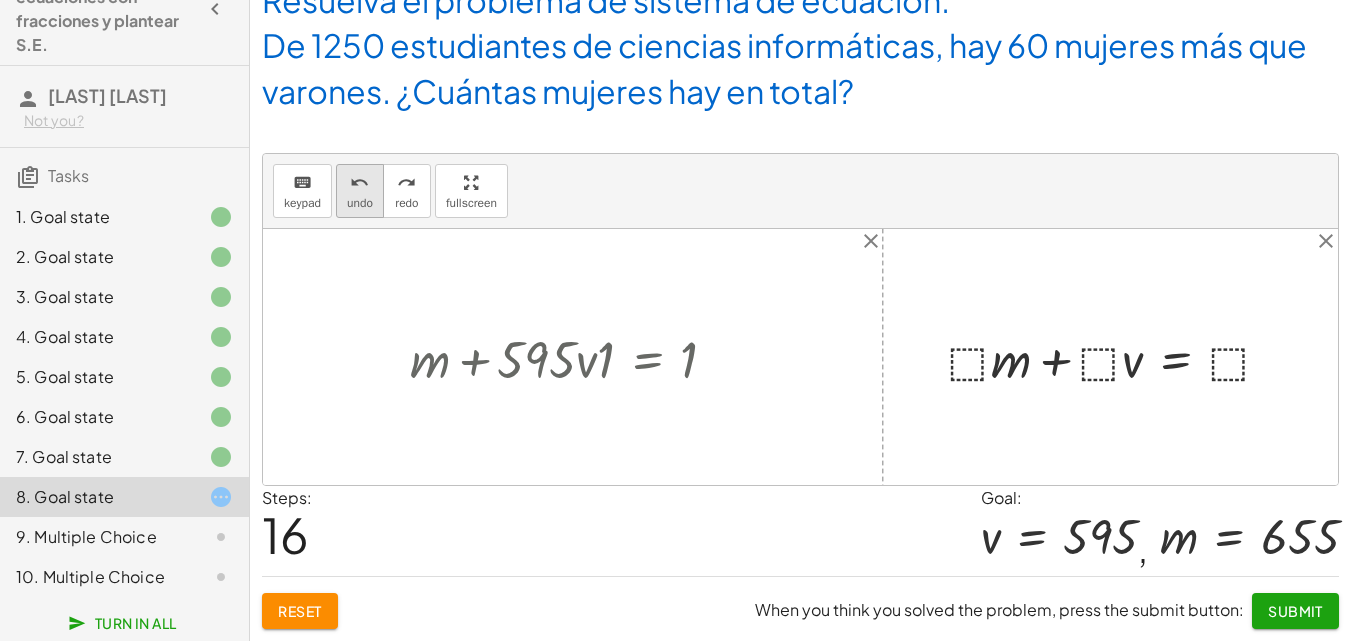 click on "undo" at bounding box center (360, 203) 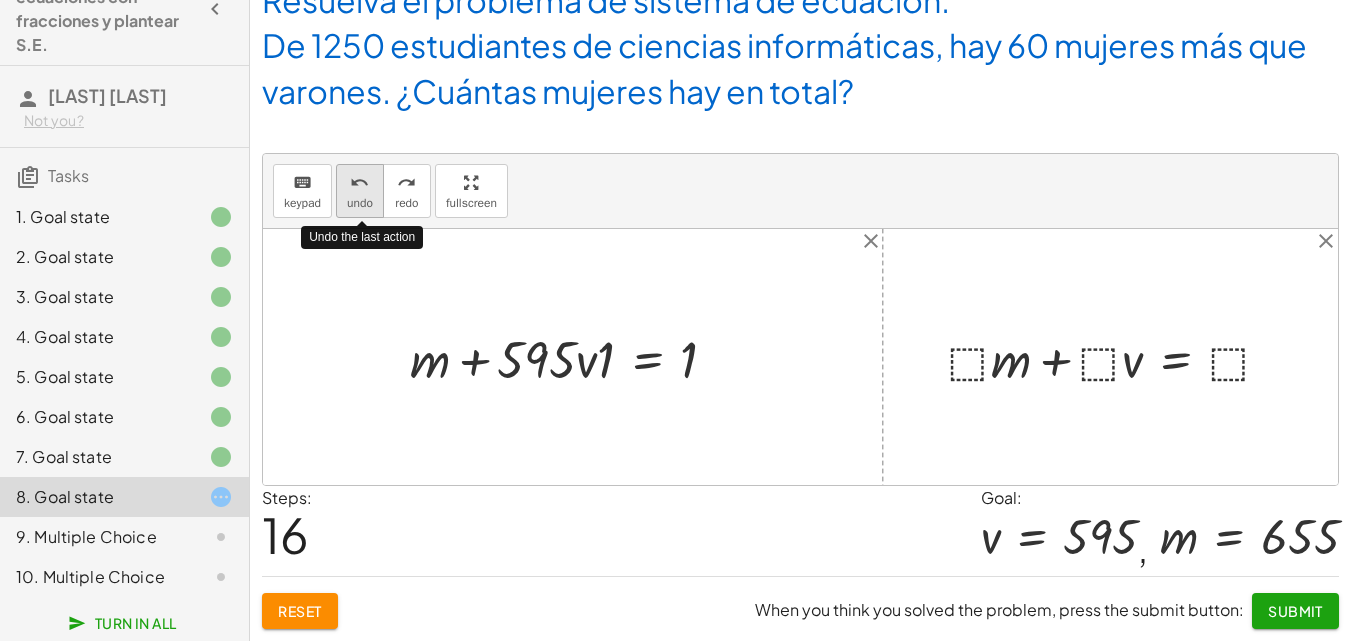 click on "undo" at bounding box center [360, 203] 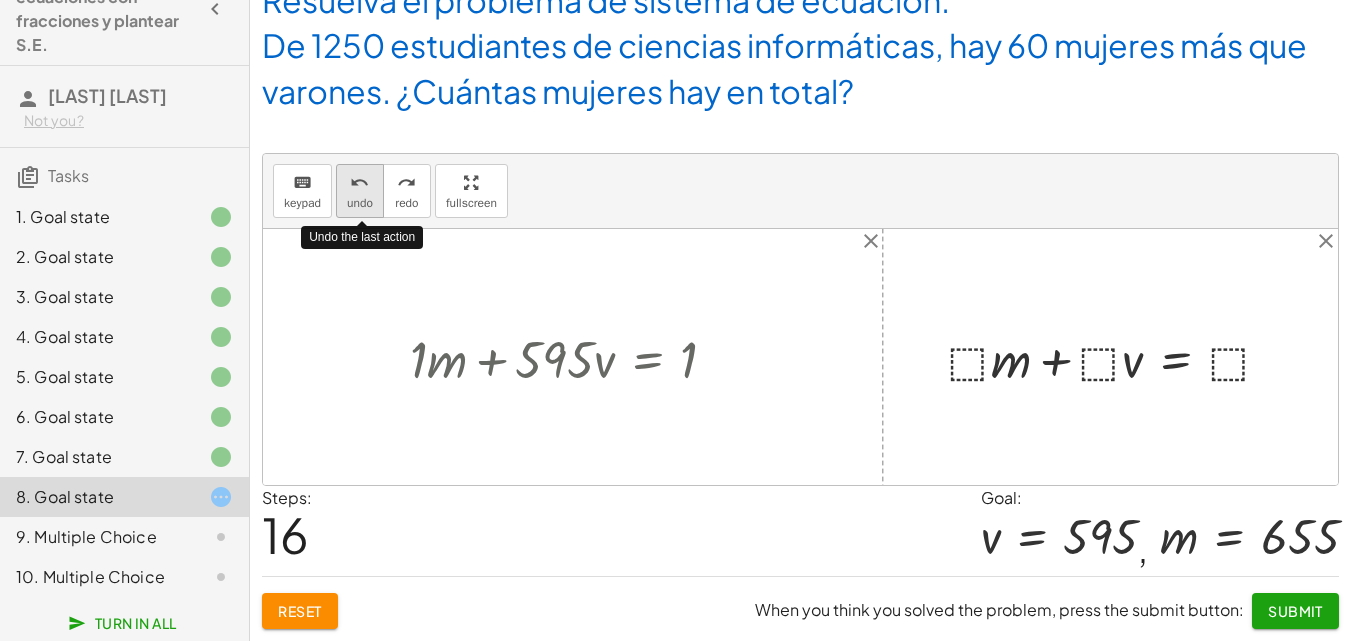 click on "undo" at bounding box center [360, 203] 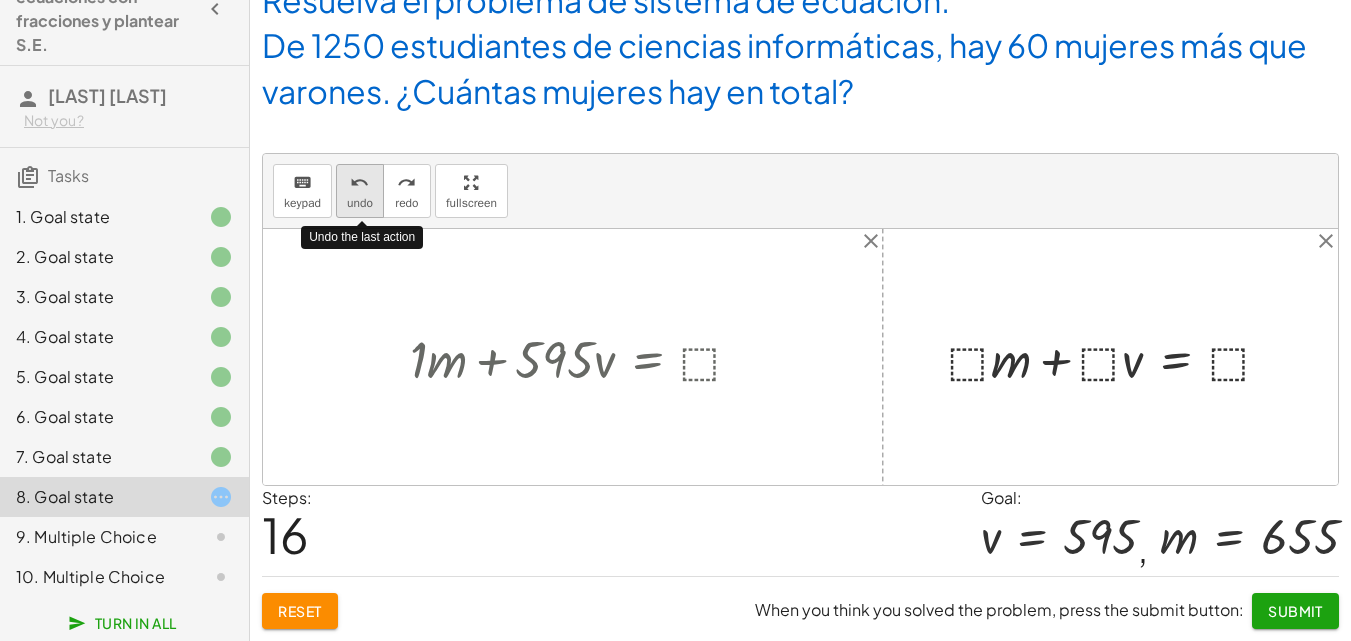 click on "undo" at bounding box center (360, 203) 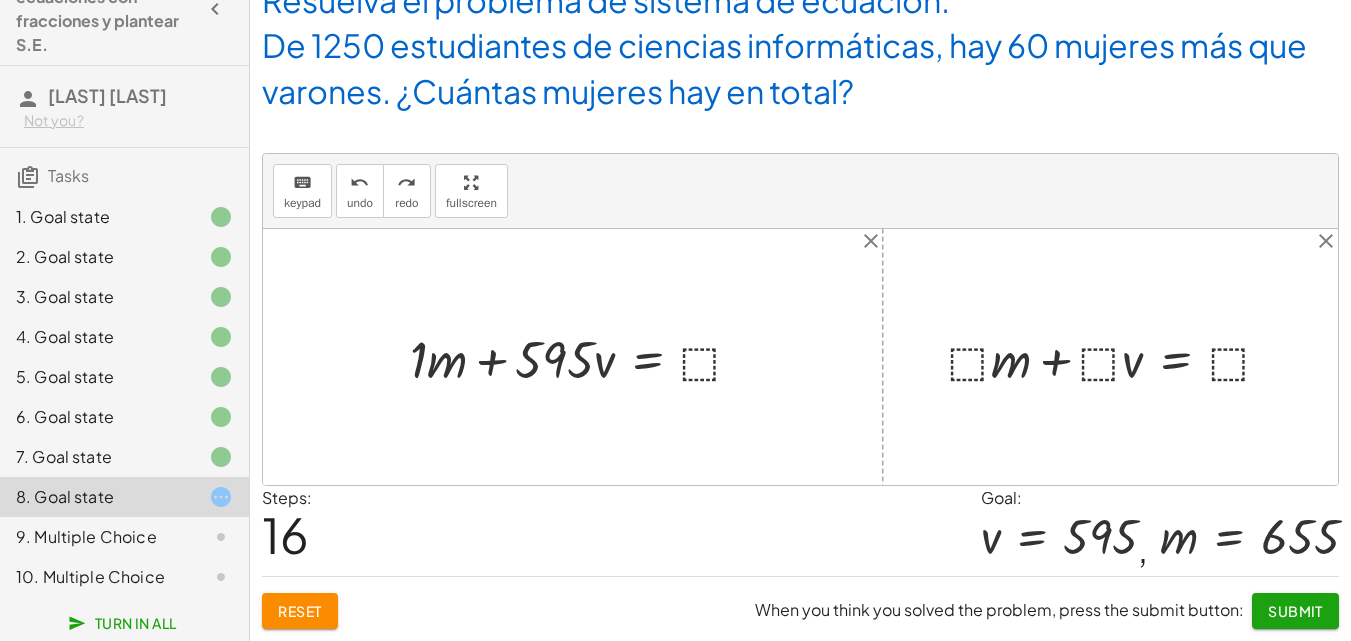 click at bounding box center [584, 357] 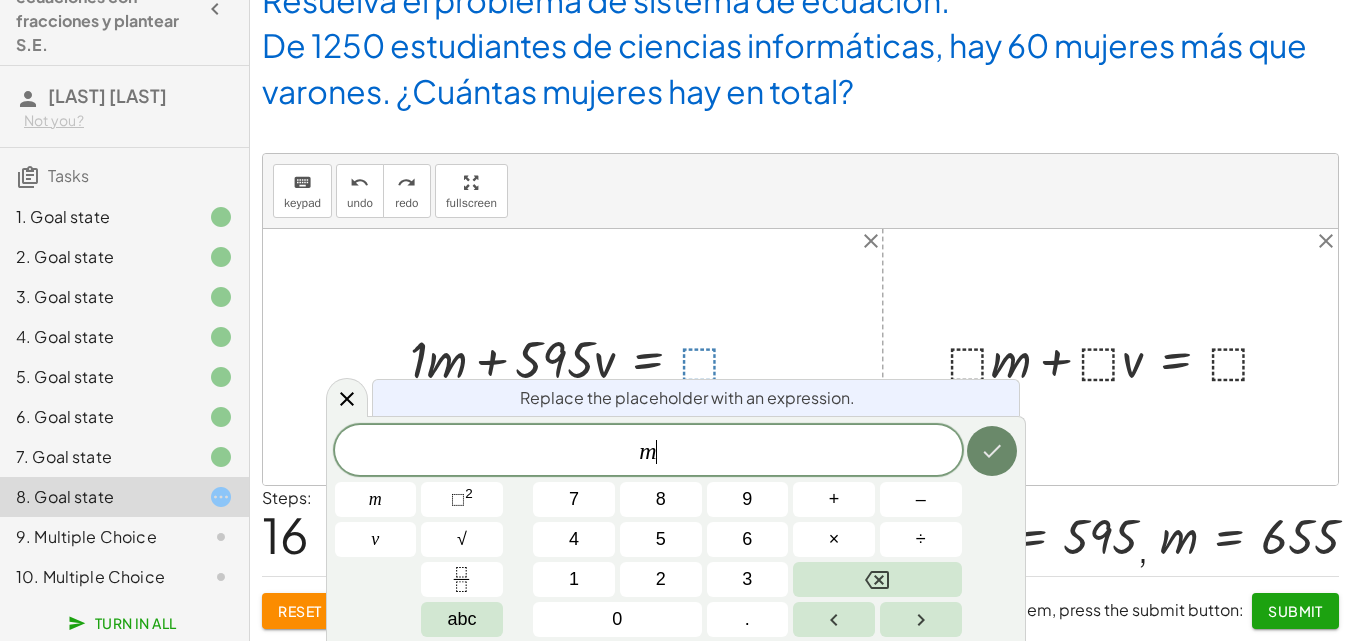 click 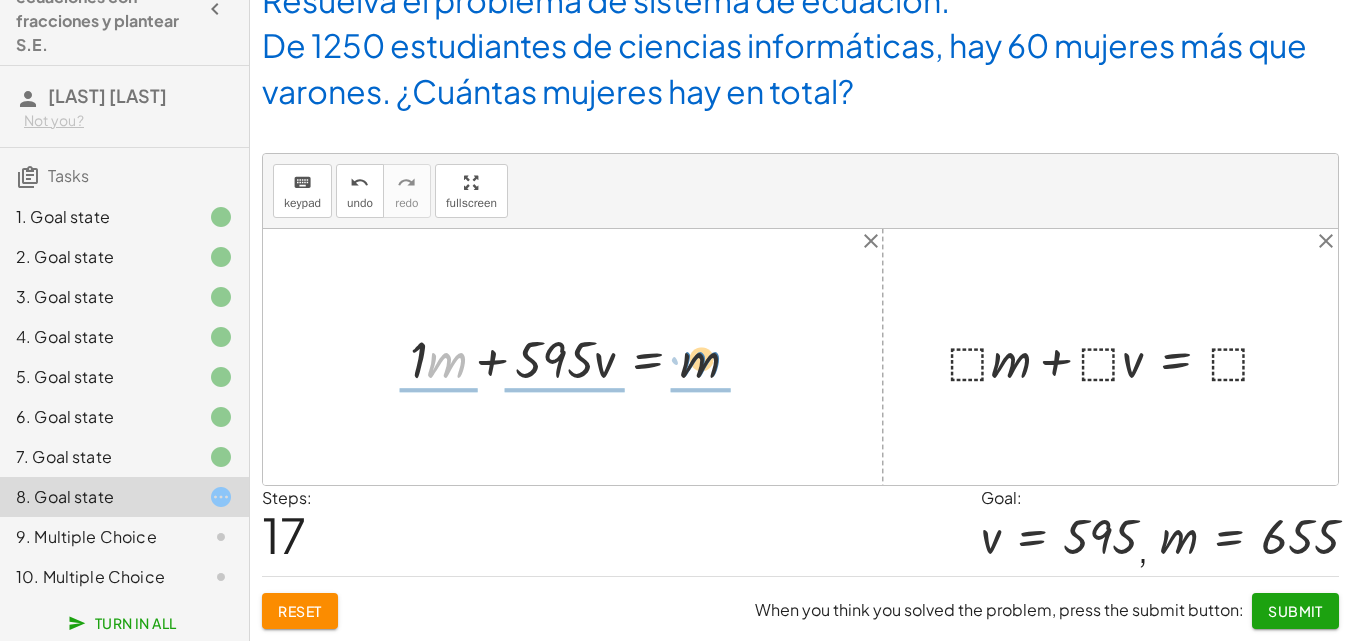 drag, startPoint x: 448, startPoint y: 359, endPoint x: 716, endPoint y: 358, distance: 268.00186 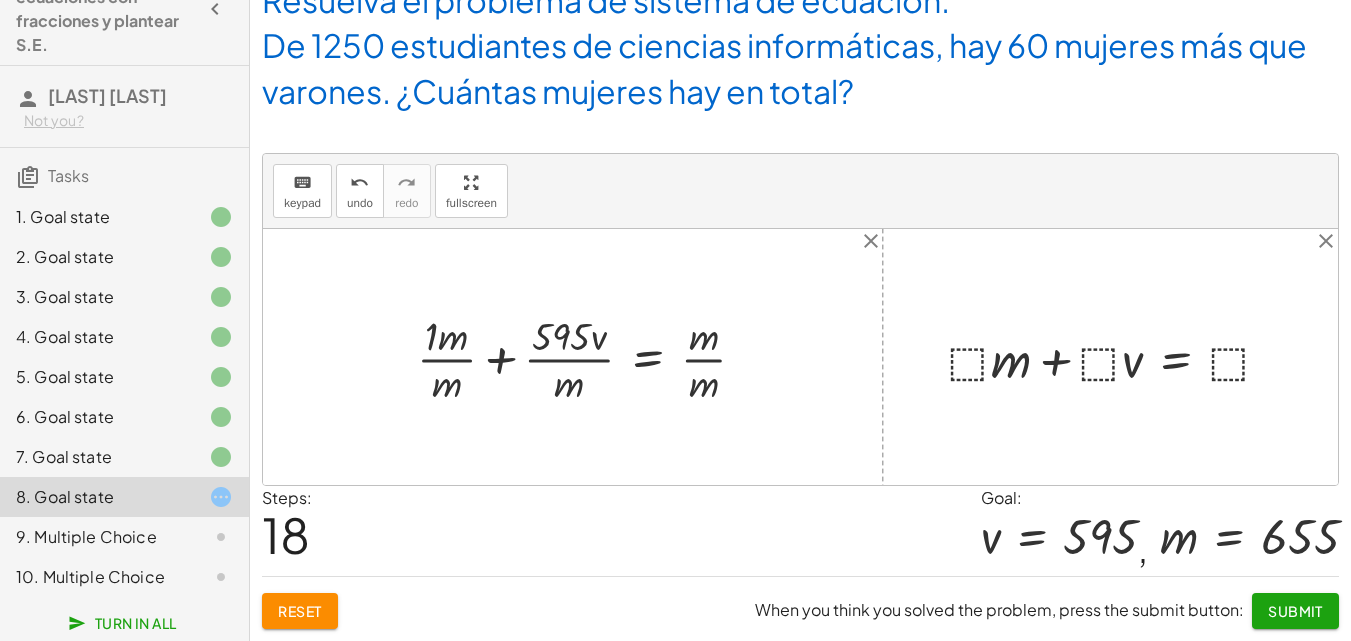 click at bounding box center [589, 357] 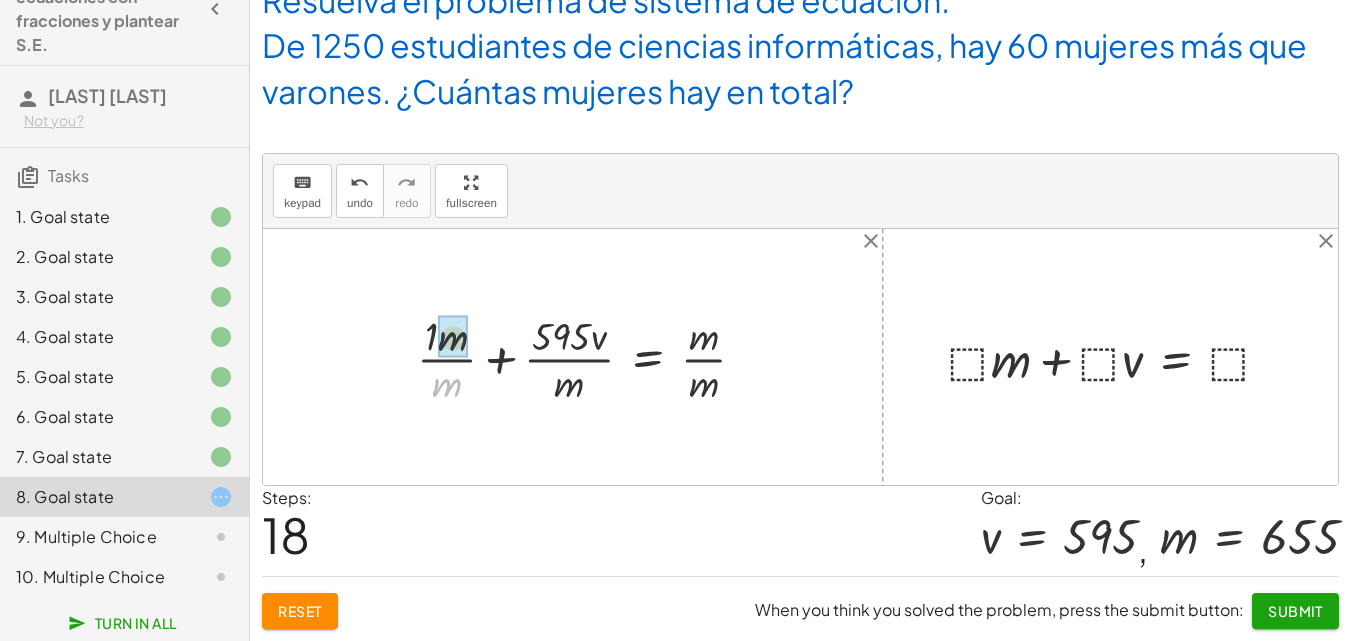 drag, startPoint x: 442, startPoint y: 383, endPoint x: 446, endPoint y: 354, distance: 29.274563 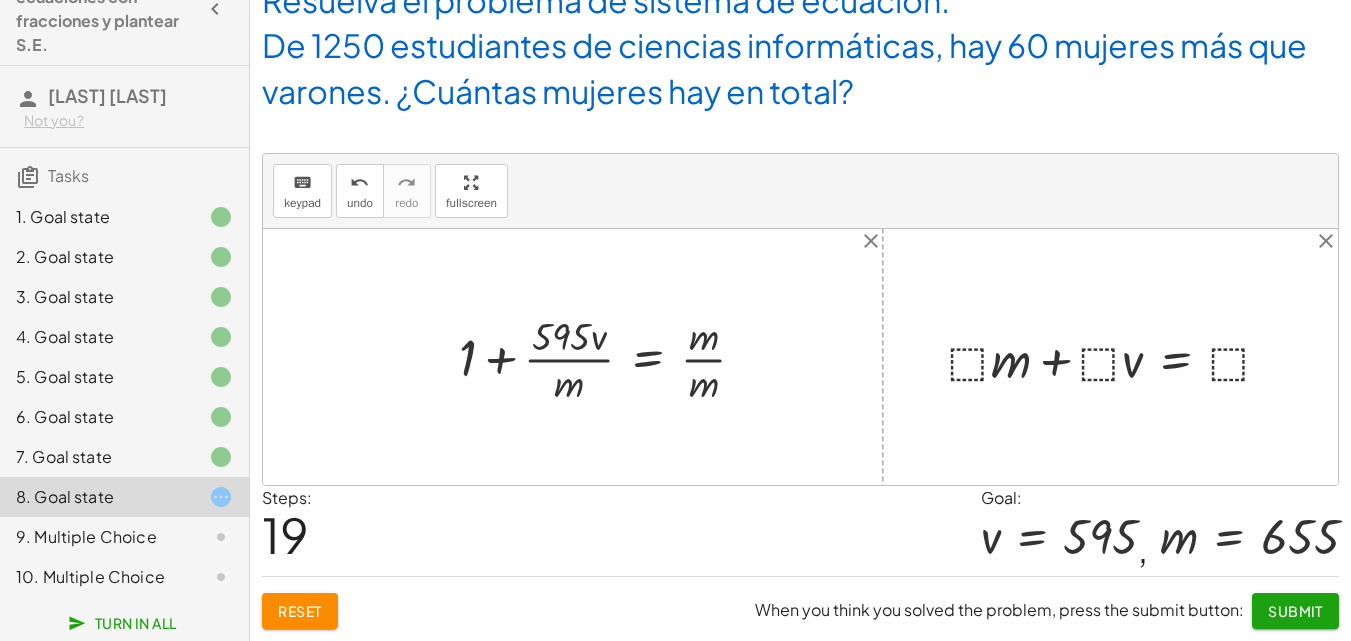 click at bounding box center [610, 357] 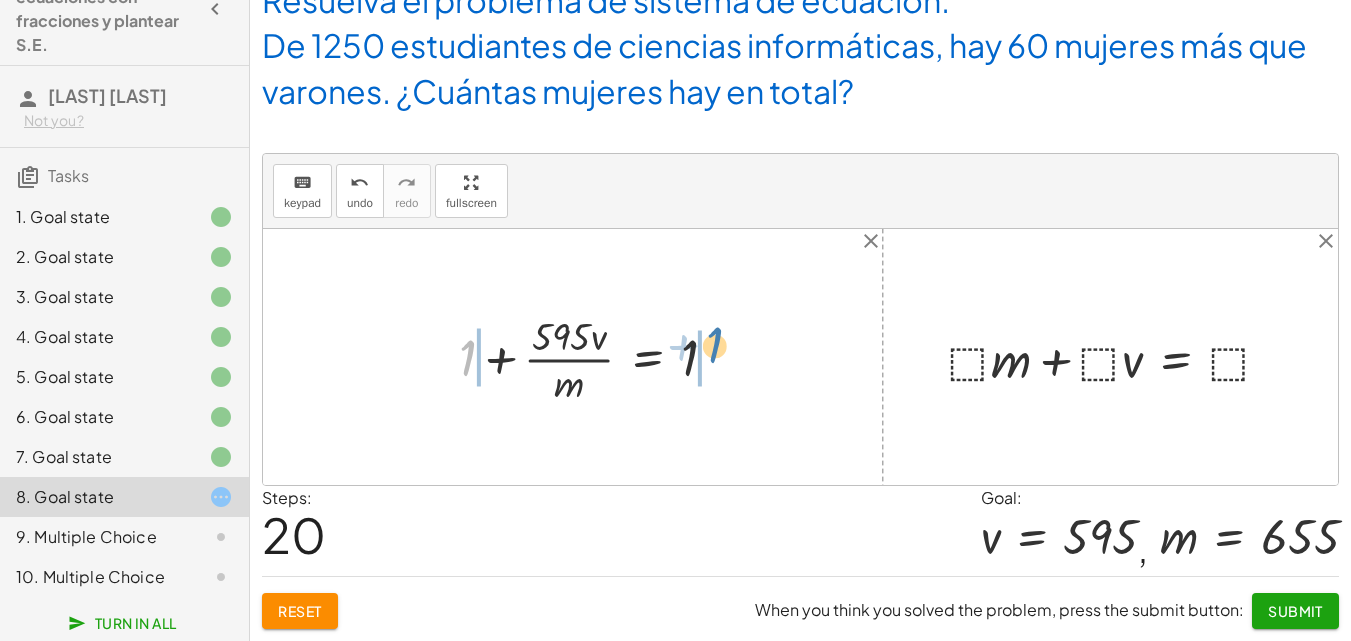 drag, startPoint x: 468, startPoint y: 359, endPoint x: 715, endPoint y: 349, distance: 247.20235 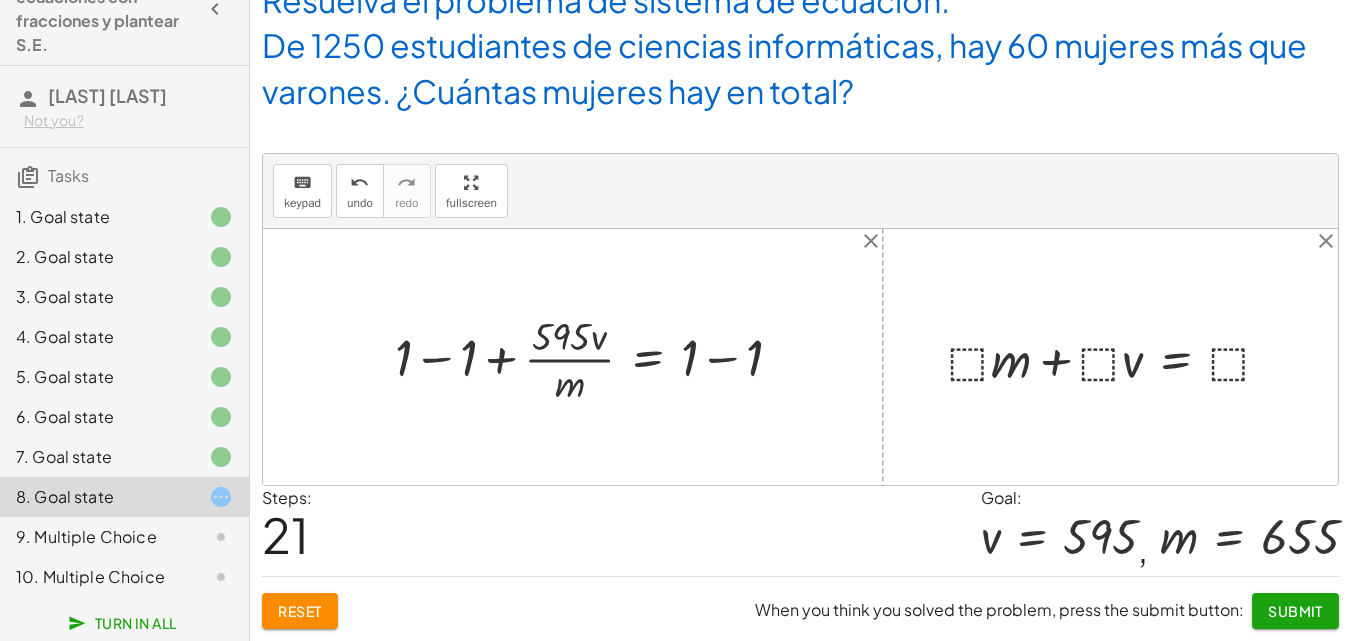 click at bounding box center [596, 357] 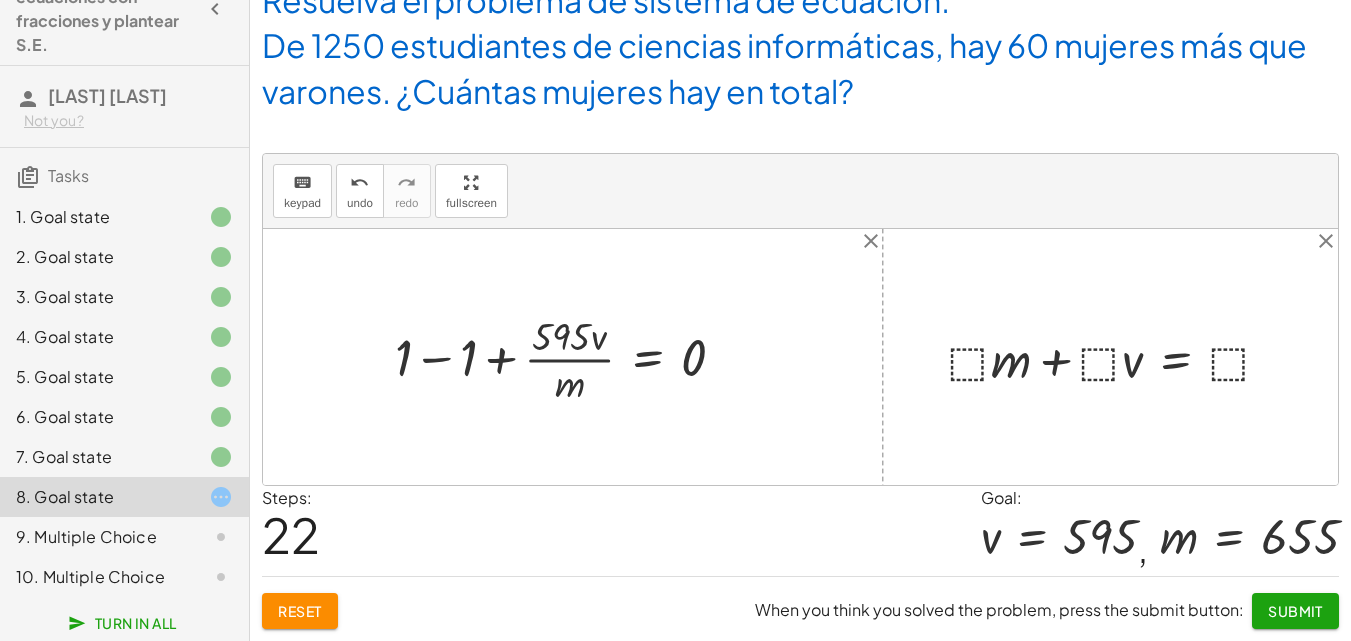 click at bounding box center [568, 357] 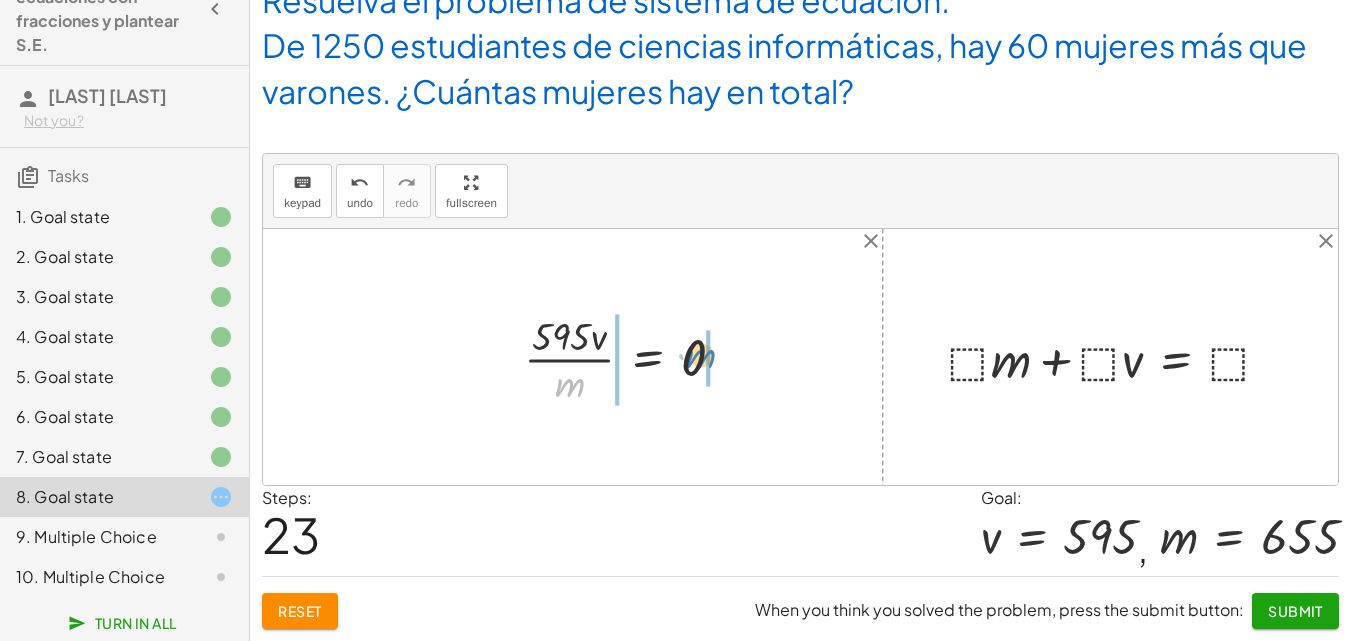 drag, startPoint x: 578, startPoint y: 383, endPoint x: 710, endPoint y: 354, distance: 135.14807 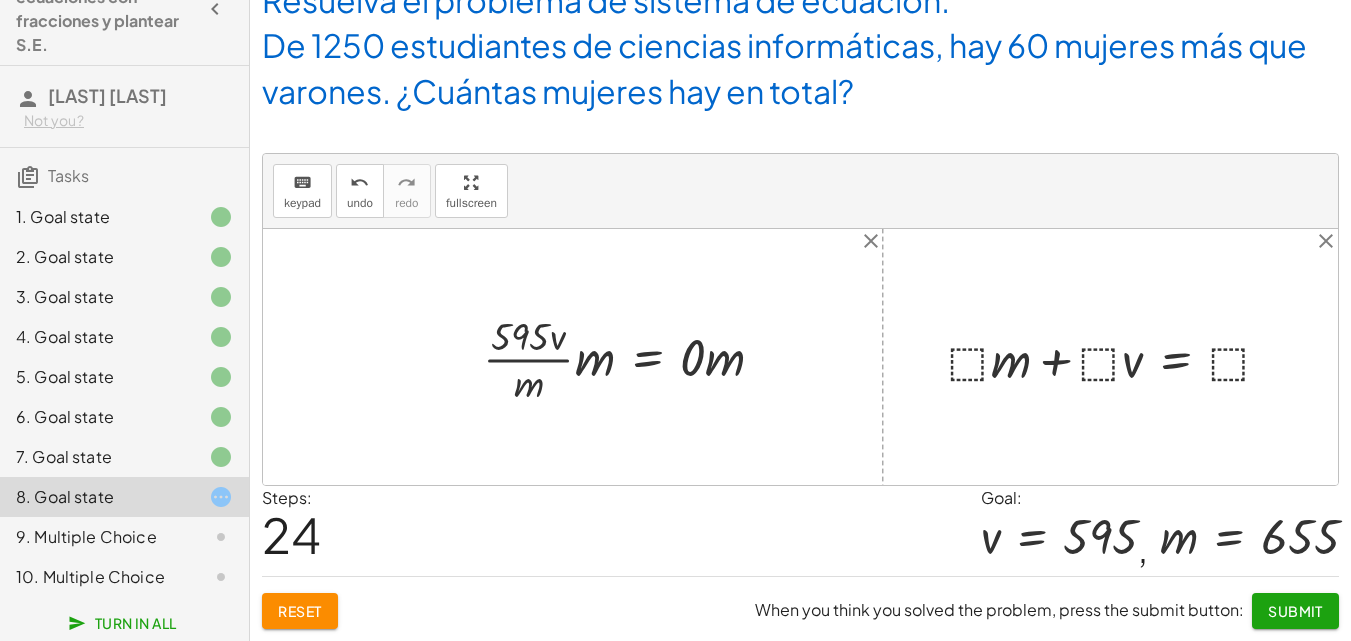 click at bounding box center [632, 357] 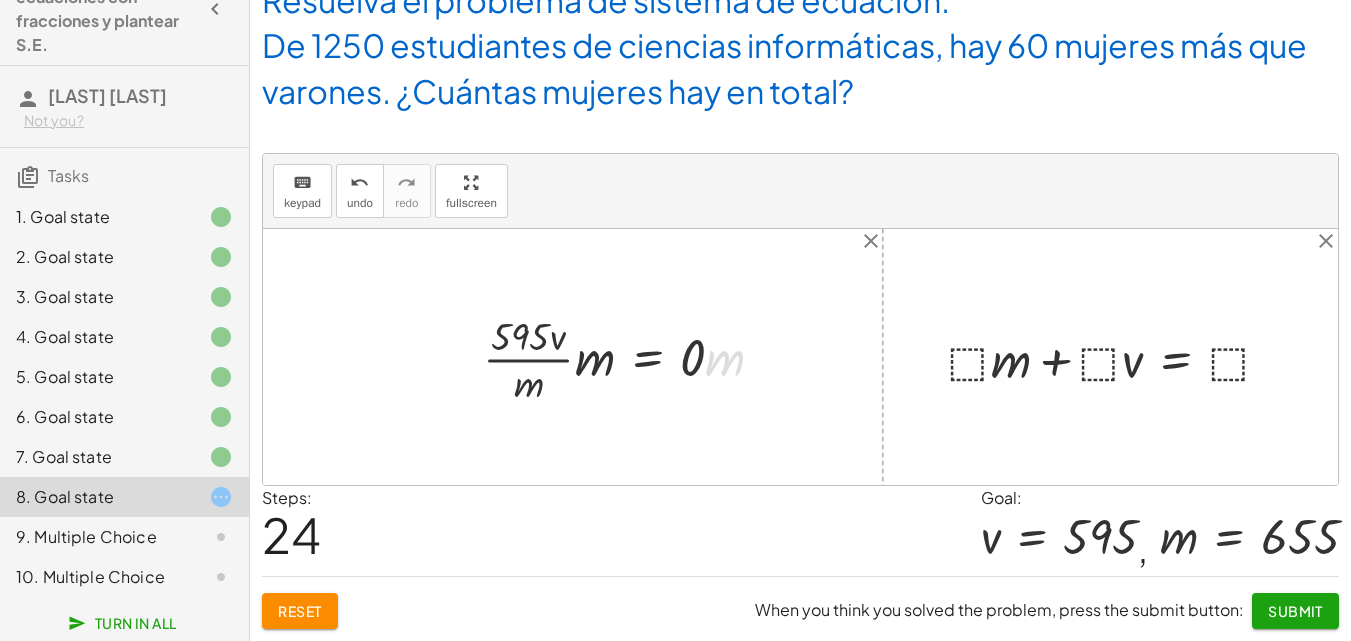 click at bounding box center (611, 357) 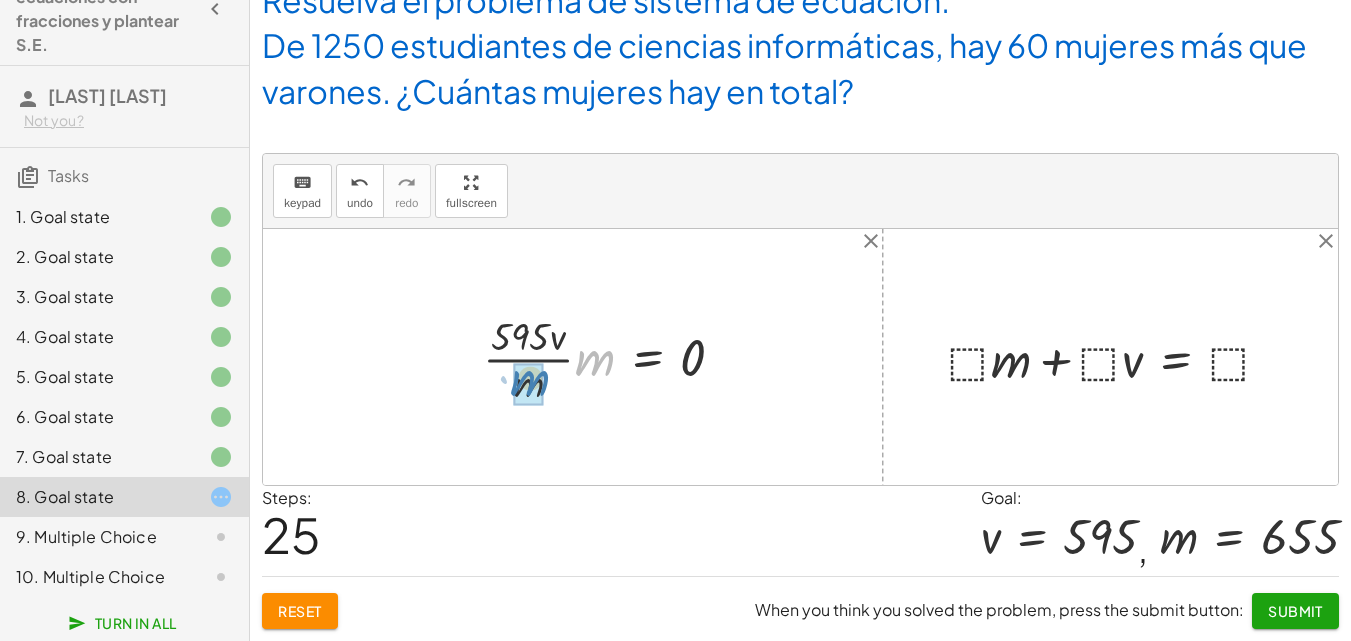 drag, startPoint x: 595, startPoint y: 363, endPoint x: 526, endPoint y: 388, distance: 73.38937 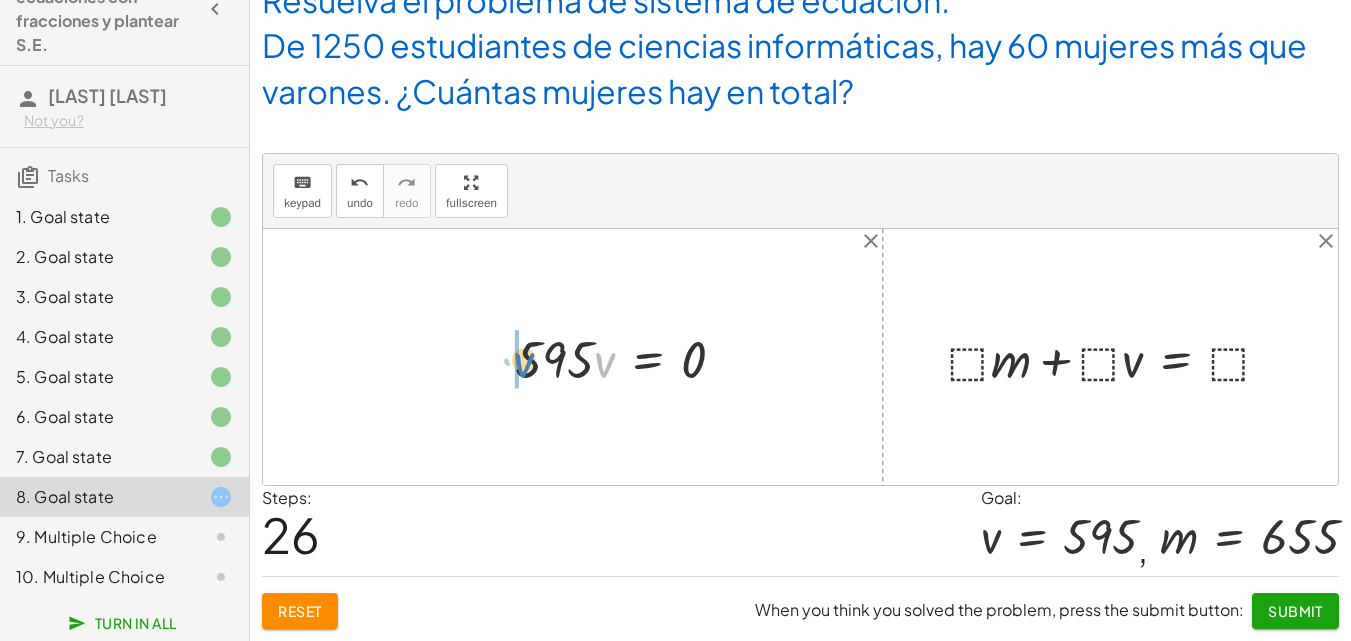 drag, startPoint x: 605, startPoint y: 362, endPoint x: 524, endPoint y: 362, distance: 81 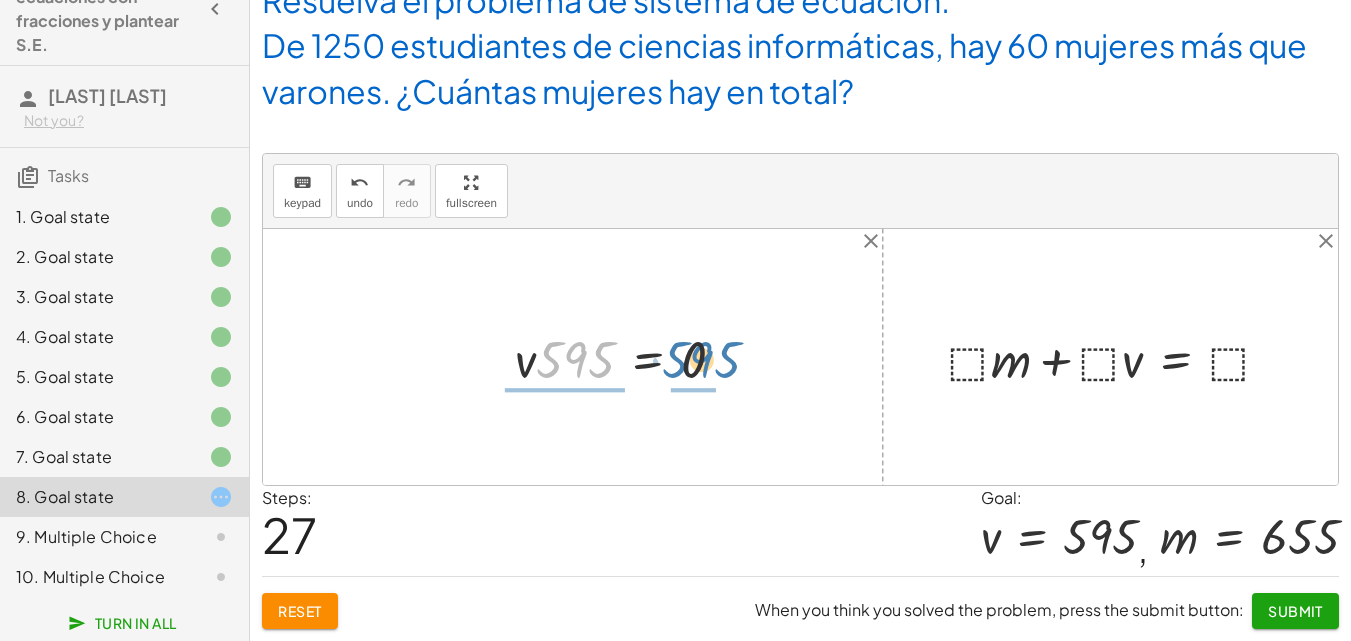 drag, startPoint x: 572, startPoint y: 361, endPoint x: 699, endPoint y: 361, distance: 127 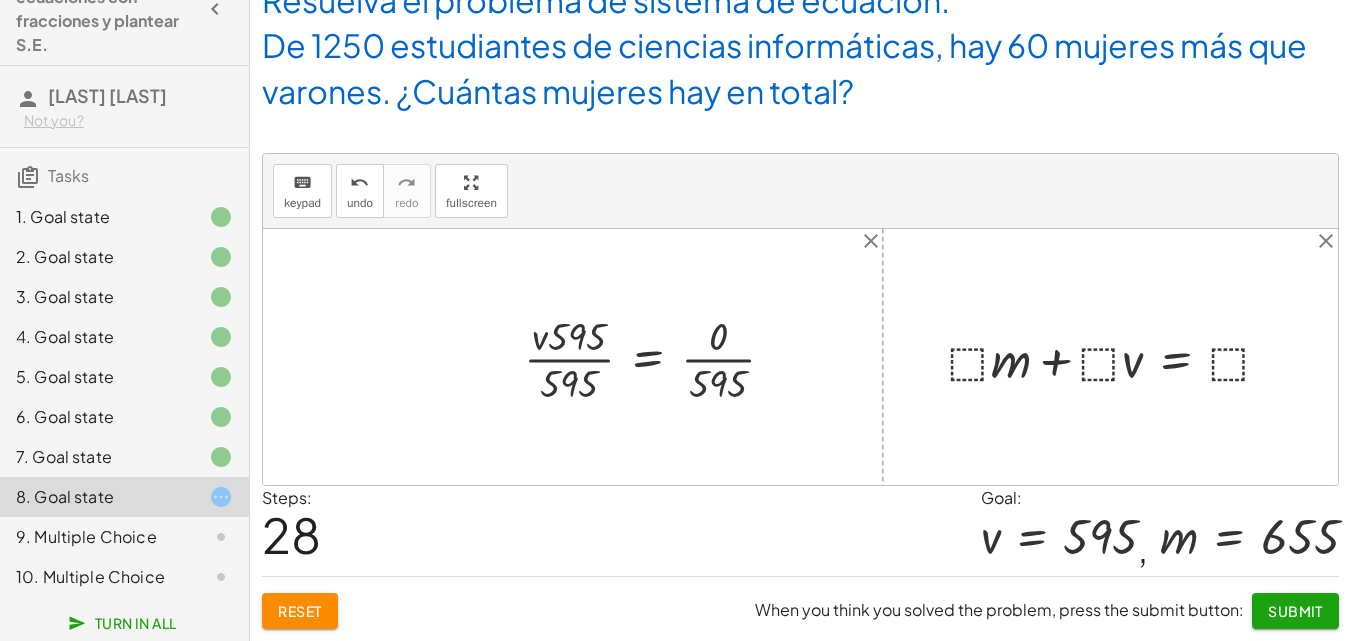 click at bounding box center [658, 357] 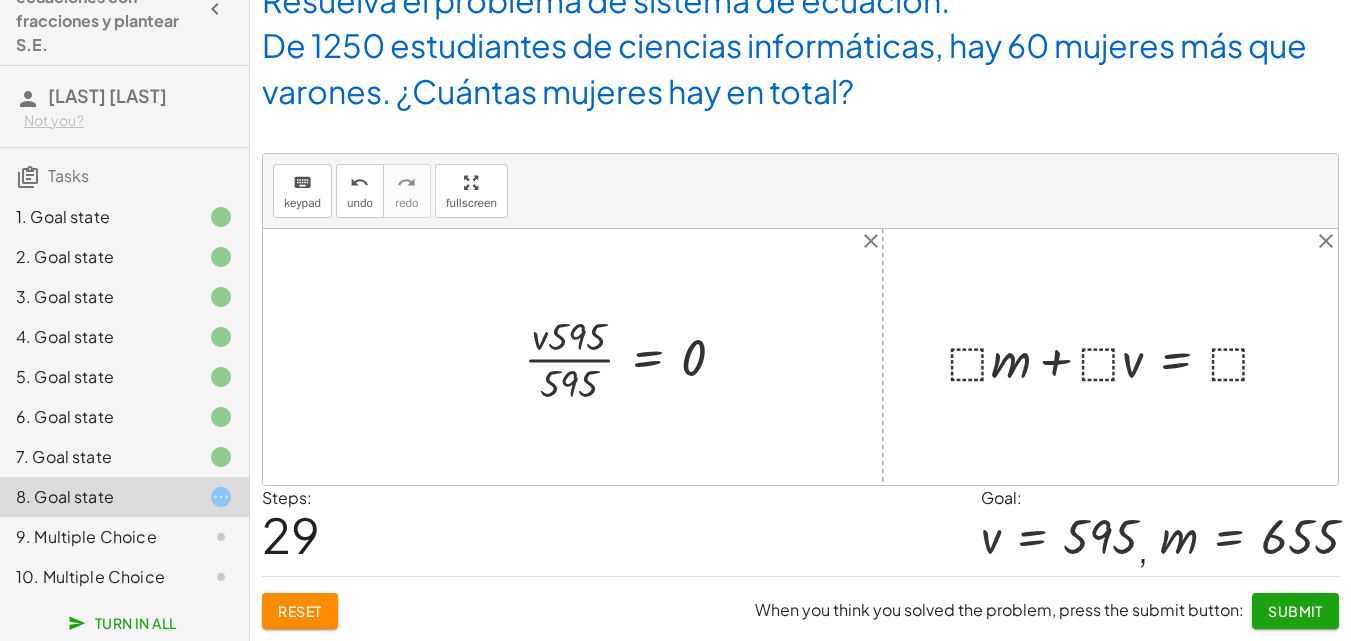 click at bounding box center [632, 357] 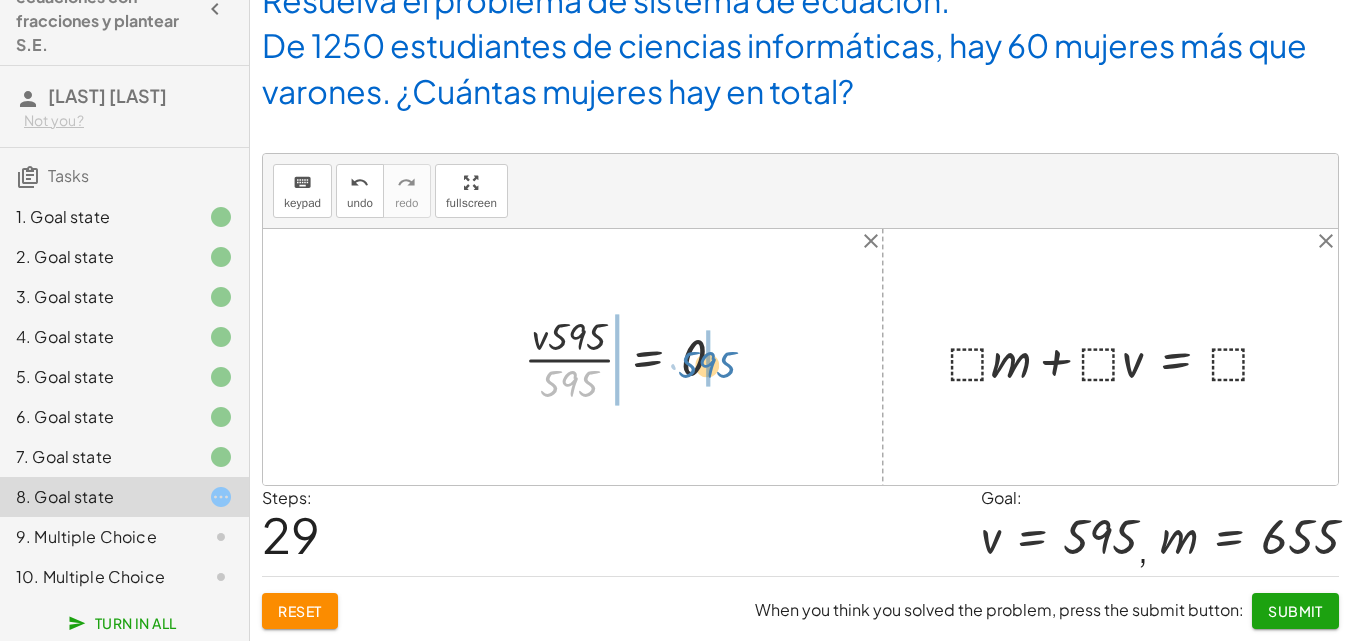drag, startPoint x: 570, startPoint y: 382, endPoint x: 709, endPoint y: 363, distance: 140.29256 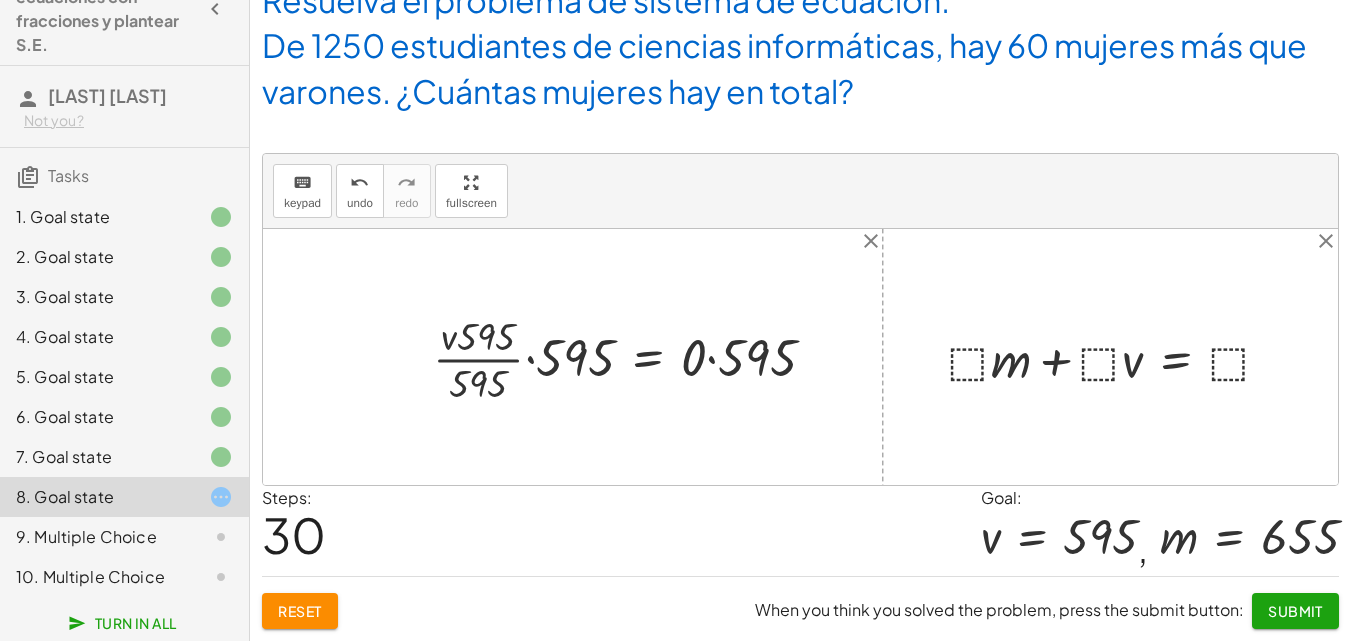 click at bounding box center [632, 357] 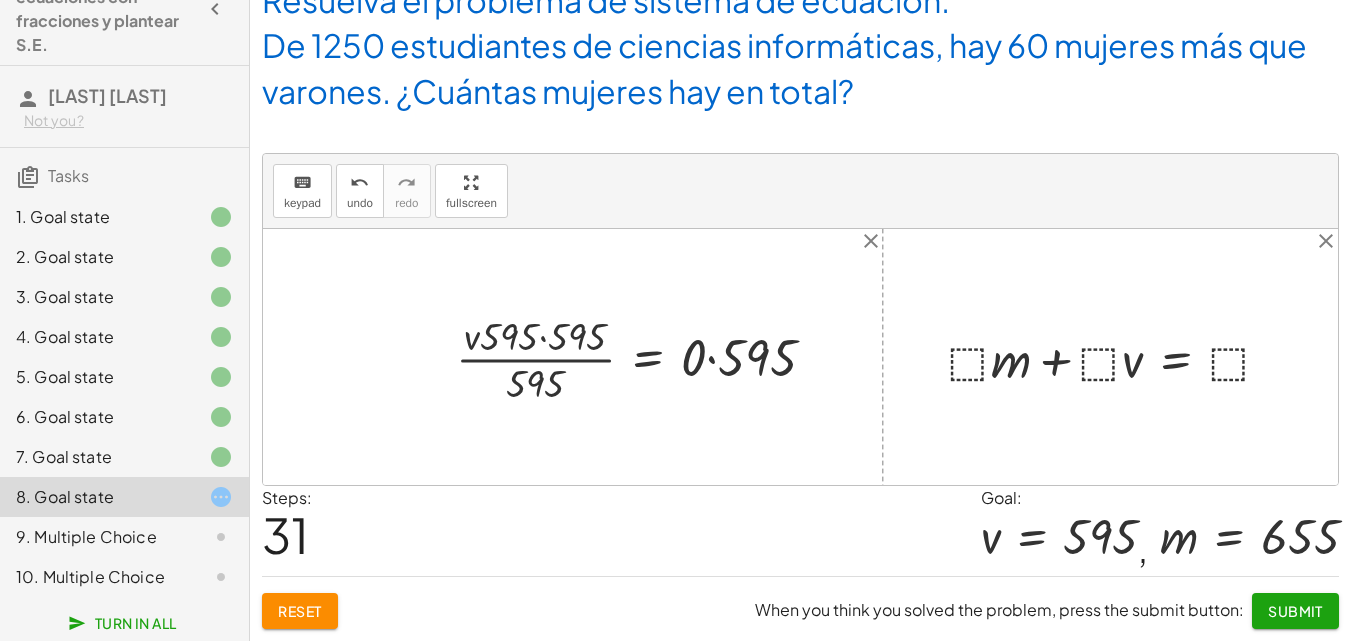 click at bounding box center [644, 357] 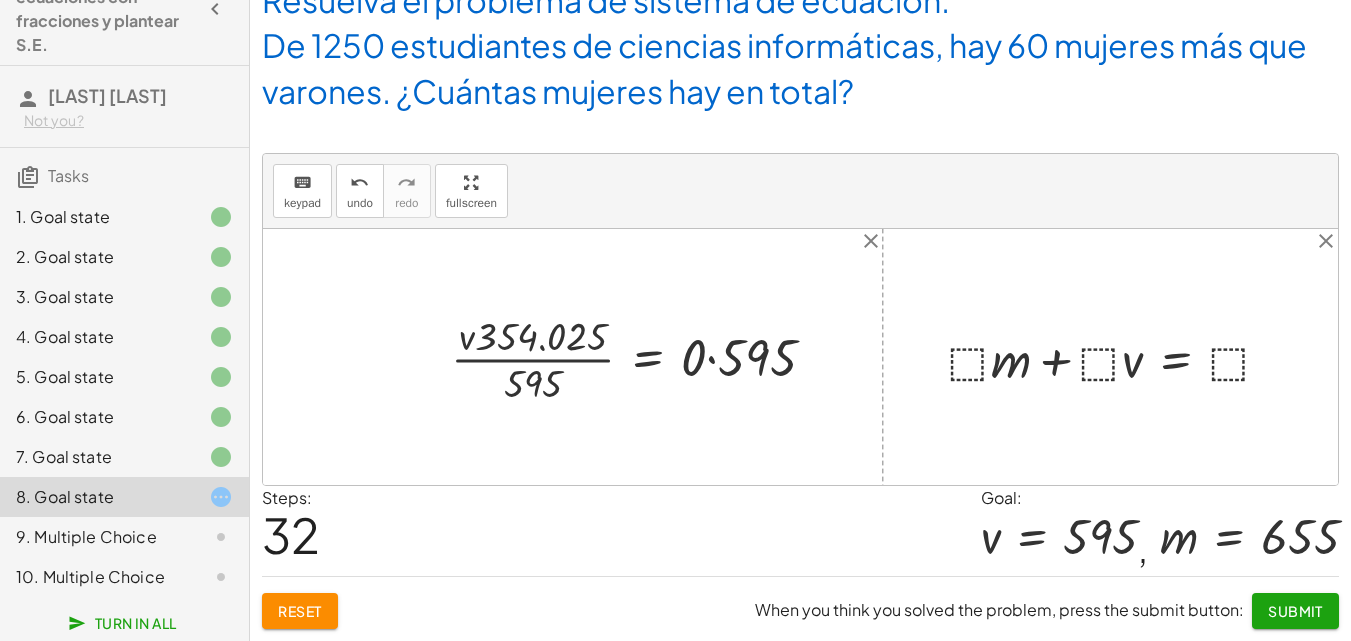 click at bounding box center (641, 357) 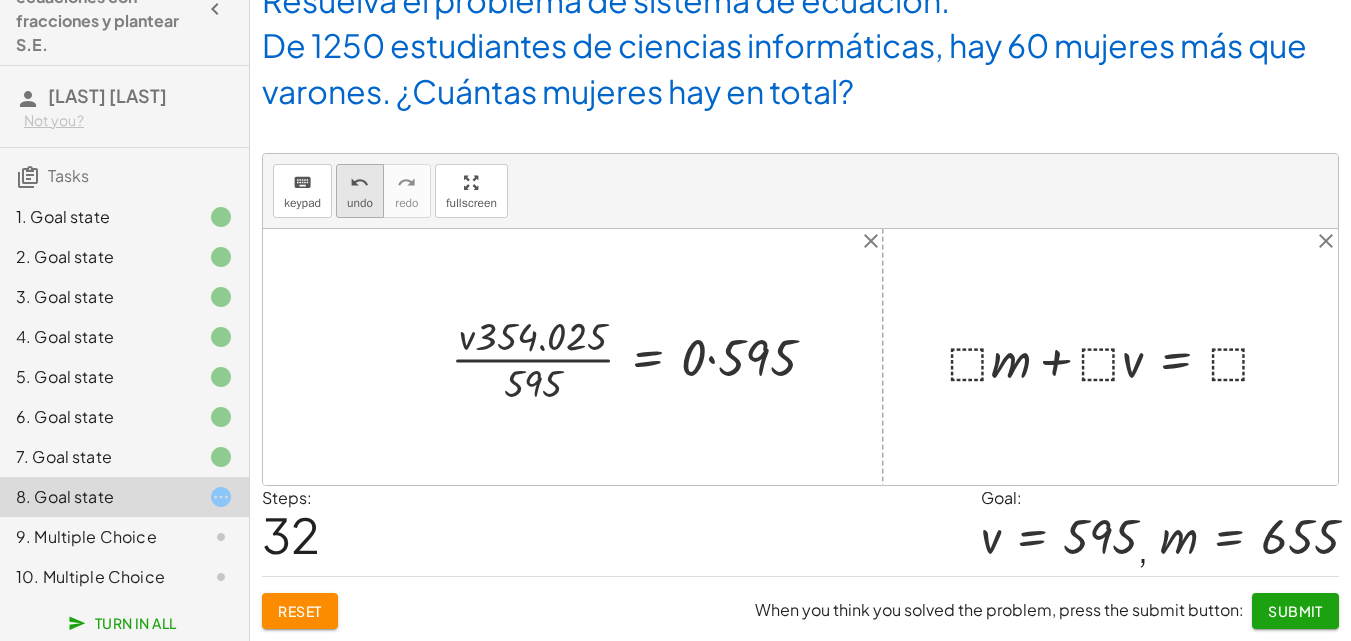 click on "undo undo" at bounding box center [360, 191] 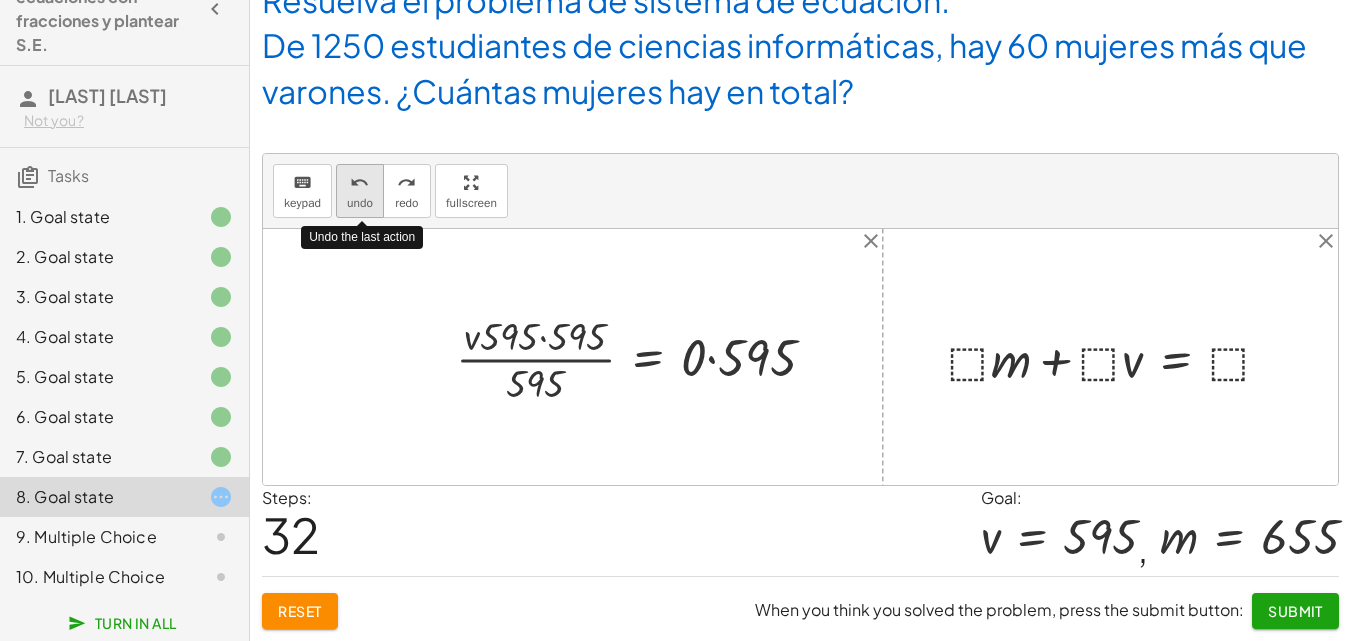 click on "undo undo" at bounding box center (360, 191) 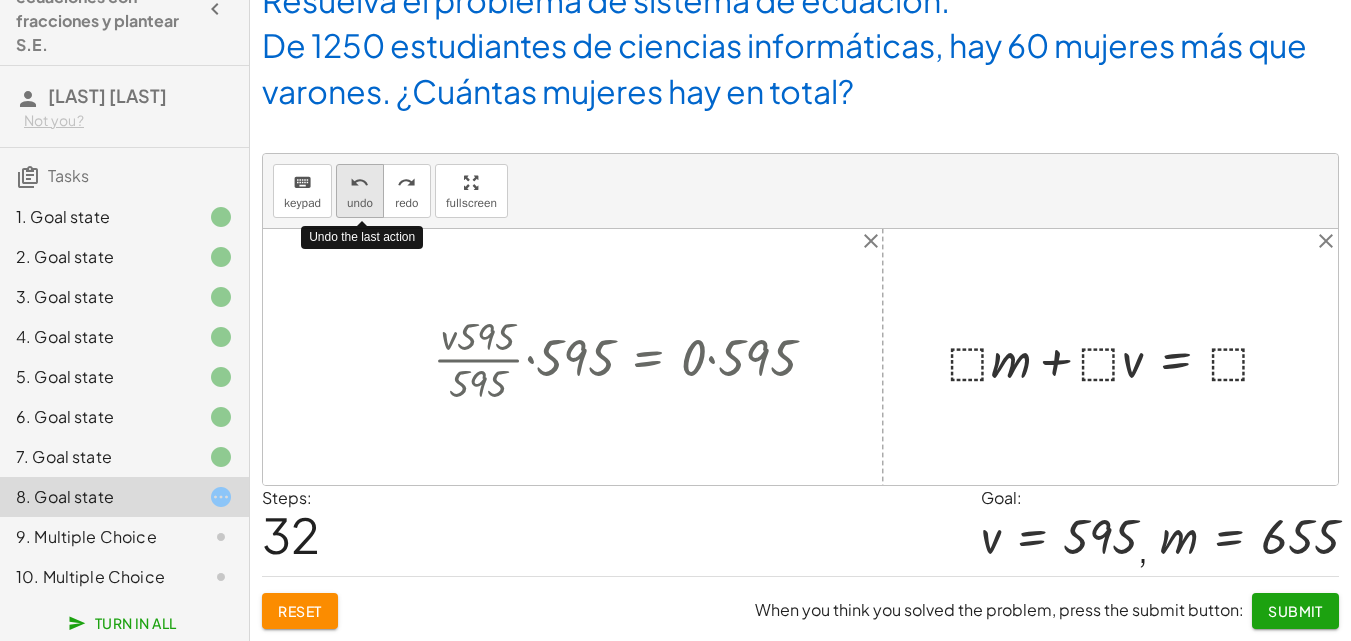 click on "undo undo" at bounding box center [360, 191] 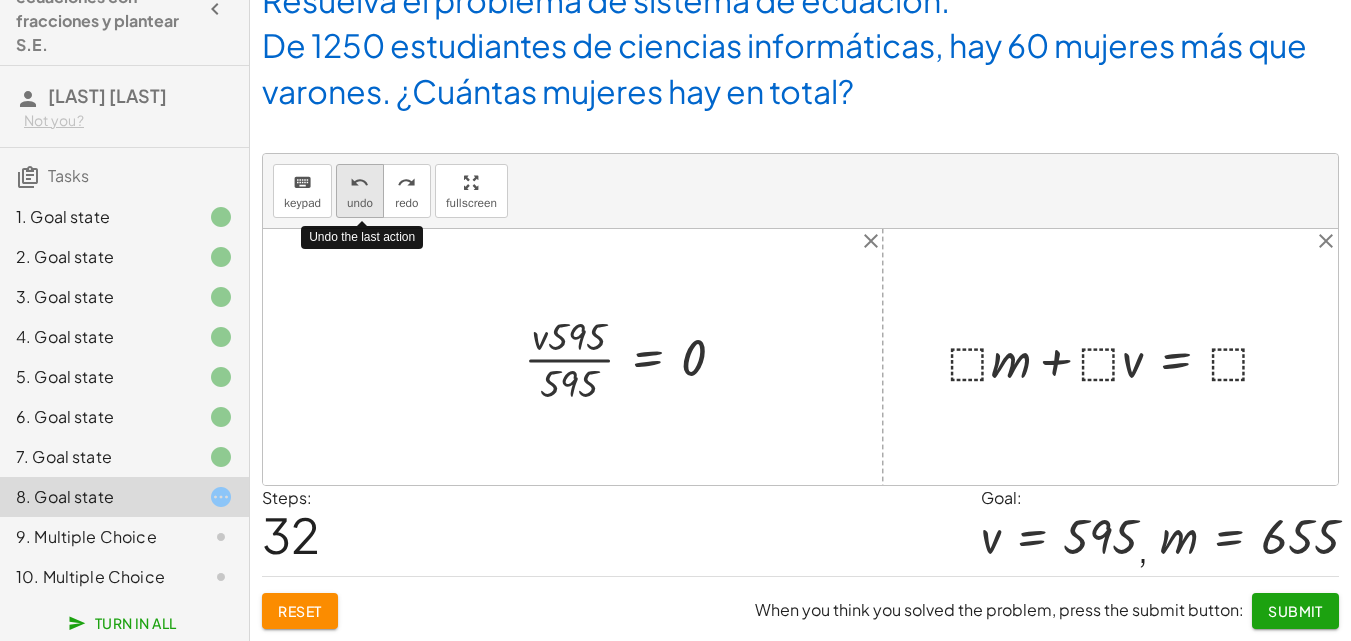 click on "undo undo" at bounding box center [360, 191] 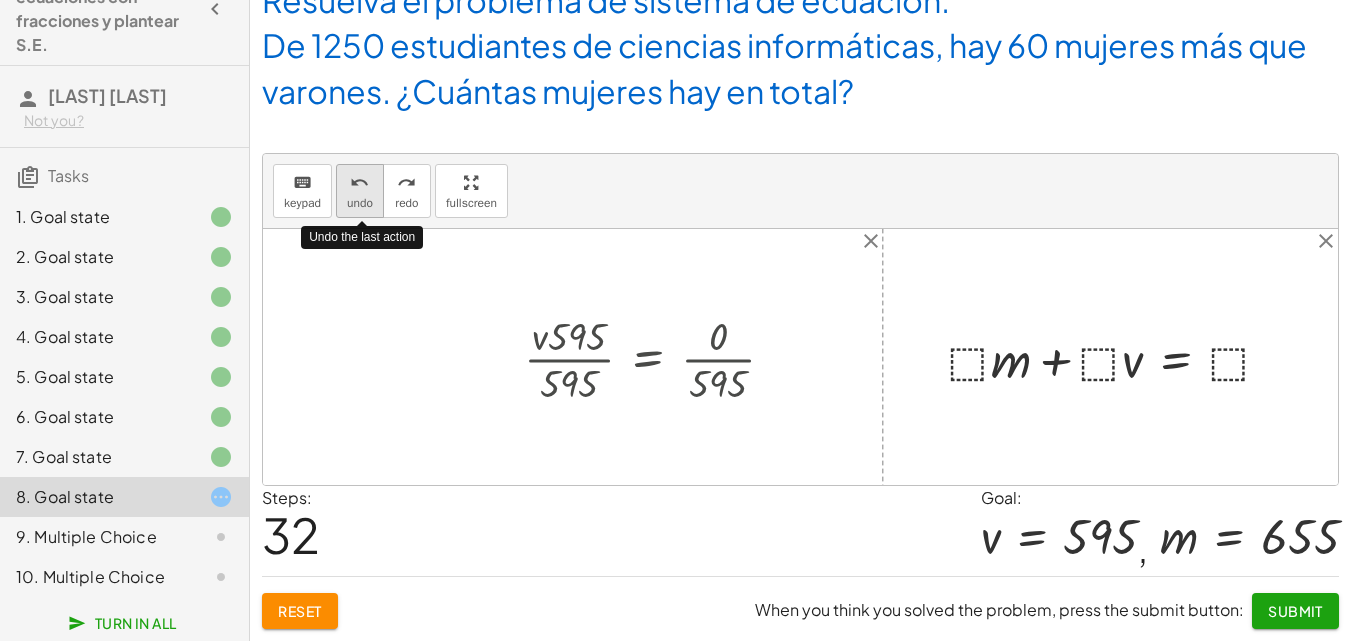 click on "undo undo" at bounding box center (360, 191) 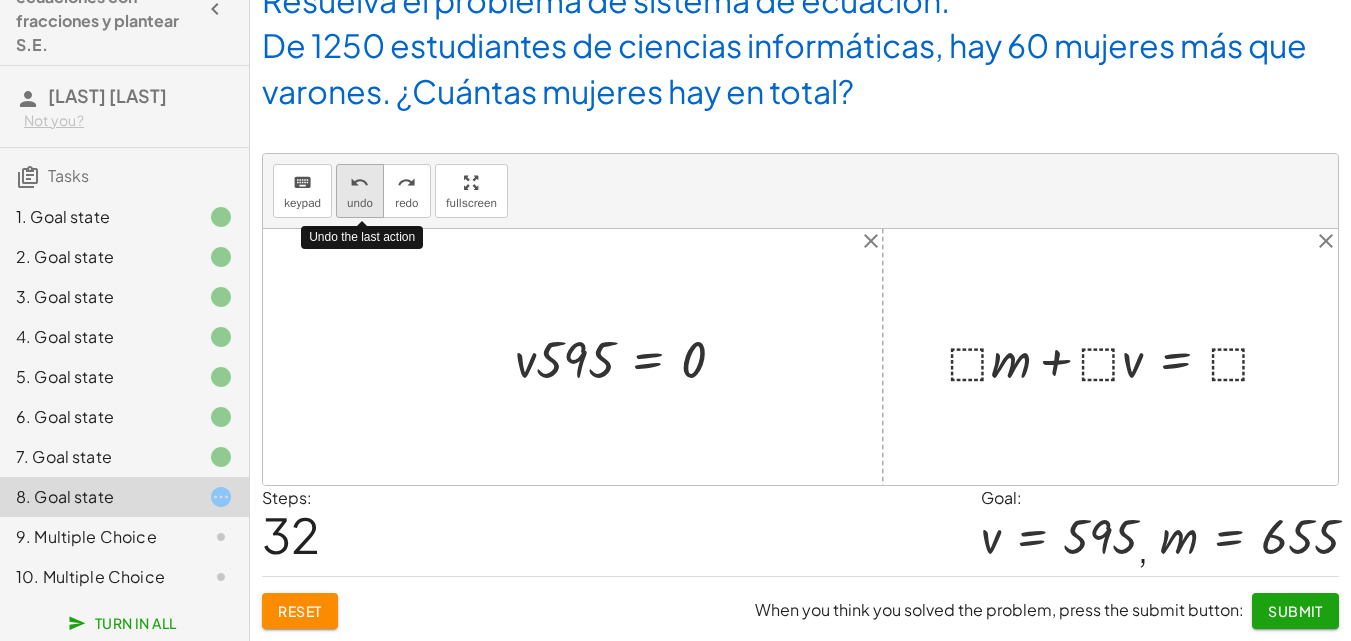 click on "undo undo" at bounding box center (360, 191) 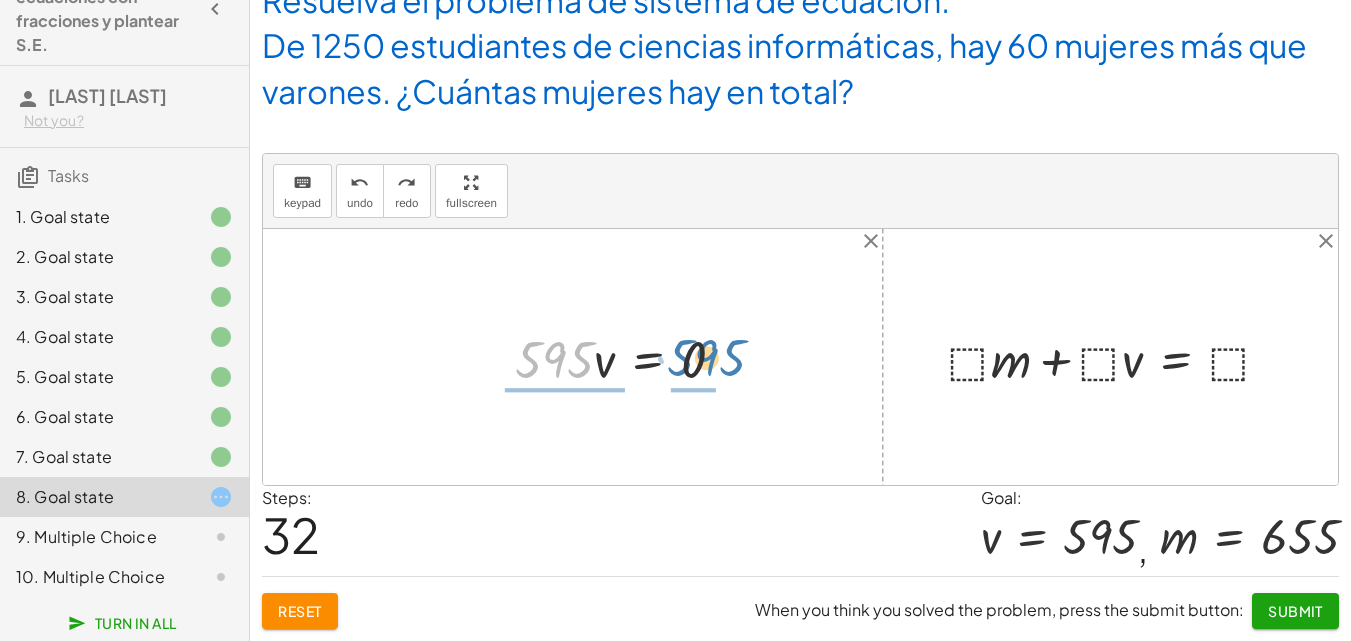 drag, startPoint x: 556, startPoint y: 371, endPoint x: 709, endPoint y: 369, distance: 153.01308 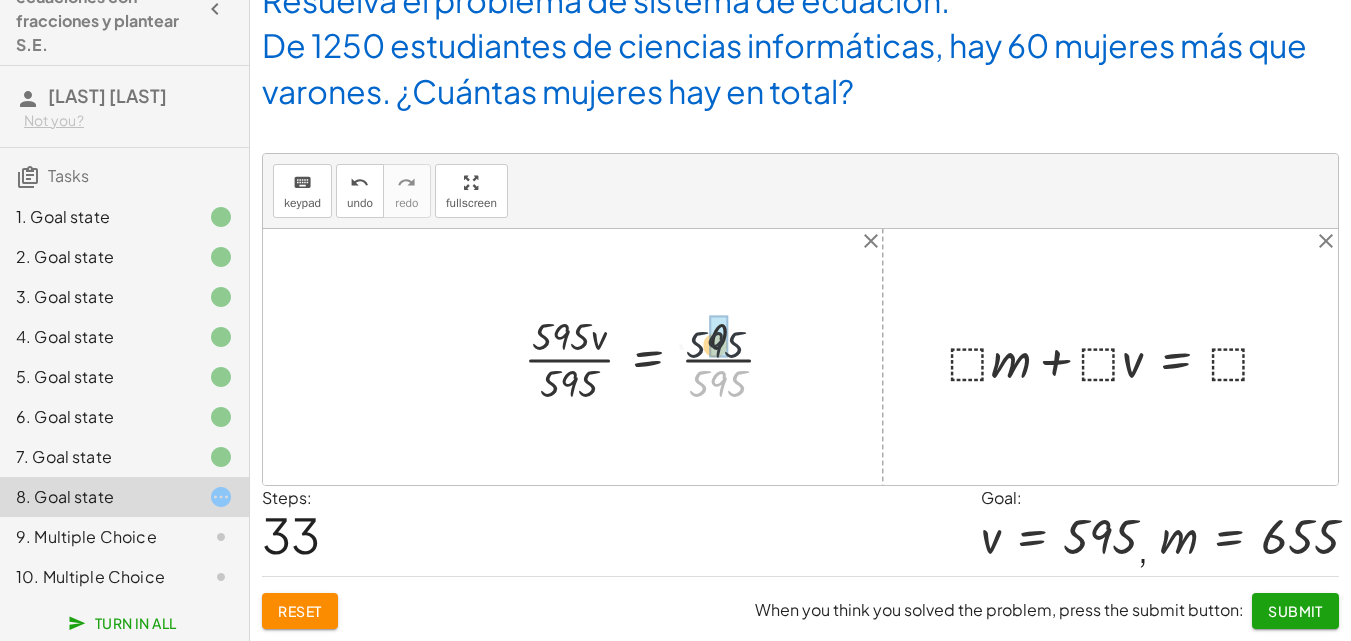 drag, startPoint x: 716, startPoint y: 375, endPoint x: 710, endPoint y: 328, distance: 47.38143 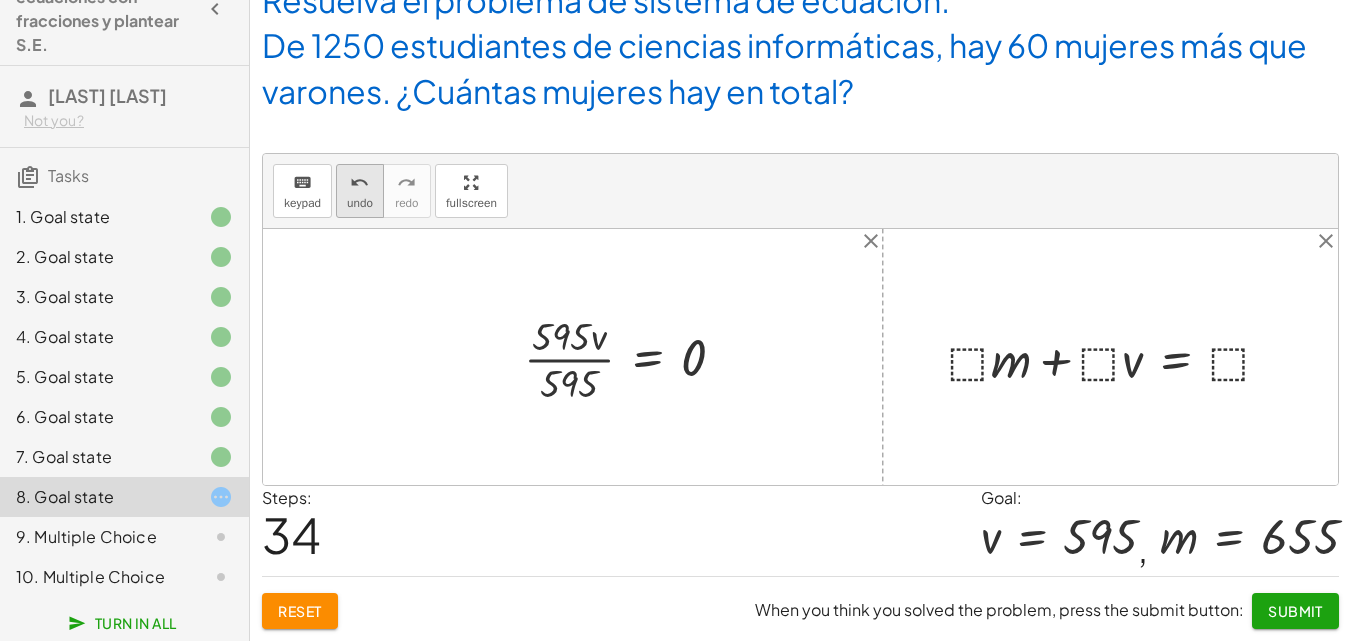 click on "undo" at bounding box center (359, 183) 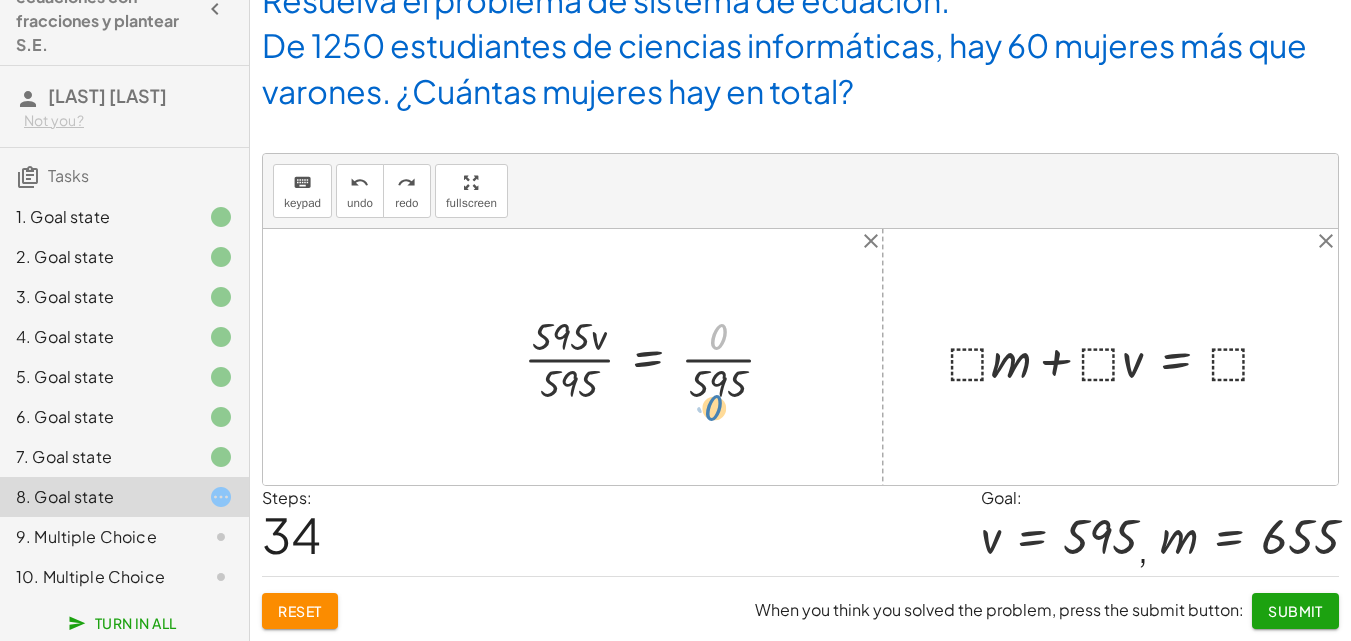drag, startPoint x: 727, startPoint y: 334, endPoint x: 722, endPoint y: 405, distance: 71.17584 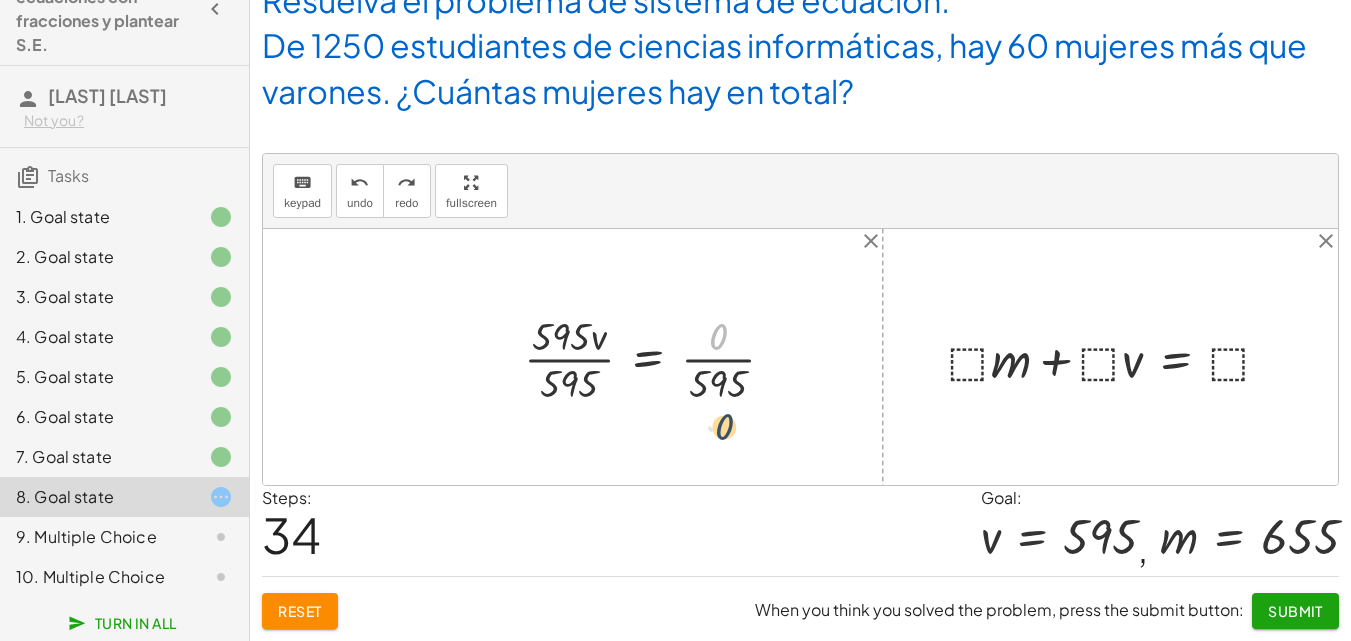 drag, startPoint x: 717, startPoint y: 331, endPoint x: 723, endPoint y: 423, distance: 92.19544 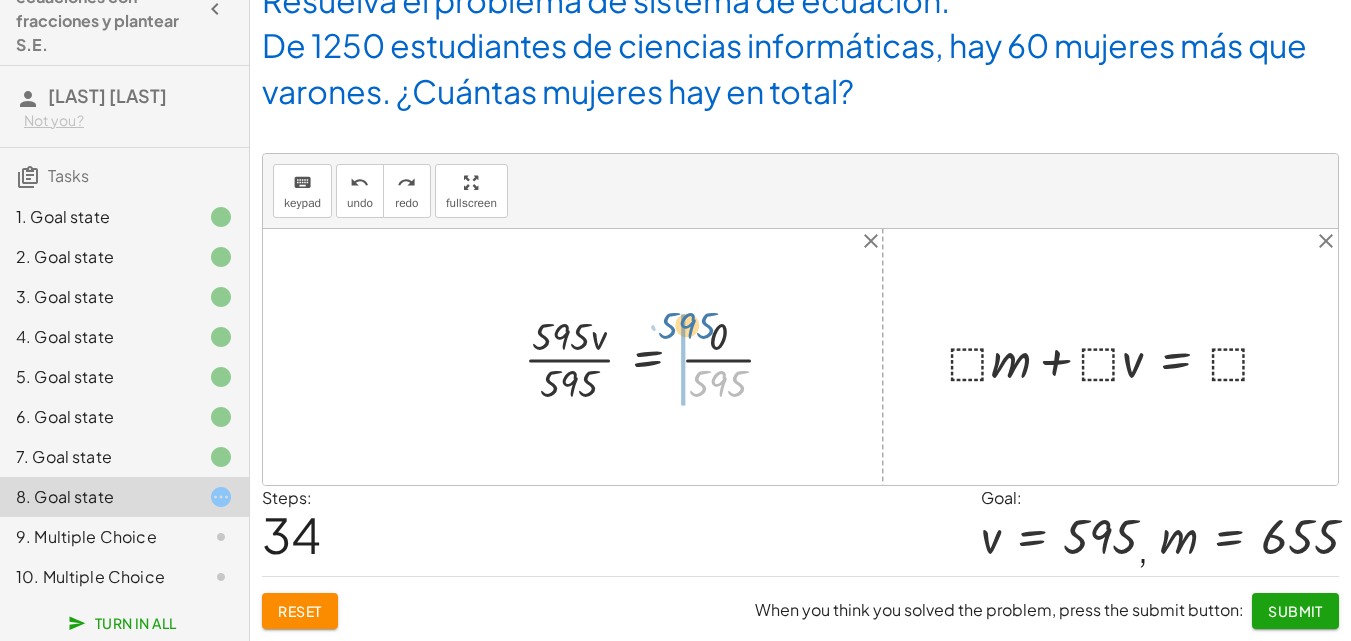 drag, startPoint x: 715, startPoint y: 386, endPoint x: 684, endPoint y: 337, distance: 57.982758 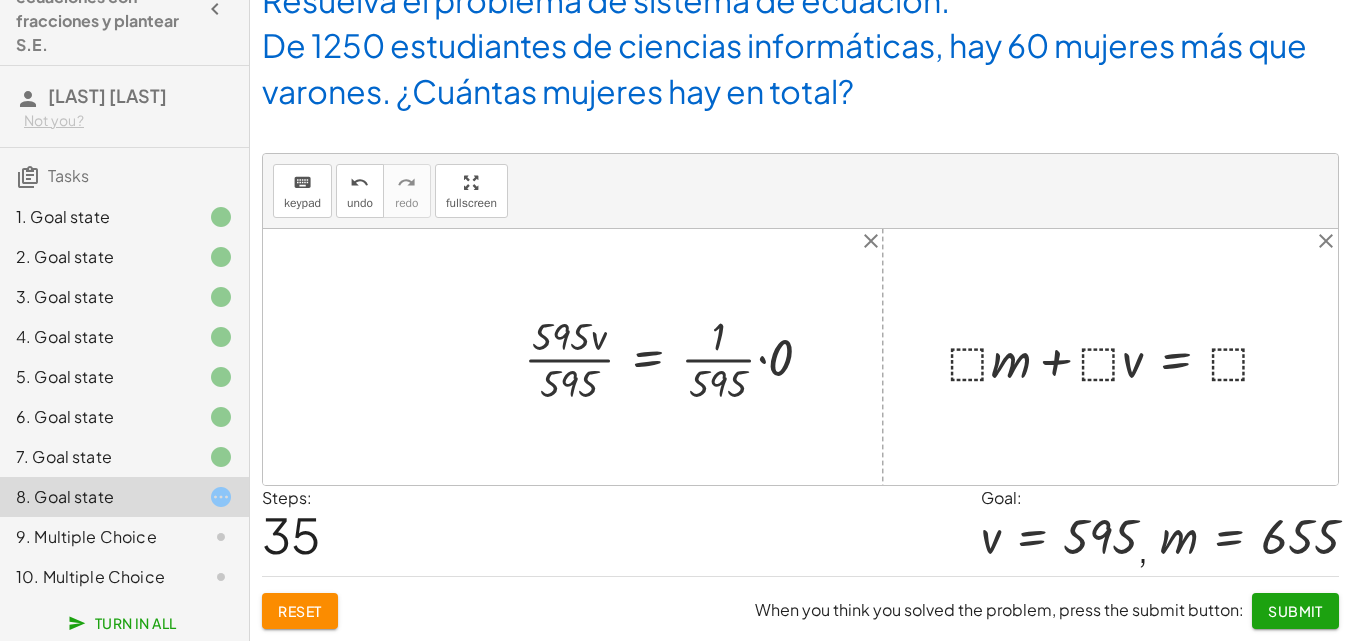 click at bounding box center [676, 357] 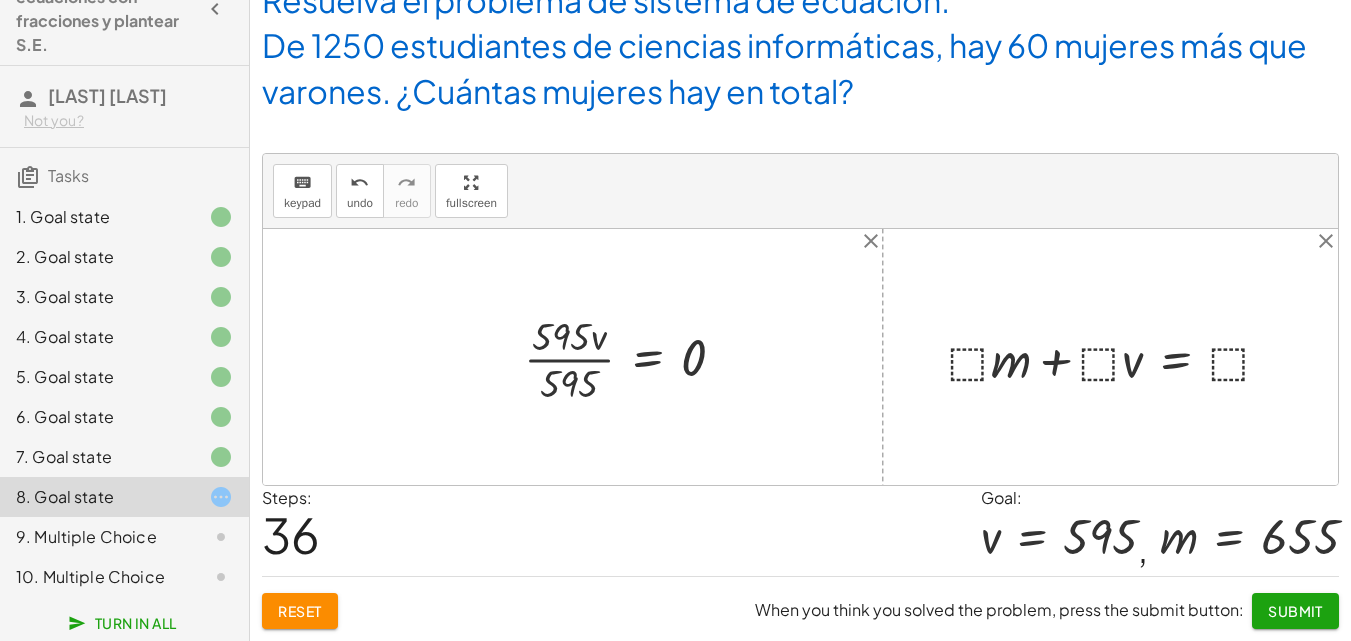 click at bounding box center [632, 357] 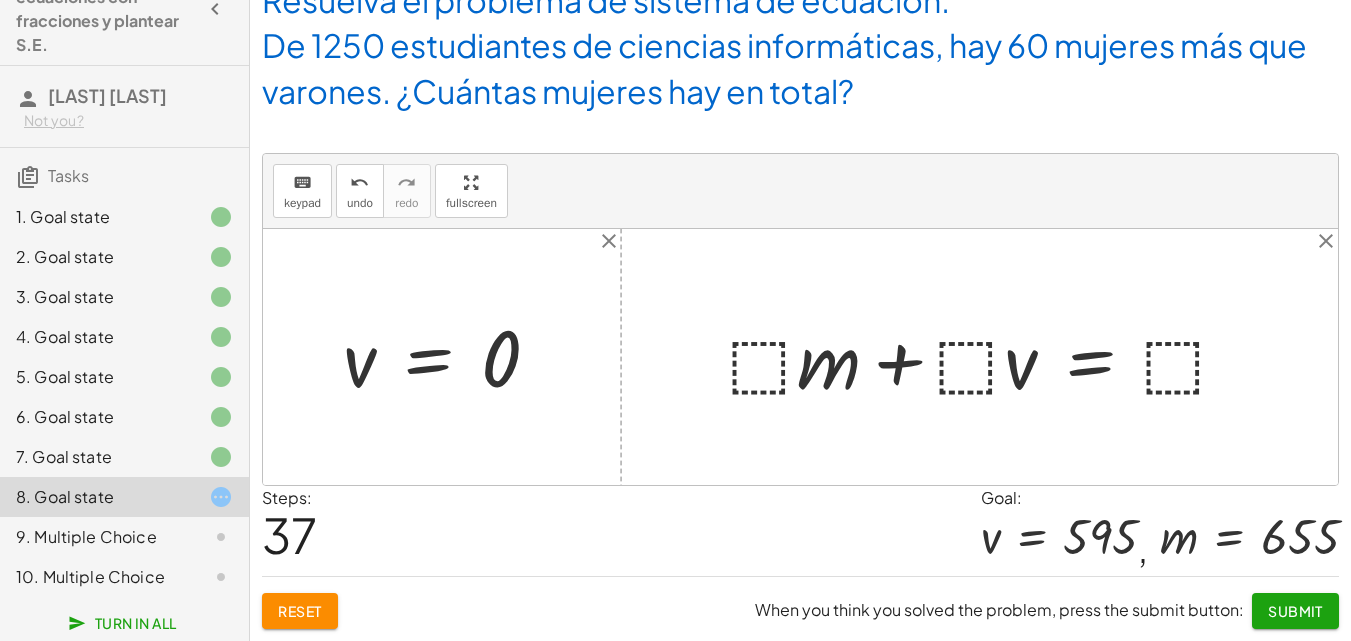 click at bounding box center [449, 357] 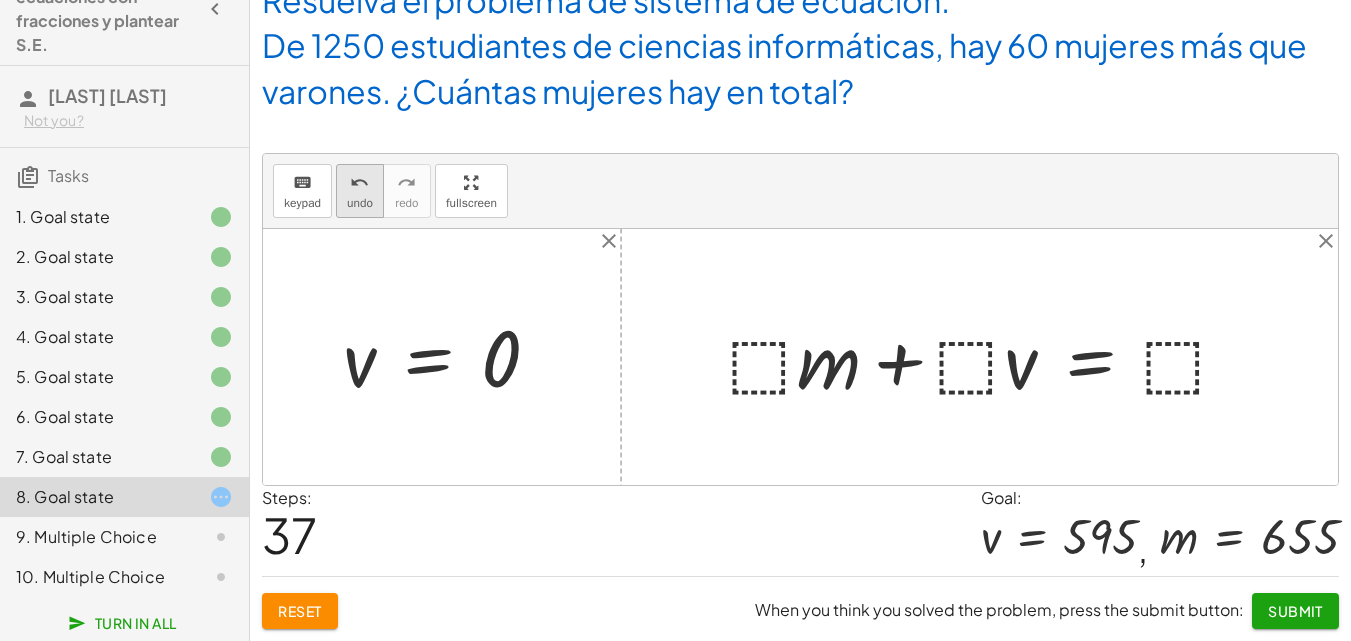 click on "undo" at bounding box center [360, 203] 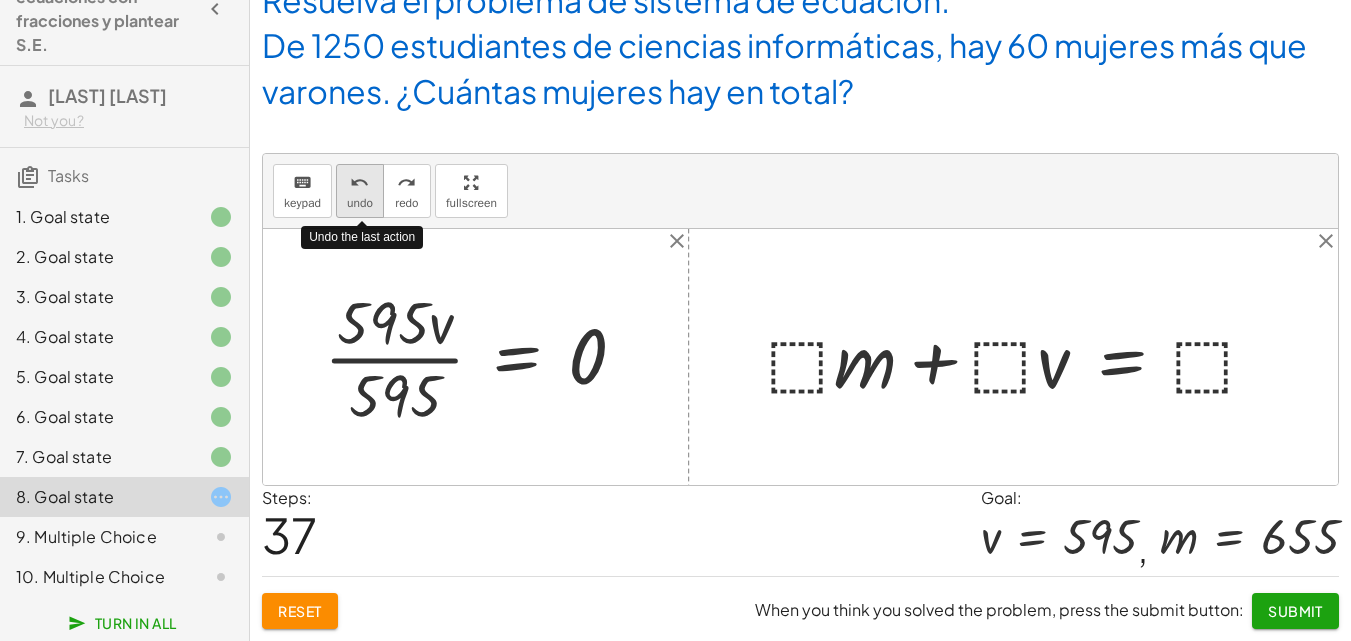 click on "undo" at bounding box center [360, 203] 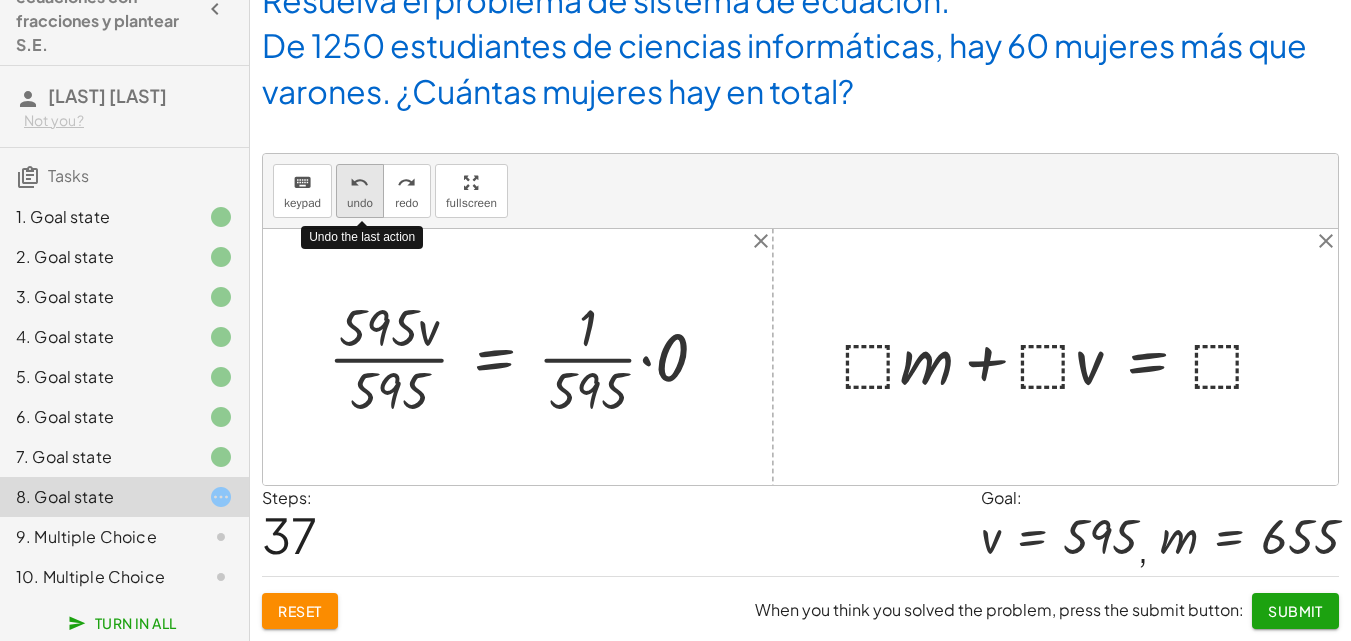 click on "undo" at bounding box center (360, 203) 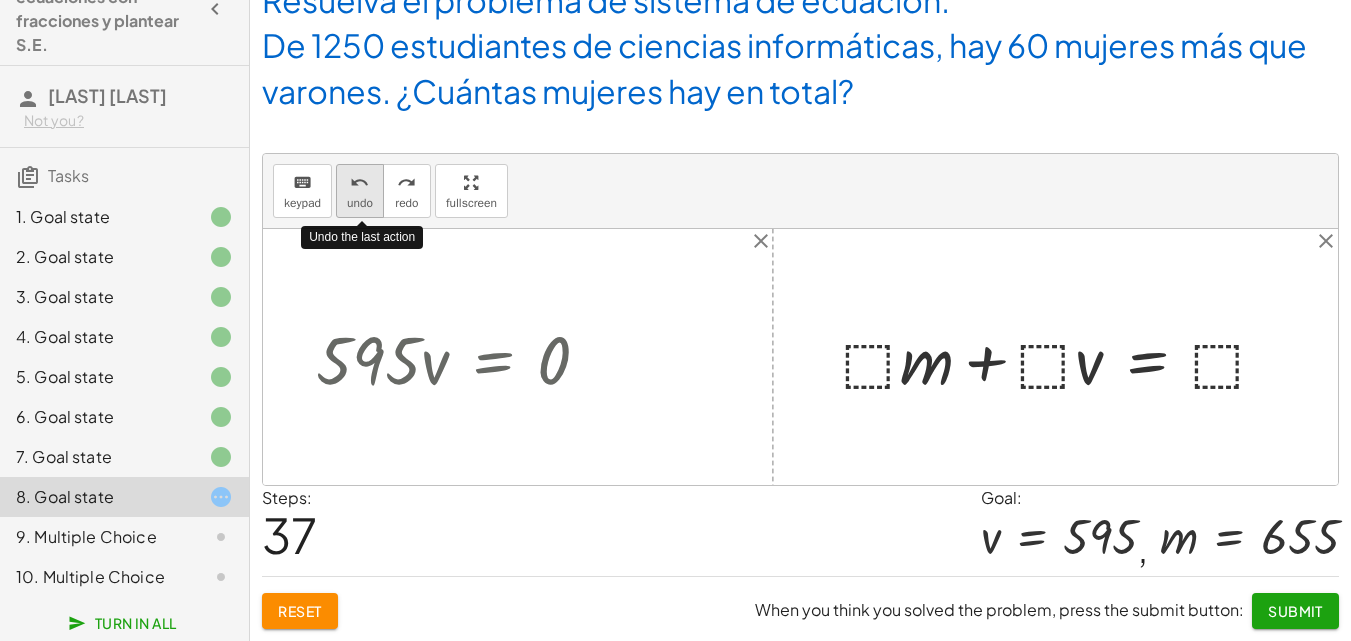 click on "undo" at bounding box center (360, 203) 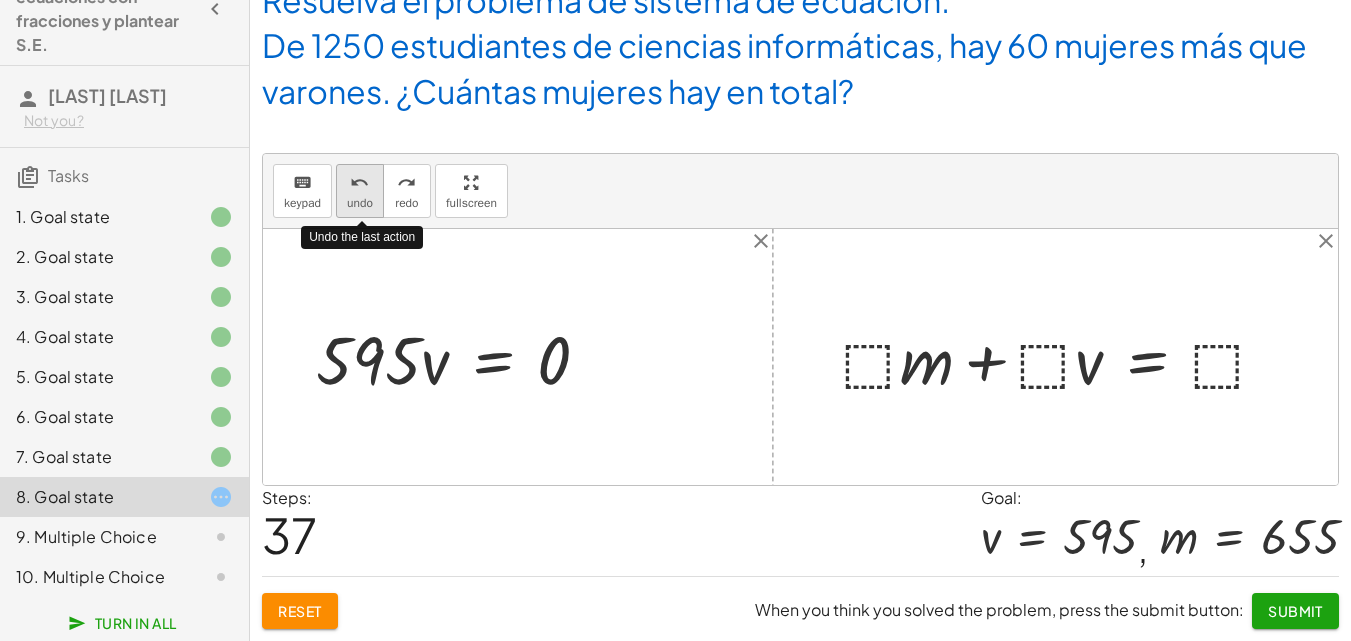 click on "undo" at bounding box center [360, 203] 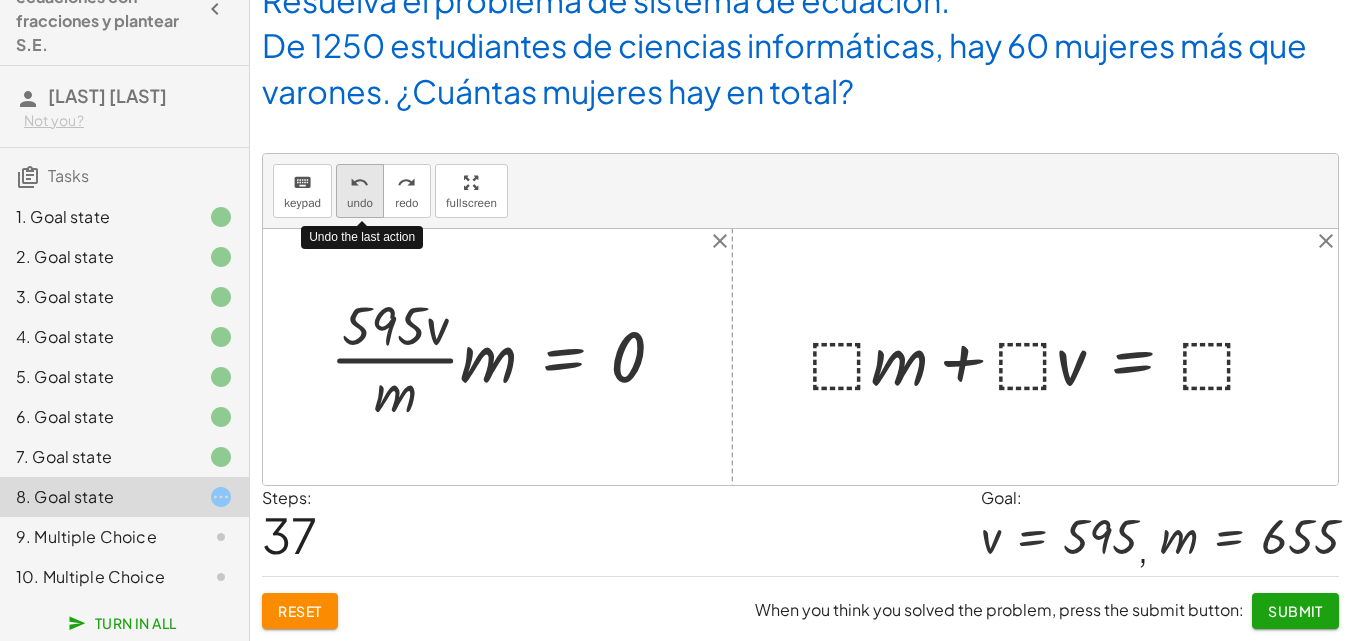 click on "undo" at bounding box center [360, 203] 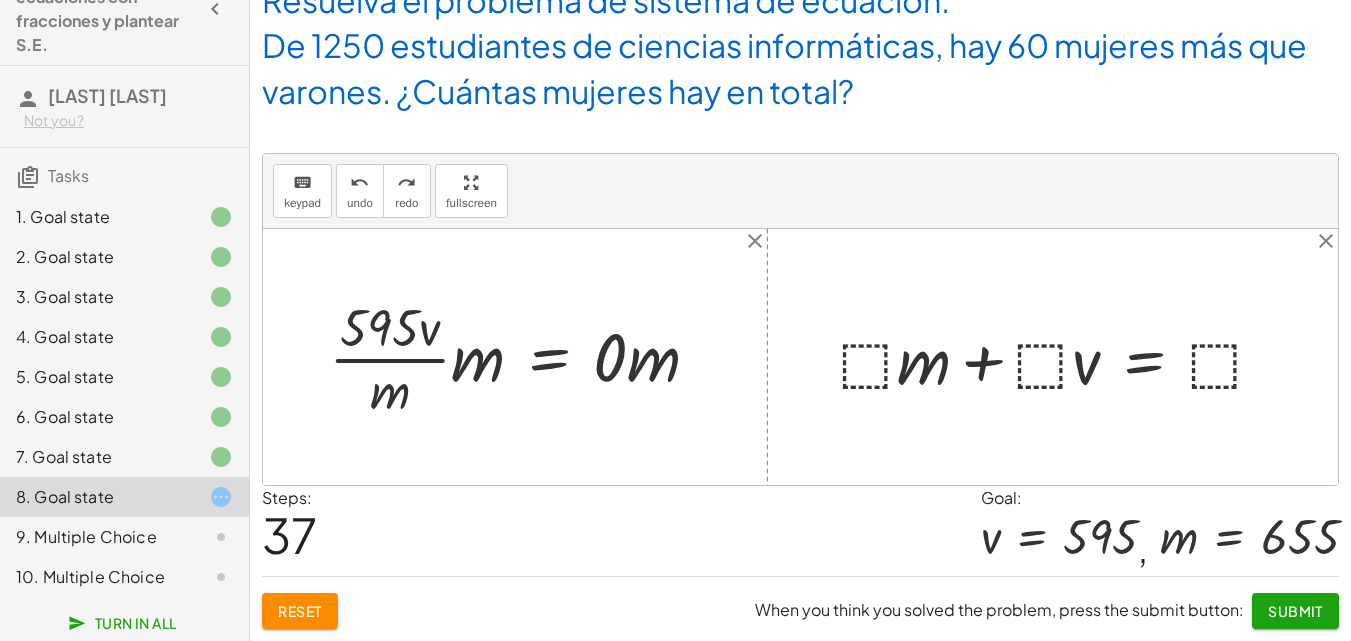 click at bounding box center (522, 357) 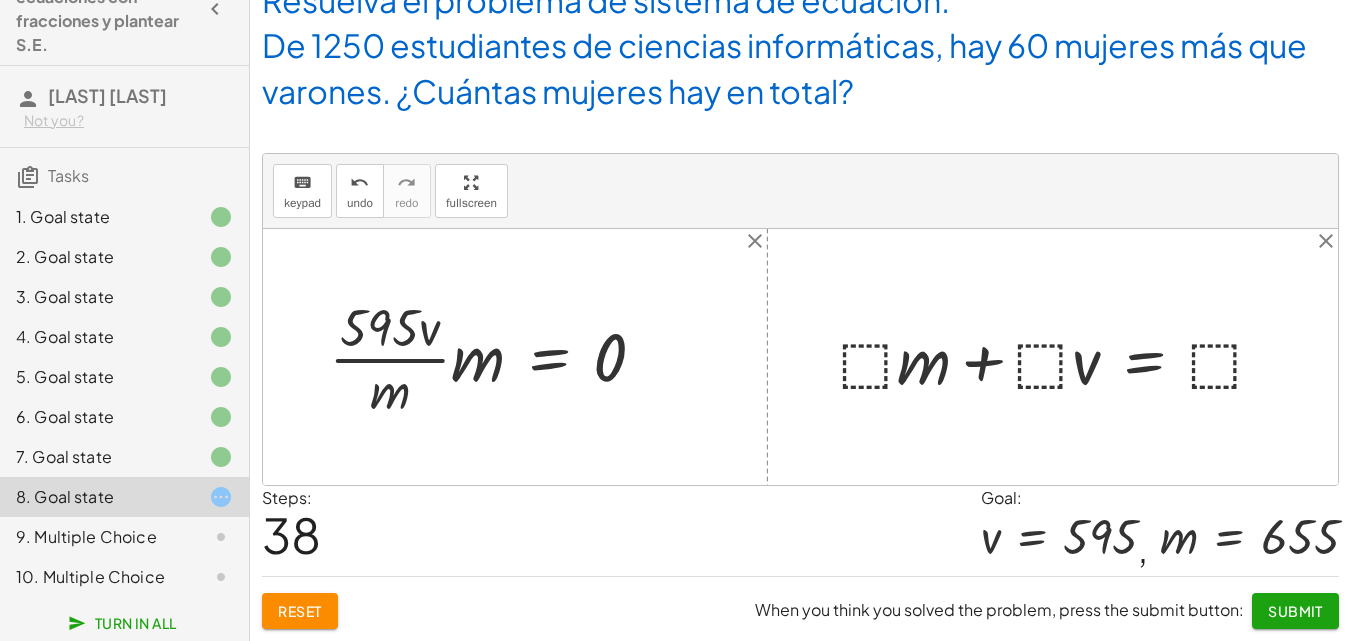 click at bounding box center [495, 357] 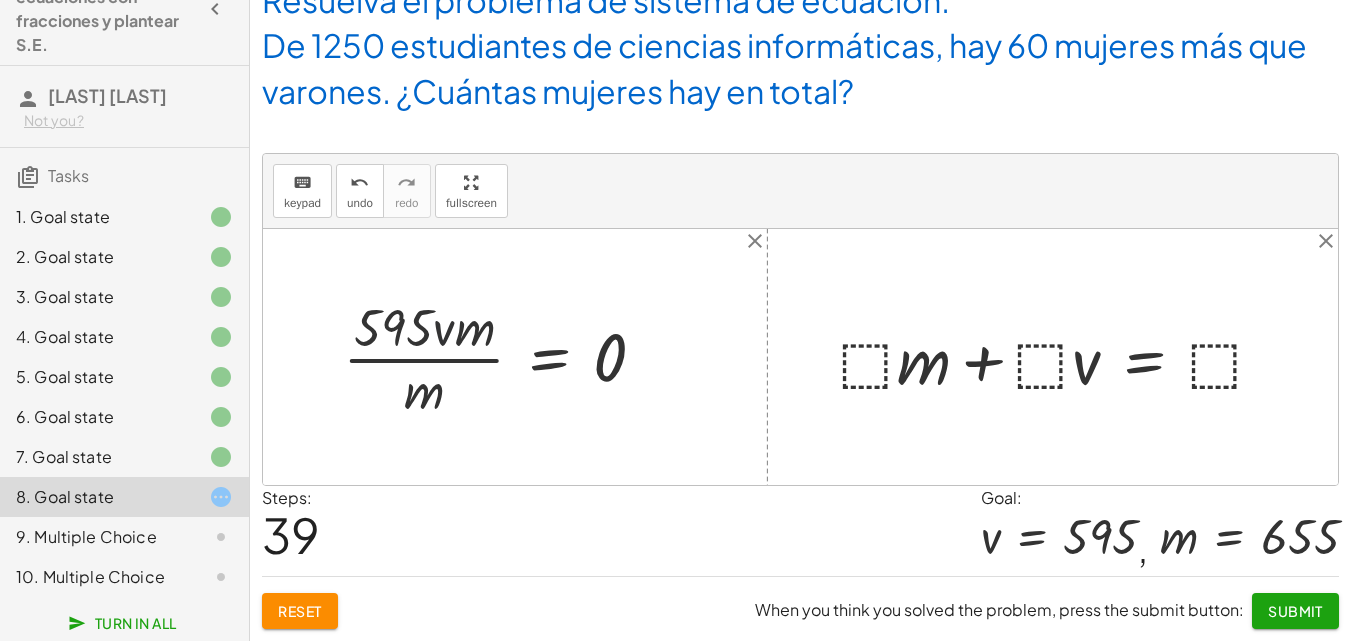 click at bounding box center [502, 357] 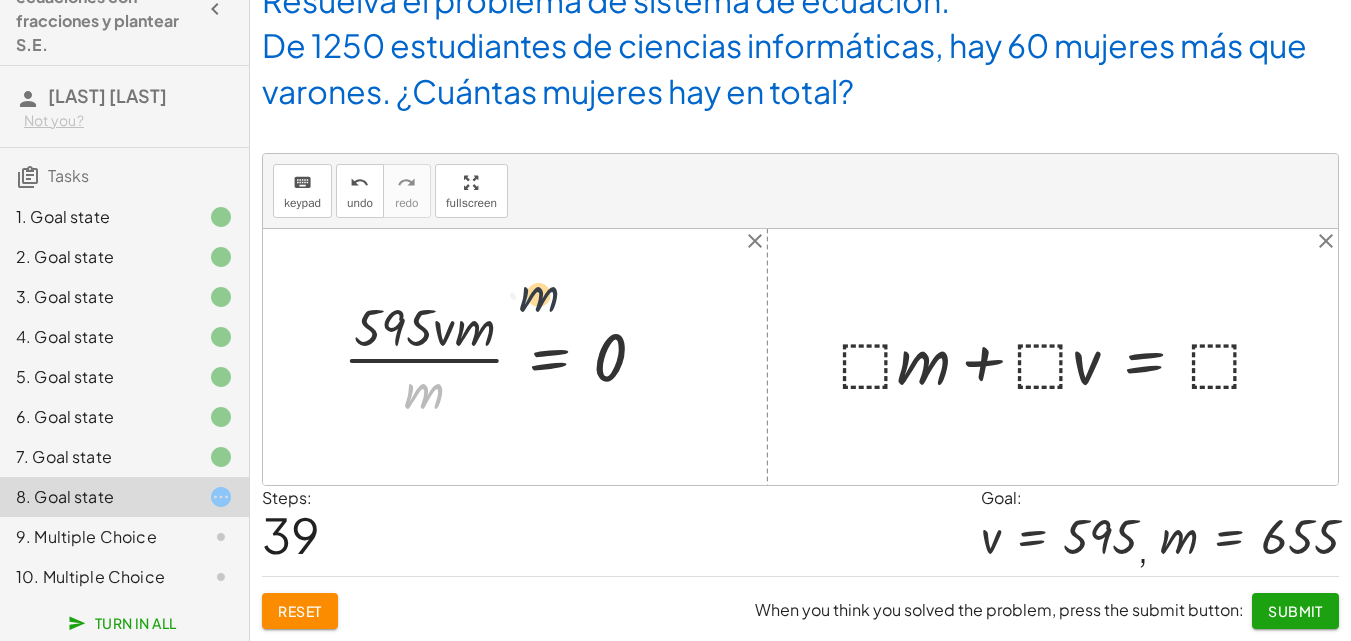 drag, startPoint x: 432, startPoint y: 411, endPoint x: 551, endPoint y: 305, distance: 159.36436 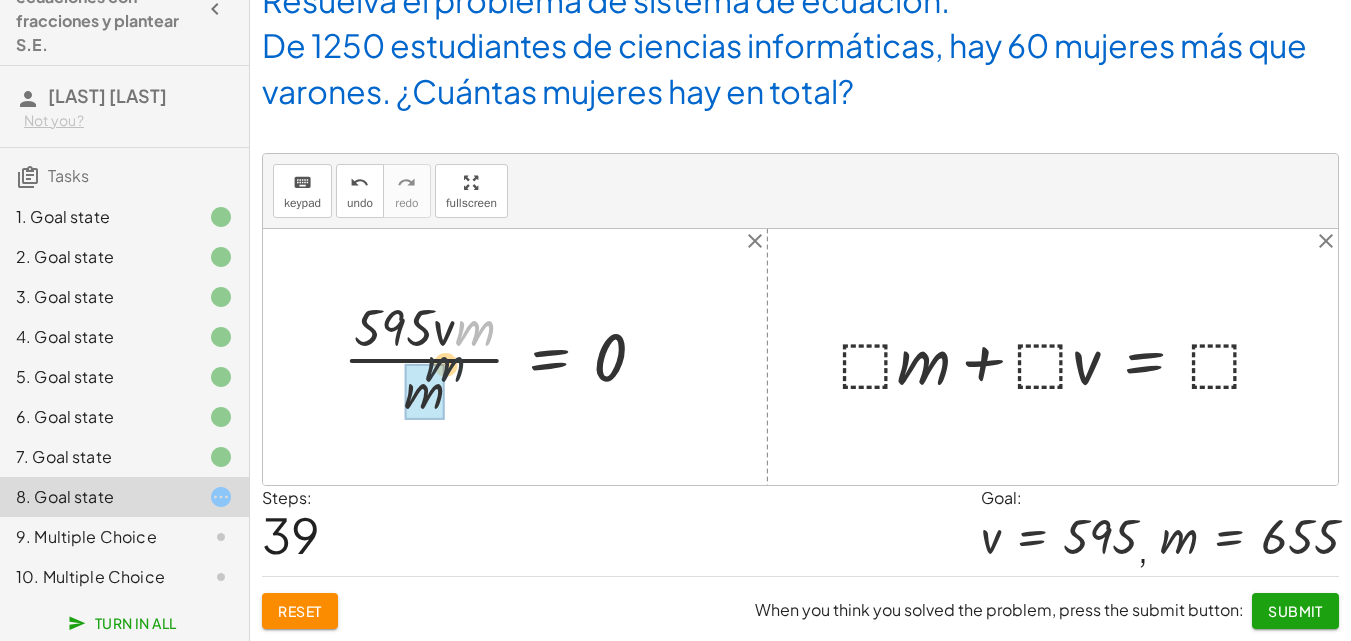 drag, startPoint x: 496, startPoint y: 321, endPoint x: 455, endPoint y: 371, distance: 64.66065 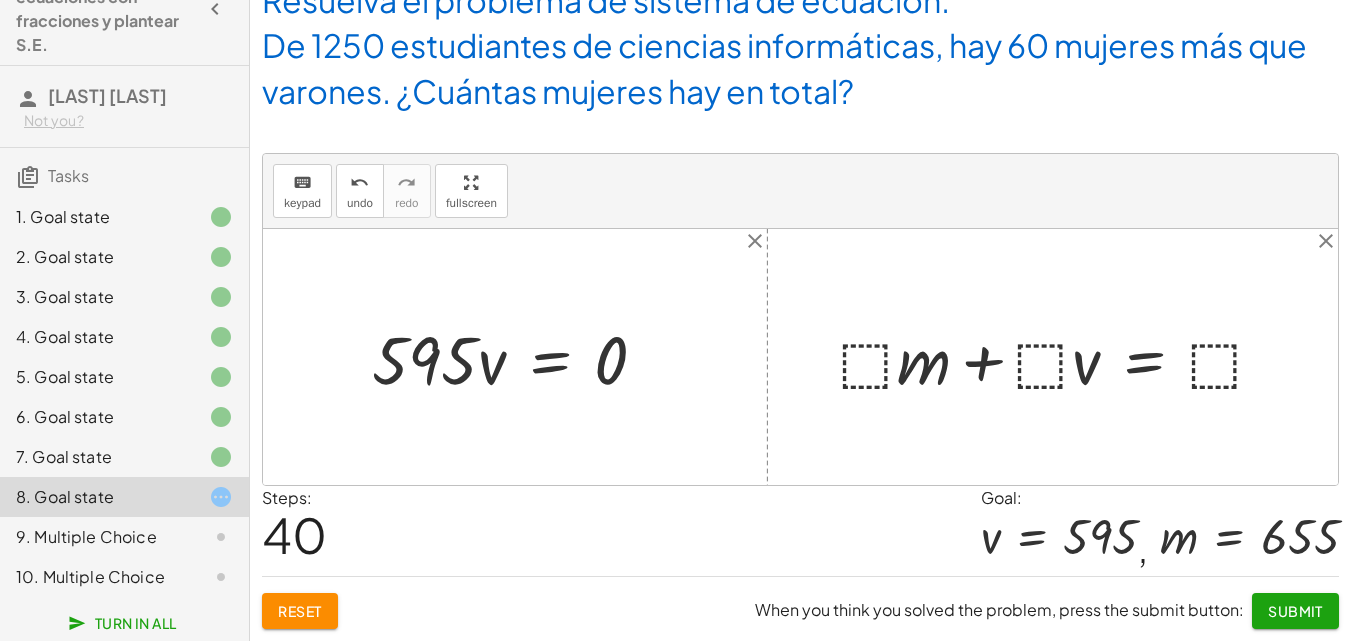 click at bounding box center [517, 357] 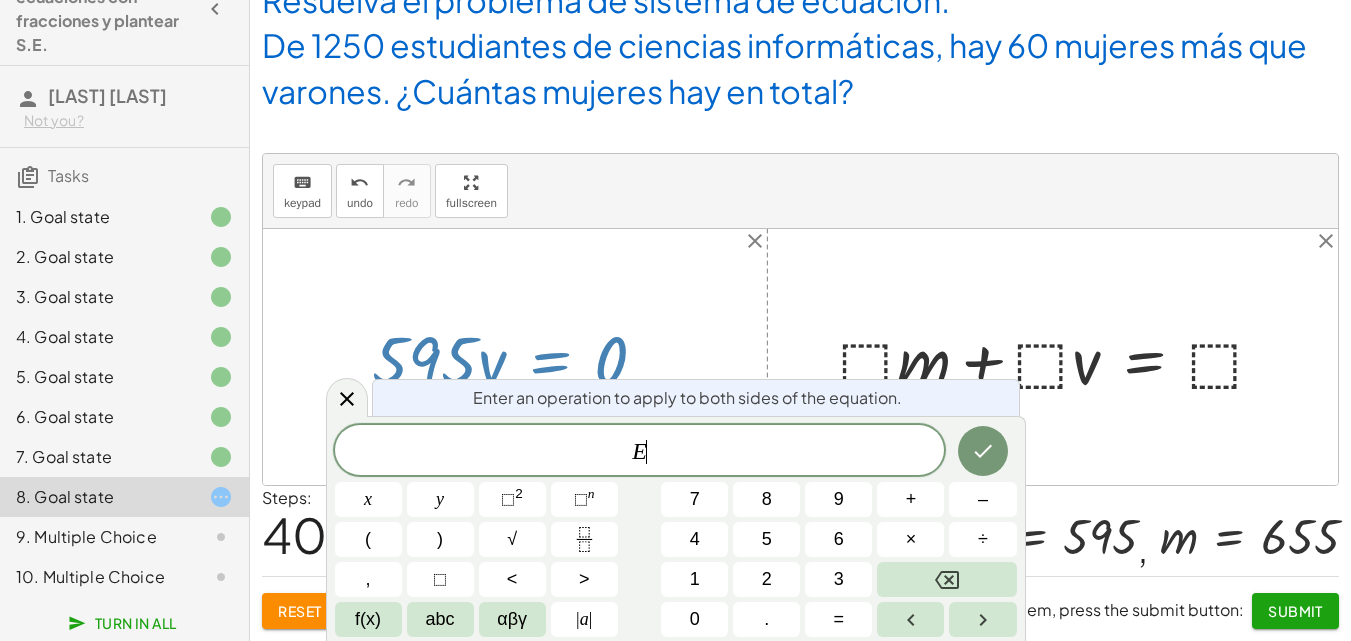 click at bounding box center (517, 357) 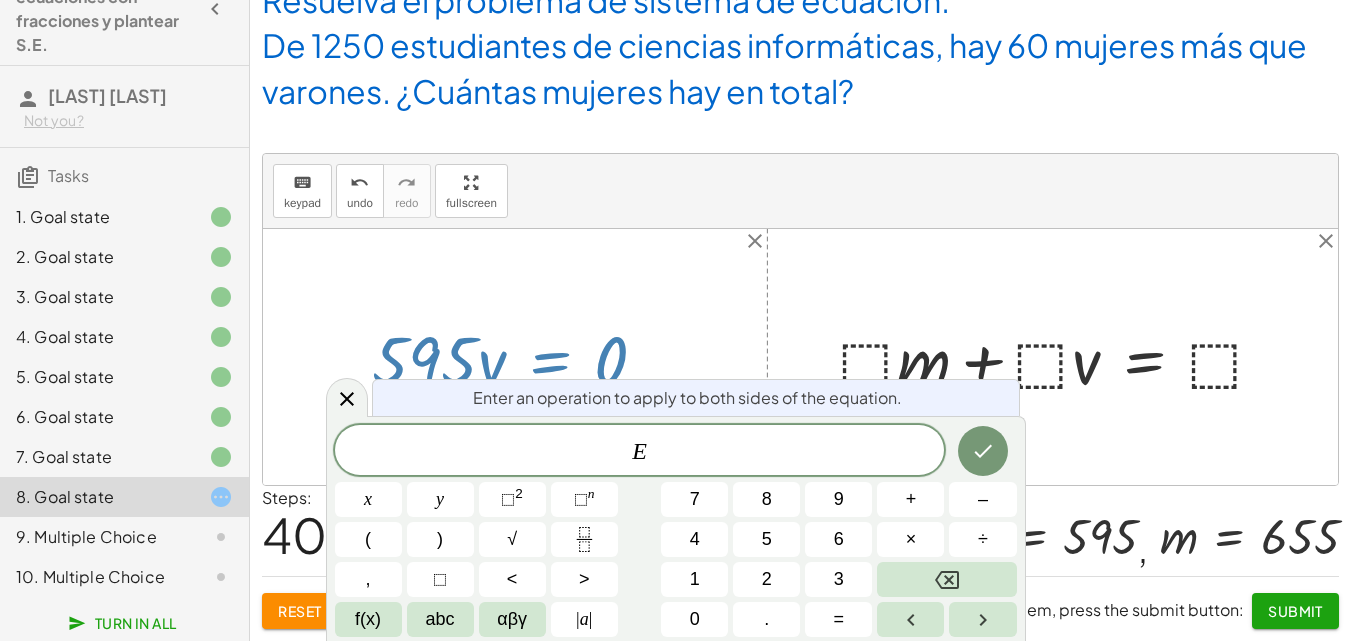 click at bounding box center (517, 357) 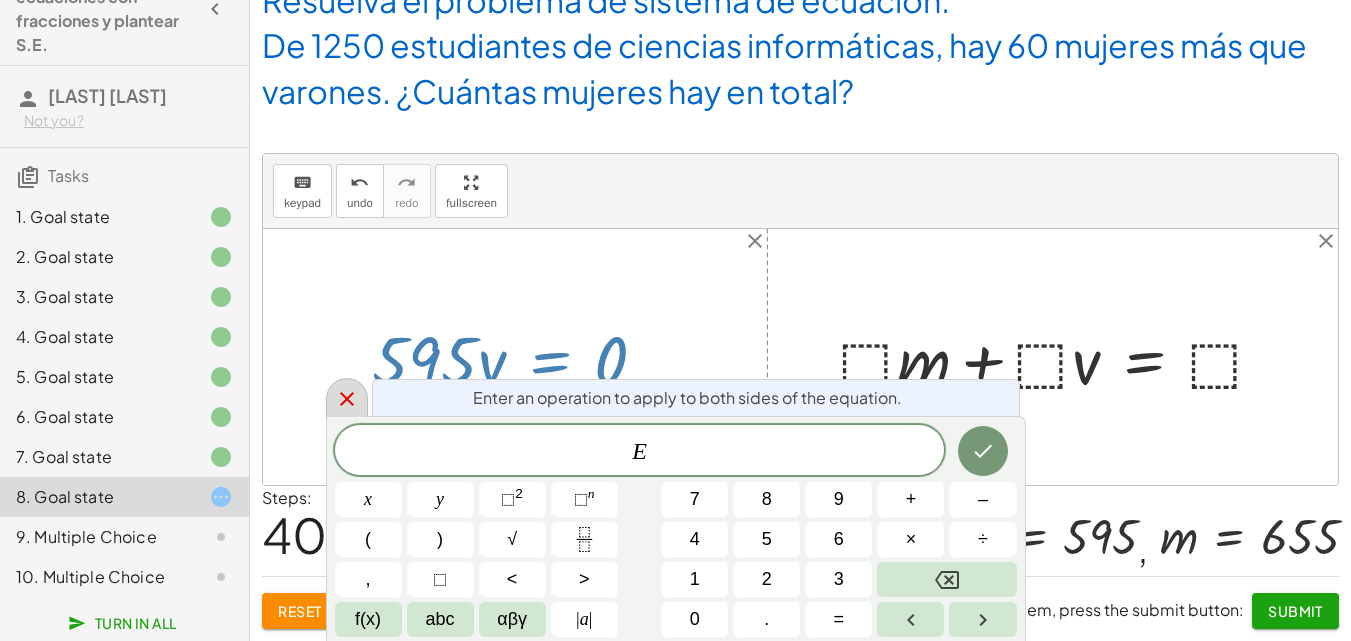click 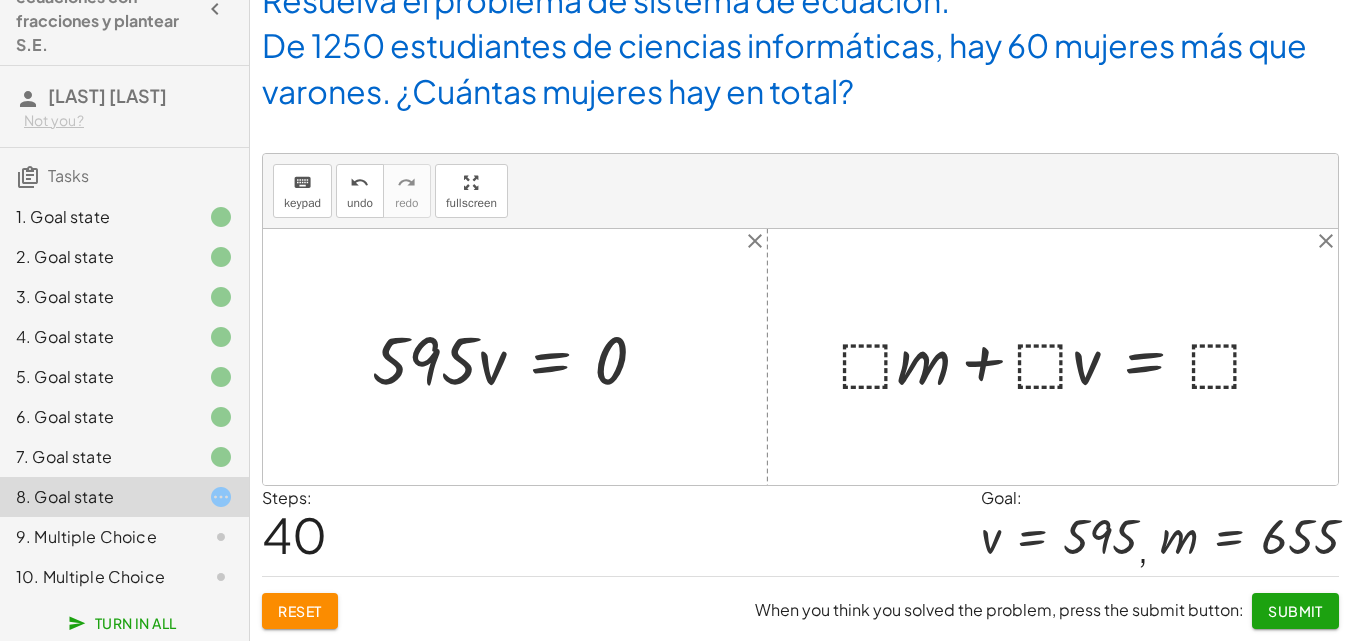 click at bounding box center (517, 357) 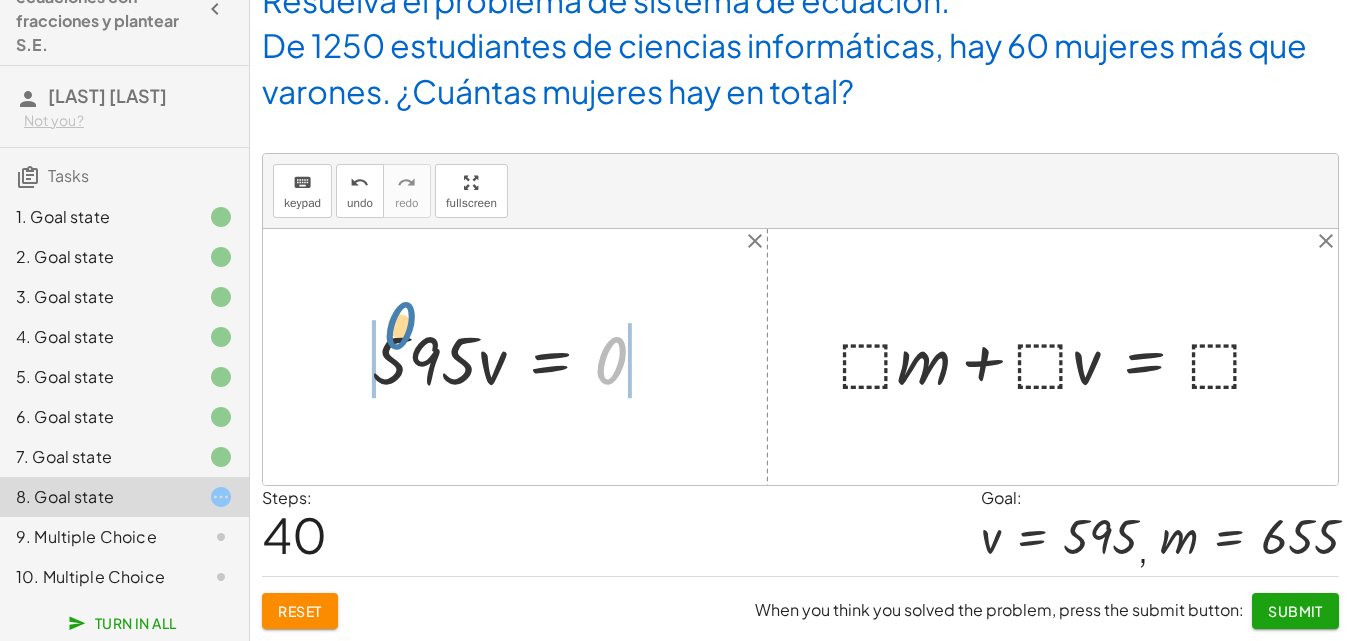 drag, startPoint x: 610, startPoint y: 362, endPoint x: 399, endPoint y: 327, distance: 213.88315 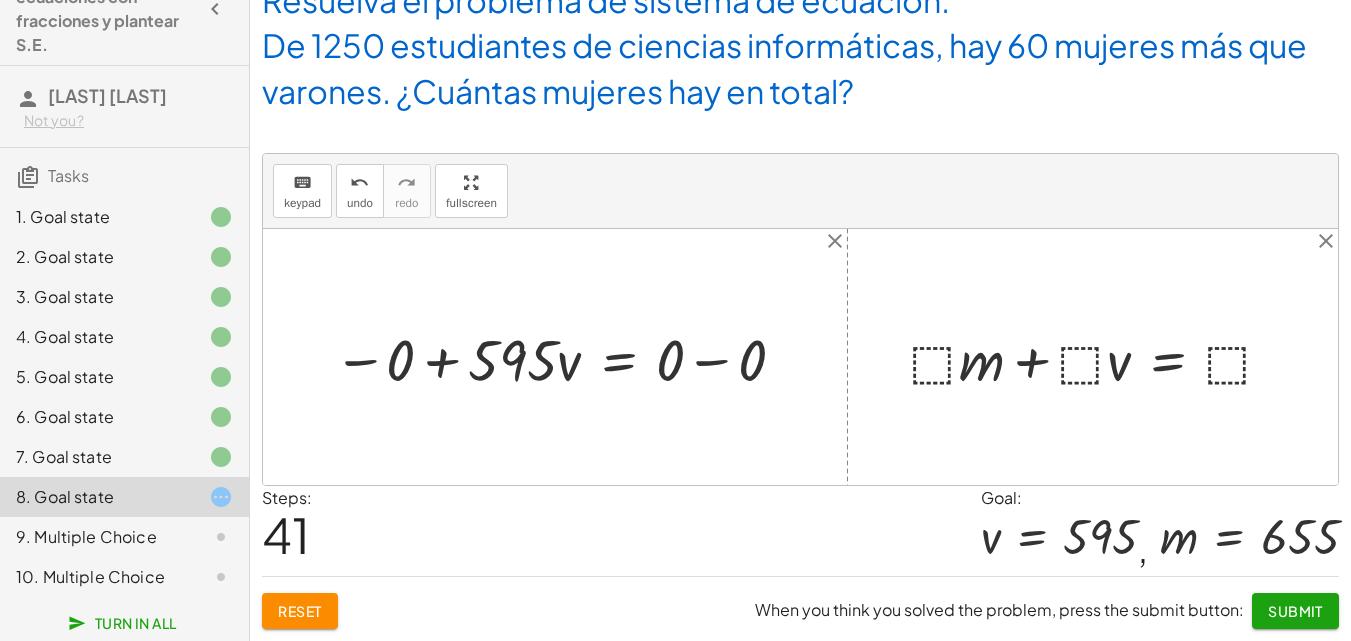 click at bounding box center [562, 357] 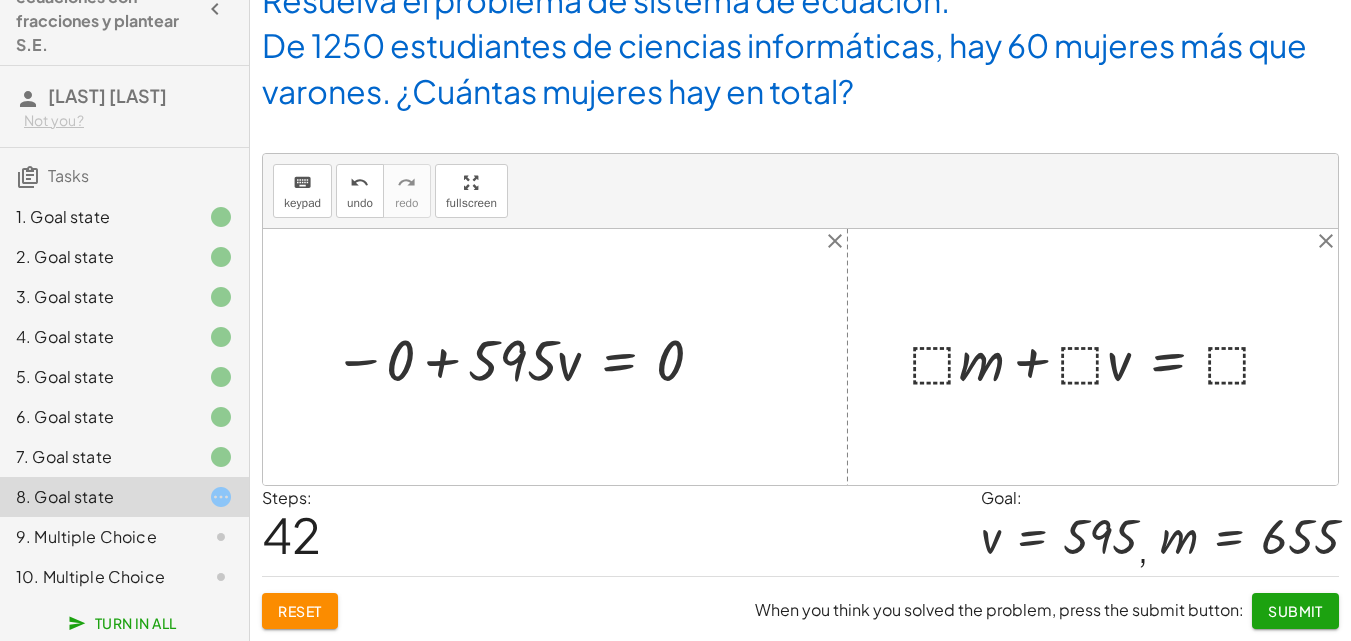 click at bounding box center (521, 357) 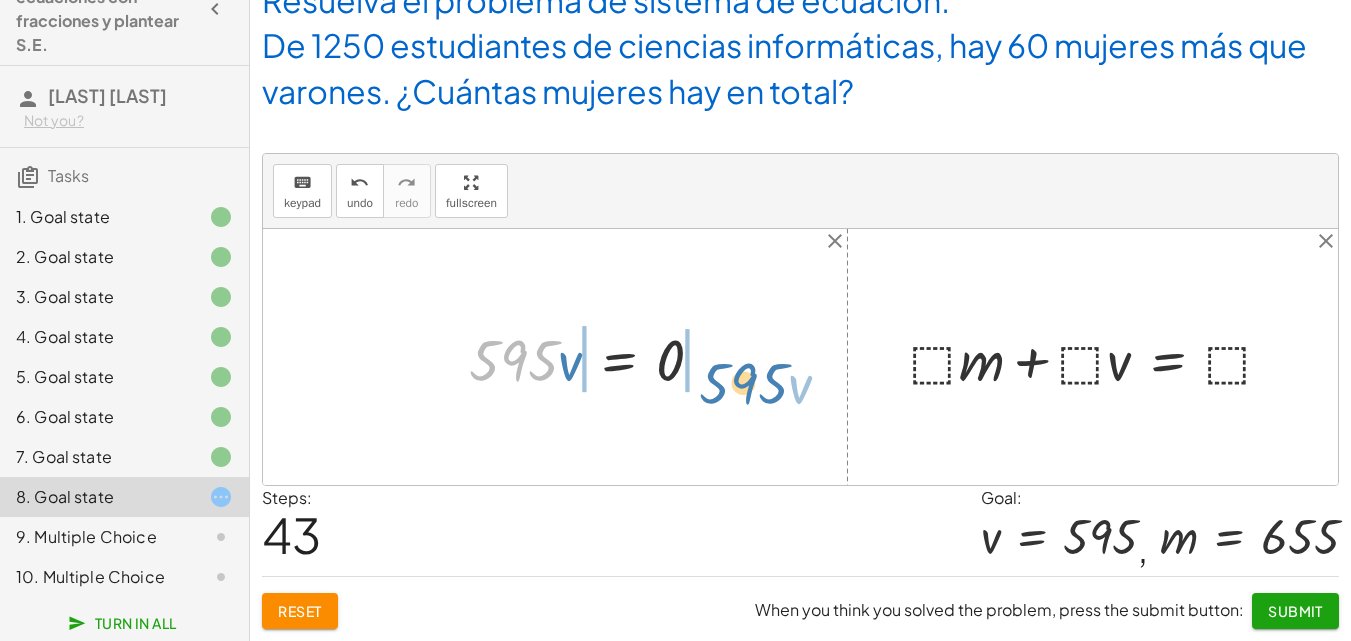 drag, startPoint x: 539, startPoint y: 342, endPoint x: 769, endPoint y: 365, distance: 231.14714 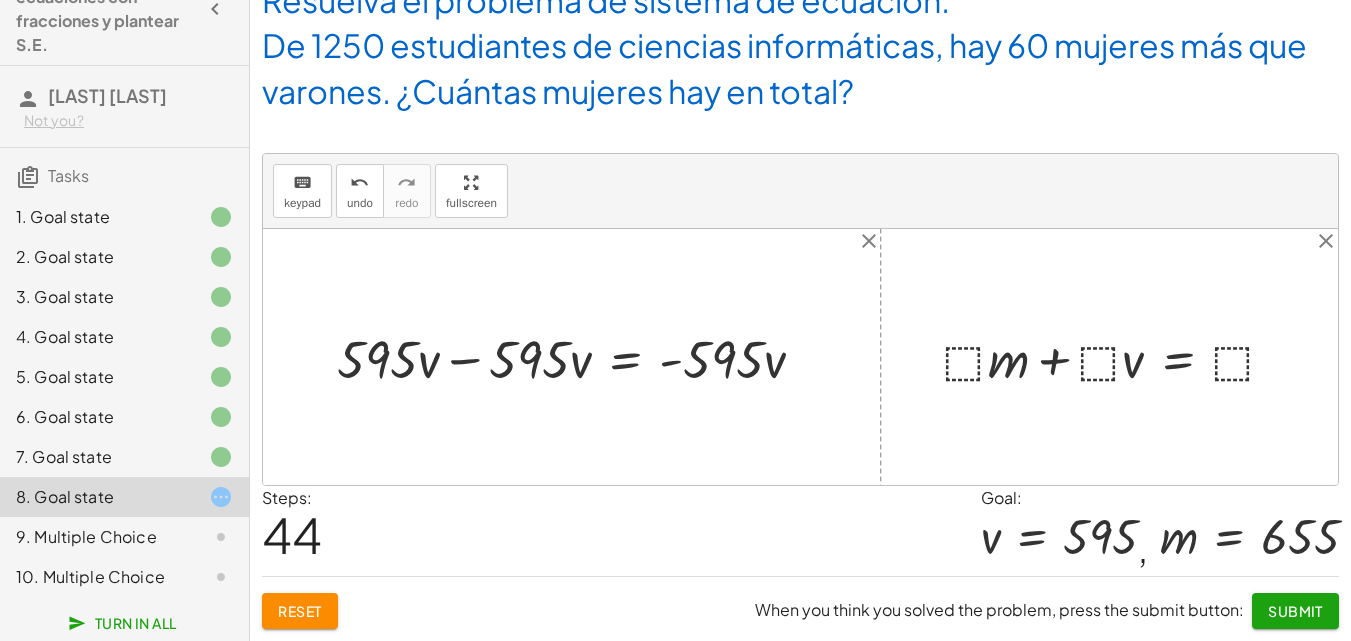 click at bounding box center [579, 357] 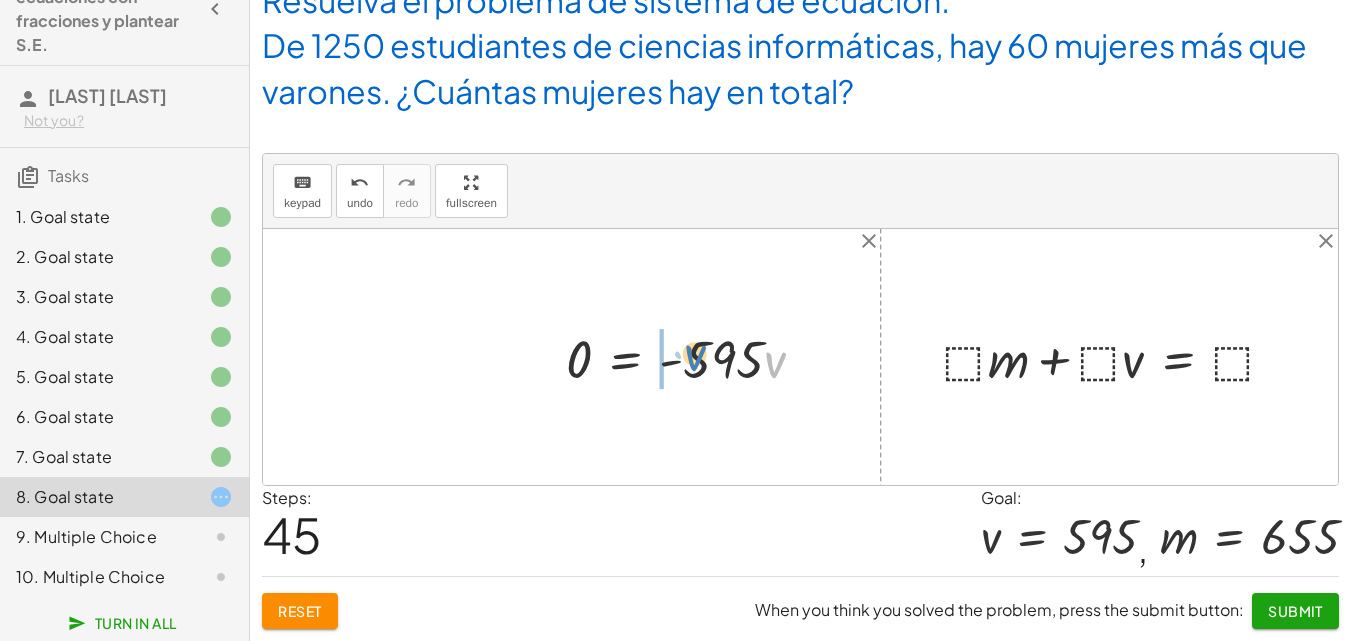 drag, startPoint x: 781, startPoint y: 367, endPoint x: 698, endPoint y: 361, distance: 83.21658 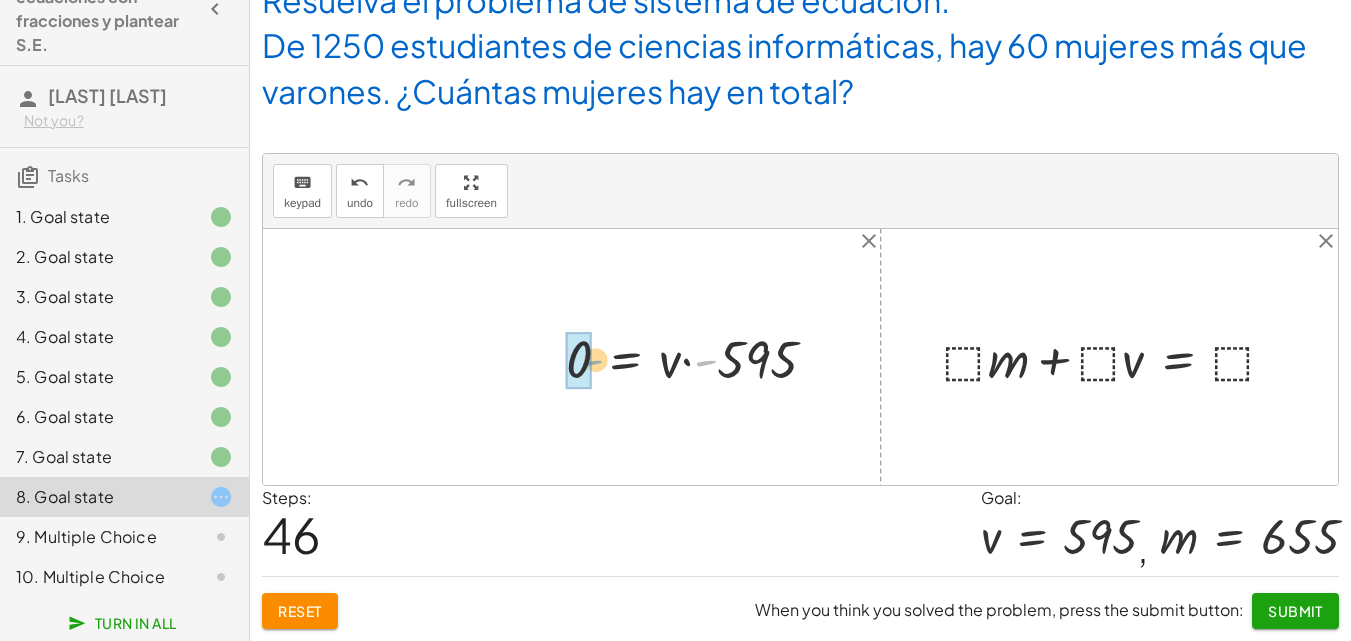 drag, startPoint x: 702, startPoint y: 363, endPoint x: 578, endPoint y: 362, distance: 124.004036 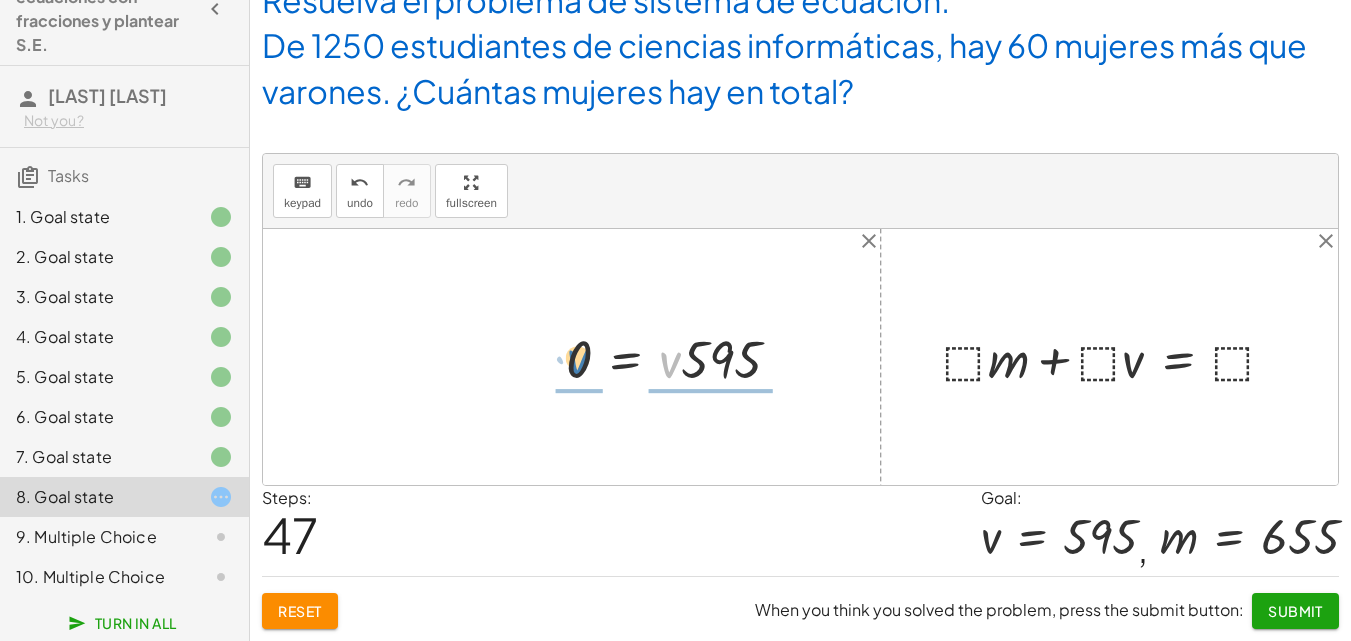 drag, startPoint x: 668, startPoint y: 365, endPoint x: 569, endPoint y: 363, distance: 99.0202 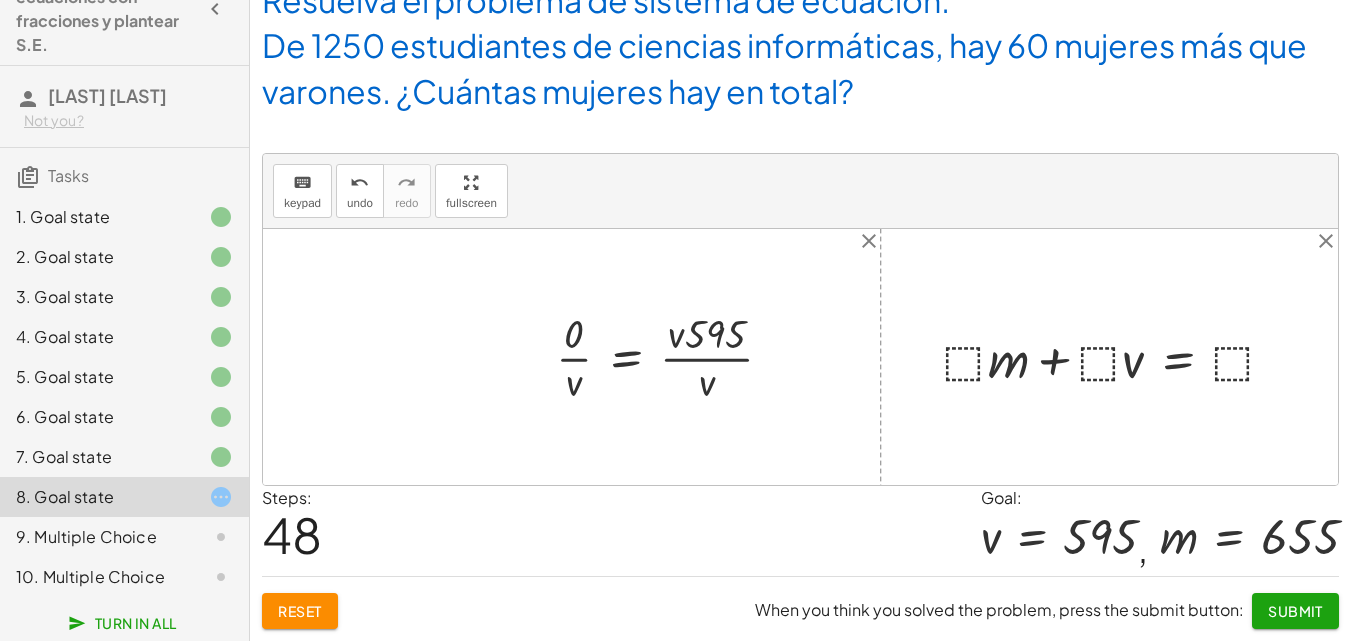 click at bounding box center (672, 357) 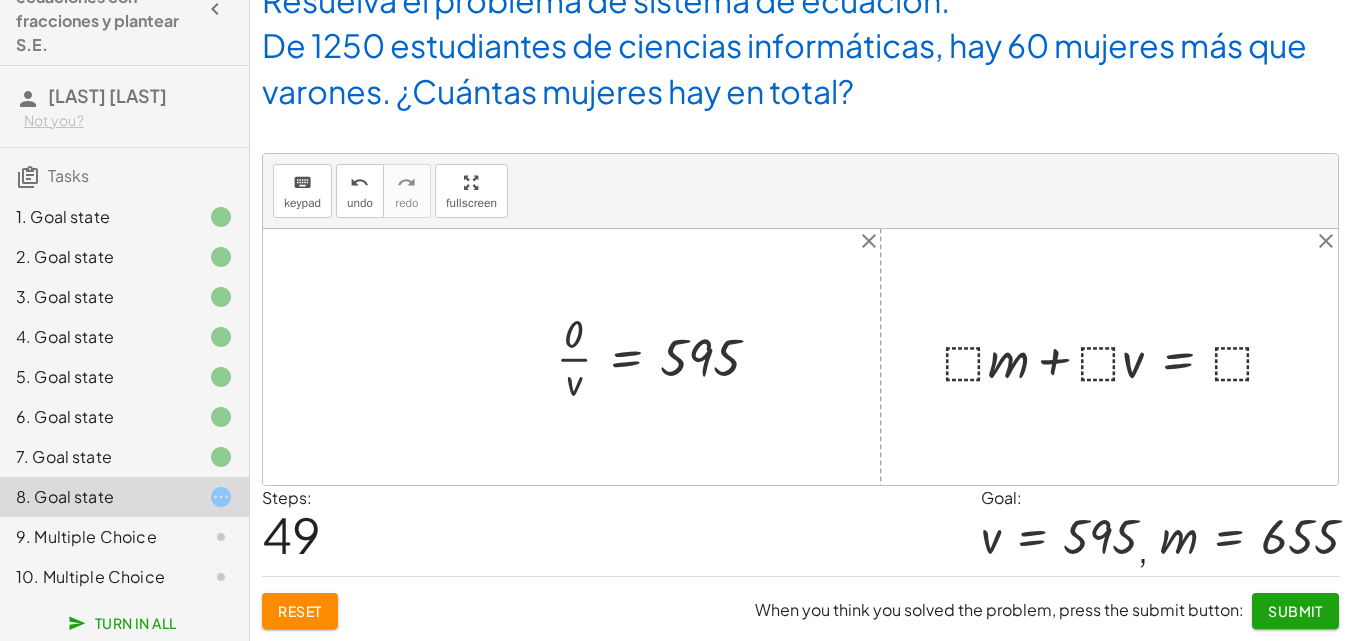 click at bounding box center (666, 357) 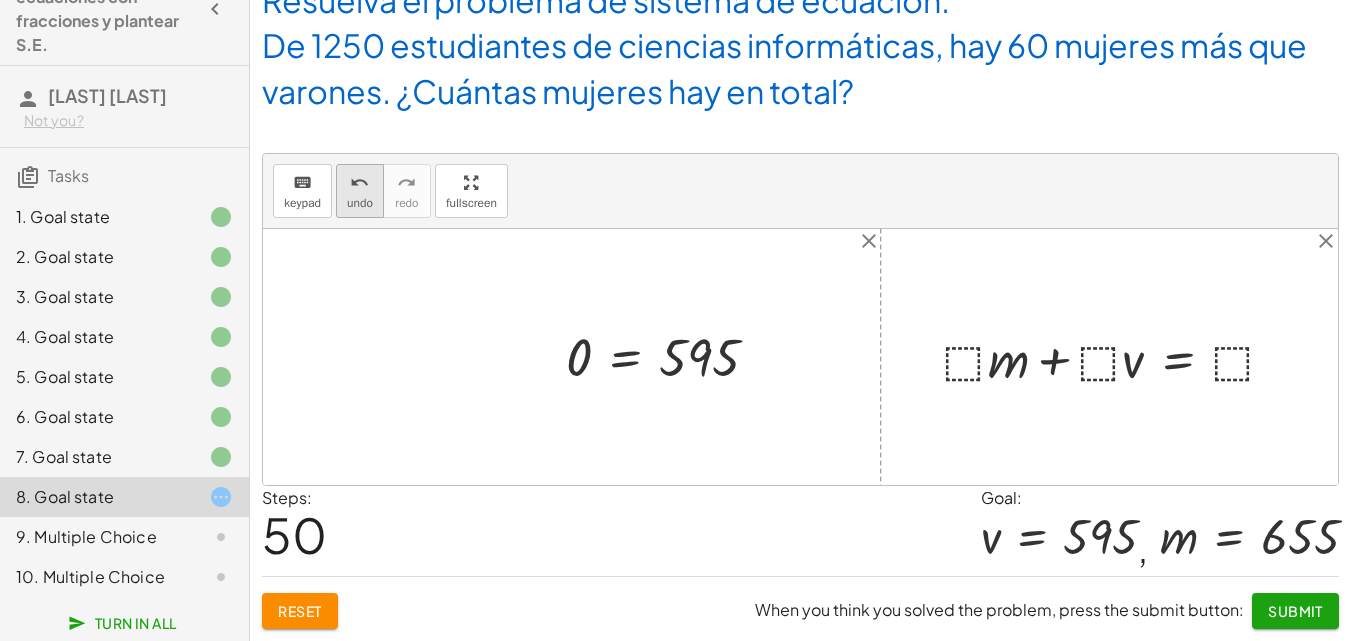 click on "undo" at bounding box center (360, 203) 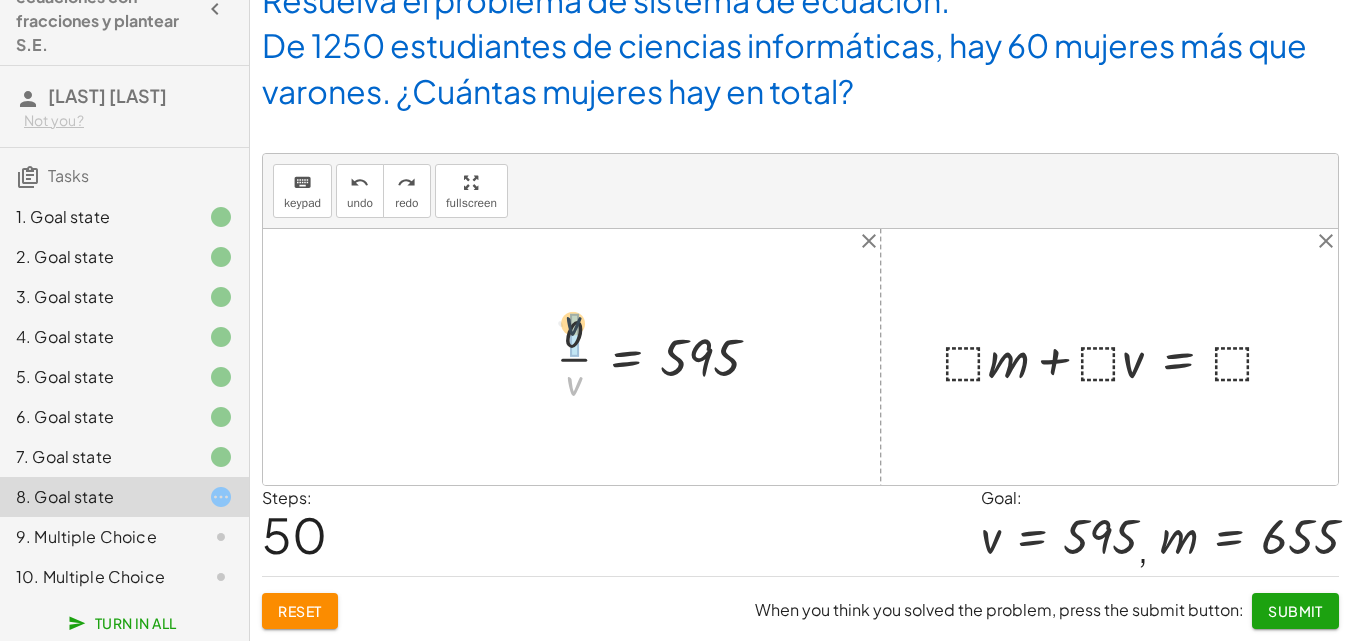 drag, startPoint x: 578, startPoint y: 377, endPoint x: 576, endPoint y: 354, distance: 23.086792 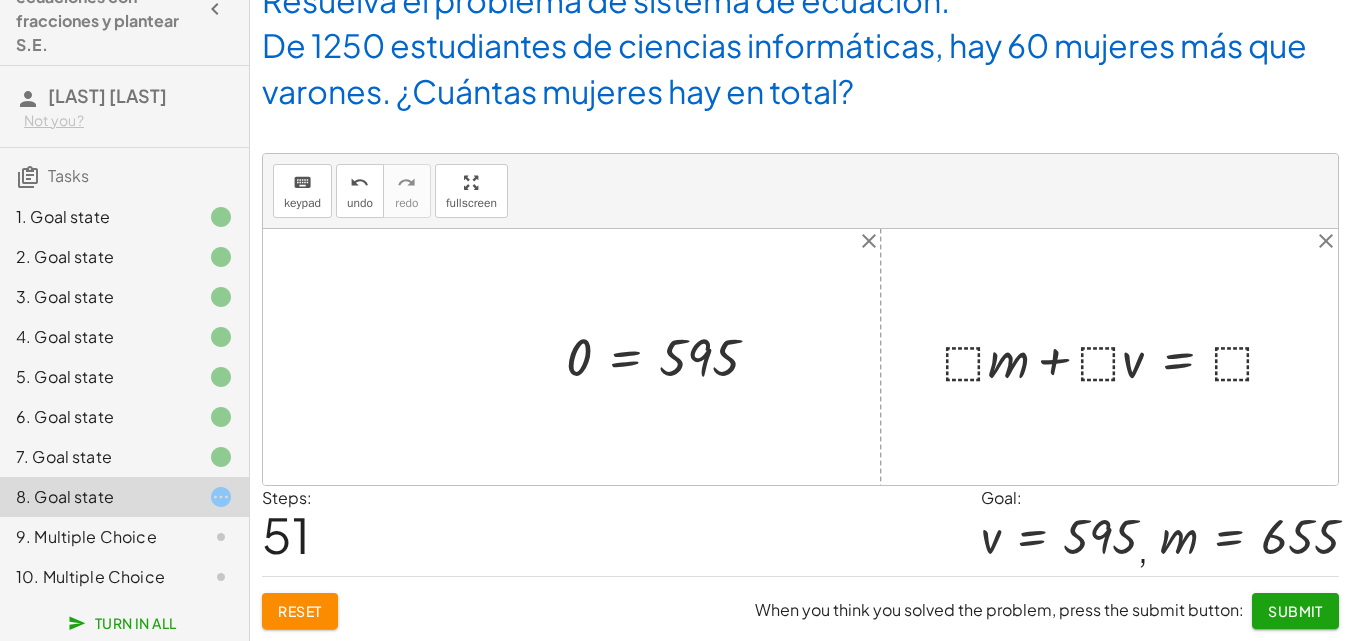 click at bounding box center [671, 357] 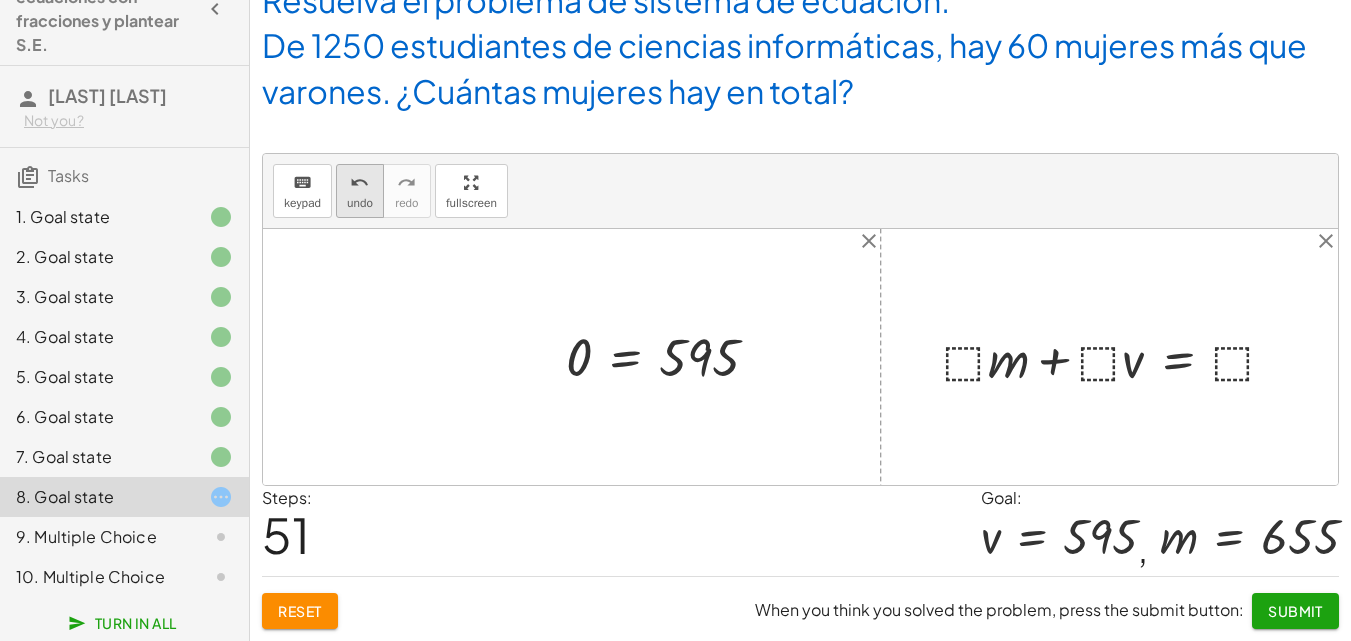 click on "undo" at bounding box center (360, 182) 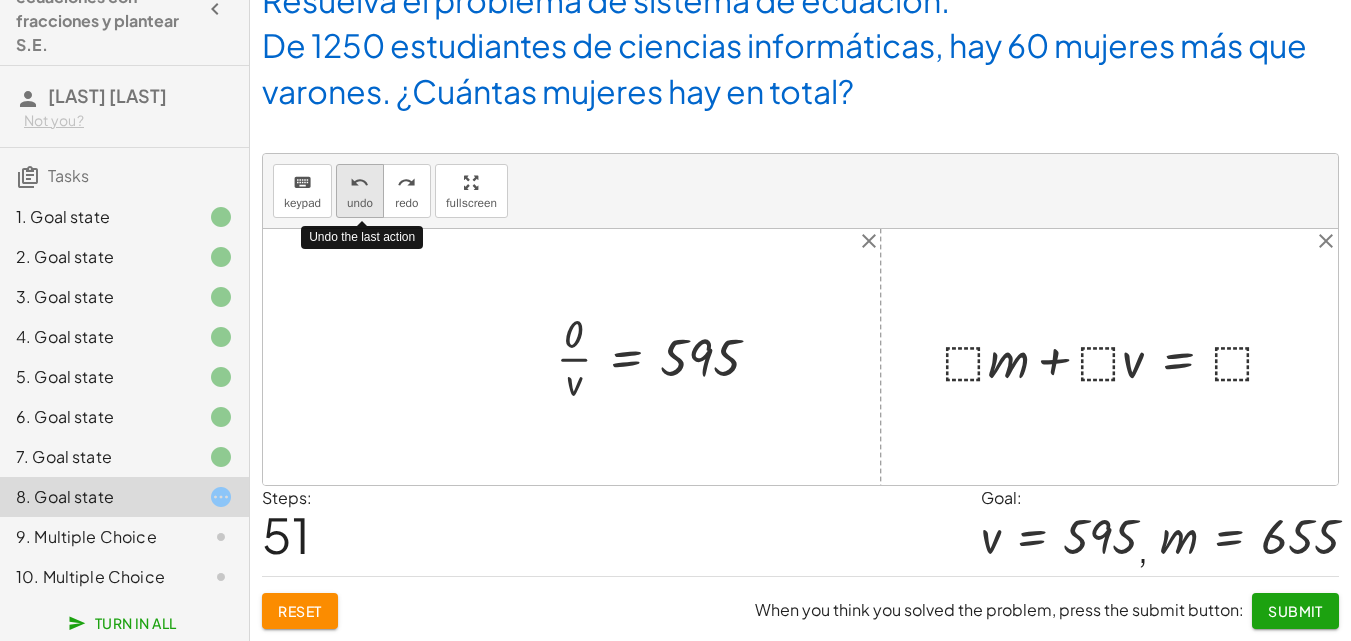 click on "undo" at bounding box center [360, 182] 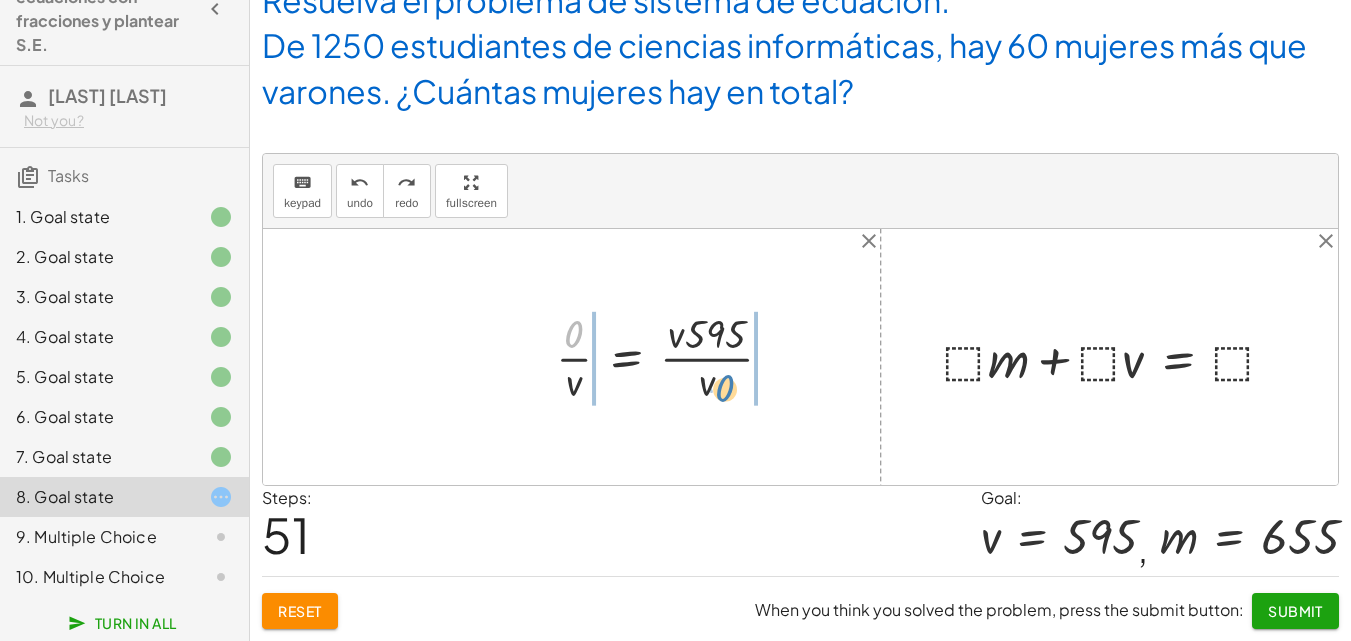 drag, startPoint x: 570, startPoint y: 334, endPoint x: 721, endPoint y: 388, distance: 160.3652 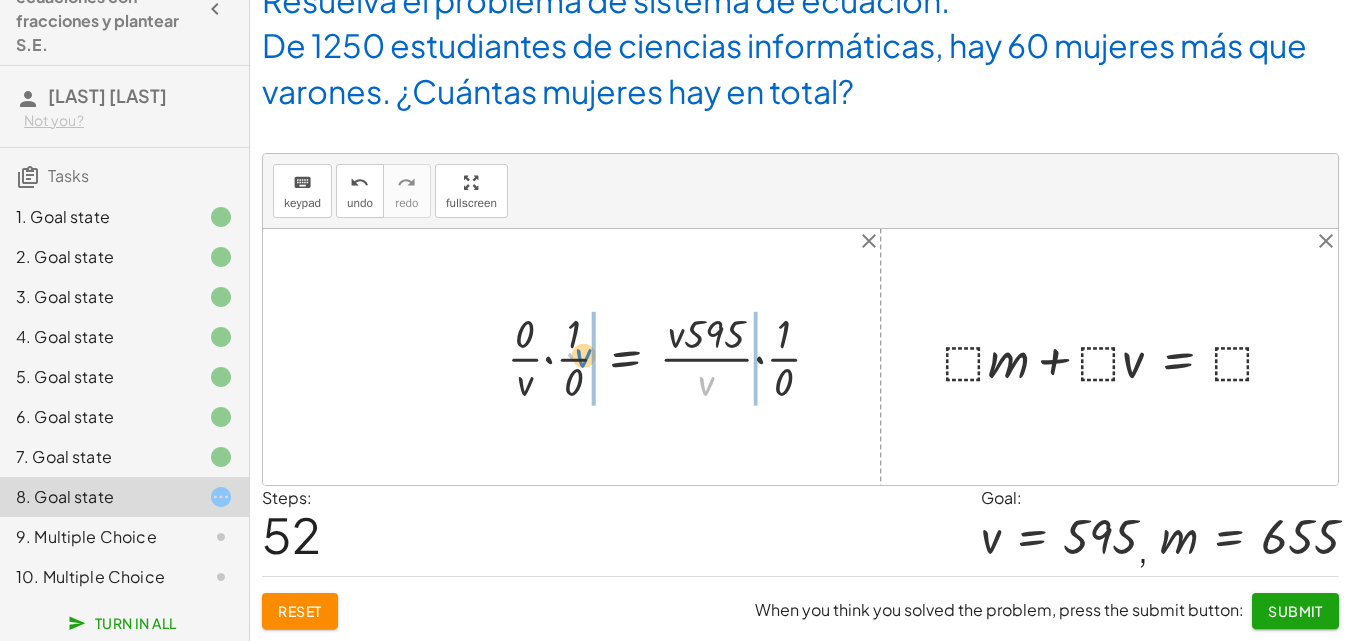 drag, startPoint x: 698, startPoint y: 382, endPoint x: 554, endPoint y: 345, distance: 148.6775 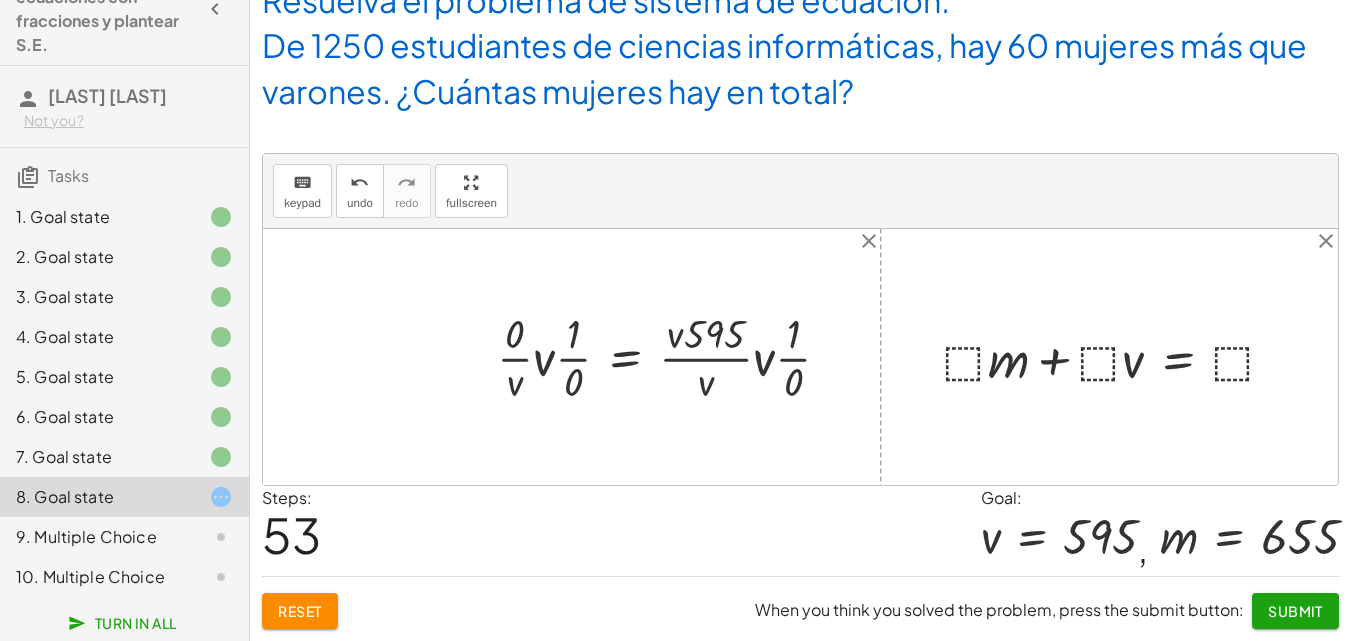 click at bounding box center (671, 357) 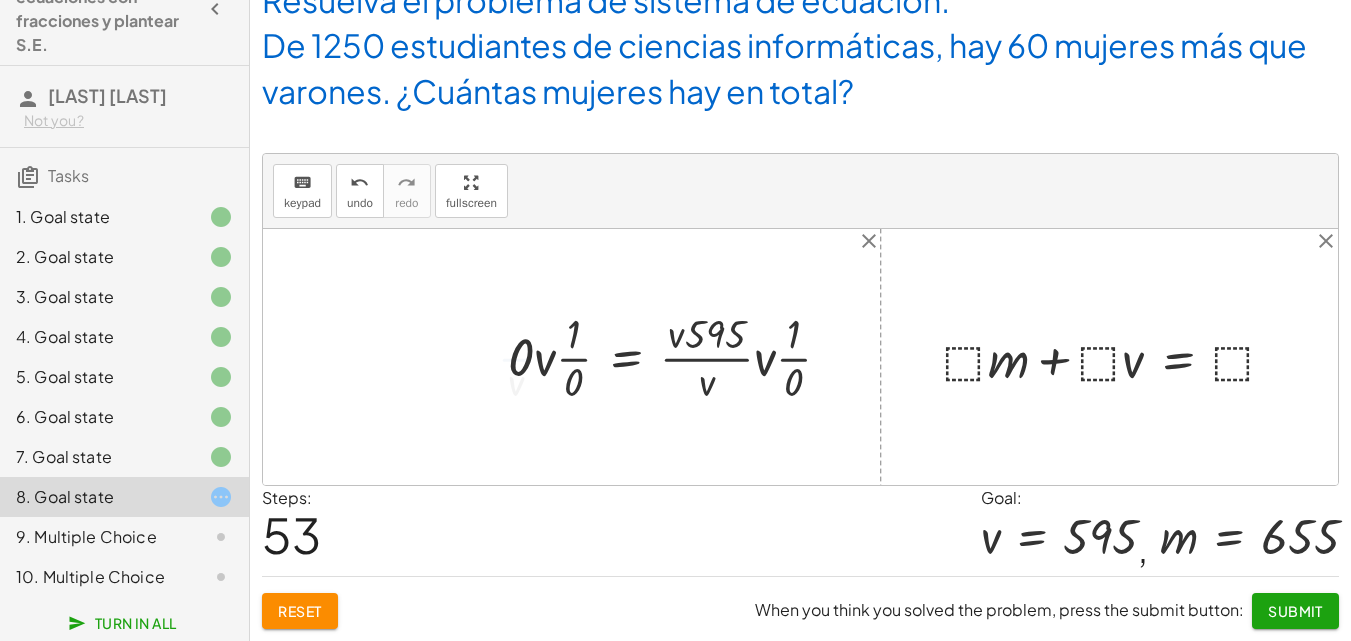 click at bounding box center [677, 357] 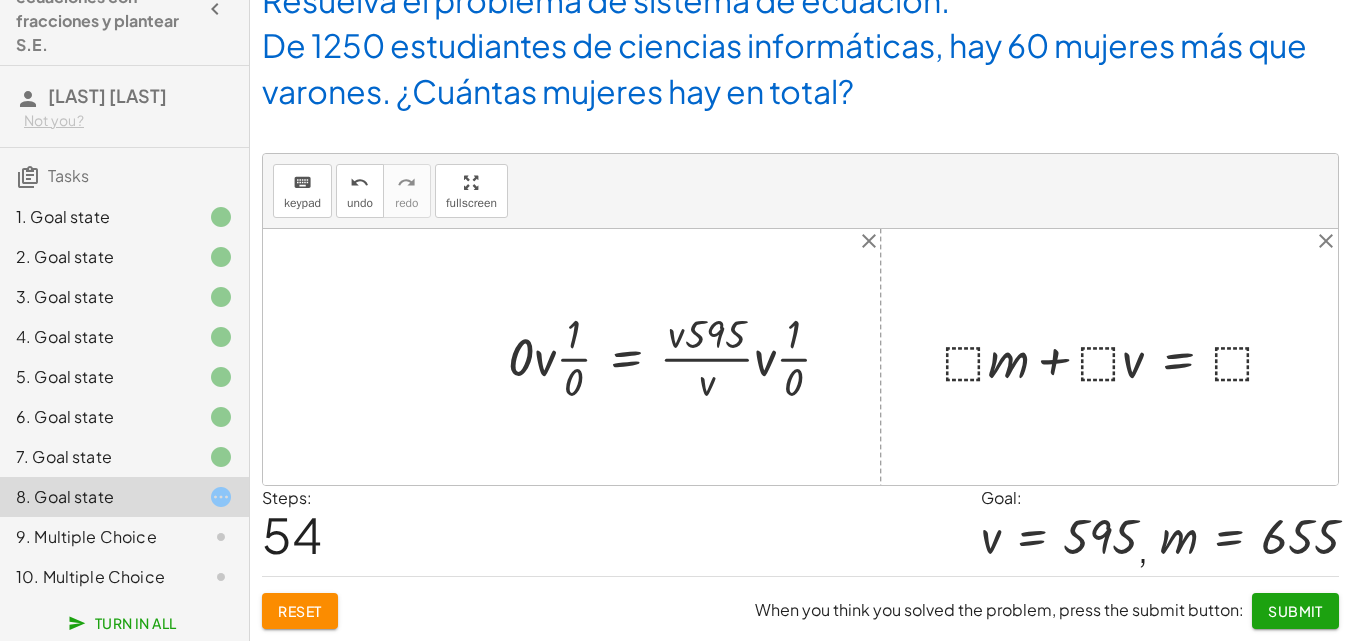 click at bounding box center [677, 357] 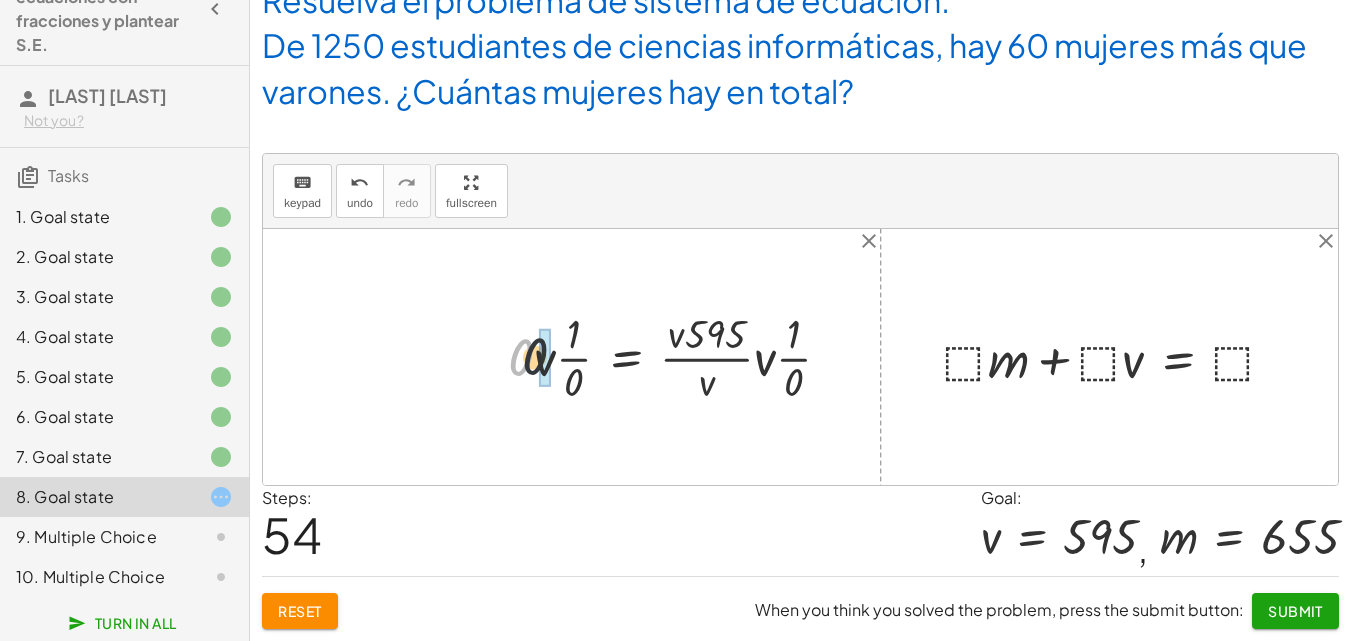drag, startPoint x: 533, startPoint y: 358, endPoint x: 570, endPoint y: 357, distance: 37.01351 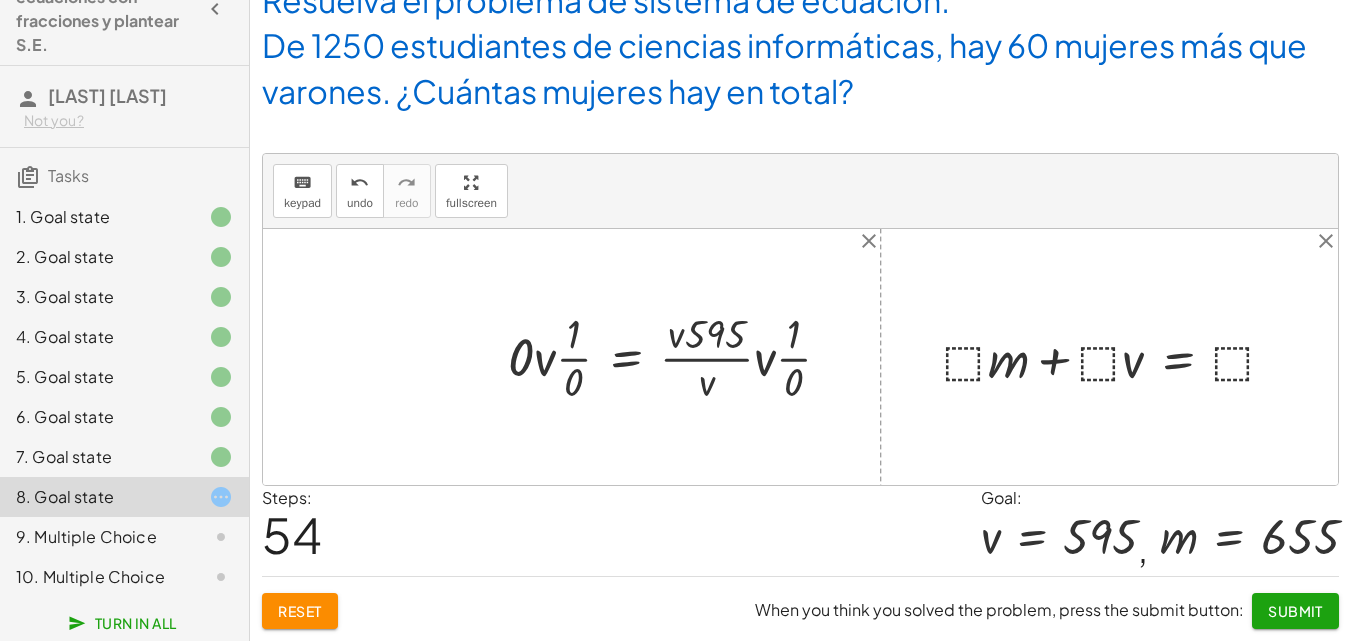 click at bounding box center (677, 357) 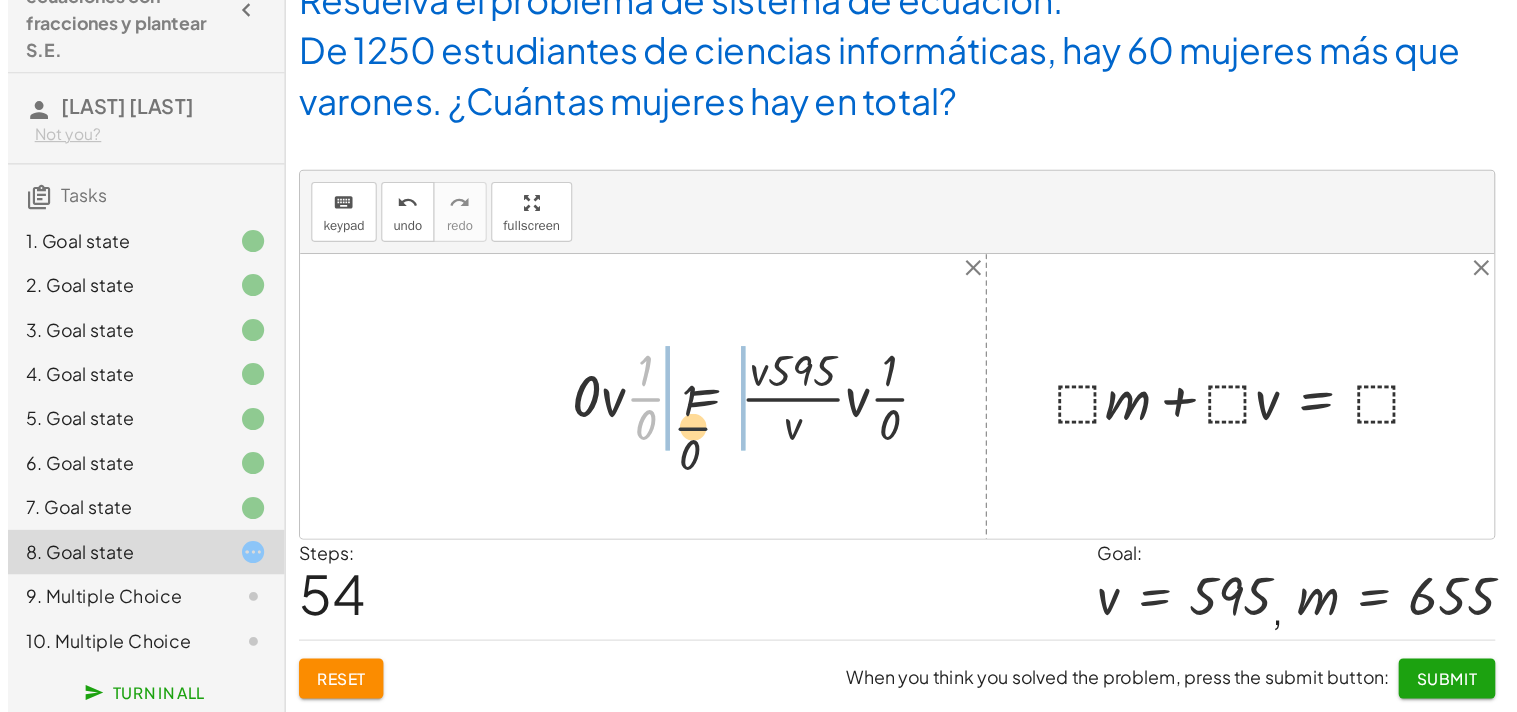 scroll, scrollTop: 0, scrollLeft: 0, axis: both 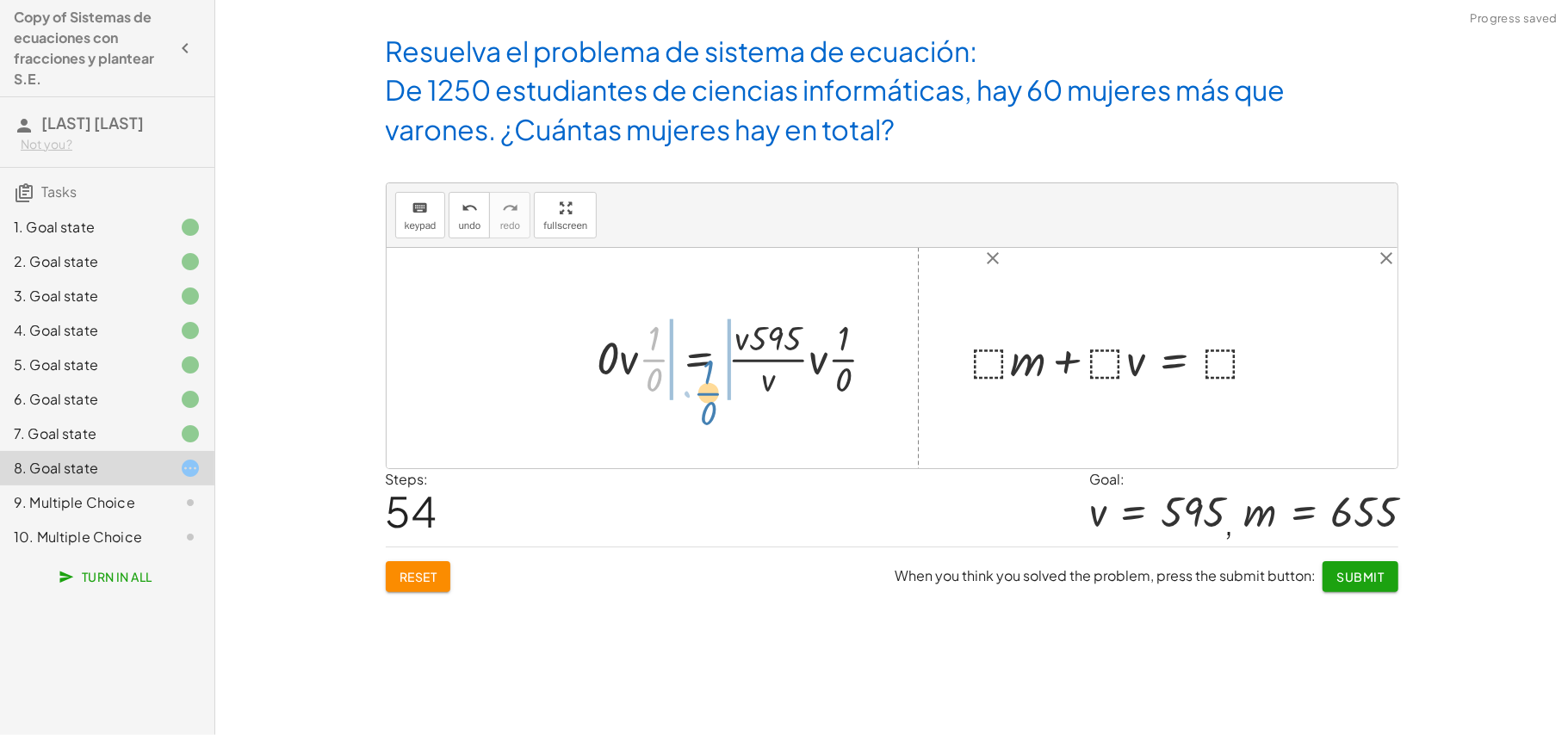 drag, startPoint x: 495, startPoint y: 307, endPoint x: 549, endPoint y: 341, distance: 63.812225 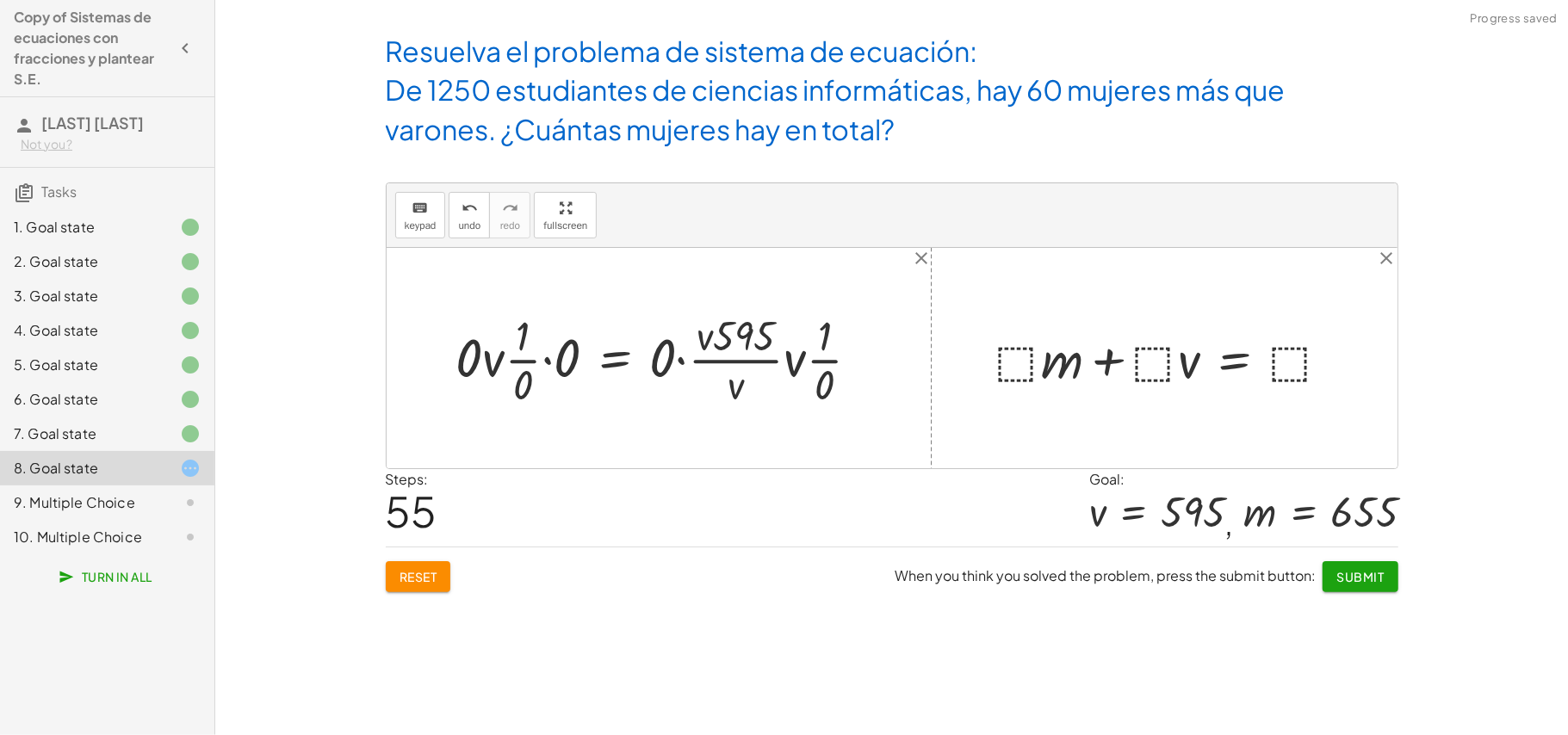 click at bounding box center (665, 358) 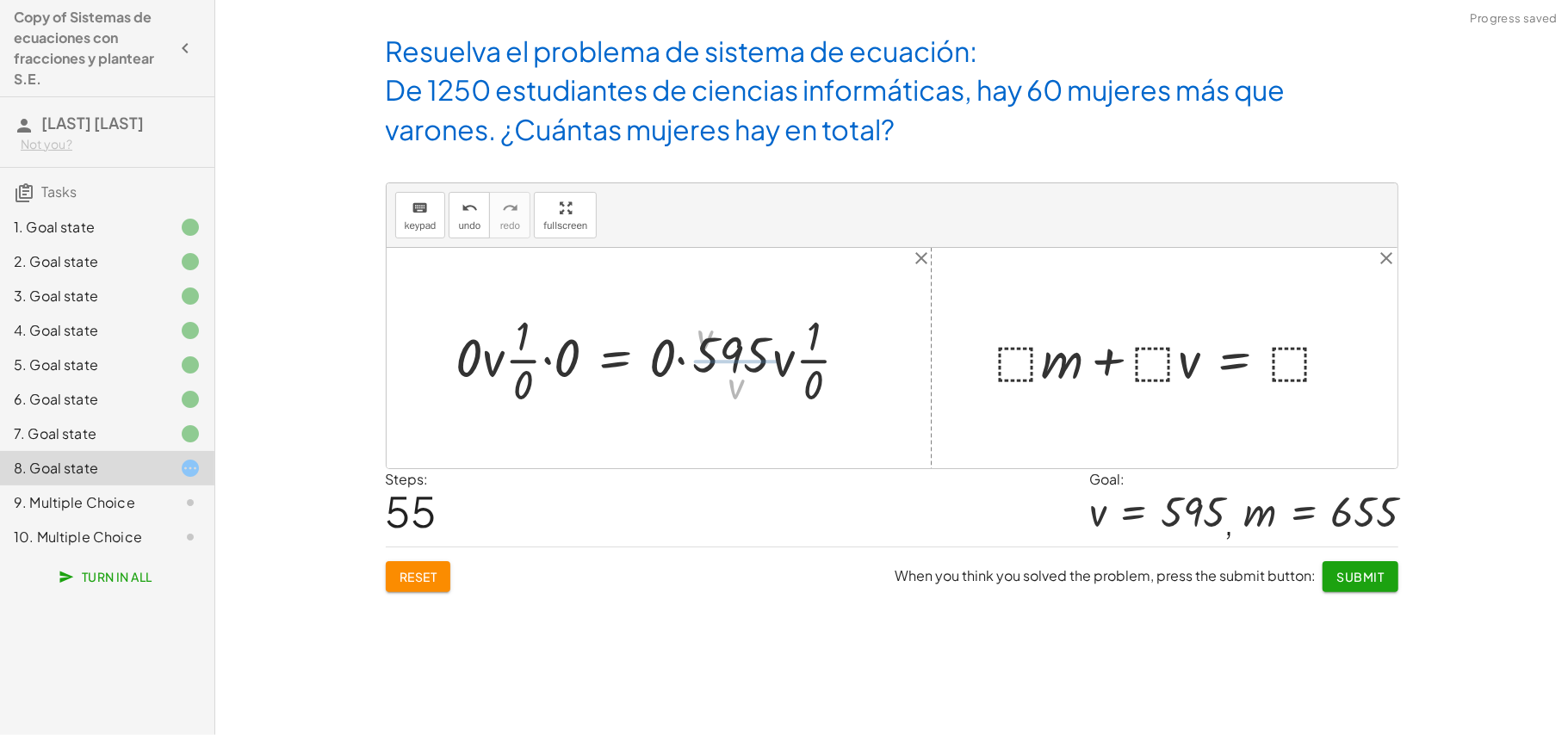 click at bounding box center [658, 358] 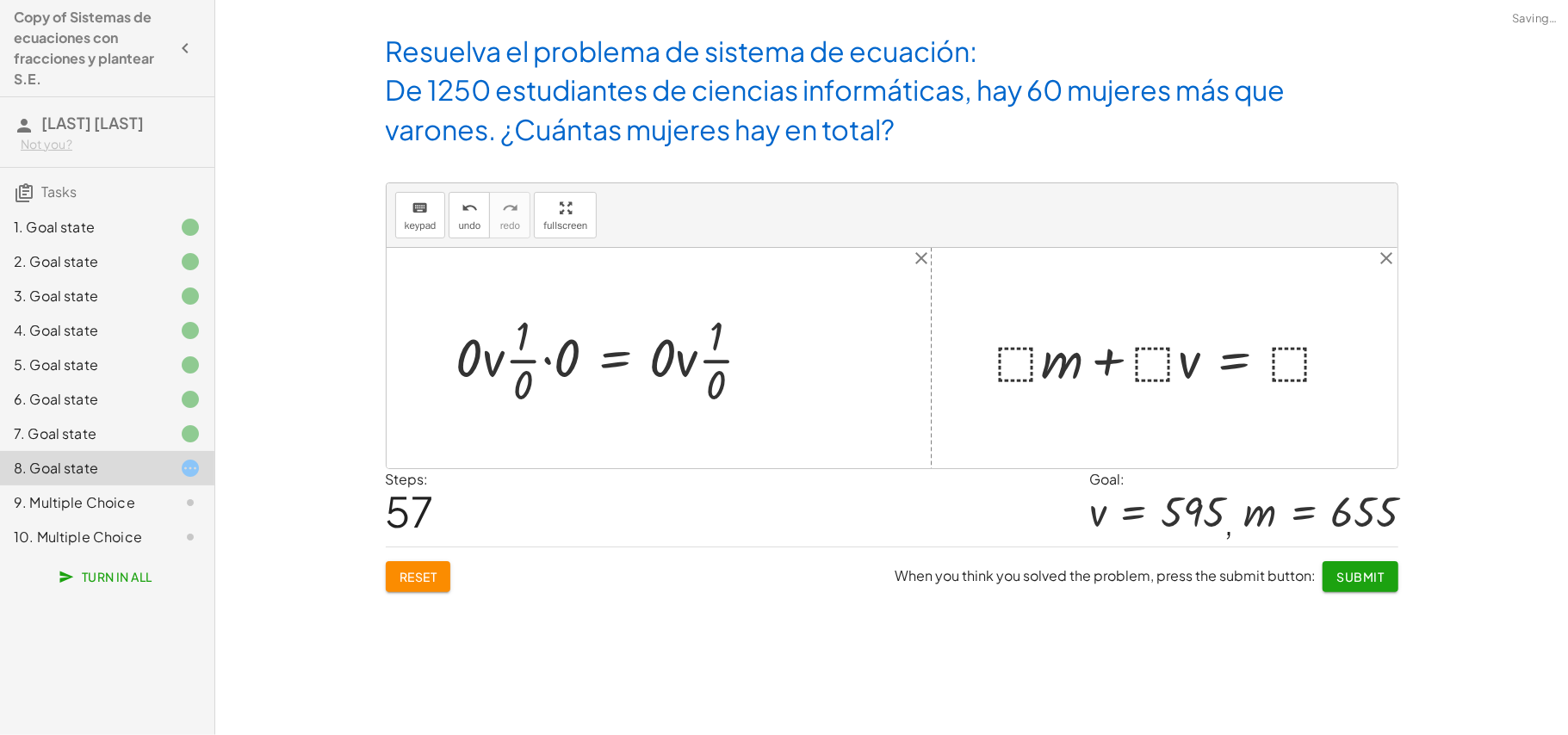 click at bounding box center (610, 358) 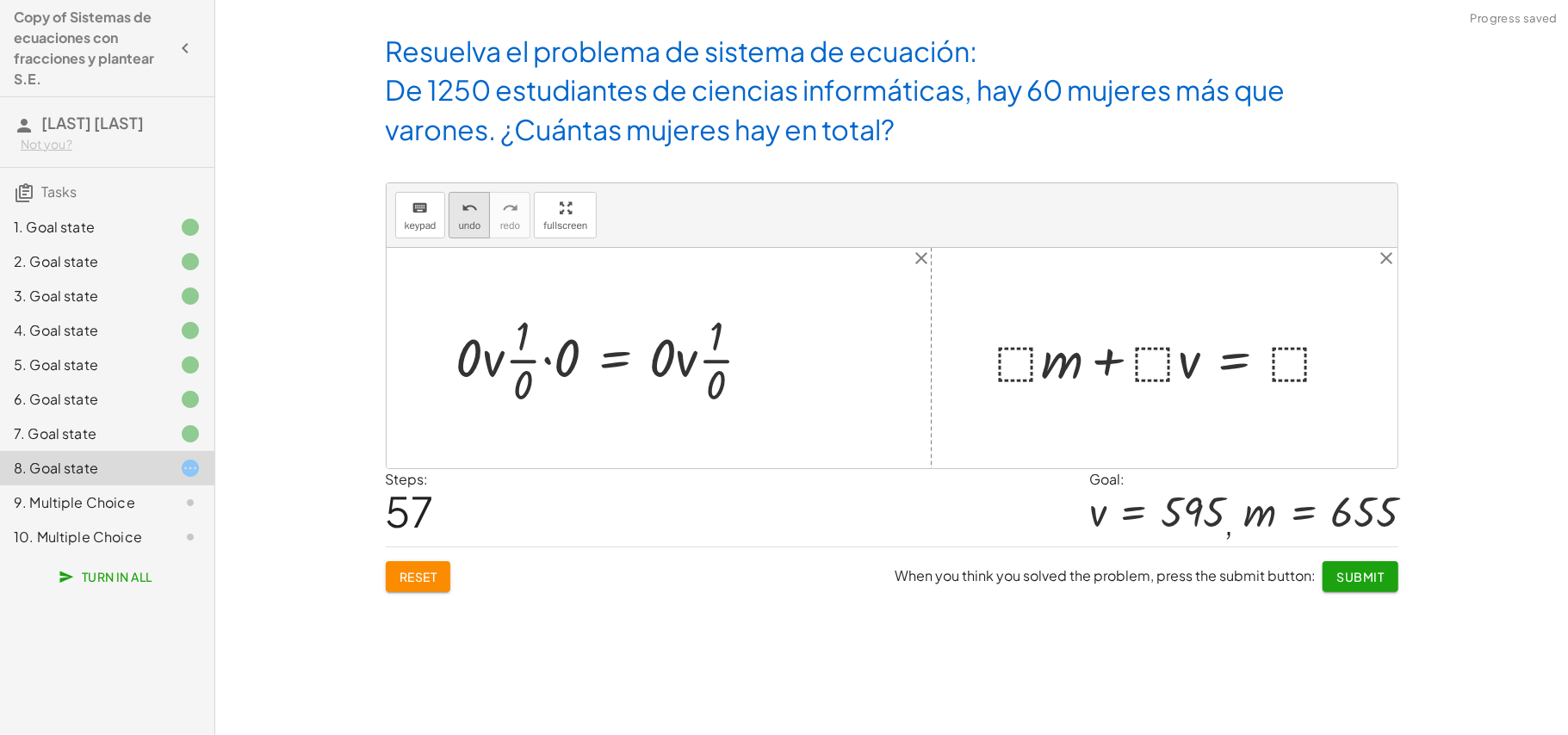 click on "undo undo" at bounding box center (469, 215) 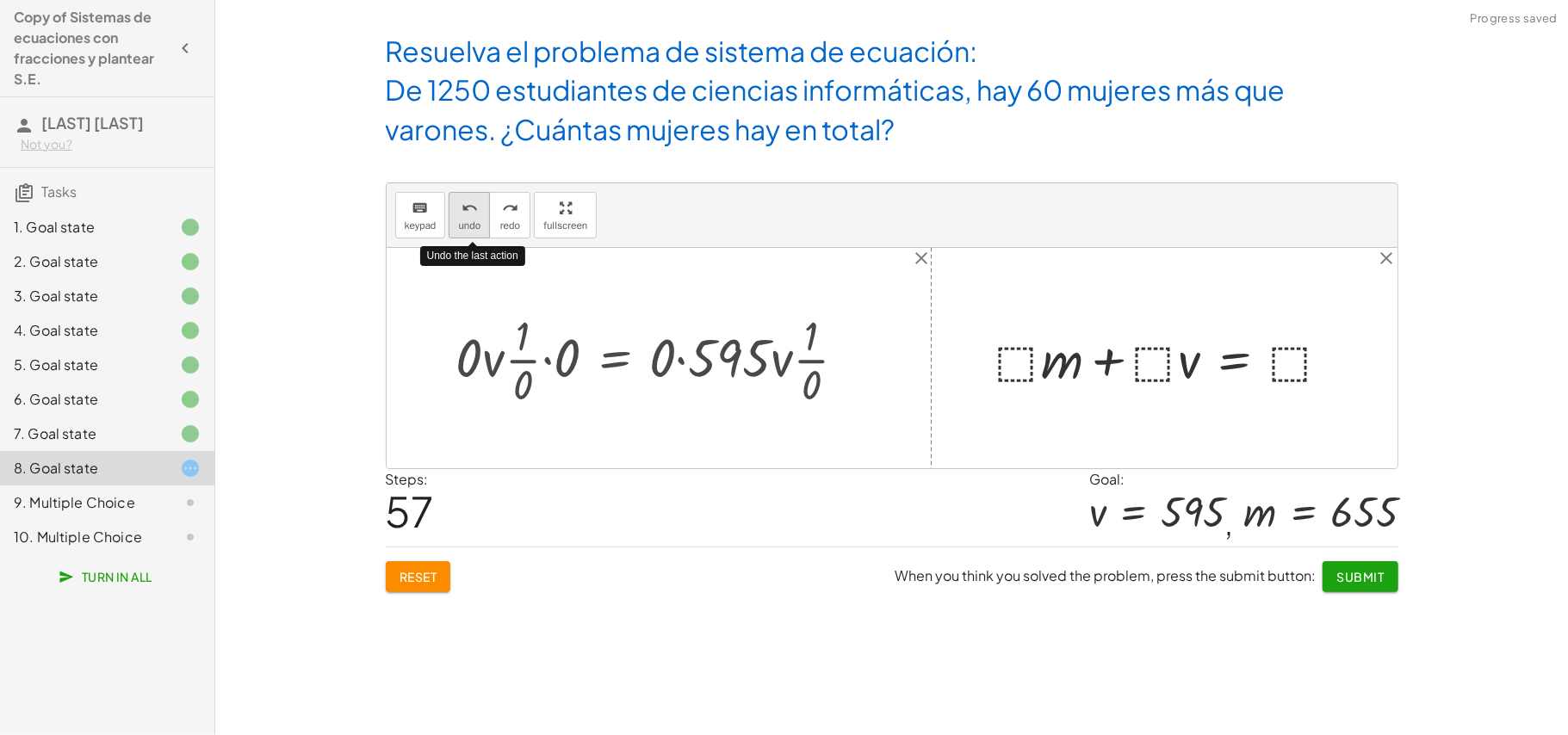 click on "undo undo" at bounding box center [469, 215] 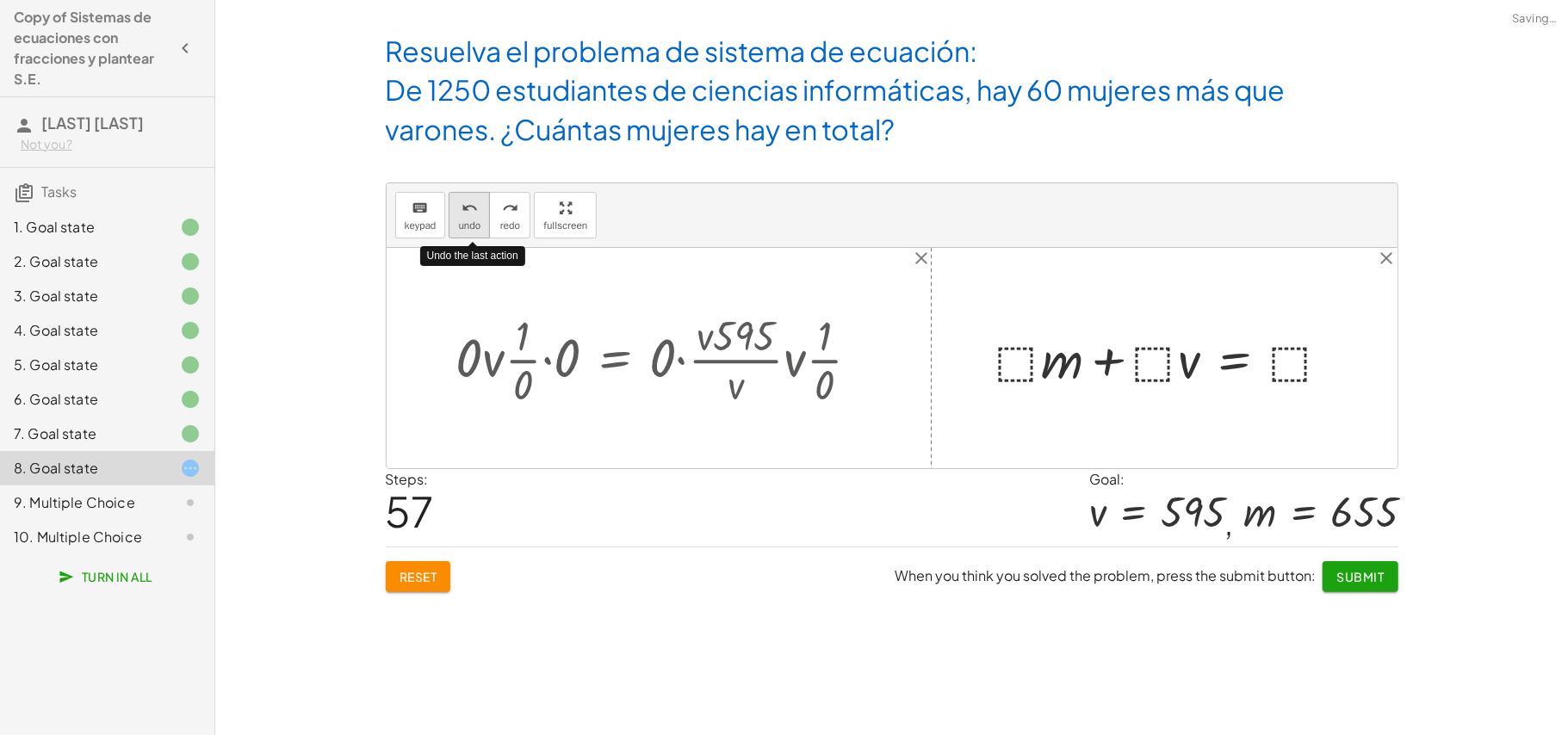 click on "undo undo" at bounding box center (469, 215) 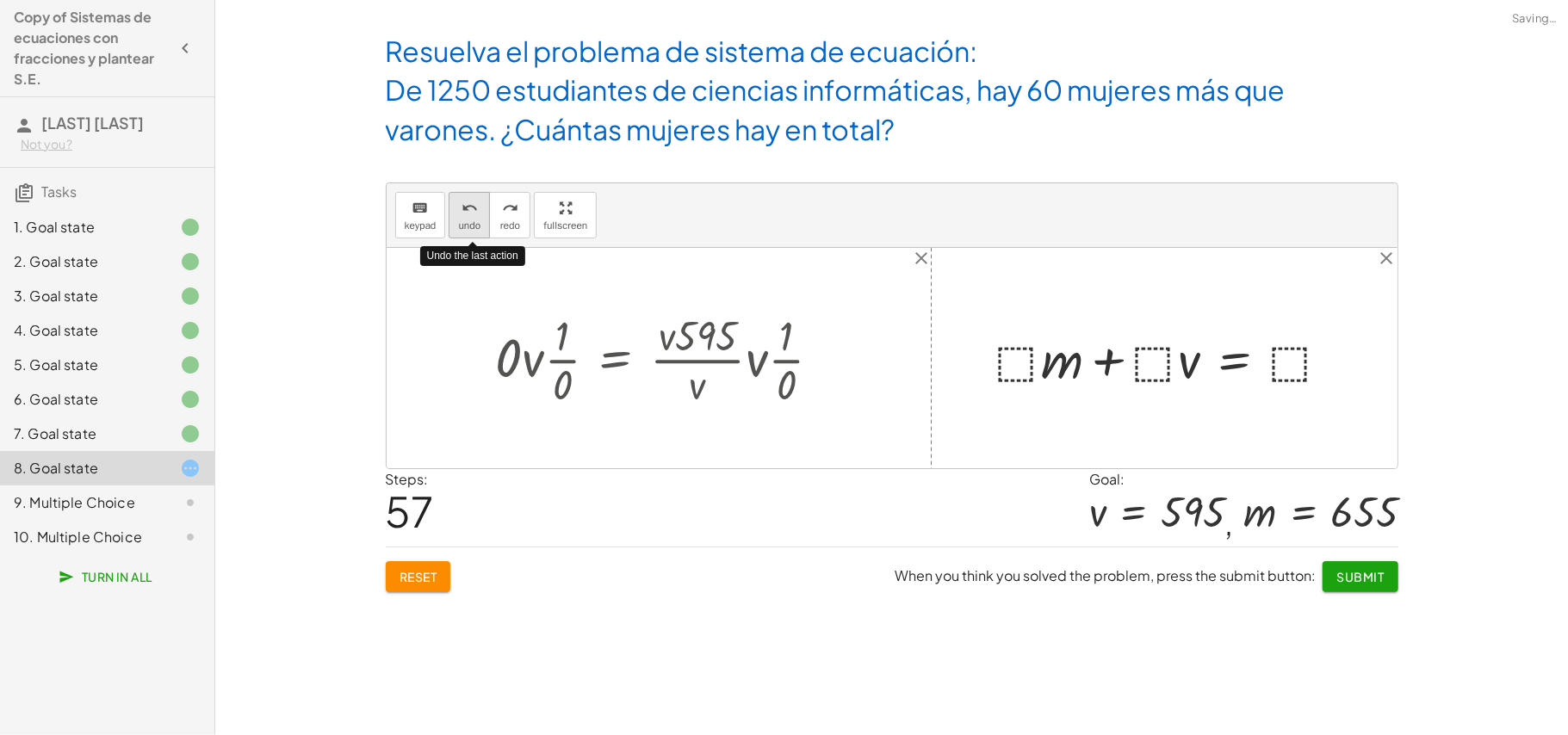 click on "undo undo" at bounding box center (469, 215) 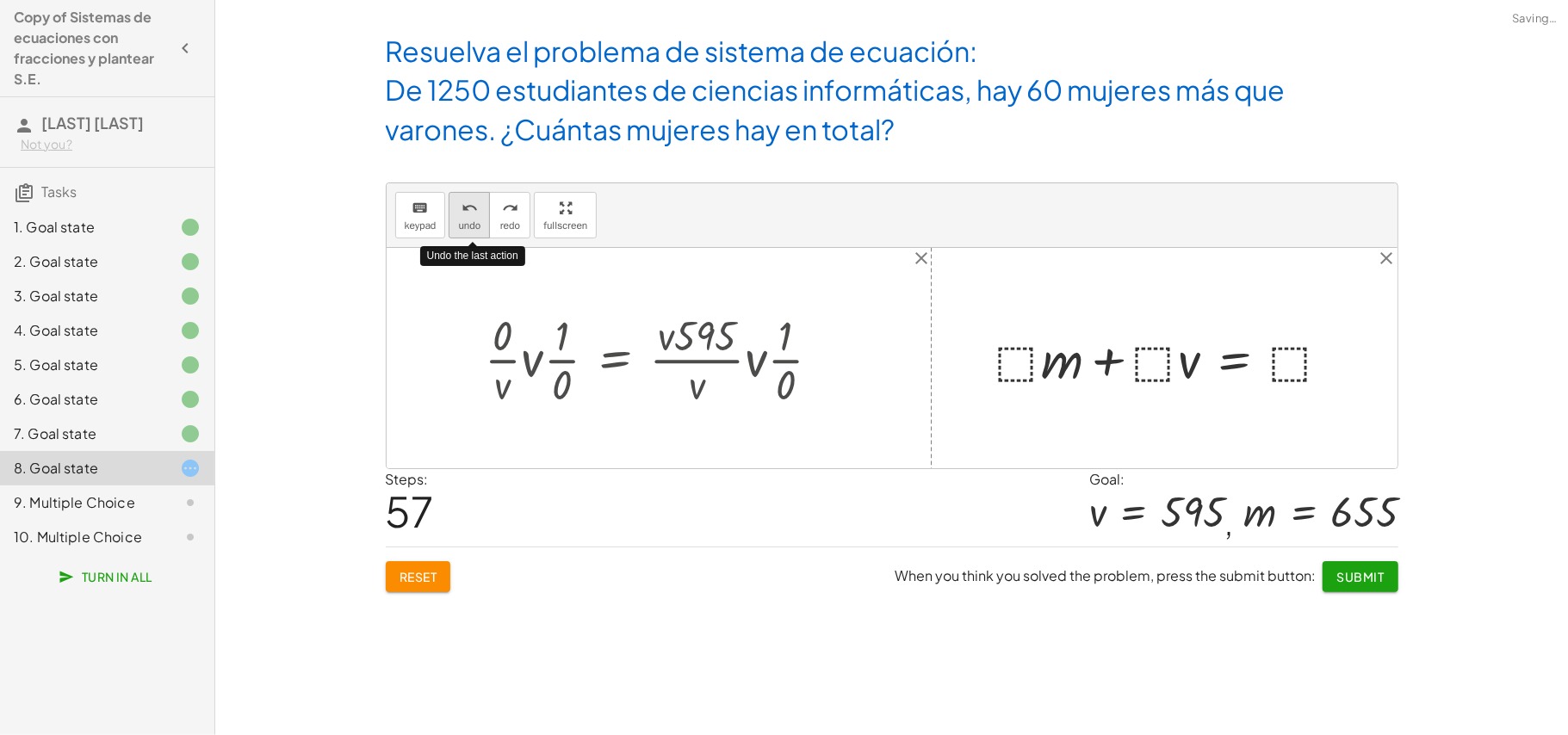 click on "undo undo" at bounding box center (469, 215) 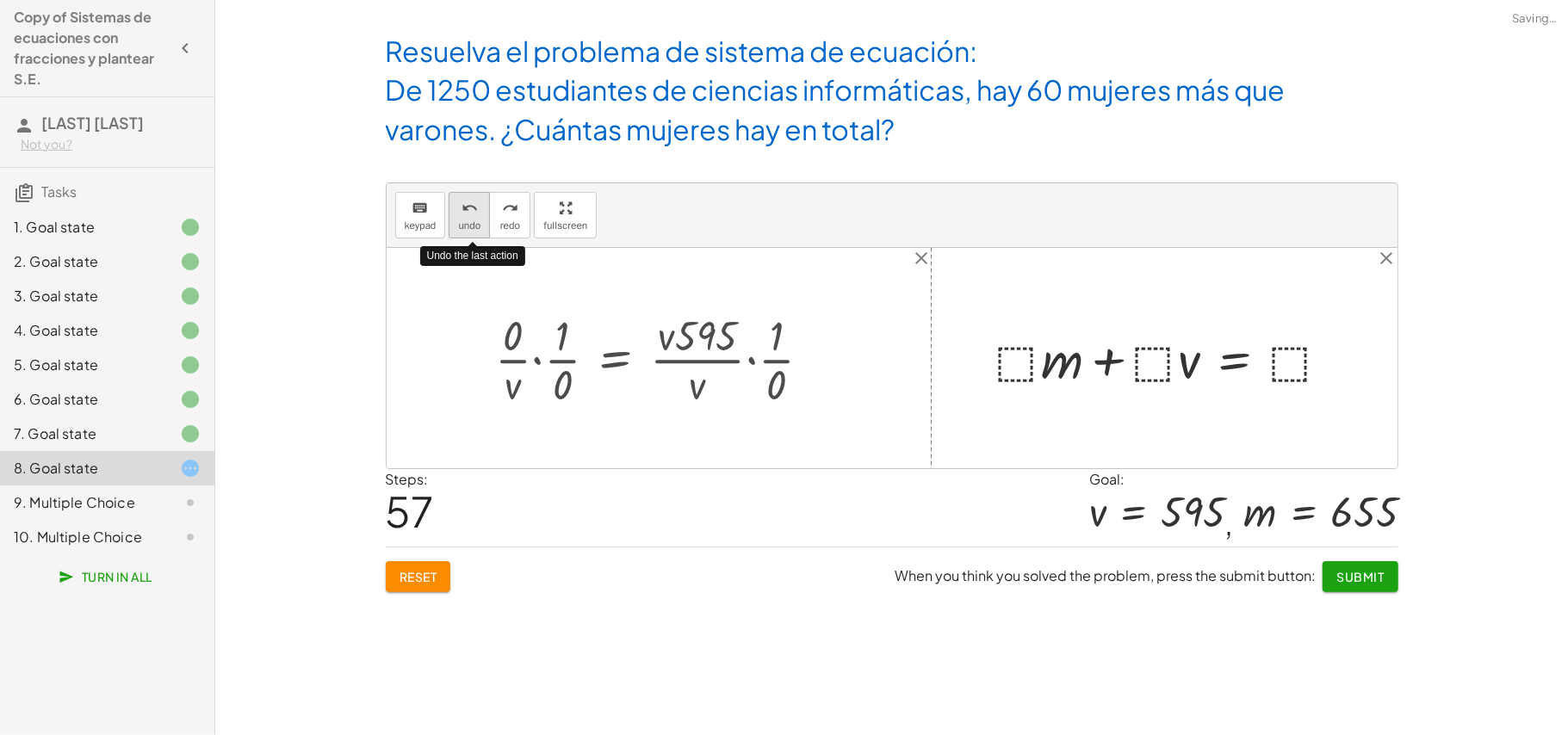 click on "undo undo" at bounding box center [469, 215] 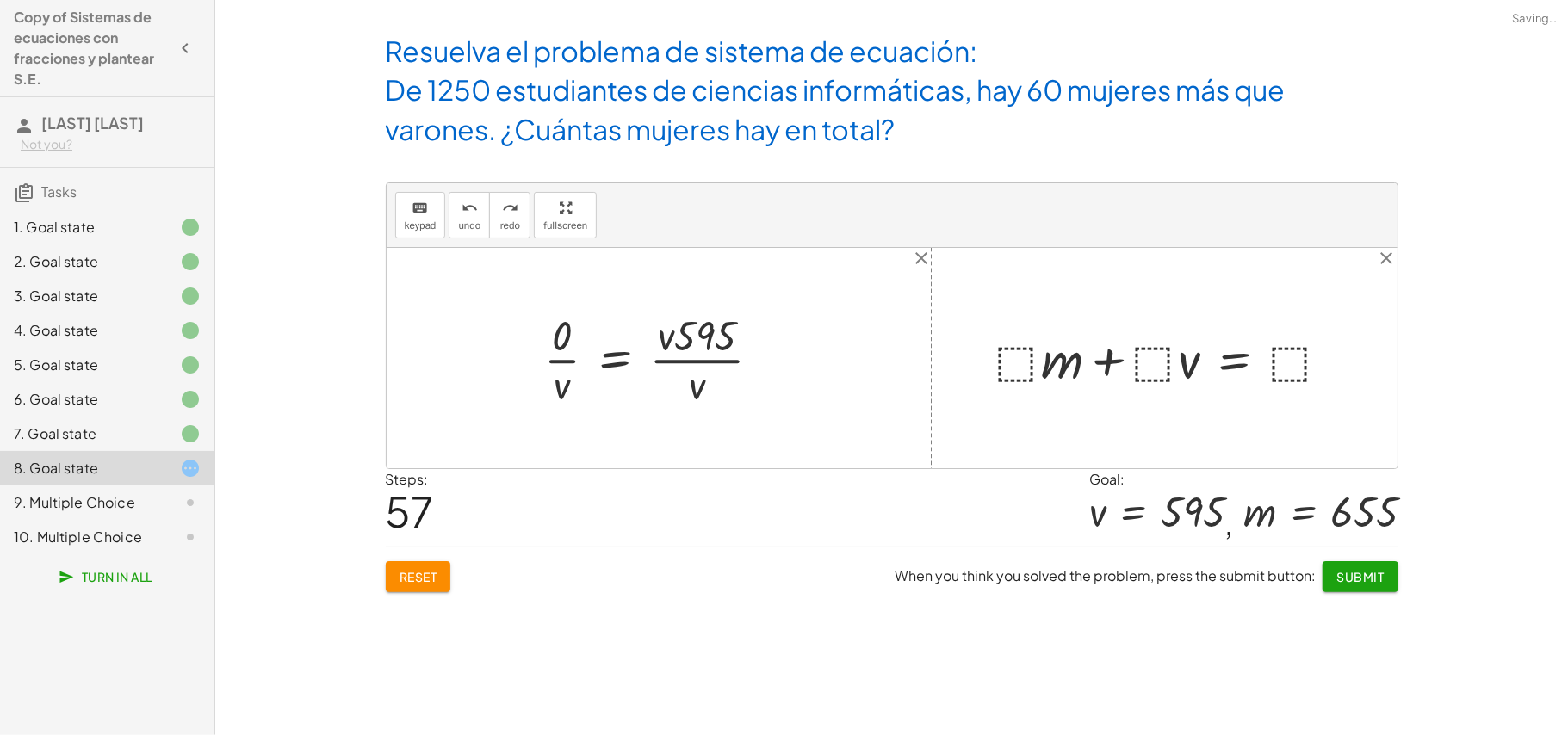 click at bounding box center (660, 358) 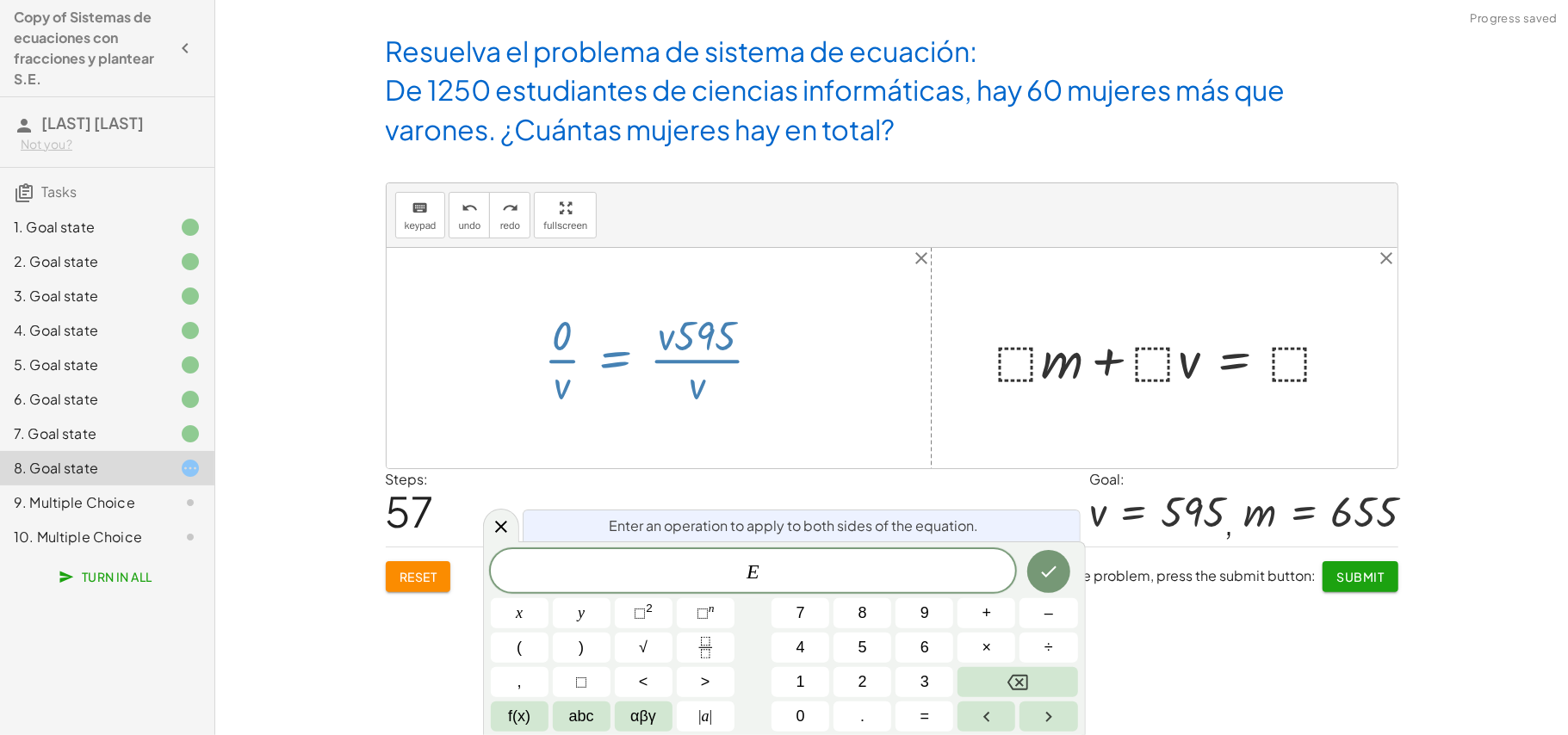 click at bounding box center [660, 358] 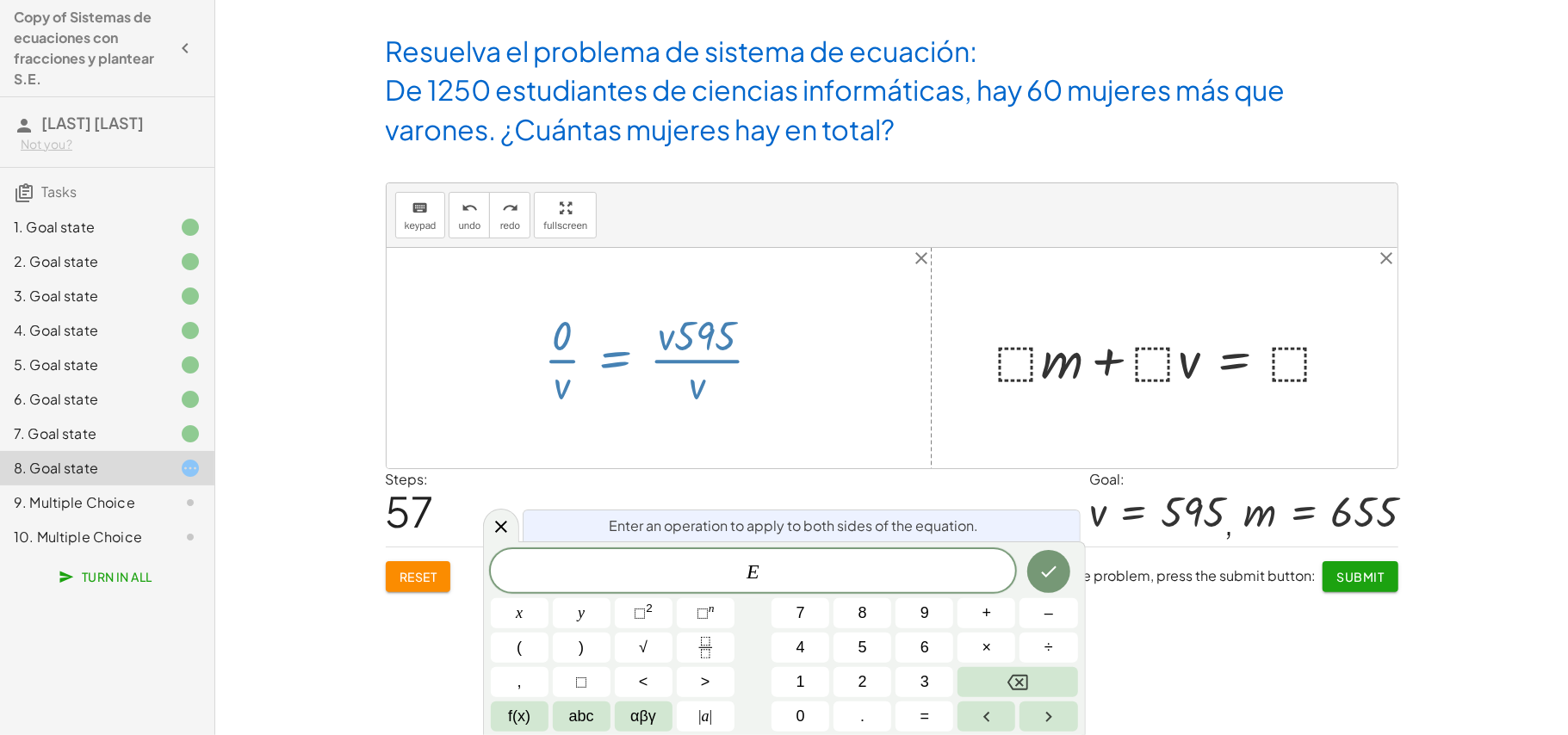 click at bounding box center [660, 358] 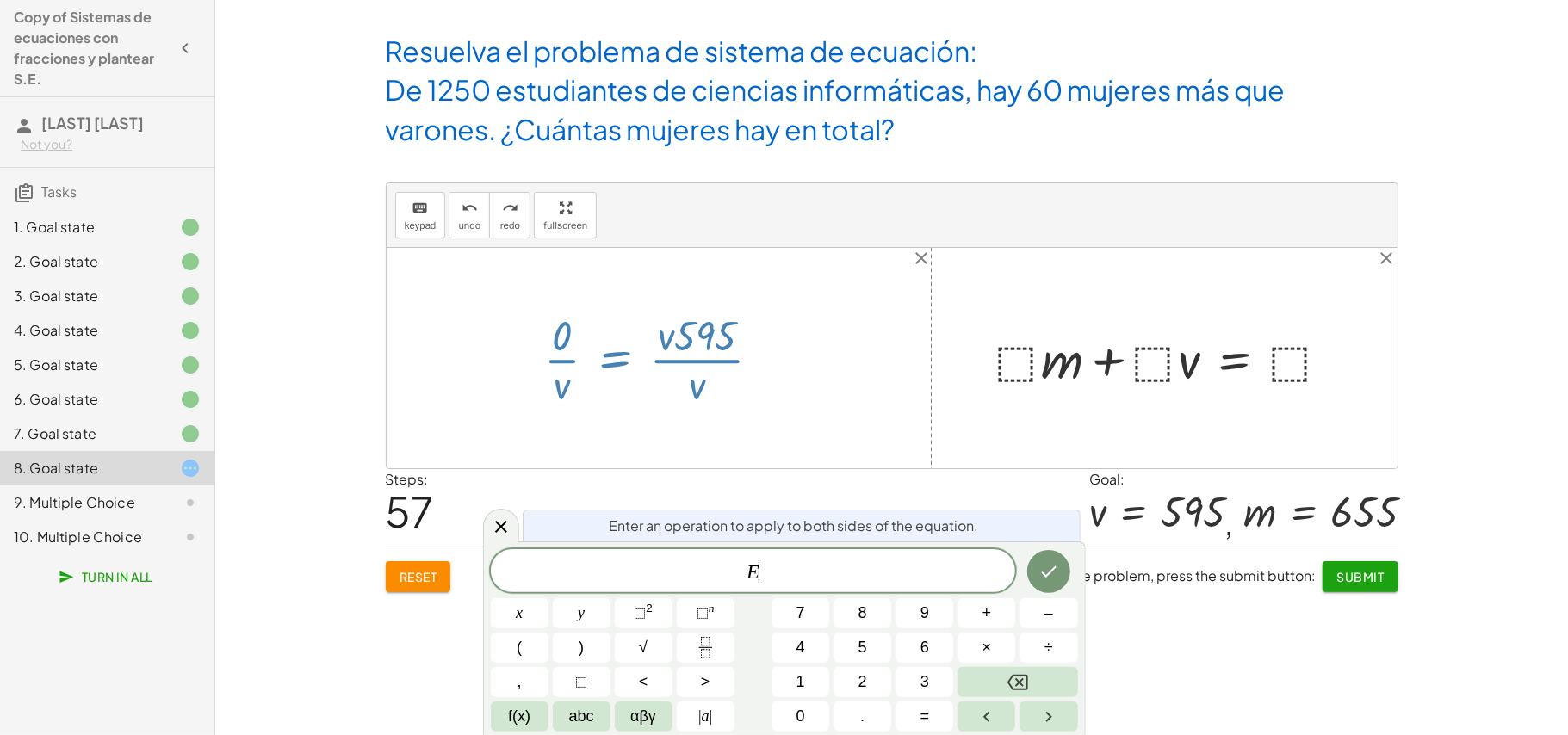 click at bounding box center [660, 358] 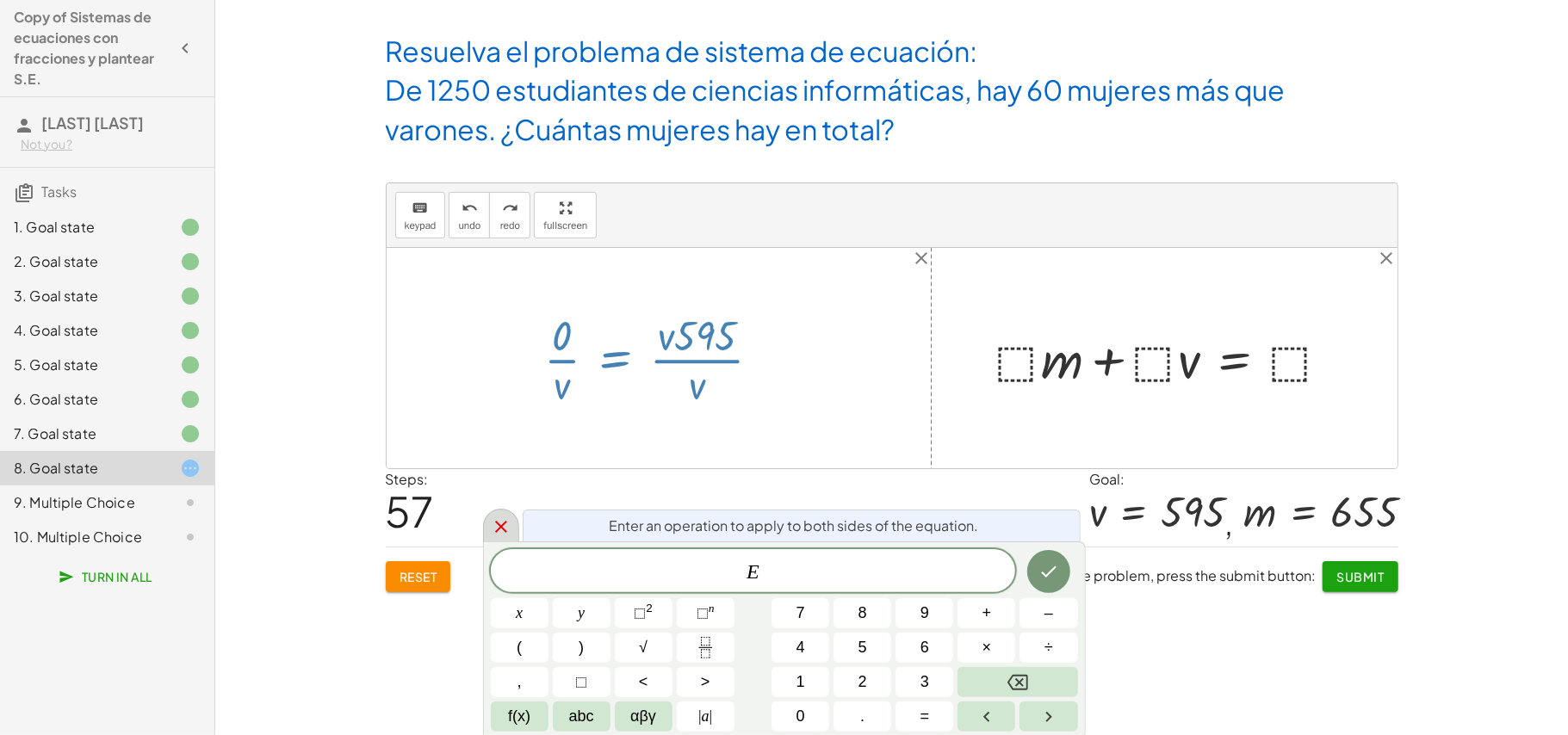 click at bounding box center (501, 525) 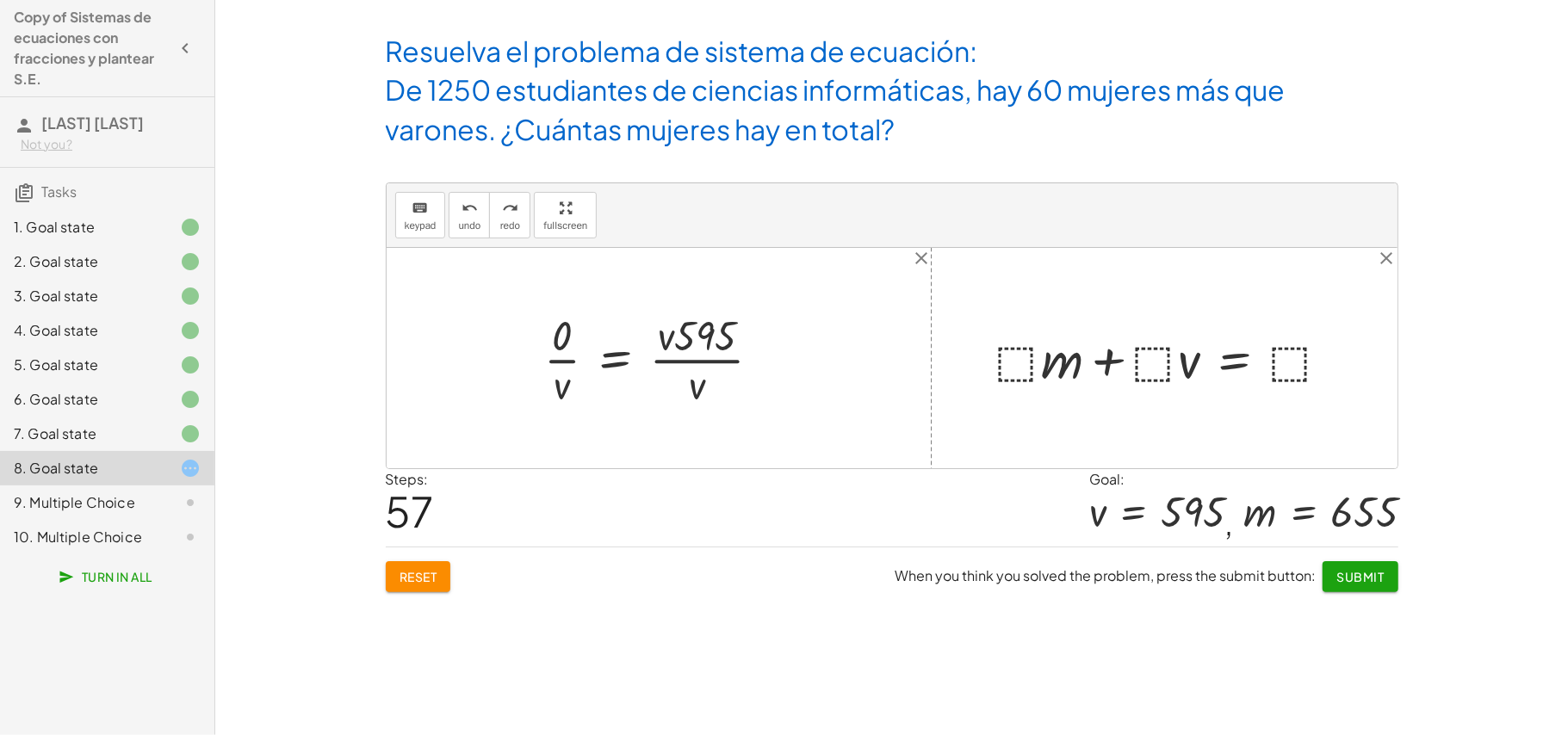 click at bounding box center [660, 358] 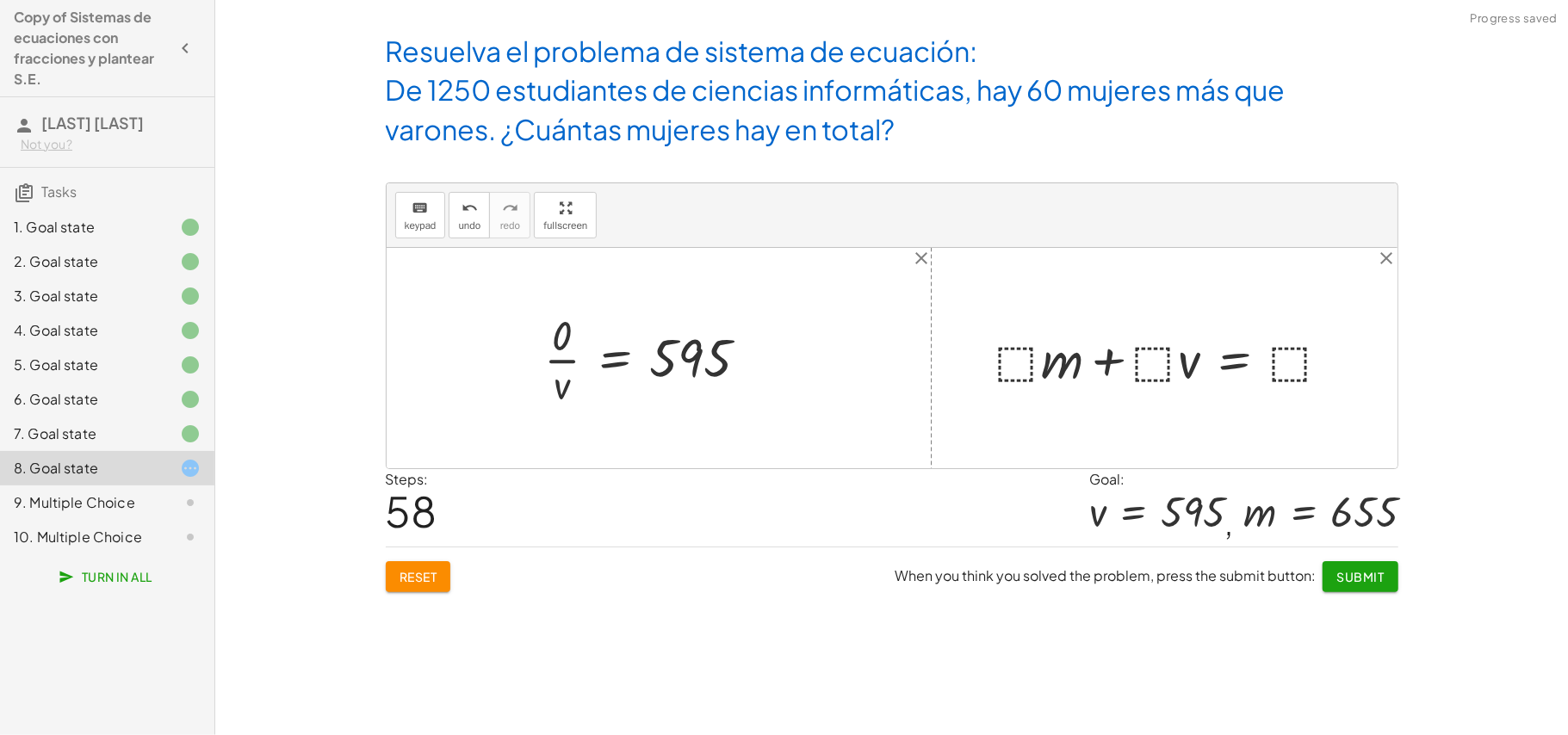 click at bounding box center (653, 358) 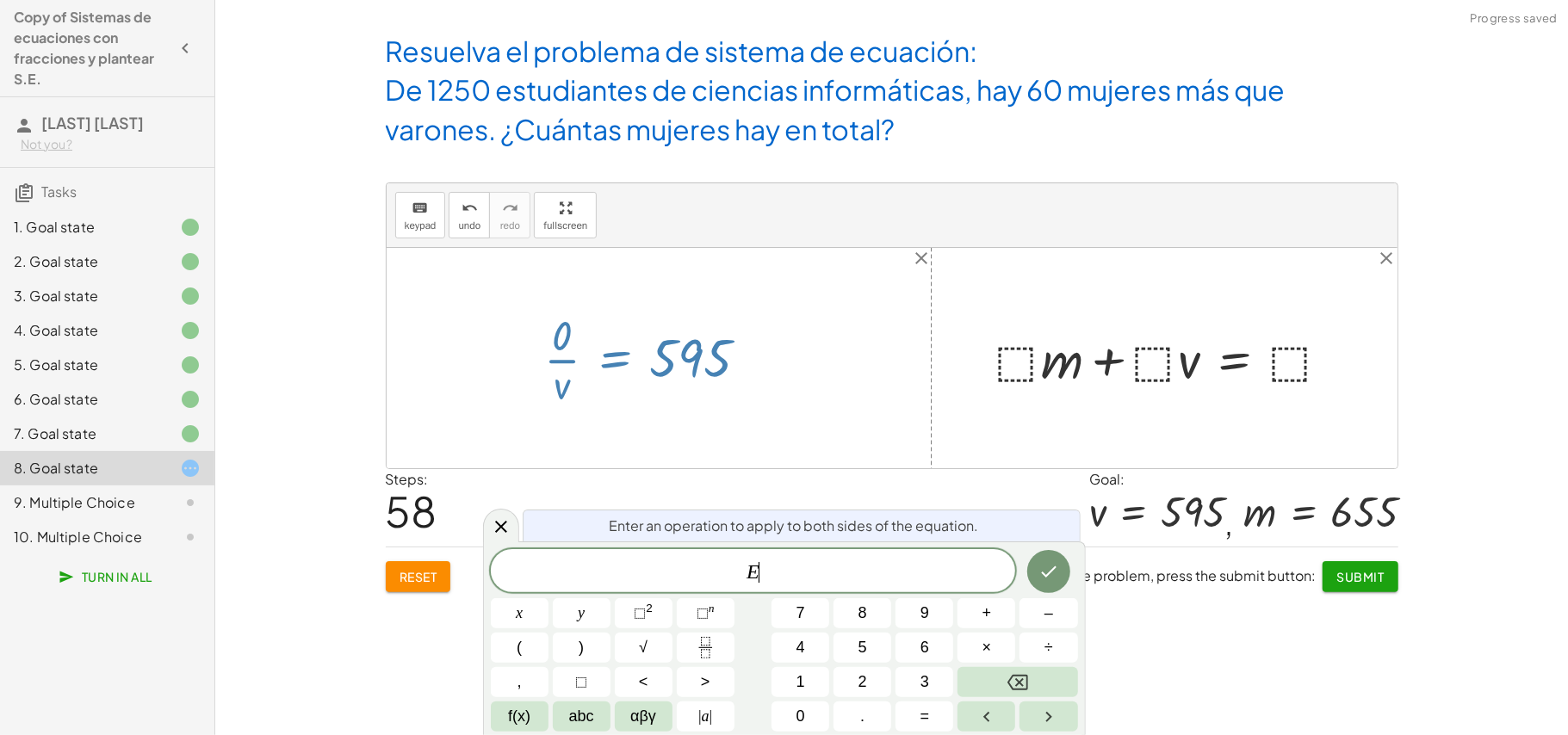 click at bounding box center [653, 358] 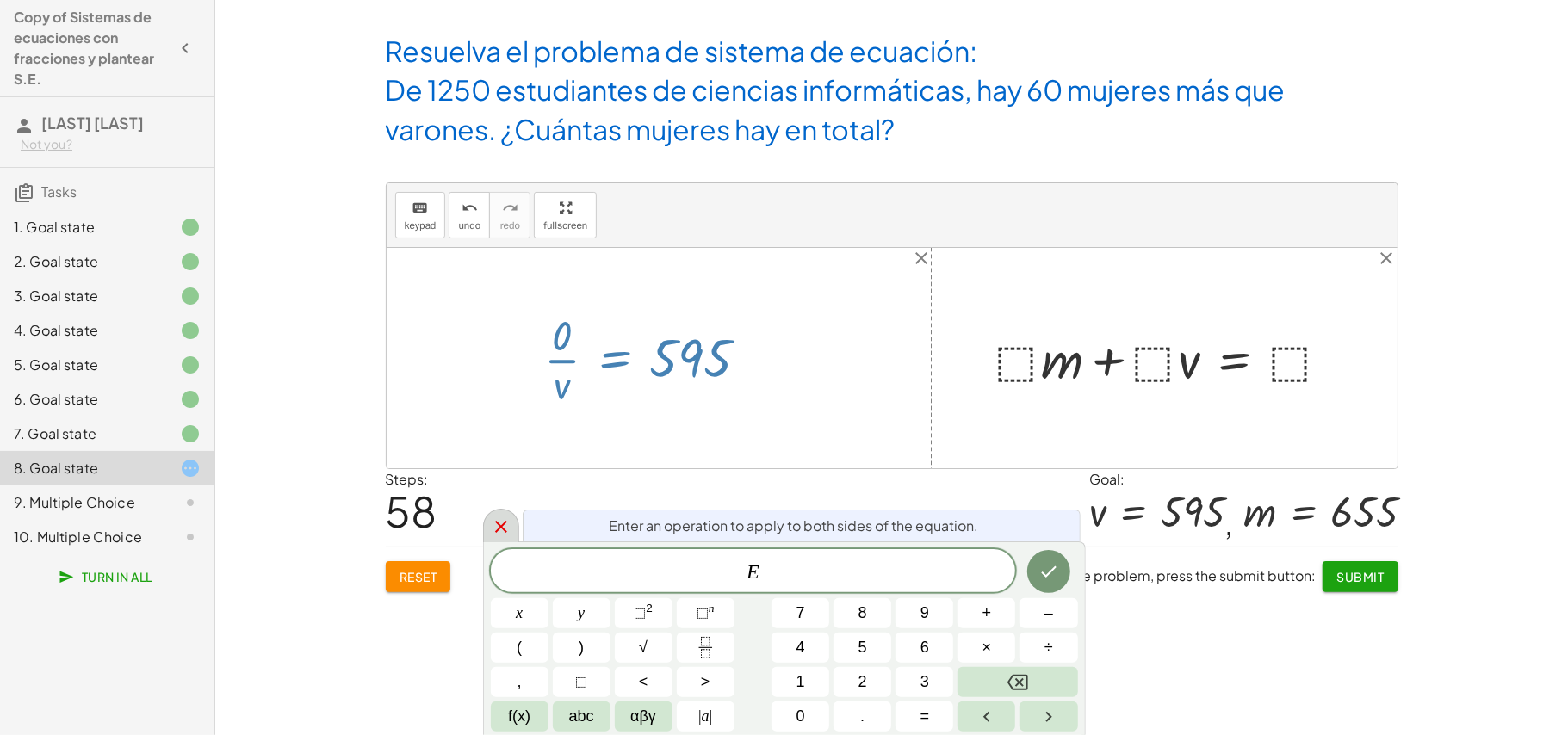 click 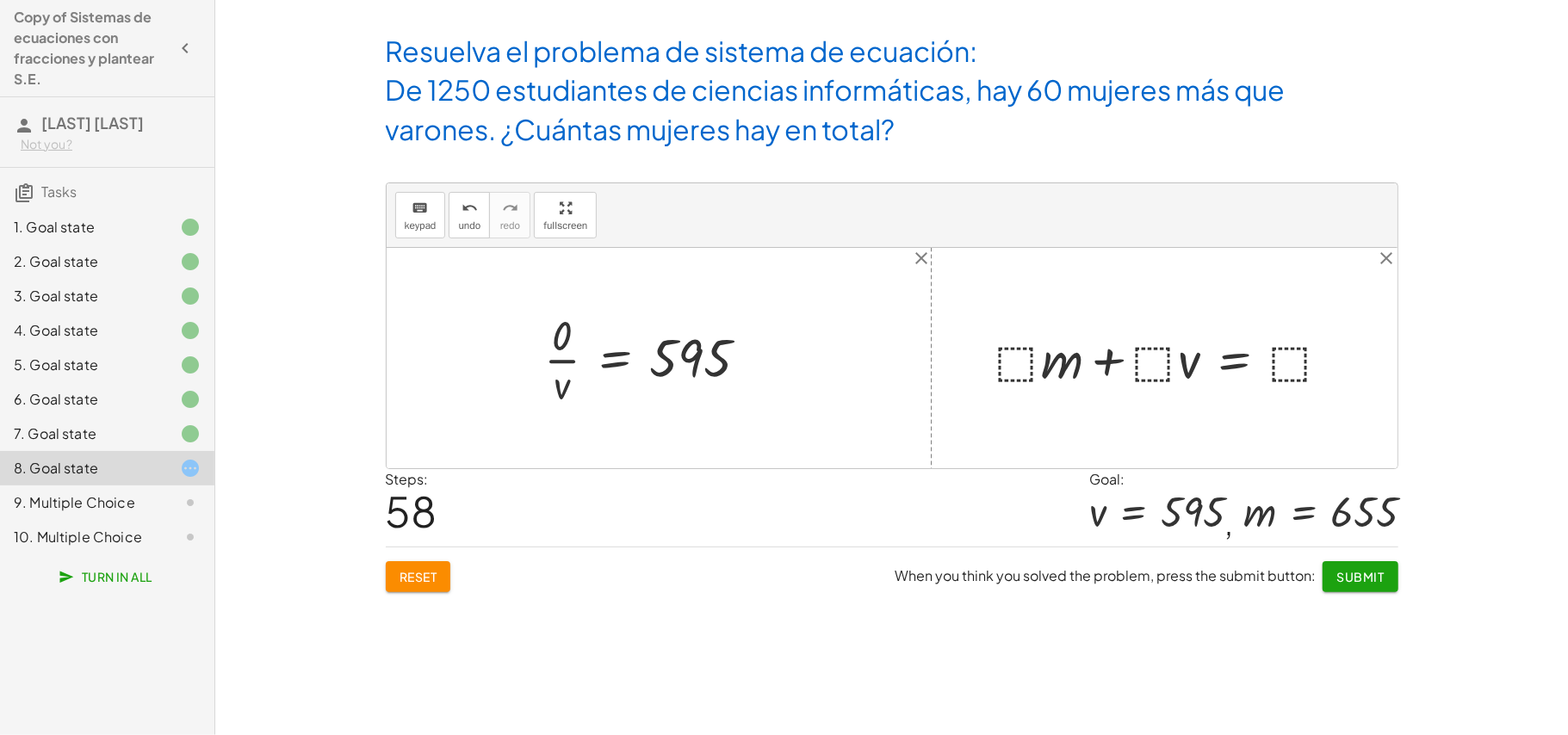click at bounding box center [653, 358] 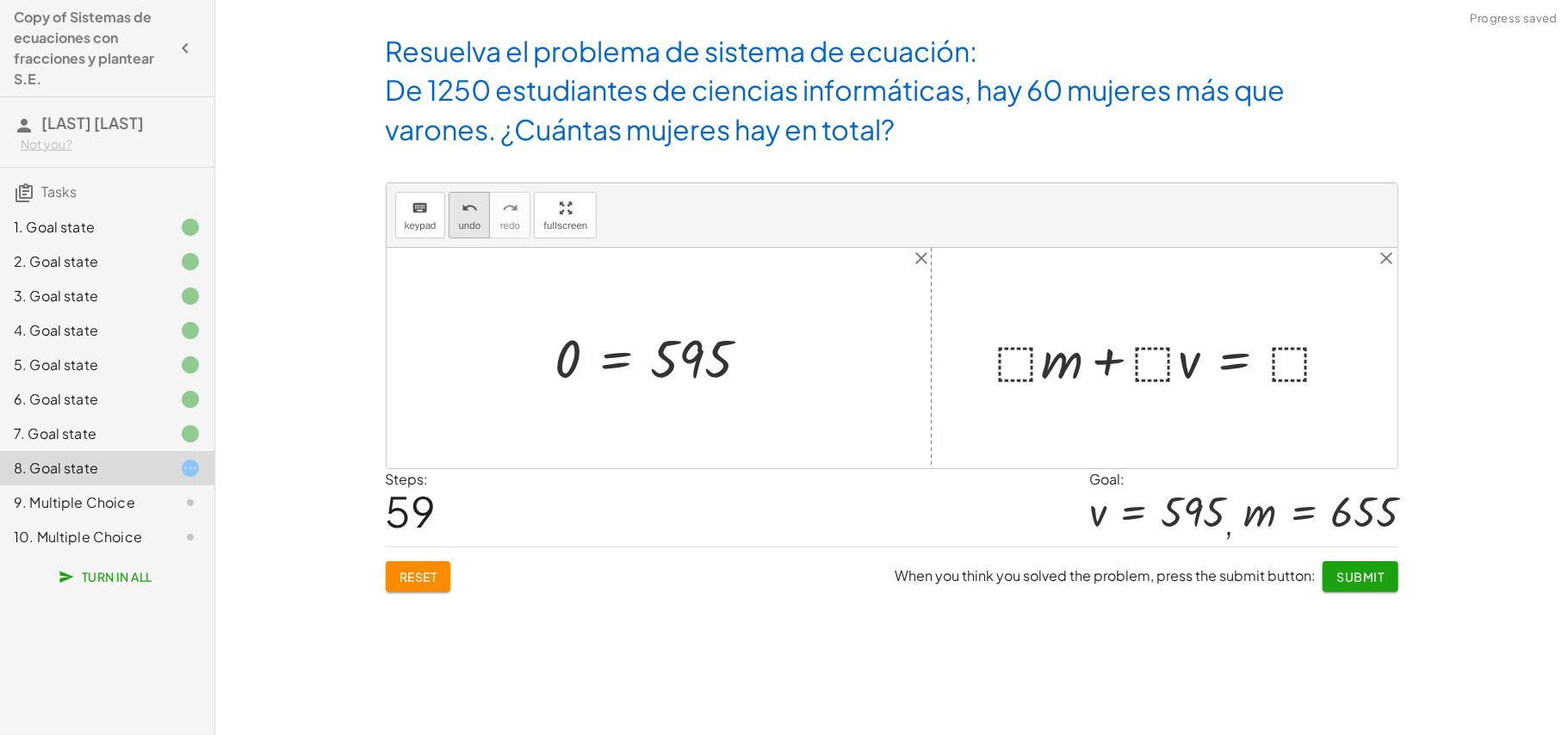 click on "undo undo" at bounding box center (469, 215) 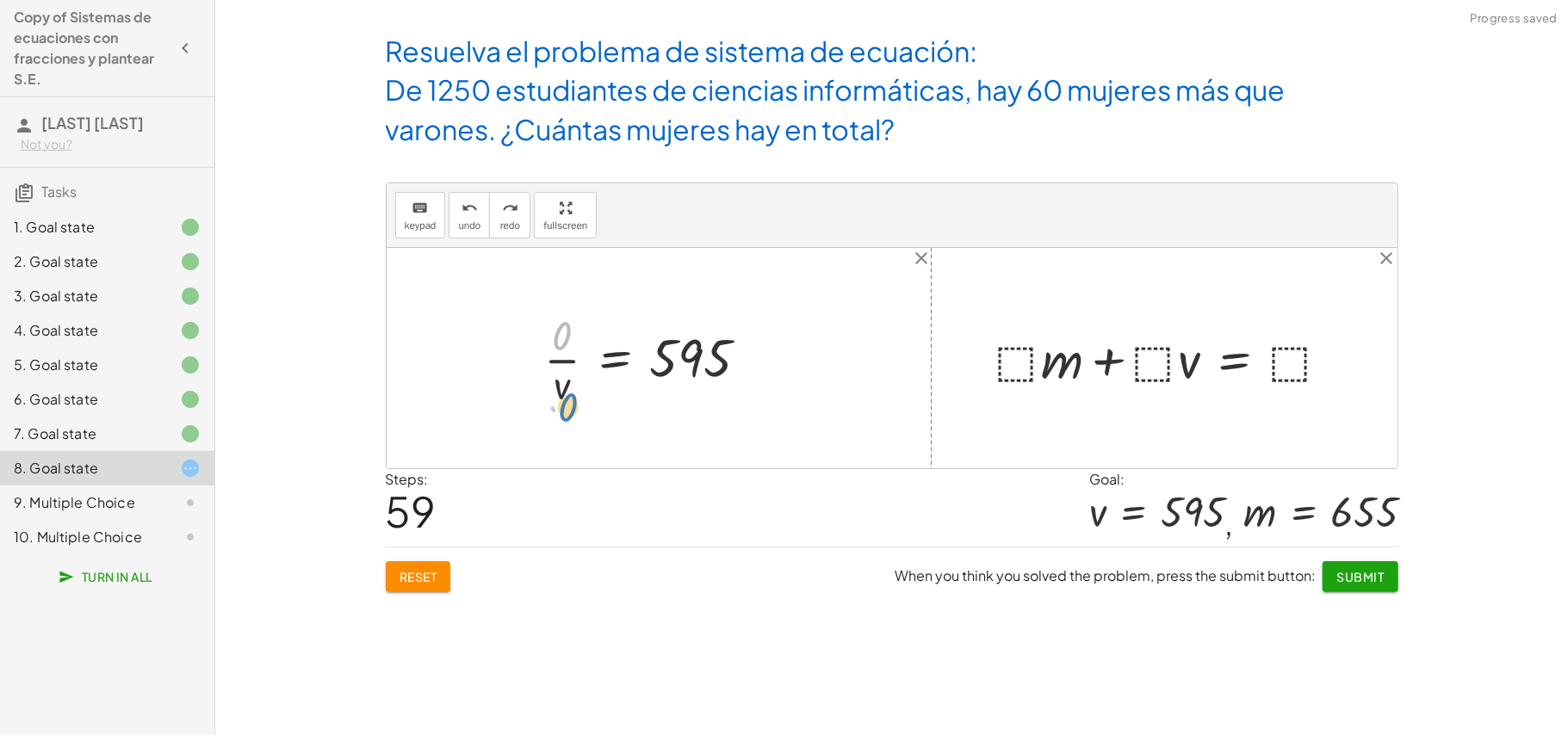 drag, startPoint x: 575, startPoint y: 328, endPoint x: 580, endPoint y: 400, distance: 72.1734 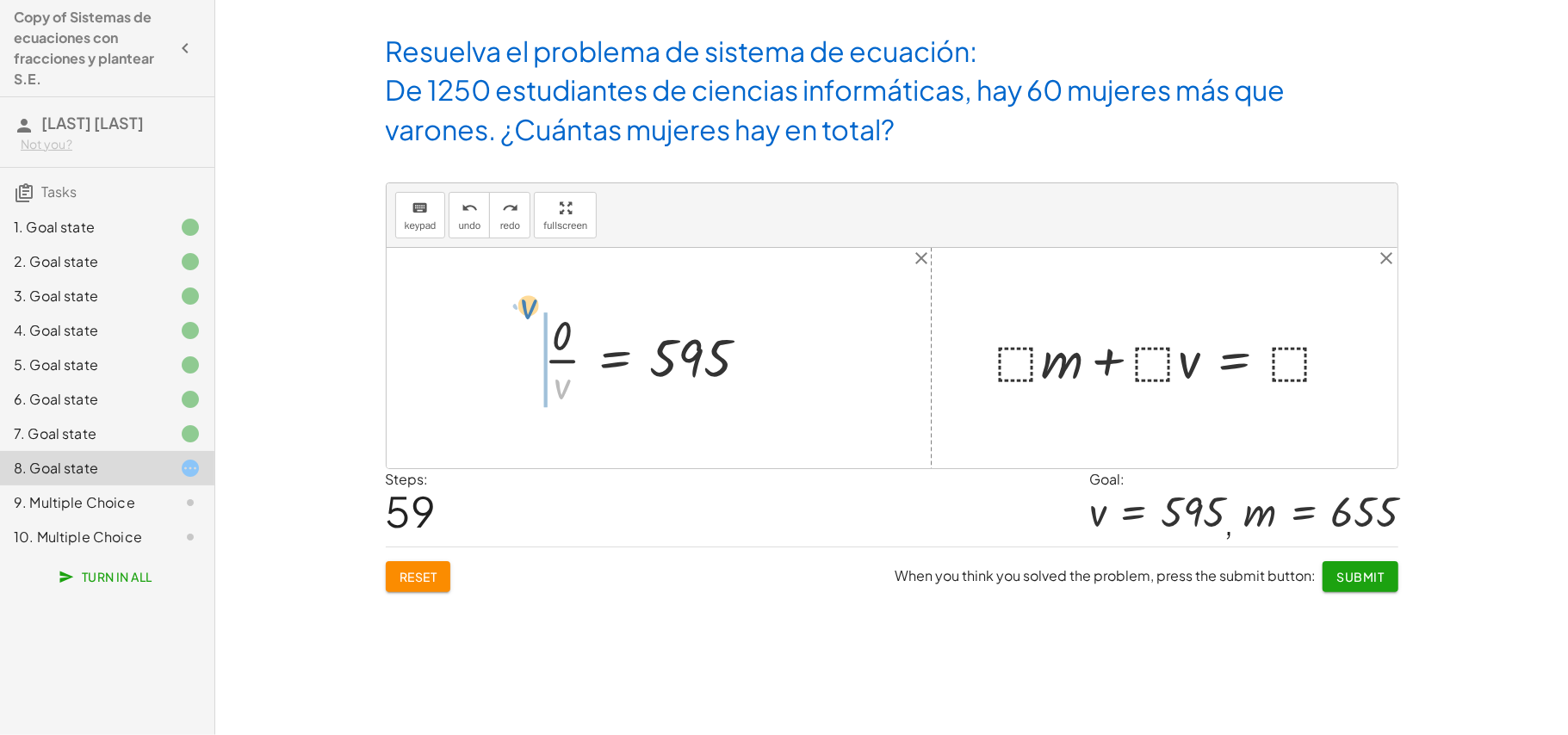 drag, startPoint x: 555, startPoint y: 390, endPoint x: 521, endPoint y: 310, distance: 86.92526 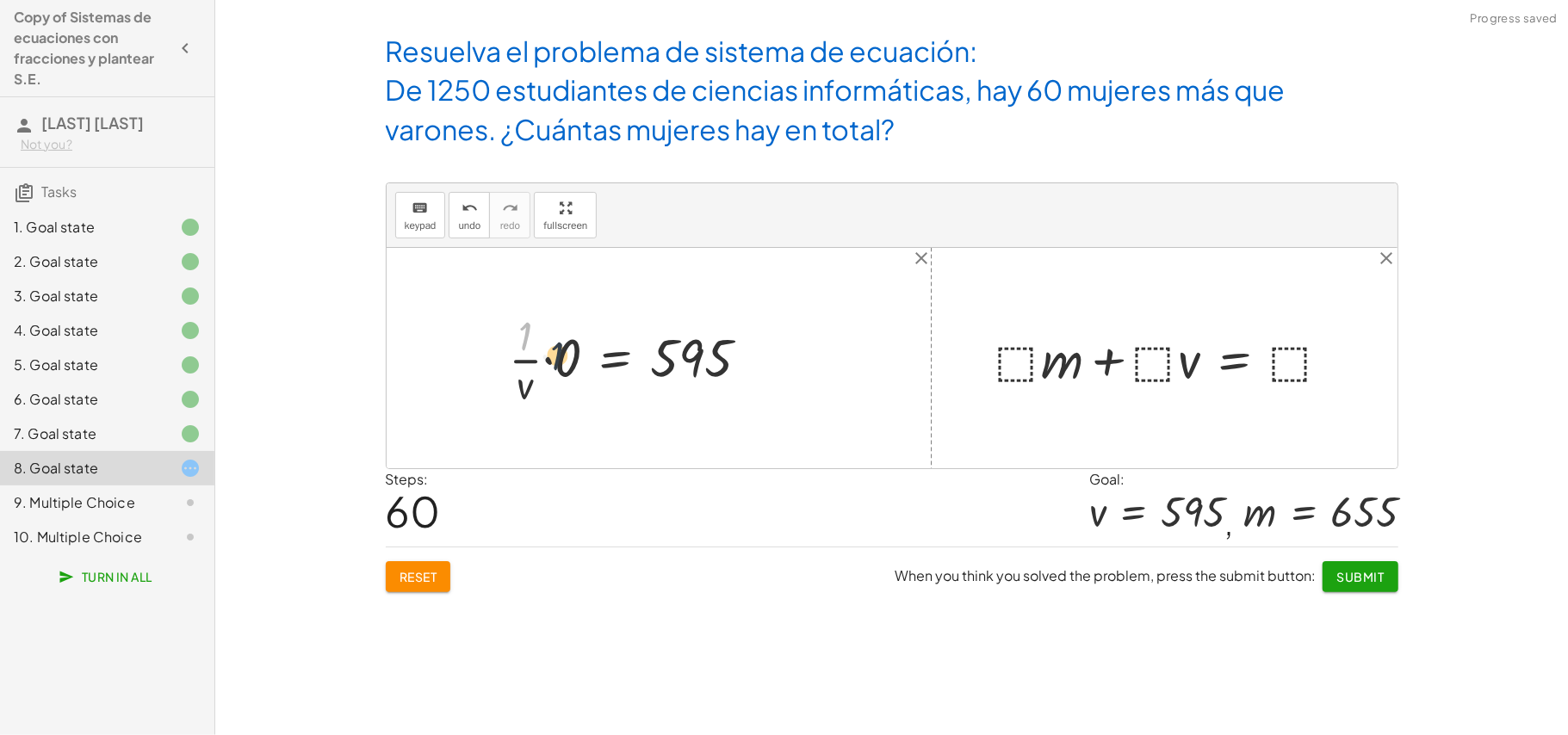 drag, startPoint x: 532, startPoint y: 332, endPoint x: 566, endPoint y: 353, distance: 39.96248 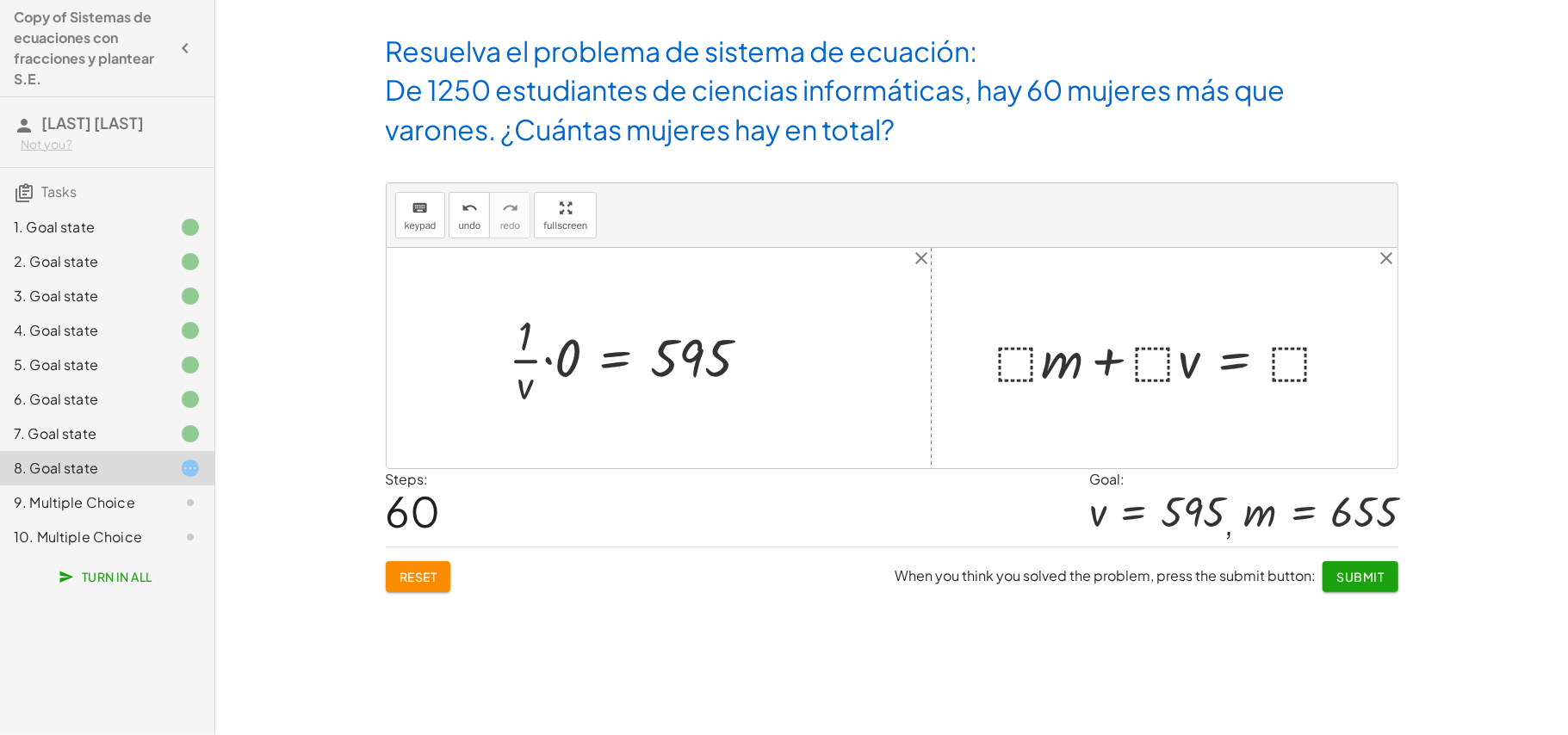 click at bounding box center (635, 358) 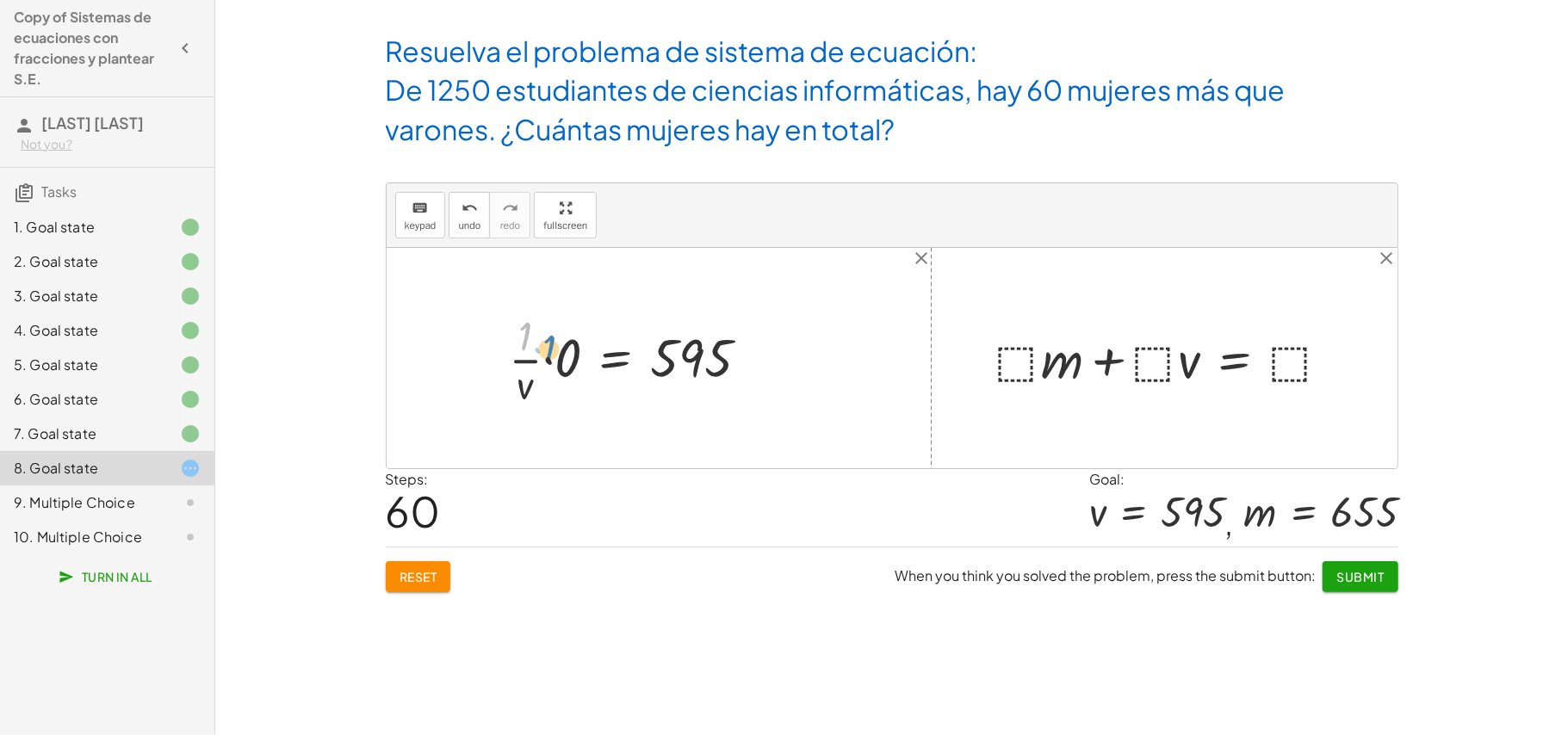 drag, startPoint x: 527, startPoint y: 322, endPoint x: 552, endPoint y: 336, distance: 28.6531 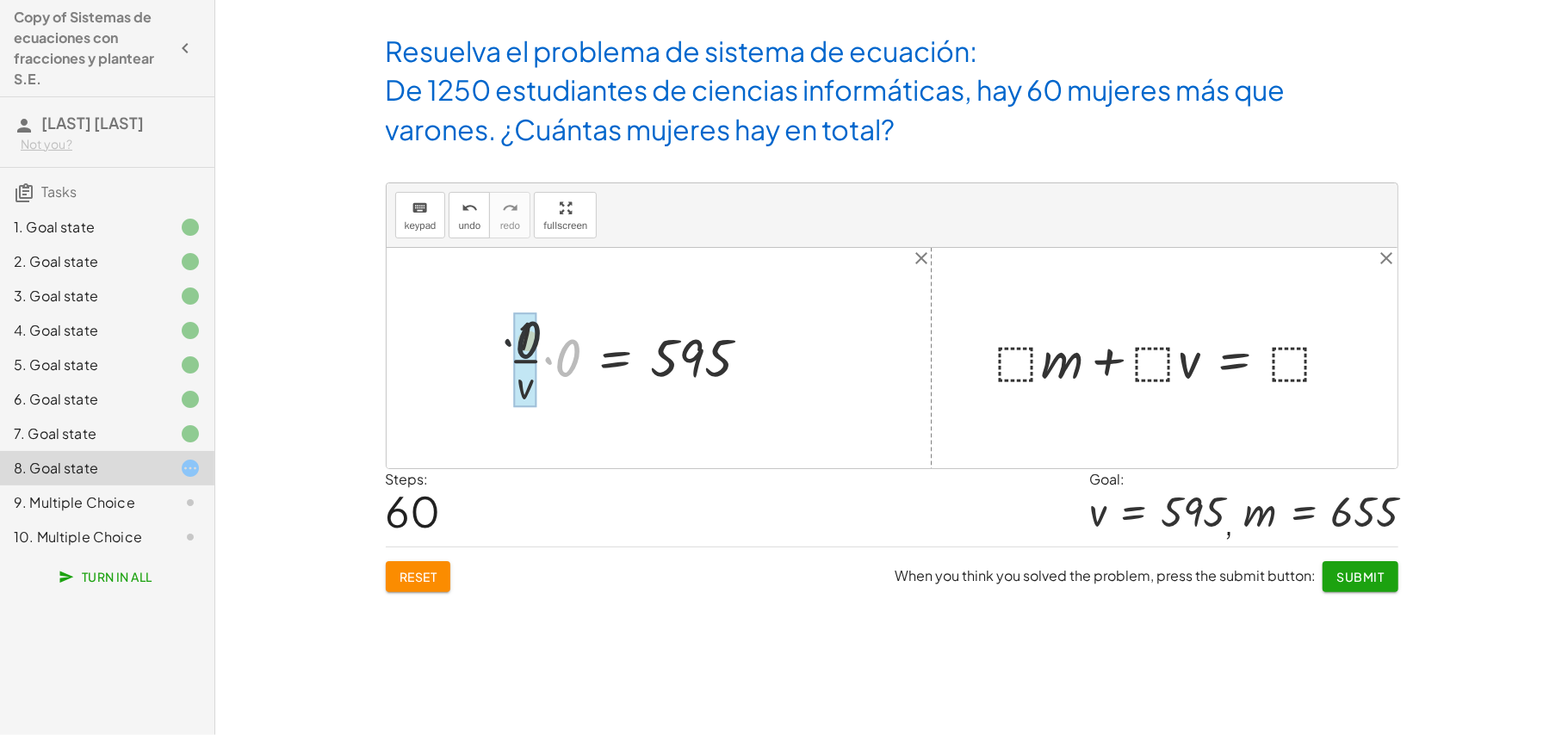 drag, startPoint x: 558, startPoint y: 346, endPoint x: 511, endPoint y: 325, distance: 51.478151 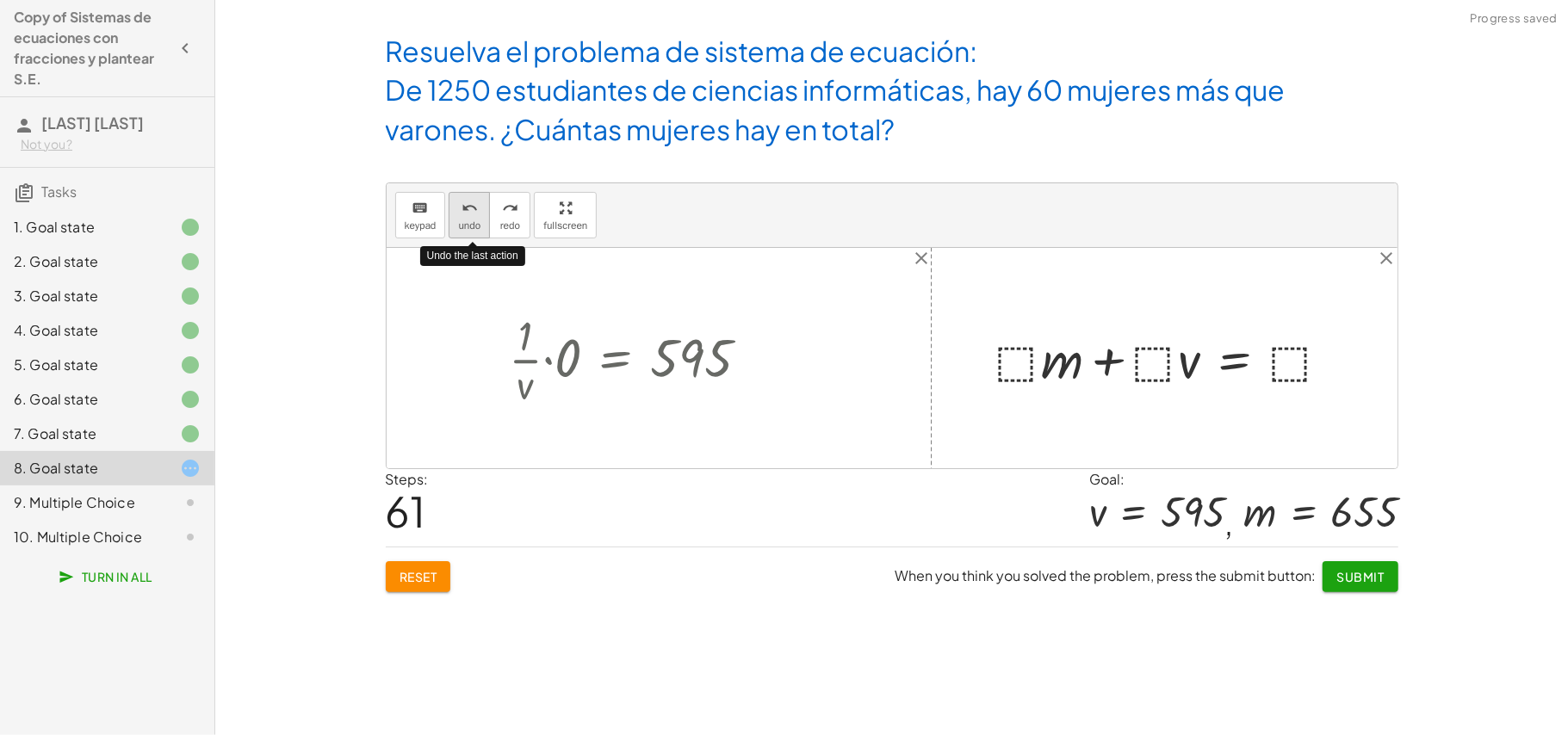 click on "undo" at bounding box center (469, 208) 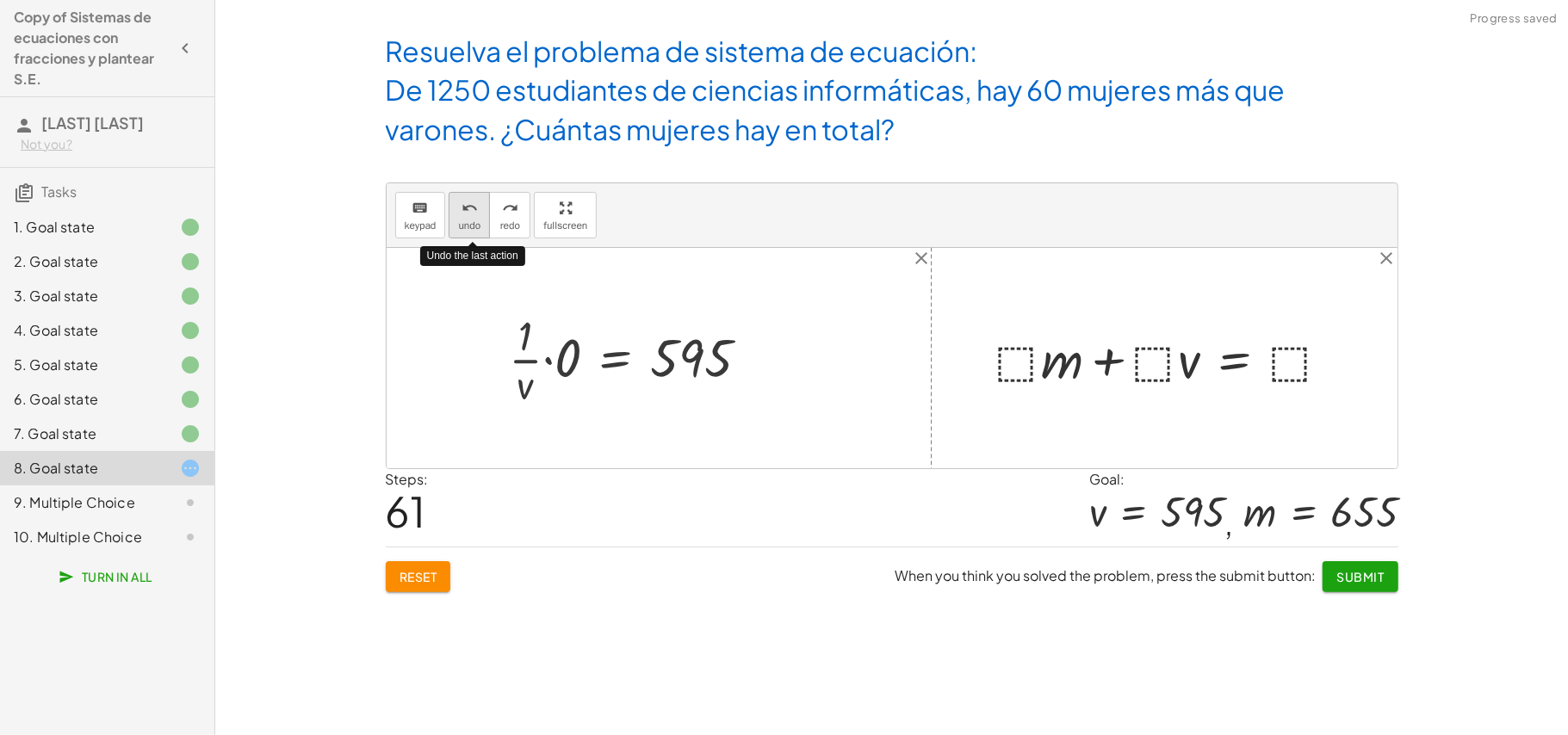 click on "undo" at bounding box center (469, 208) 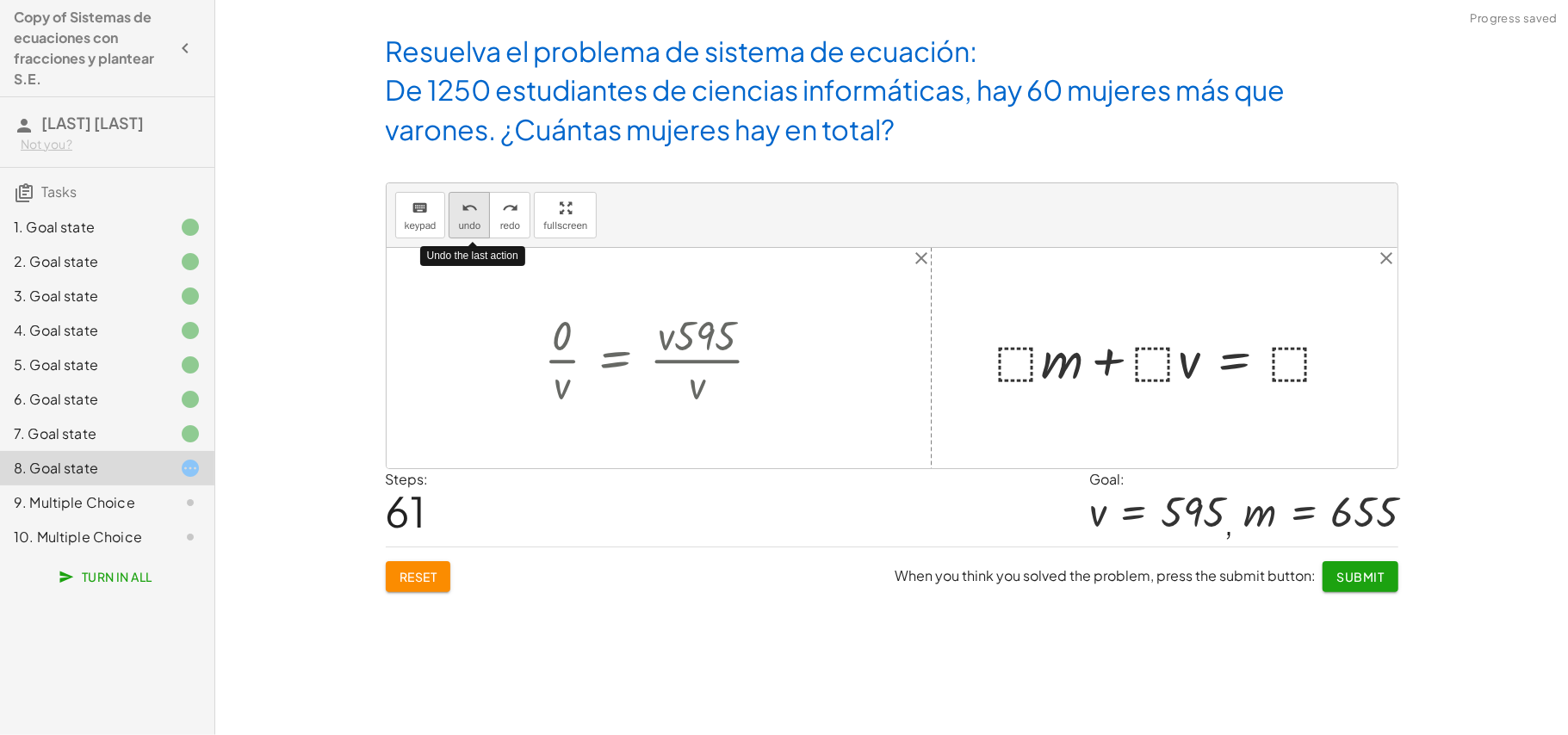 click on "undo" at bounding box center (469, 208) 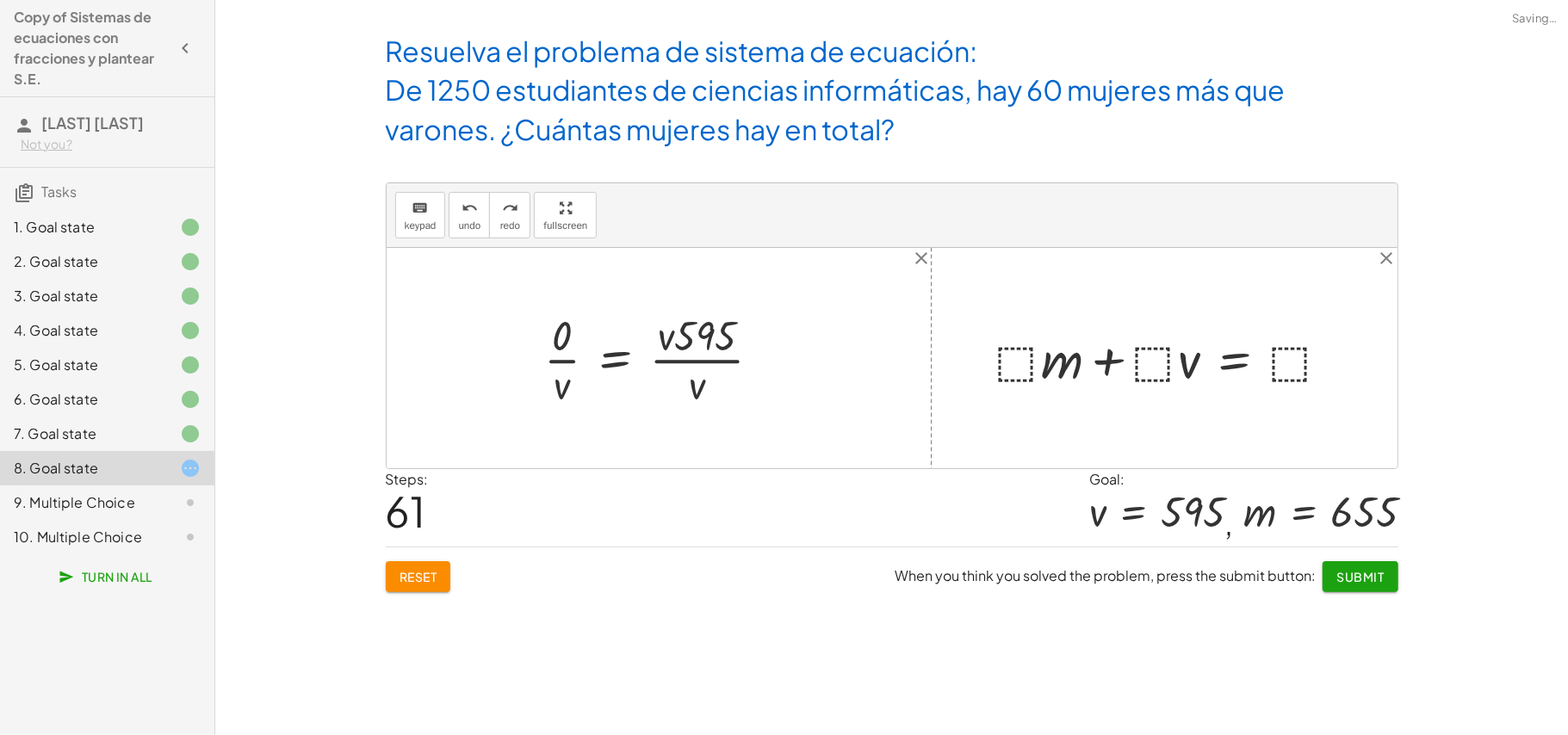 click 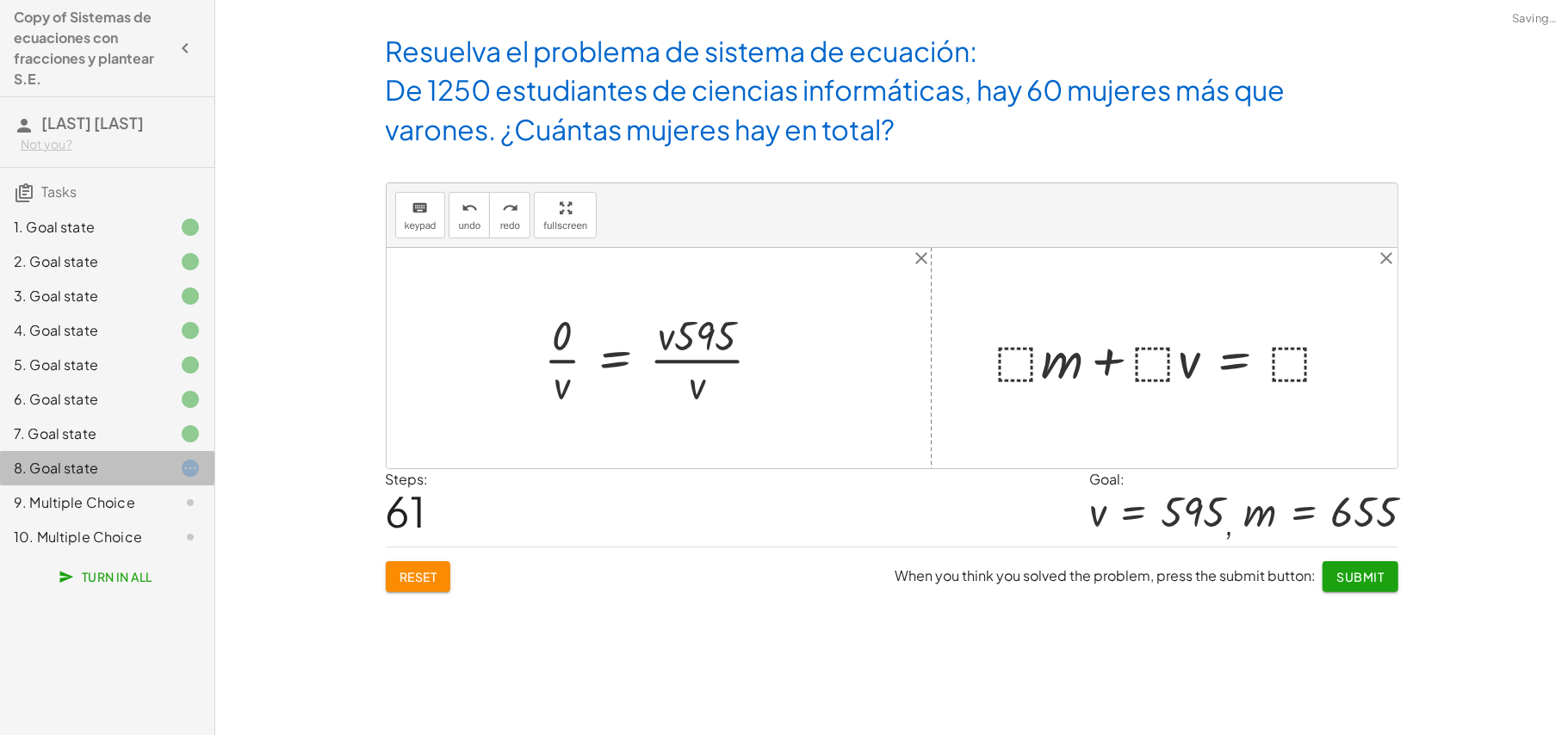 click 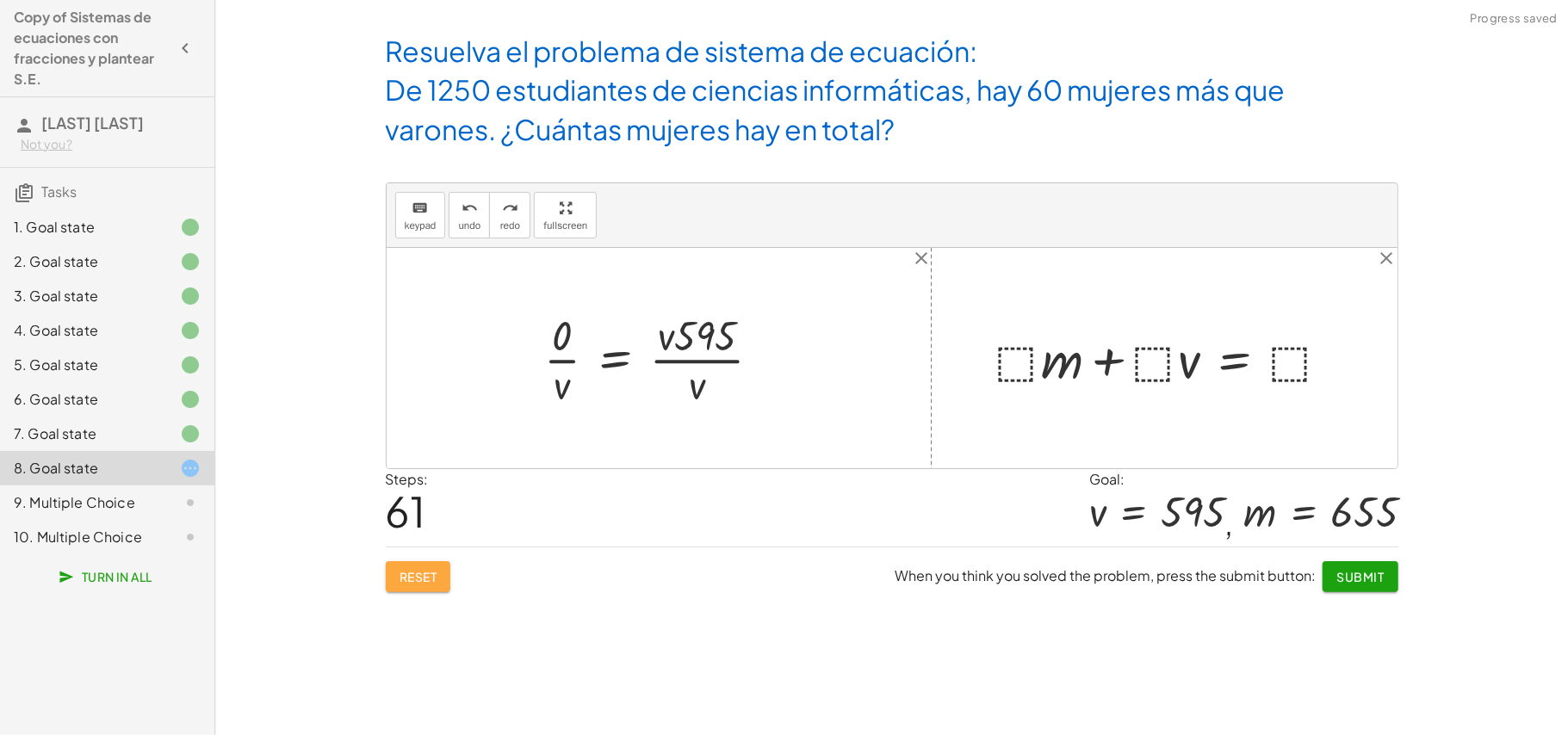 click on "Reset" at bounding box center (418, 577) 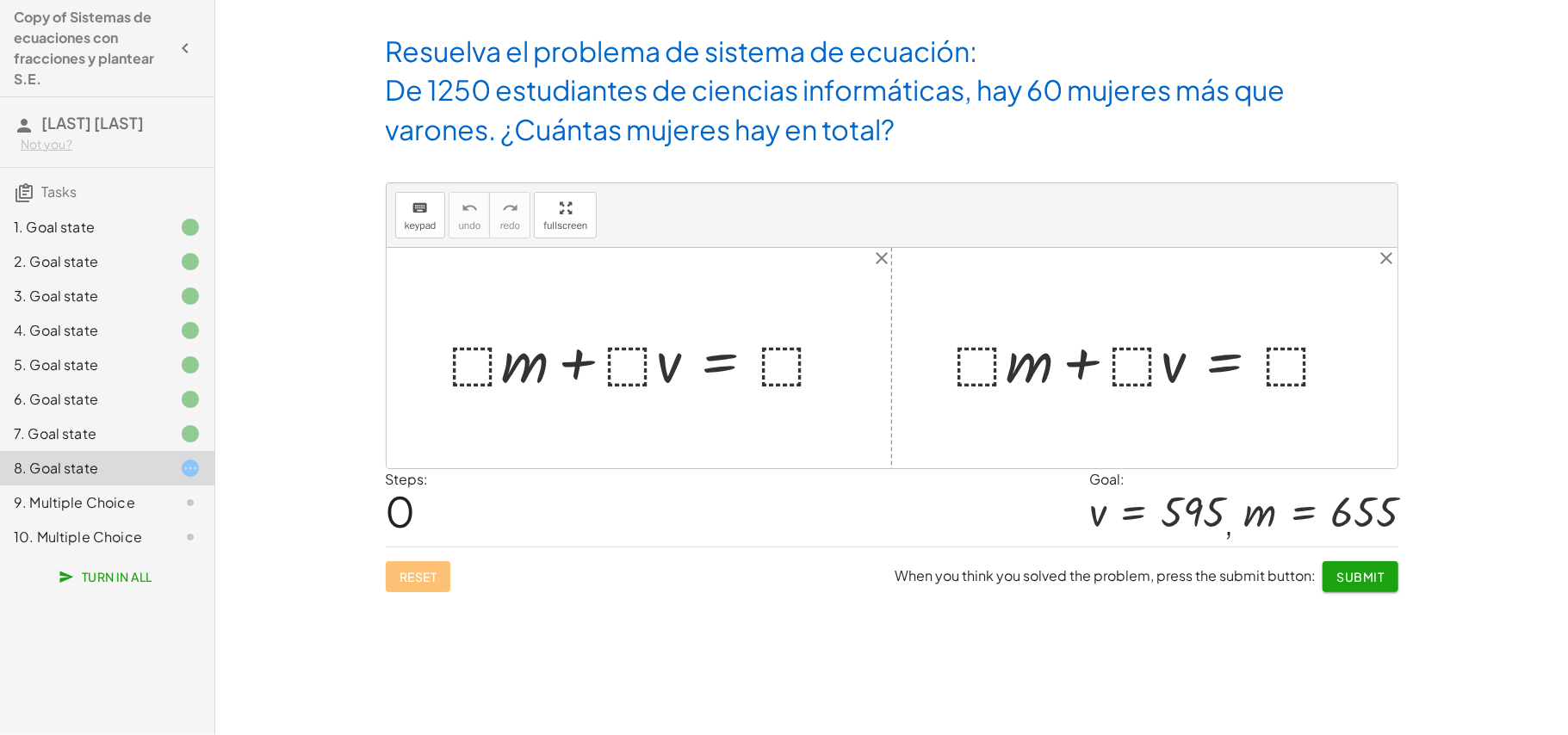 click at bounding box center [646, 358] 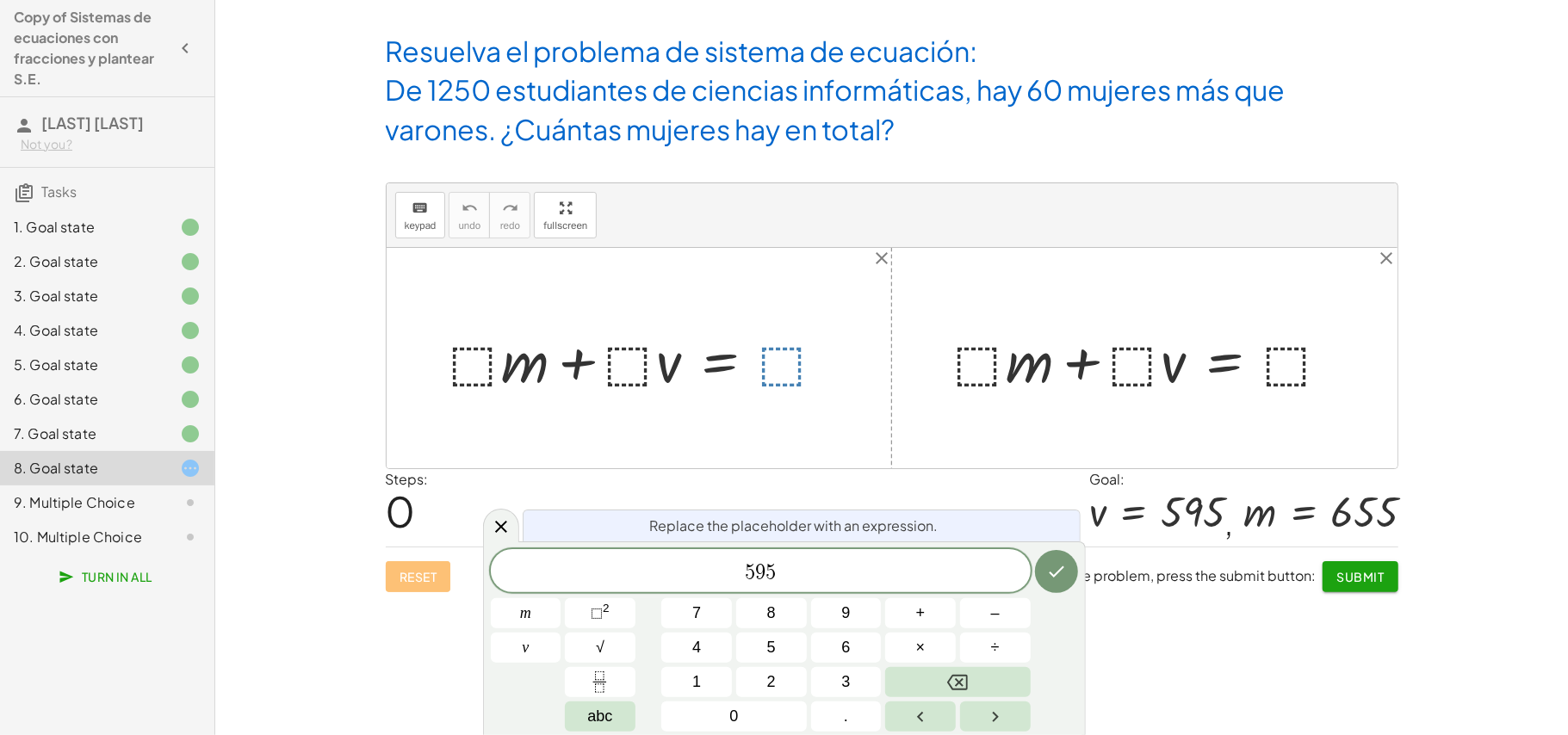click on "Replace the placeholder with an expression. 5 9 5 m v 7 8 9 + – 4 5 6 × ÷ ⬚ 2 √ abc 1 2 3 0 ." at bounding box center [784, 638] 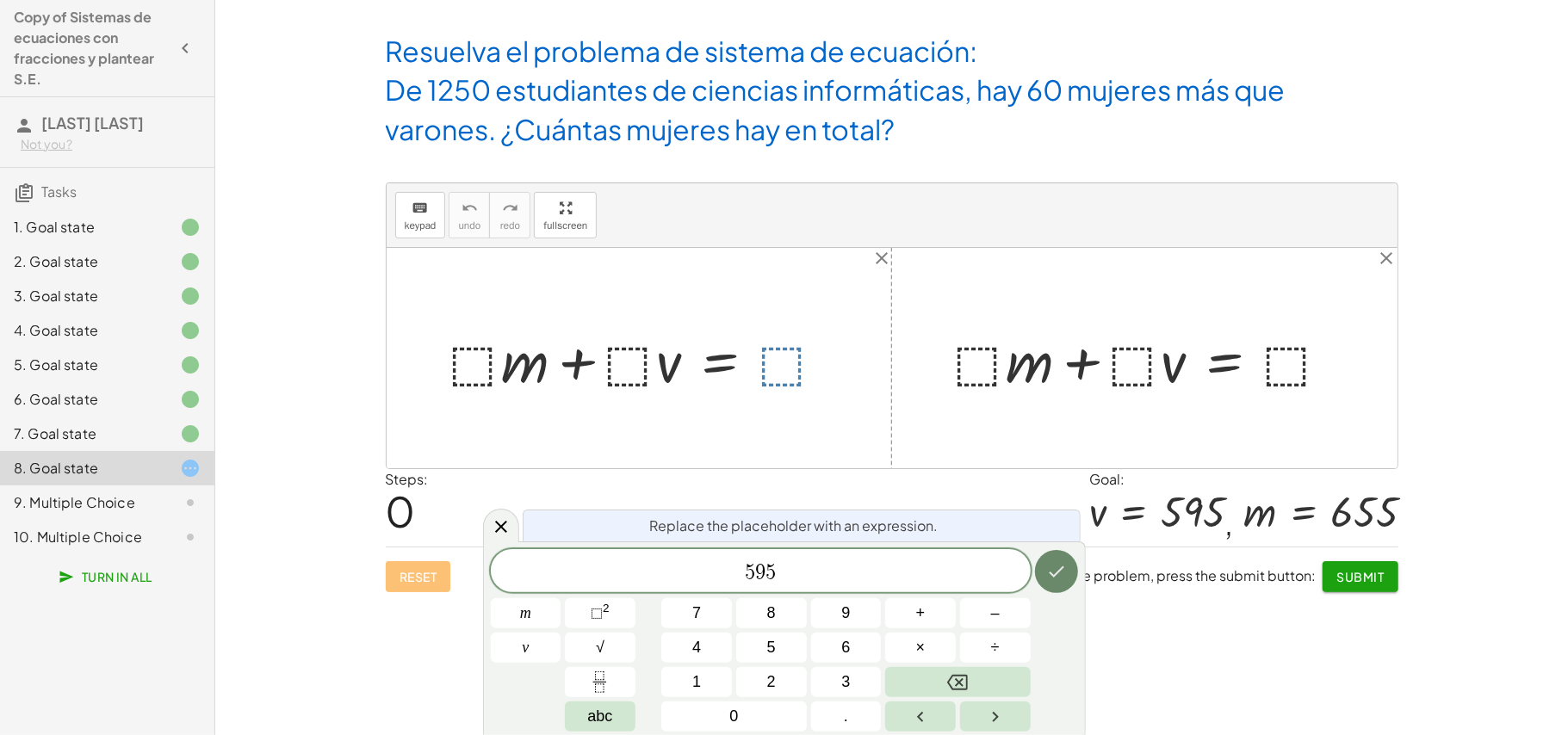 click 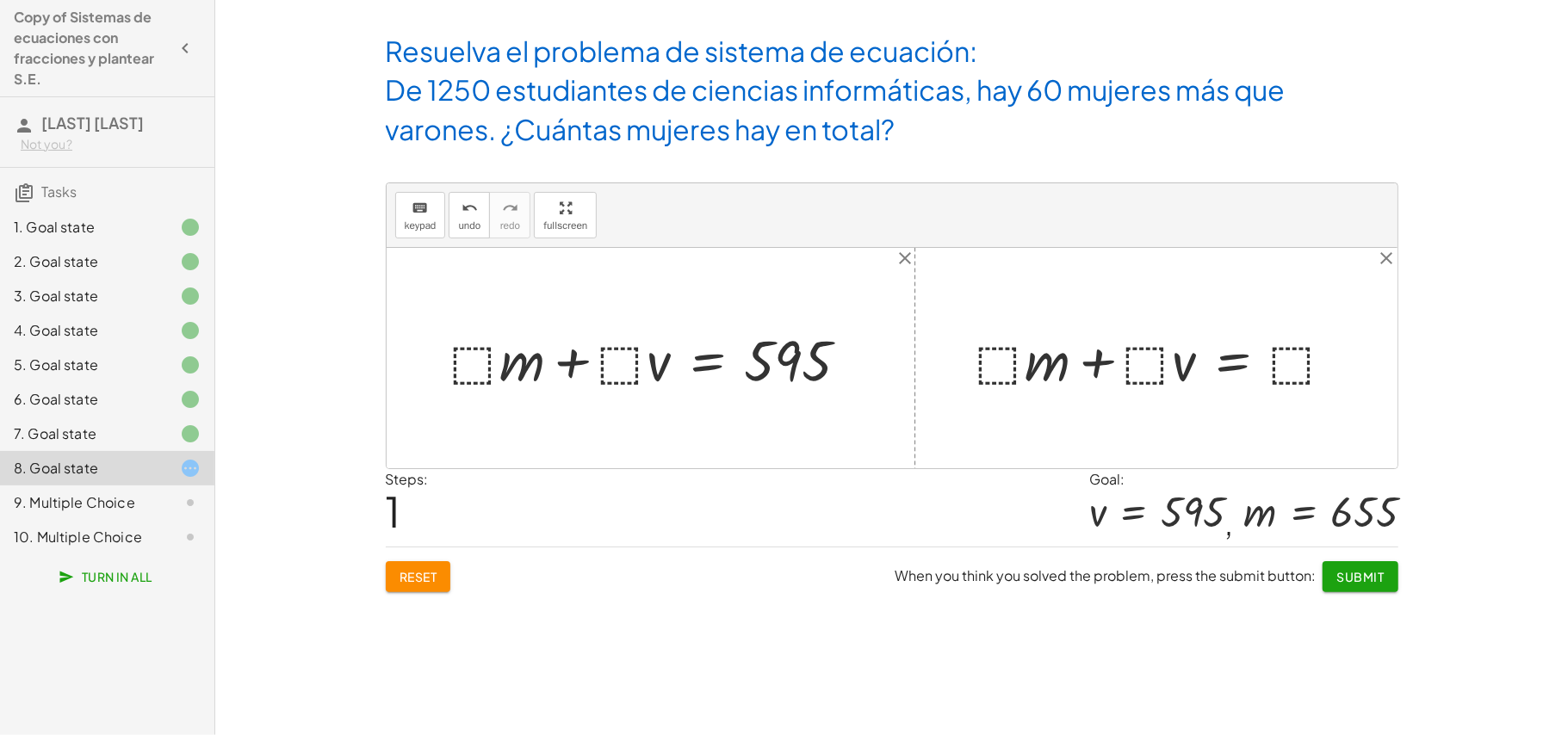 click at bounding box center (657, 358) 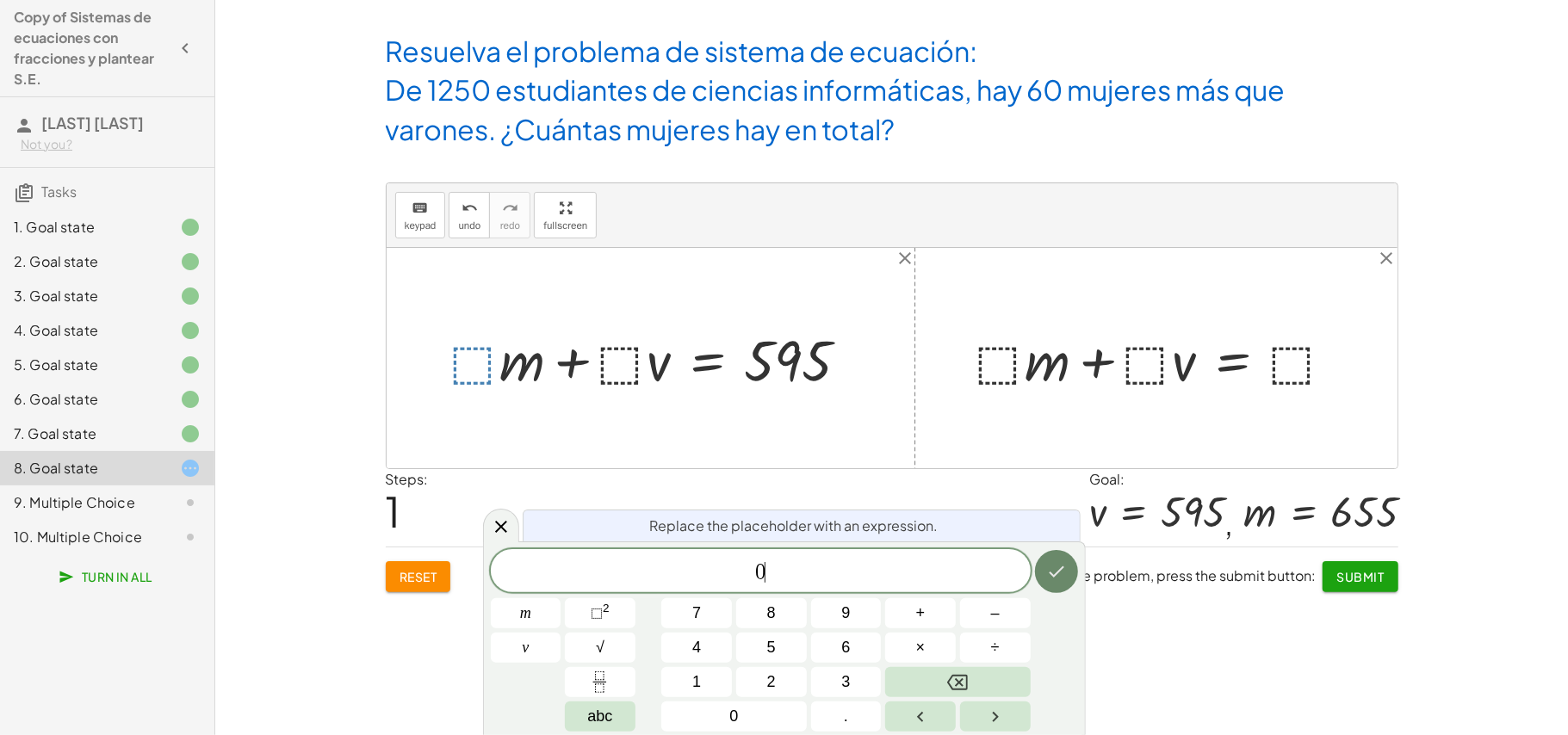 click 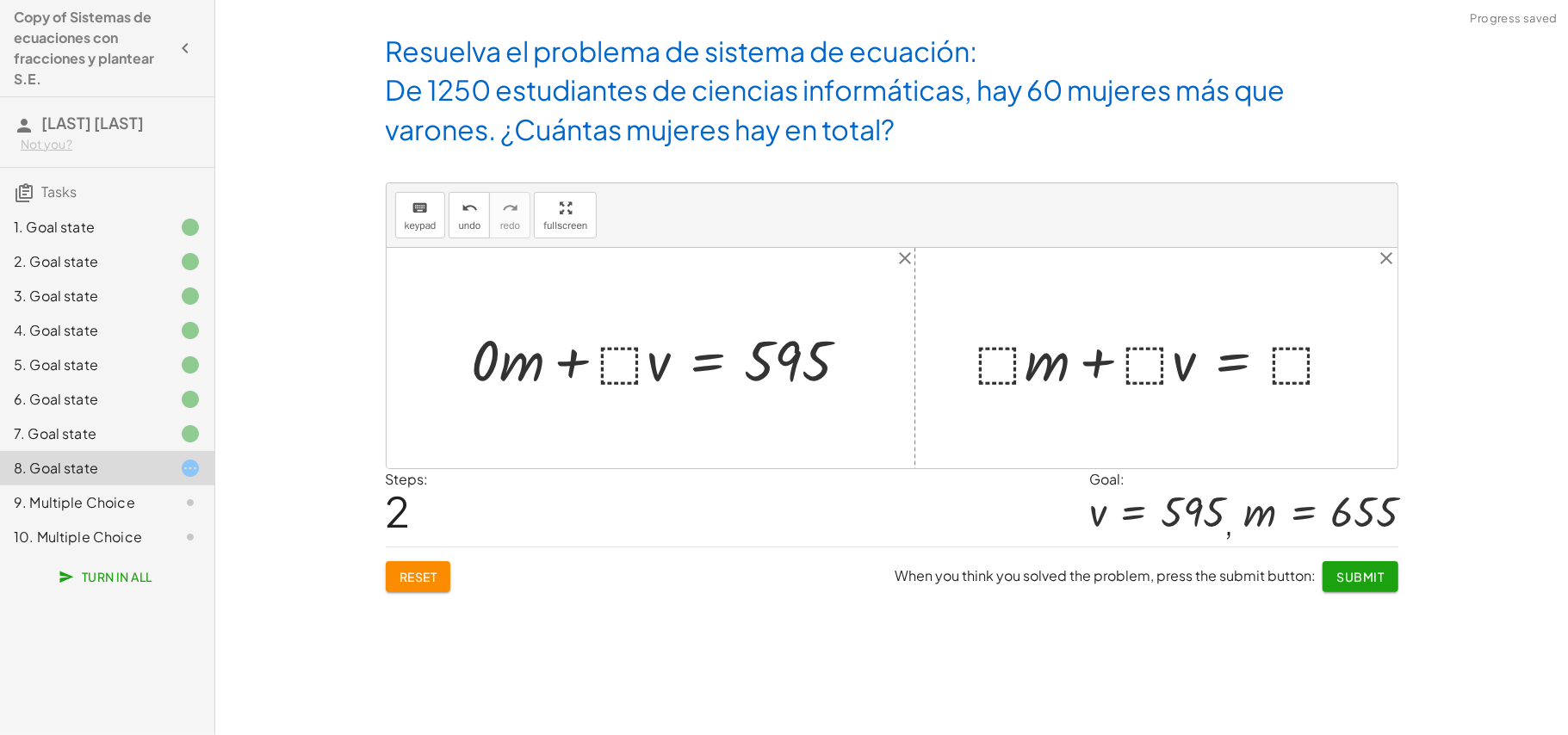 click at bounding box center [667, 358] 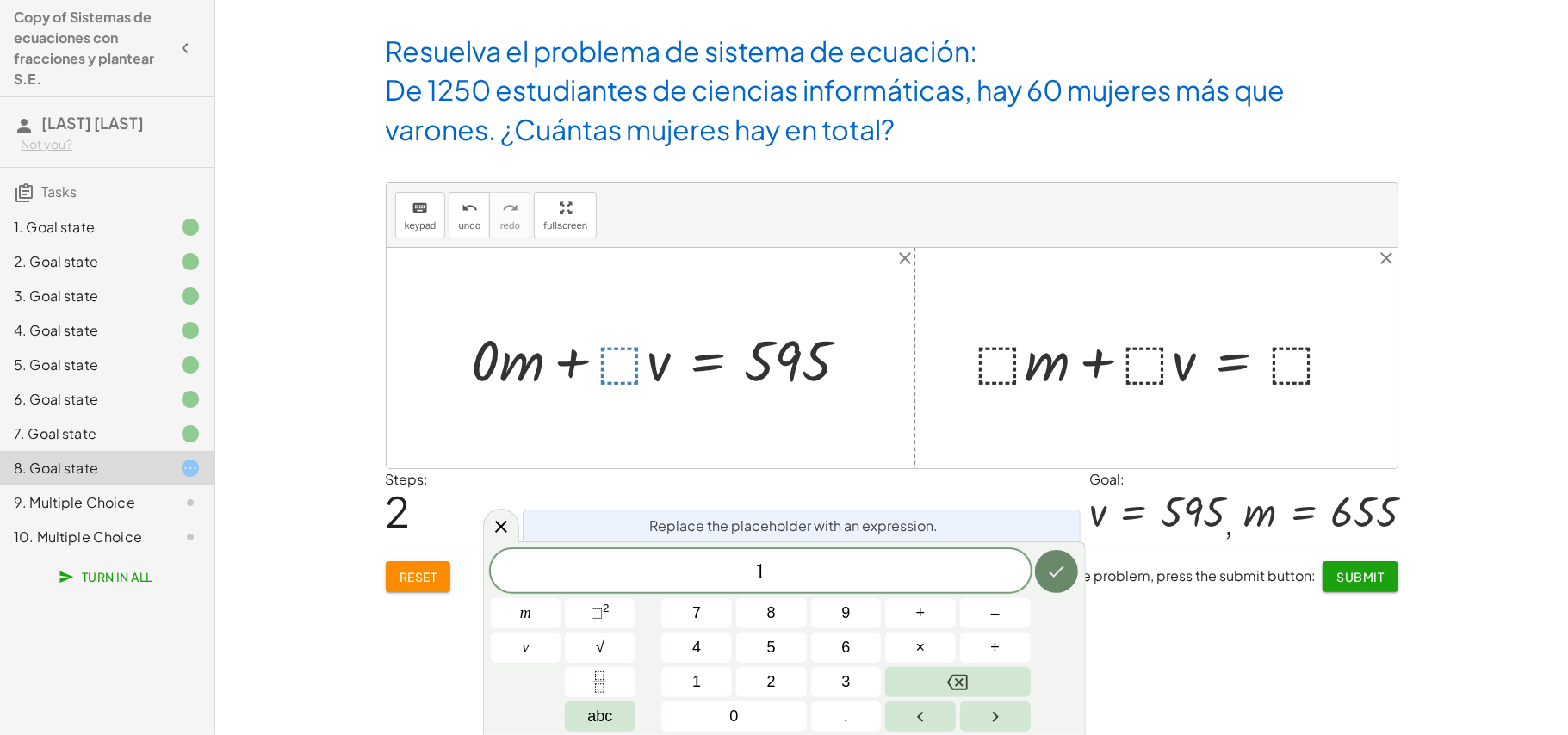 click at bounding box center (1057, 571) 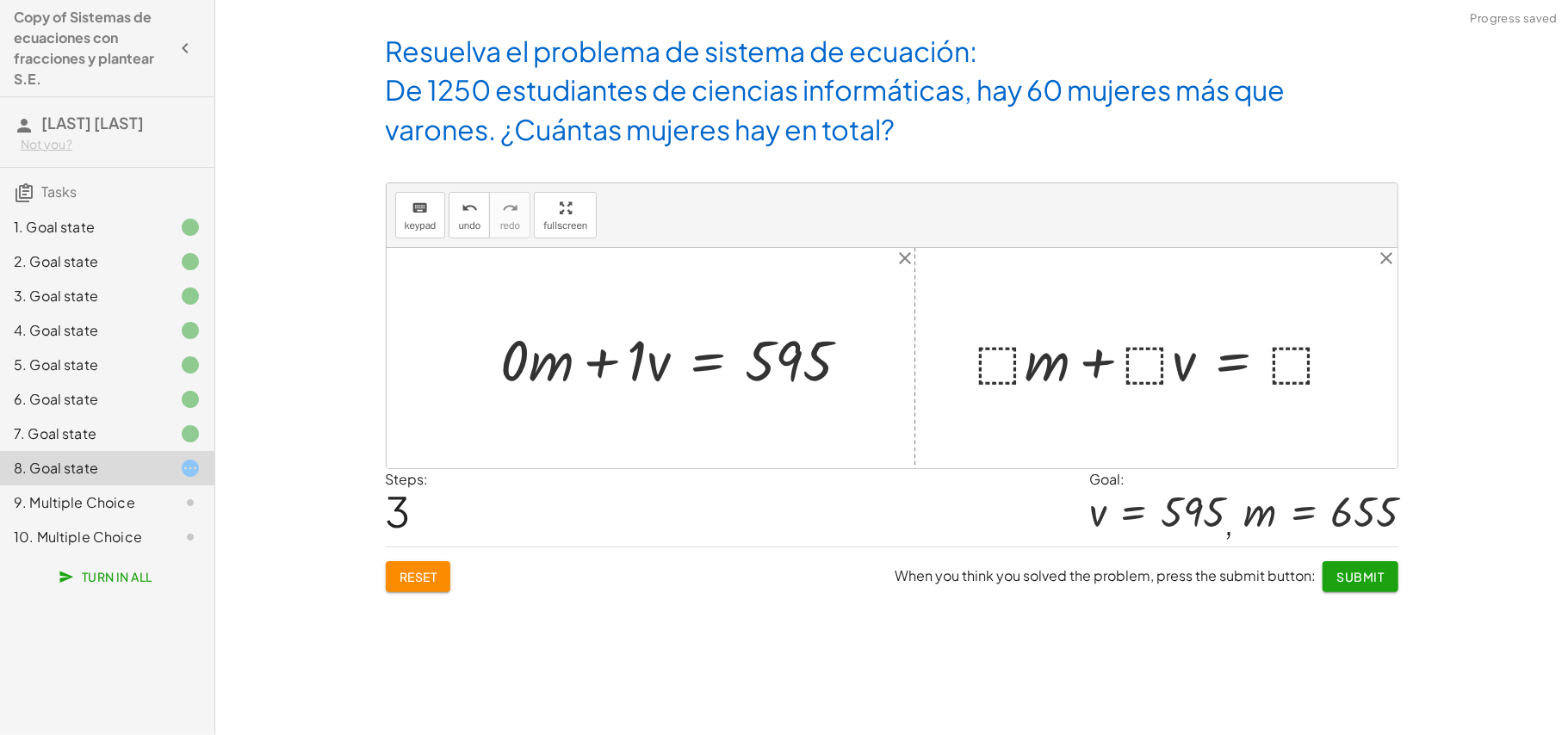 click at bounding box center [682, 358] 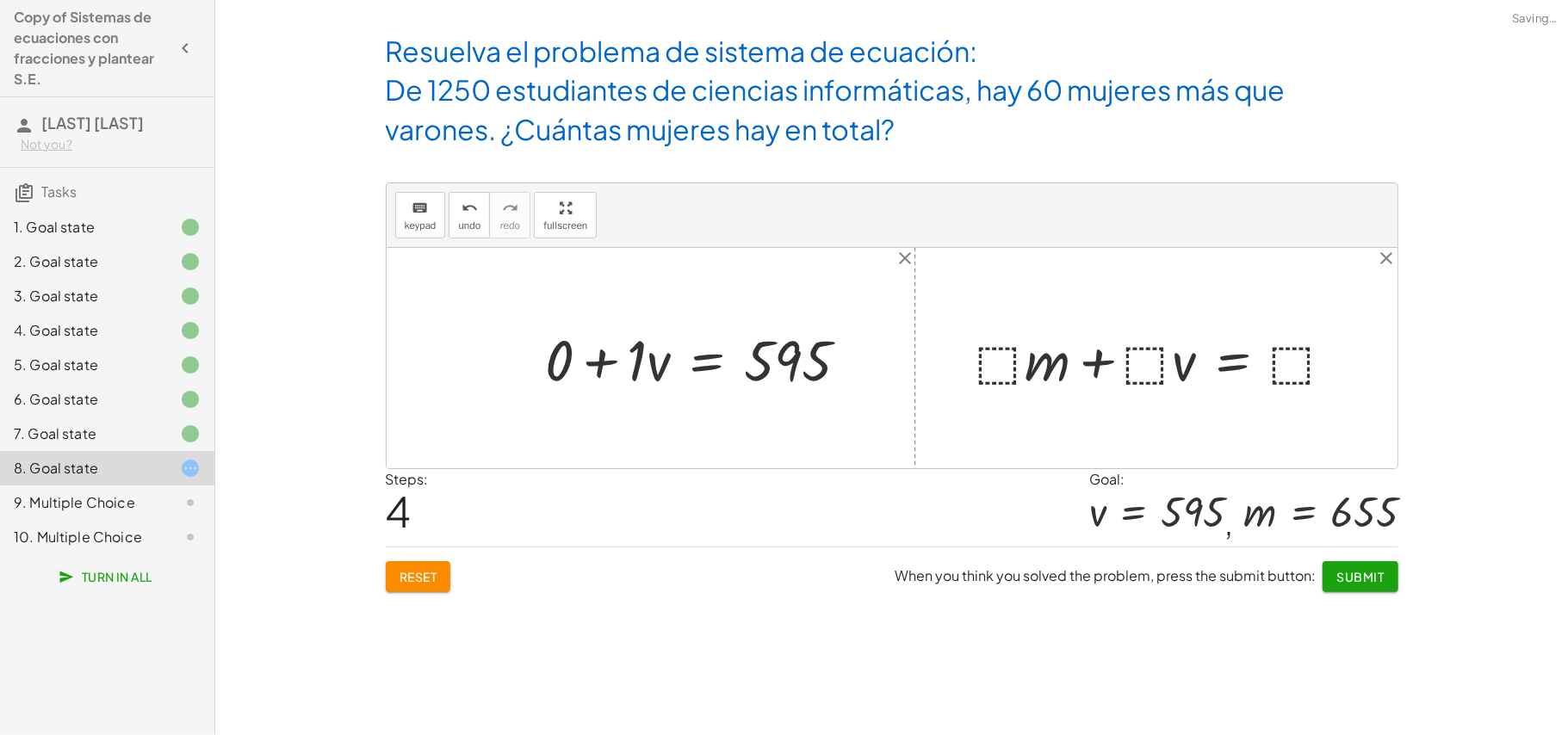 click at bounding box center (704, 358) 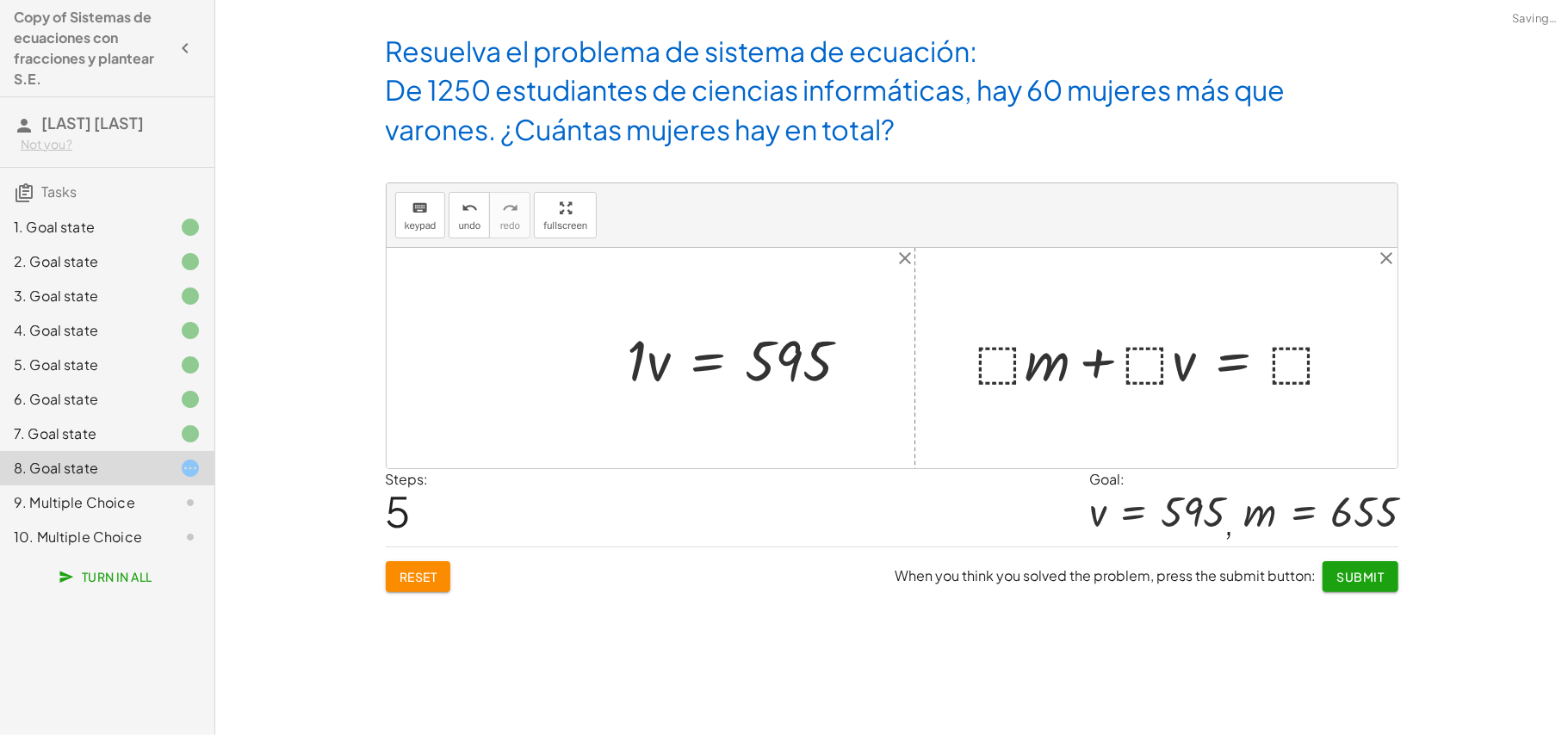 click at bounding box center (746, 358) 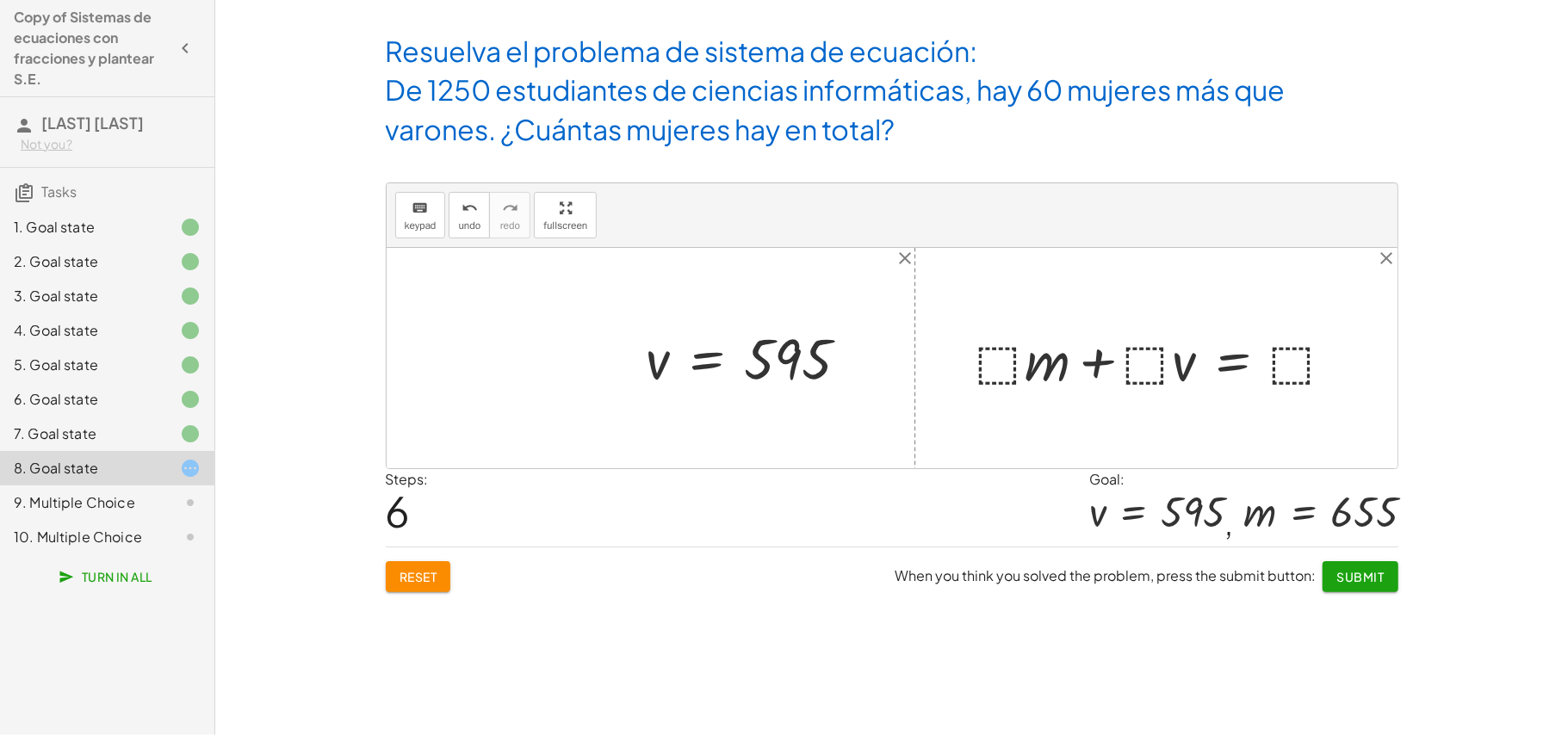 click at bounding box center (1162, 358) 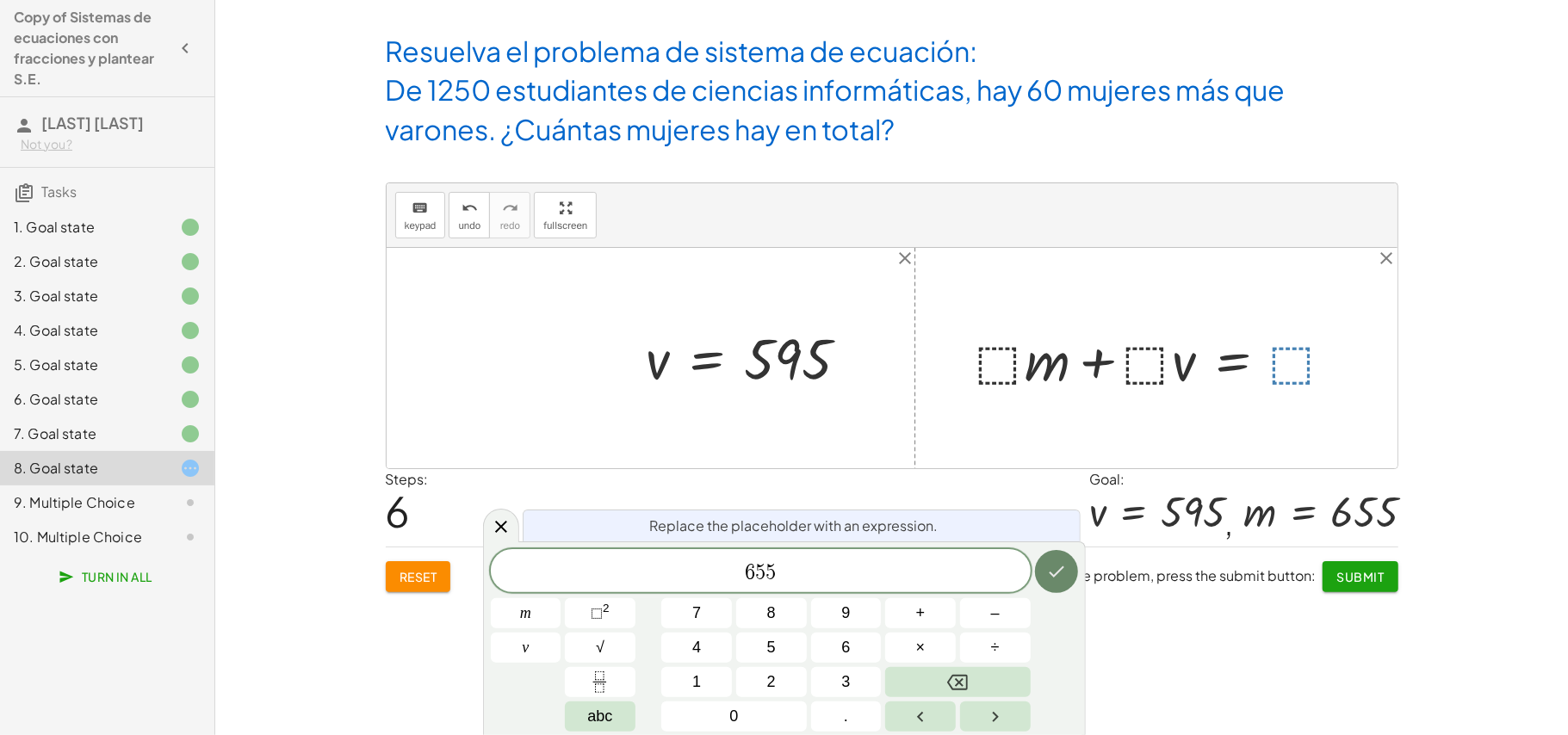 click 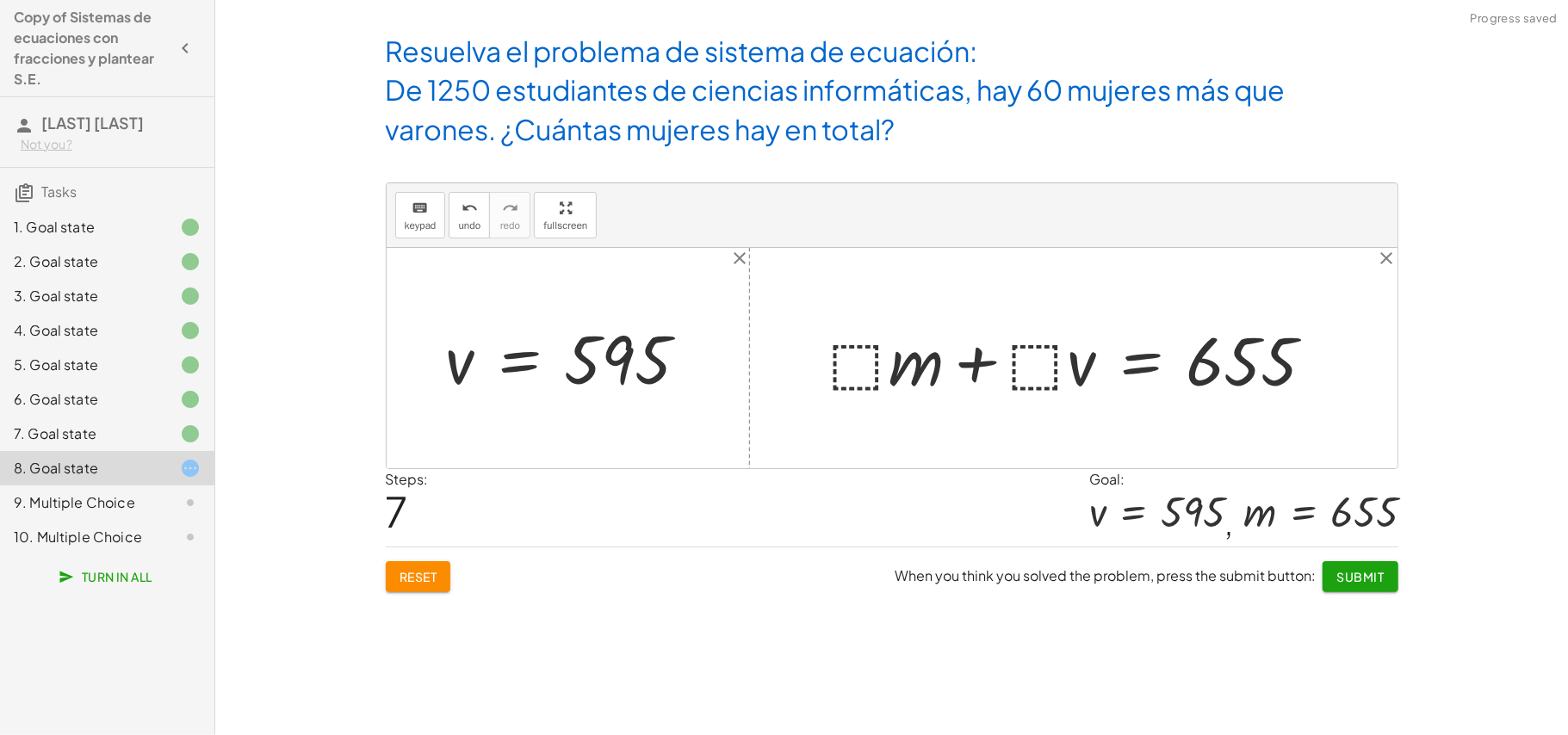 click at bounding box center [1079, 358] 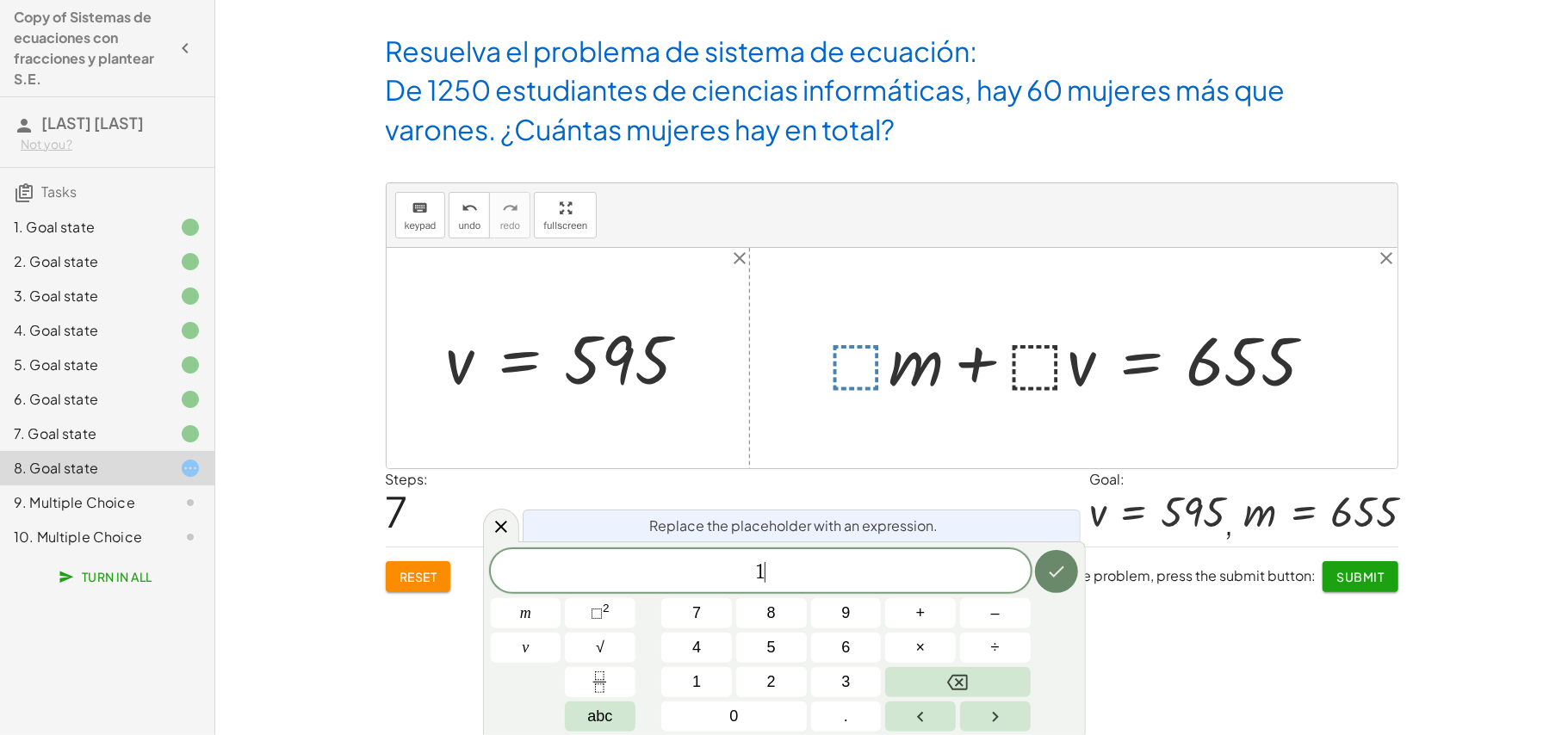 click at bounding box center (1057, 571) 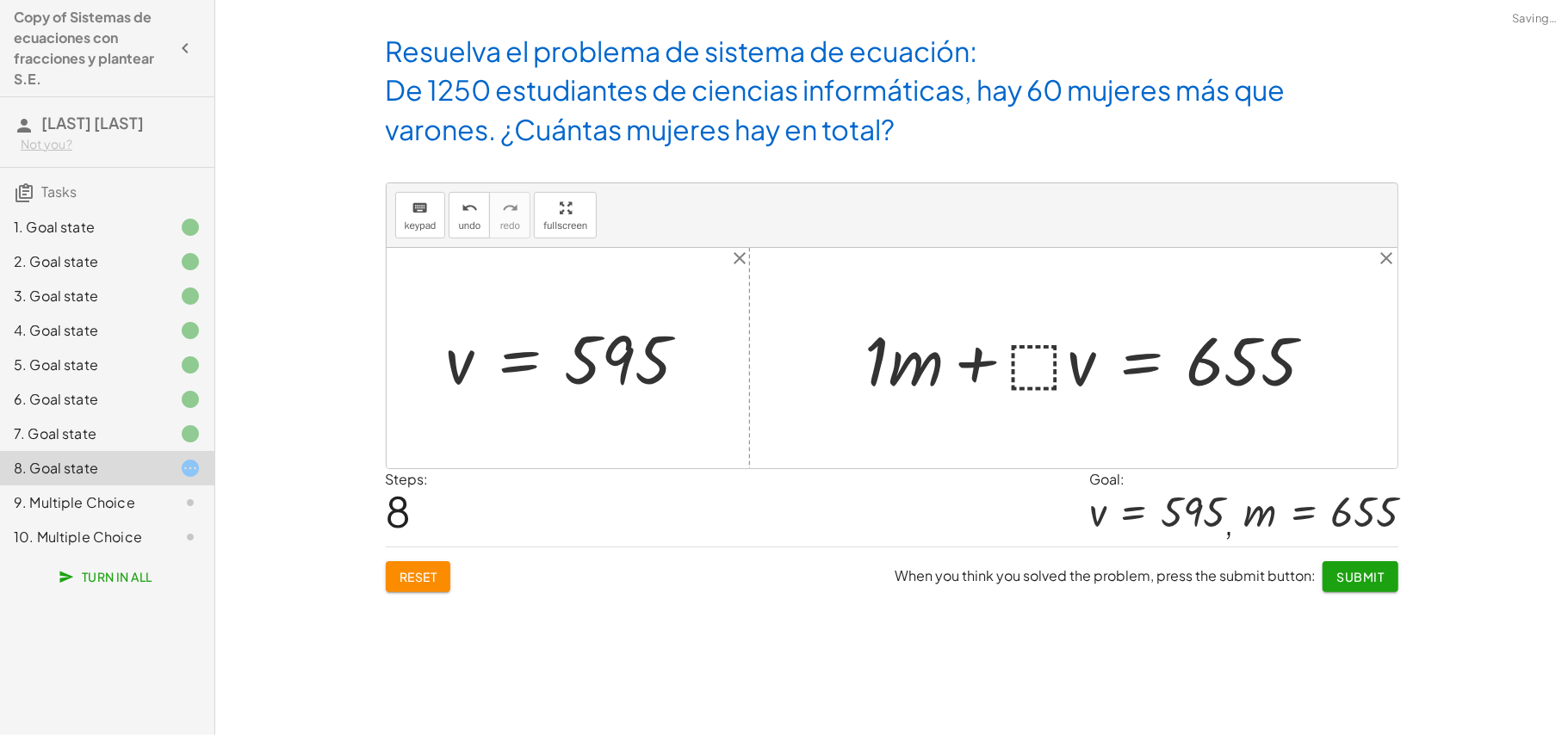 click at bounding box center (1097, 358) 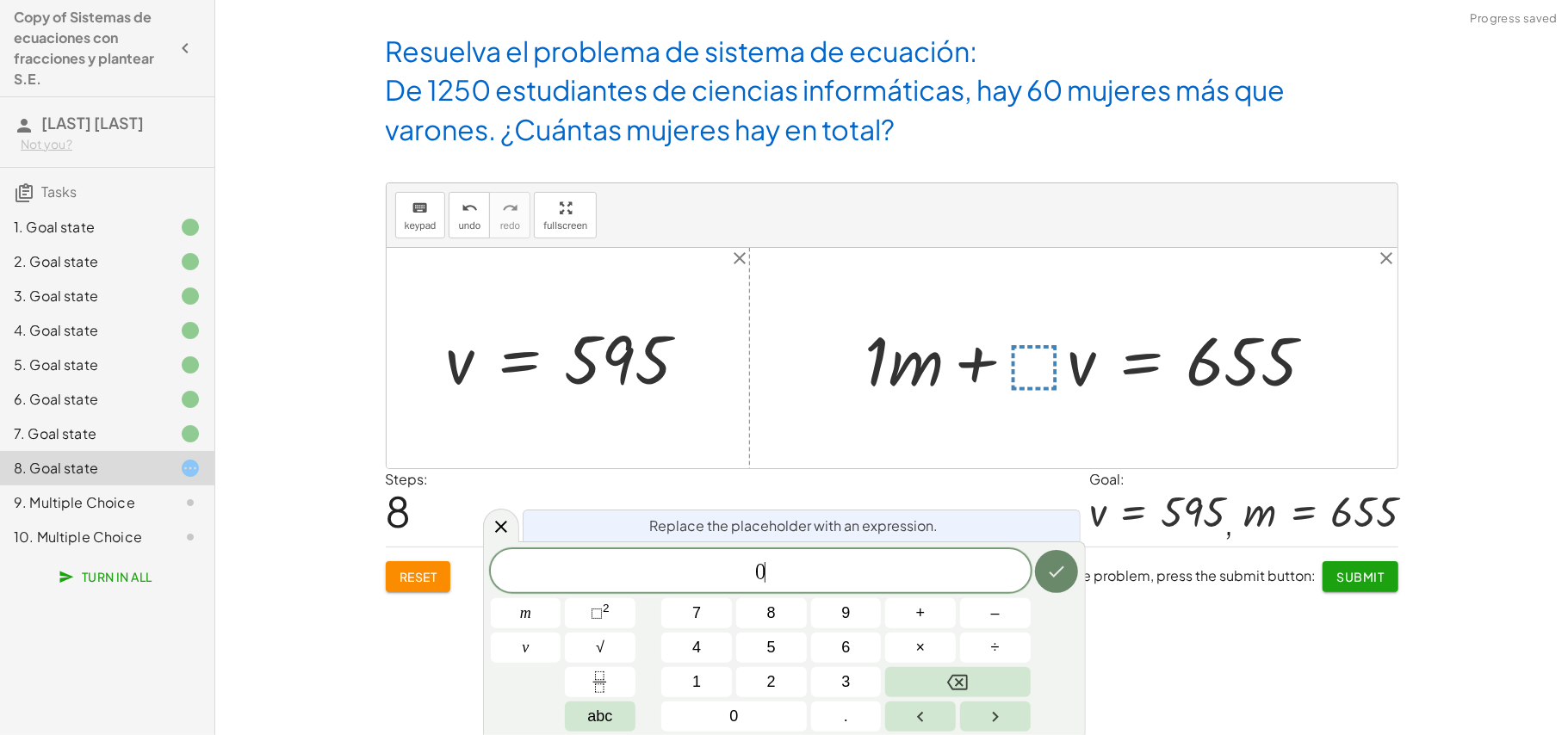 click at bounding box center (1057, 571) 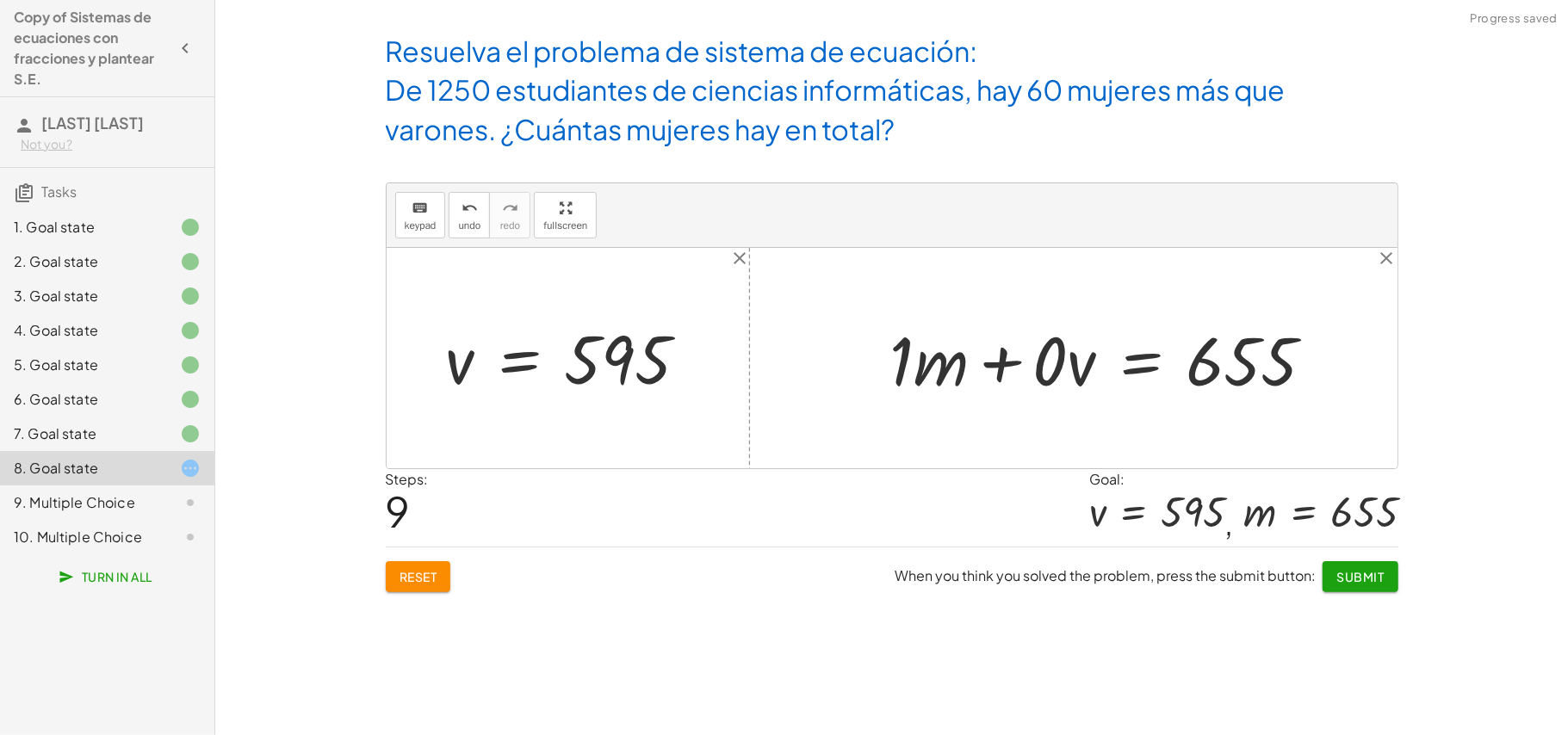 click at bounding box center (1109, 358) 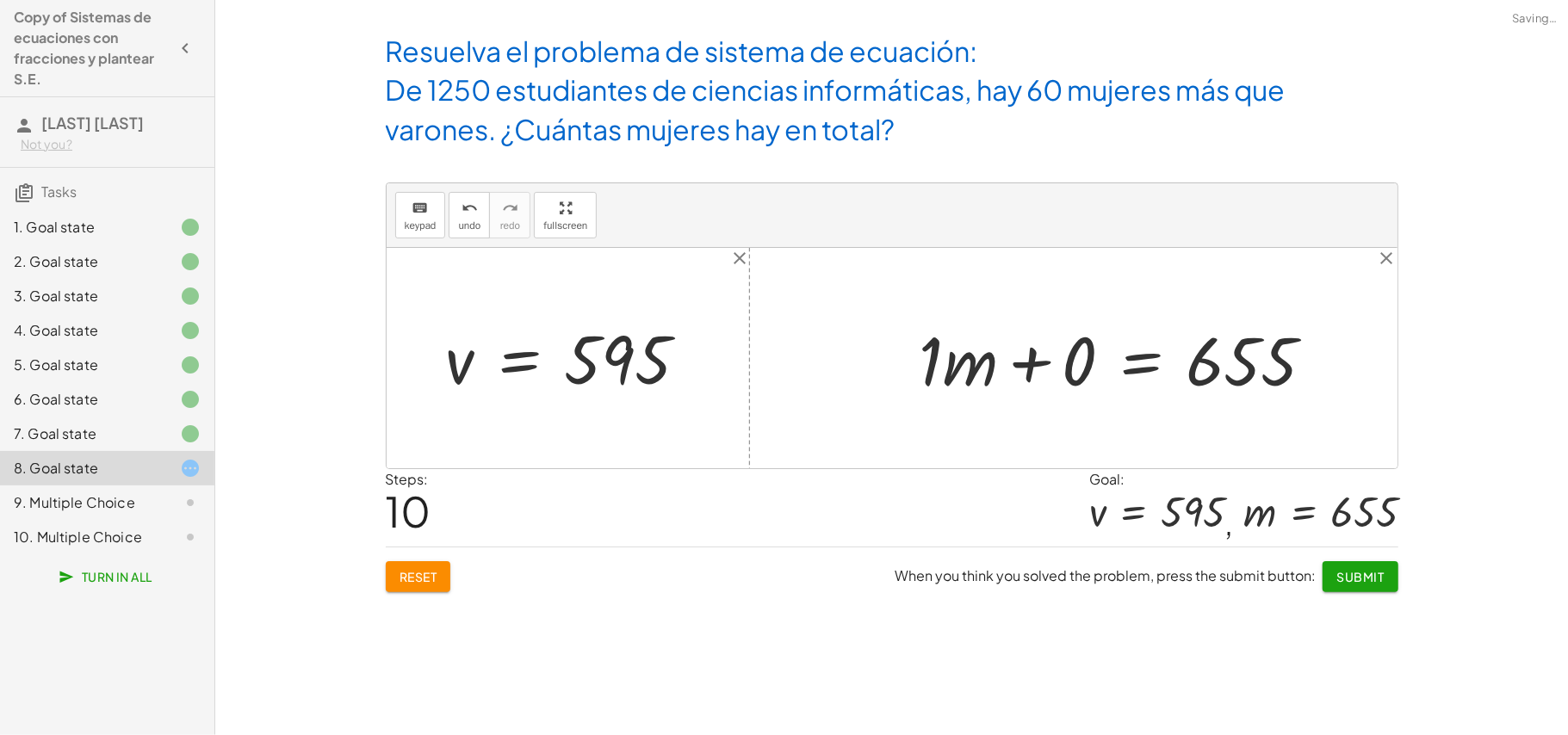 click at bounding box center [1124, 358] 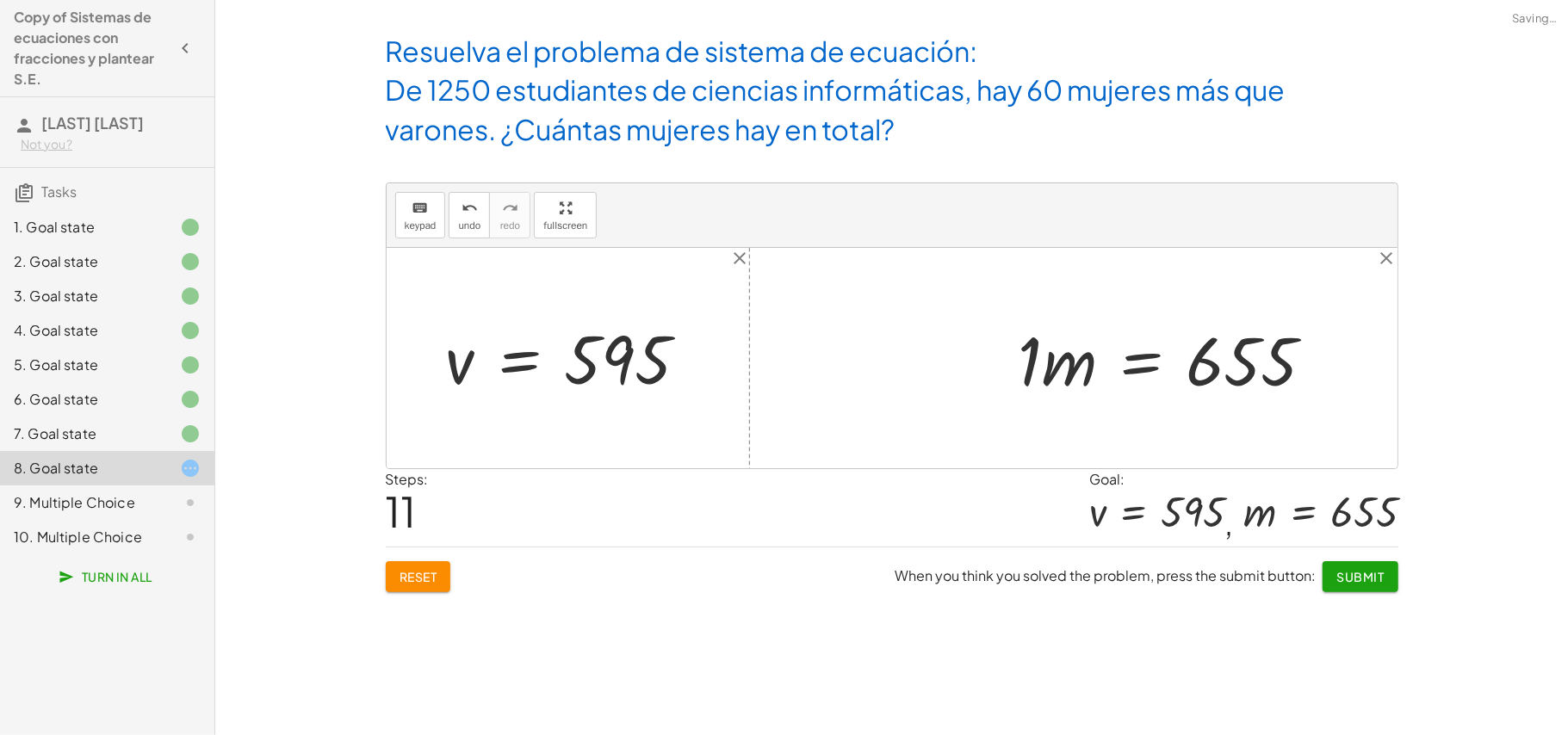 click at bounding box center [1174, 358] 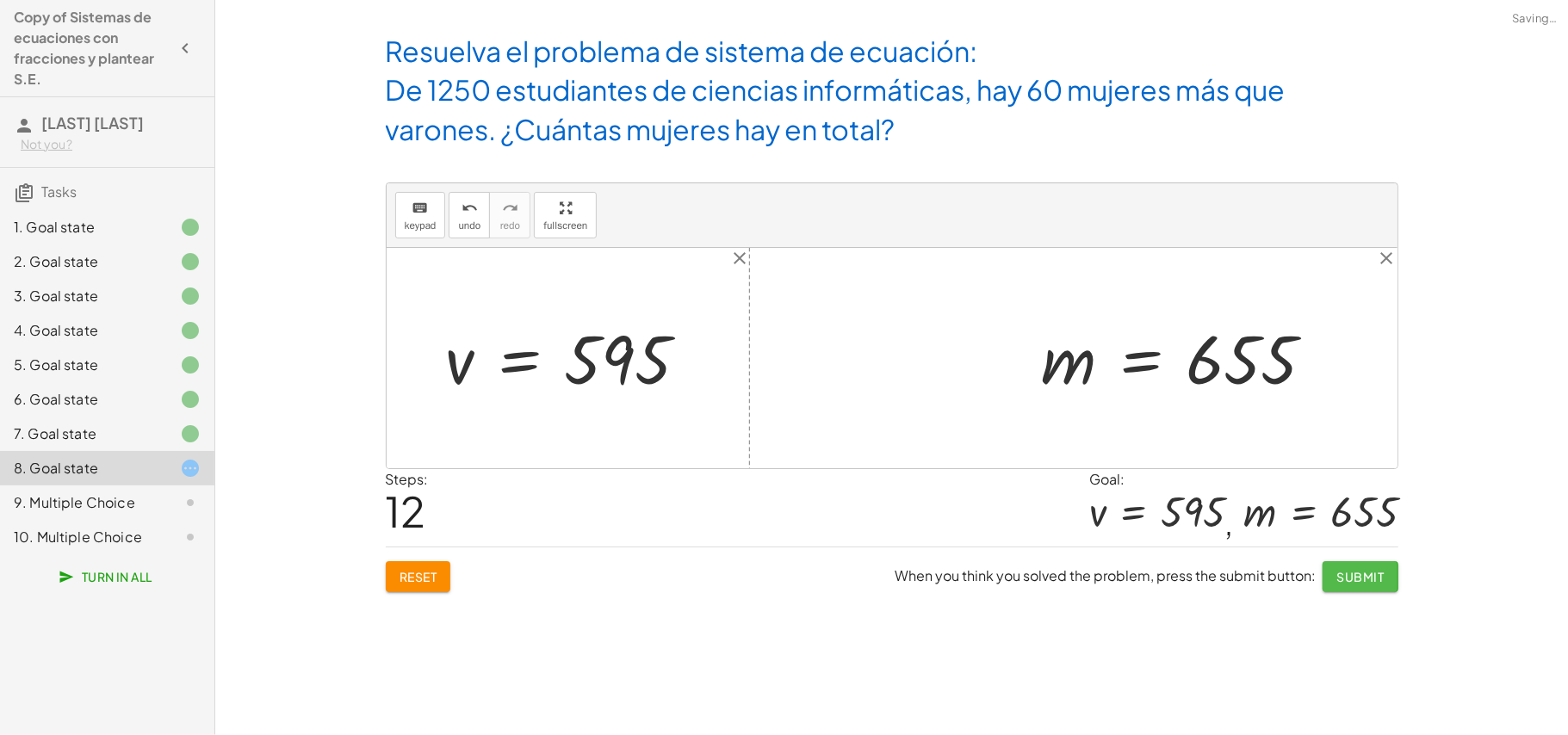 click on "Submit" 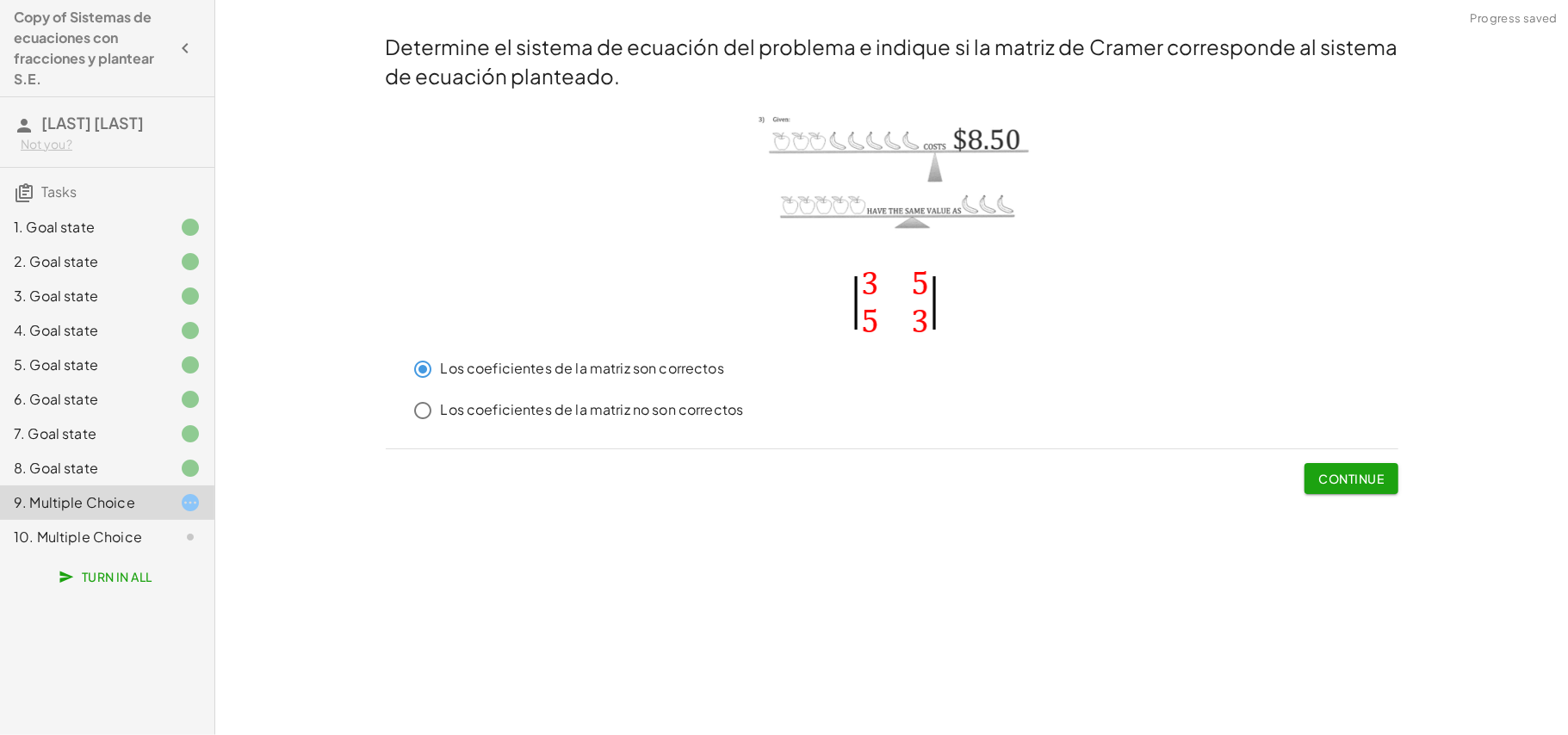 click on "Continue" 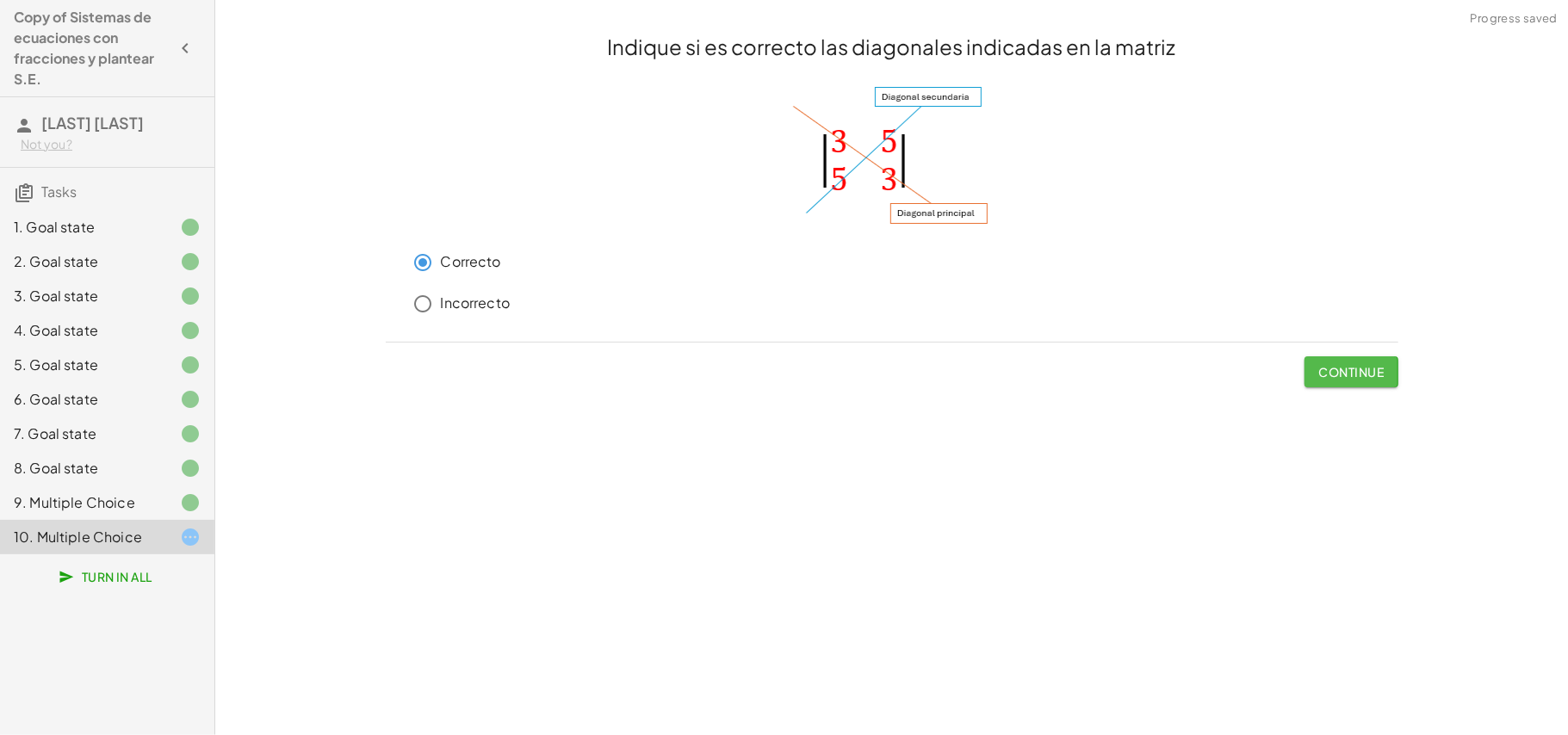 click on "Continue" at bounding box center (1351, 372) 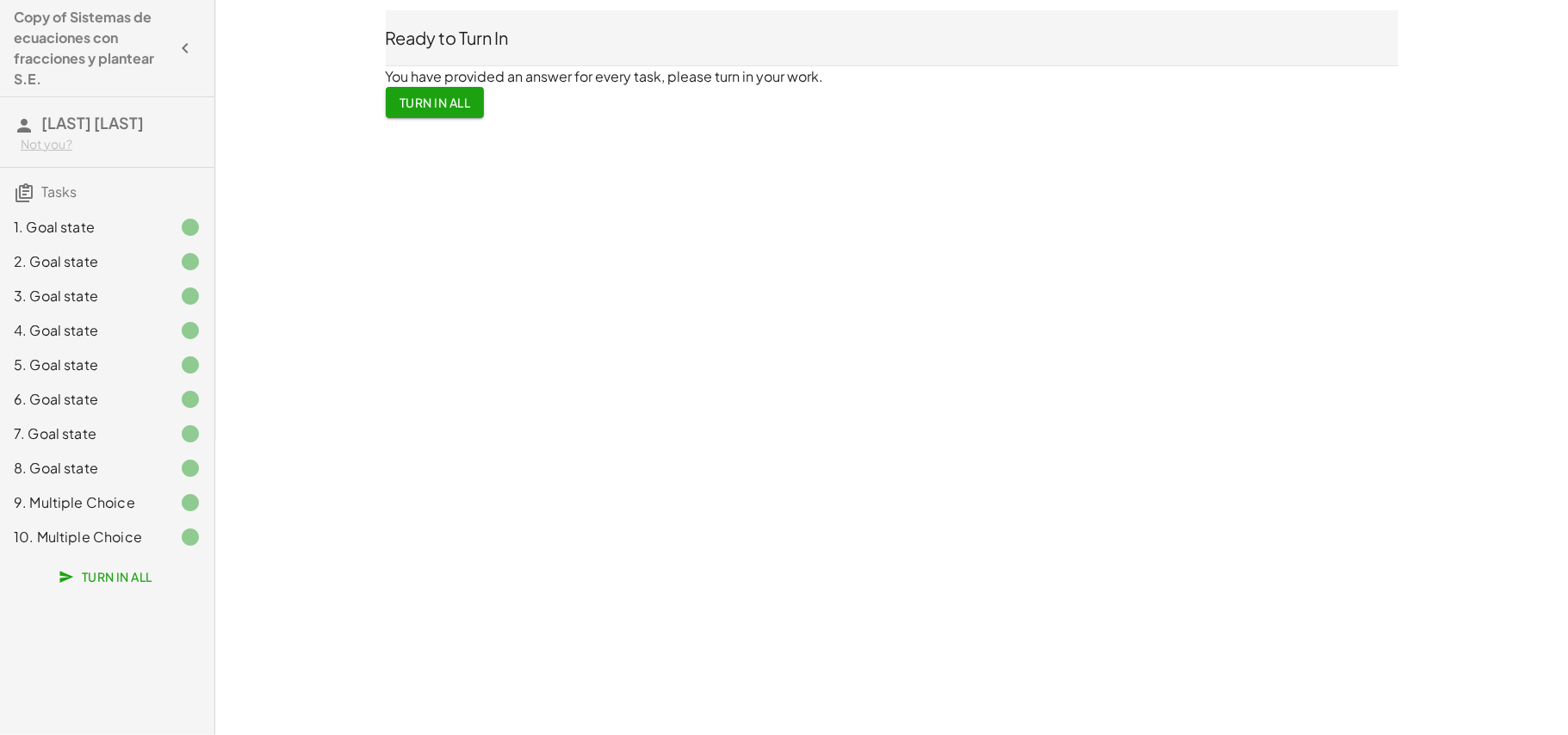 click on "Turn In All" 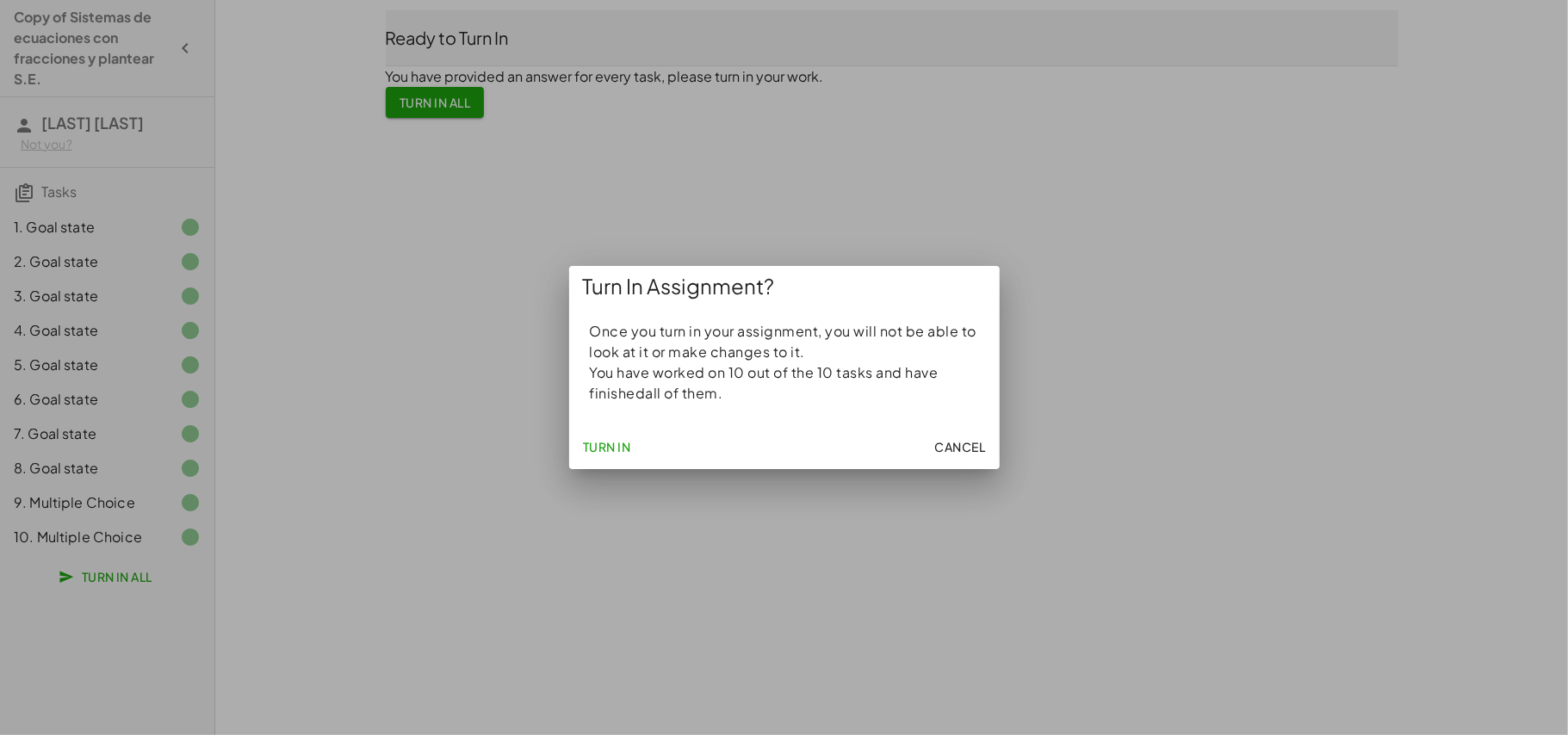click on "Turn In" 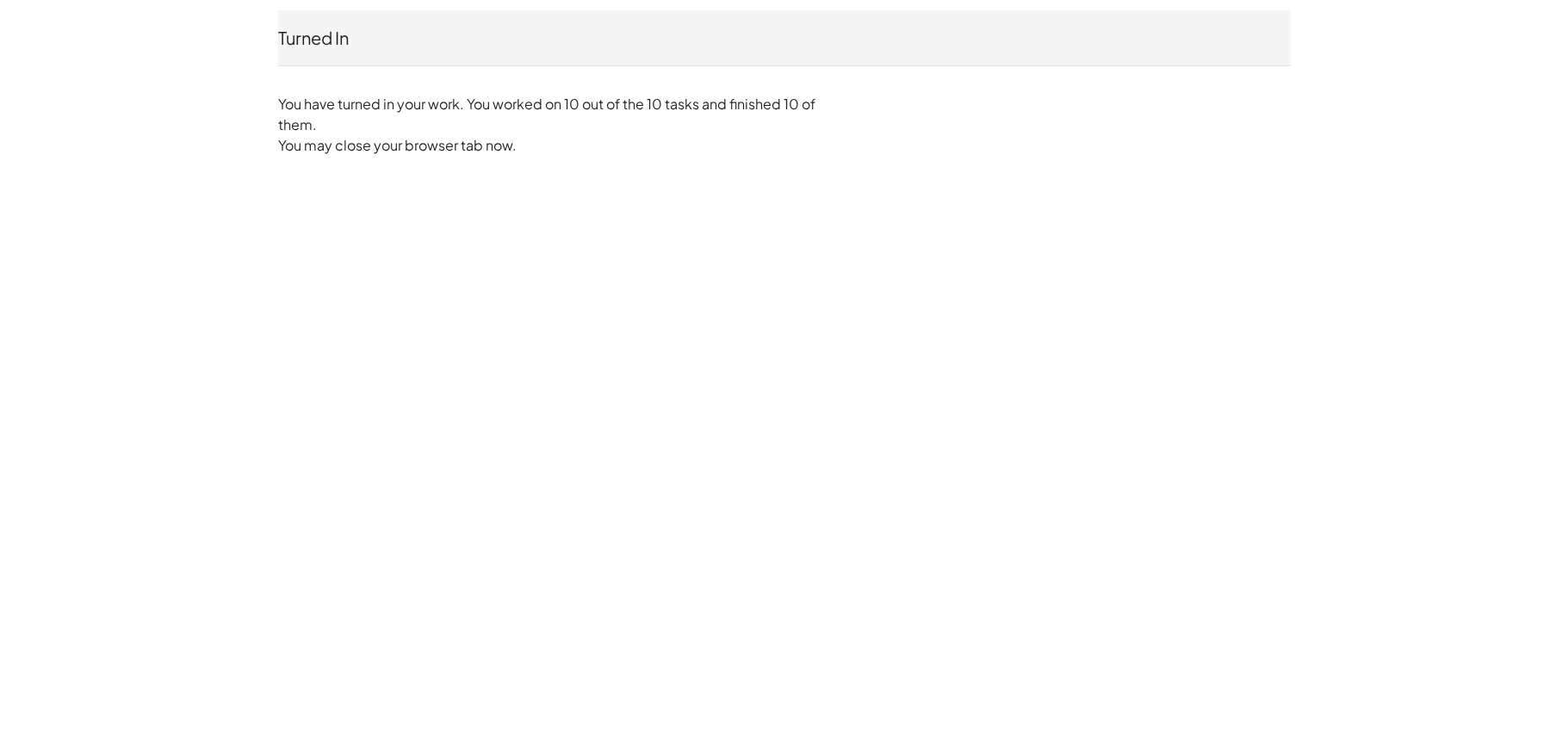 scroll, scrollTop: 0, scrollLeft: 0, axis: both 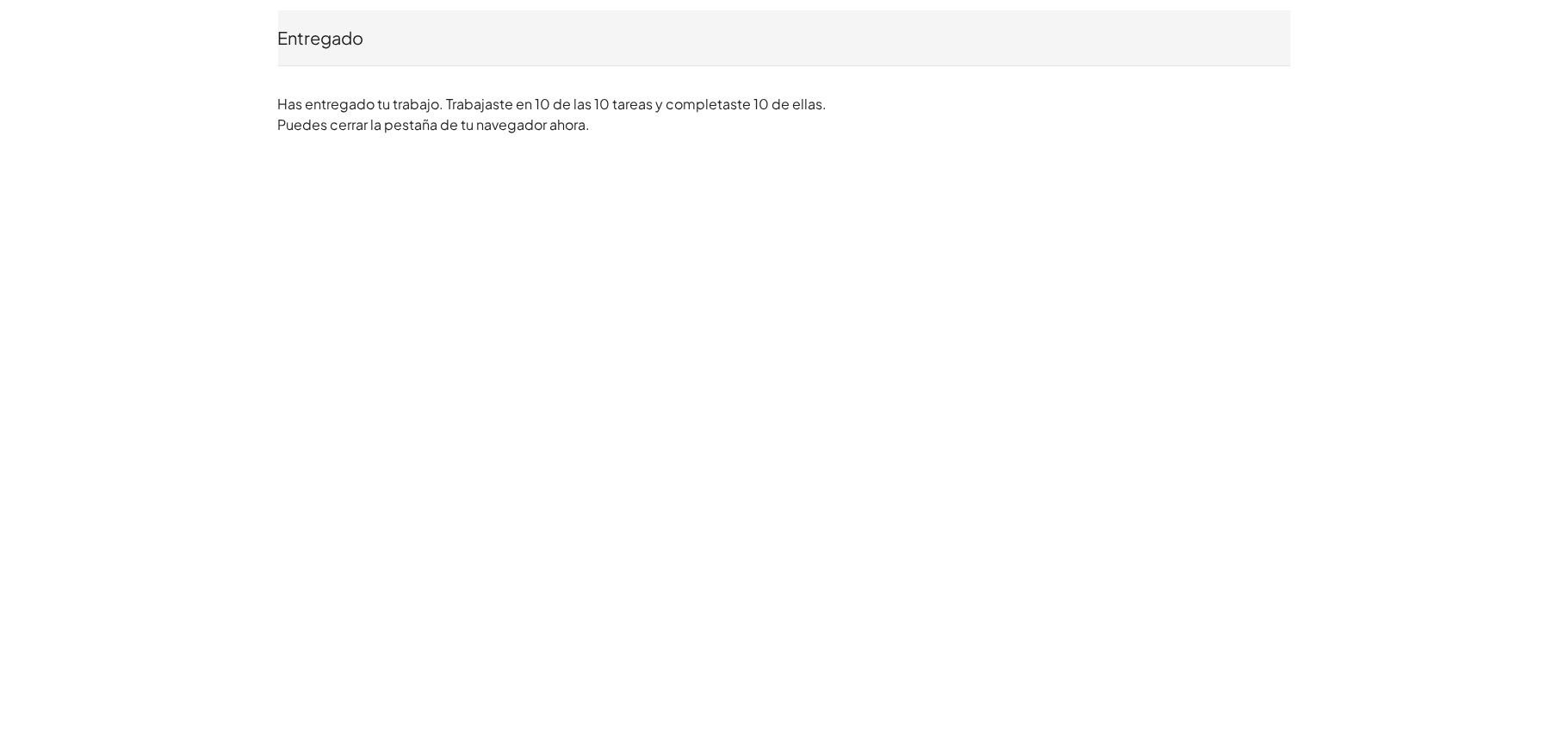 click on "Entregado [NAME] [LAST] ¿No eres tú? Has entregado tu trabajo. Trabajaste en 10 de las 10 tareas y completaste 10 de ellas. Puedes cerrar la pestaña de tu navegador ahora." 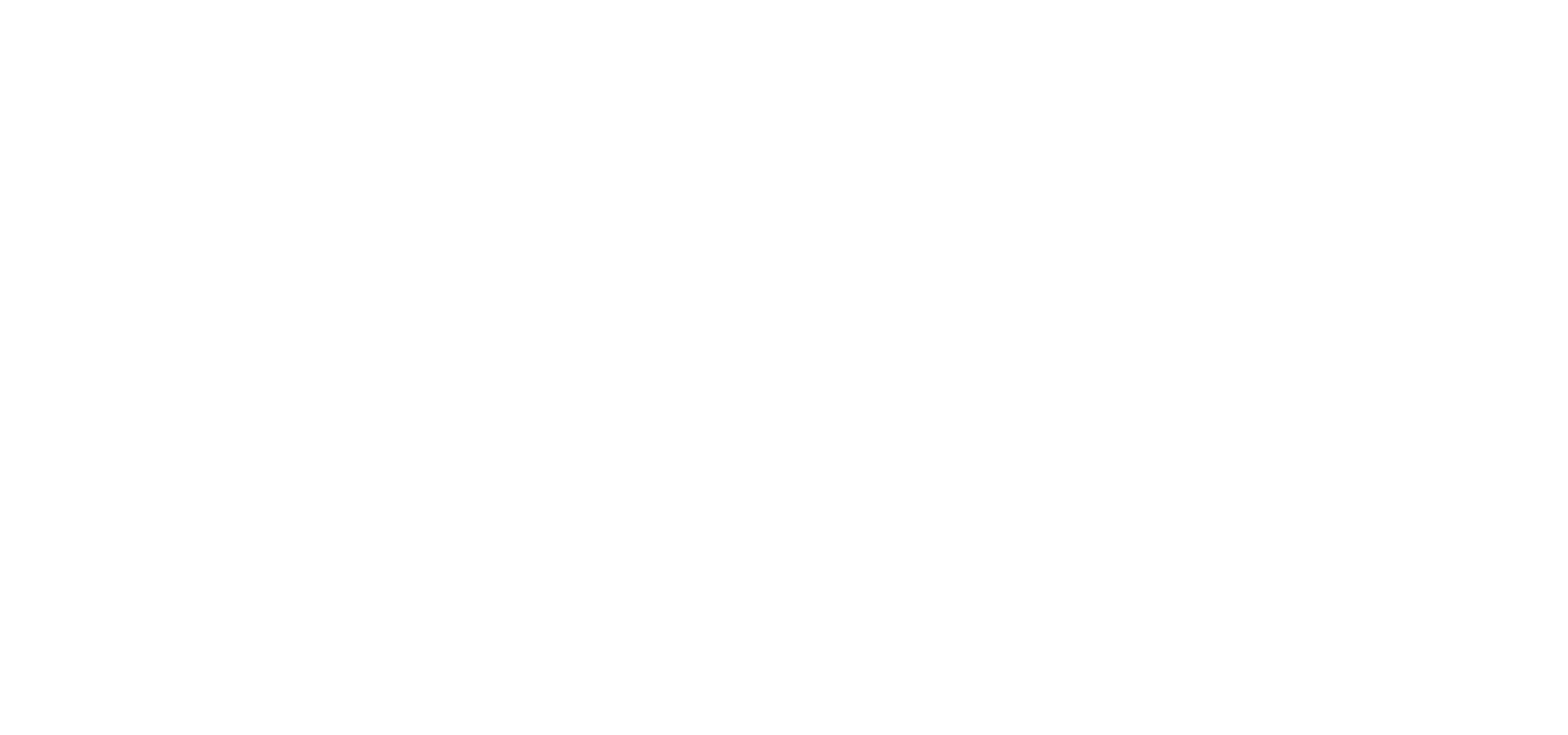 scroll, scrollTop: 0, scrollLeft: 0, axis: both 